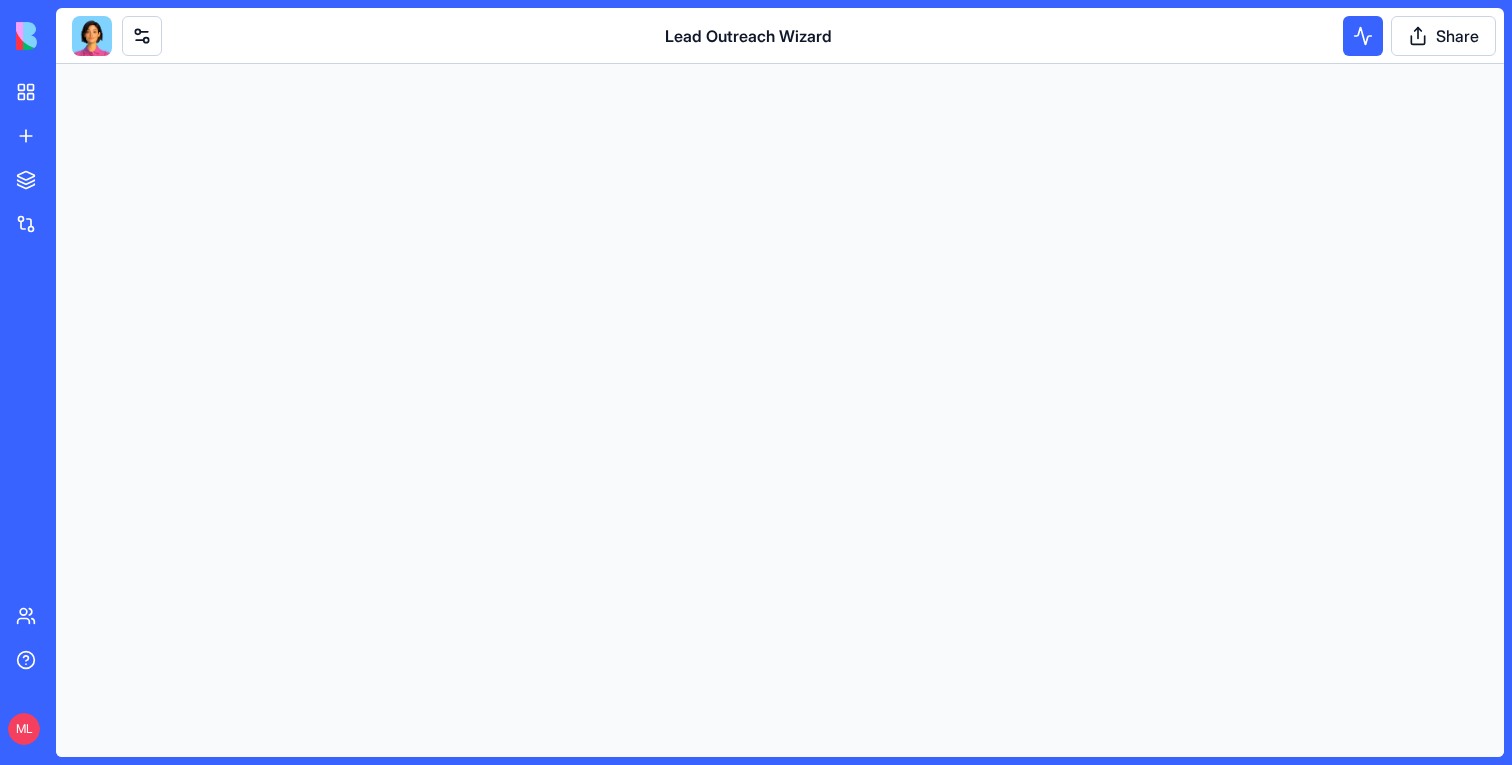 scroll, scrollTop: 0, scrollLeft: 0, axis: both 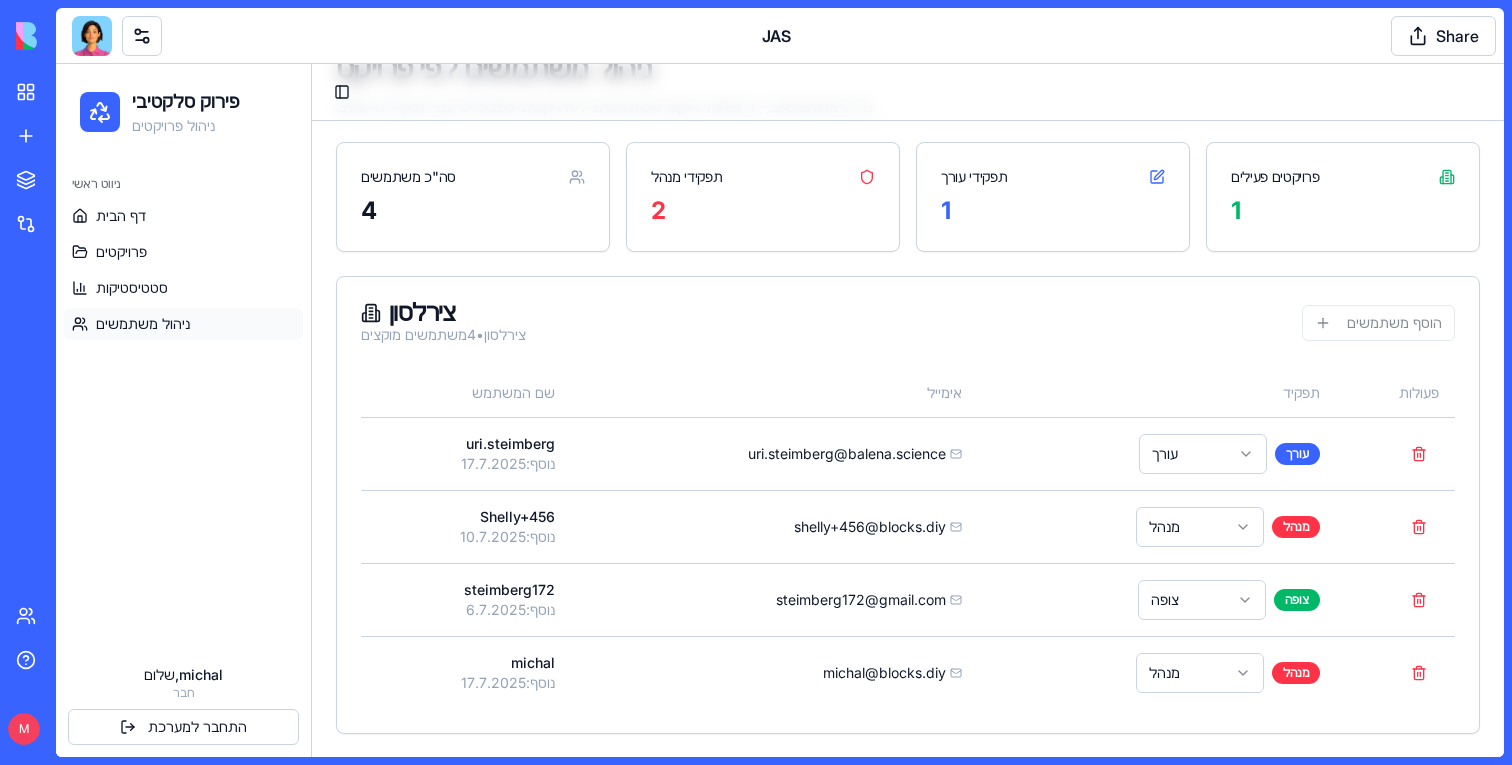 click at bounding box center (92, 36) 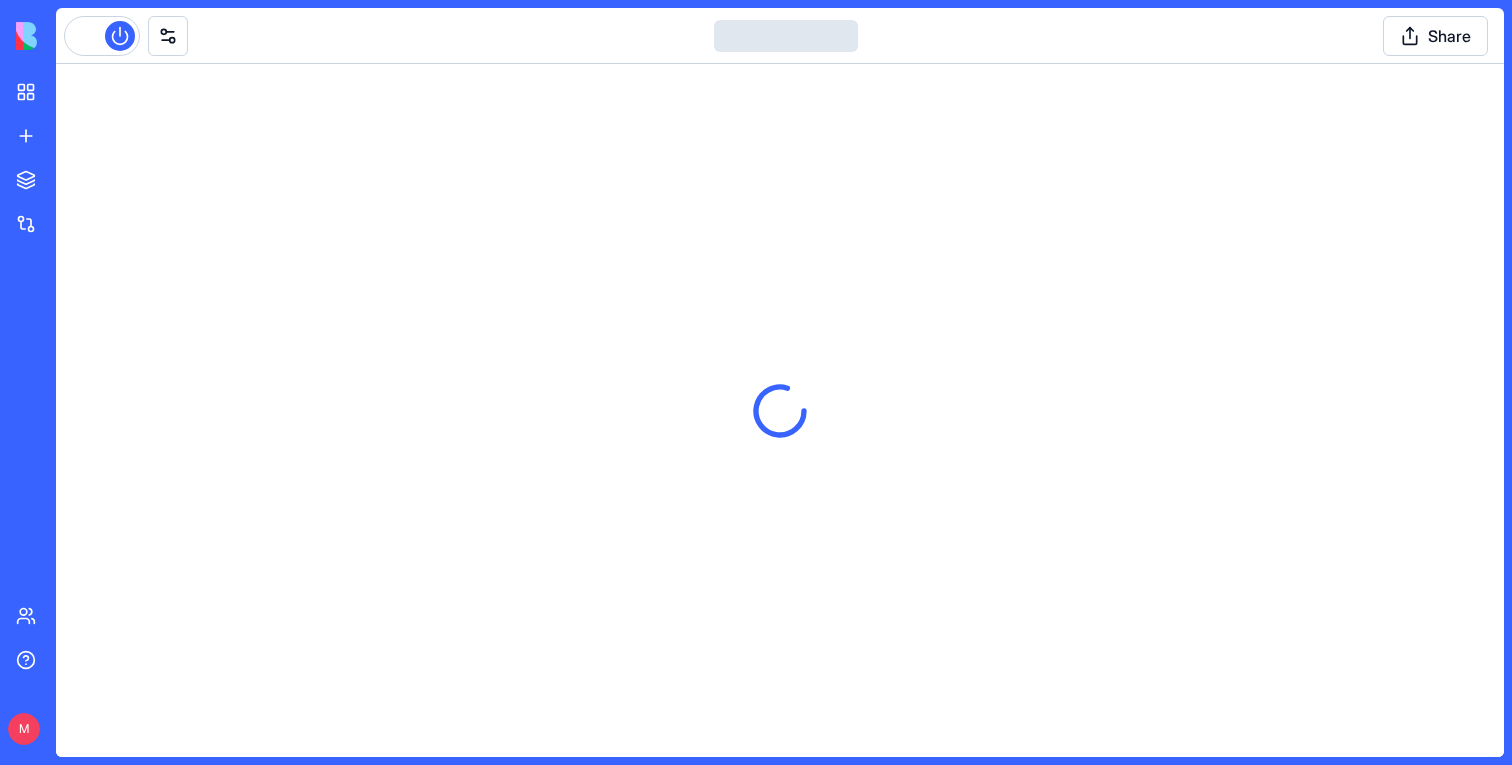 scroll, scrollTop: 0, scrollLeft: 0, axis: both 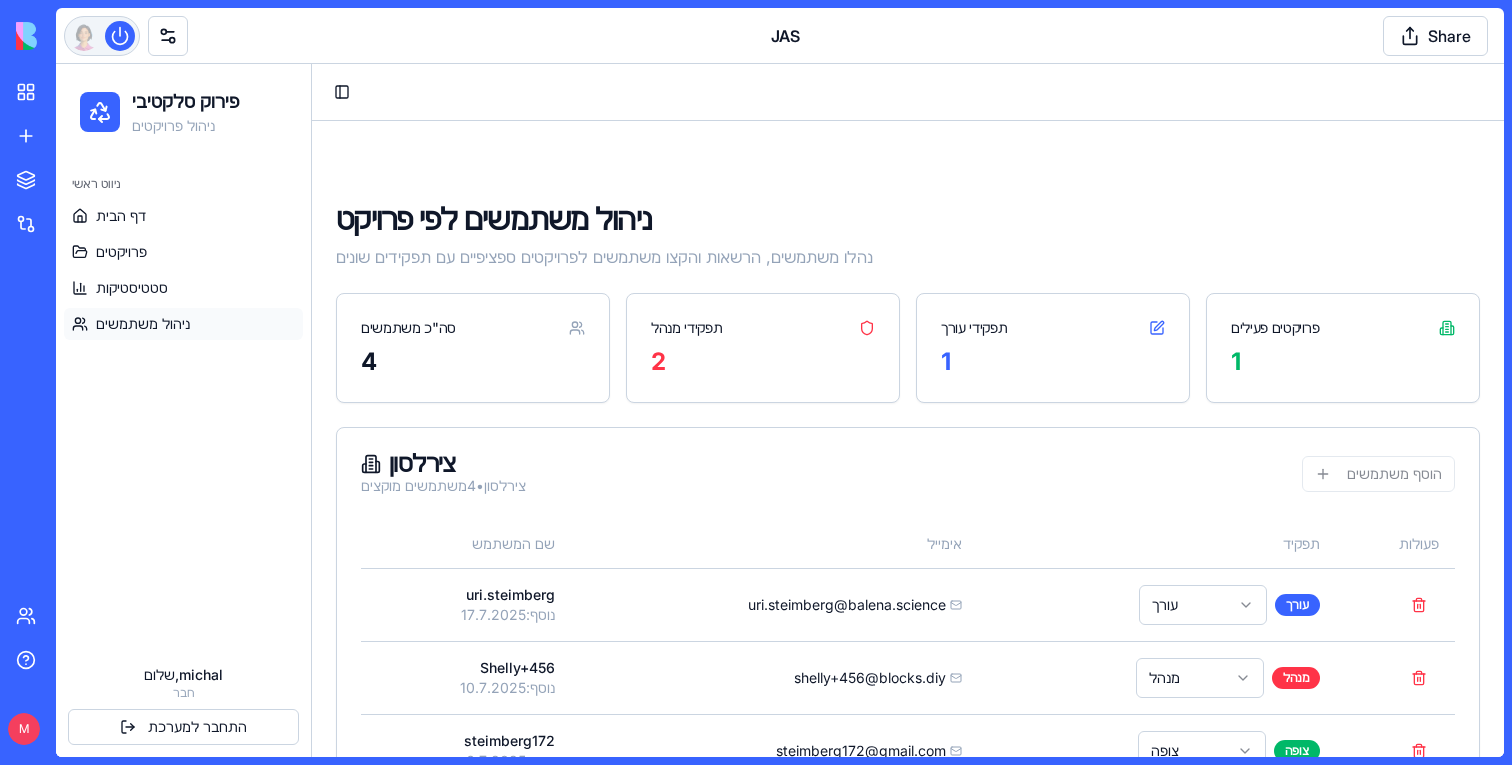 click at bounding box center [102, 36] 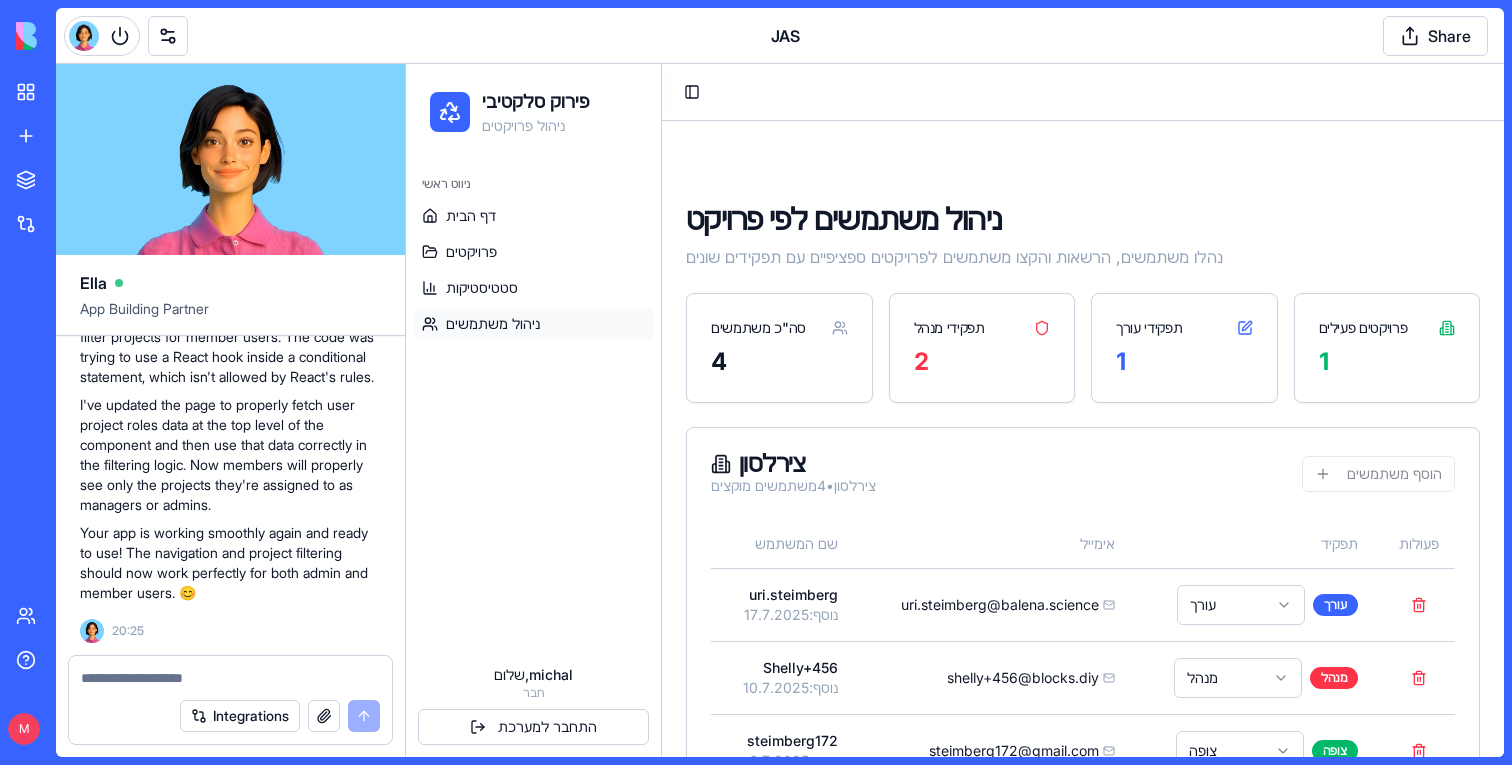 scroll, scrollTop: 73425, scrollLeft: 0, axis: vertical 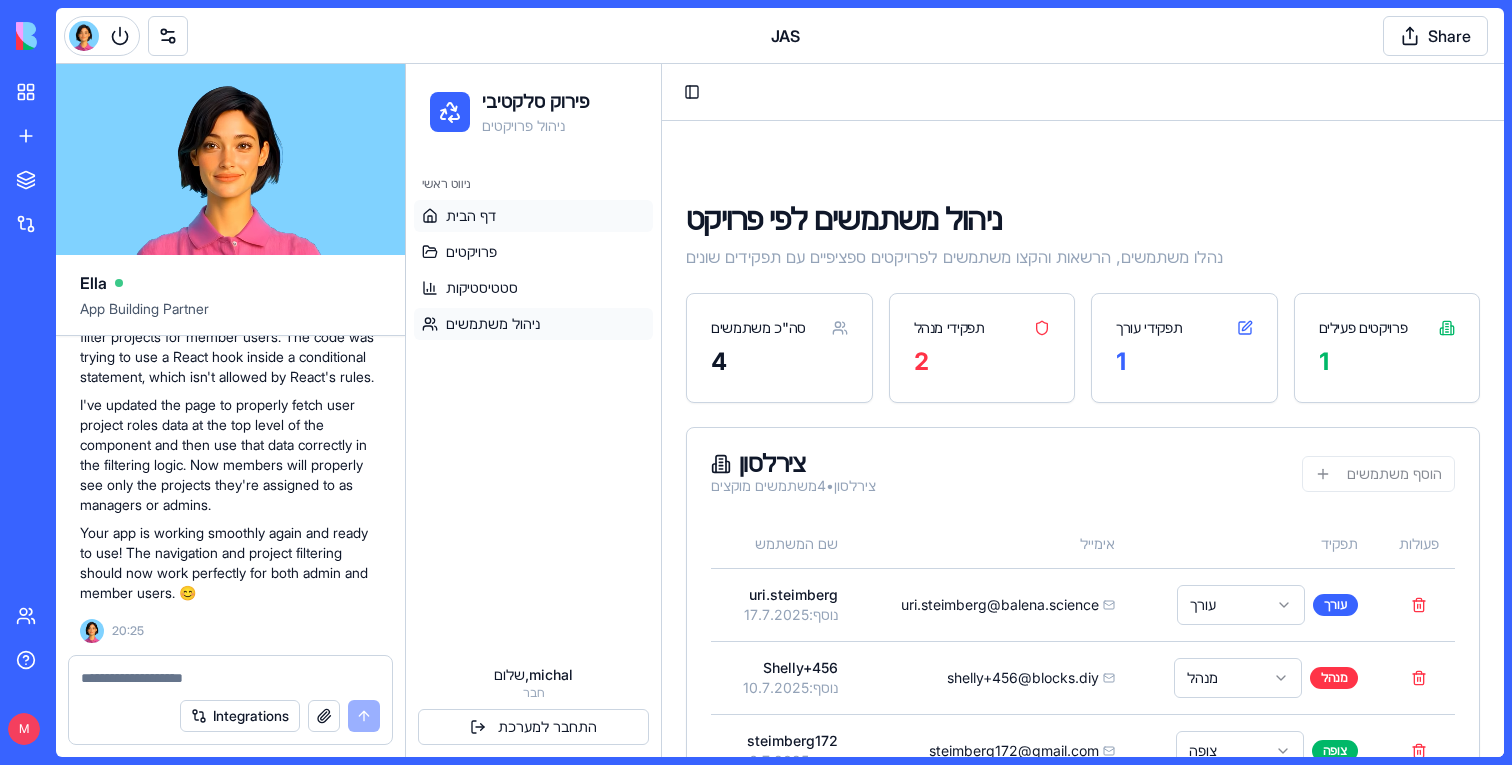 click on "דף הבית" at bounding box center [533, 216] 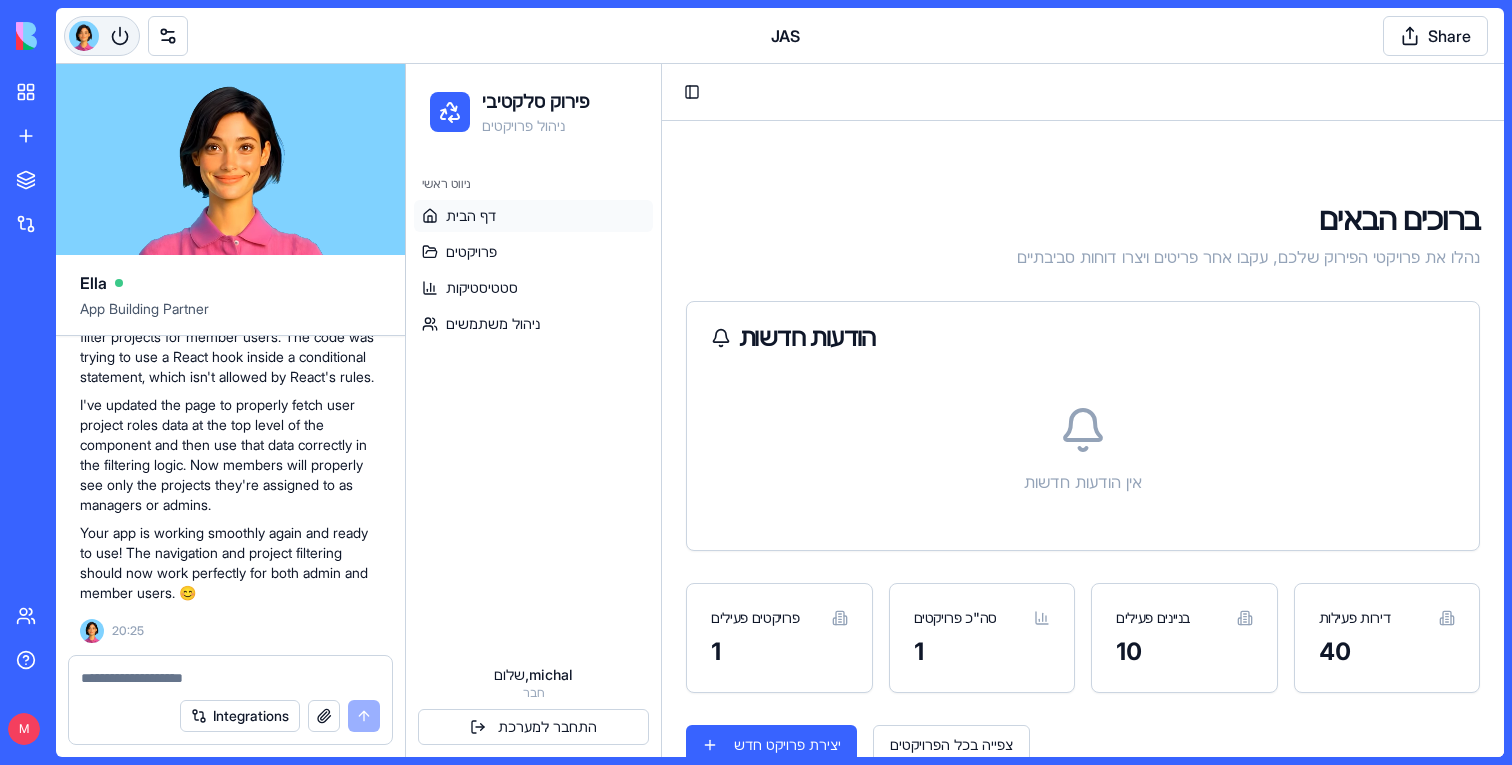 click at bounding box center [84, 36] 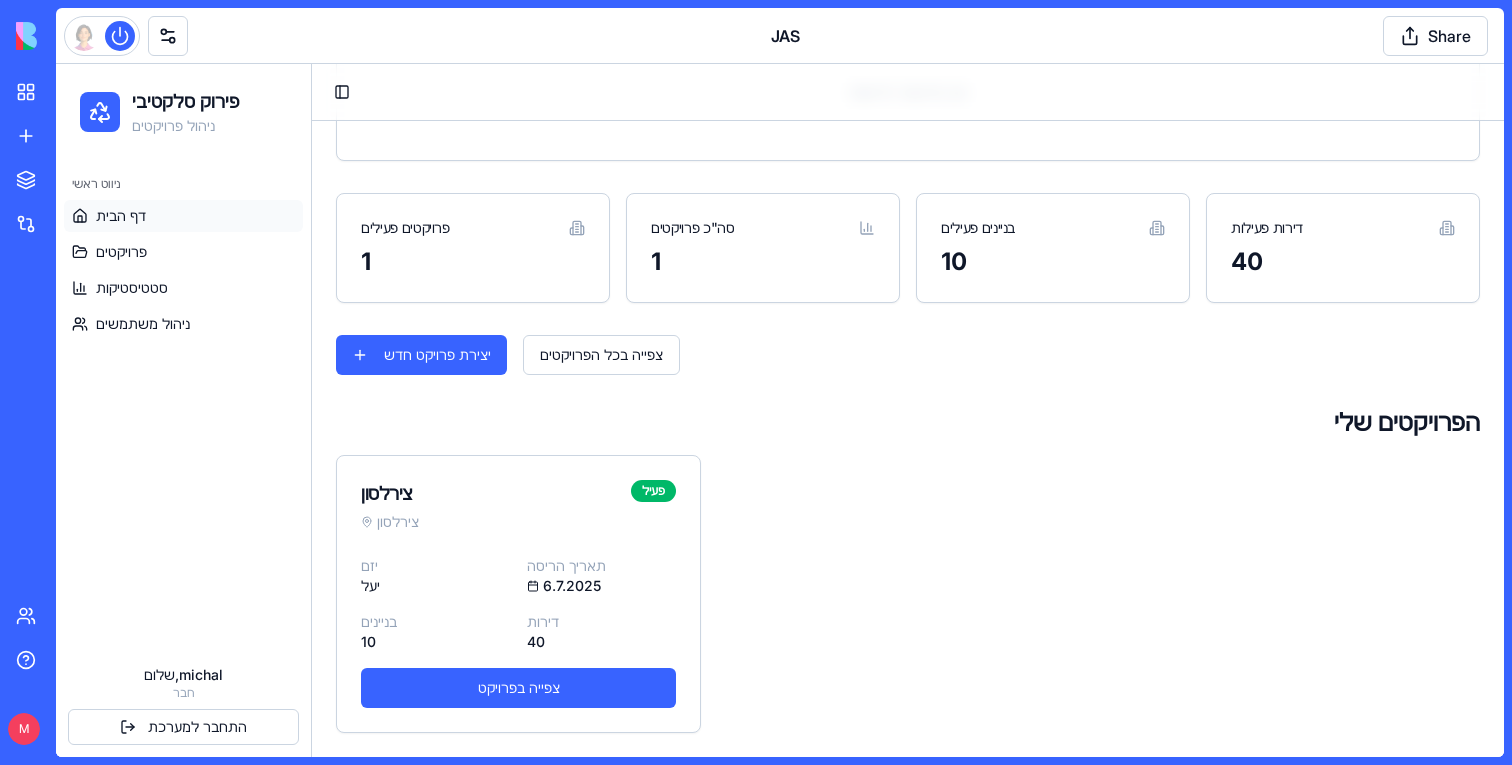 scroll, scrollTop: 0, scrollLeft: 0, axis: both 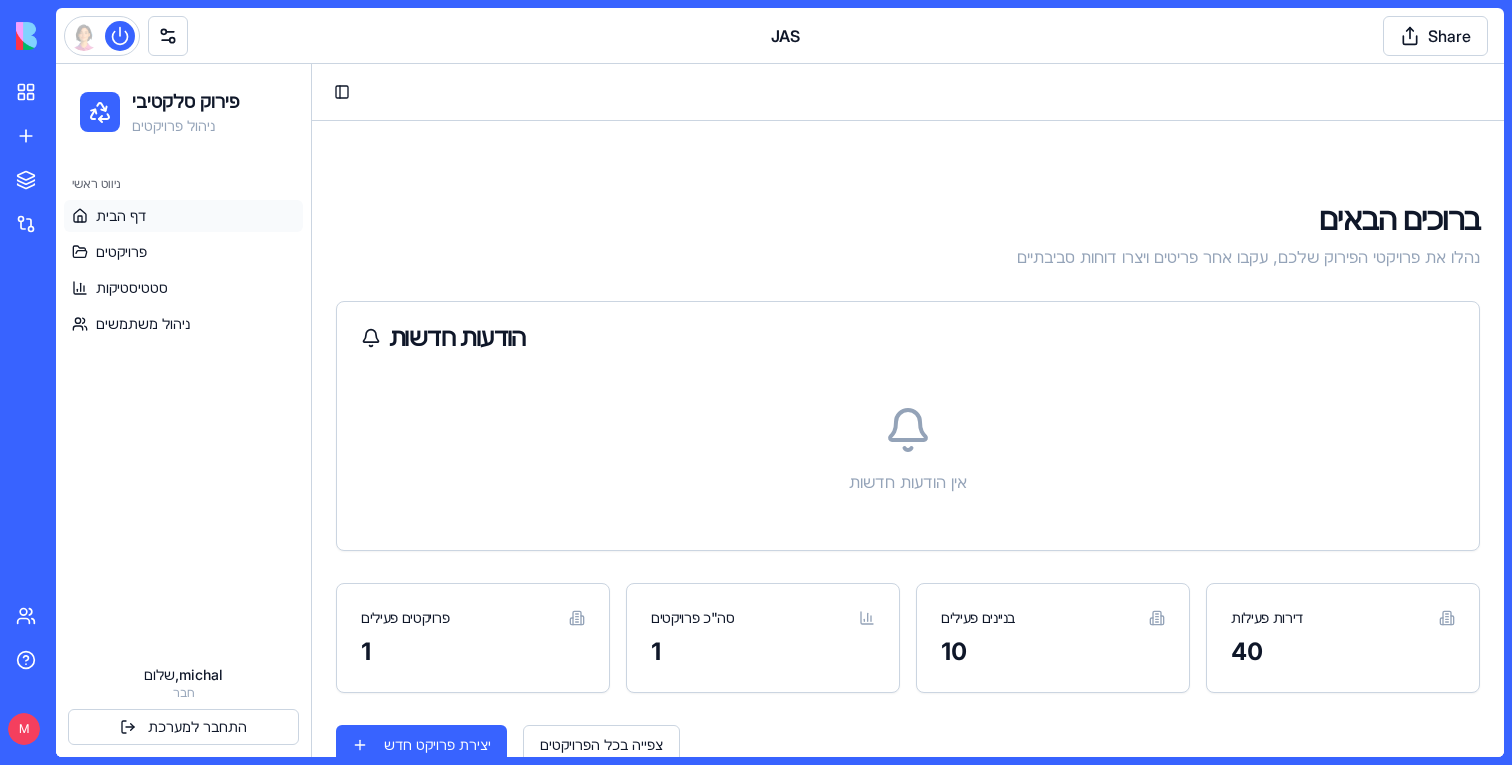 click on "JAS Share" at bounding box center [780, 36] 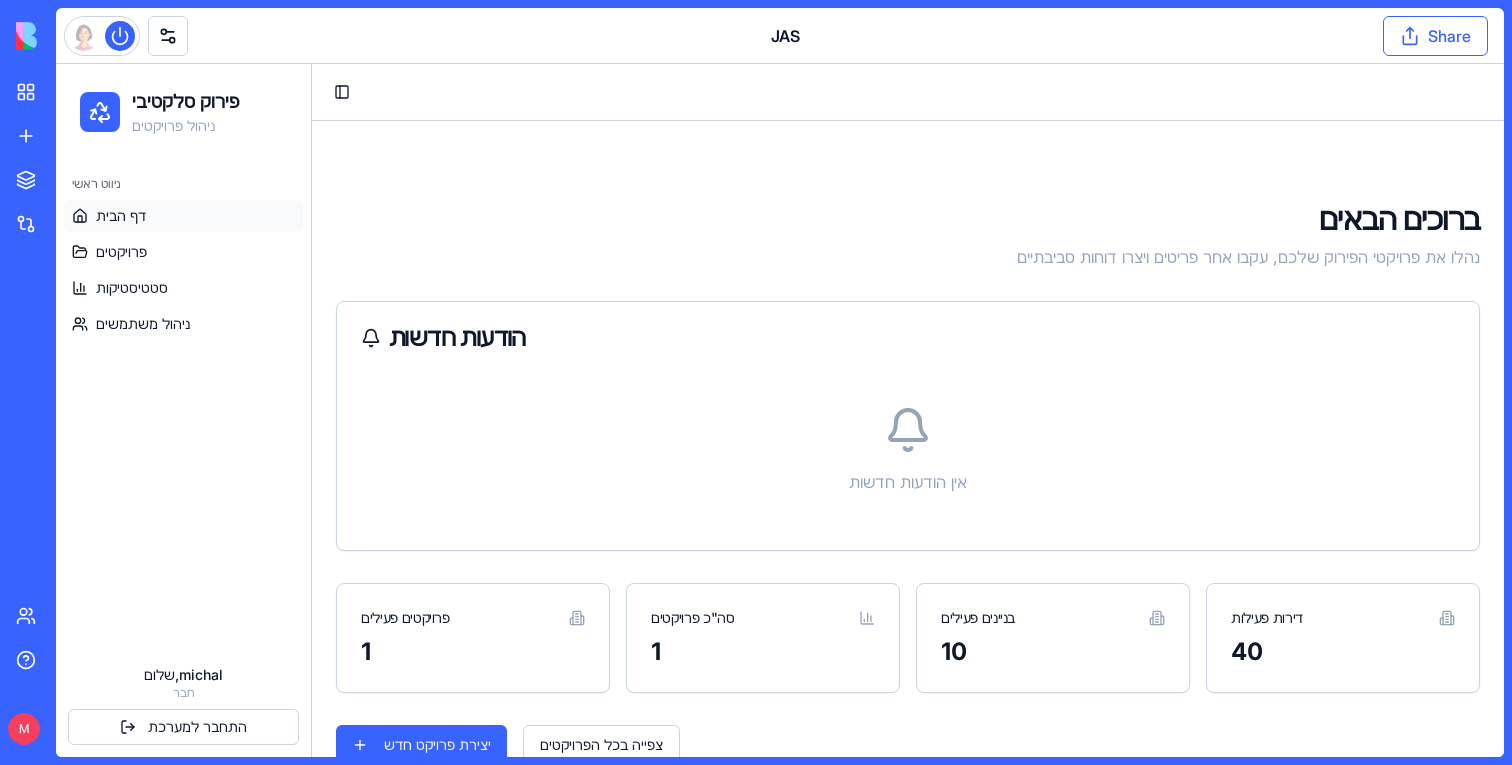 click on "Share" at bounding box center [1435, 36] 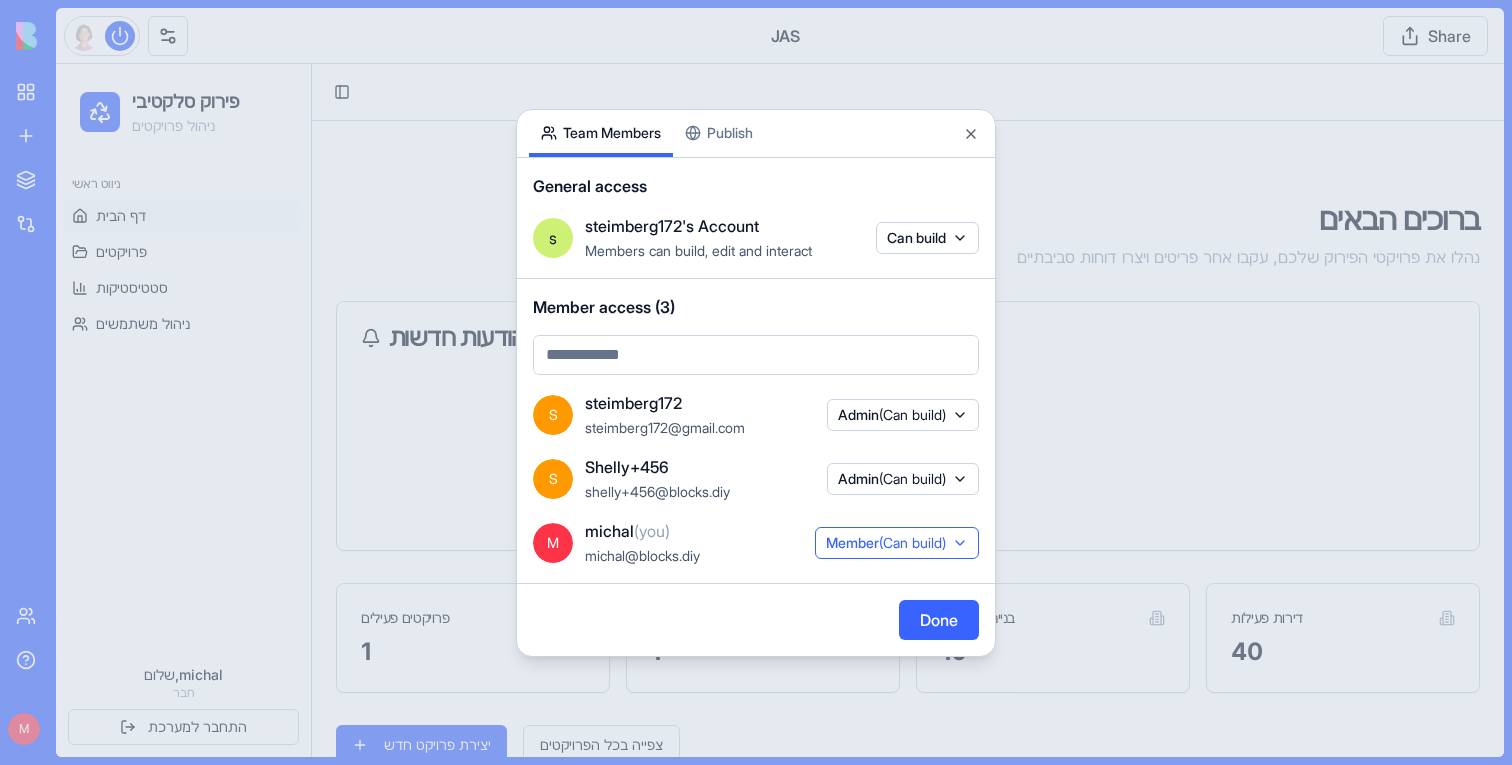 click on "(Can build)" at bounding box center [912, 542] 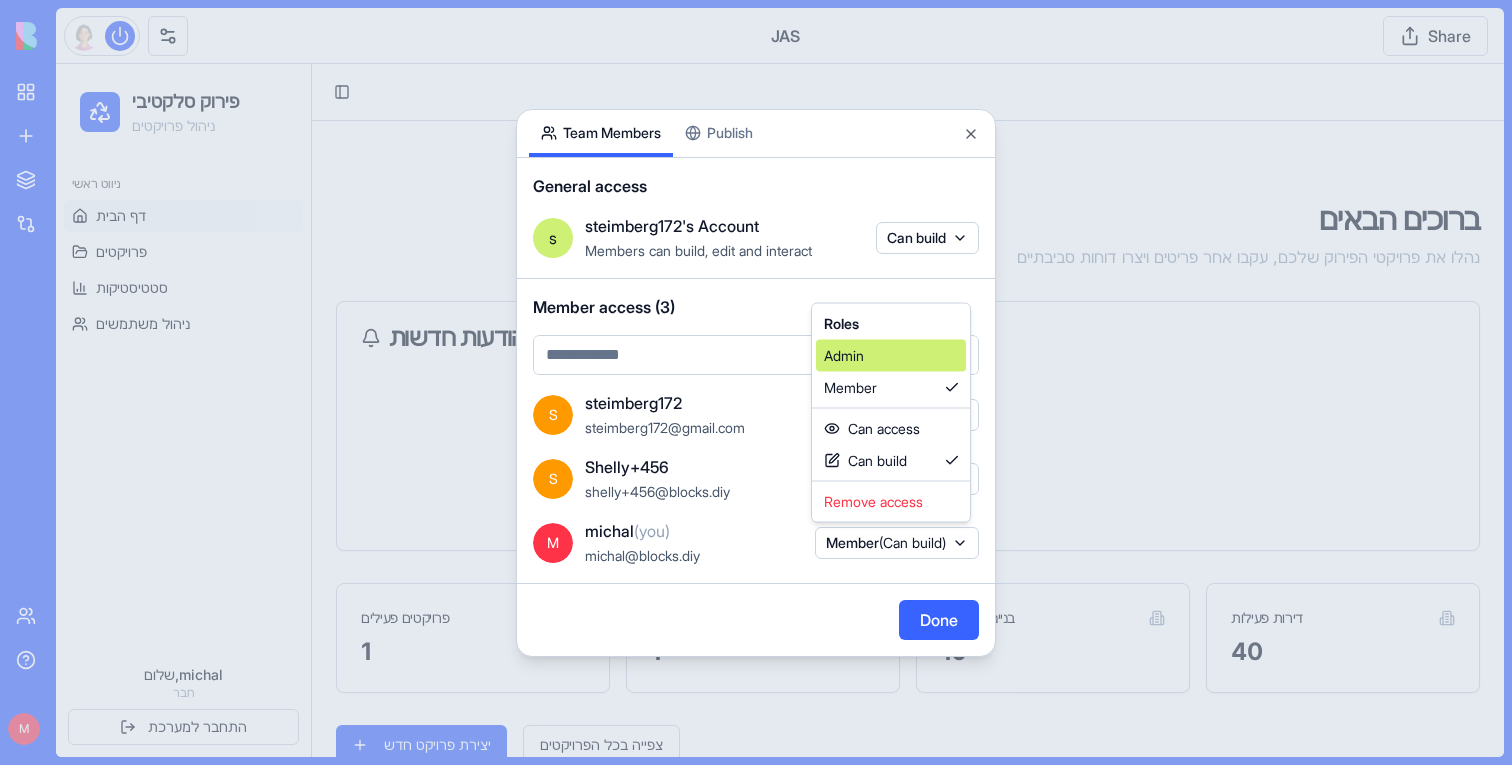 click on "Admin" at bounding box center (891, 356) 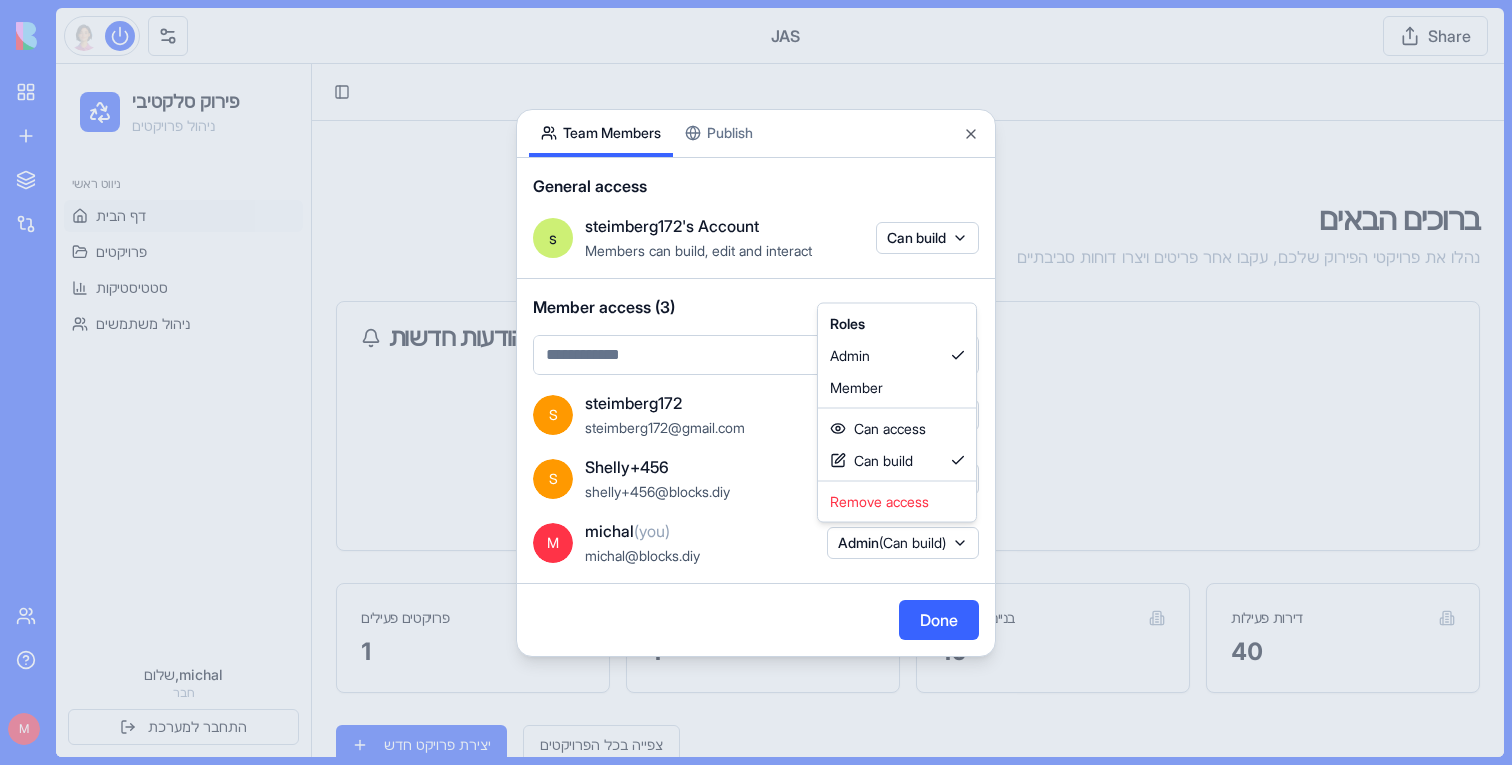 click at bounding box center (756, 382) 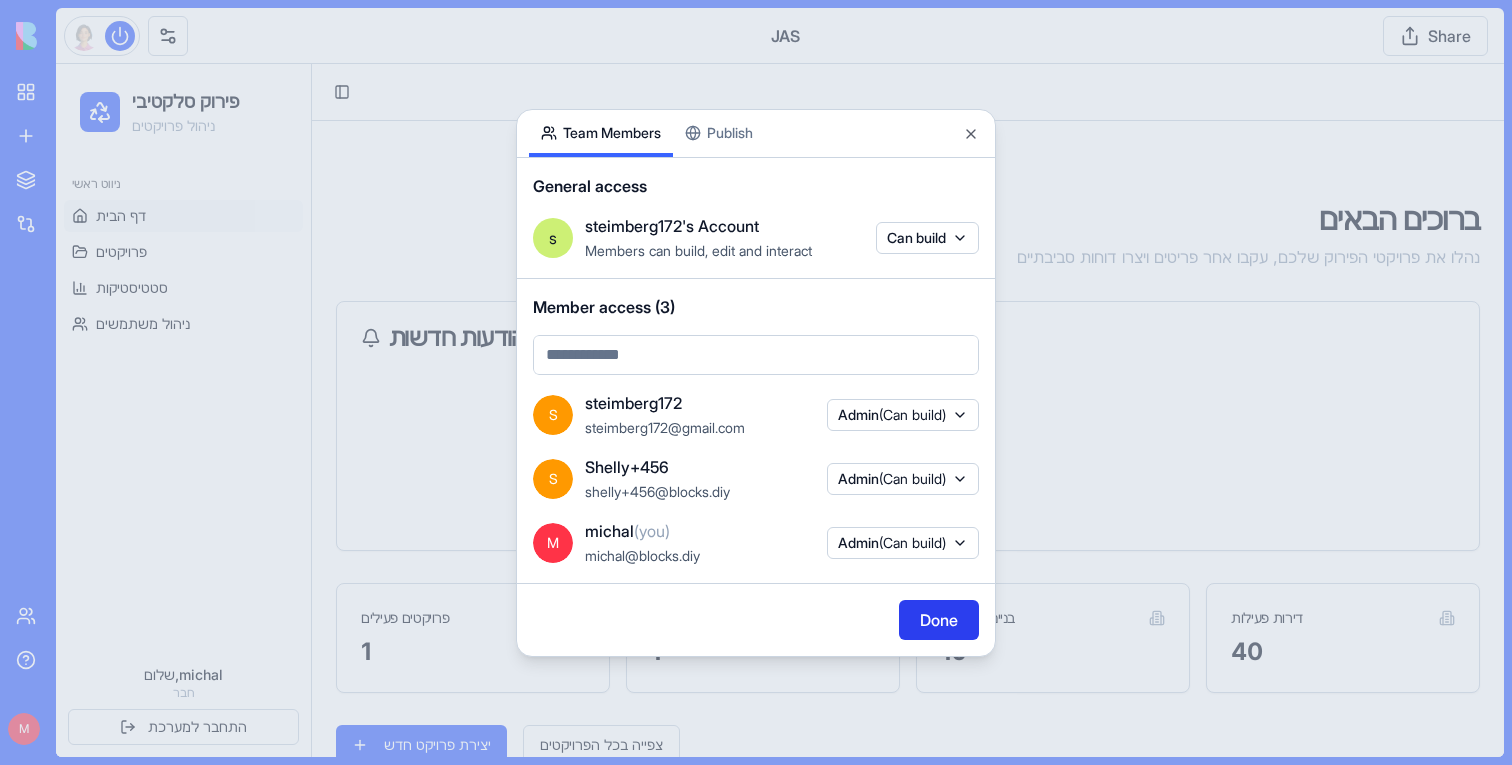 click on "Done" at bounding box center [939, 620] 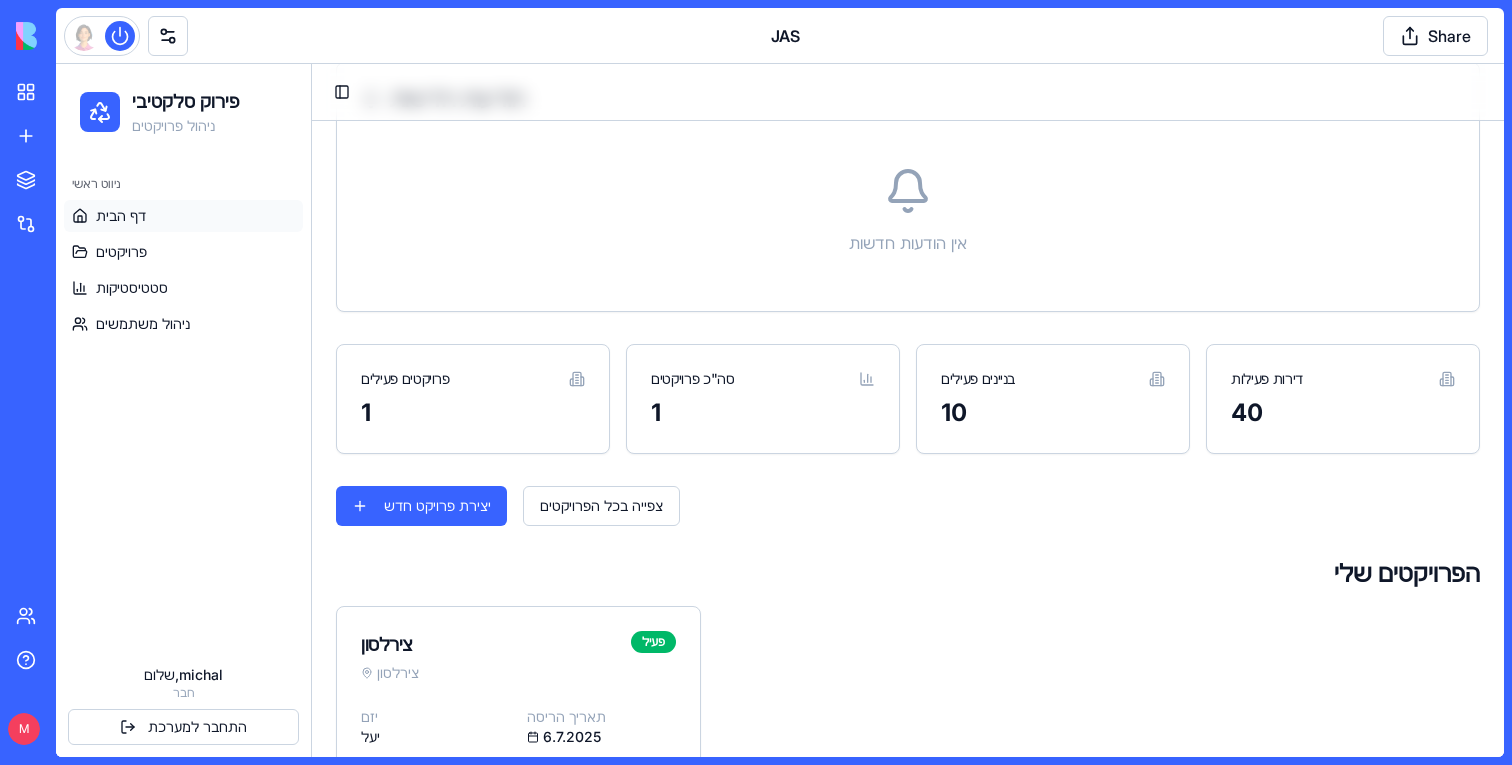 scroll, scrollTop: 390, scrollLeft: 0, axis: vertical 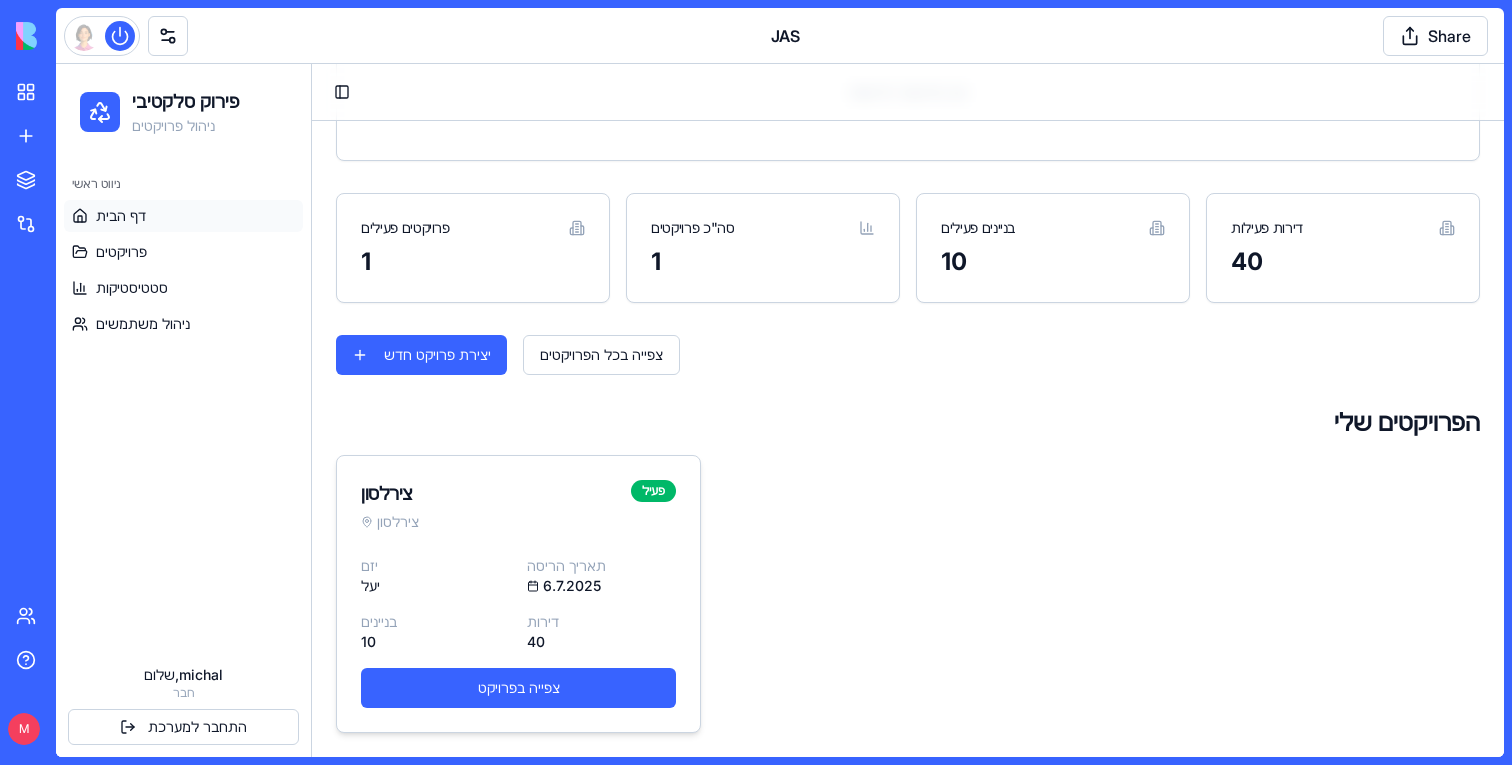 click on "יזם" at bounding box center (436, 566) 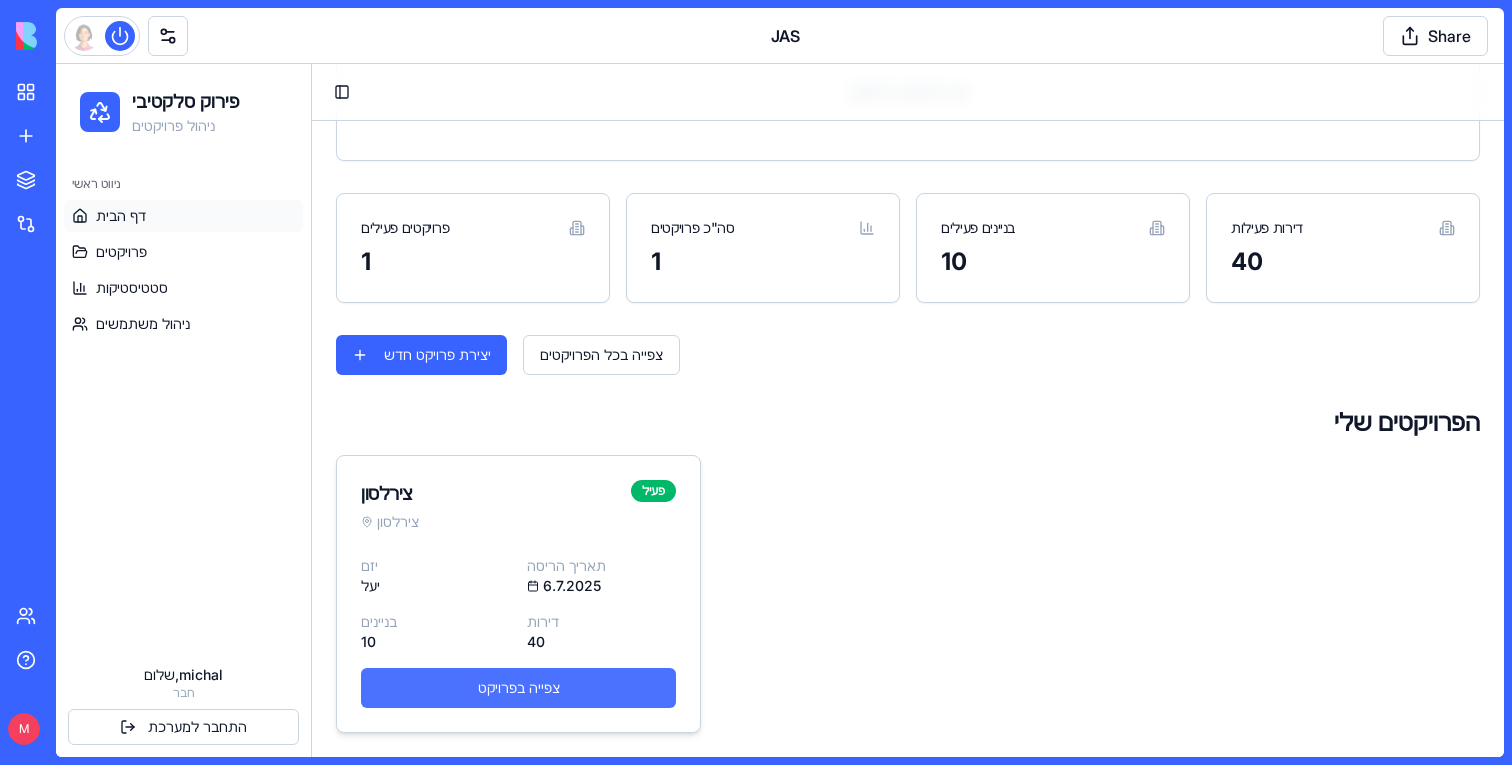click on "צפייה בפרויקט" at bounding box center (518, 688) 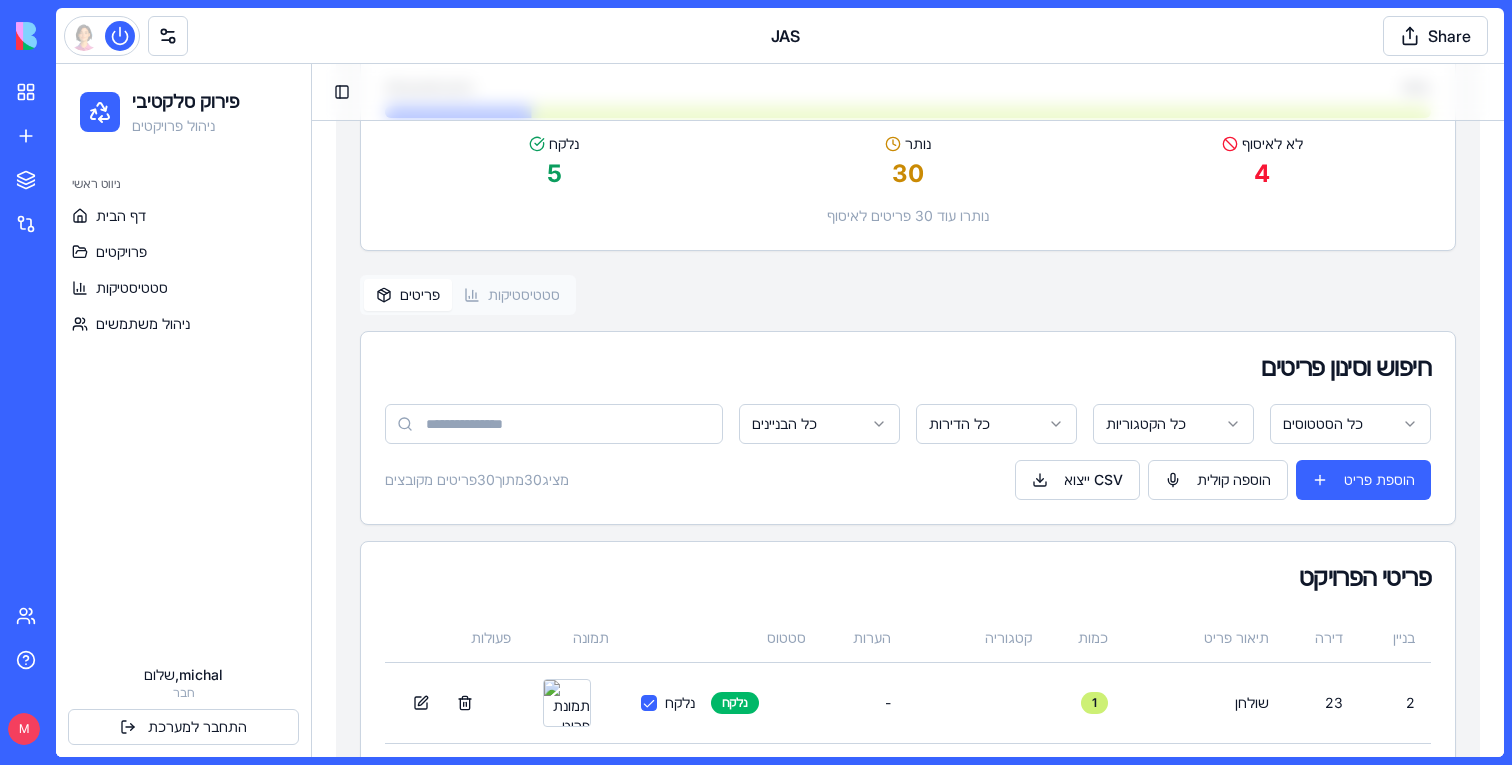 scroll, scrollTop: 452, scrollLeft: 0, axis: vertical 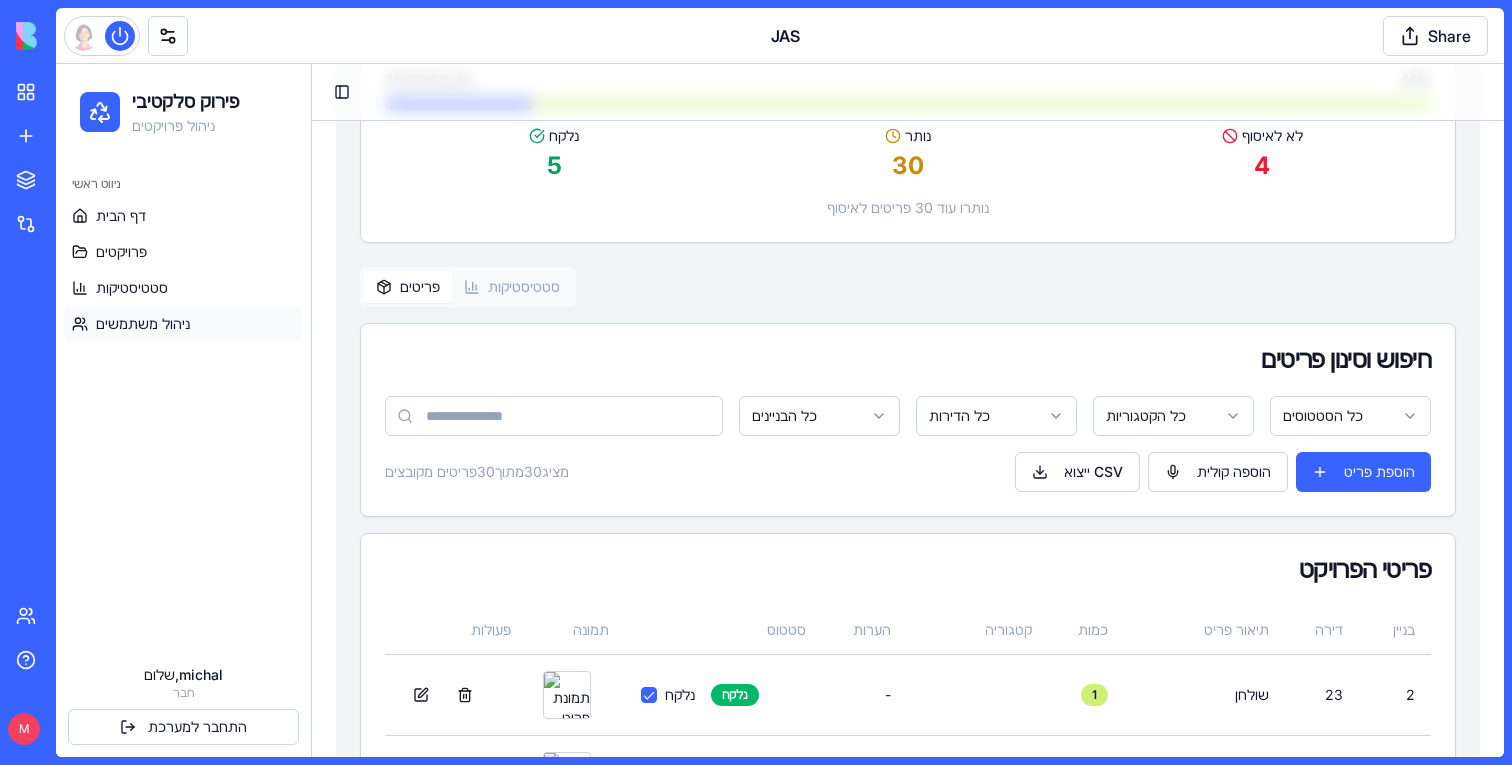 click on "ניהול משתמשים" at bounding box center (143, 324) 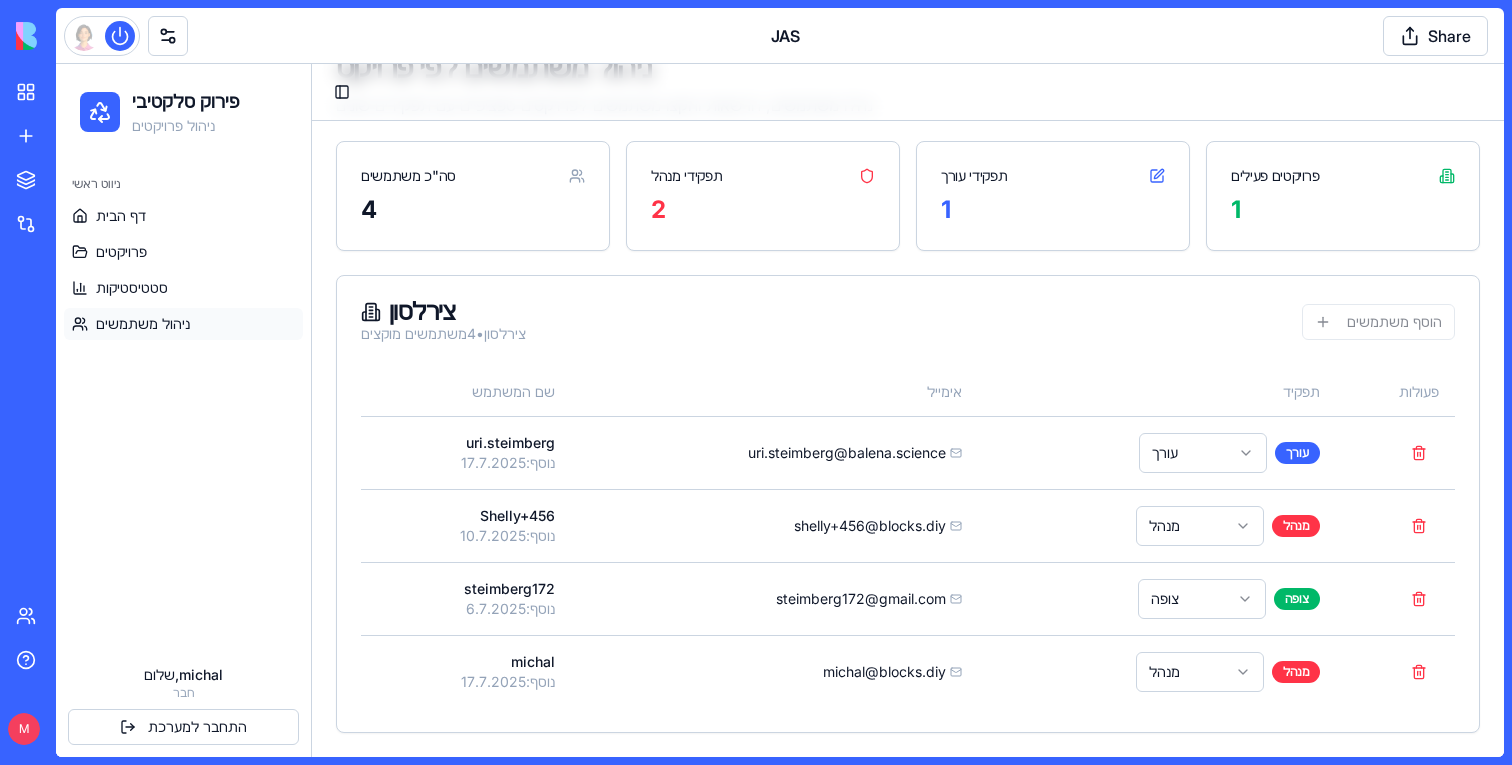 scroll, scrollTop: 151, scrollLeft: 0, axis: vertical 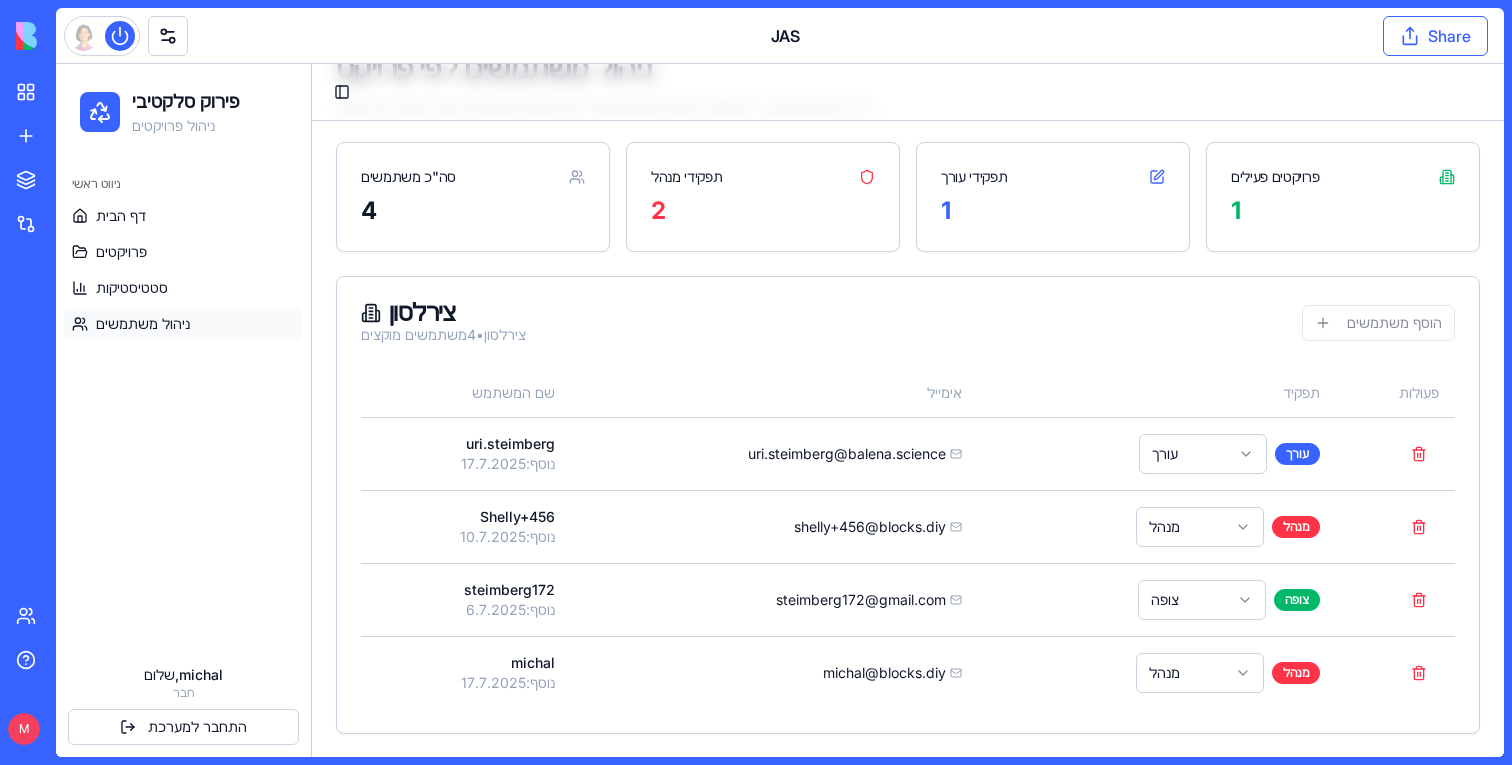 click on "Share" at bounding box center [1435, 36] 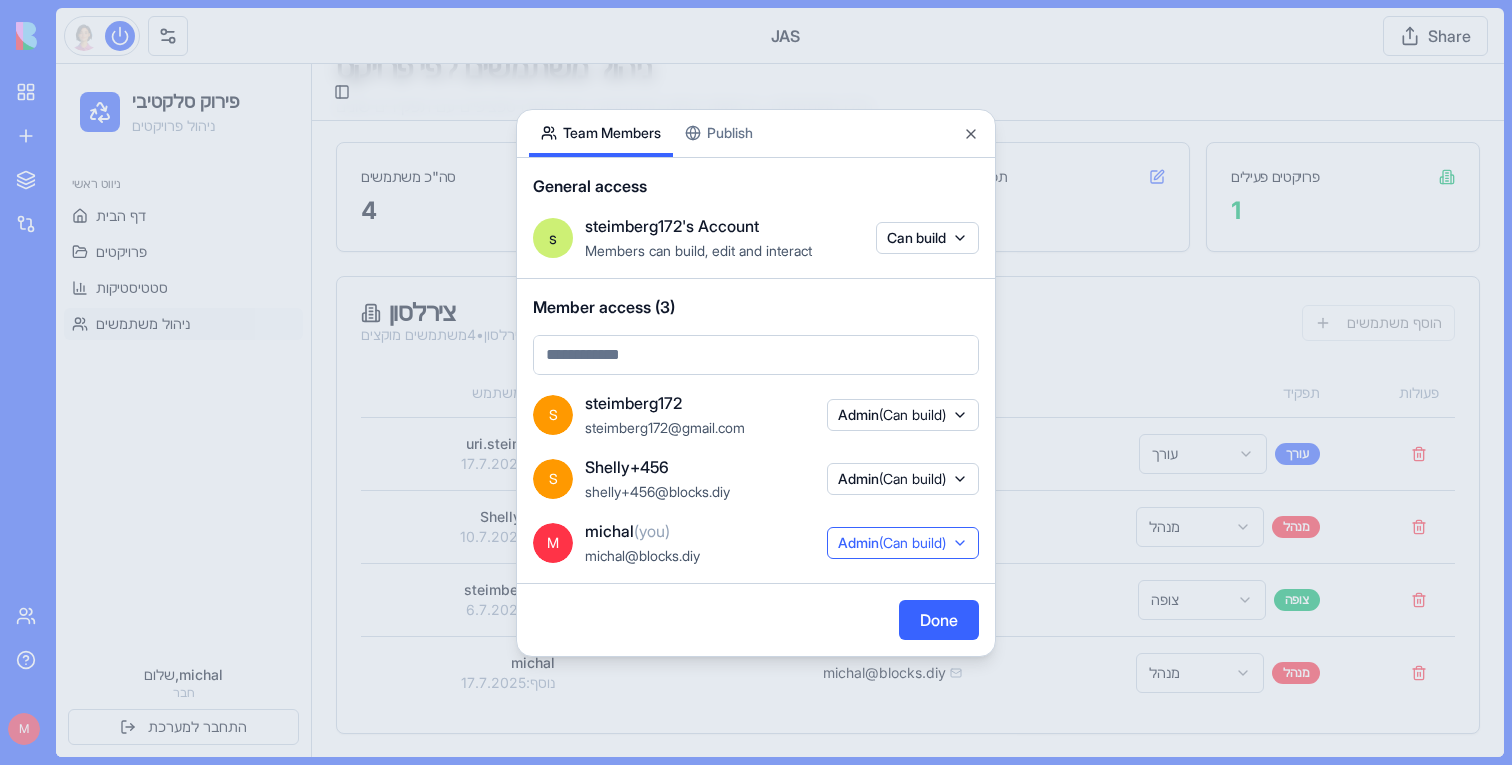 click on "(Can build)" at bounding box center [912, 542] 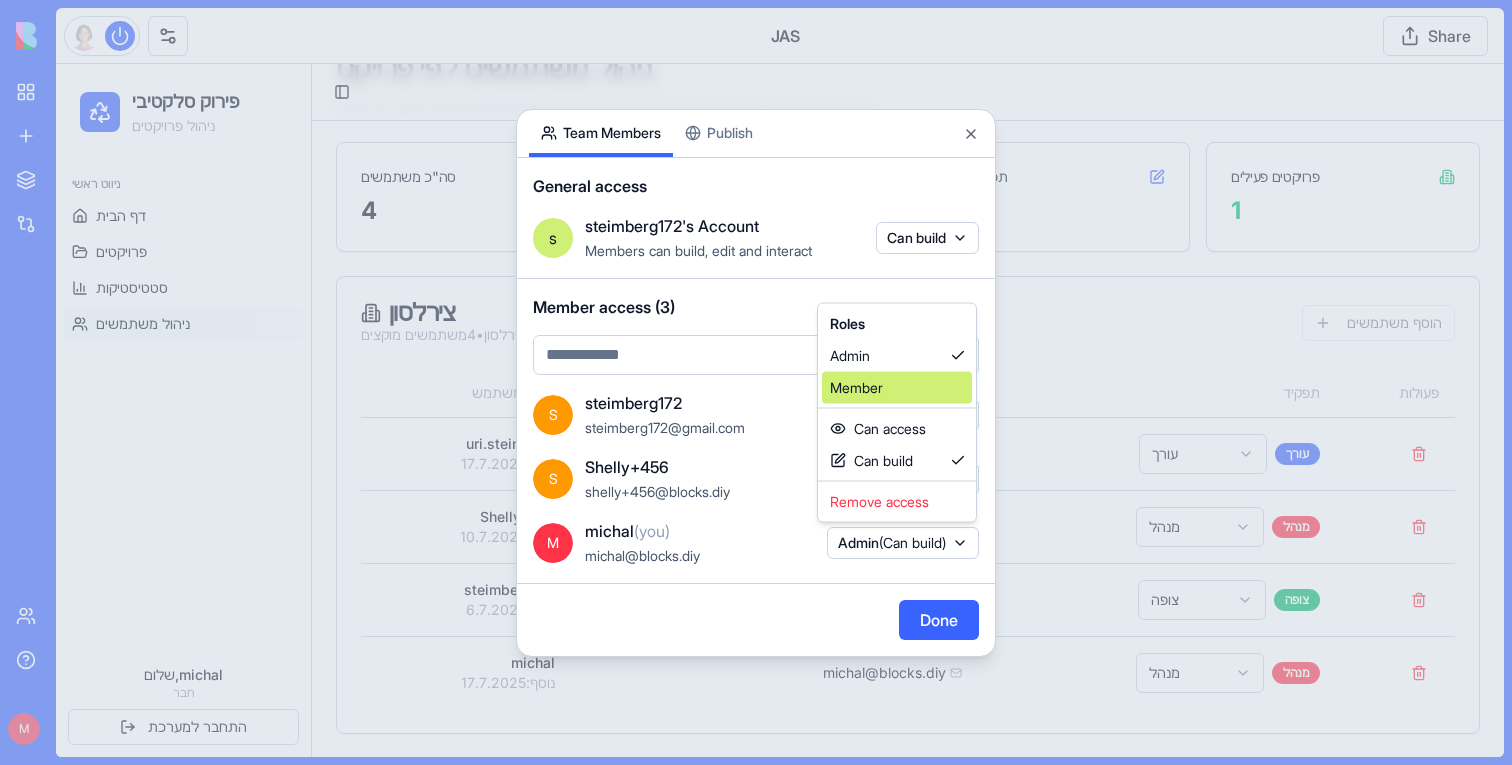 click on "Member" at bounding box center [897, 388] 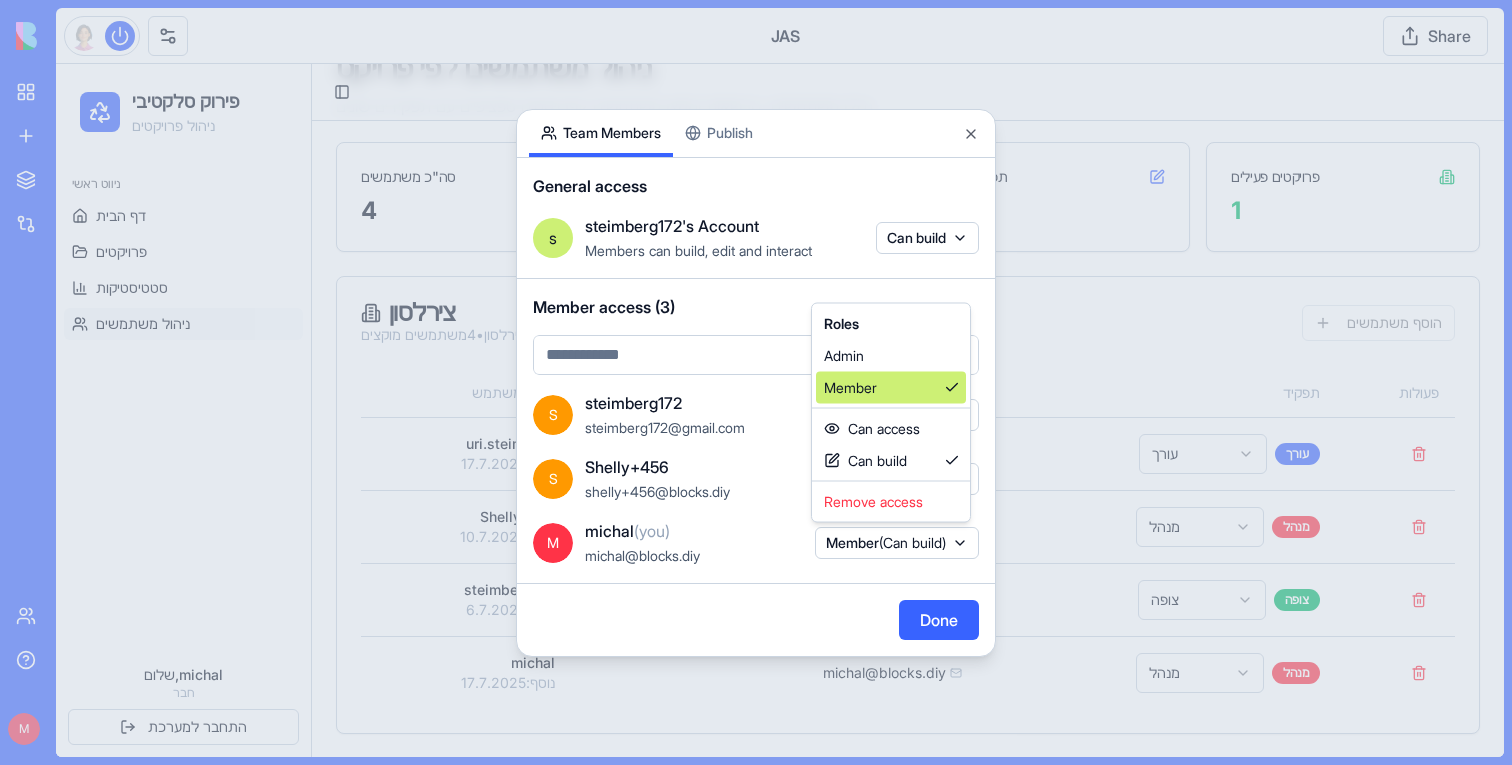 click on "Member" at bounding box center [891, 388] 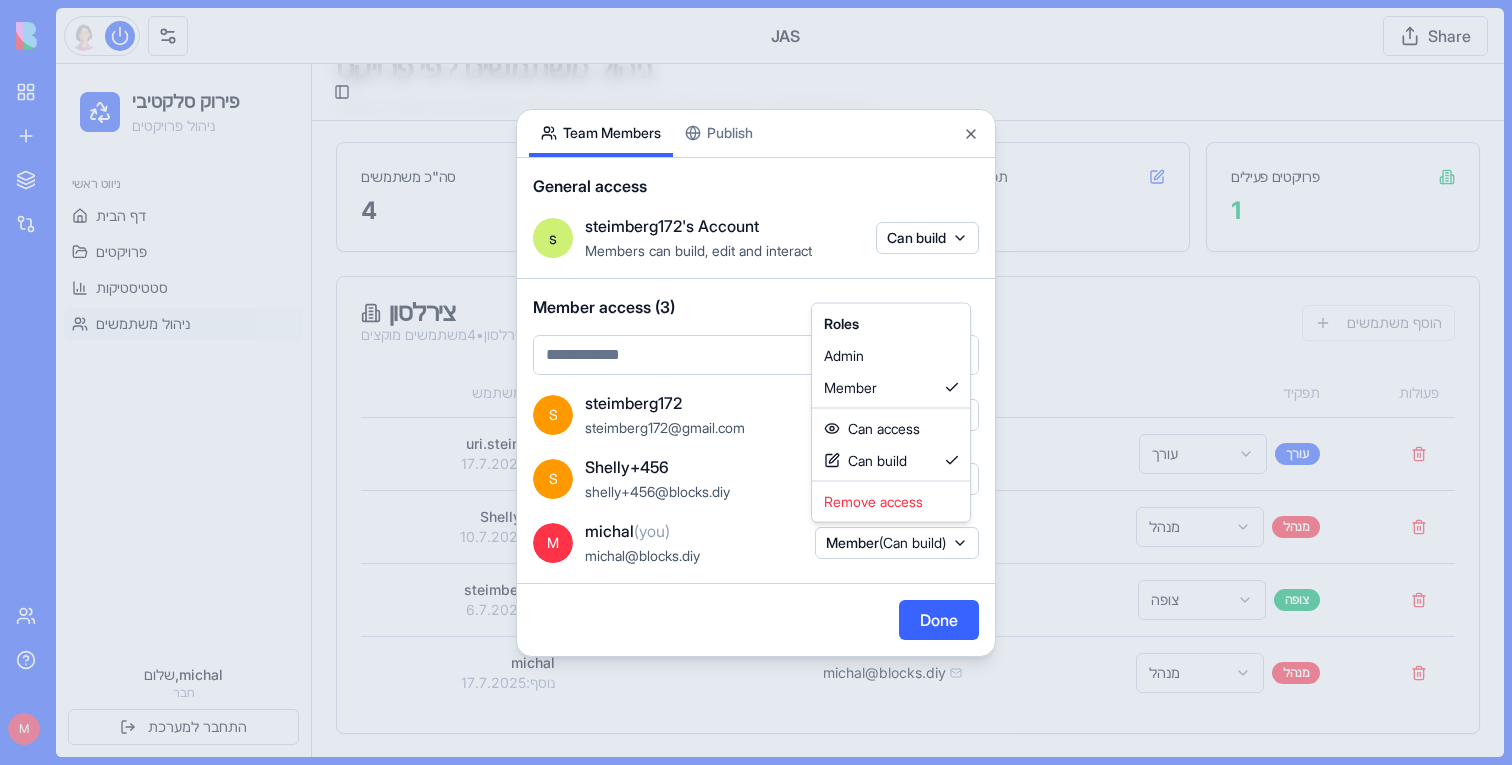 click at bounding box center (756, 382) 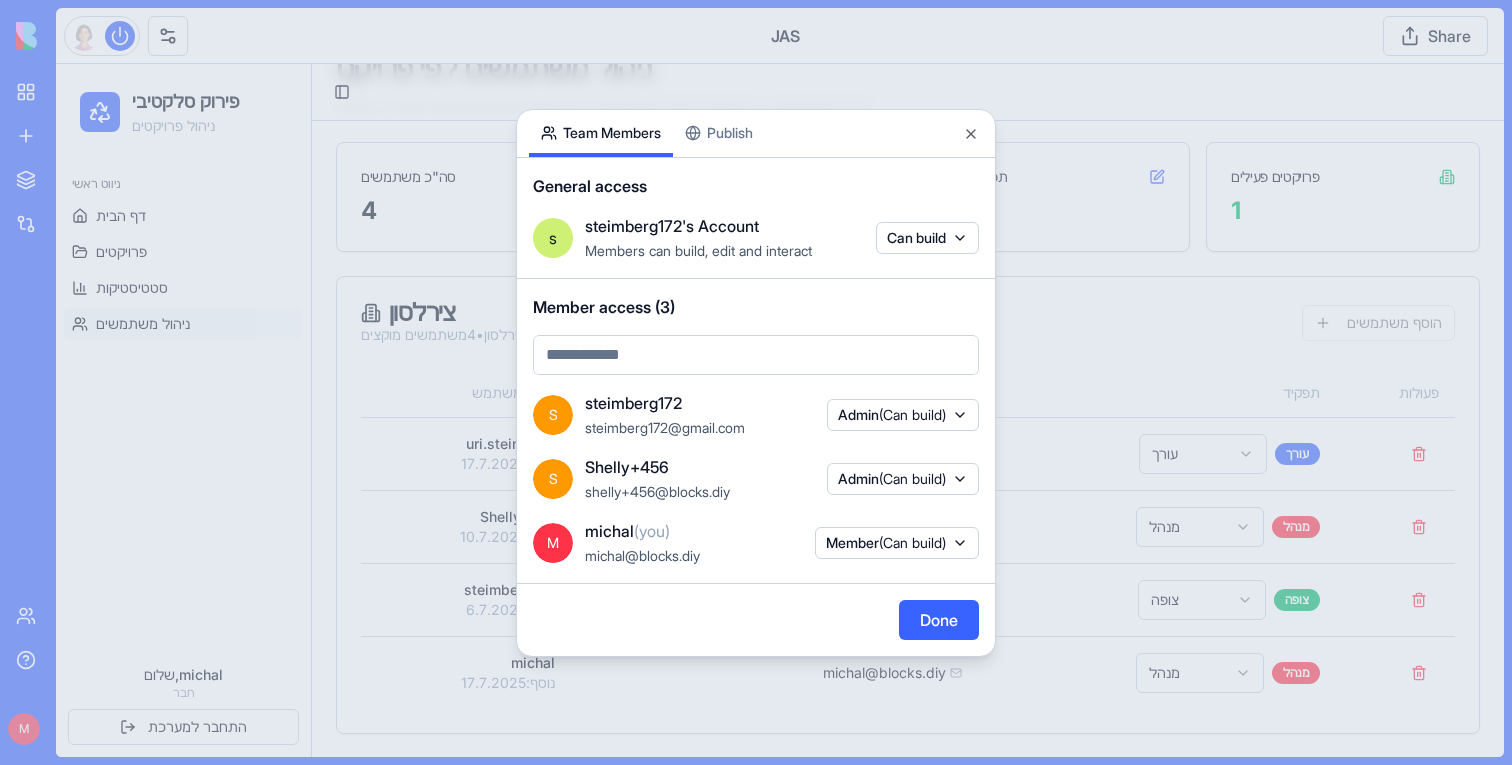 click on "Done" at bounding box center [939, 620] 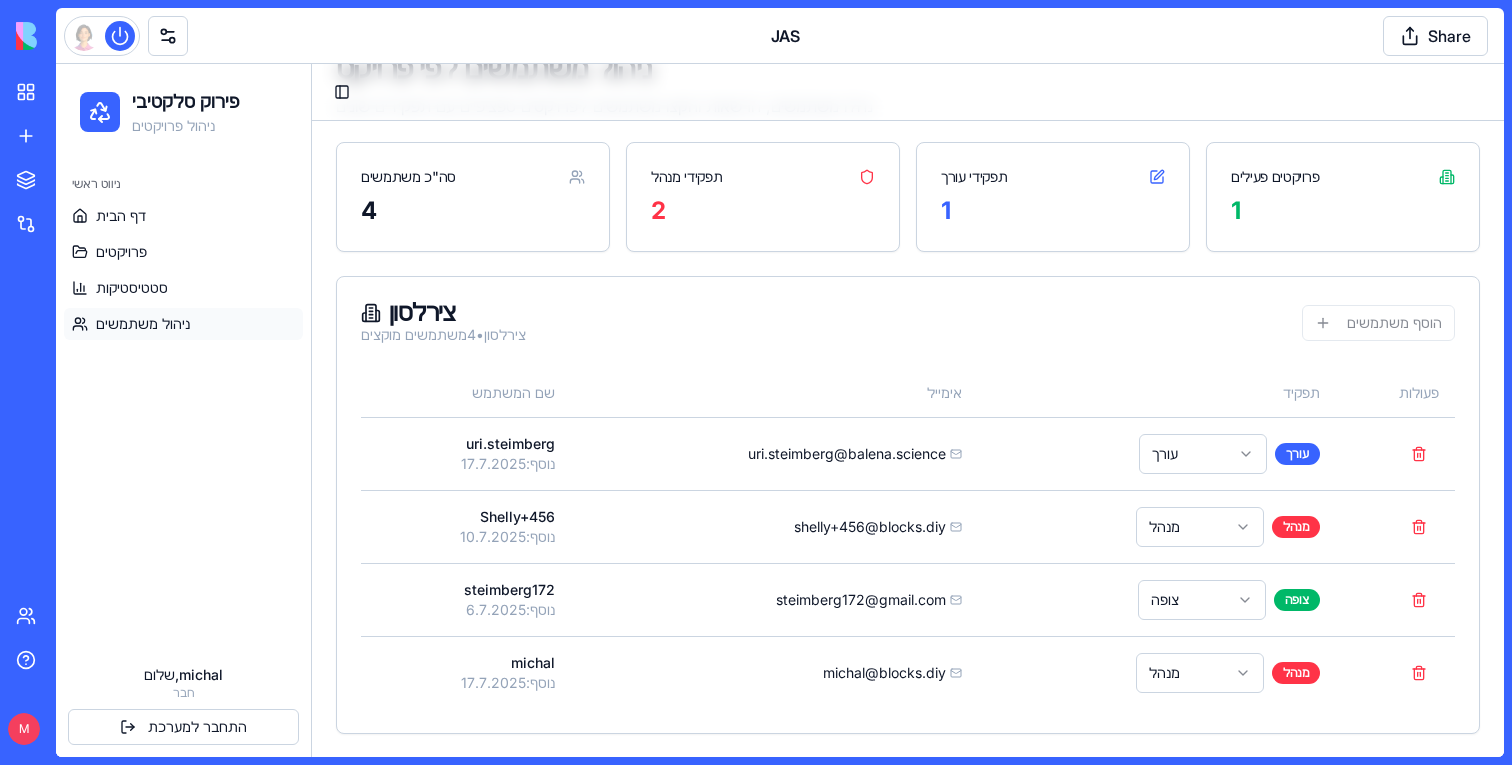 click on "צירלסון צירלסון  •  4  משתמשים מוקצים הוסף משתמשים" at bounding box center [908, 323] 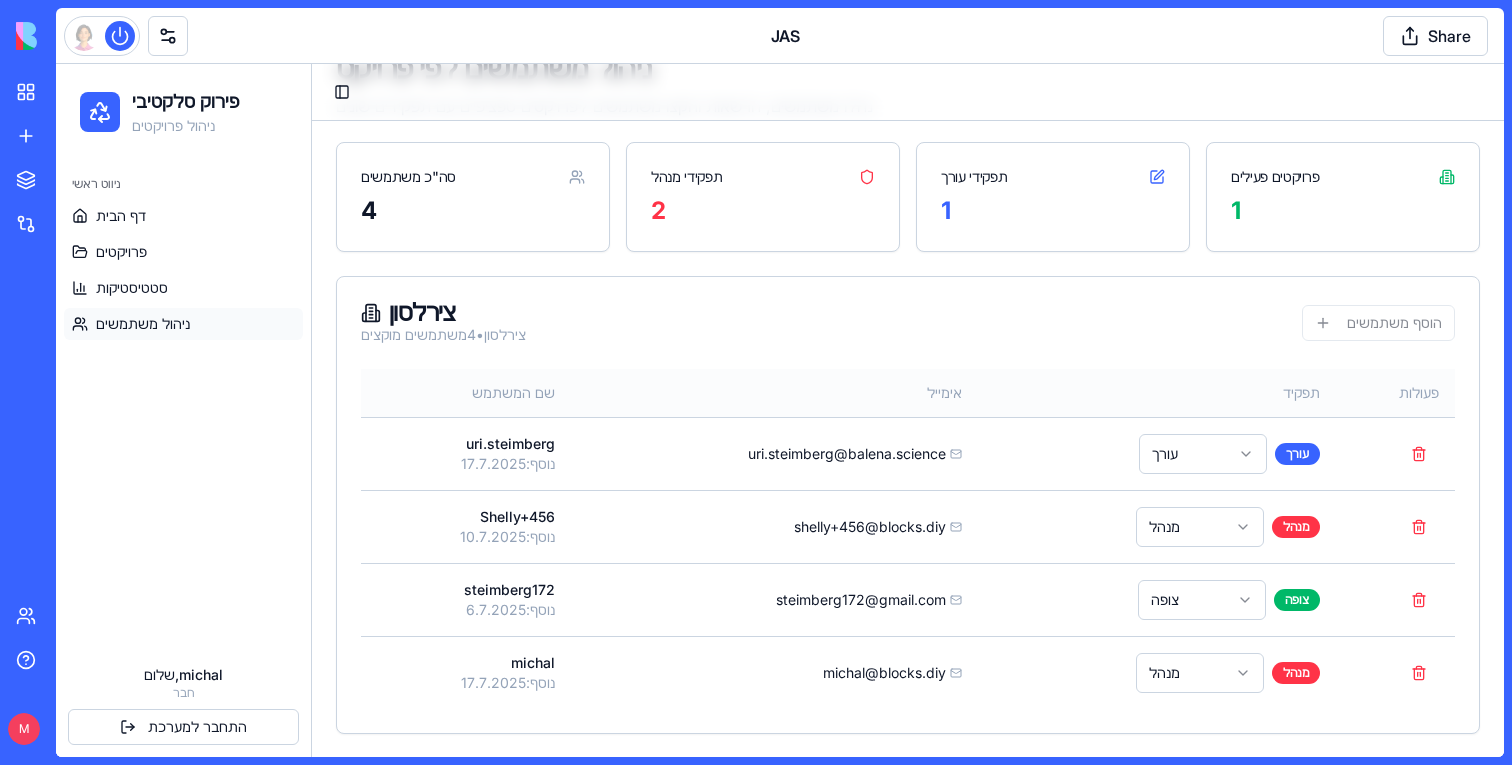click on "פעולות" at bounding box center (1395, 393) 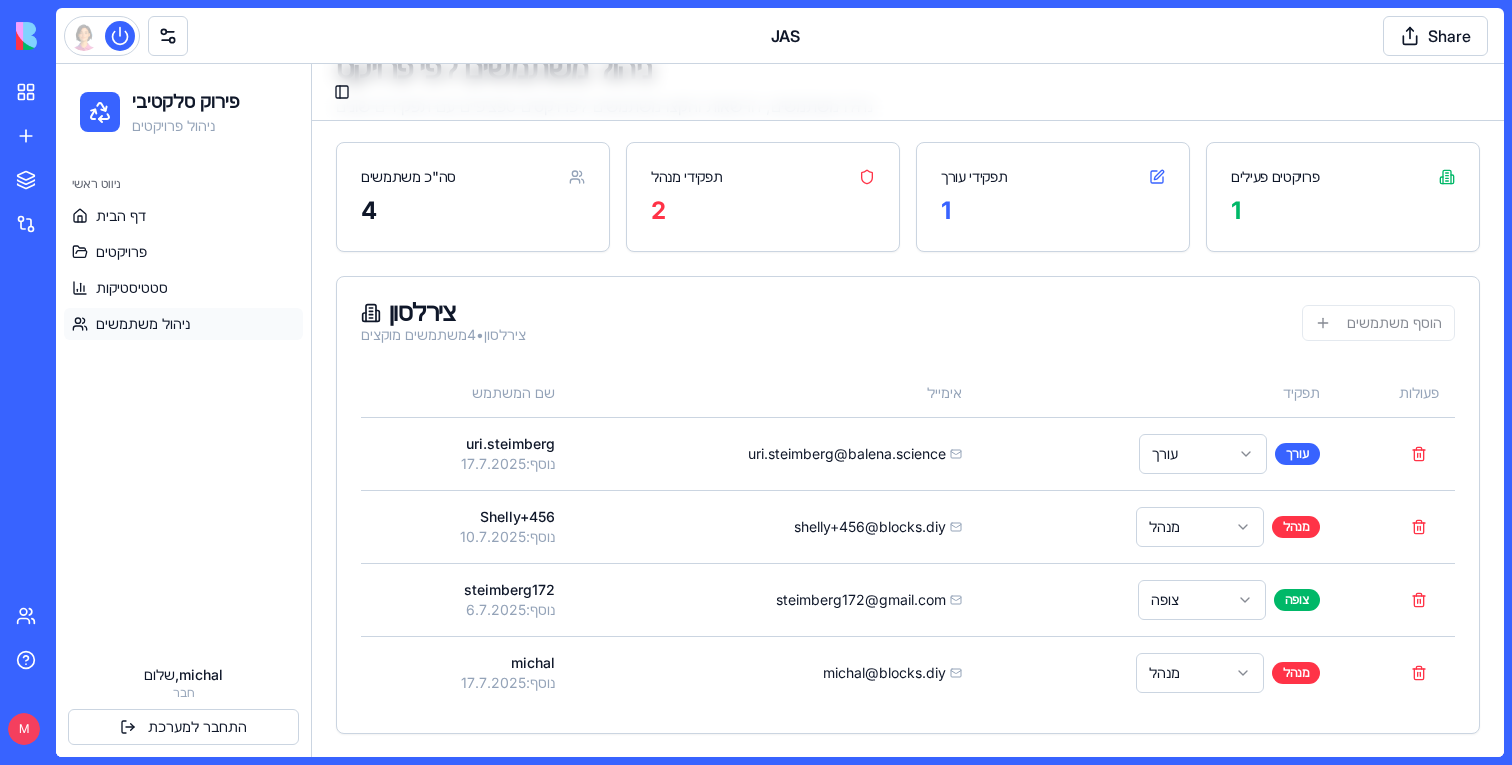 click on "צירלסון צירלסון  •  4  משתמשים מוקצים הוסף משתמשים" at bounding box center (908, 323) 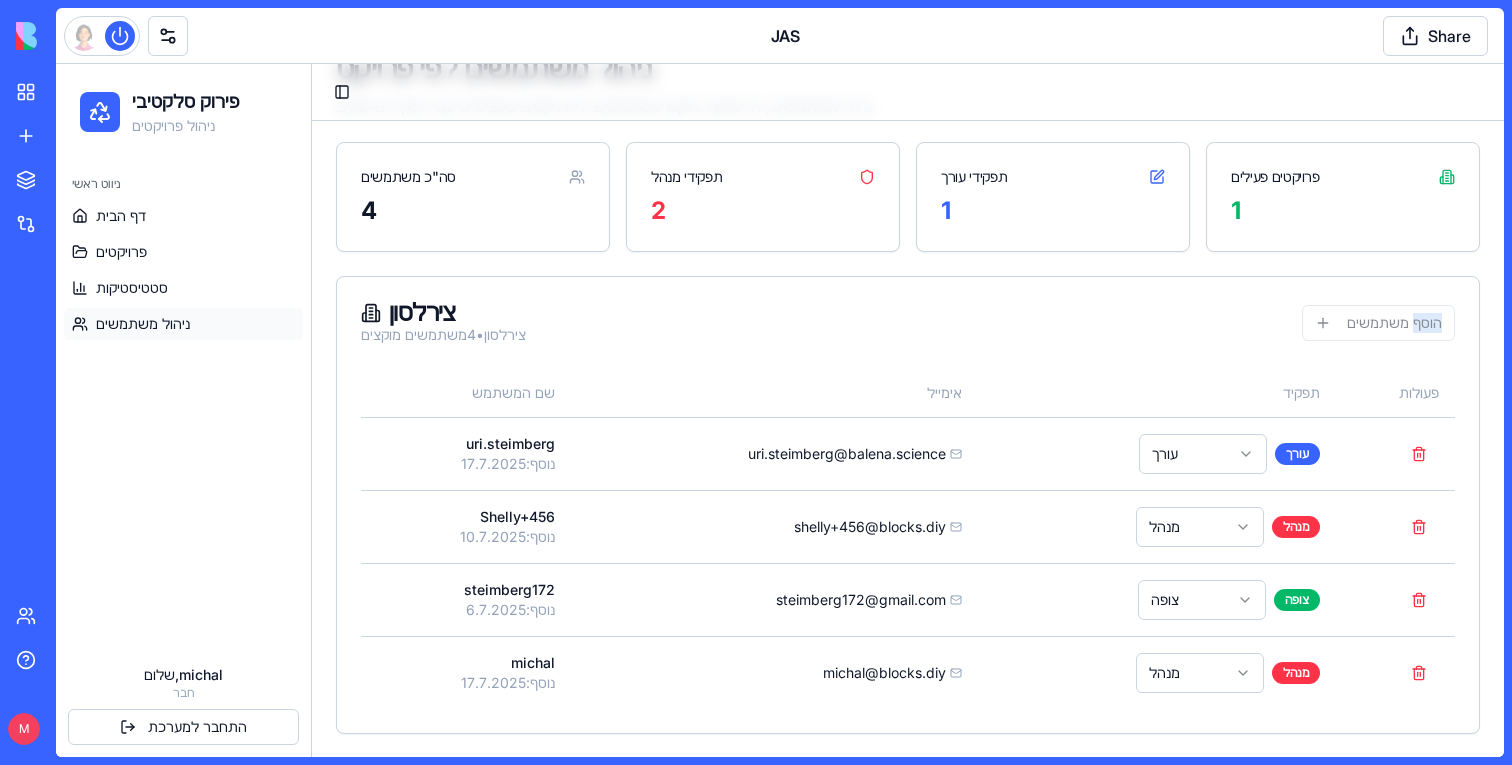 click on "צירלסון צירלסון  •  4  משתמשים מוקצים הוסף משתמשים" at bounding box center [908, 323] 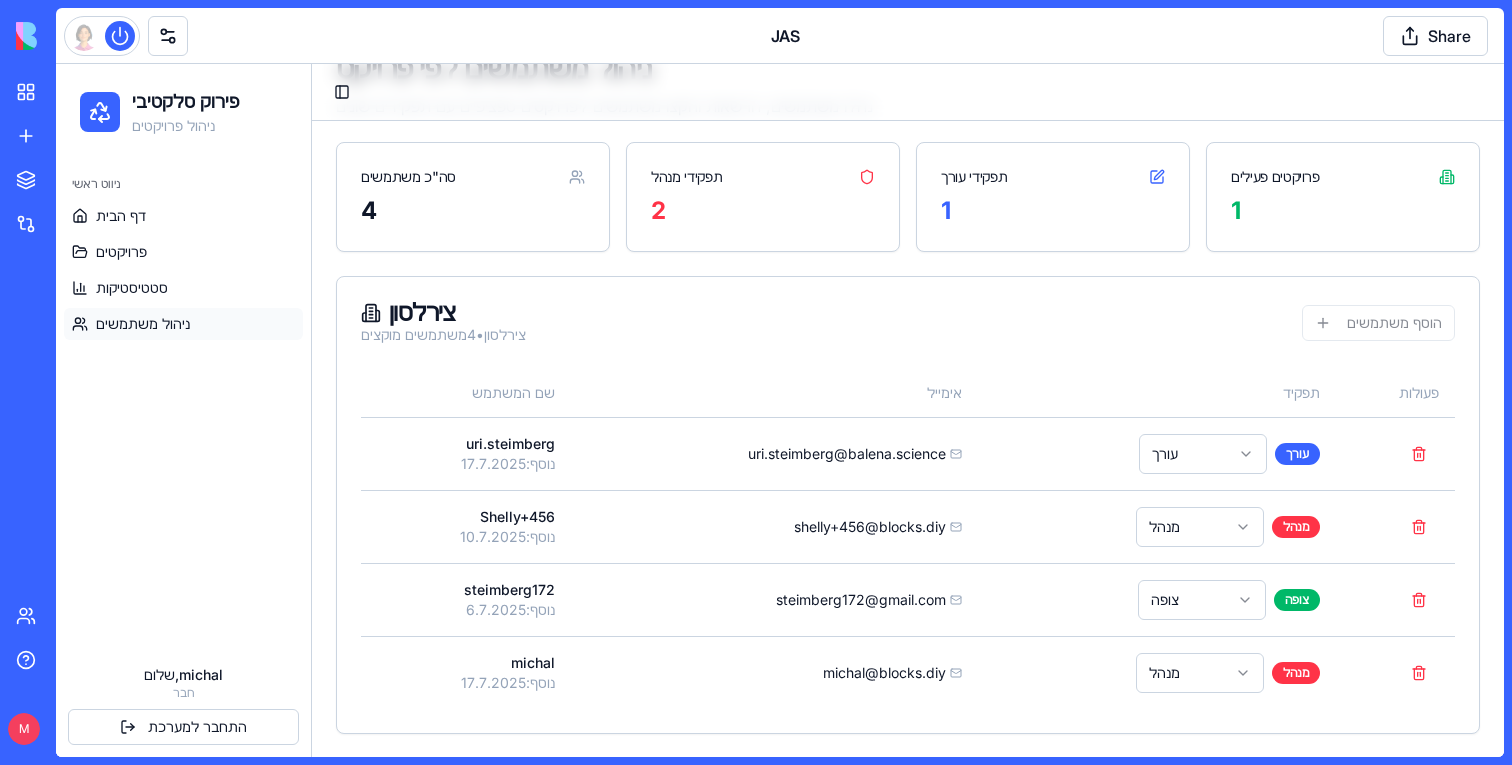 click on "צירלסון צירלסון  •  4  משתמשים מוקצים הוסף משתמשים" at bounding box center (908, 323) 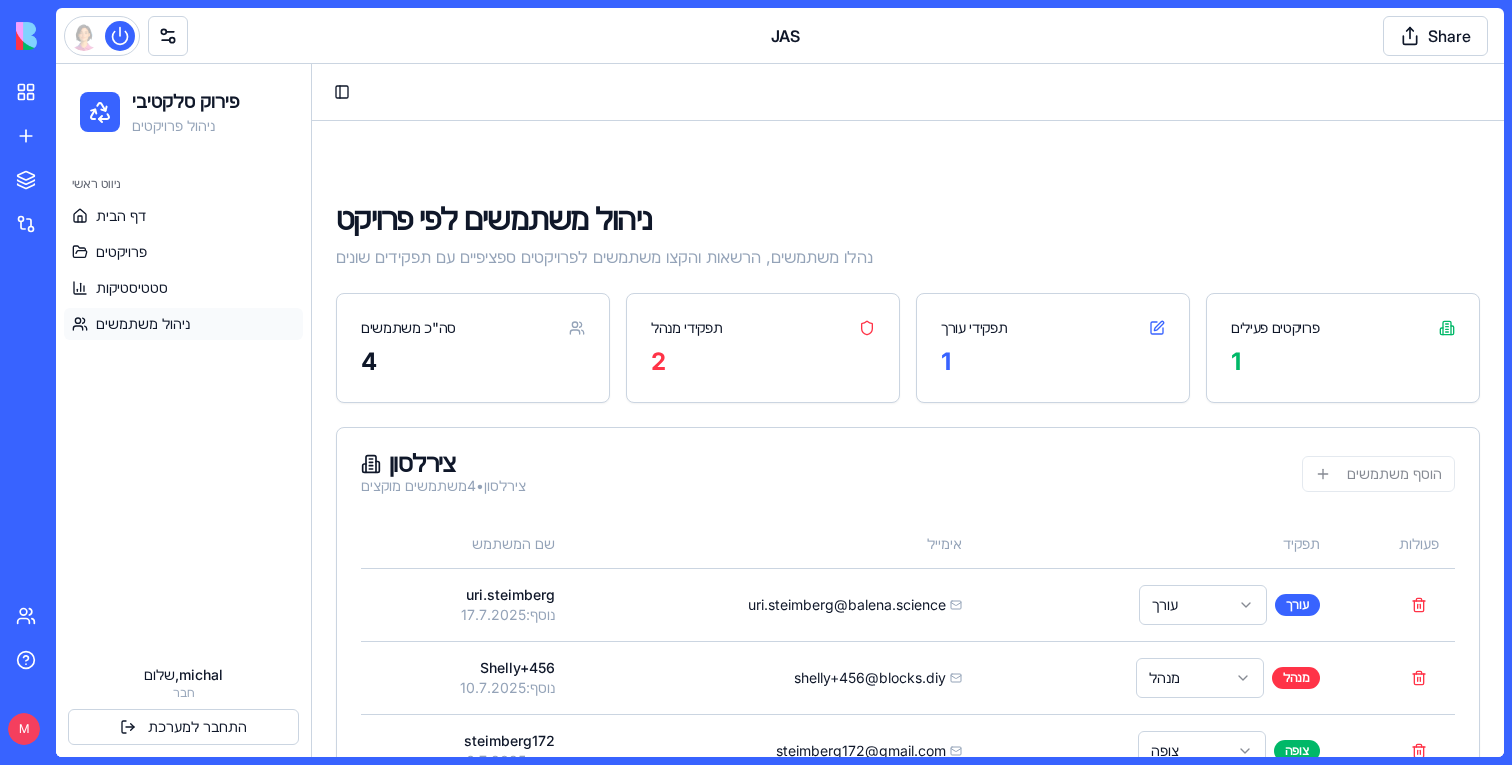 scroll, scrollTop: 151, scrollLeft: 0, axis: vertical 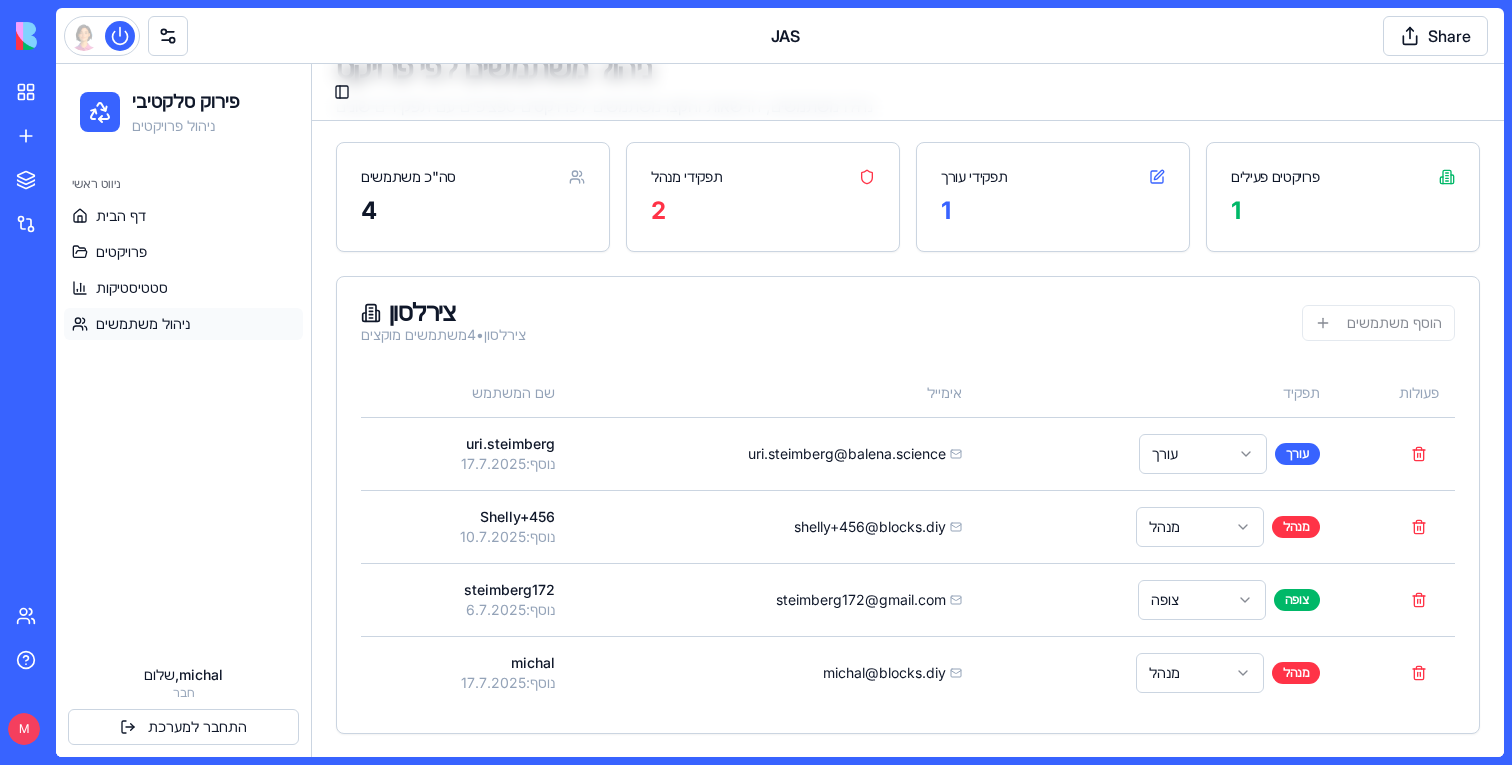 click on "צירלסון צירלסון  •  4  משתמשים מוקצים הוסף משתמשים" at bounding box center [908, 323] 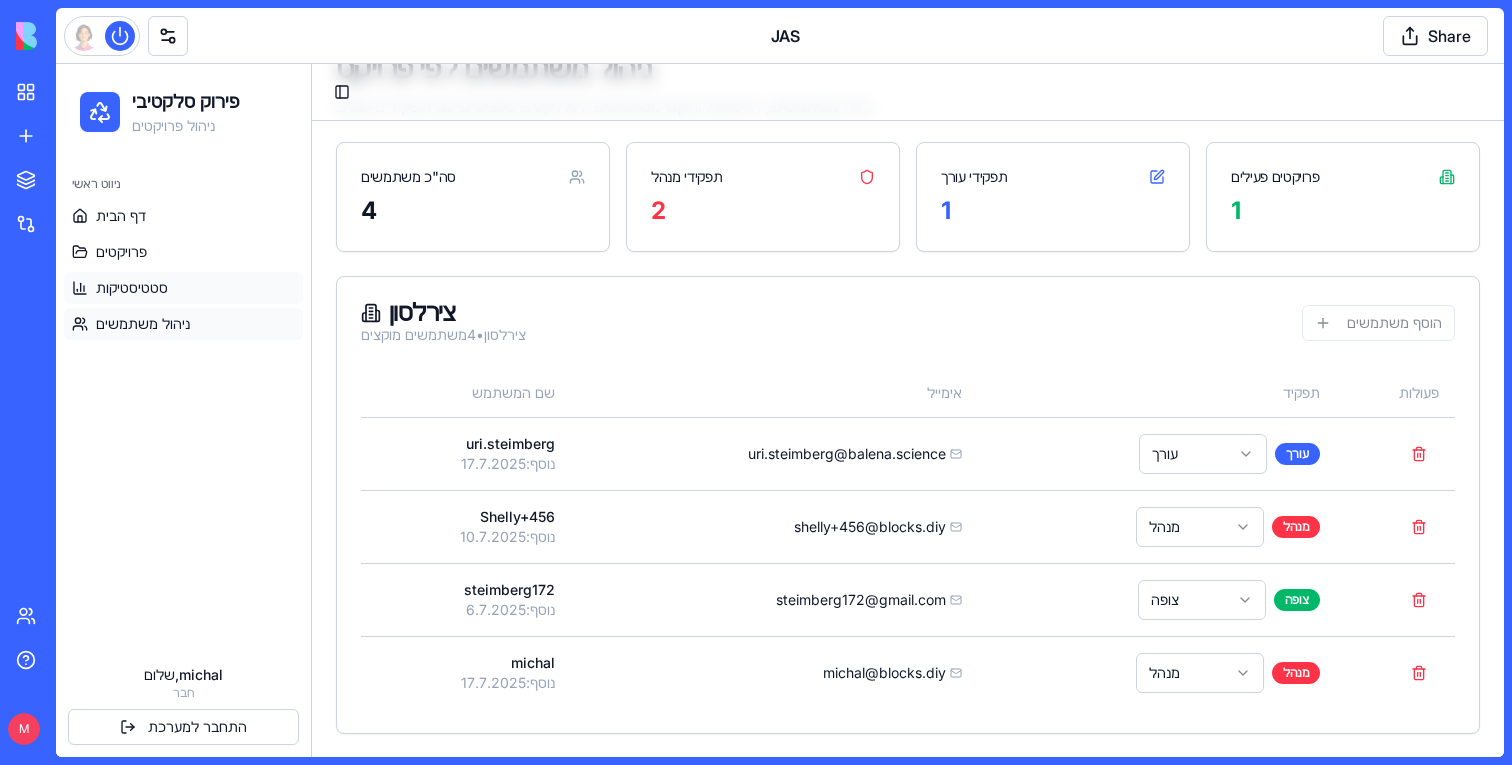 click on "סטטיסטיקות" at bounding box center [132, 288] 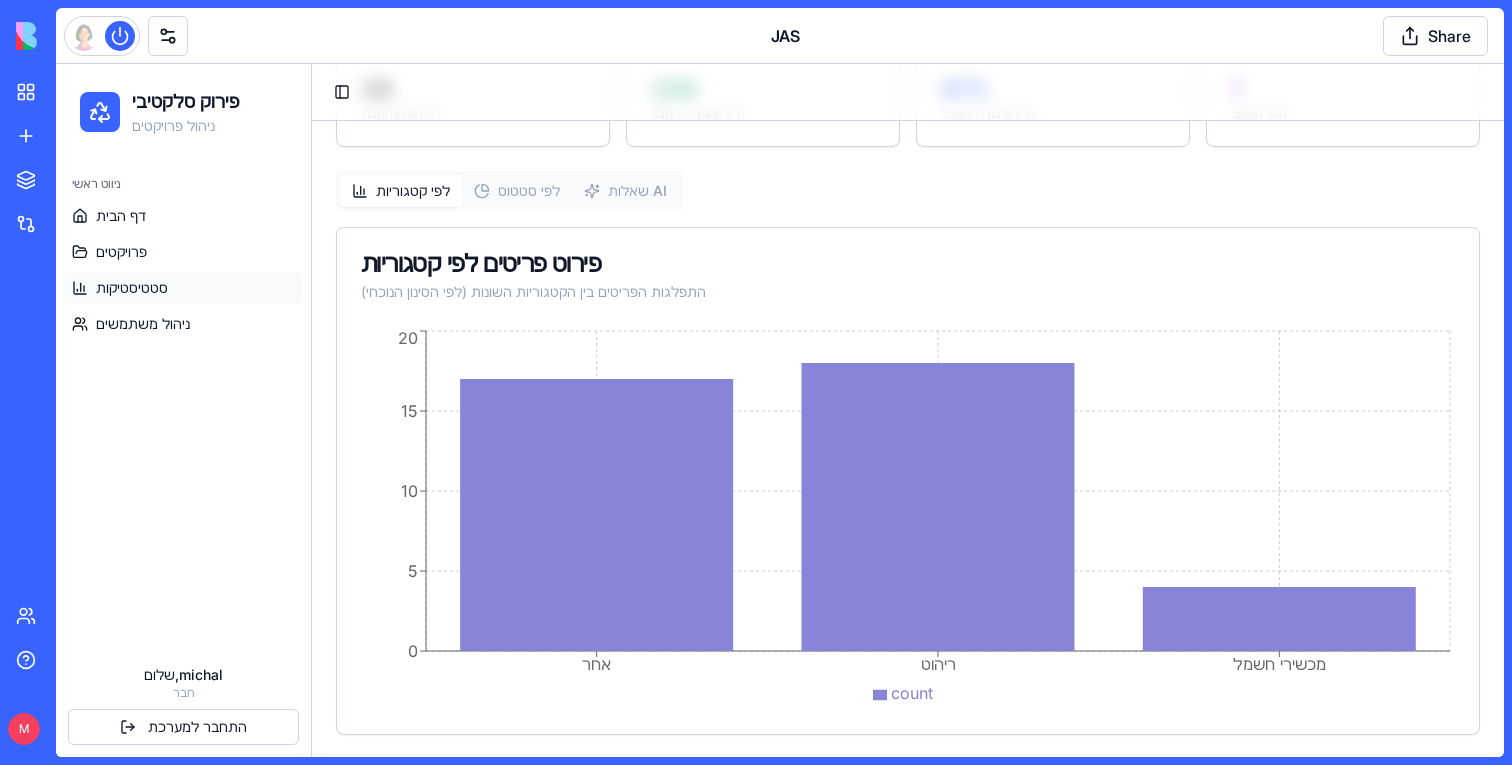 scroll, scrollTop: 758, scrollLeft: 0, axis: vertical 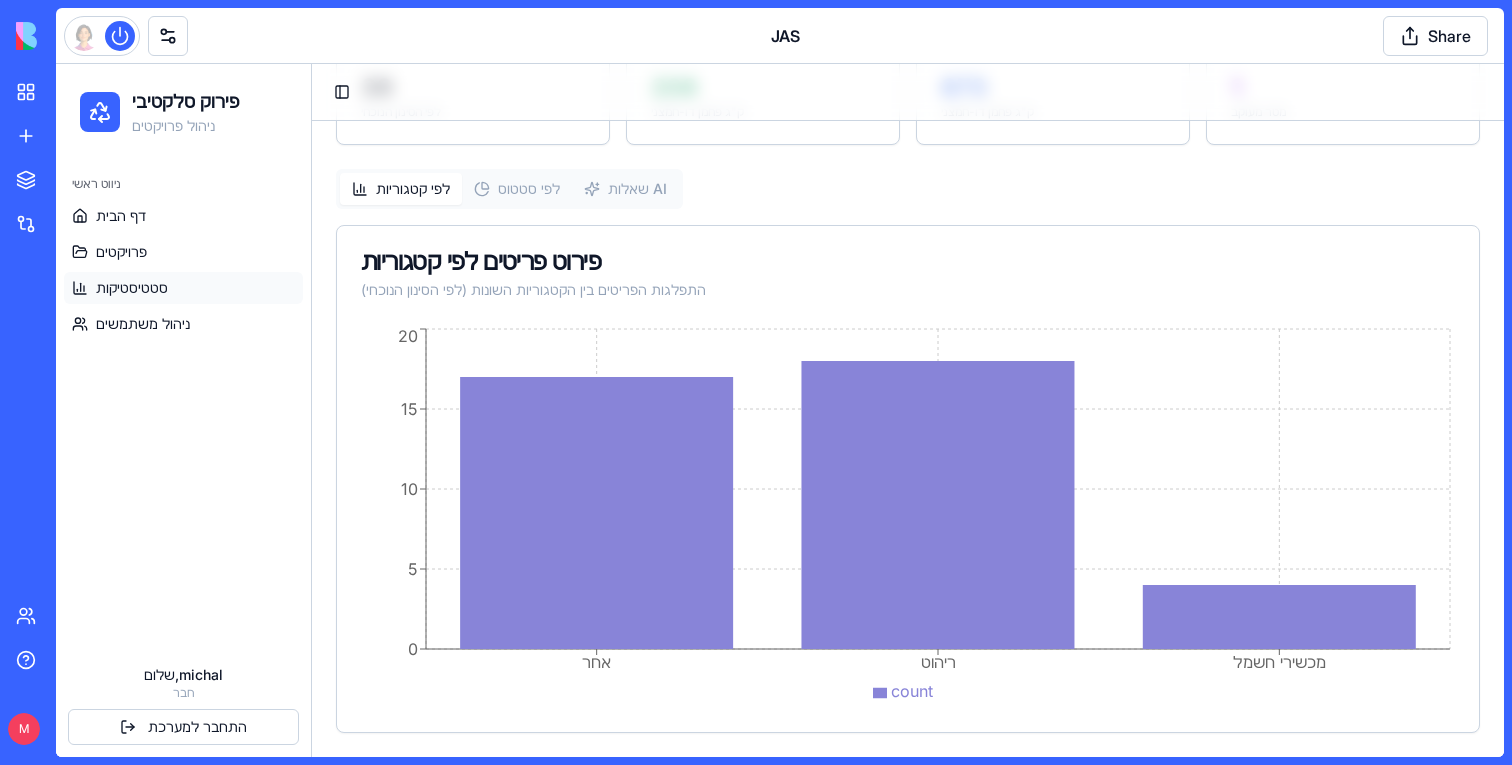 click on "לפי סטטוס" at bounding box center (517, 189) 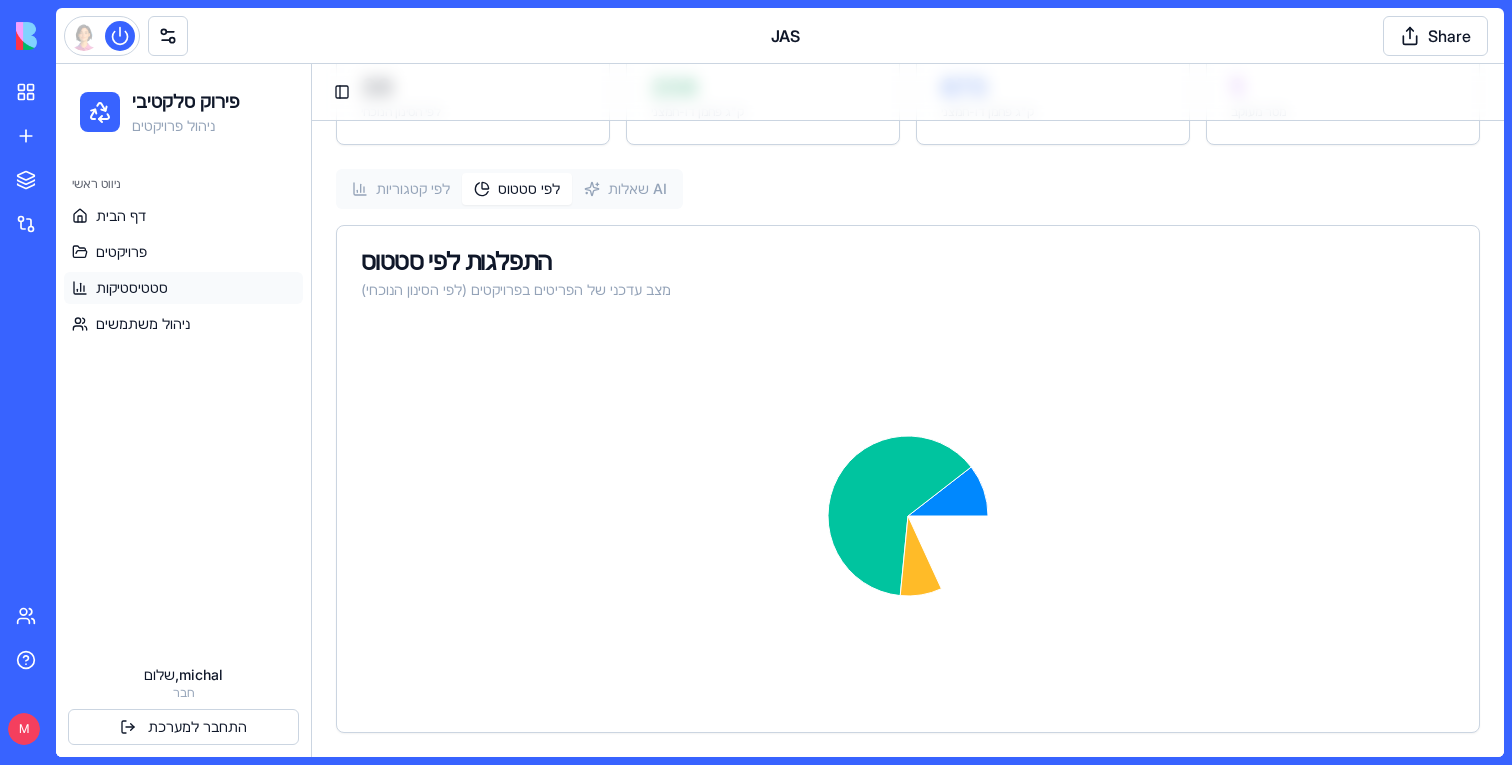 scroll, scrollTop: 414, scrollLeft: 0, axis: vertical 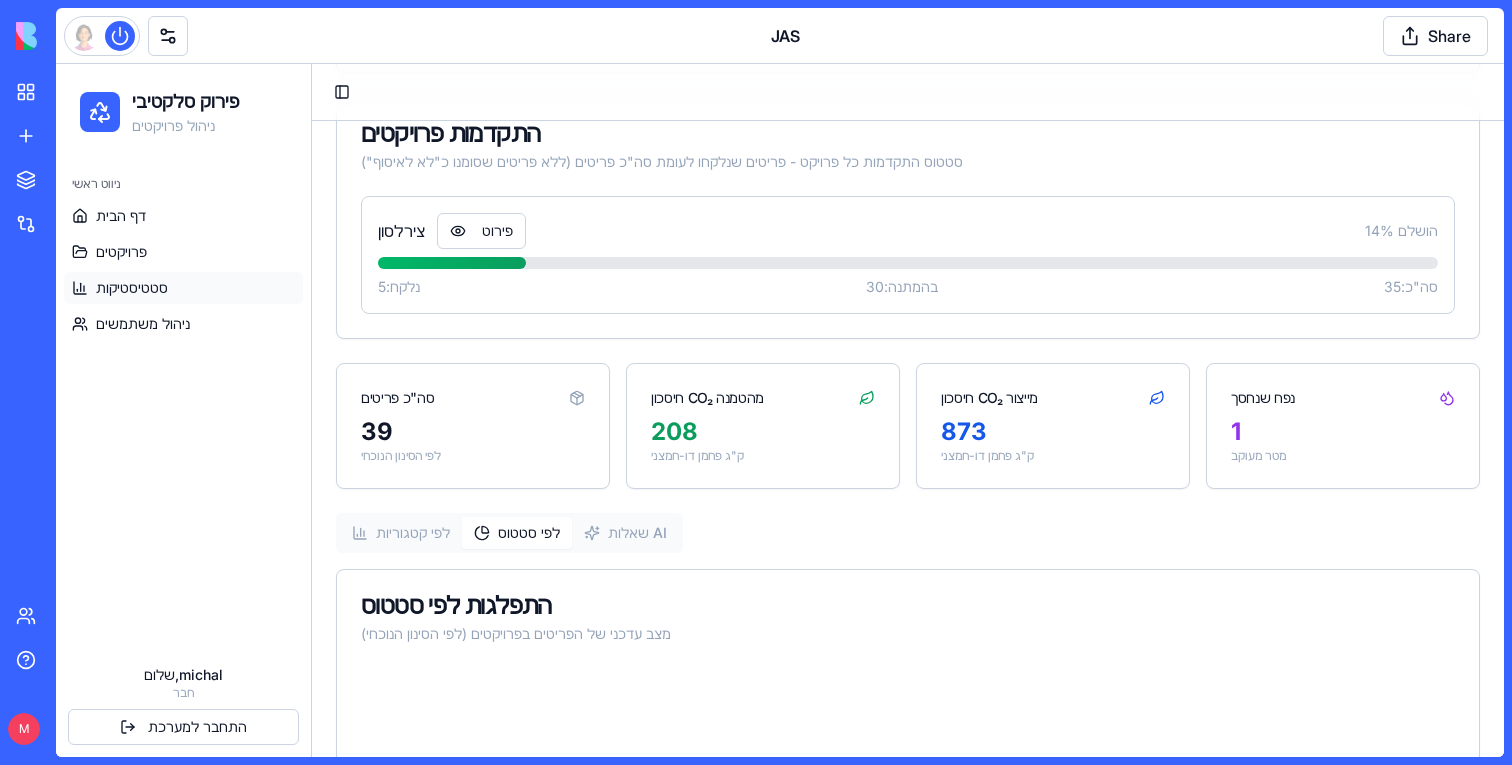 click on "סטטיסטיקות ודוחות צפו בנתונים מפורטים על פרויקטי הפירוק הסלקטיבי והשפעתם הסביבתית סינון נתונים כל הפרויקטים כל הקטגוריות כל הסטטוסים התקדמות פרויקטים סטטוס התקדמות כל פרויקט - פריטים שנלקחו לעומת סה"כ פריטים (ללא פריטים שסומנו כ"לא לאיסוף") צירלסון פירוט 14 % הושלם נלקח:  5 בהמתנה:  30 סה"כ:  35 סה"כ פריטים 39 לפי הסינון הנוכחי חיסכון CO₂ מהטמנה 208 ק"ג פחמן דו-חמצני חיסכון CO₂ מייצור 873 ק"ג פחמן דו-חמצני נפח שנחסך 1 מטר מעוקב לפי קטגוריות לפי סטטוס שאלות AI התפלגות לפי סטטוס מצב עדכני של הפריטים בפרויקטים (לפי הסינון הנוכחי)" at bounding box center [908, 432] 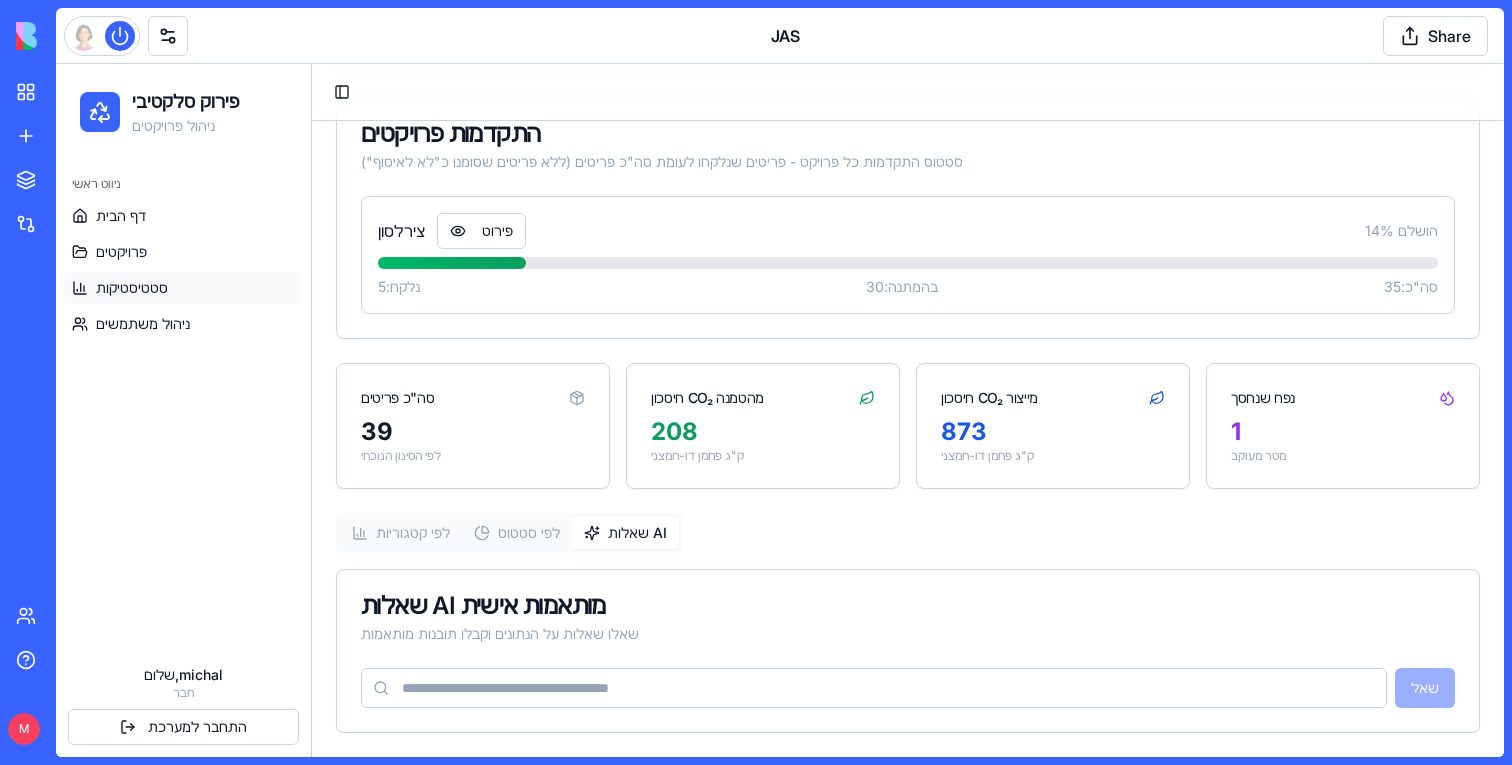 scroll, scrollTop: 0, scrollLeft: 0, axis: both 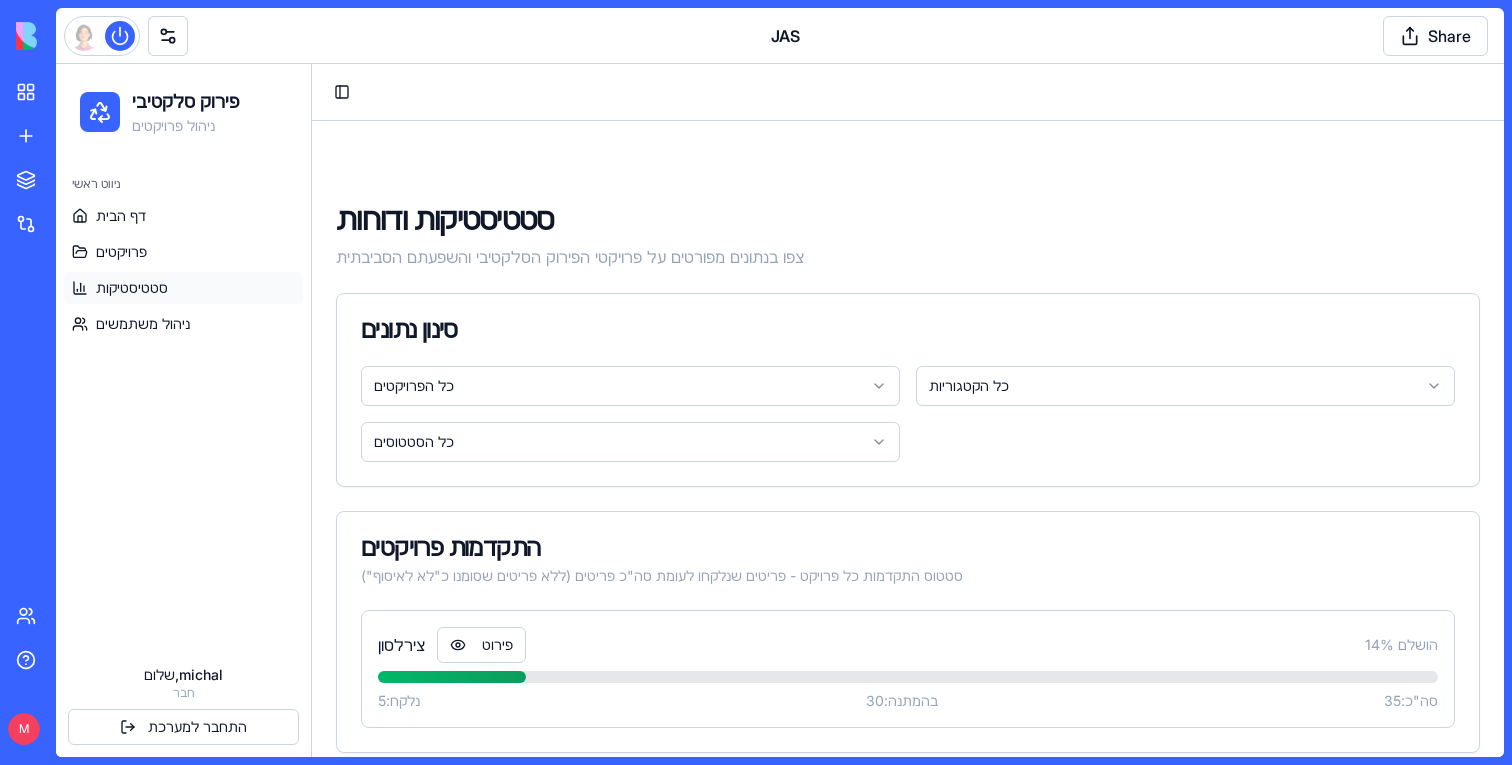 click on "סטטיסטיקות" at bounding box center (183, 288) 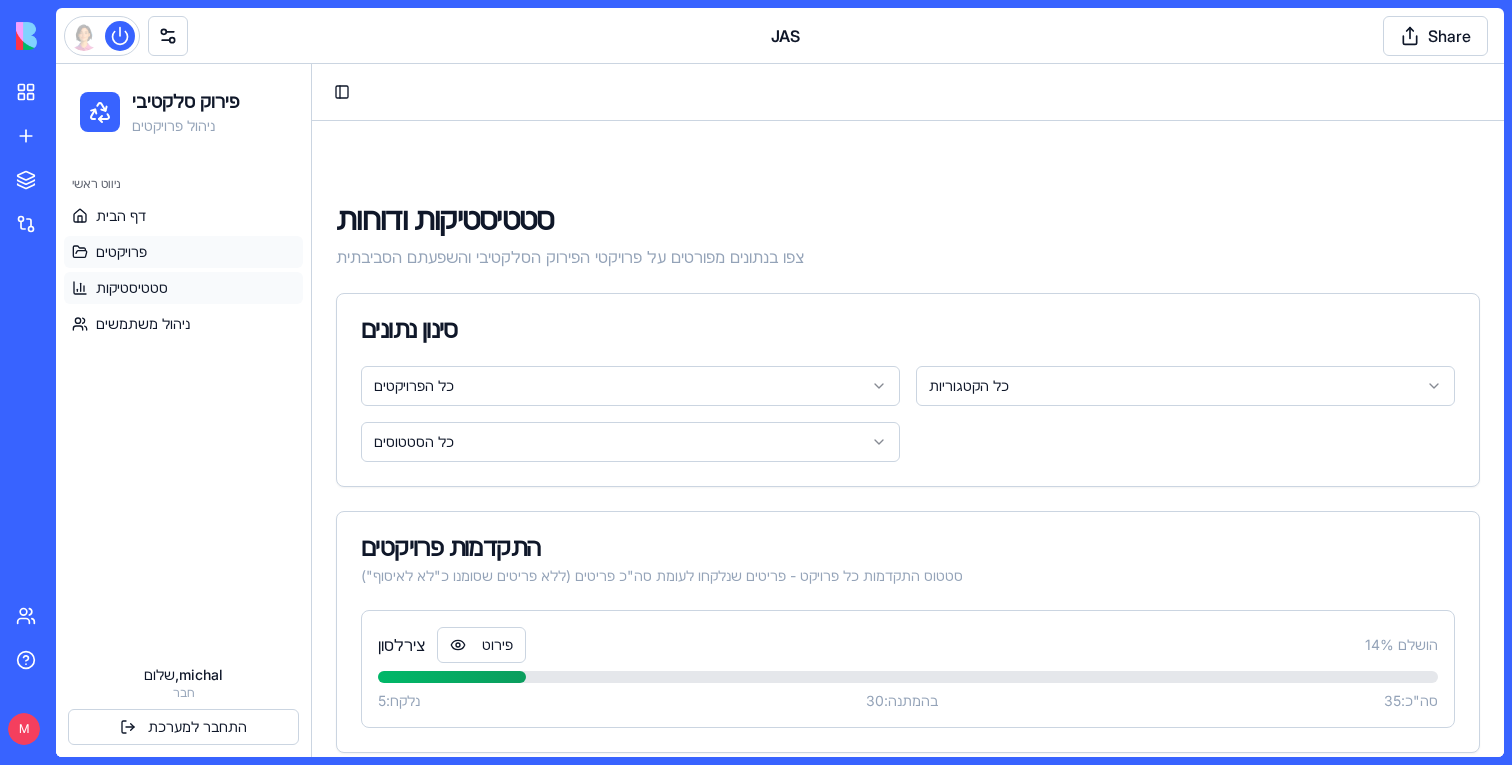 click on "פרויקטים" at bounding box center [121, 252] 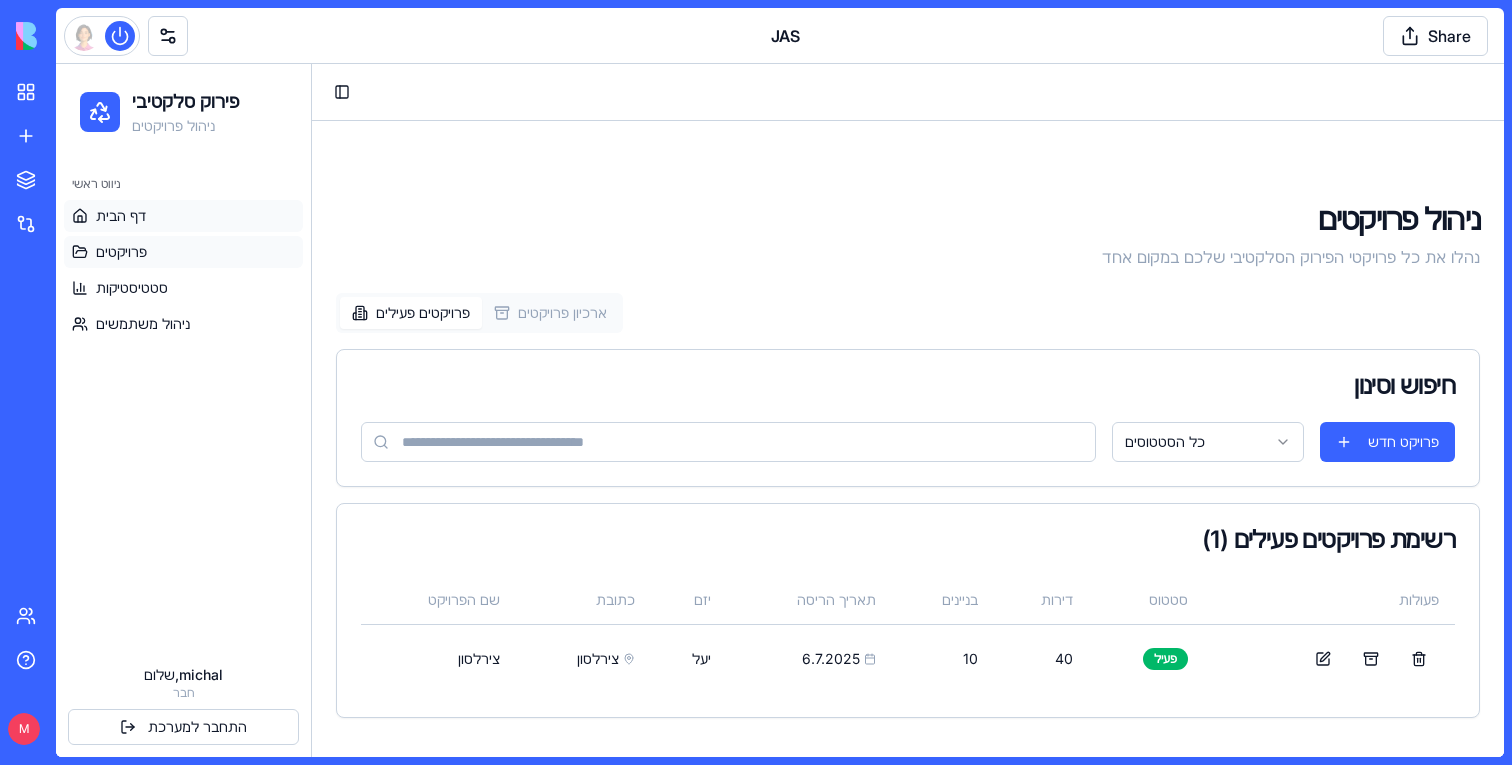 click on "דף הבית" at bounding box center [121, 216] 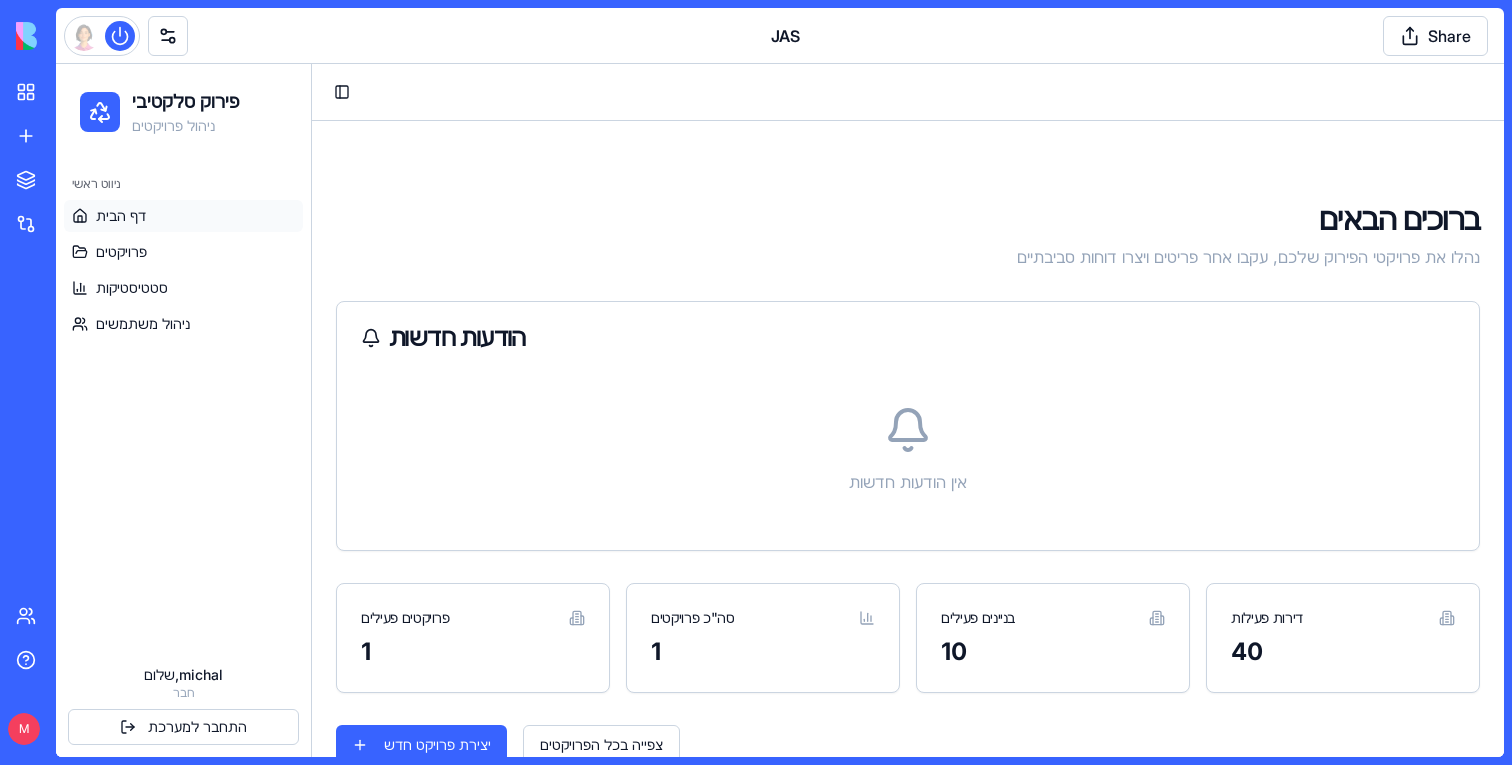scroll, scrollTop: 390, scrollLeft: 0, axis: vertical 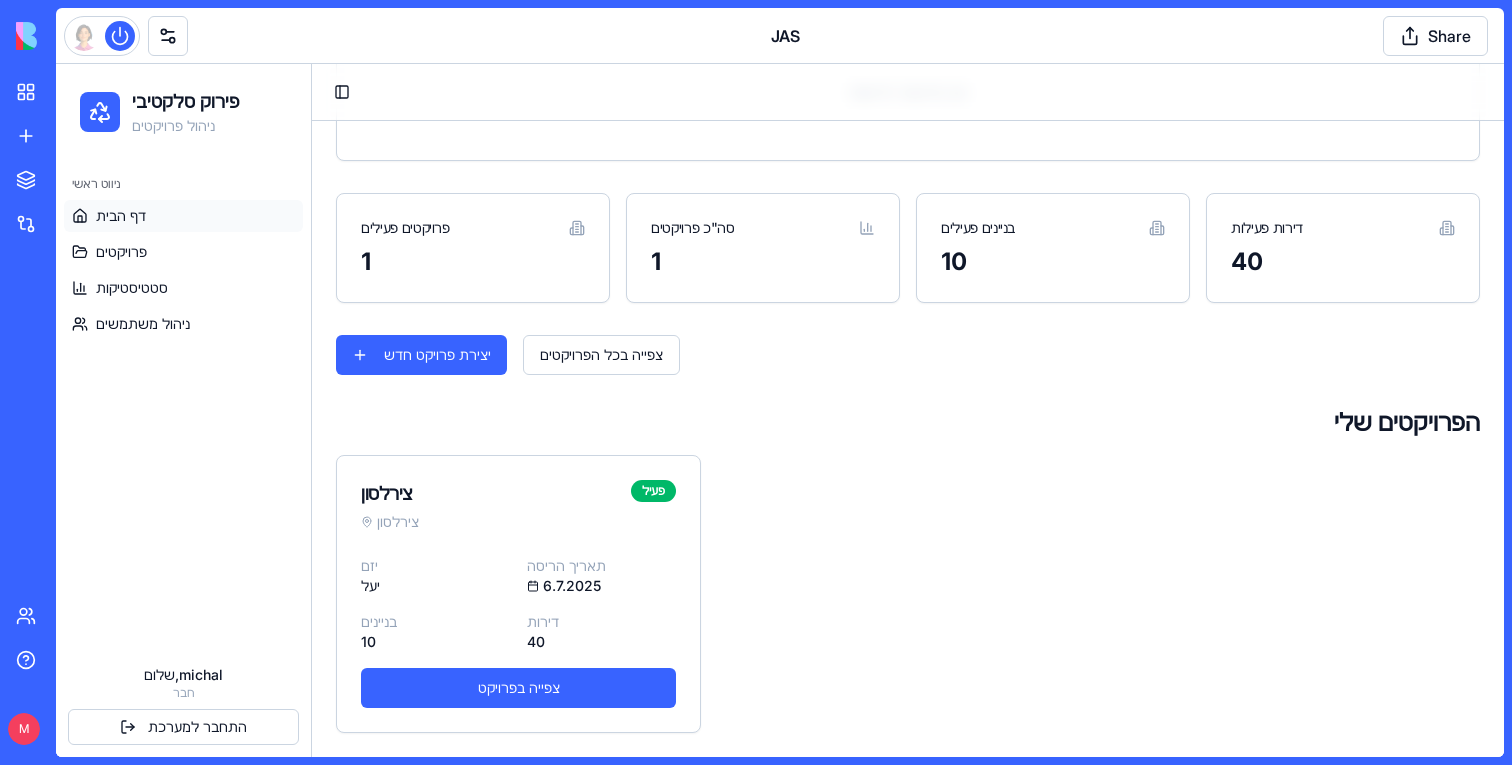 click on "דף הבית פרויקטים סטטיסטיקות ניהול משתמשים" at bounding box center [183, 270] 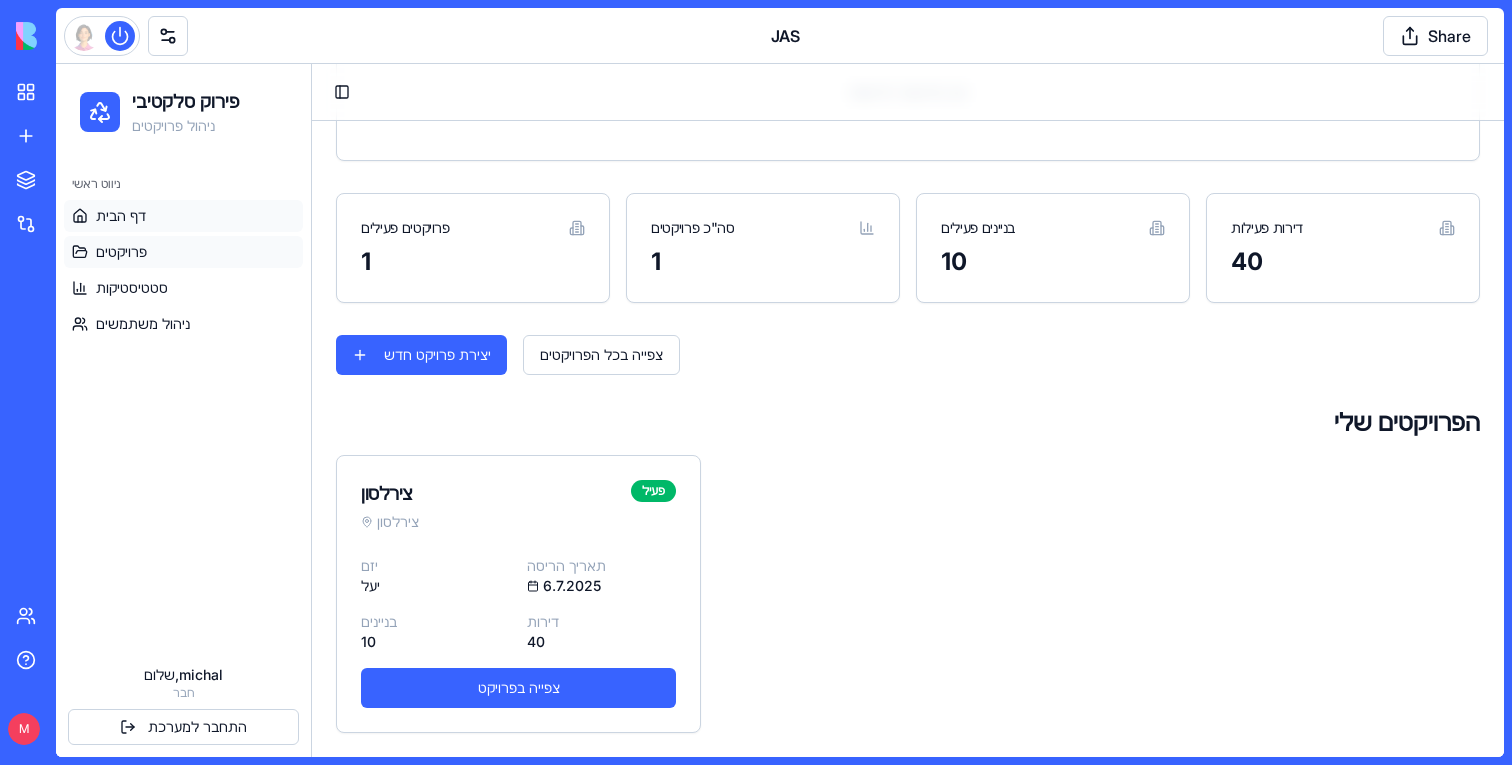 click on "פרויקטים" at bounding box center (183, 252) 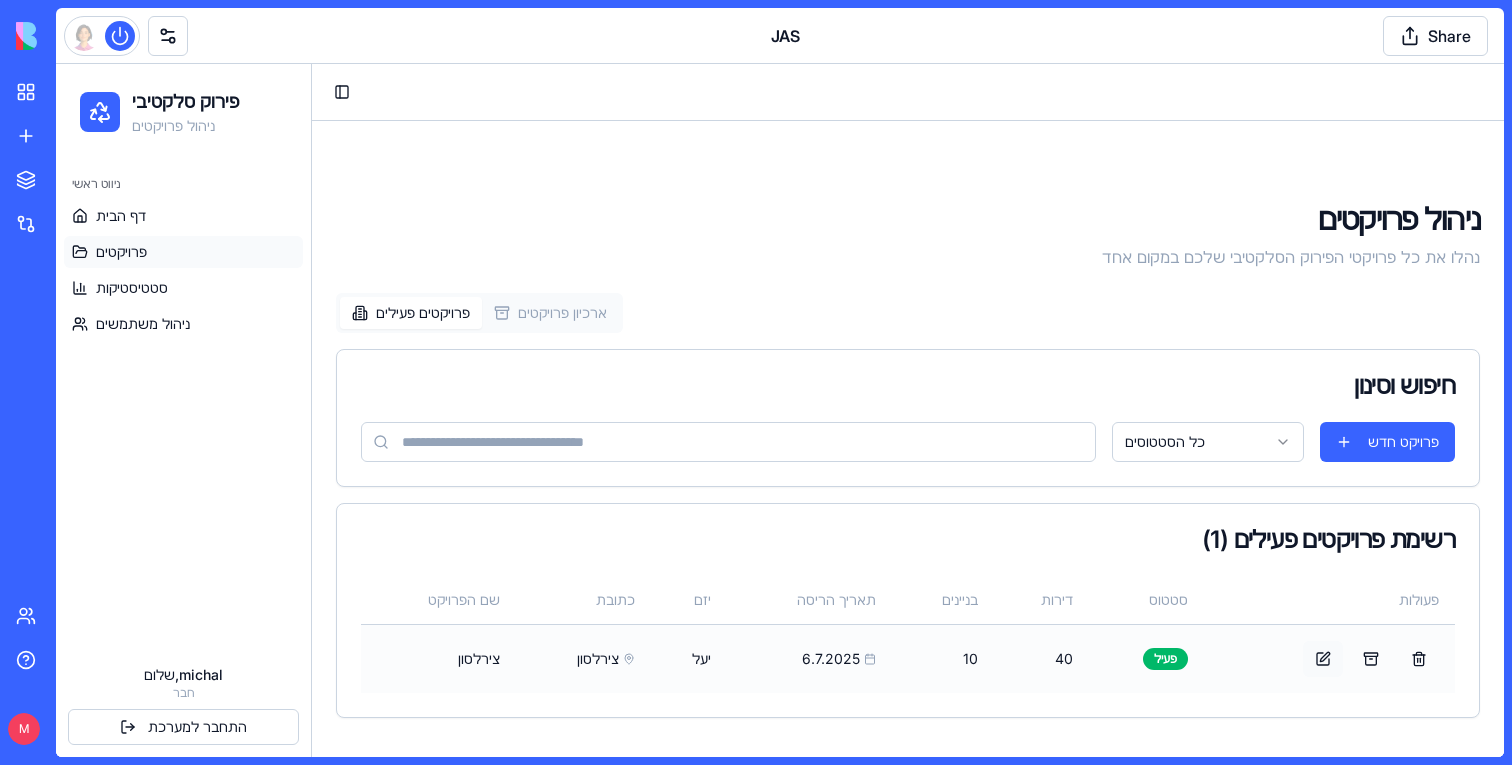 click at bounding box center [1323, 659] 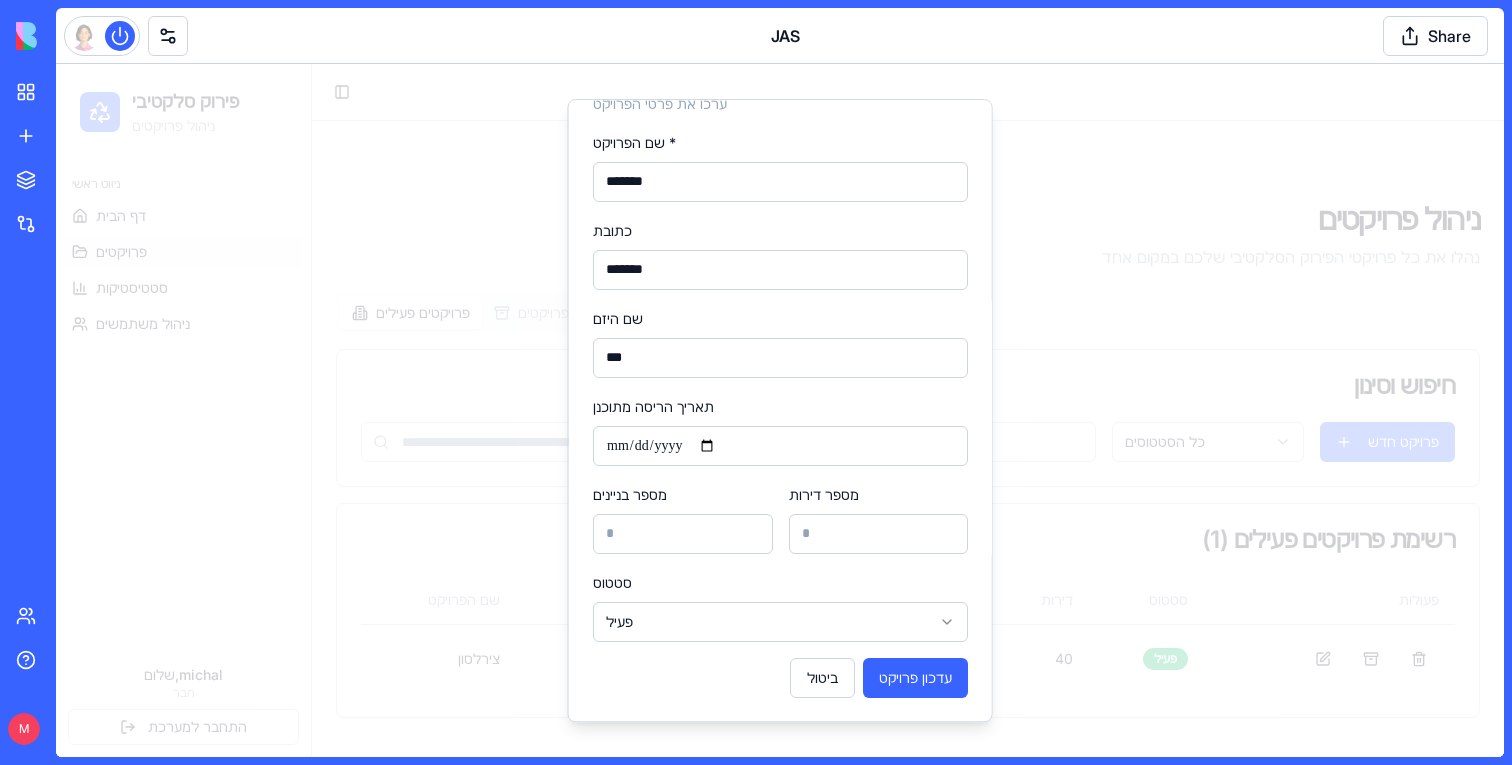 scroll, scrollTop: 0, scrollLeft: 0, axis: both 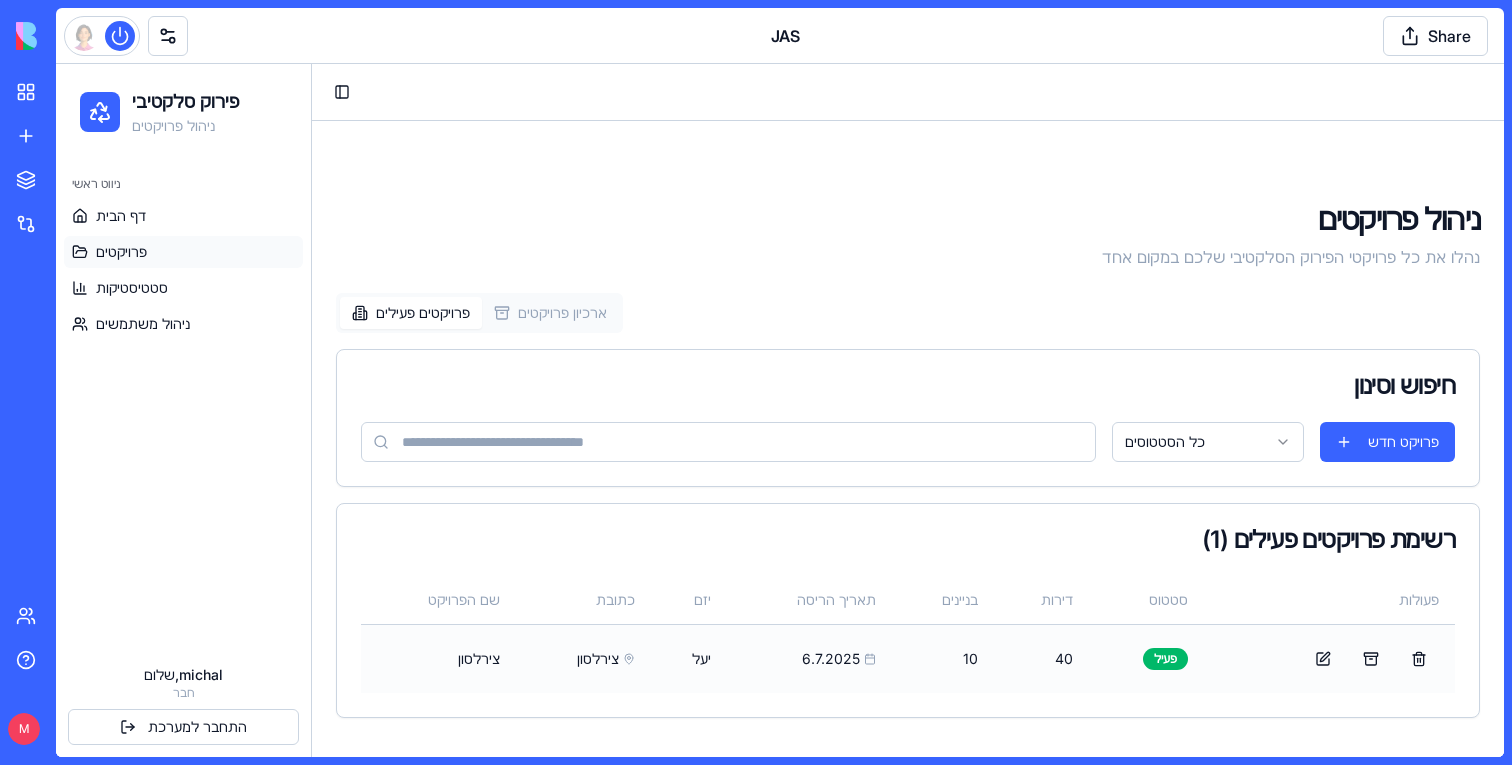 click on "צירלסון" at bounding box center [438, 658] 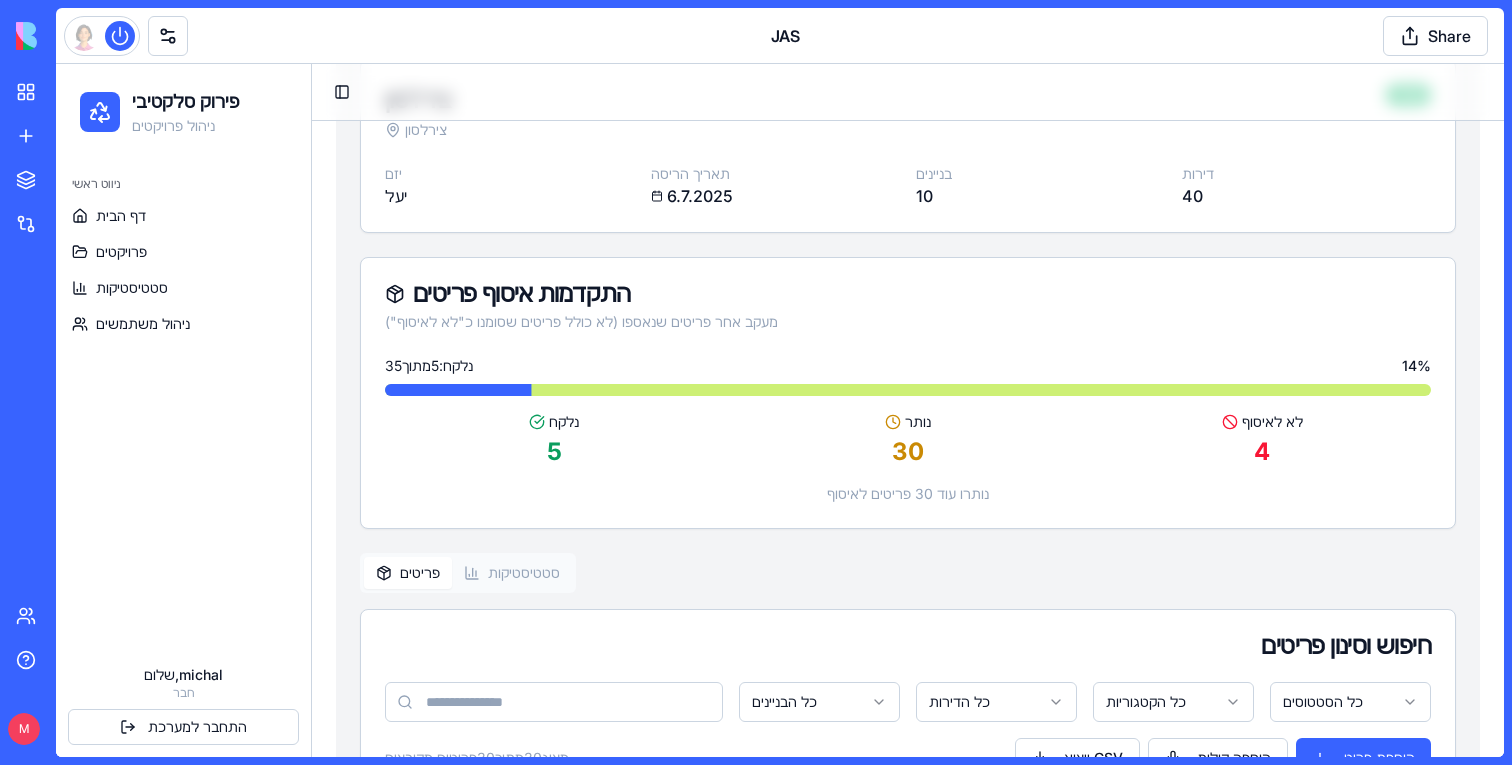 scroll, scrollTop: 0, scrollLeft: 0, axis: both 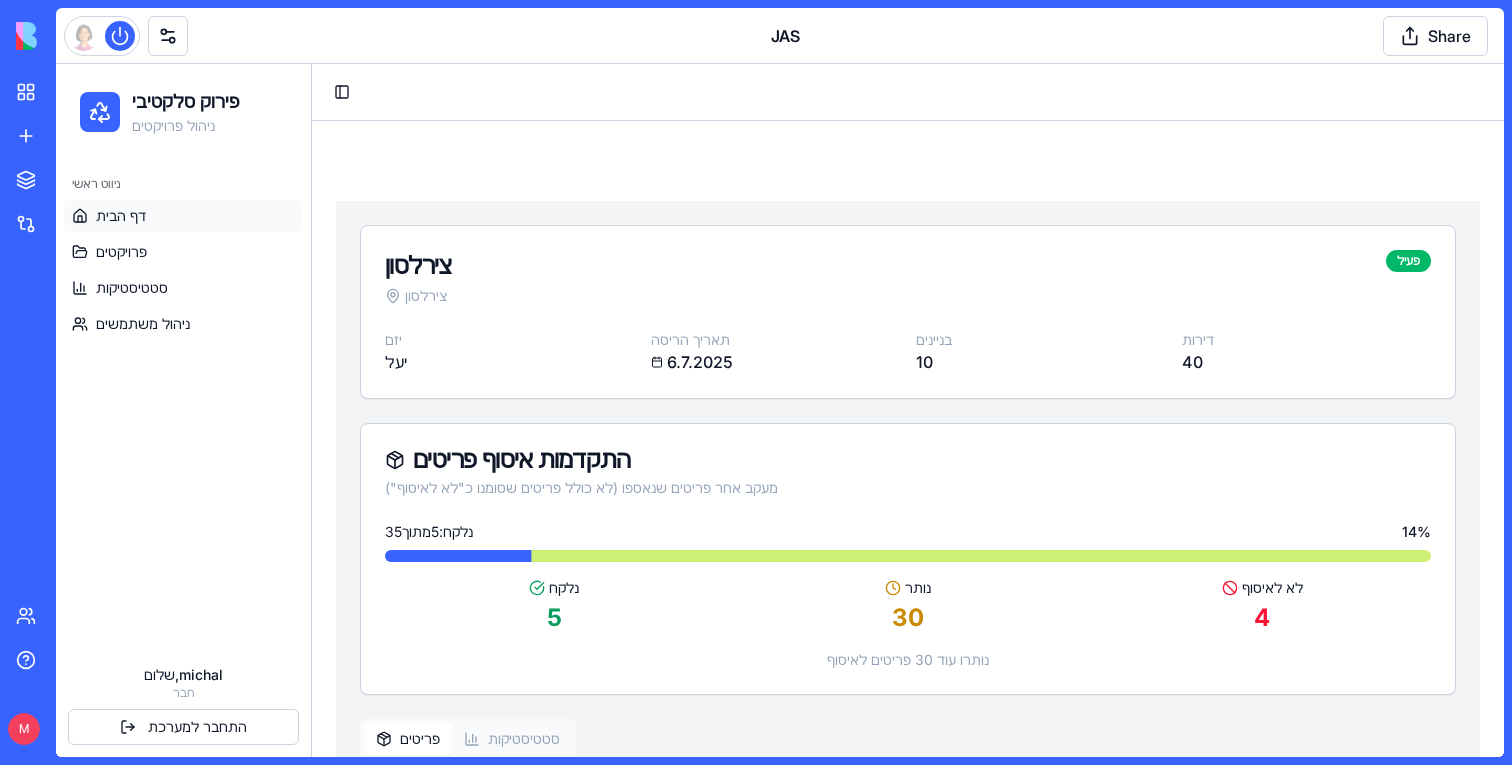 click on "דף הבית" at bounding box center [183, 216] 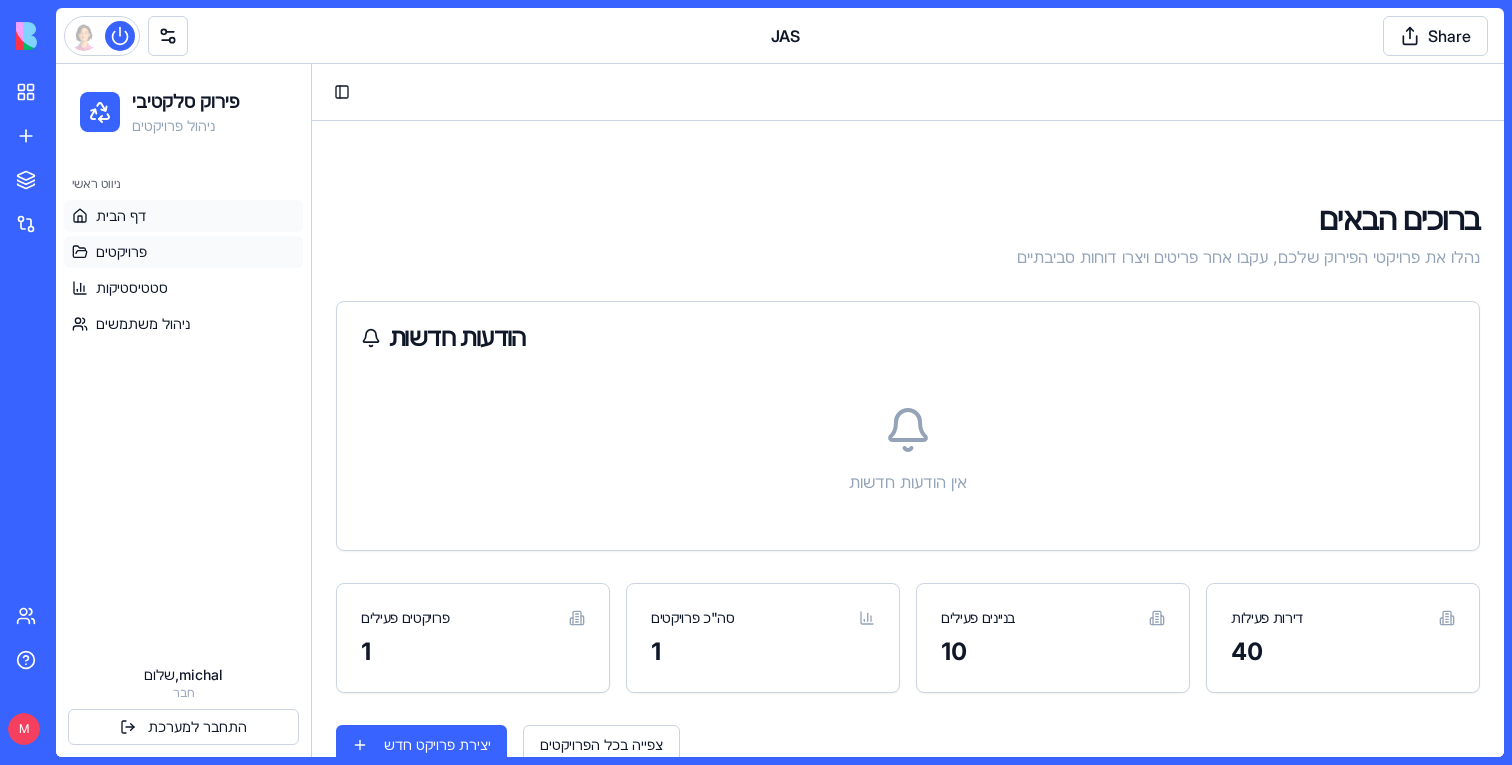 click on "פרויקטים" at bounding box center [121, 252] 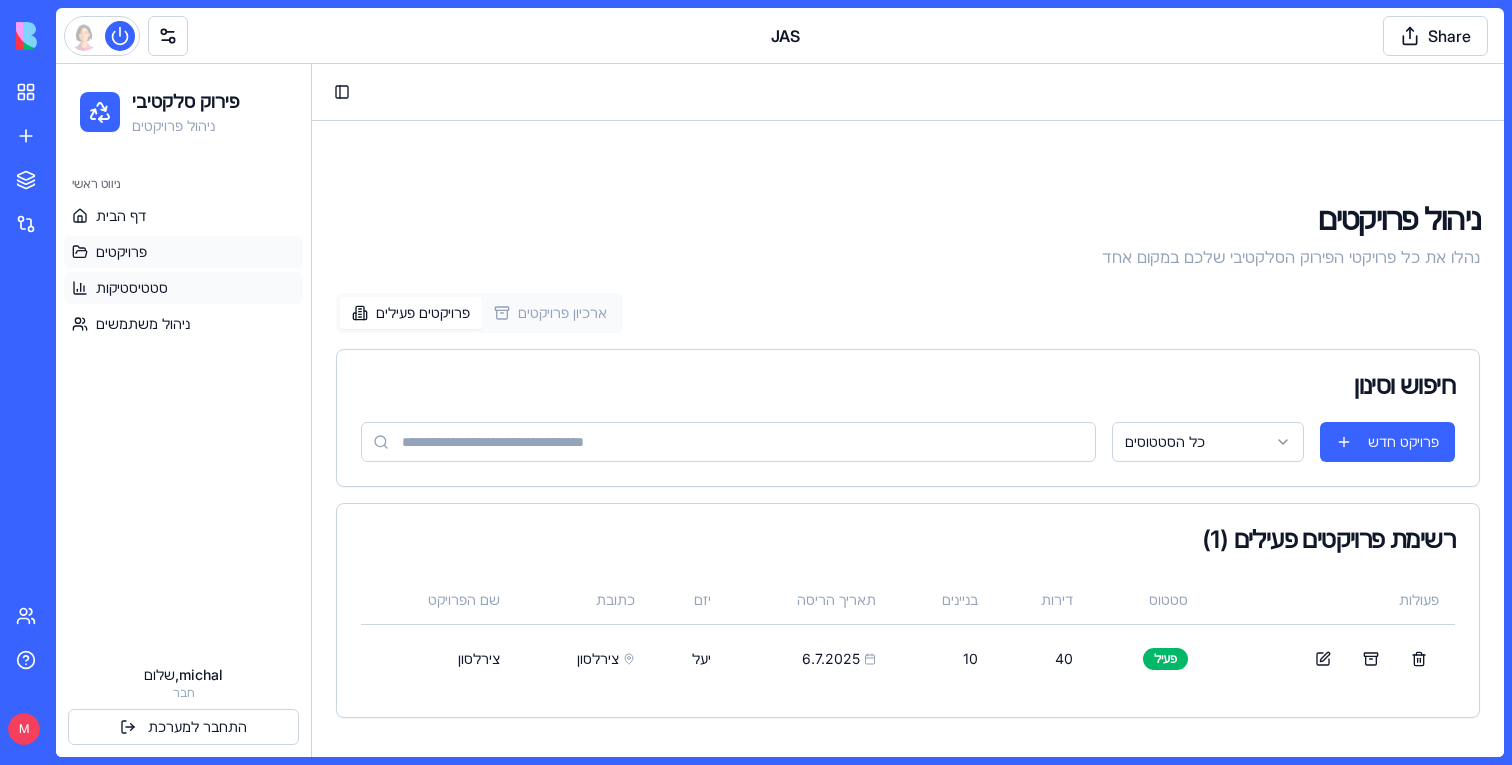 click on "סטטיסטיקות" at bounding box center (183, 288) 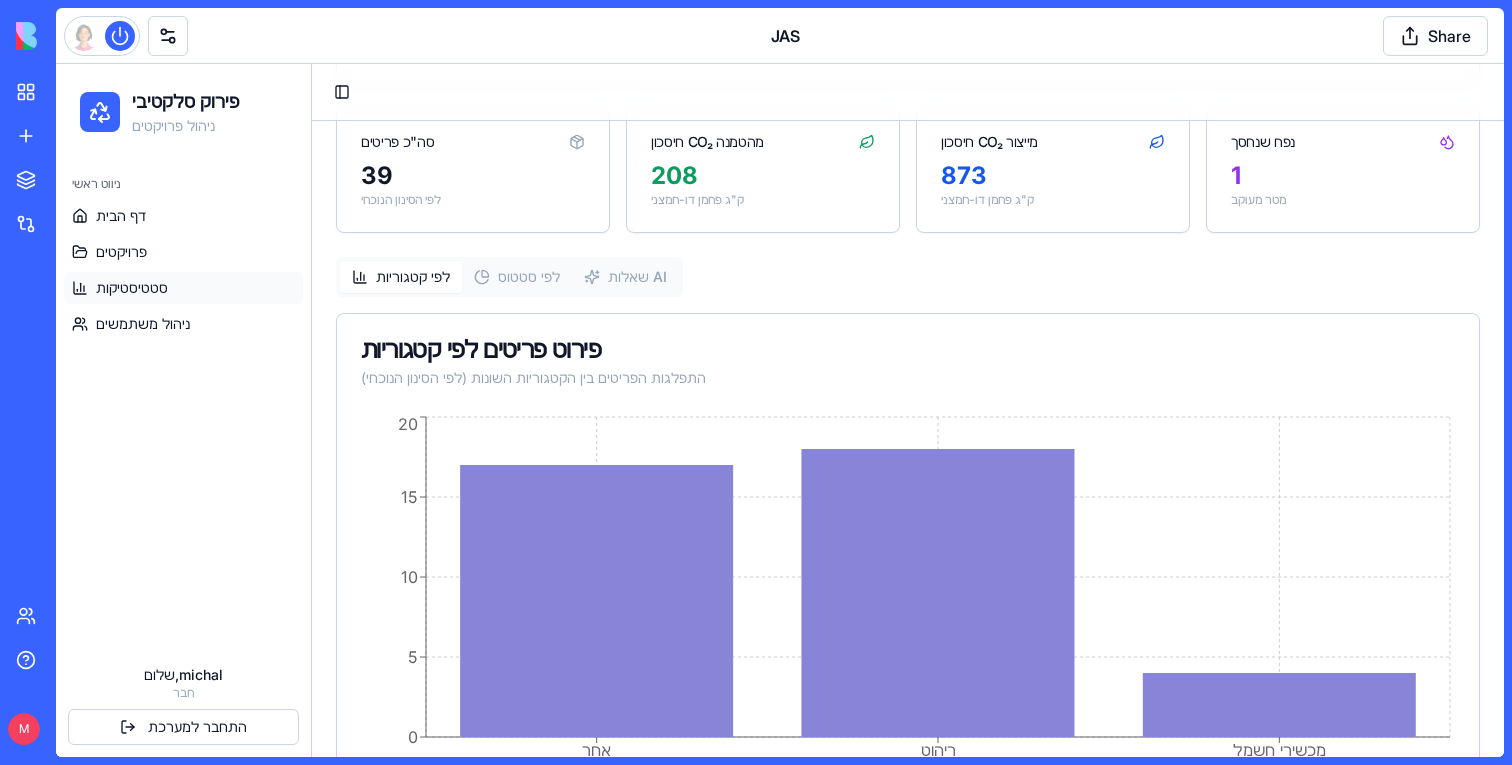 scroll, scrollTop: 758, scrollLeft: 0, axis: vertical 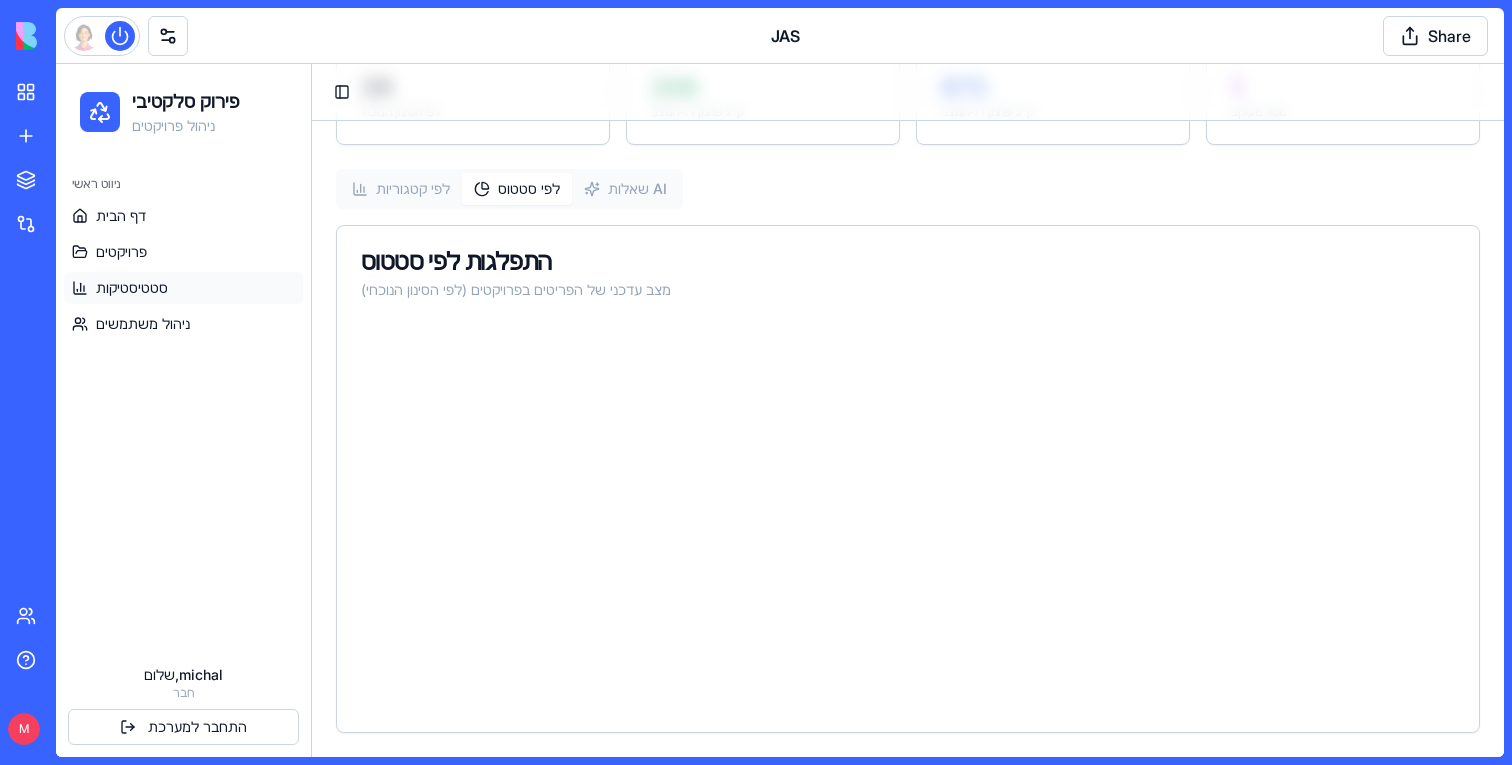 click on "לפי סטטוס" at bounding box center [517, 189] 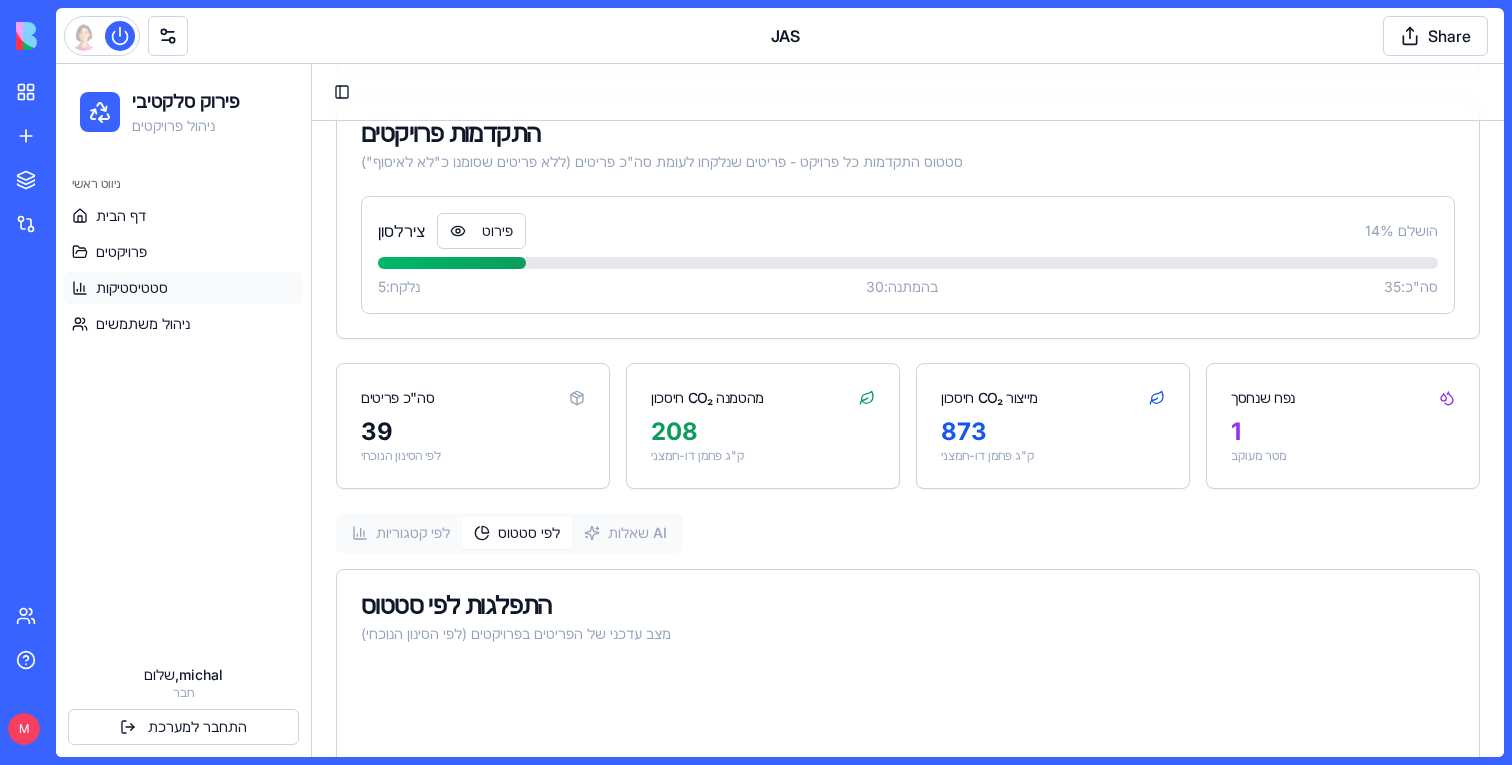 click on "סטטיסטיקות ודוחות צפו בנתונים מפורטים על פרויקטי הפירוק הסלקטיבי והשפעתם הסביבתית סינון נתונים כל הפרויקטים כל הקטגוריות כל הסטטוסים התקדמות פרויקטים סטטוס התקדמות כל פרויקט - פריטים שנלקחו לעומת סה"כ פריטים (ללא פריטים שסומנו כ"לא לאיסוף") צירלסון פירוט 14 % הושלם נלקח:  5 בהמתנה:  30 סה"כ:  35 סה"כ פריטים 39 לפי הסינון הנוכחי חיסכון CO₂ מהטמנה 208 ק"ג פחמן דו-חמצני חיסכון CO₂ מייצור 873 ק"ג פחמן דו-חמצני נפח שנחסך 1 מטר מעוקב לפי קטגוריות לפי סטטוס שאלות AI התפלגות לפי סטטוס מצב עדכני של הפריטים בפרויקטים (לפי הסינון הנוכחי)" at bounding box center [908, 432] 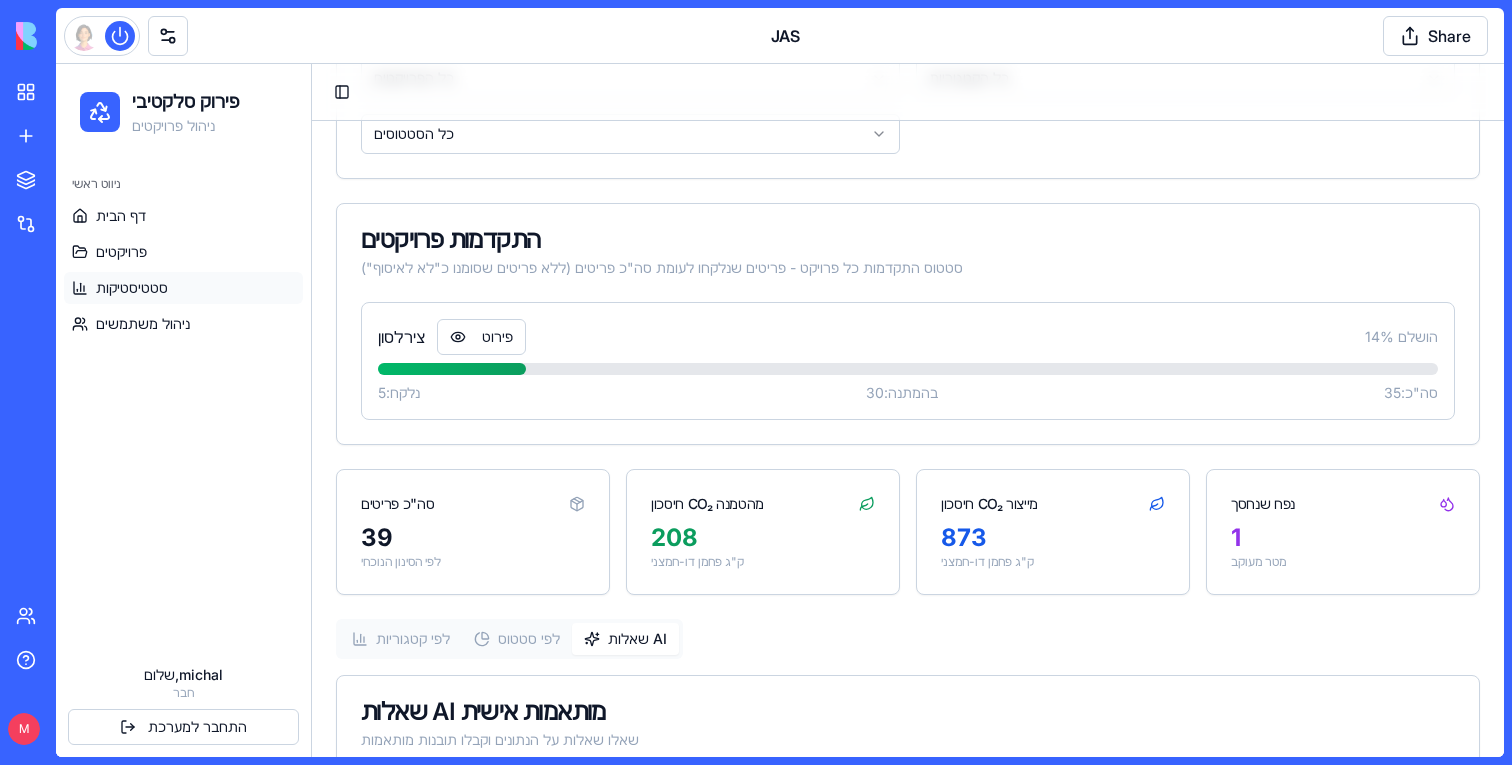 scroll, scrollTop: 0, scrollLeft: 0, axis: both 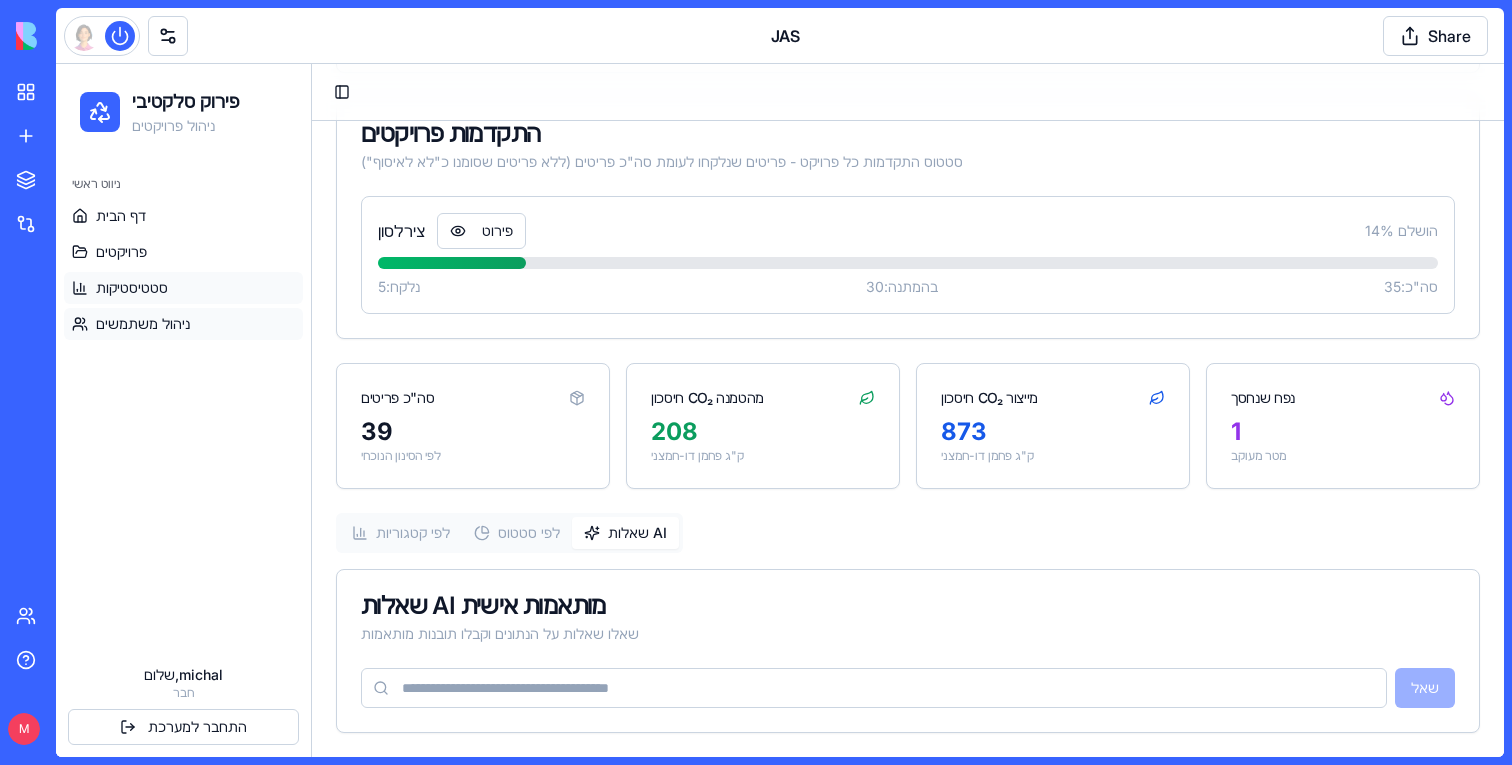 click on "ניהול משתמשים" at bounding box center (143, 324) 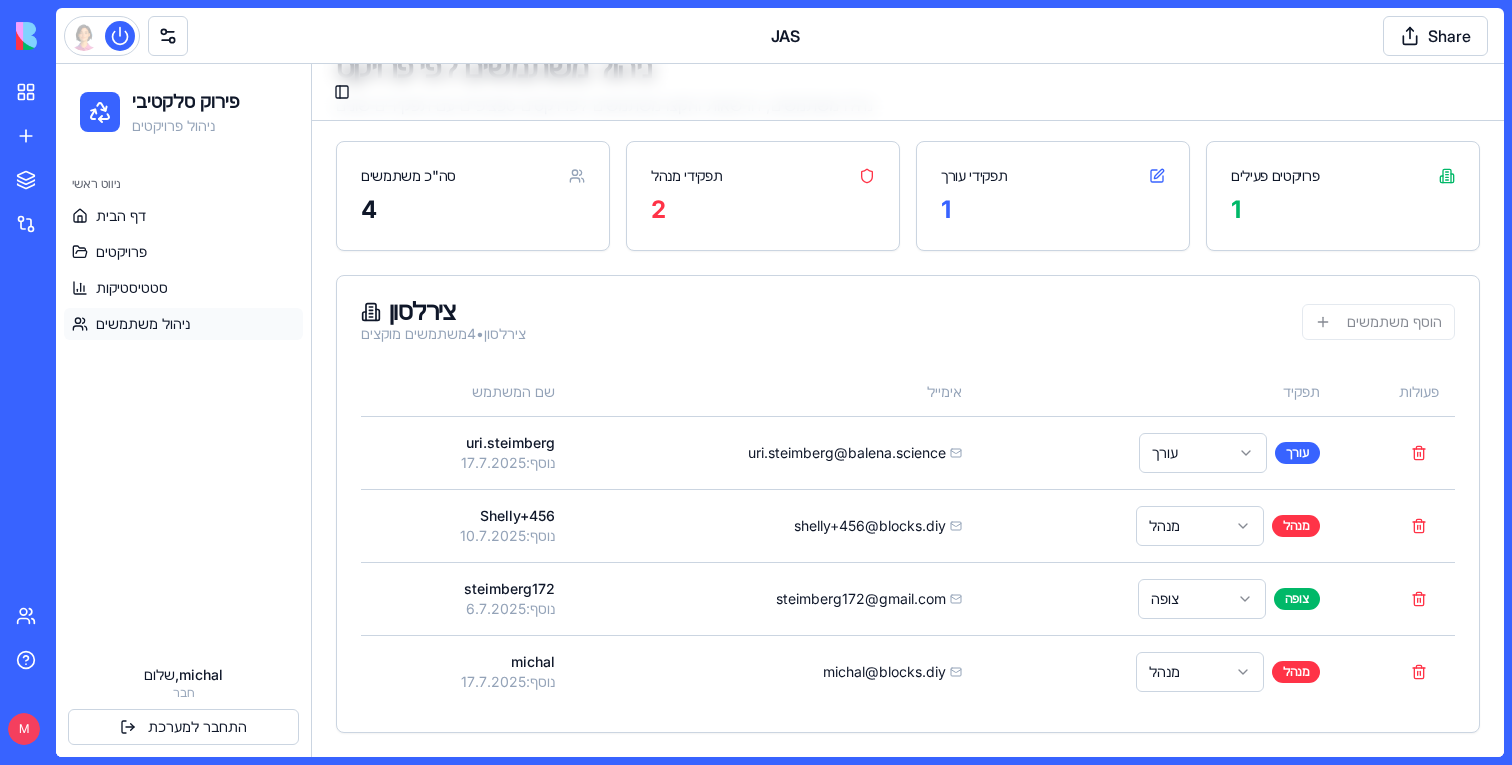 scroll, scrollTop: 151, scrollLeft: 0, axis: vertical 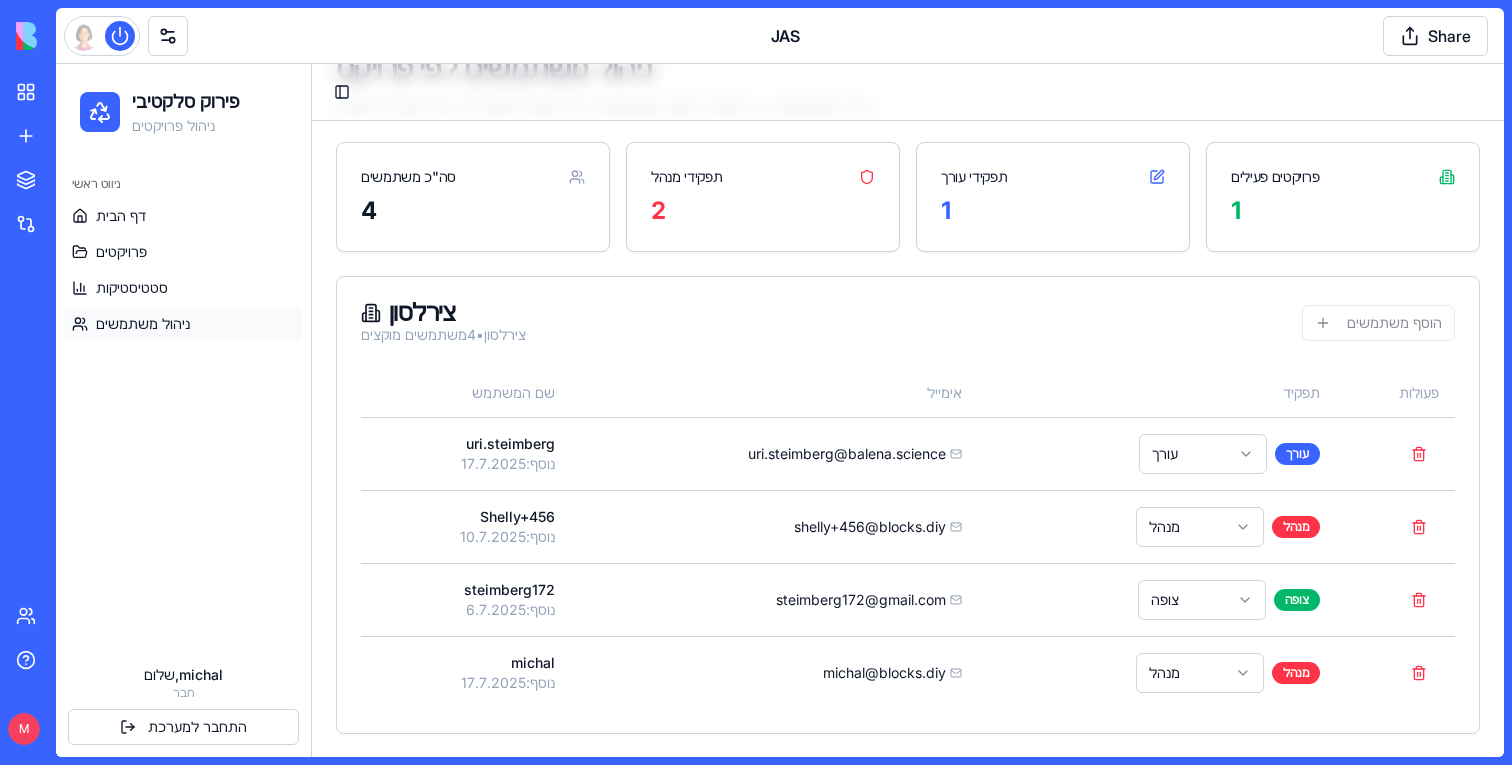 click on "צירלסון צירלסון  •  4  משתמשים מוקצים הוסף משתמשים" at bounding box center (908, 323) 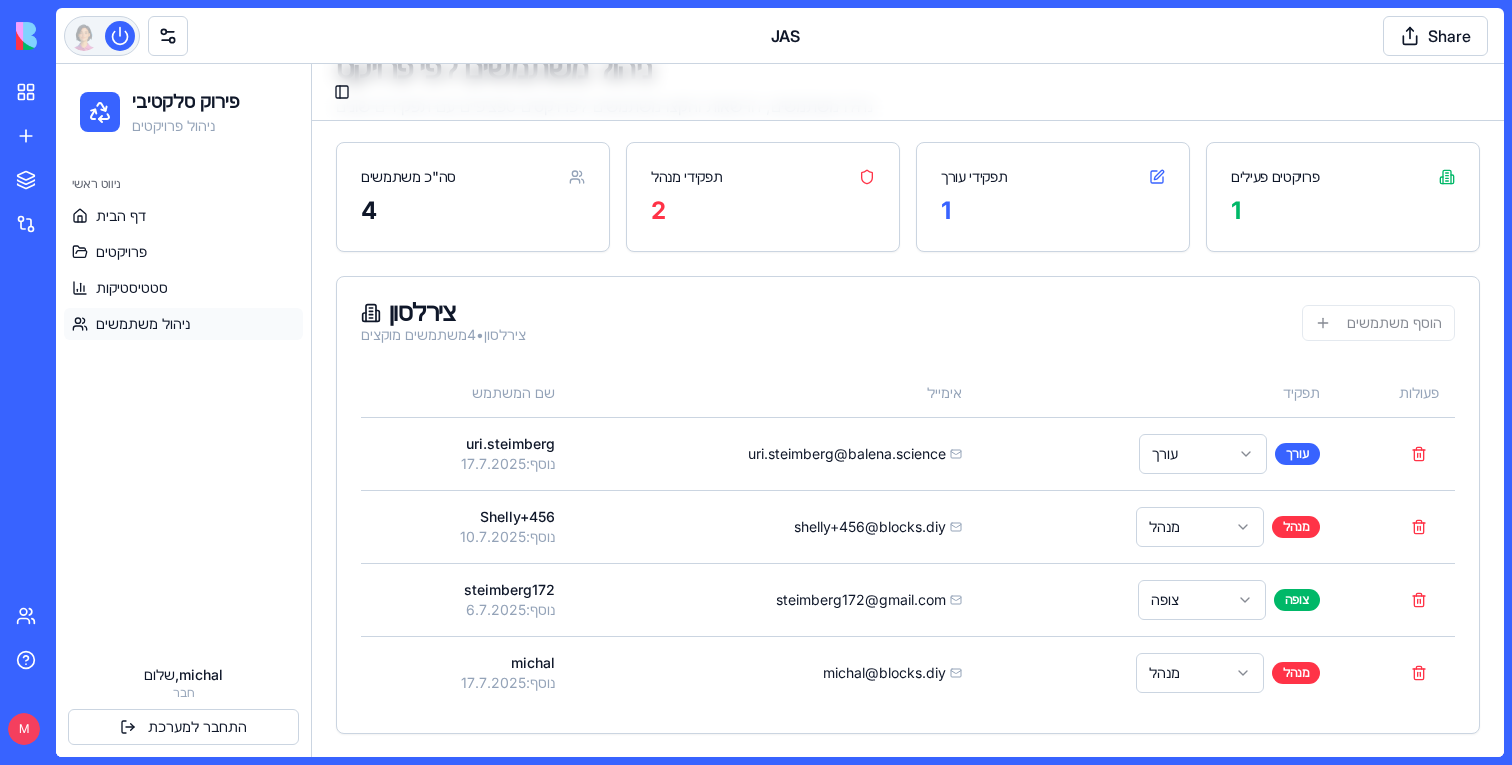 click at bounding box center (102, 36) 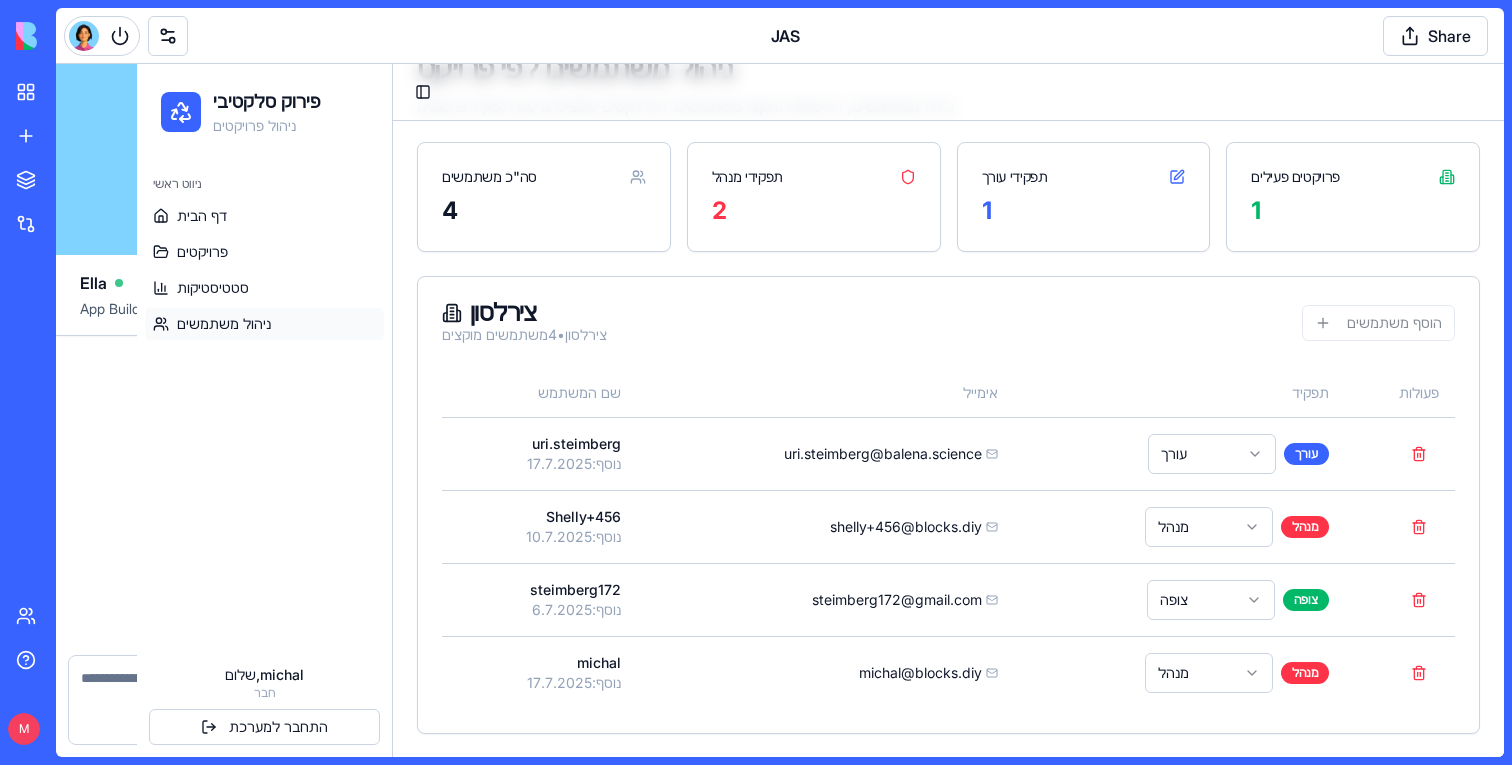 scroll, scrollTop: 73425, scrollLeft: 0, axis: vertical 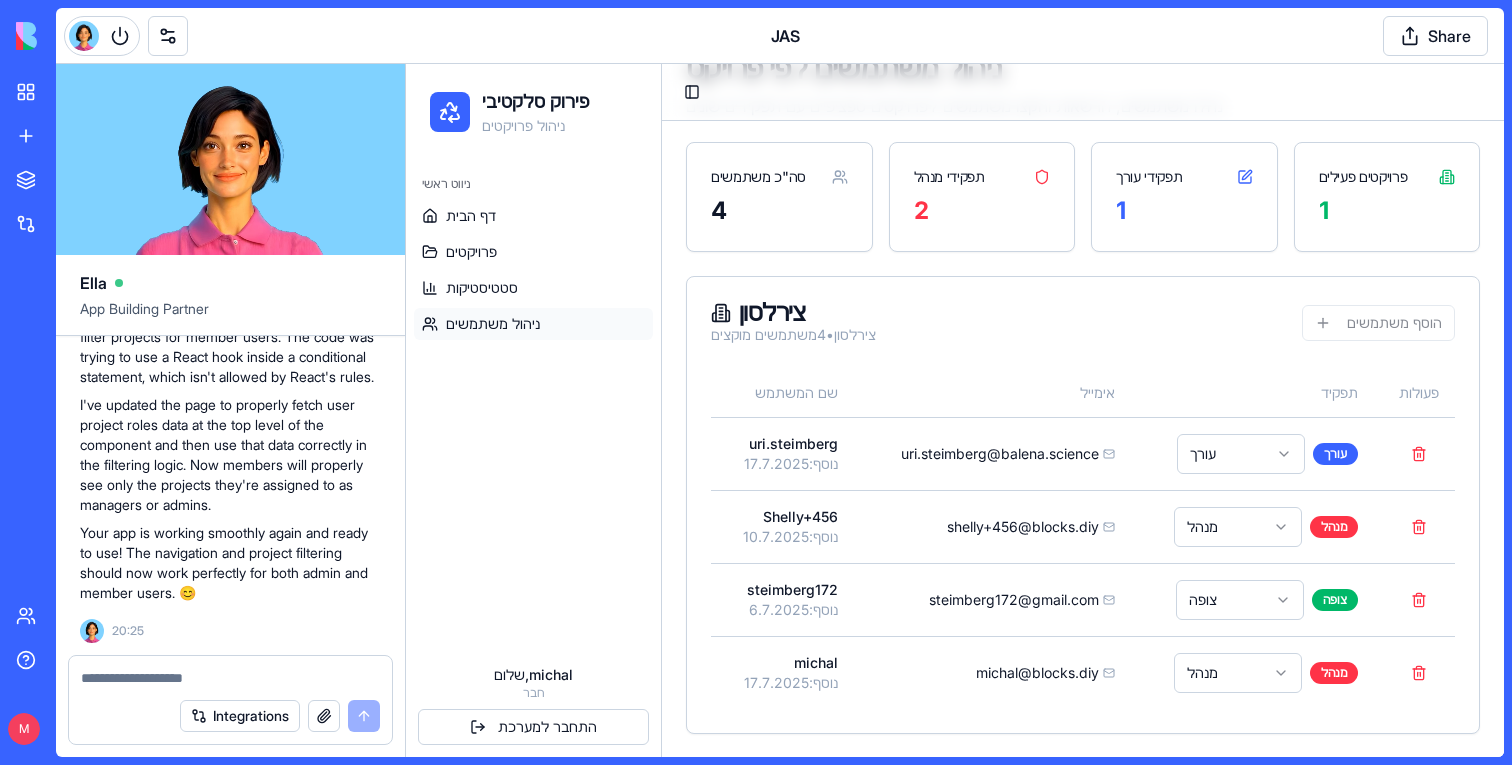 click at bounding box center (230, 678) 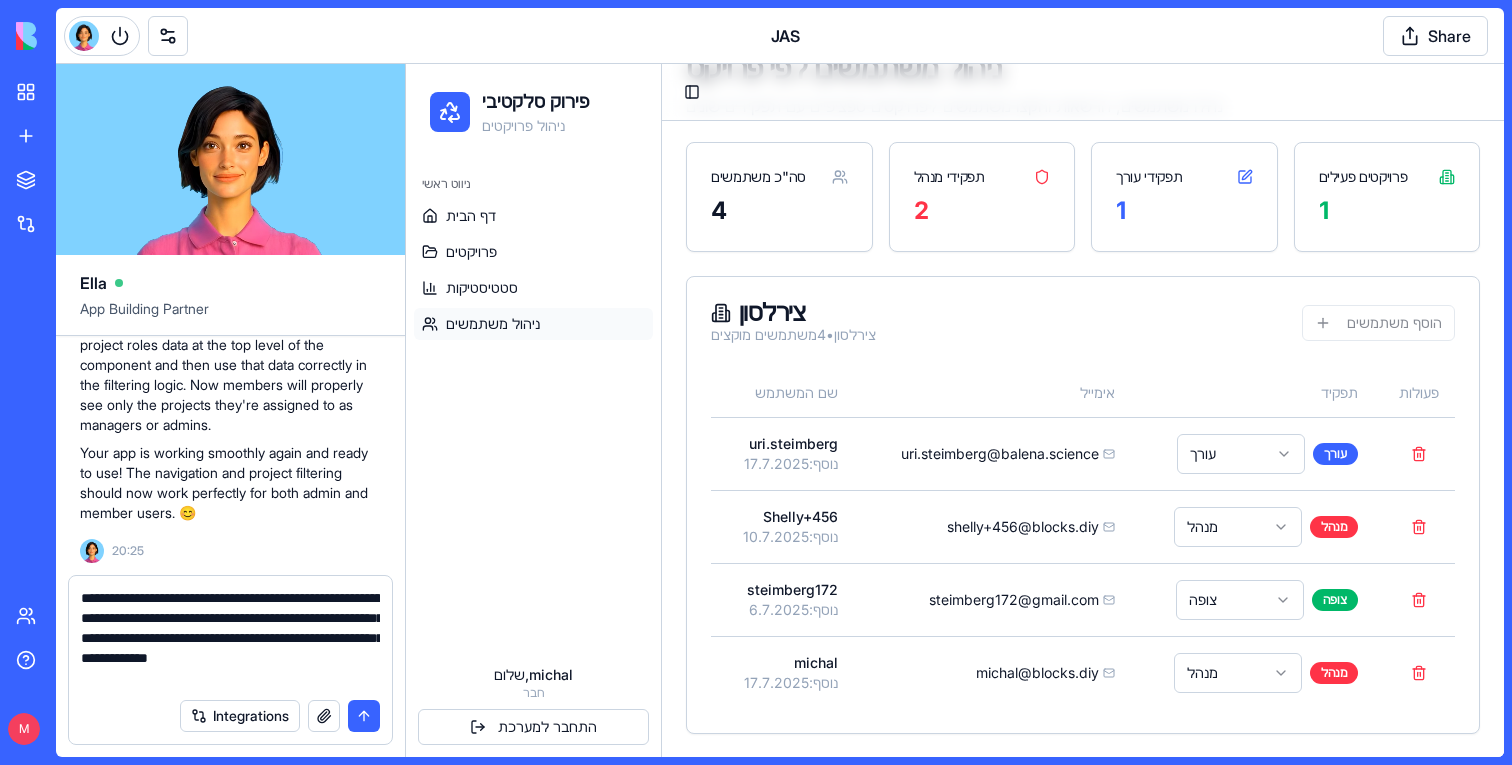 click on "**********" at bounding box center (230, 638) 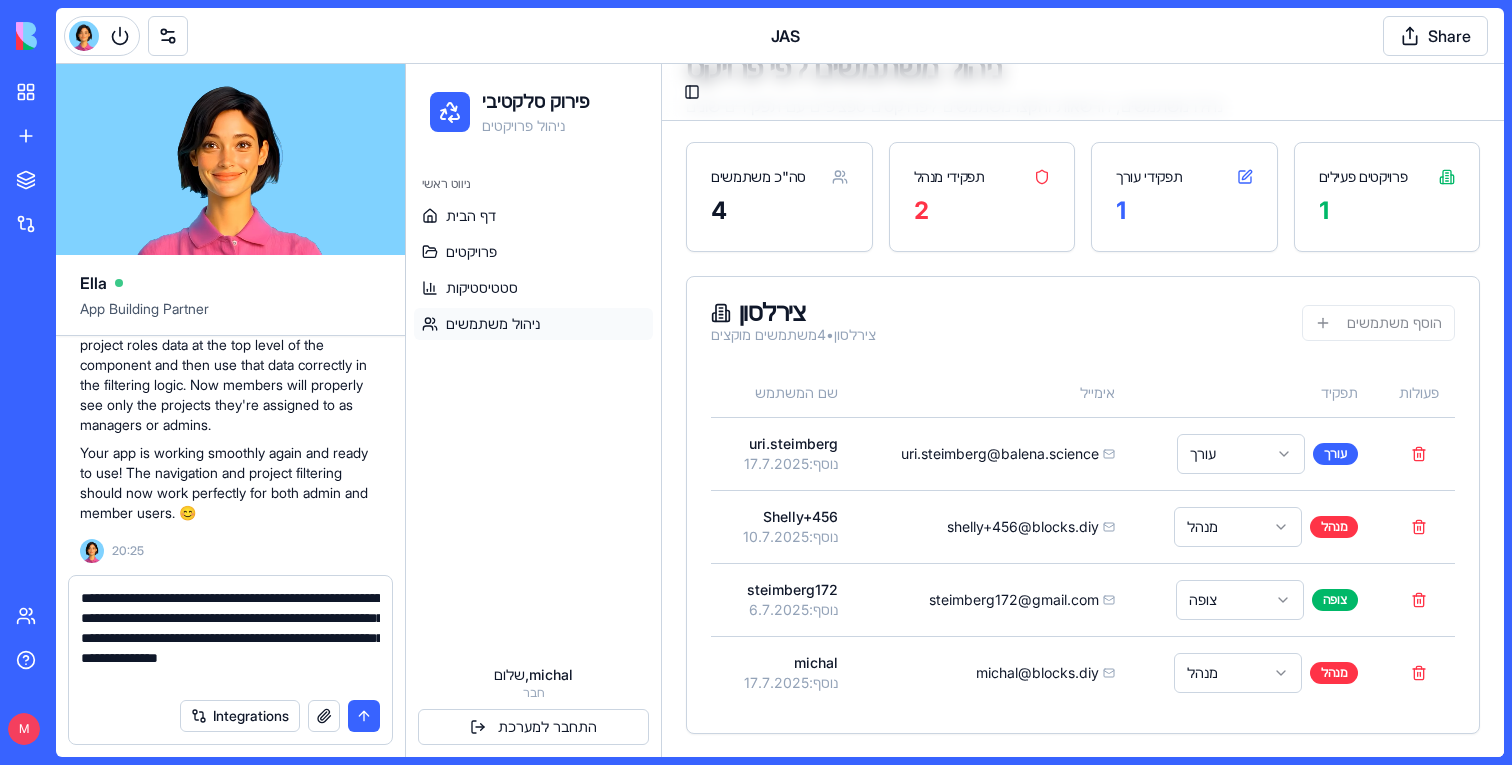 click on "**********" at bounding box center (230, 638) 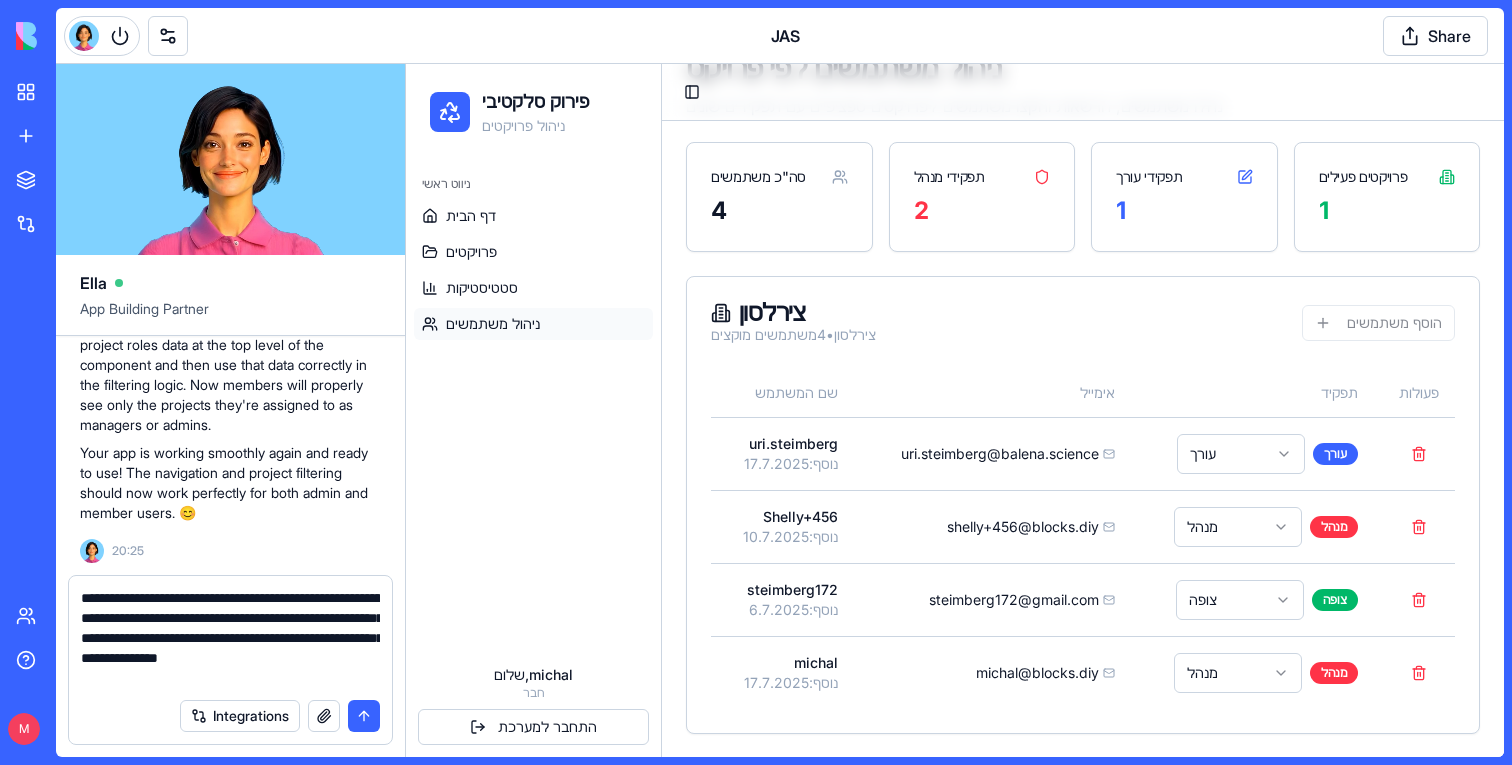 click on "**********" at bounding box center [230, 638] 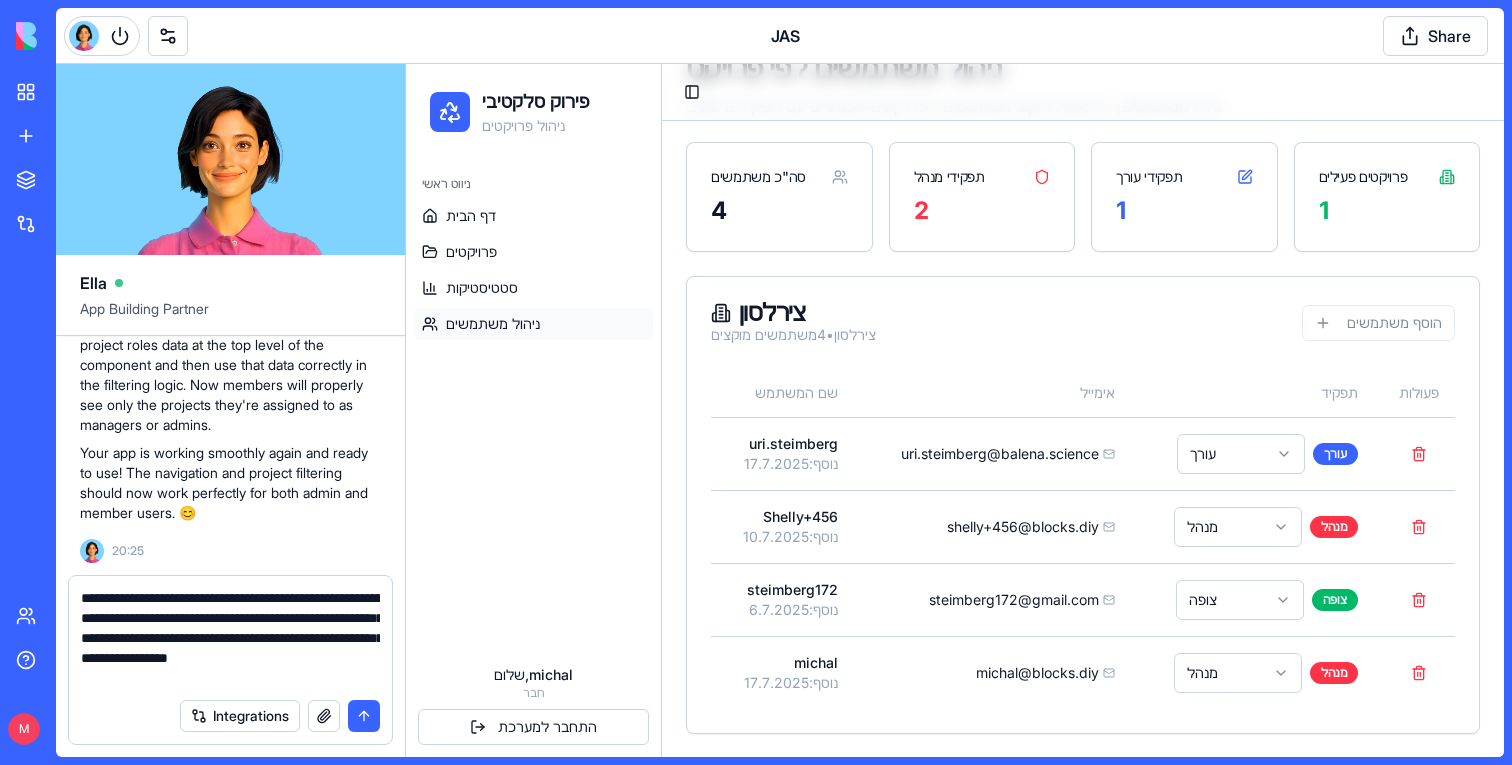 click on "**********" at bounding box center (230, 638) 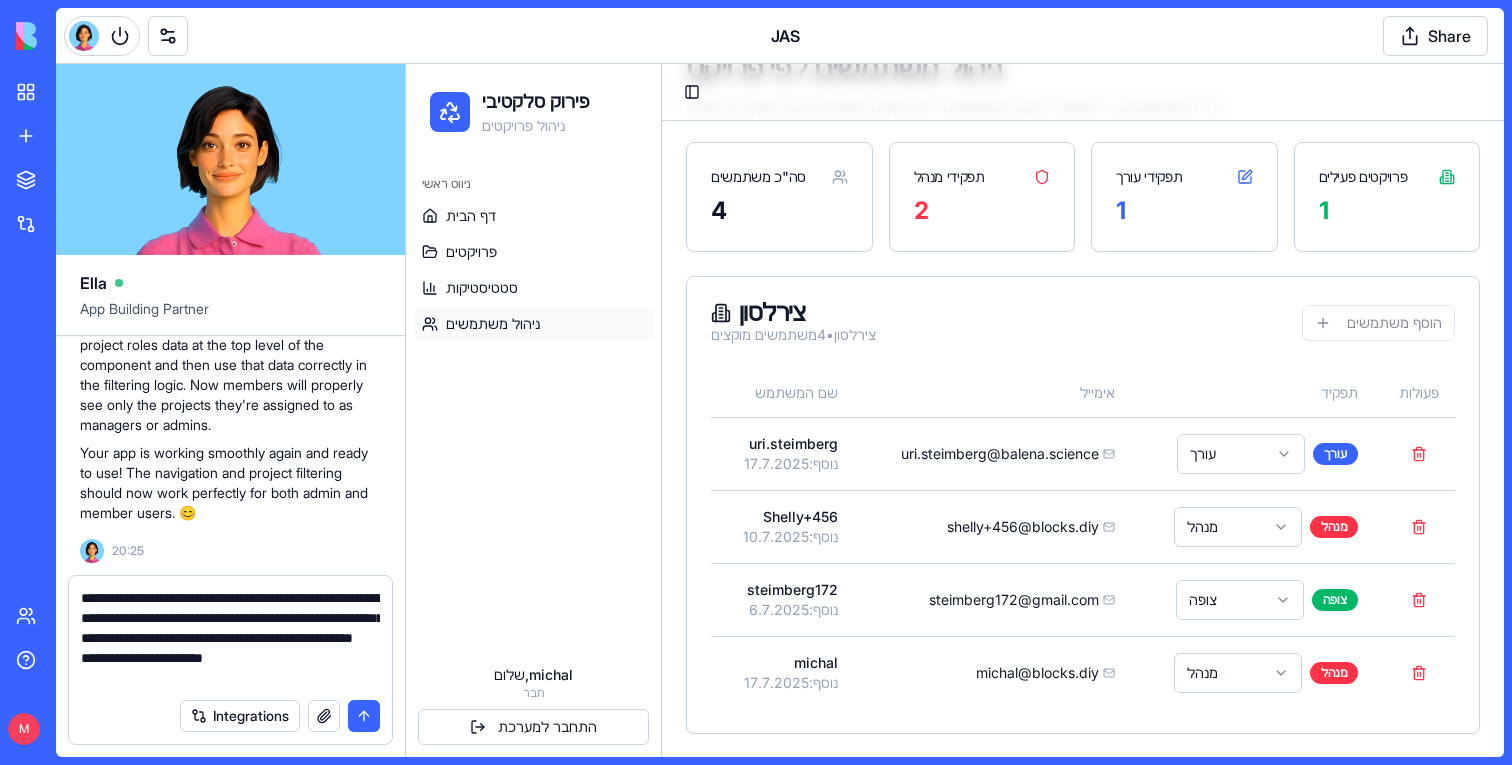 click on "**********" at bounding box center (230, 638) 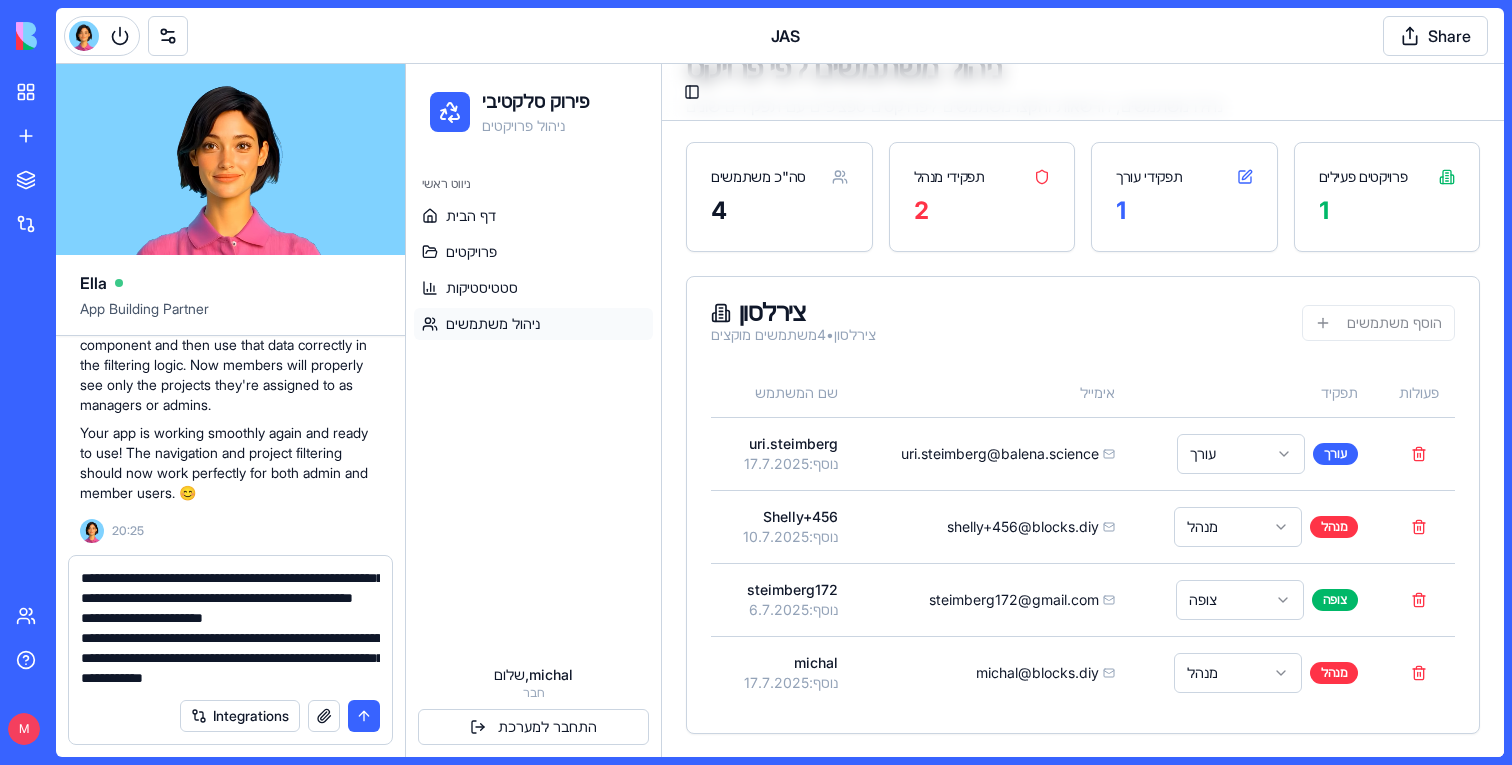 scroll, scrollTop: 58, scrollLeft: 0, axis: vertical 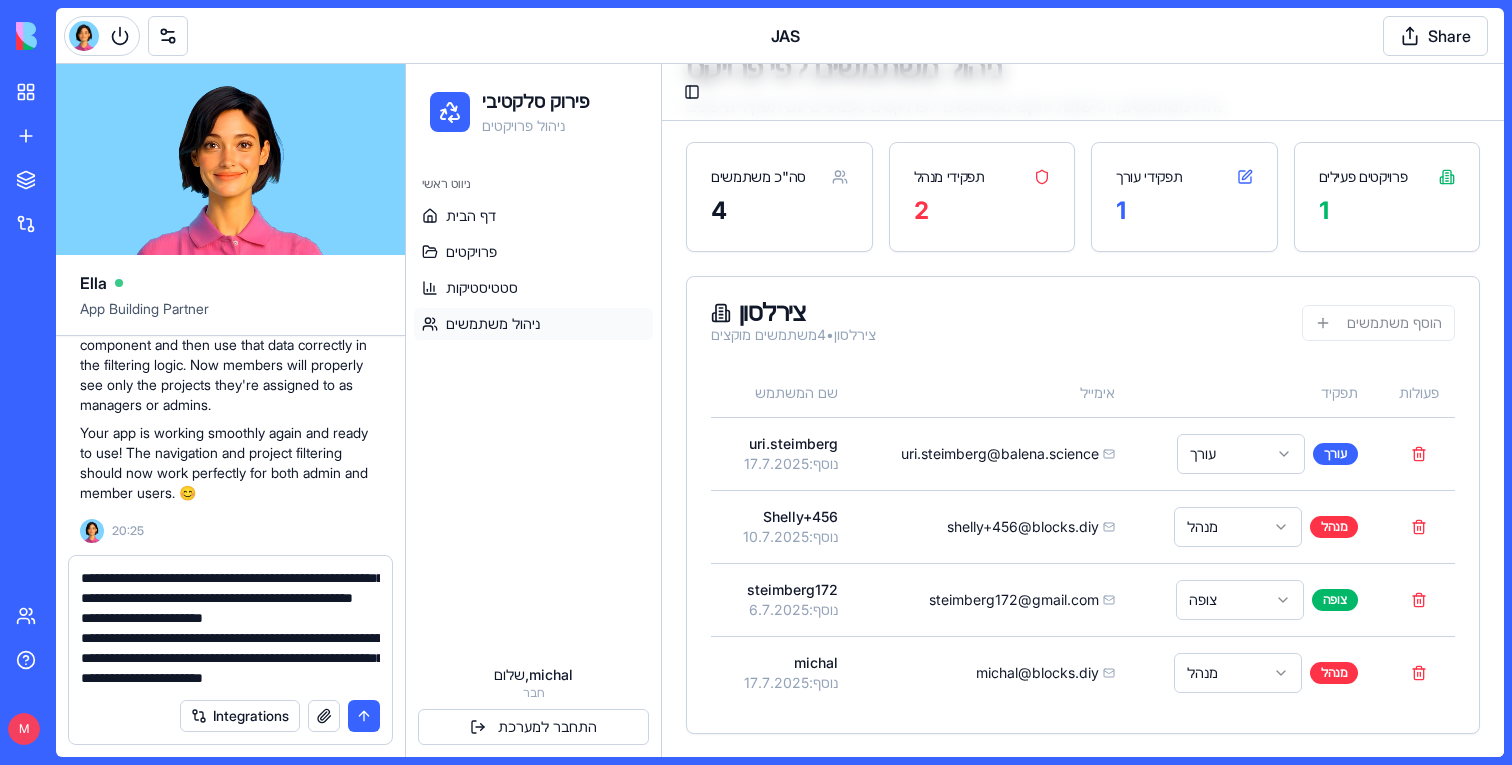type on "**********" 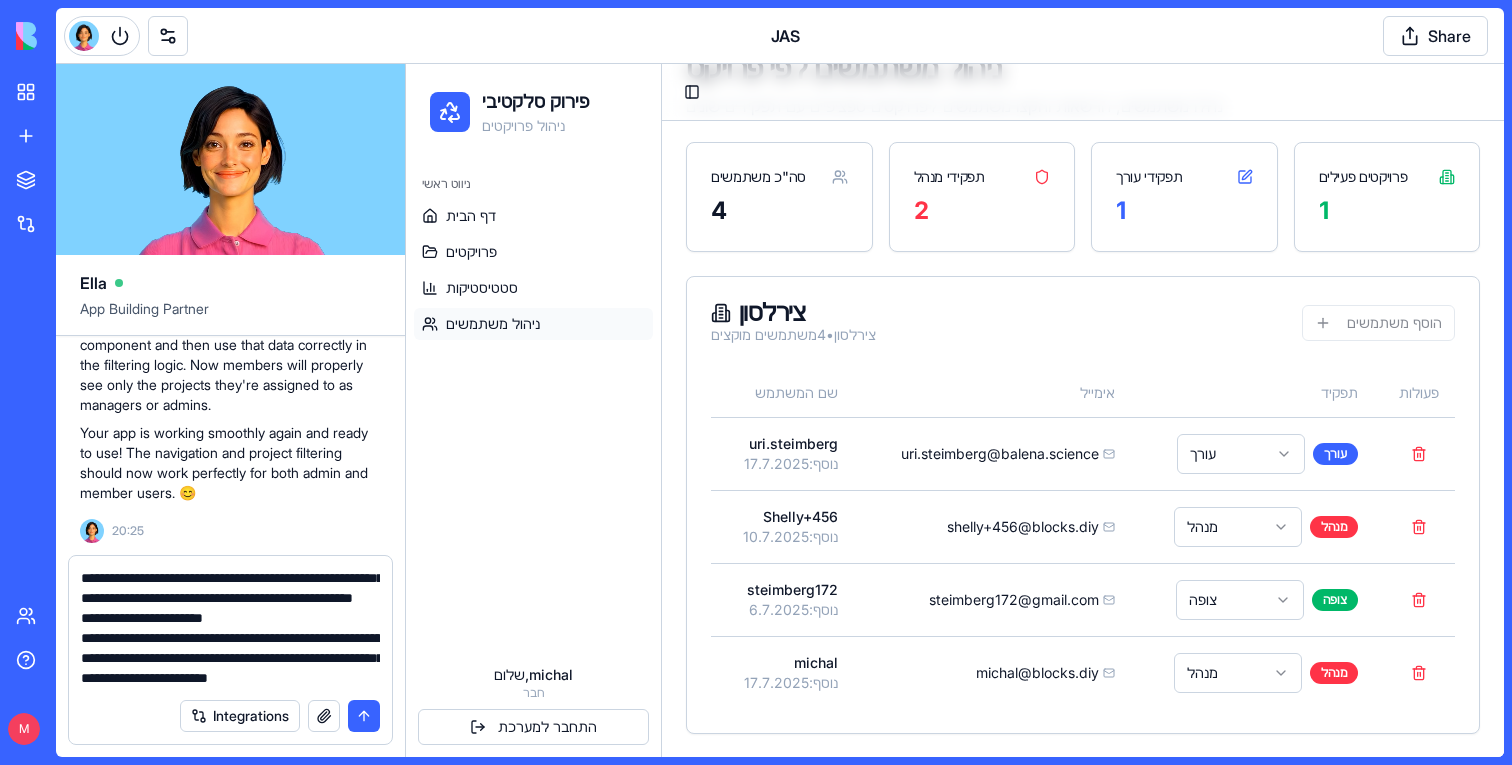 type 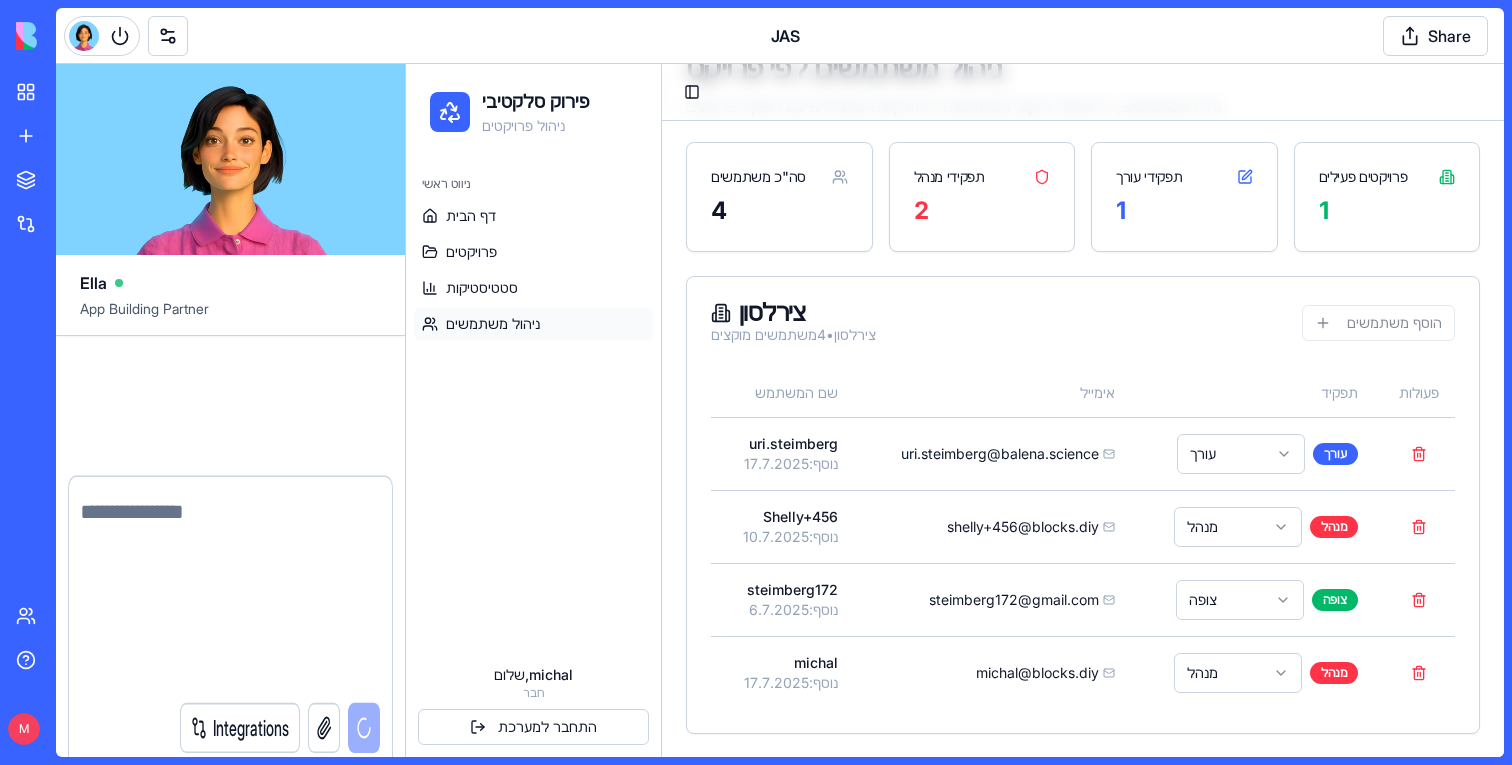 scroll, scrollTop: 73661, scrollLeft: 0, axis: vertical 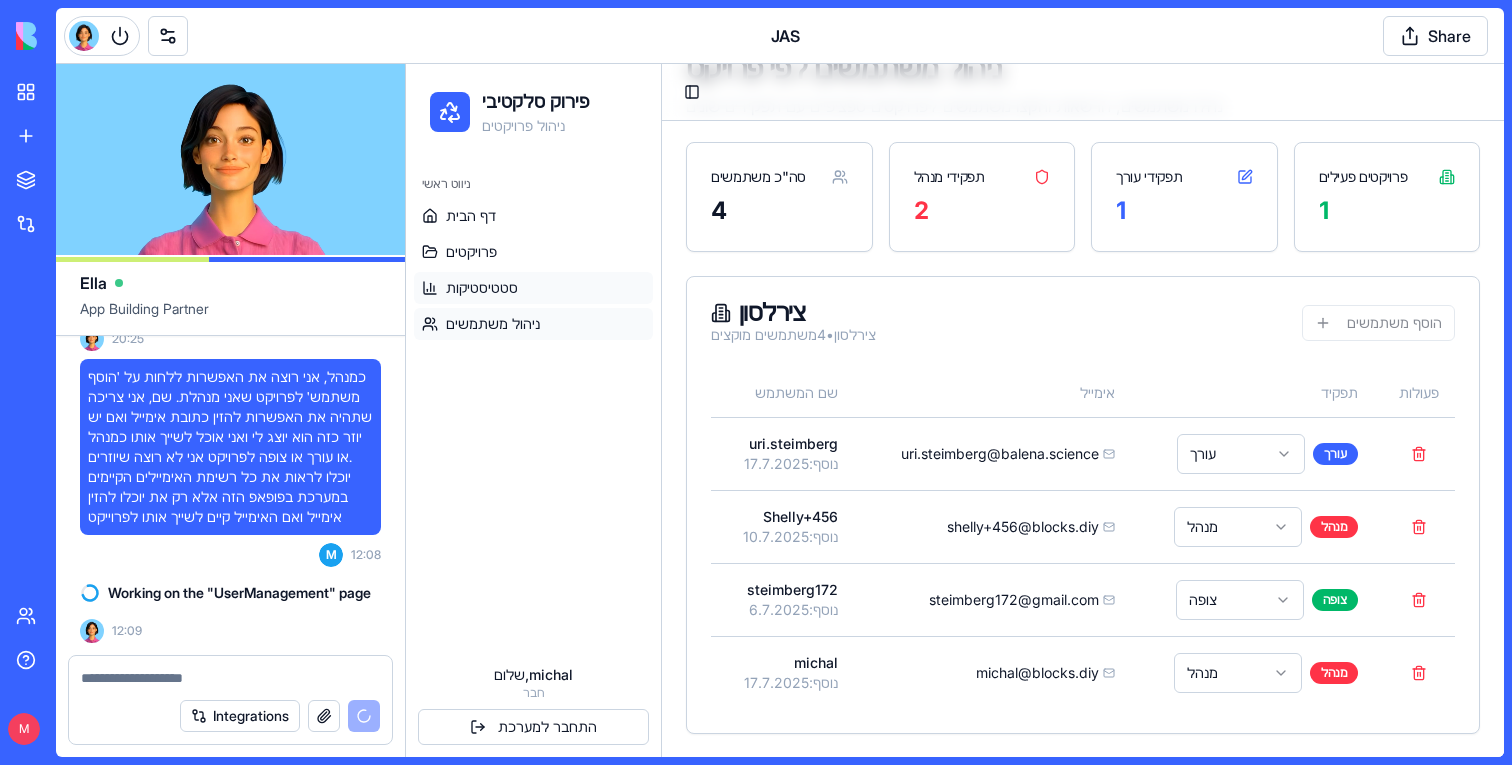 click on "סטטיסטיקות" at bounding box center (533, 288) 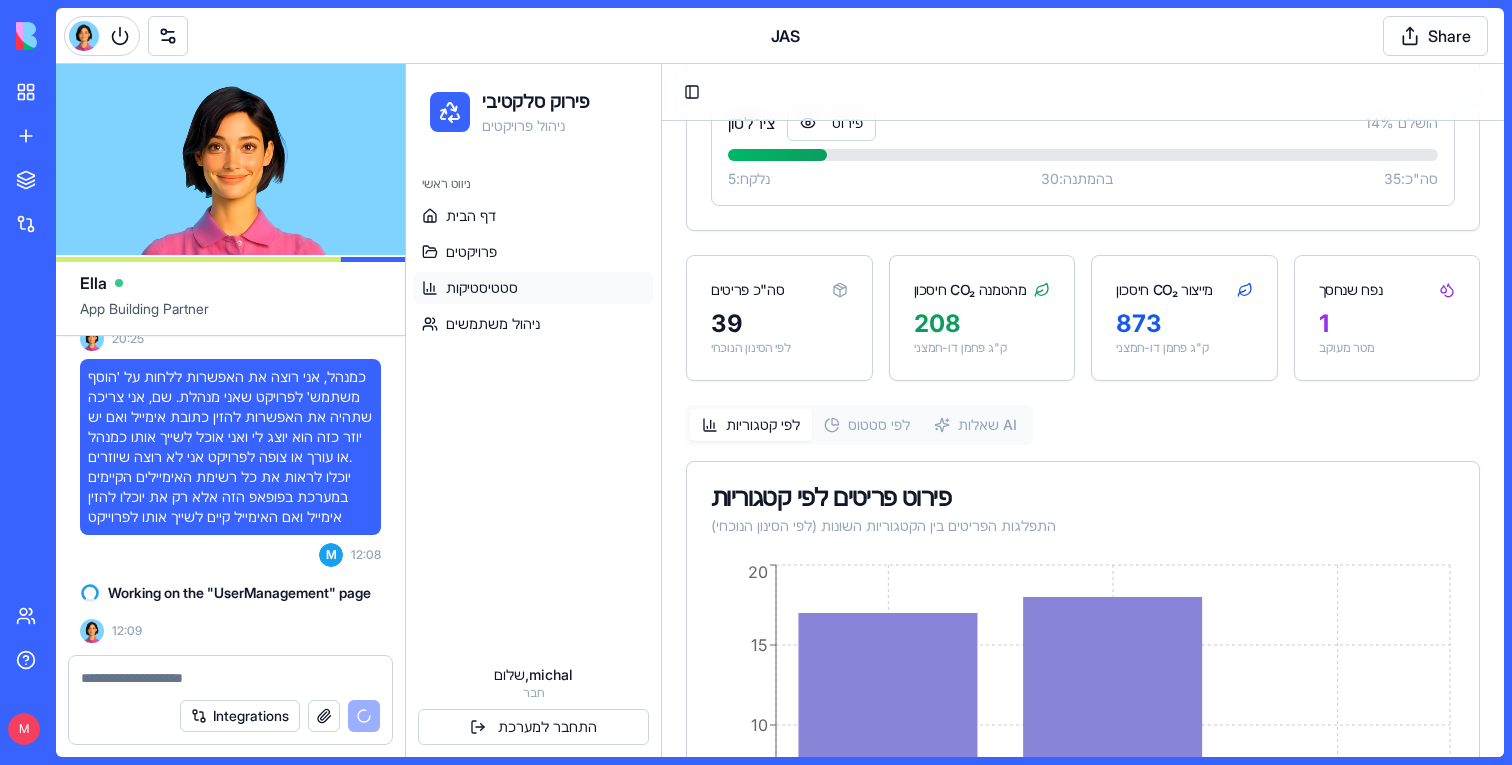 scroll, scrollTop: 0, scrollLeft: 0, axis: both 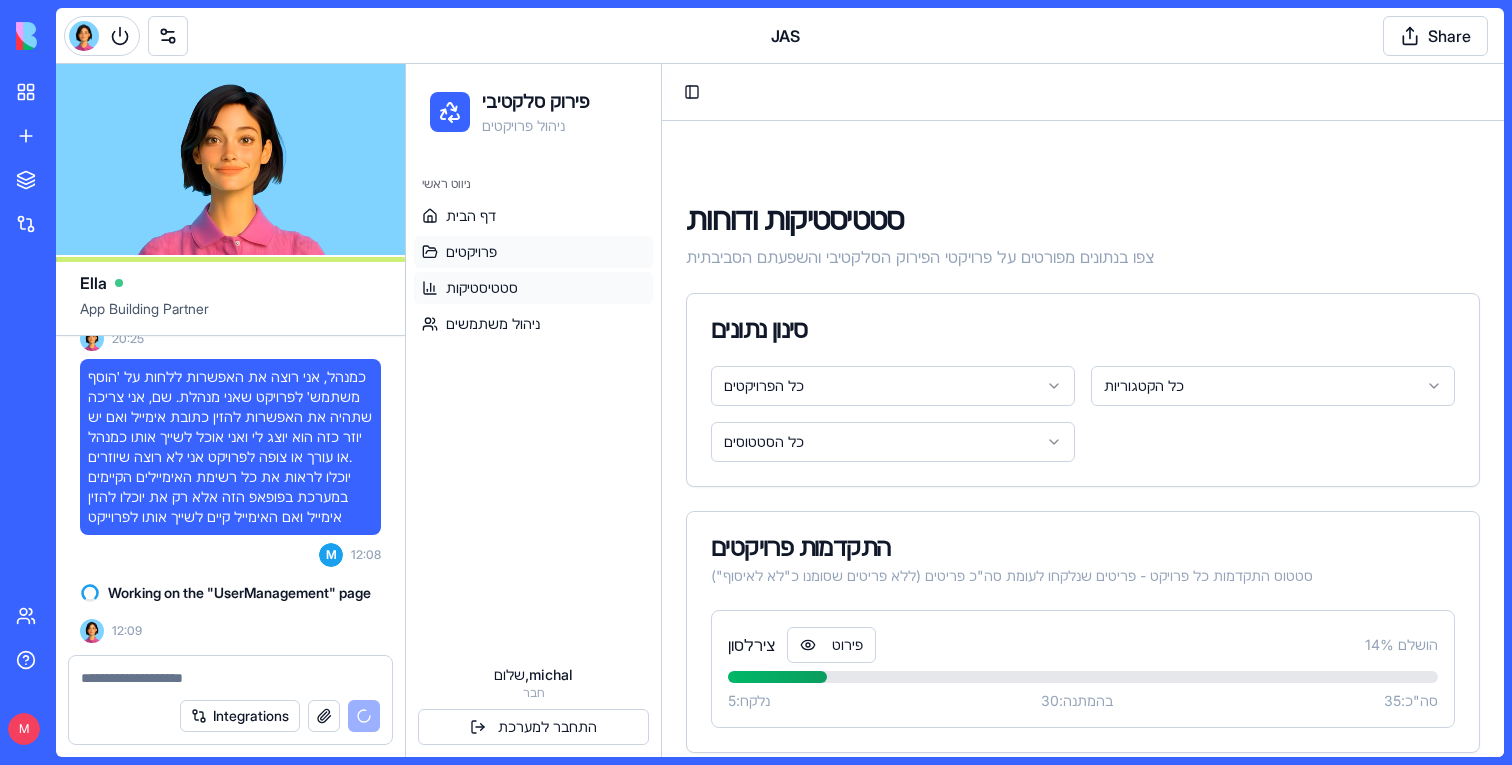 click on "פרויקטים" at bounding box center [471, 252] 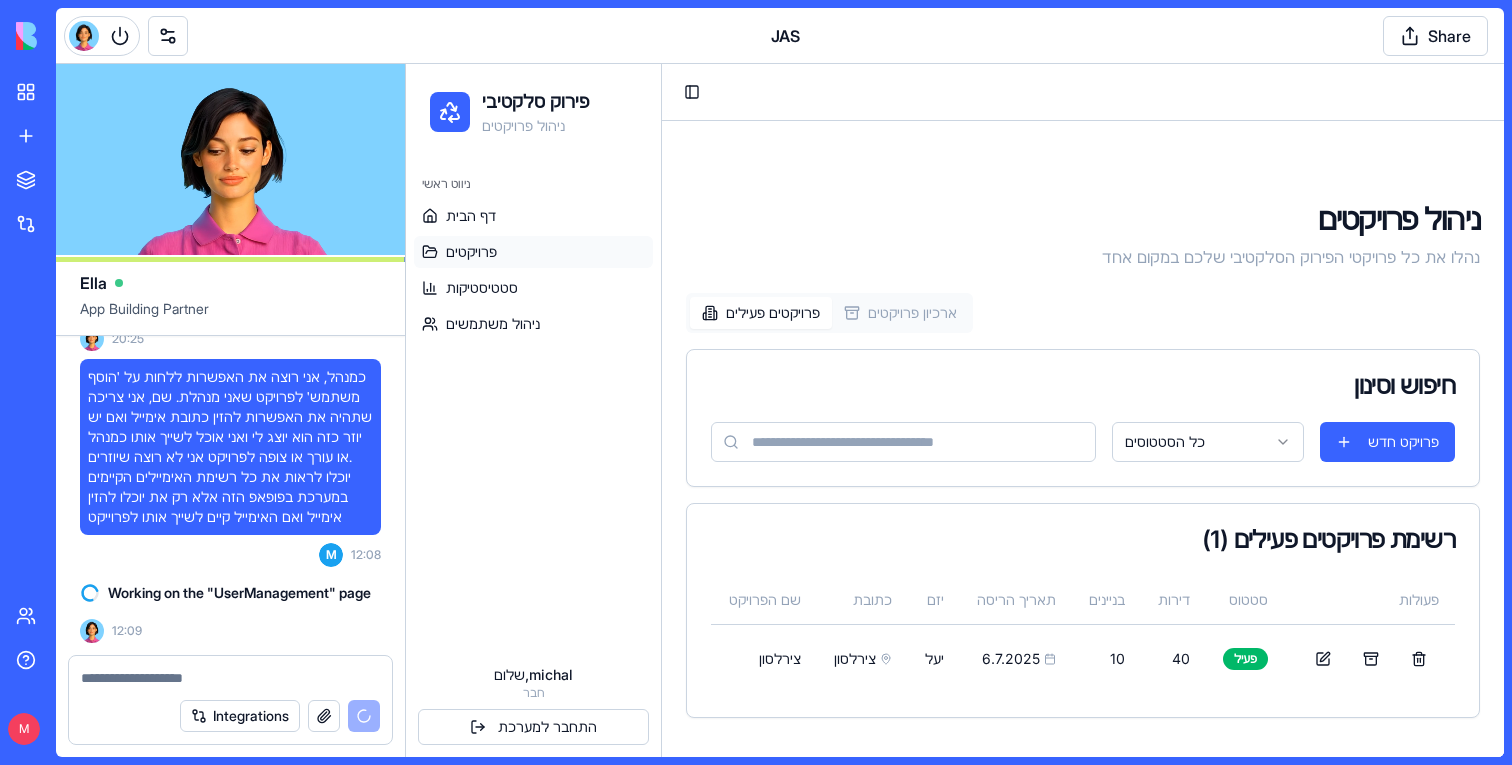scroll, scrollTop: 73793, scrollLeft: 0, axis: vertical 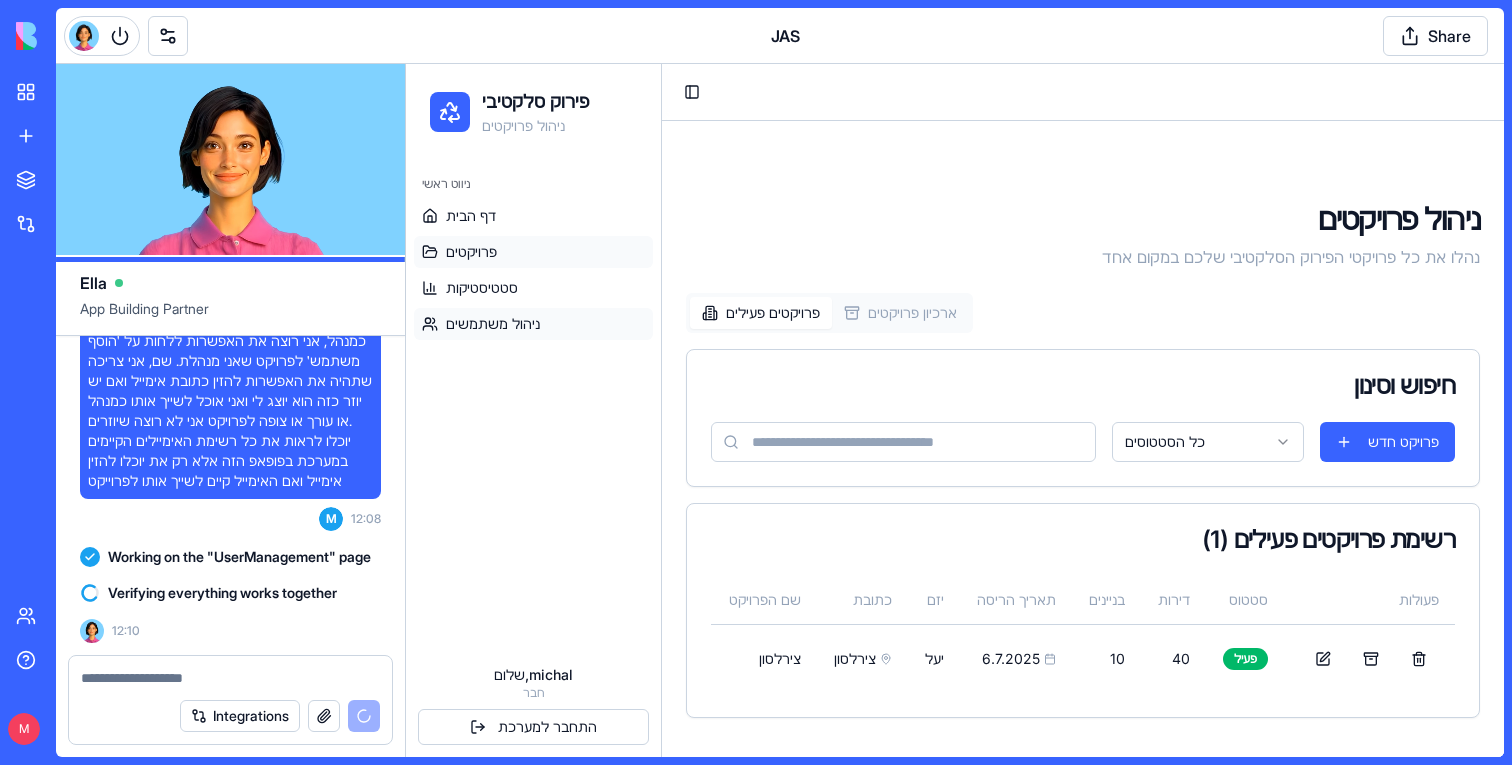 click on "ניהול משתמשים" at bounding box center (493, 324) 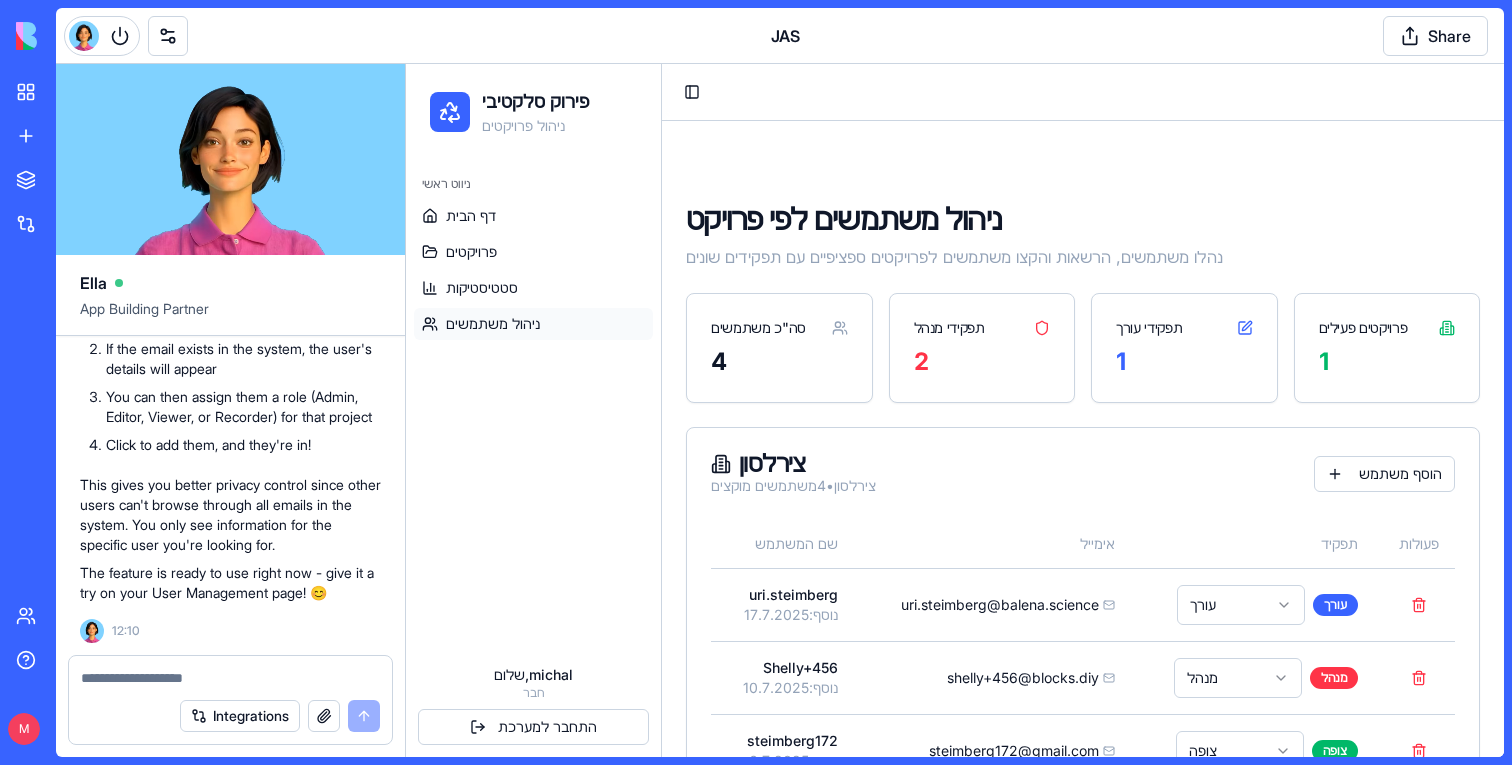 scroll, scrollTop: 73946, scrollLeft: 0, axis: vertical 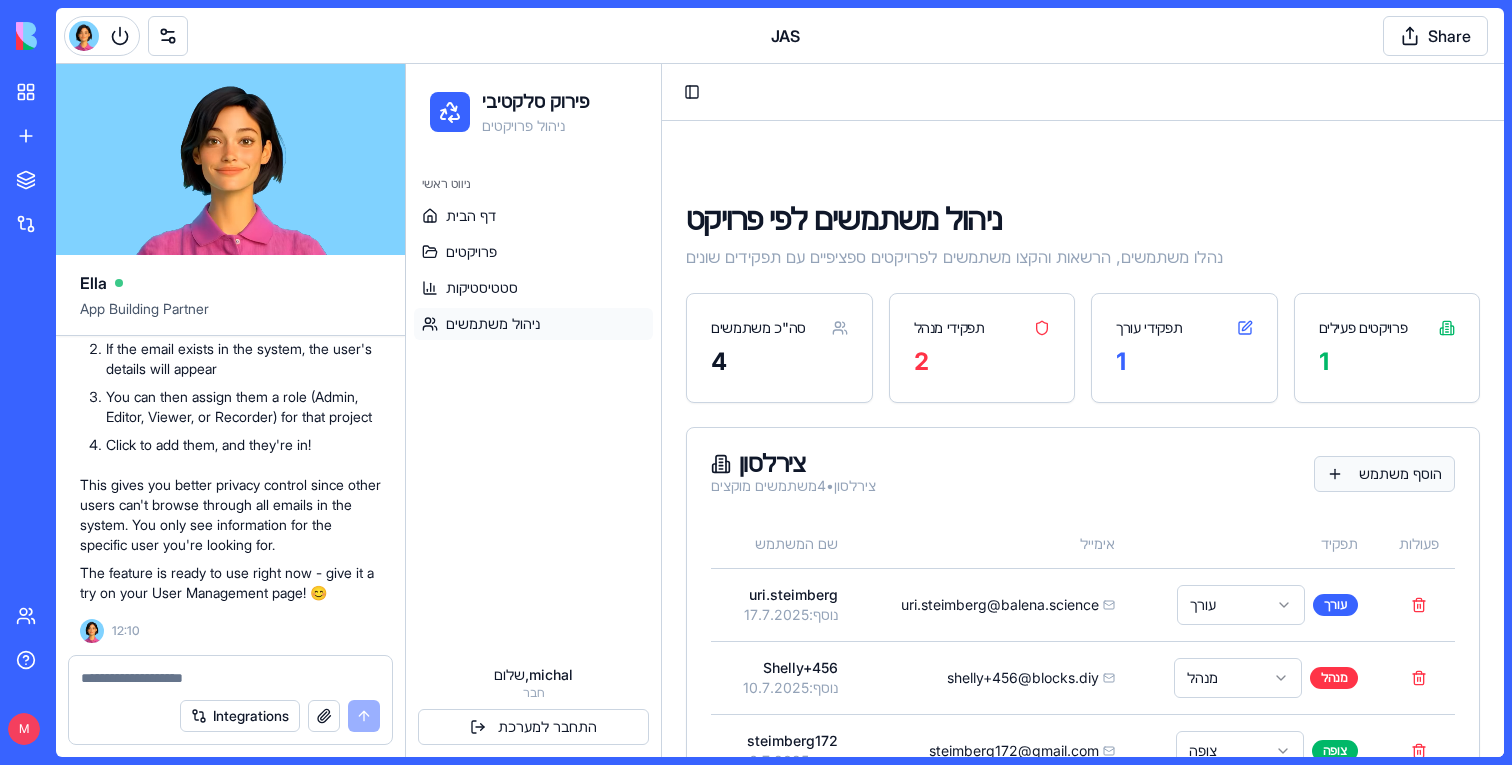 click on "הוסף משתמש" at bounding box center [1384, 474] 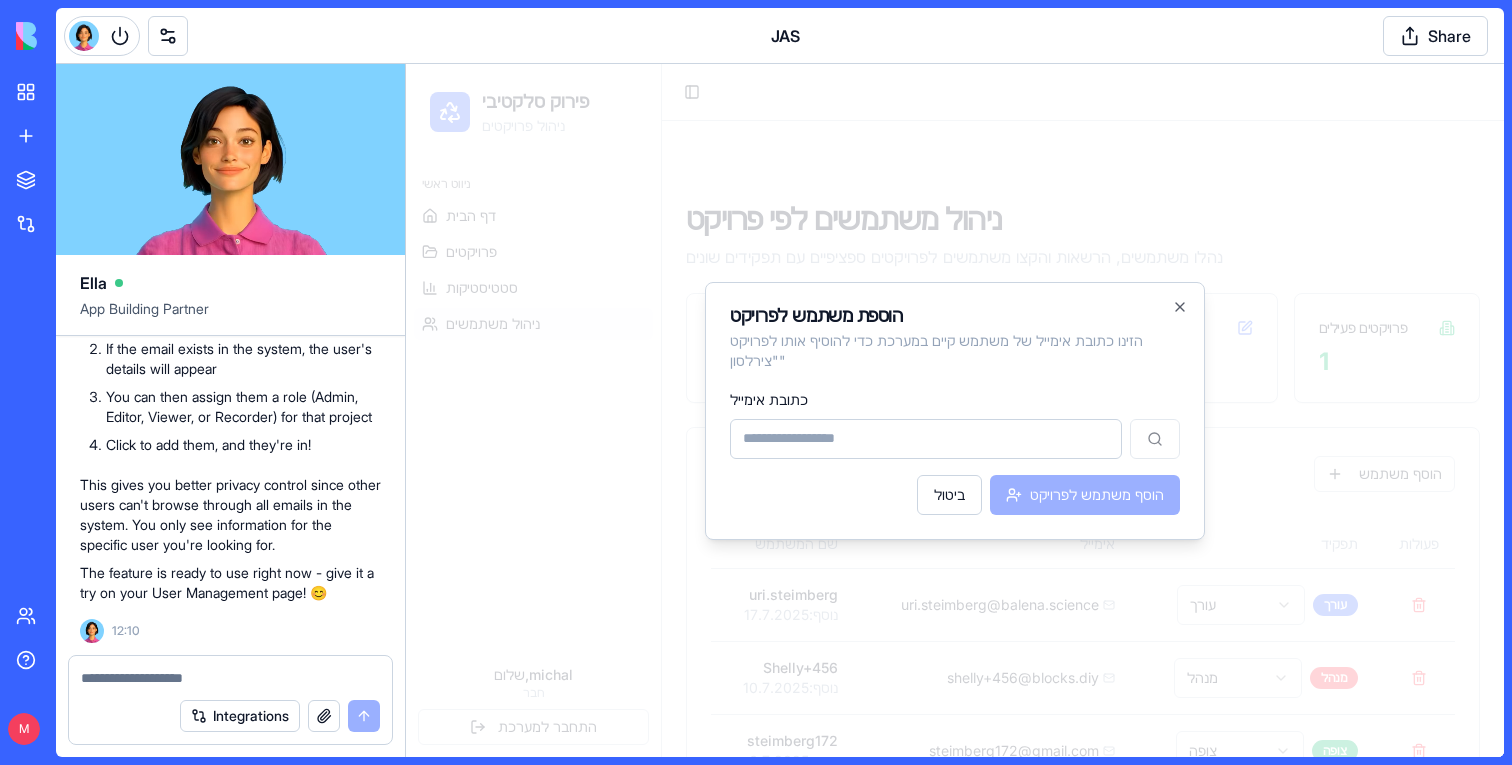 click at bounding box center (955, 410) 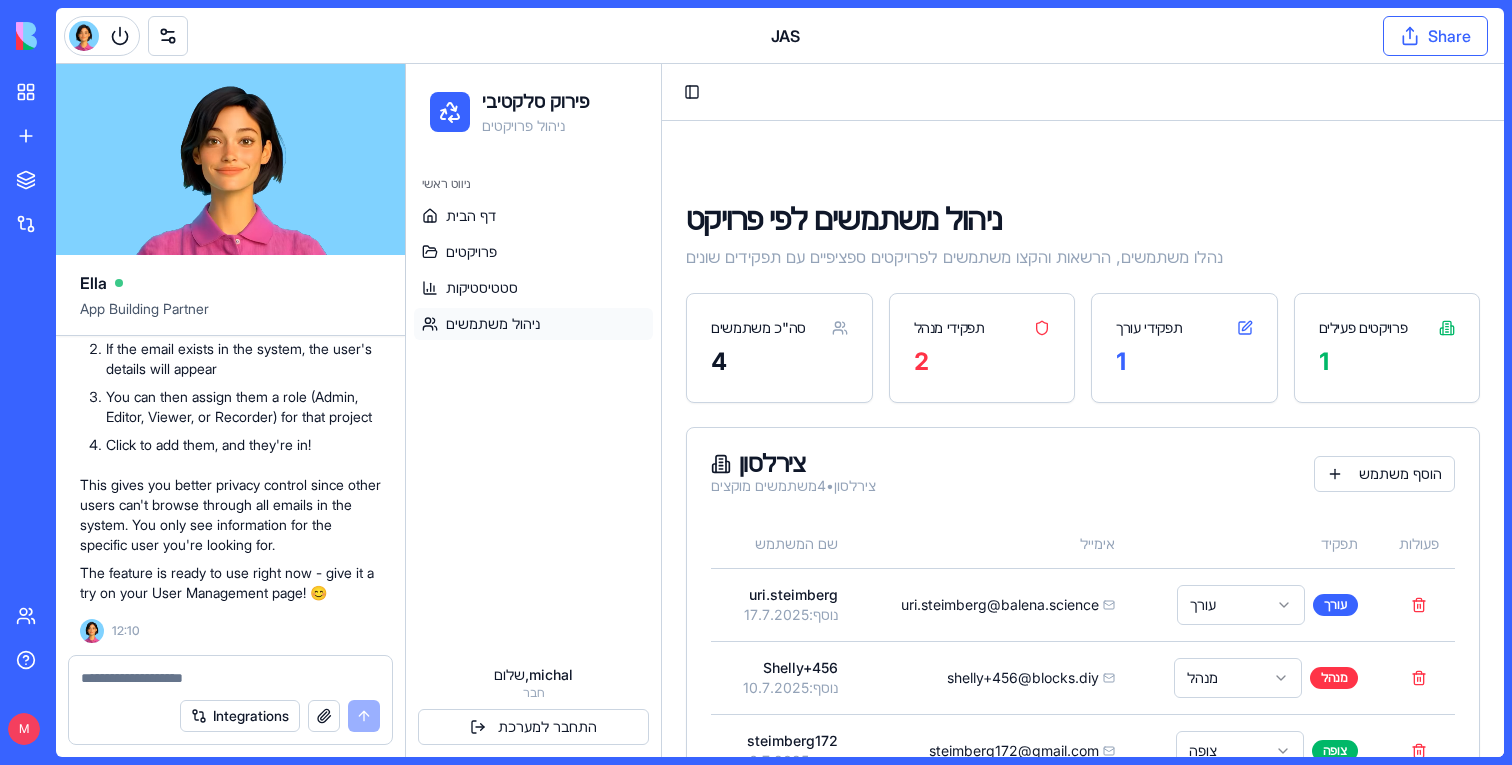 click on "Share" at bounding box center [1435, 36] 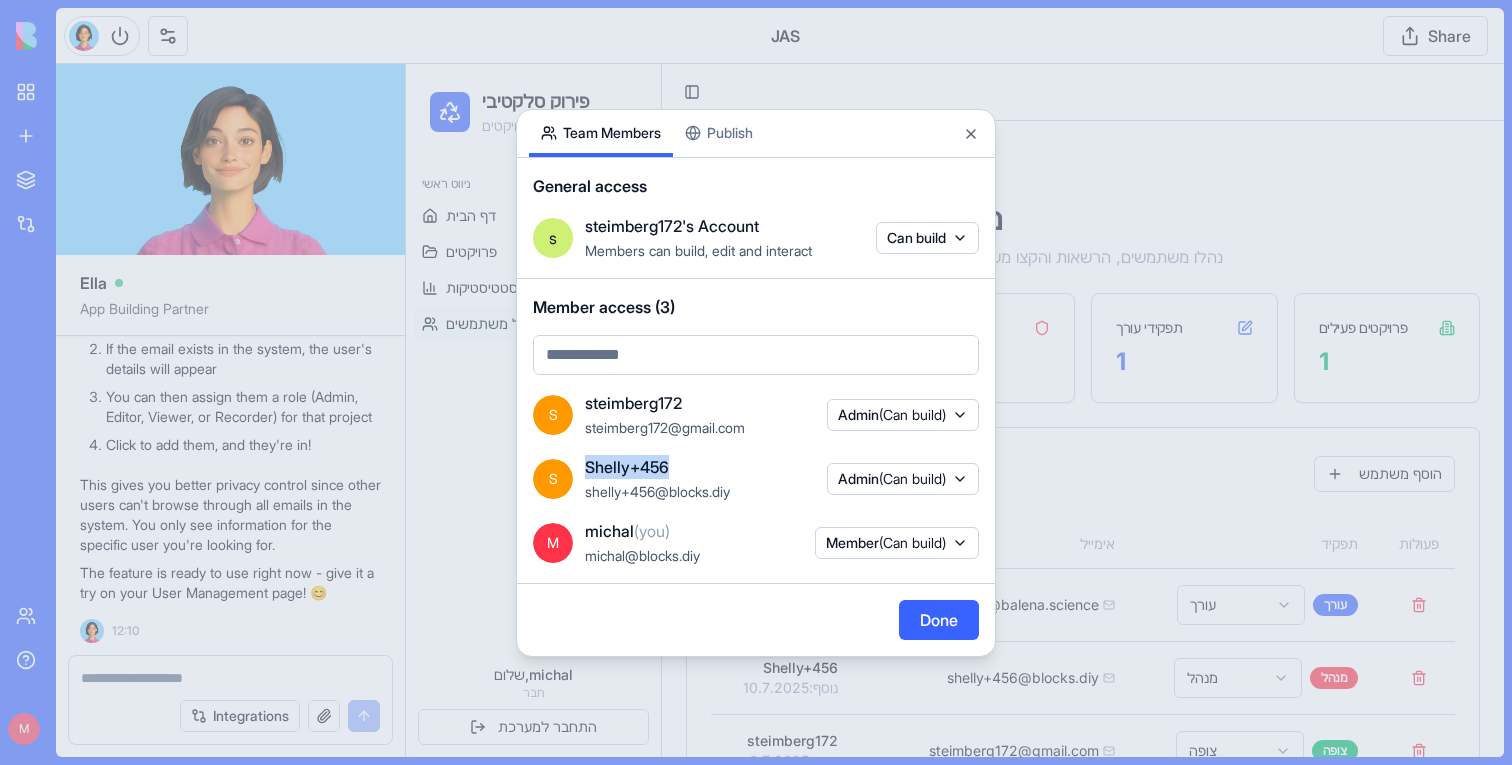 drag, startPoint x: 707, startPoint y: 470, endPoint x: 586, endPoint y: 469, distance: 121.004135 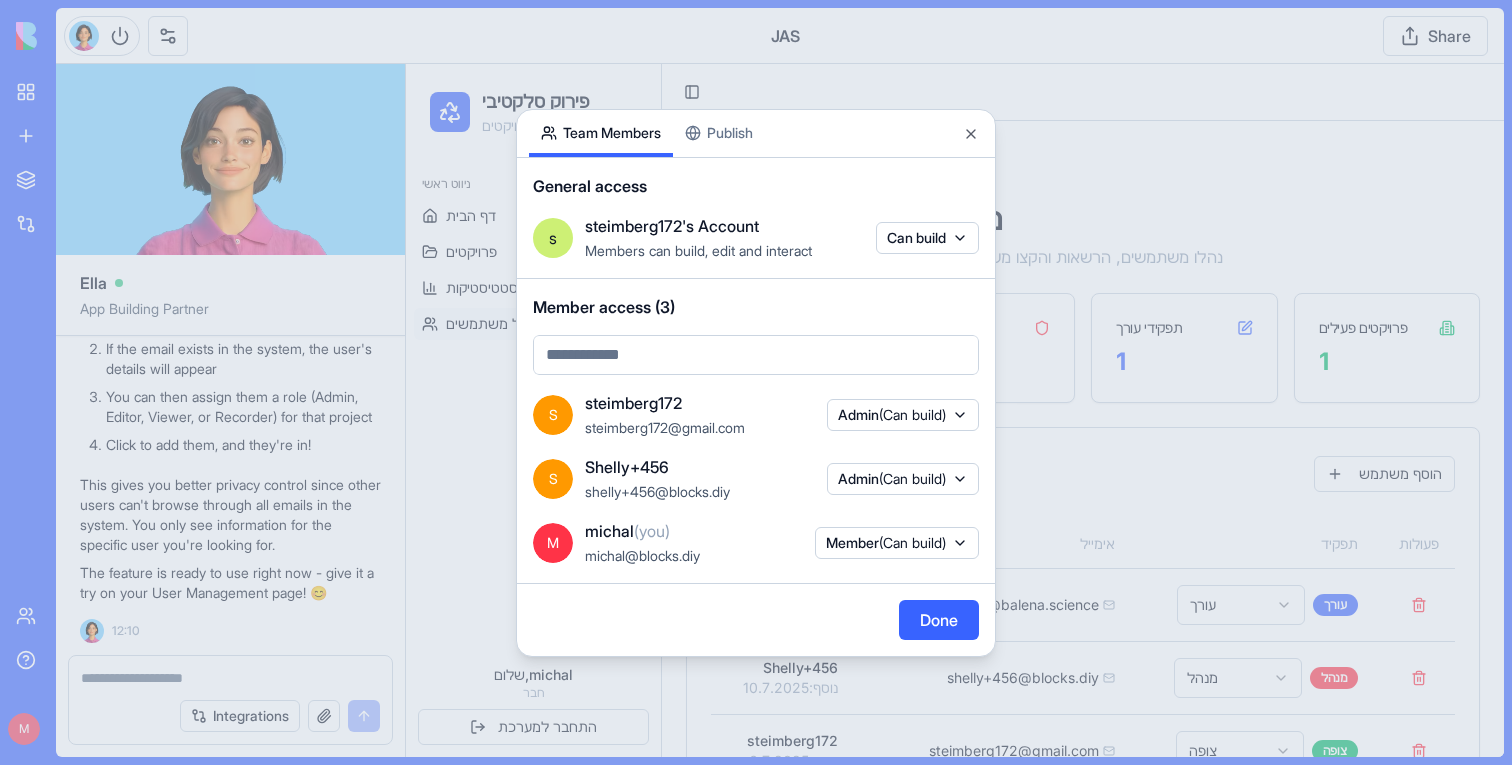click on "shelly+456@blocks.diy" at bounding box center [700, 491] 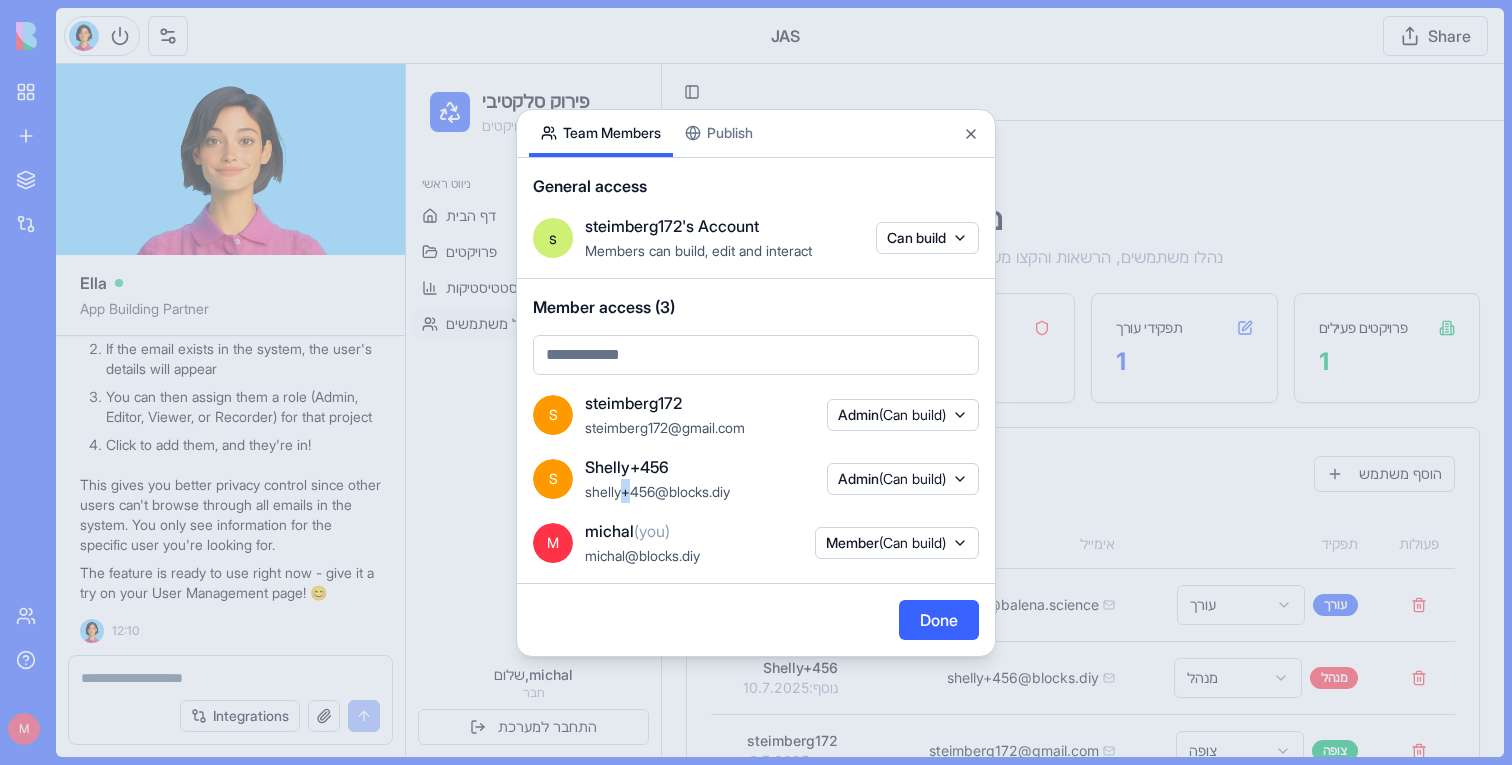 click on "shelly+456@blocks.diy" at bounding box center (700, 491) 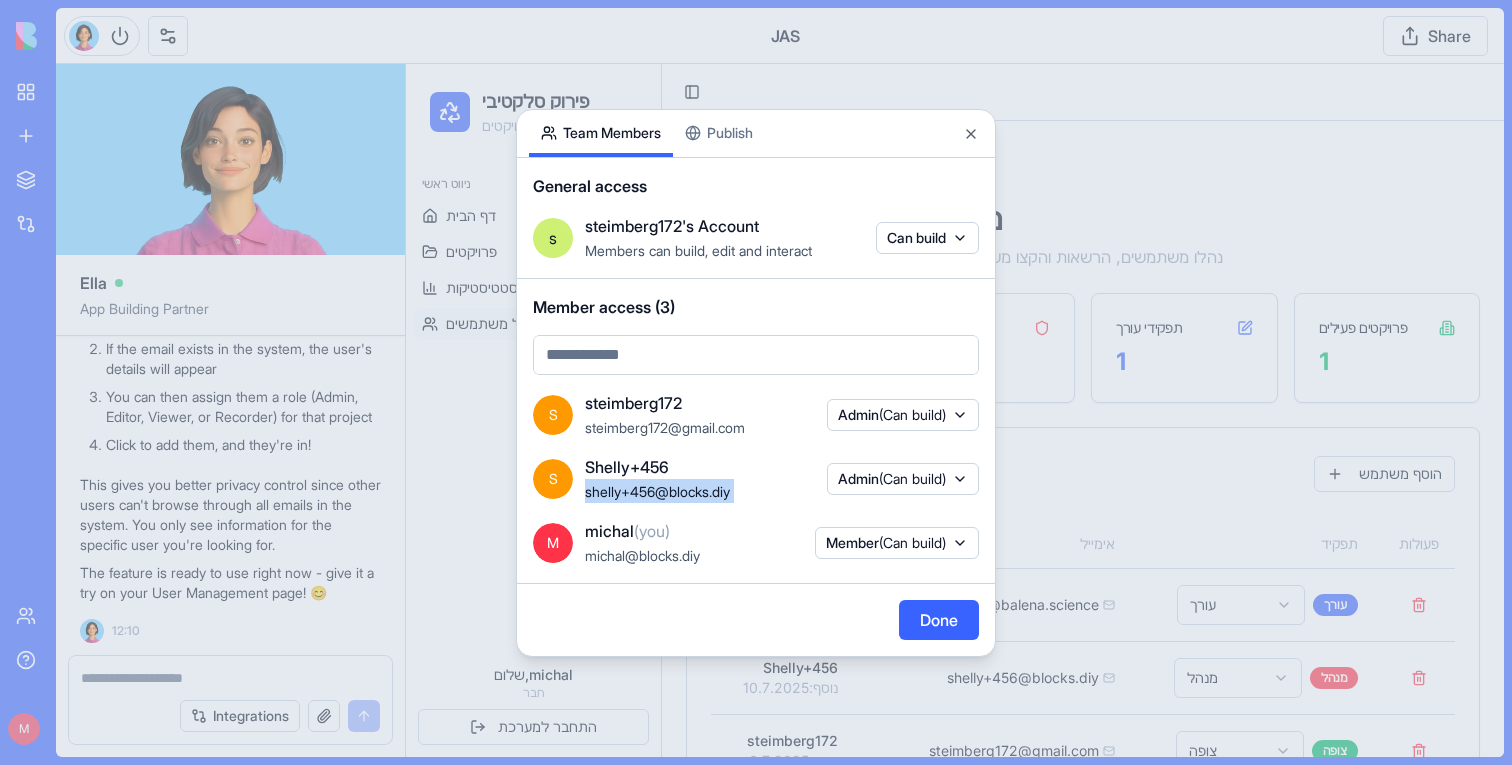 click on "shelly+456@blocks.diy" at bounding box center [700, 491] 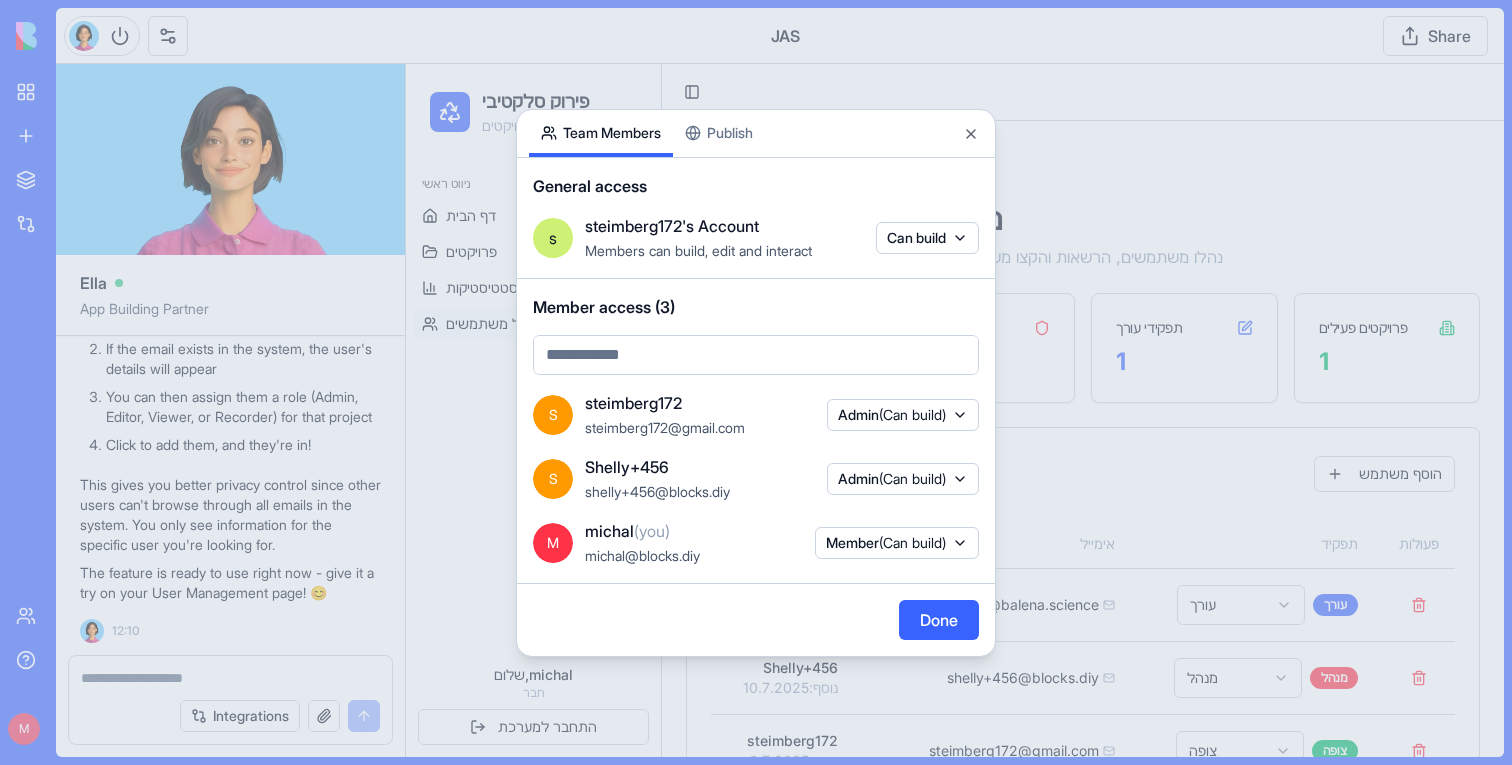 click at bounding box center (756, 382) 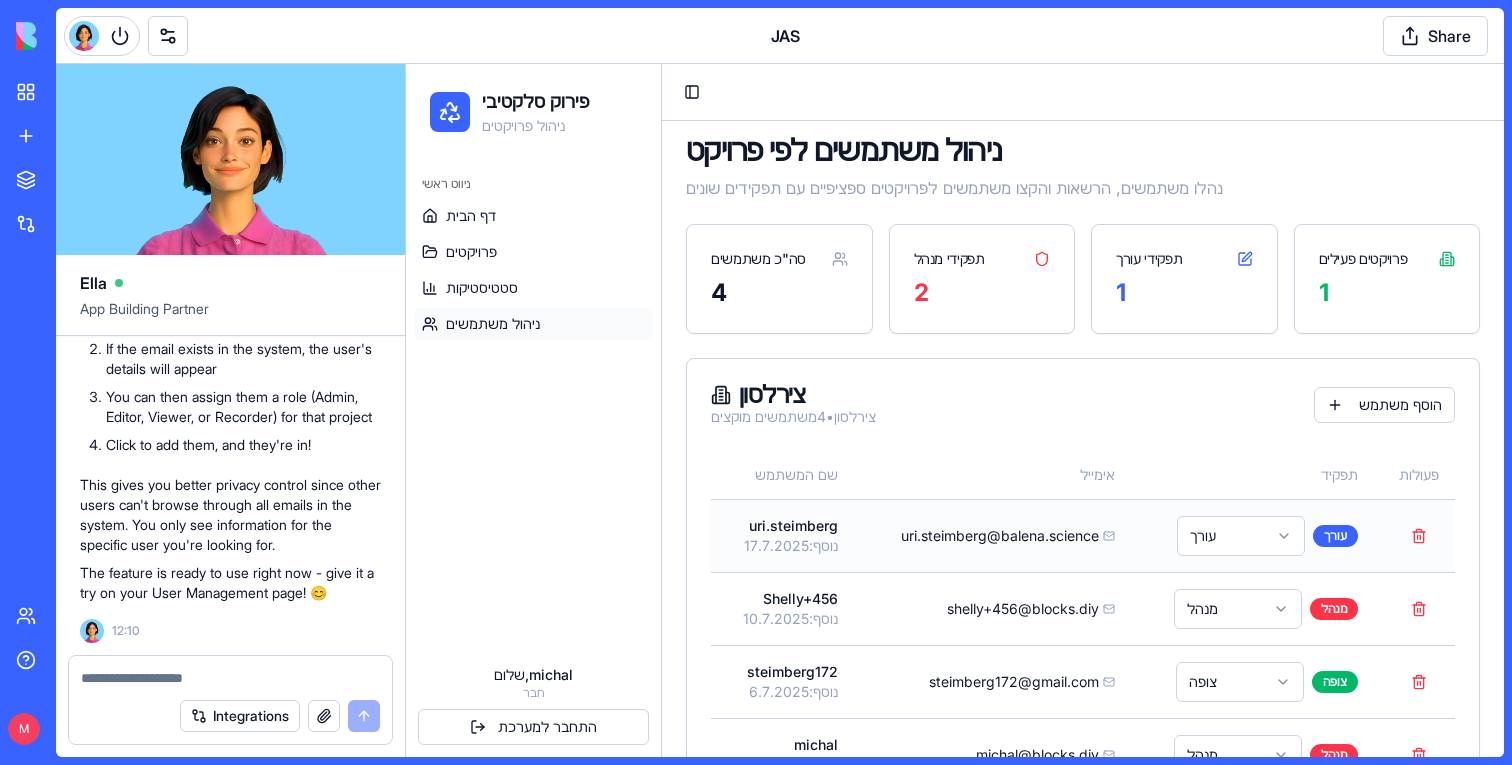 scroll, scrollTop: 78, scrollLeft: 0, axis: vertical 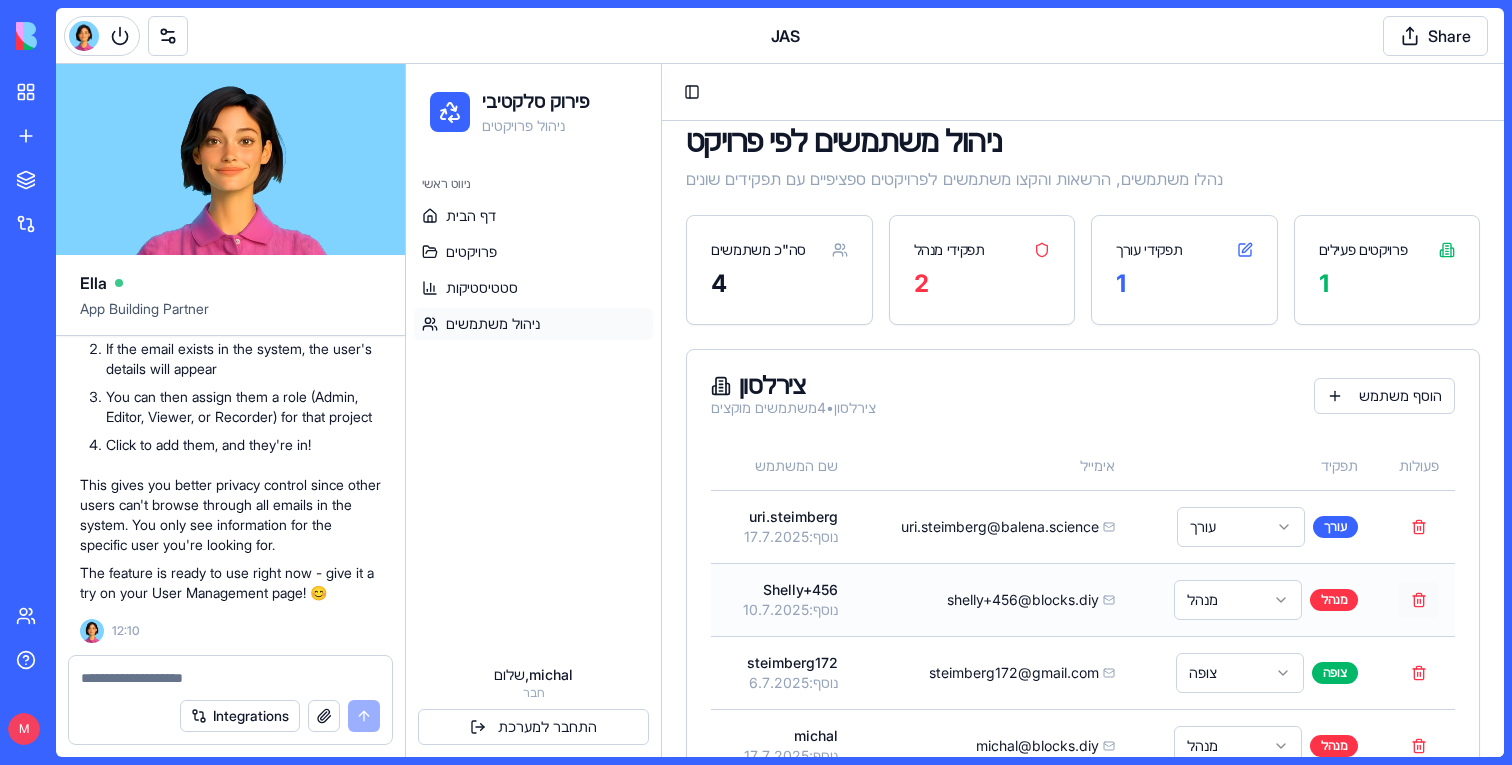 click at bounding box center [1419, 600] 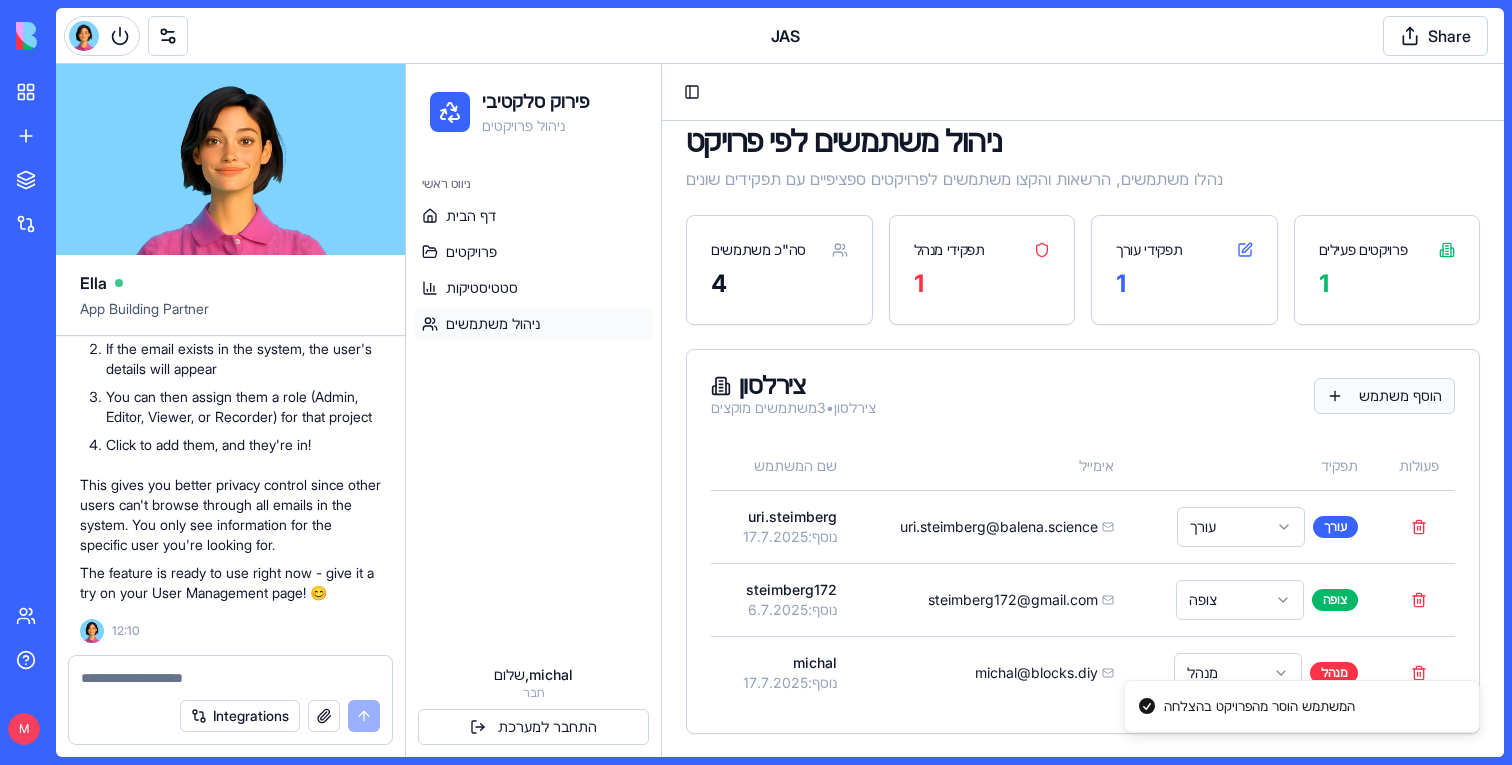 click on "הוסף משתמש" at bounding box center [1384, 396] 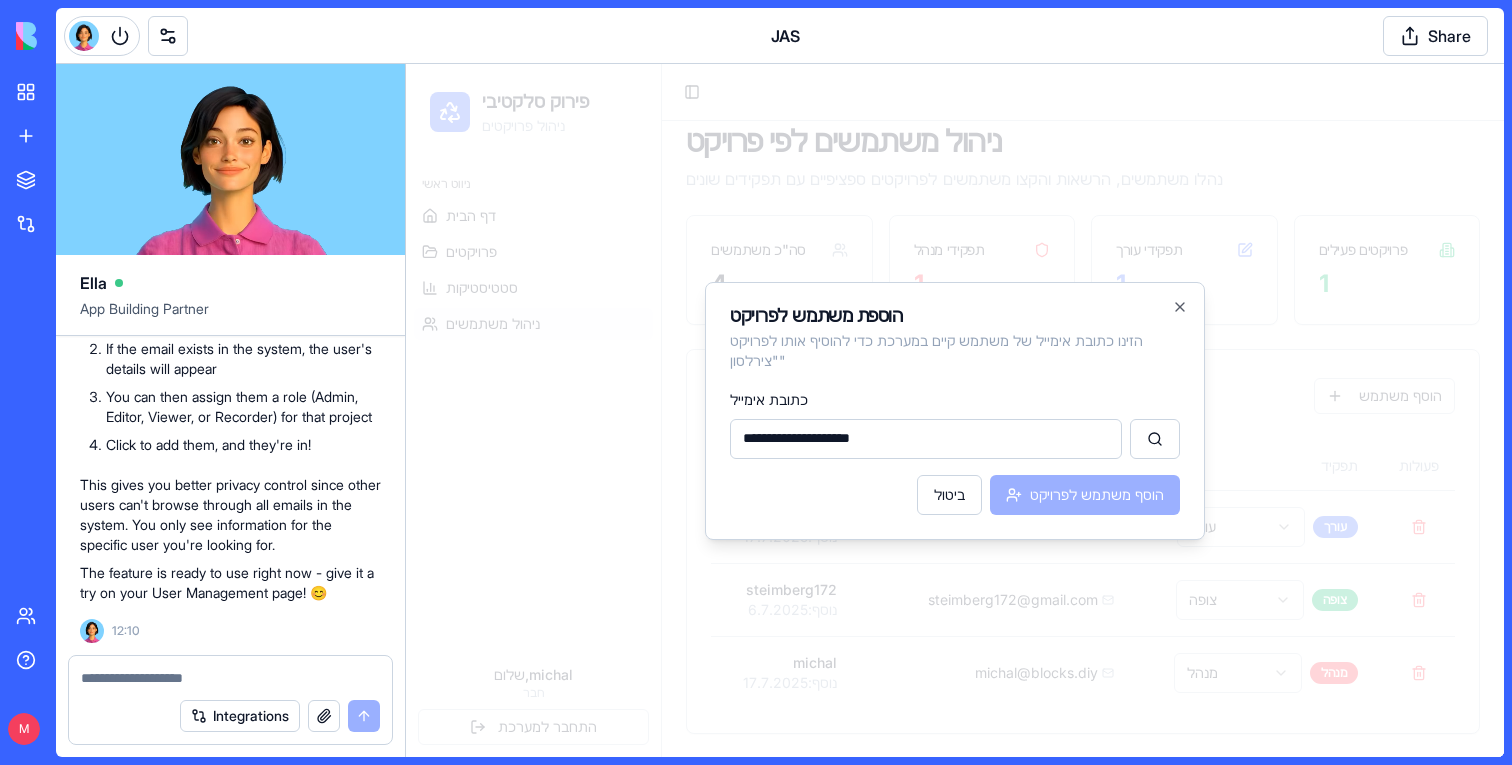 type on "**********" 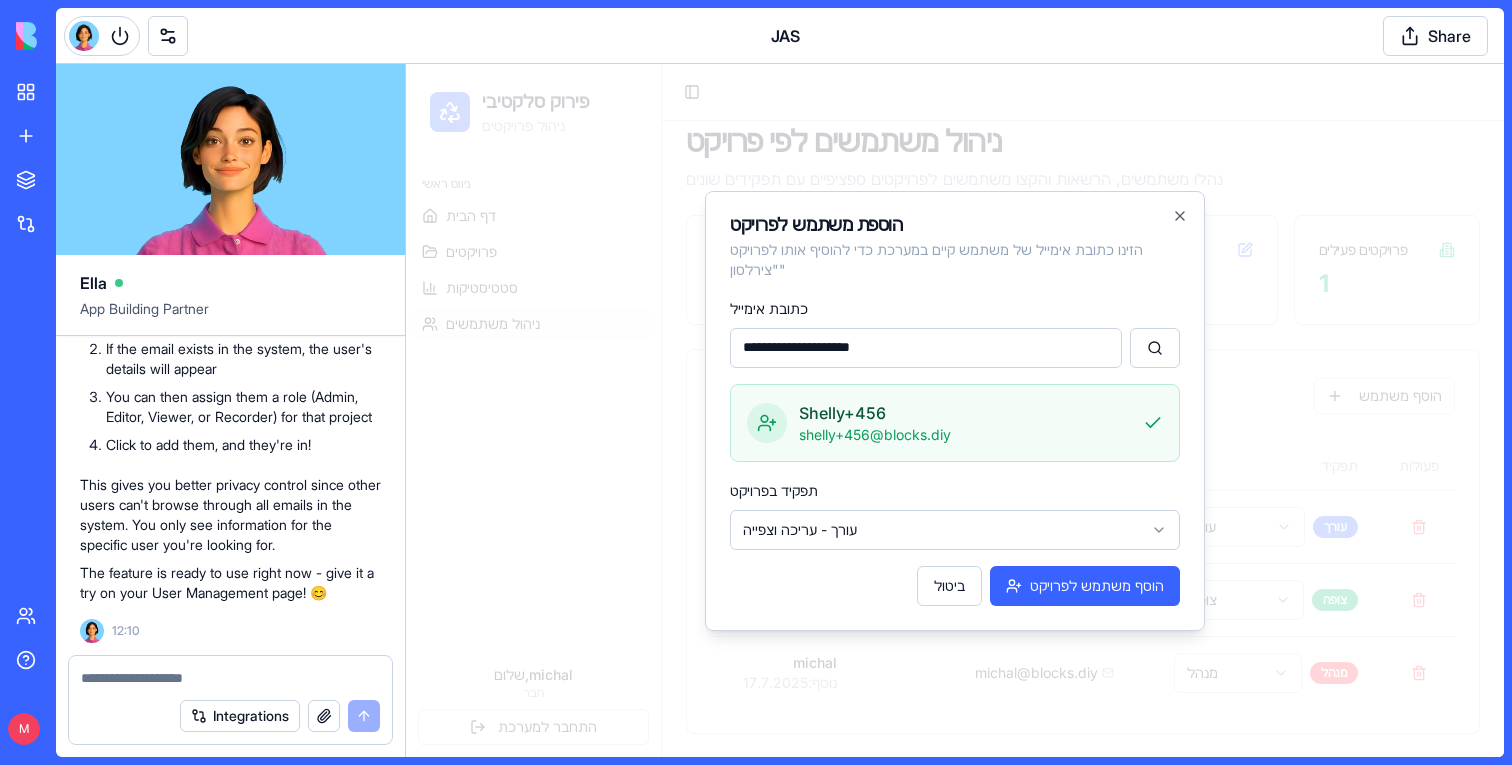 click on "**********" at bounding box center [955, 372] 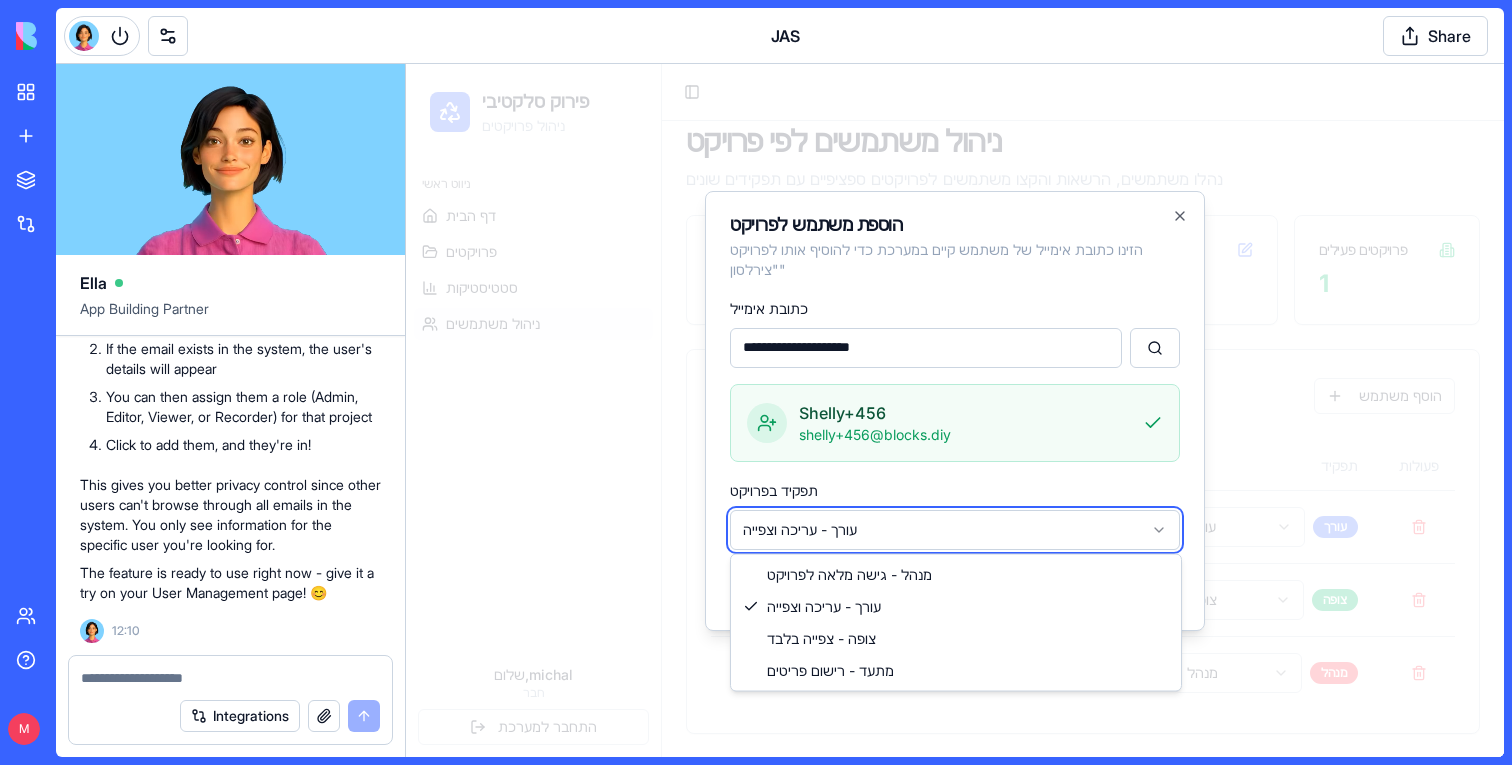 click on "**********" at bounding box center (955, 372) 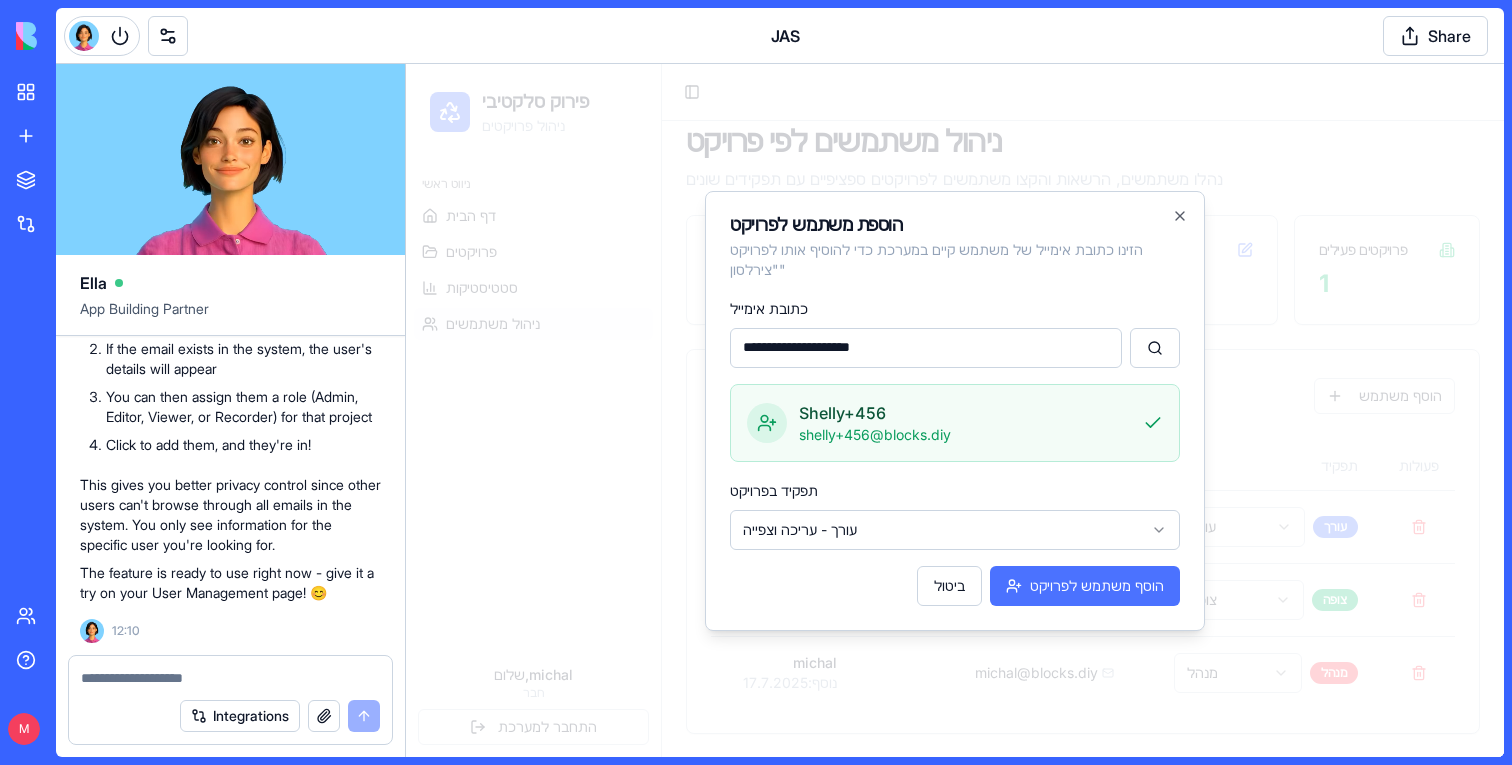 click on "הוסף משתמש לפרויקט" at bounding box center (1085, 586) 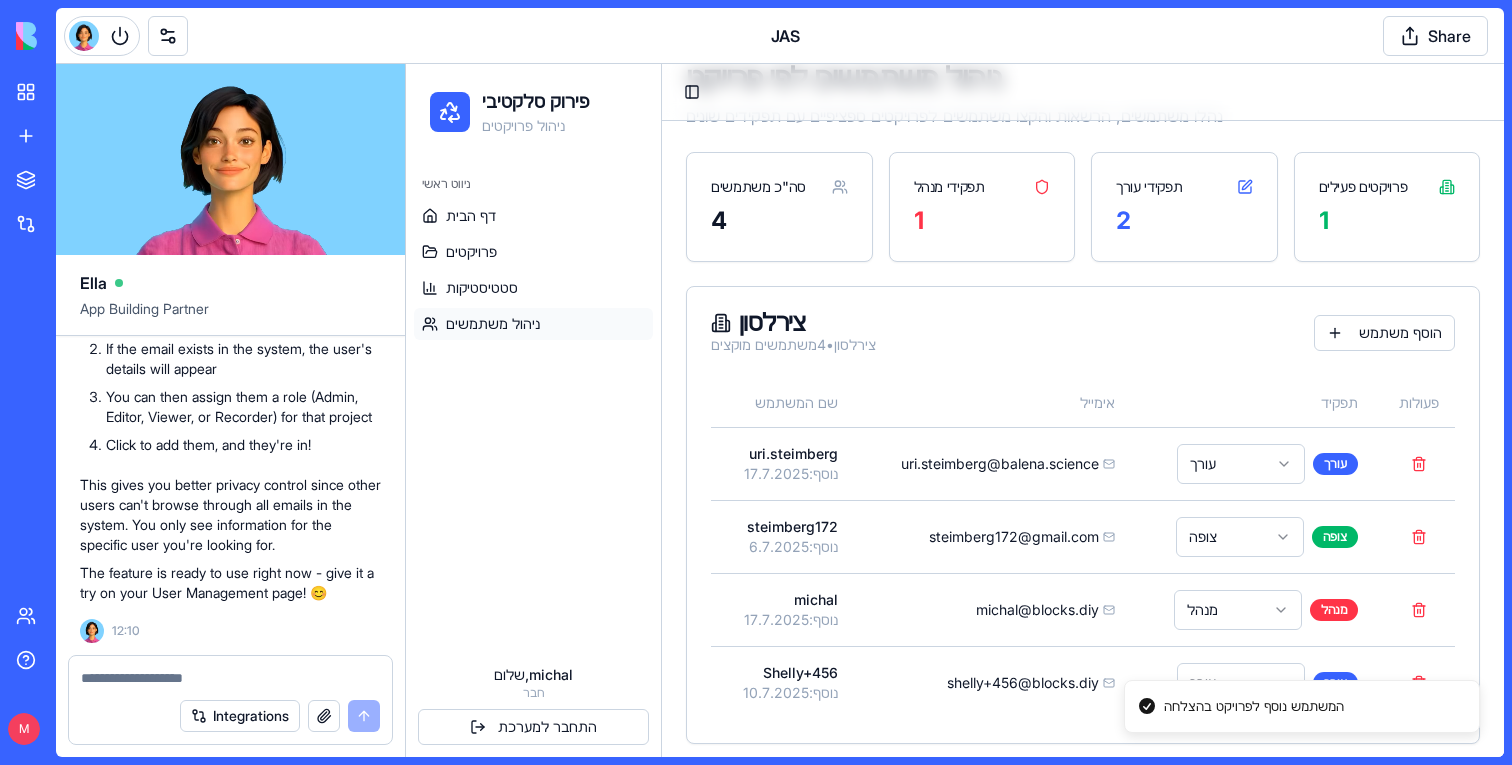 scroll, scrollTop: 151, scrollLeft: 0, axis: vertical 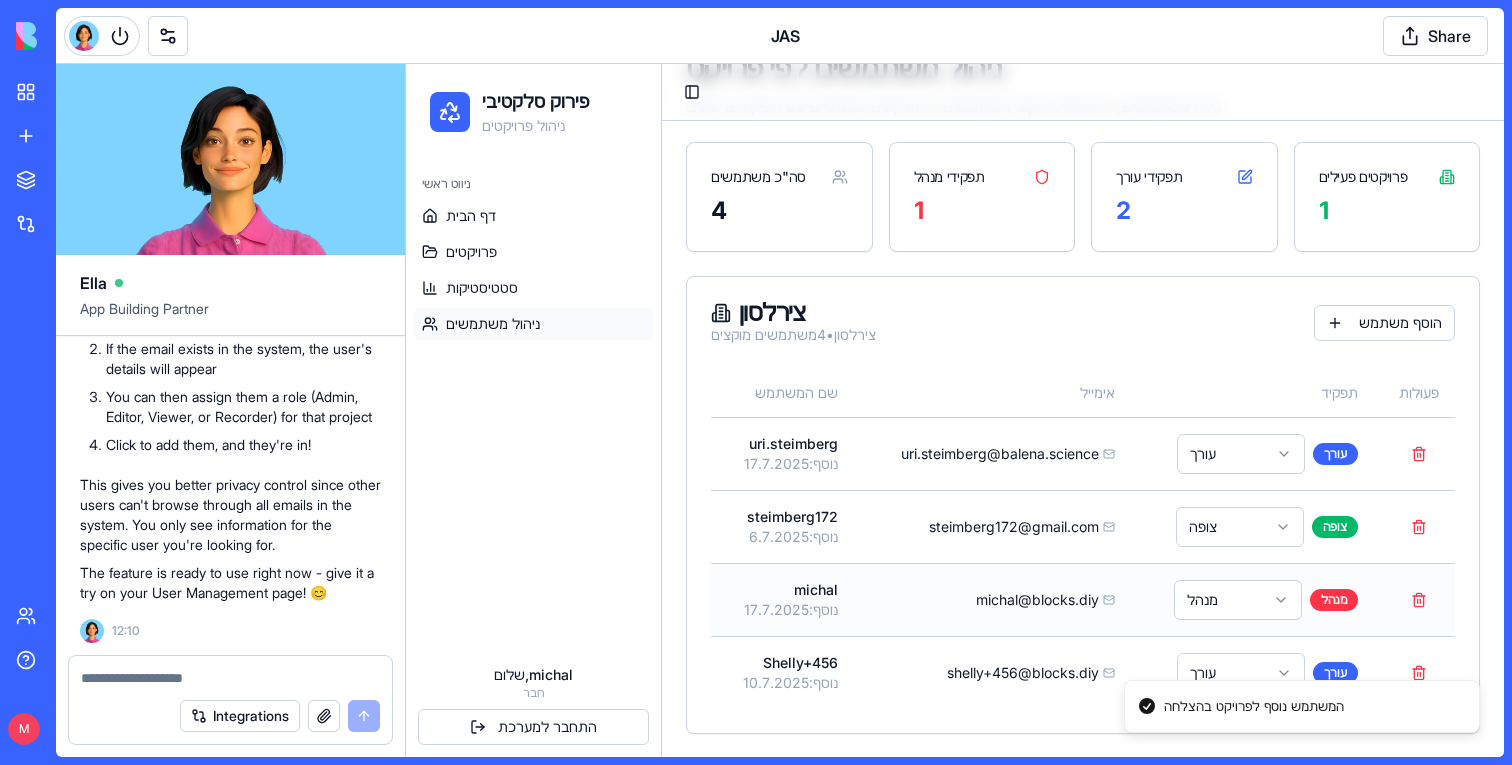 click on "michal@blocks.diy" at bounding box center (1037, 600) 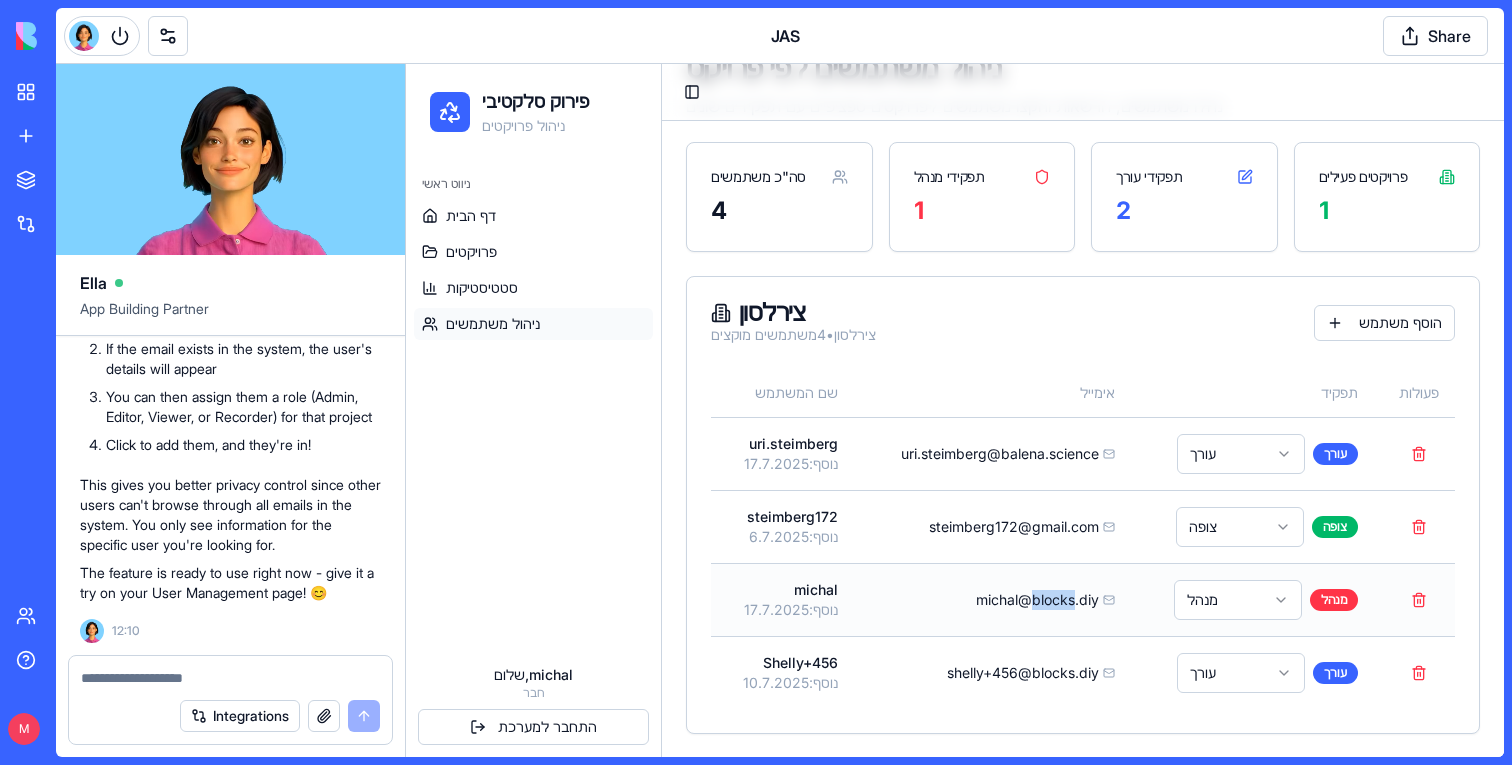 click on "michal@blocks.diy" at bounding box center (1037, 600) 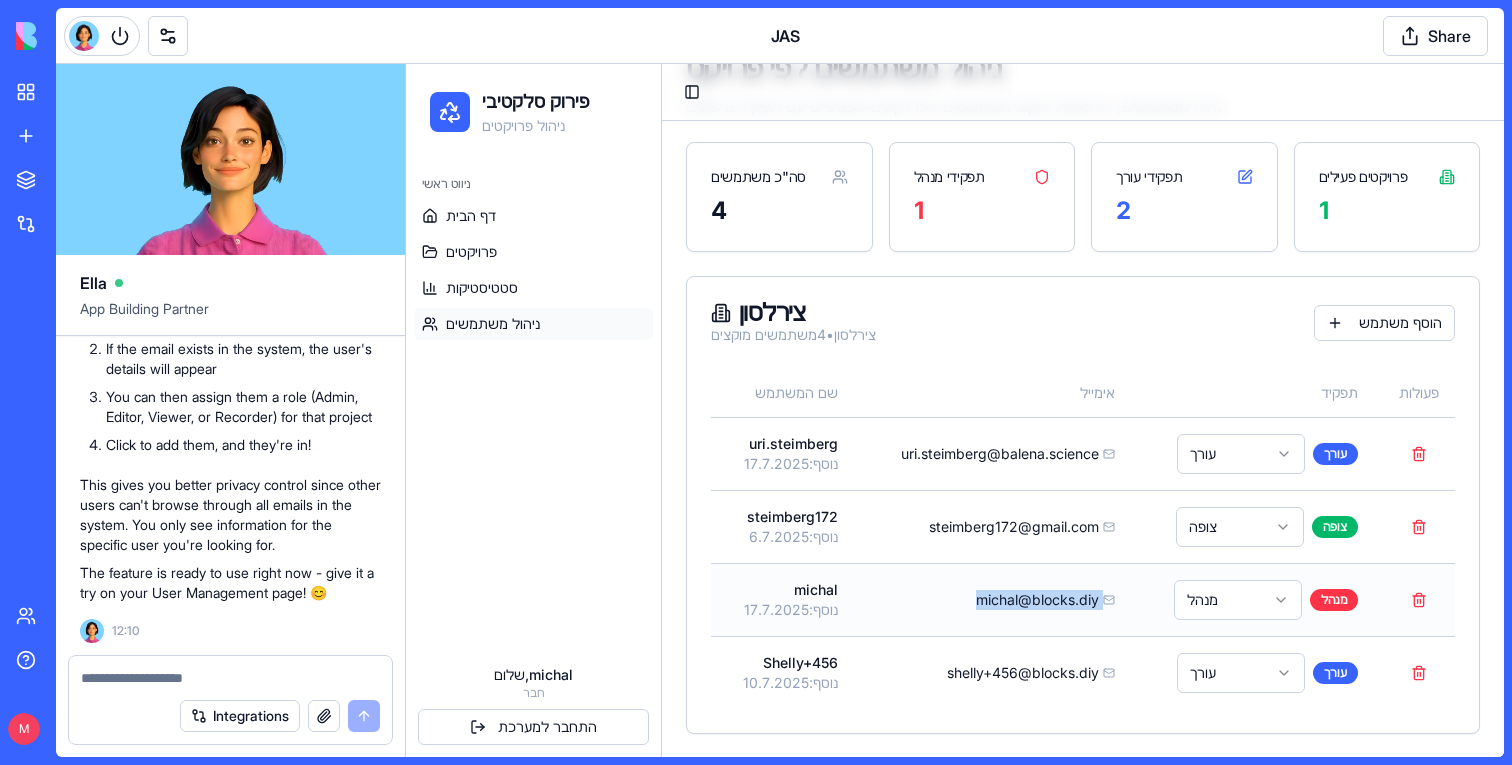 click on "michal@blocks.diy" at bounding box center [1037, 600] 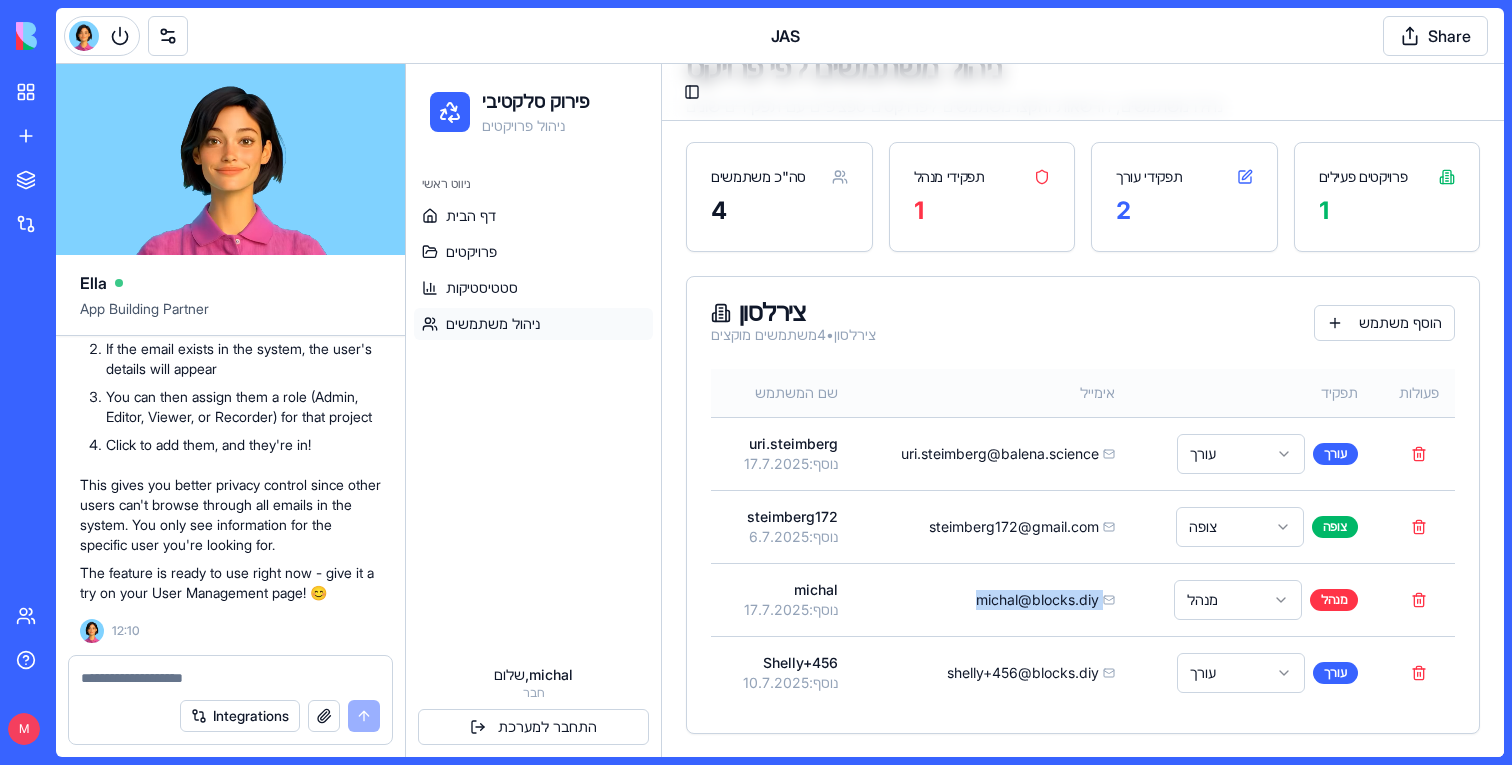 copy on "michal@blocks.diy" 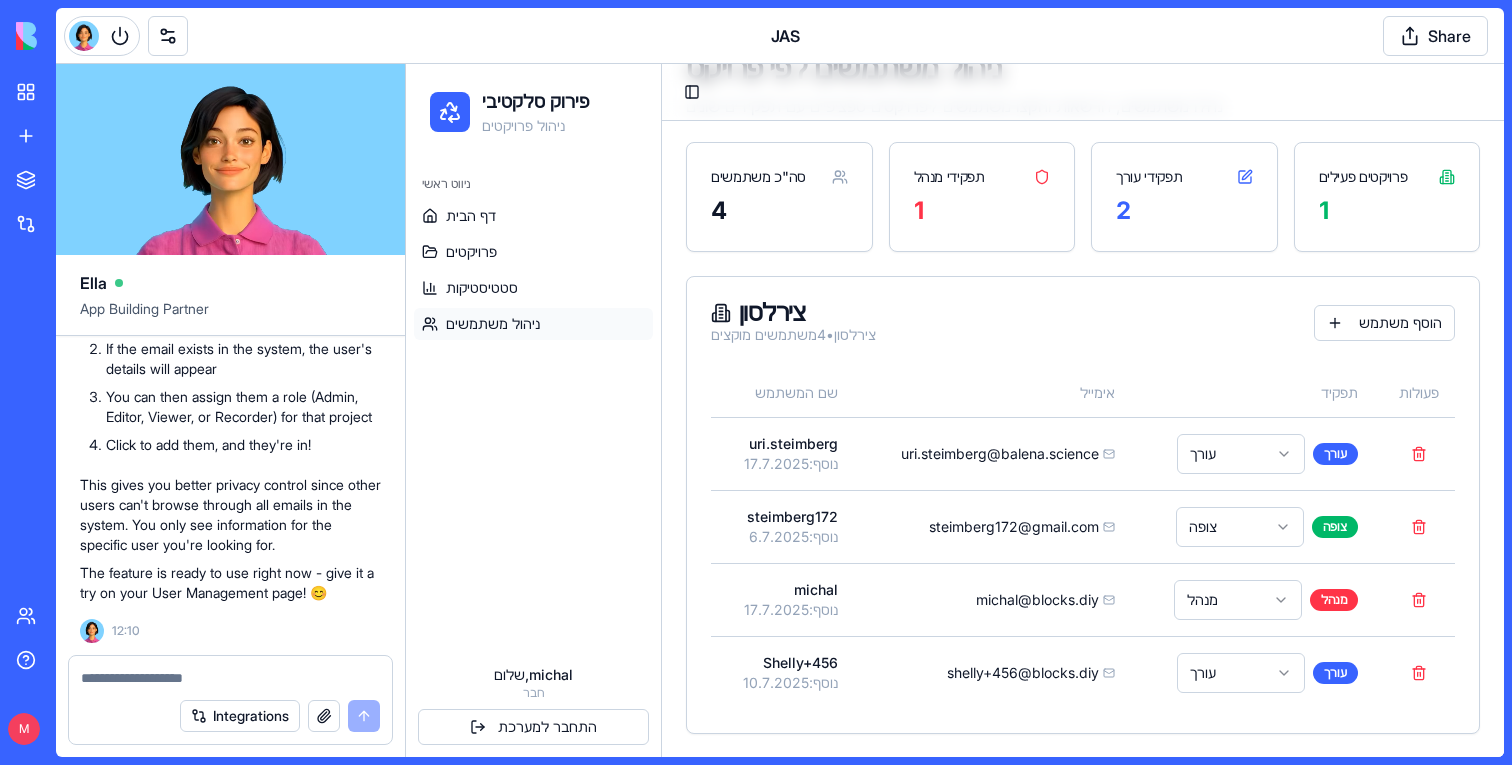 click on "צירלסון צירלסון  •  4  משתמשים מוקצים הוסף משתמש" at bounding box center [1083, 323] 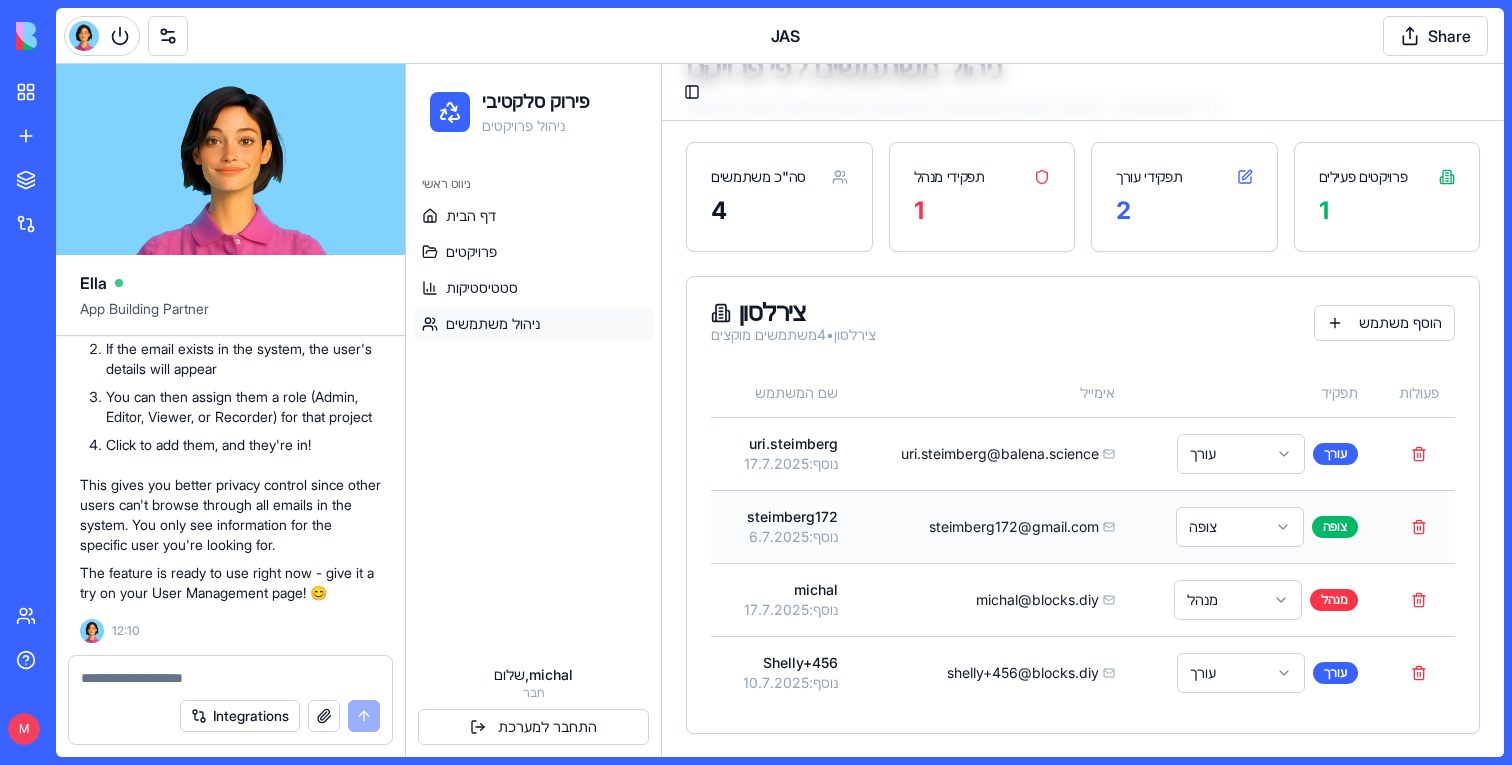 click on "steimberg172@gmail.com" at bounding box center [1014, 527] 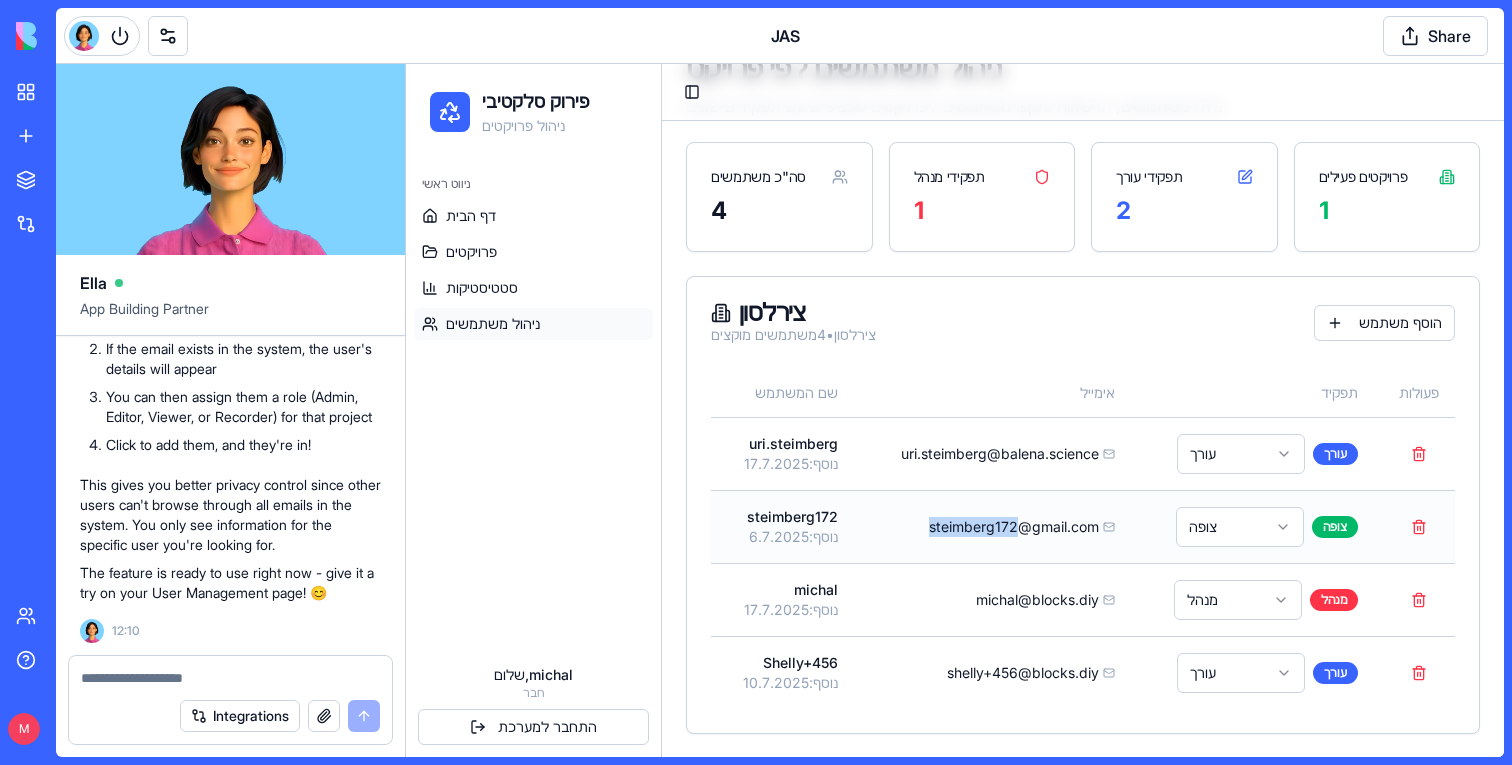 click on "steimberg172@gmail.com" at bounding box center (1014, 527) 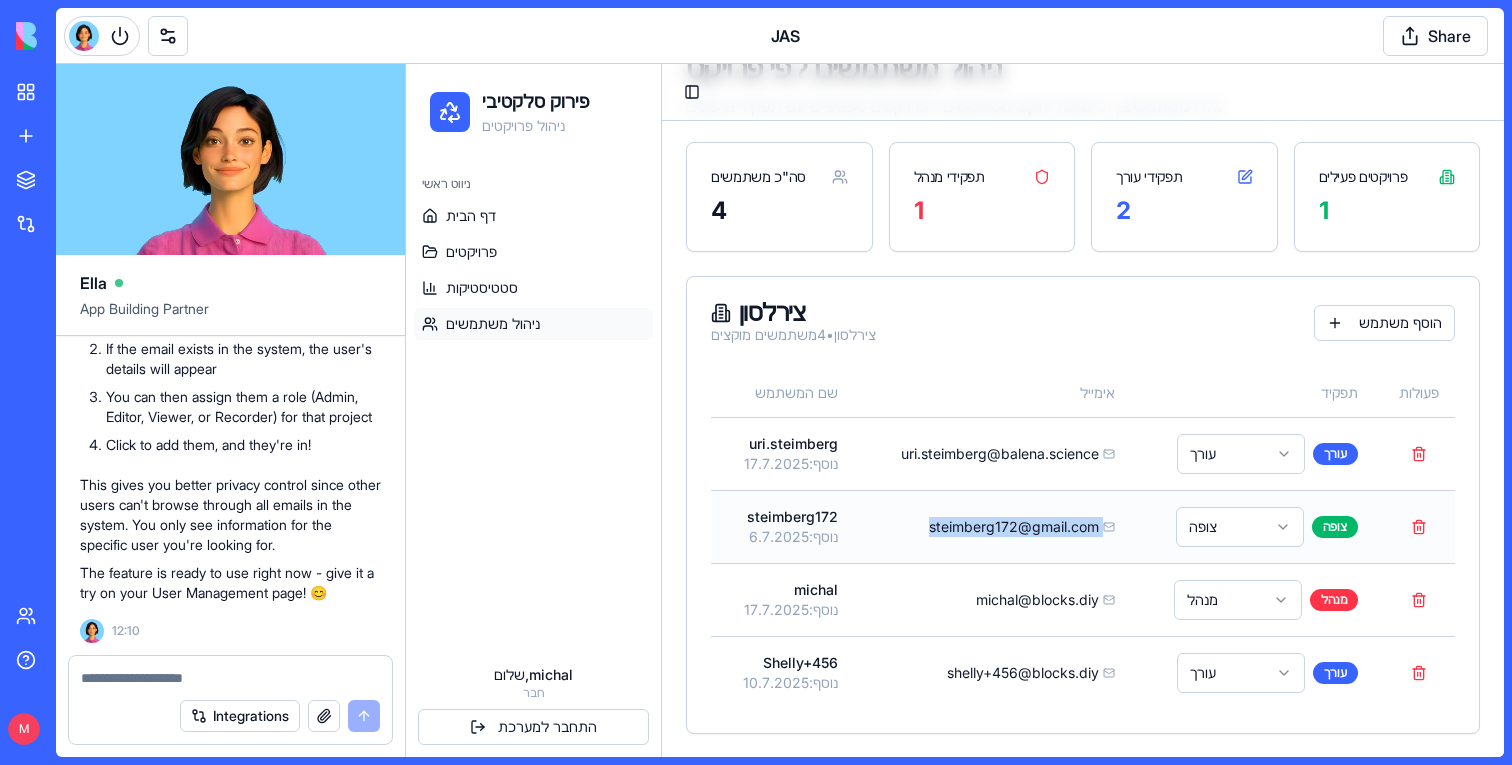 click on "steimberg172@gmail.com" at bounding box center [1014, 527] 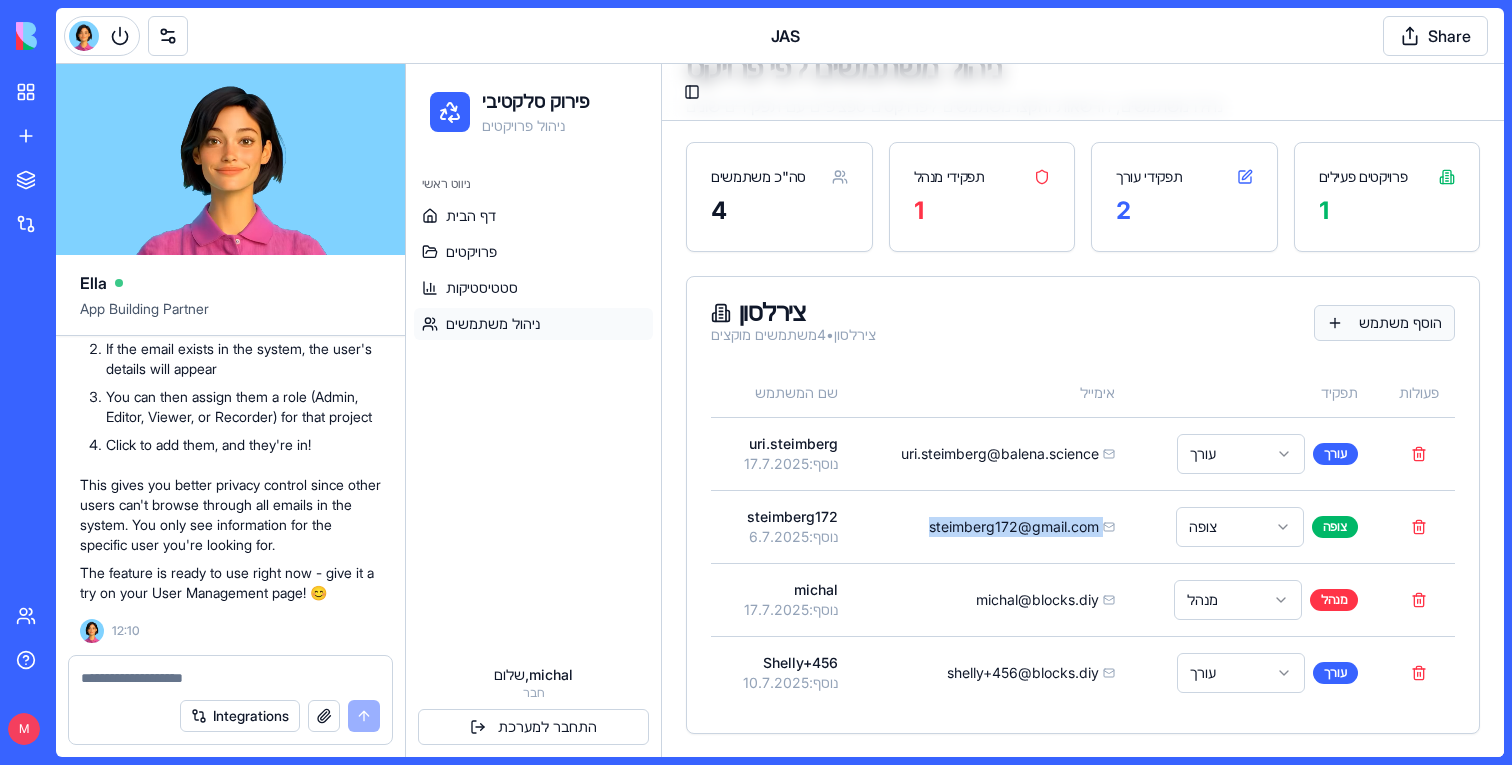 copy on "steimberg172@gmail.com" 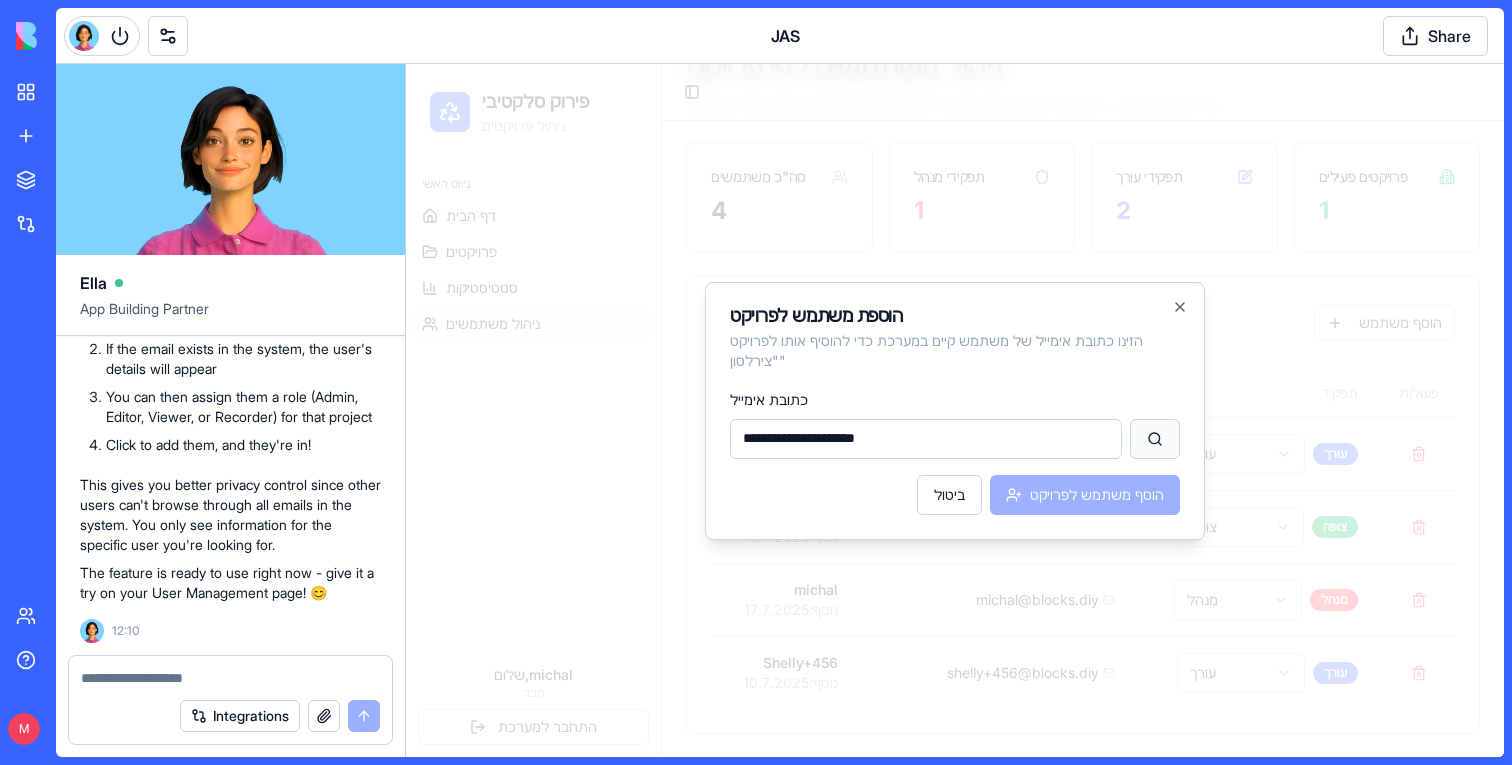 type on "**********" 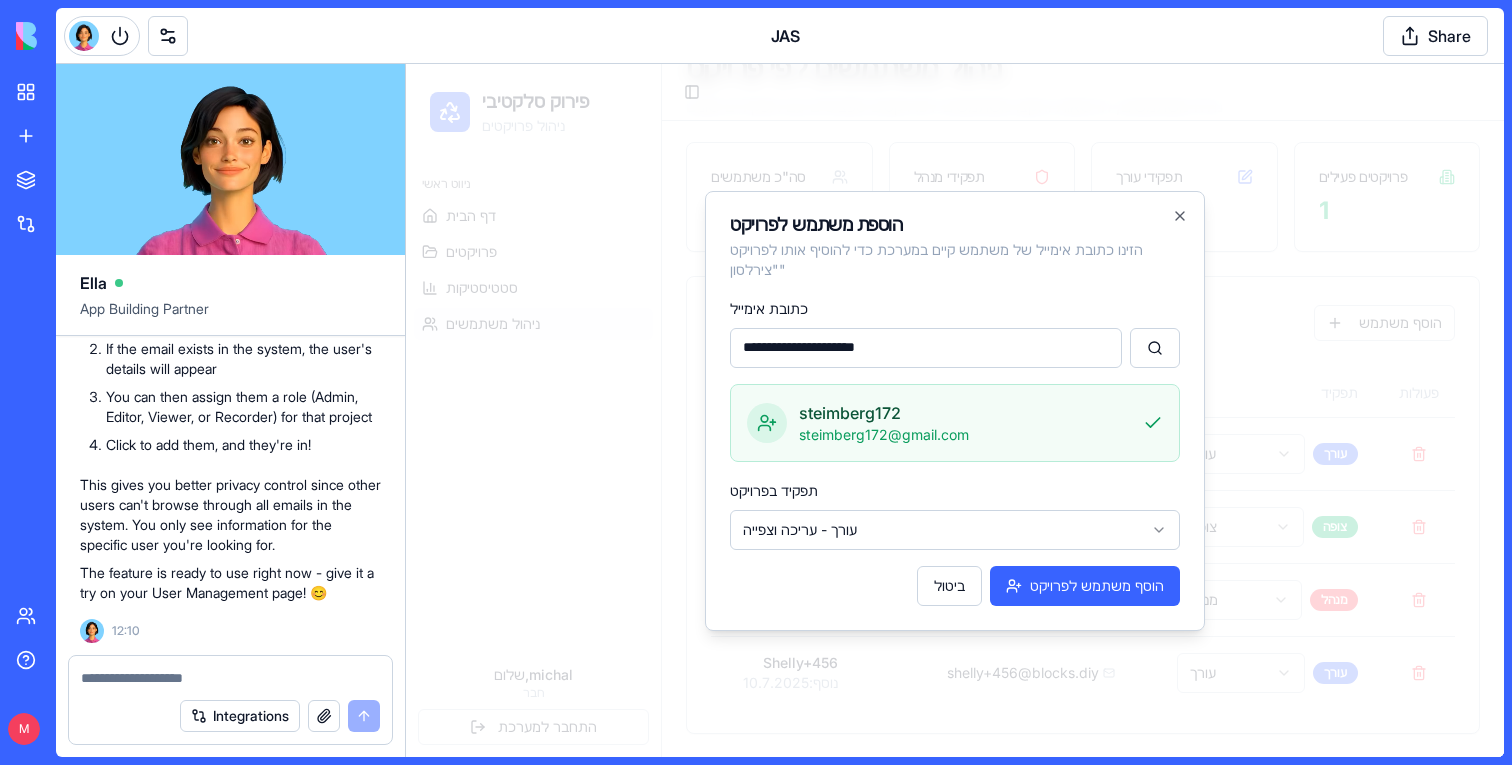 click on "פירוק סלקטיבי ניהול פרויקטים ניווט ראשי דף הבית פרויקטים סטטיסטיקות ניהול משתמשים שלום,  michal חבר התחבר למערכת Toggle Sidebar ניהול משתמשים לפי פרויקט נהלו משתמשים, הרשאות והקצו משתמשים לפרויקטים ספציפיים עם תפקידים שונים סה"כ משתמשים 4 תפקידי מנהל 1 תפקידי עורך 2 פרויקטים פעילים 1 צירלסון צירלסון  •  4  משתמשים מוקצים הוסף משתמש שם המשתמש אימייל תפקיד פעולות uri.steimberg נוסף:  17.7.2025 uri.steimberg@balena.science עורך עורך steimberg172 נוסף:  6.7.2025 steimberg172@gmail.com צופה צופה michal נוסף:  17.7.2025 michal@blocks.diy מנהל מנהל Shelly+456 נוסף:  10.7.2025 shelly+456@blocks.diy עורך עורך
0 הוספת משתמש לפרויקט צירלסון " כתובת אימייל" at bounding box center [955, 335] 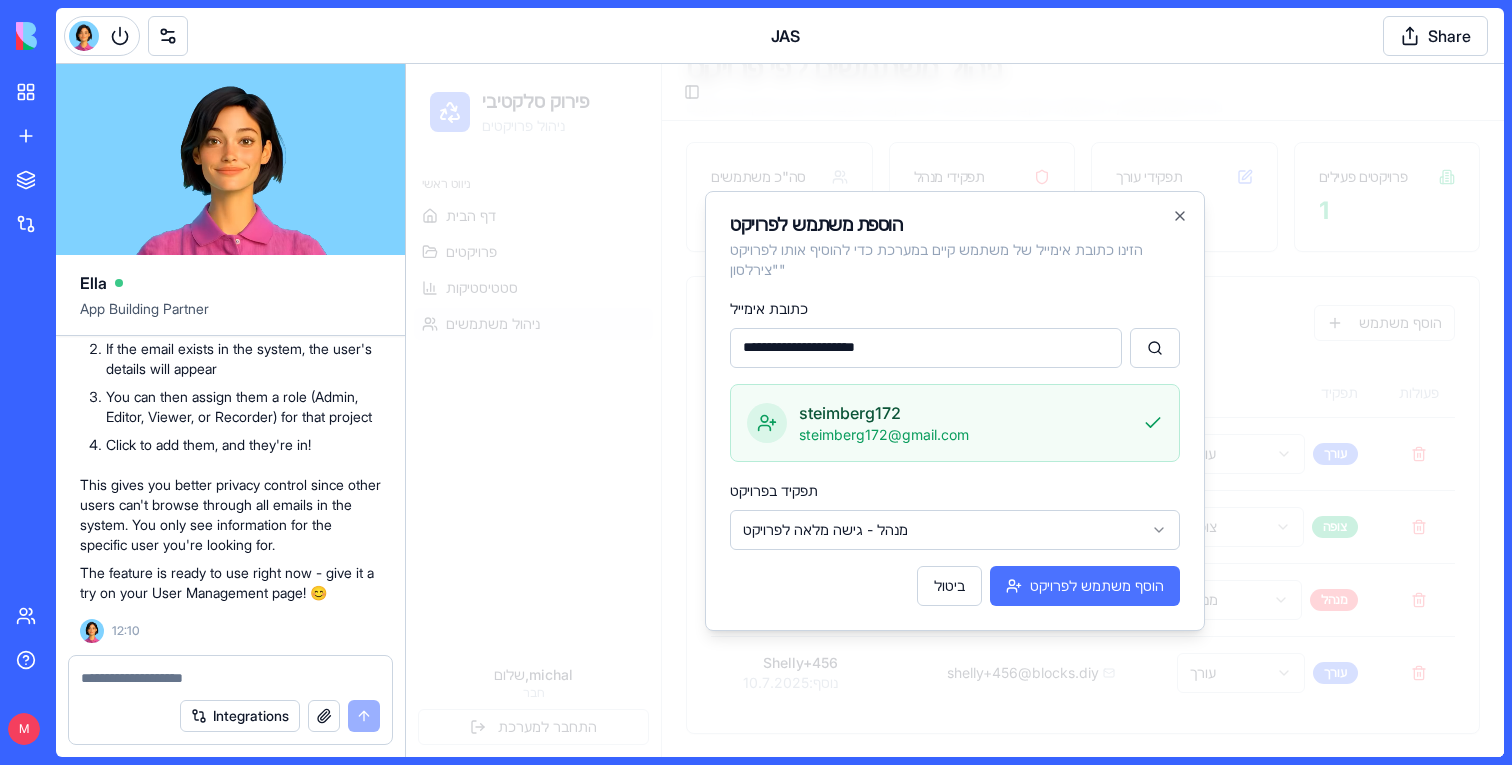 click on "הוסף משתמש לפרויקט" at bounding box center (1085, 586) 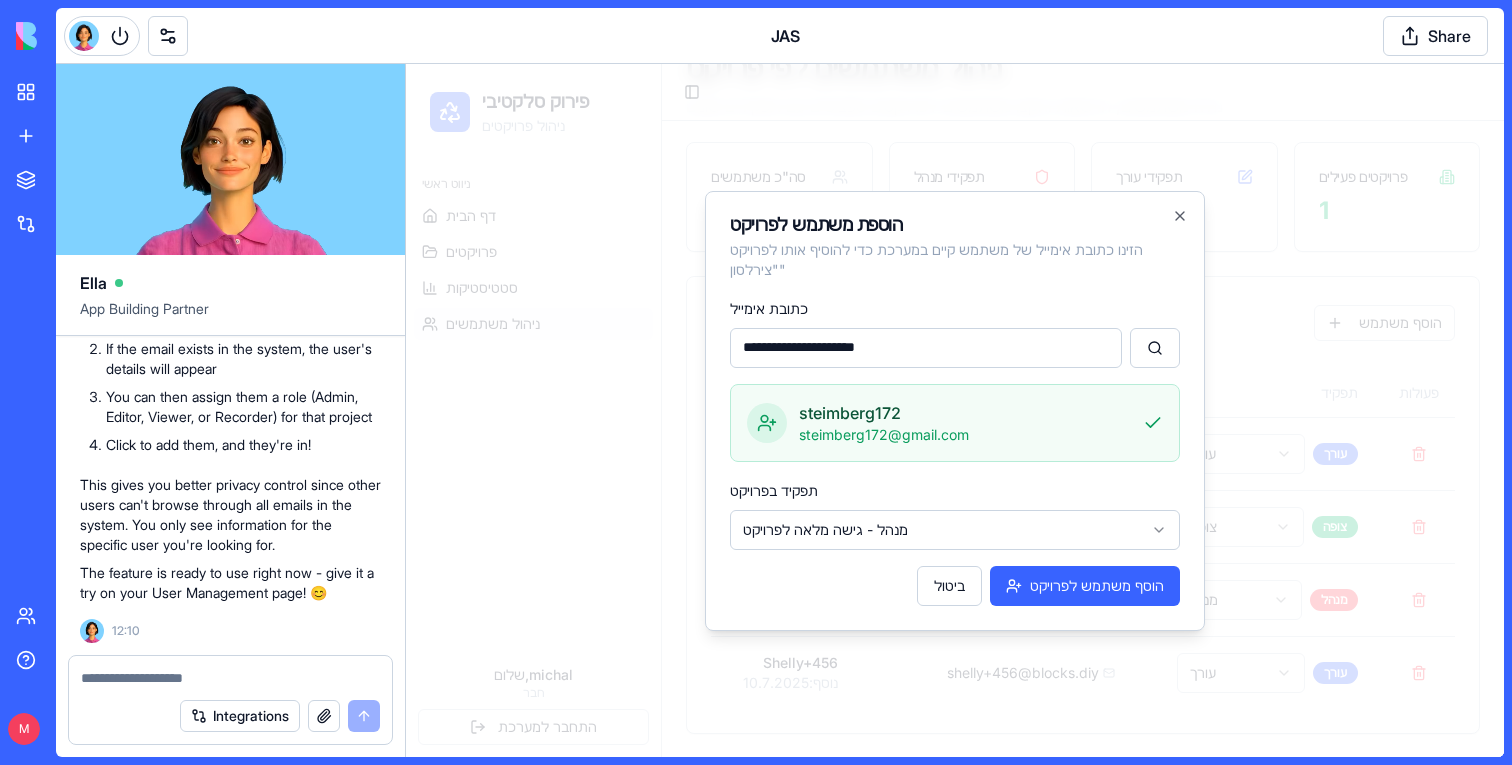 type 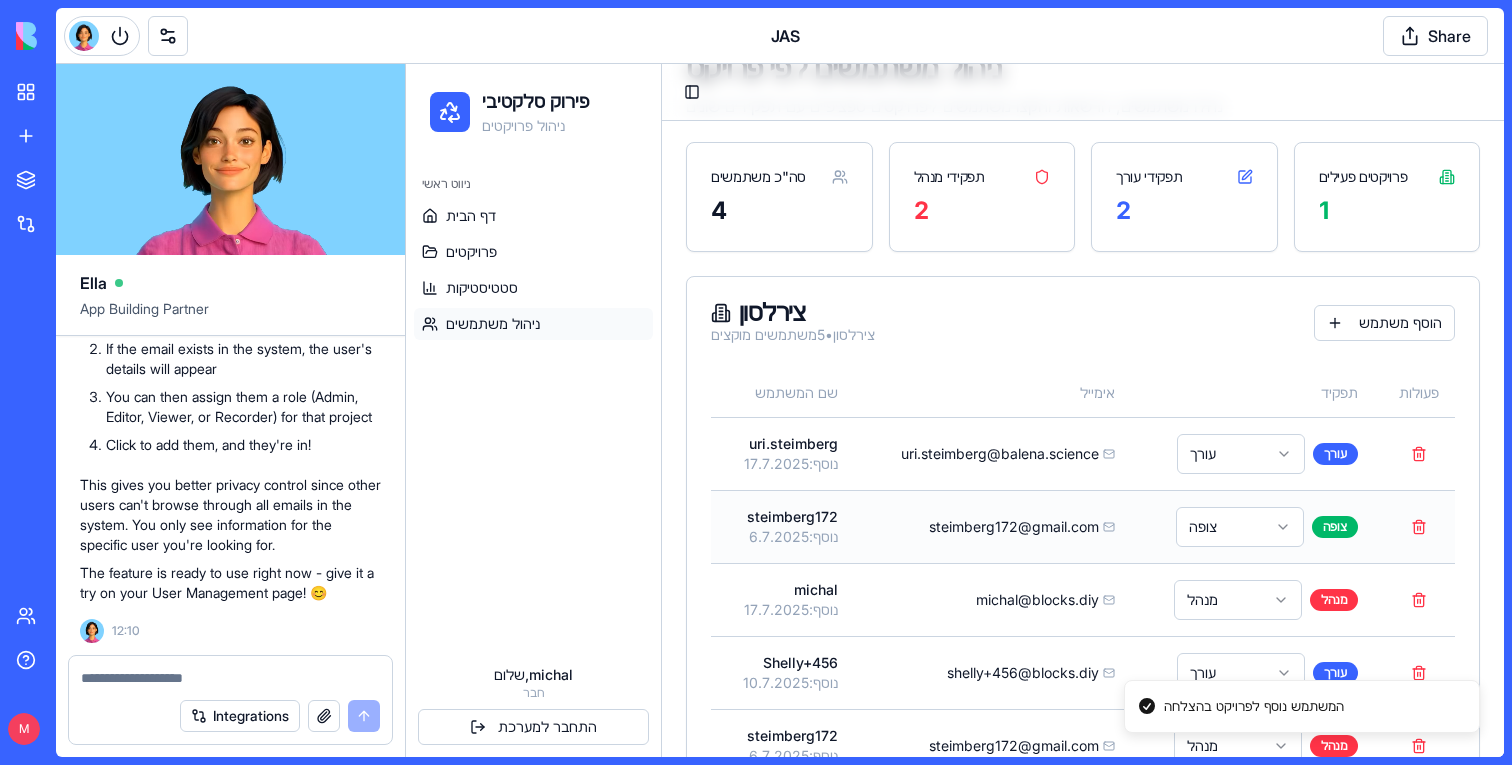 scroll, scrollTop: 224, scrollLeft: 0, axis: vertical 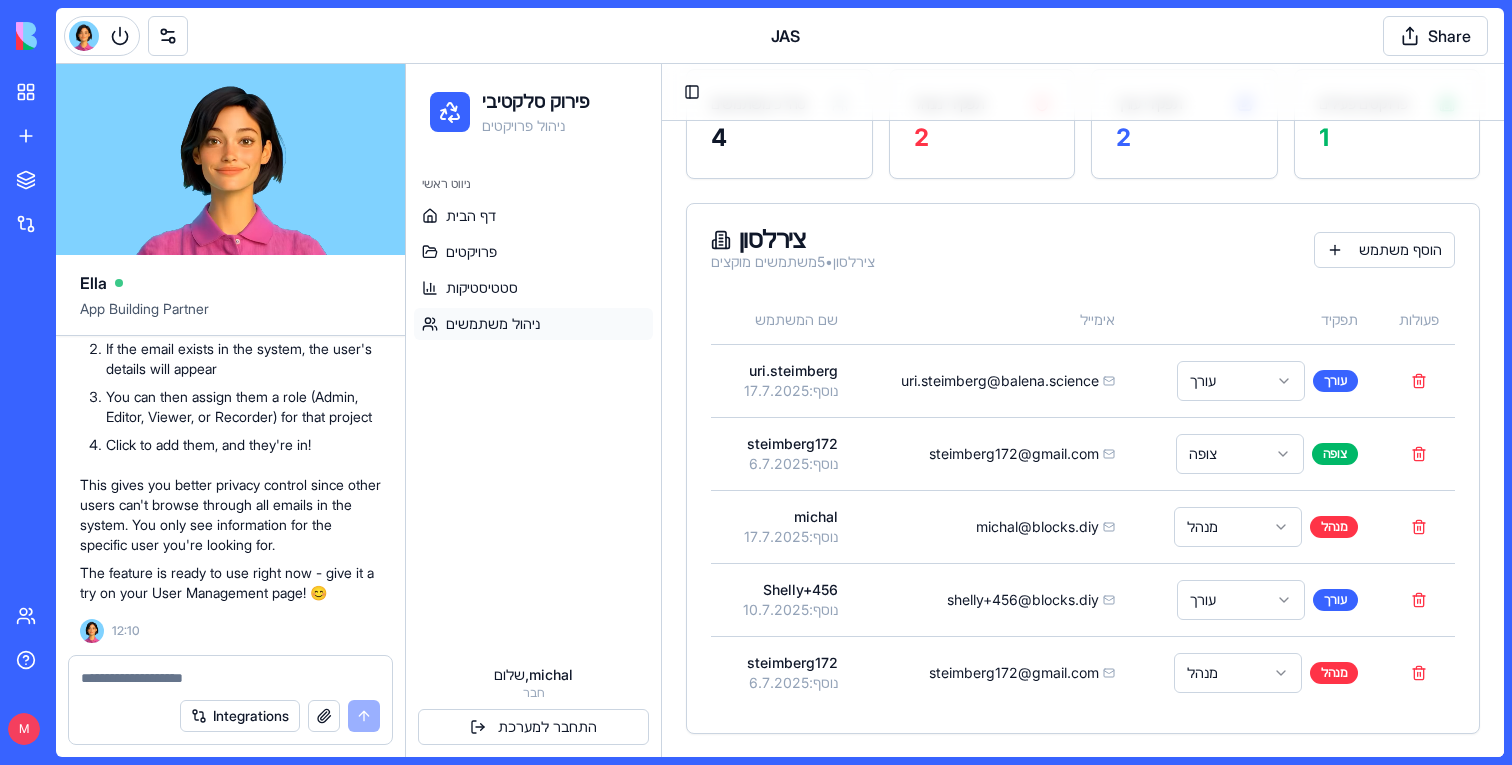 click at bounding box center (230, 678) 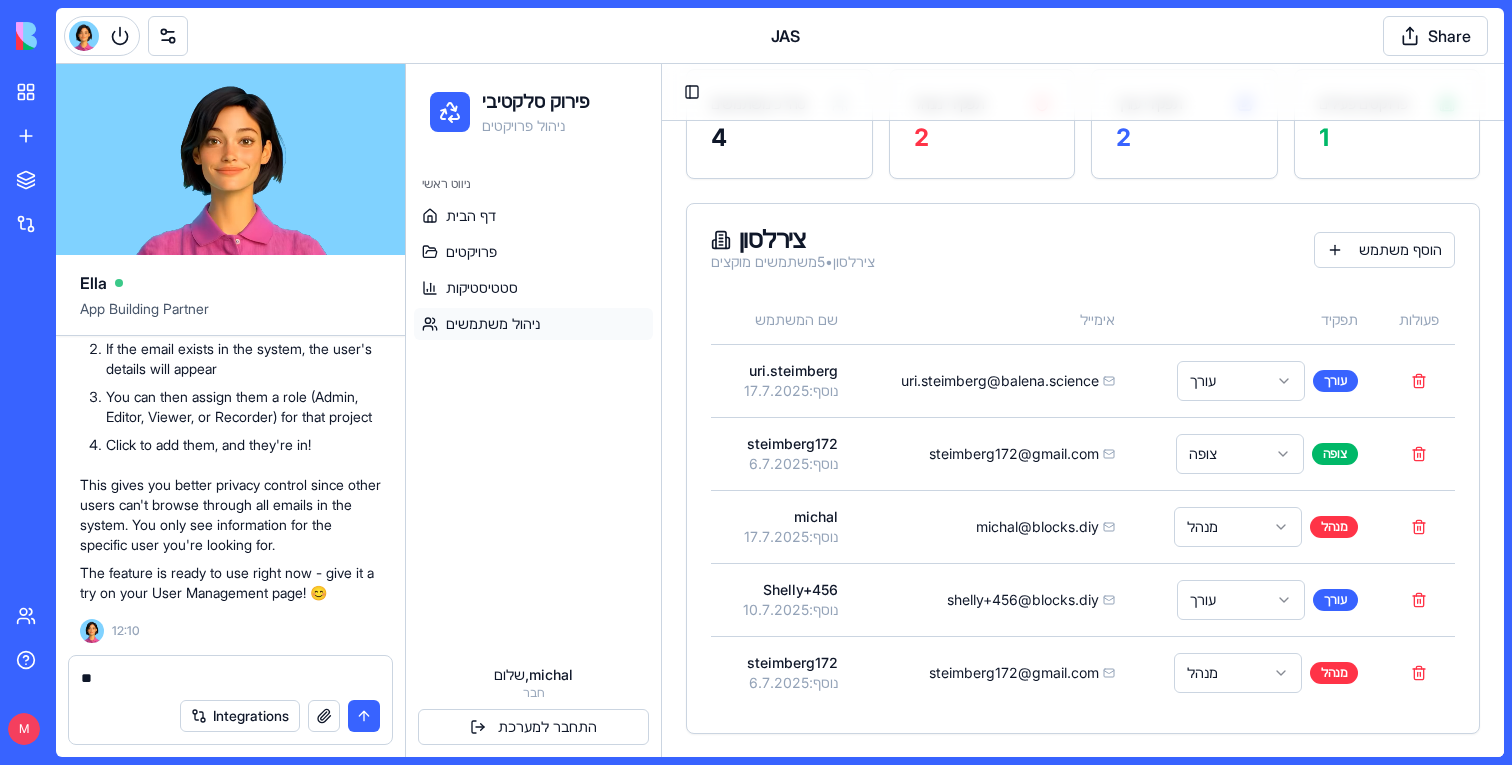 type on "*" 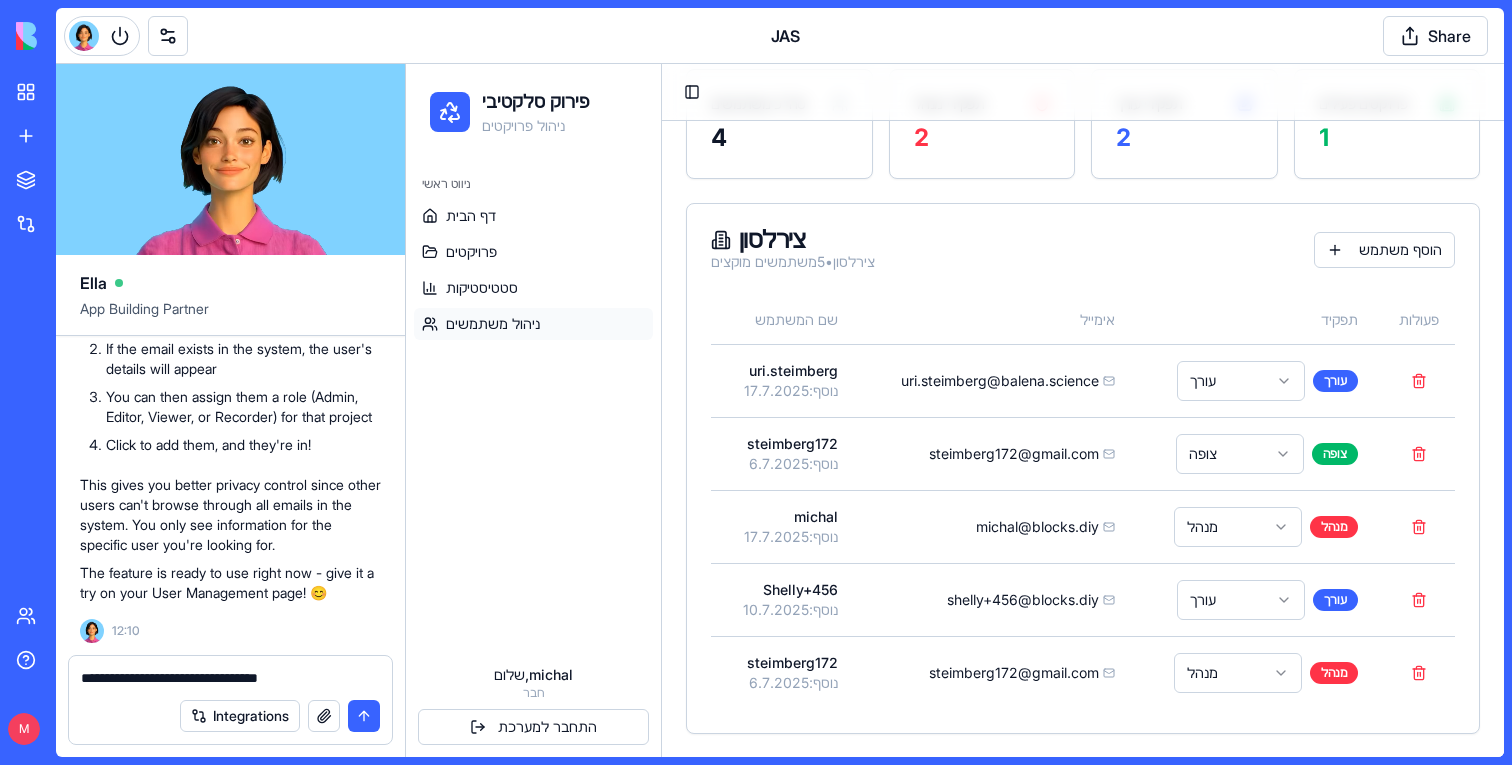 click on "**********" at bounding box center [230, 678] 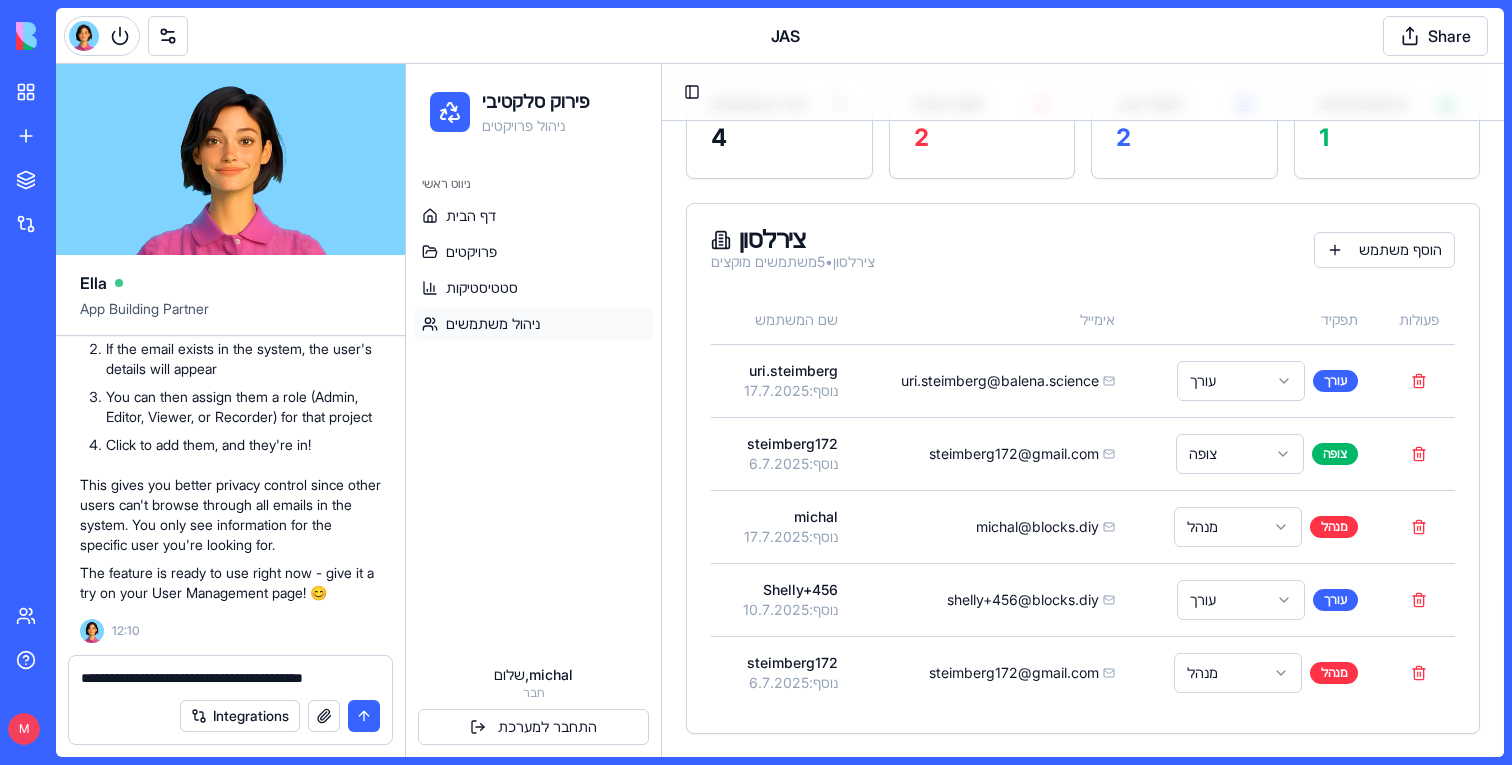 click on "**********" at bounding box center (230, 678) 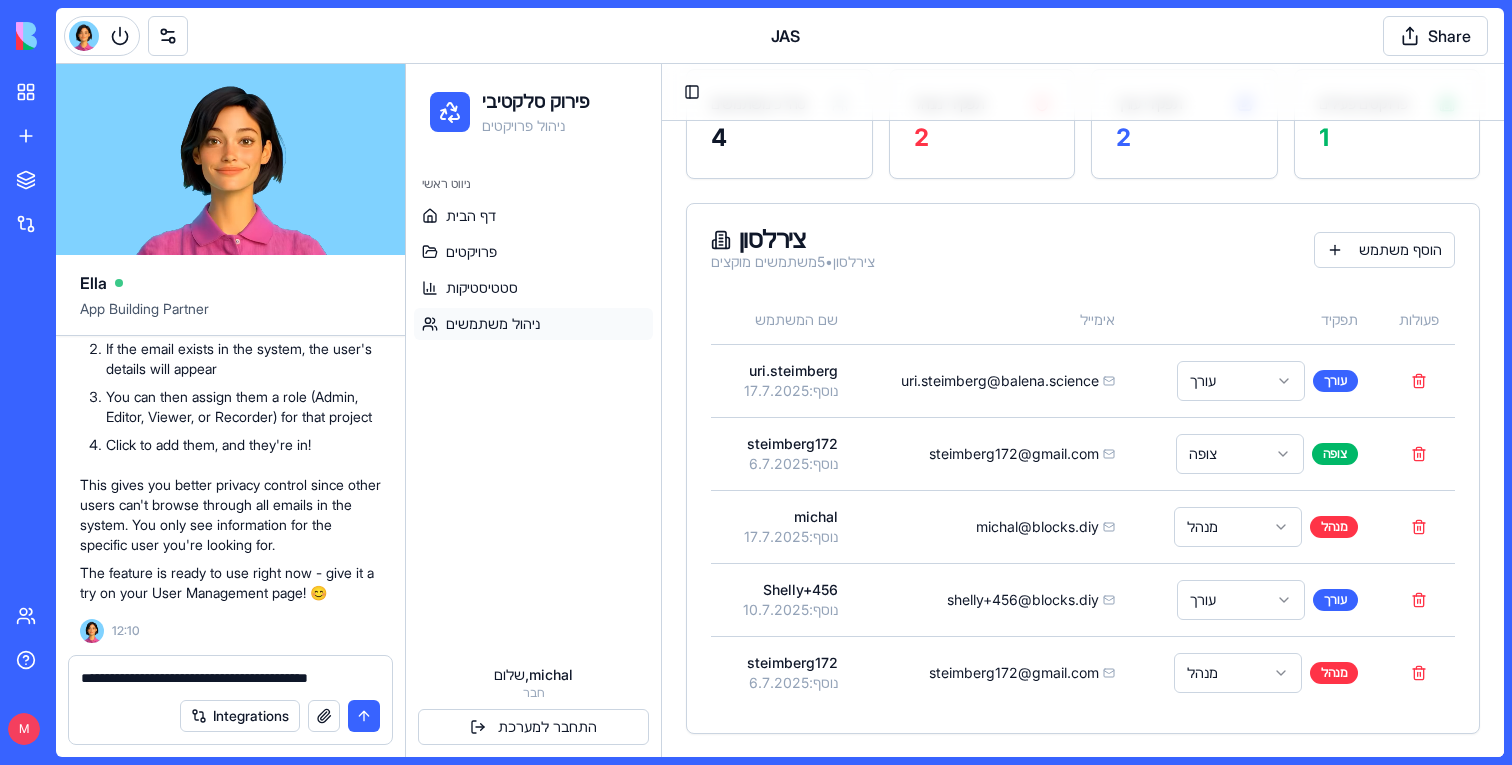 click on "**********" at bounding box center [230, 678] 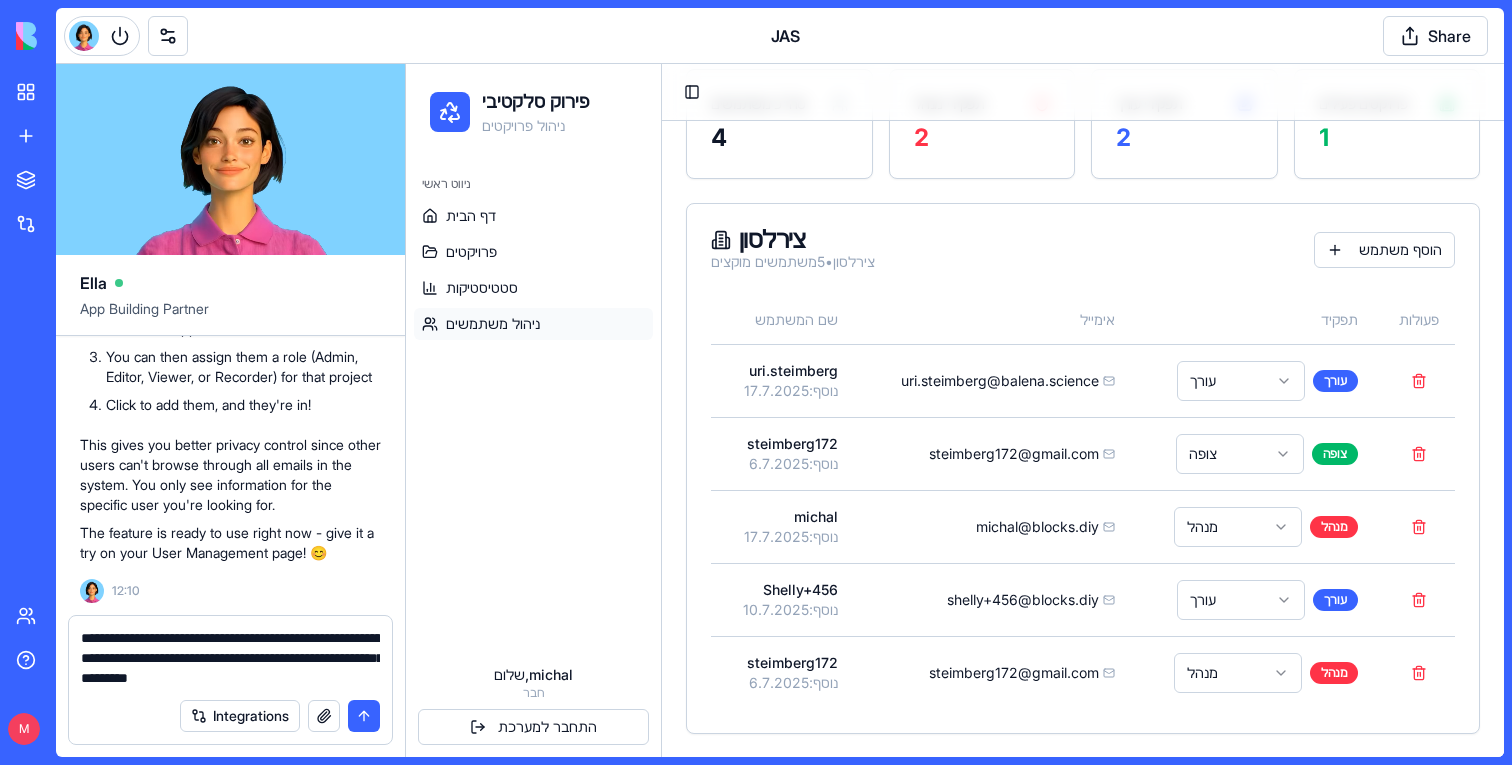 click on "**********" at bounding box center (230, 658) 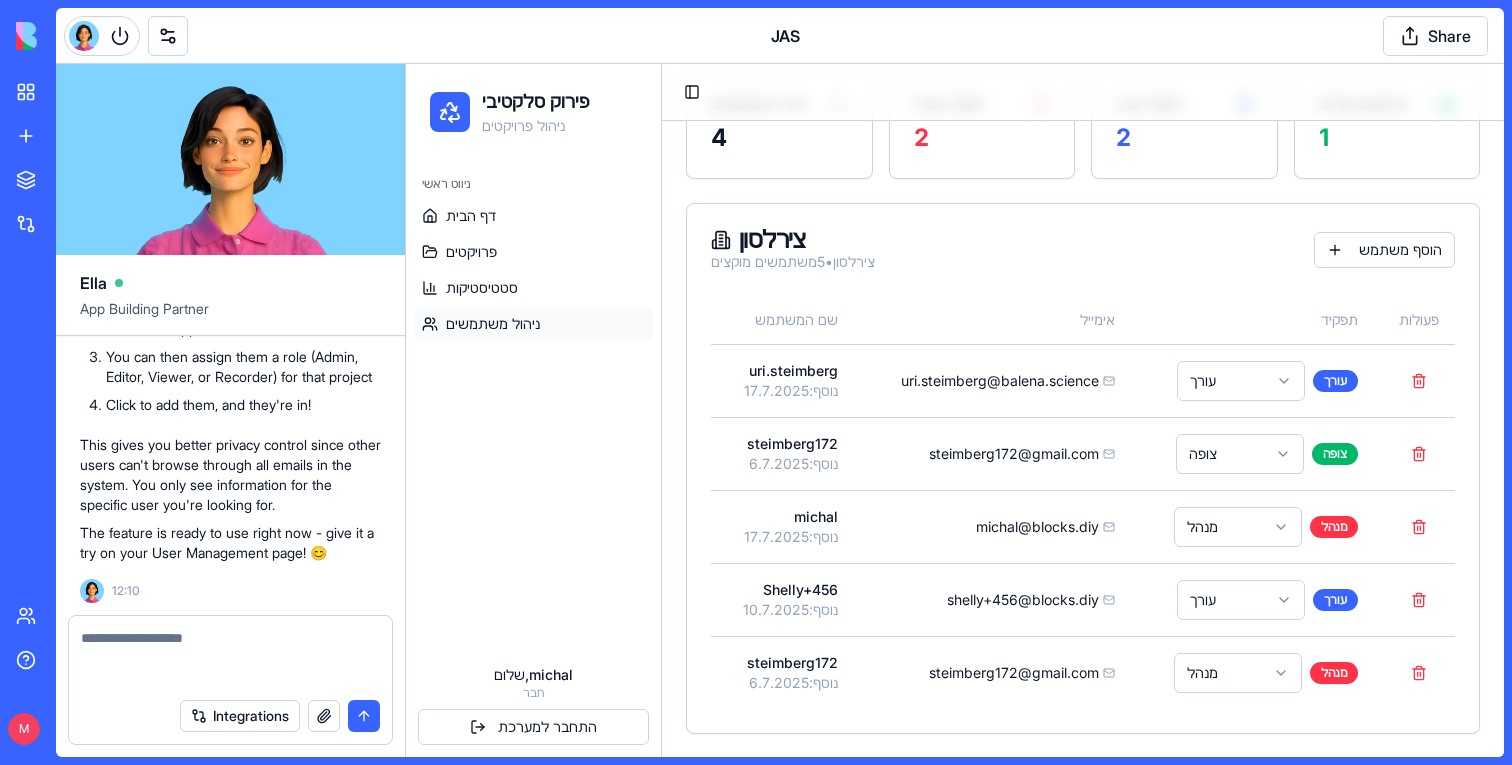 scroll, scrollTop: 74481, scrollLeft: 0, axis: vertical 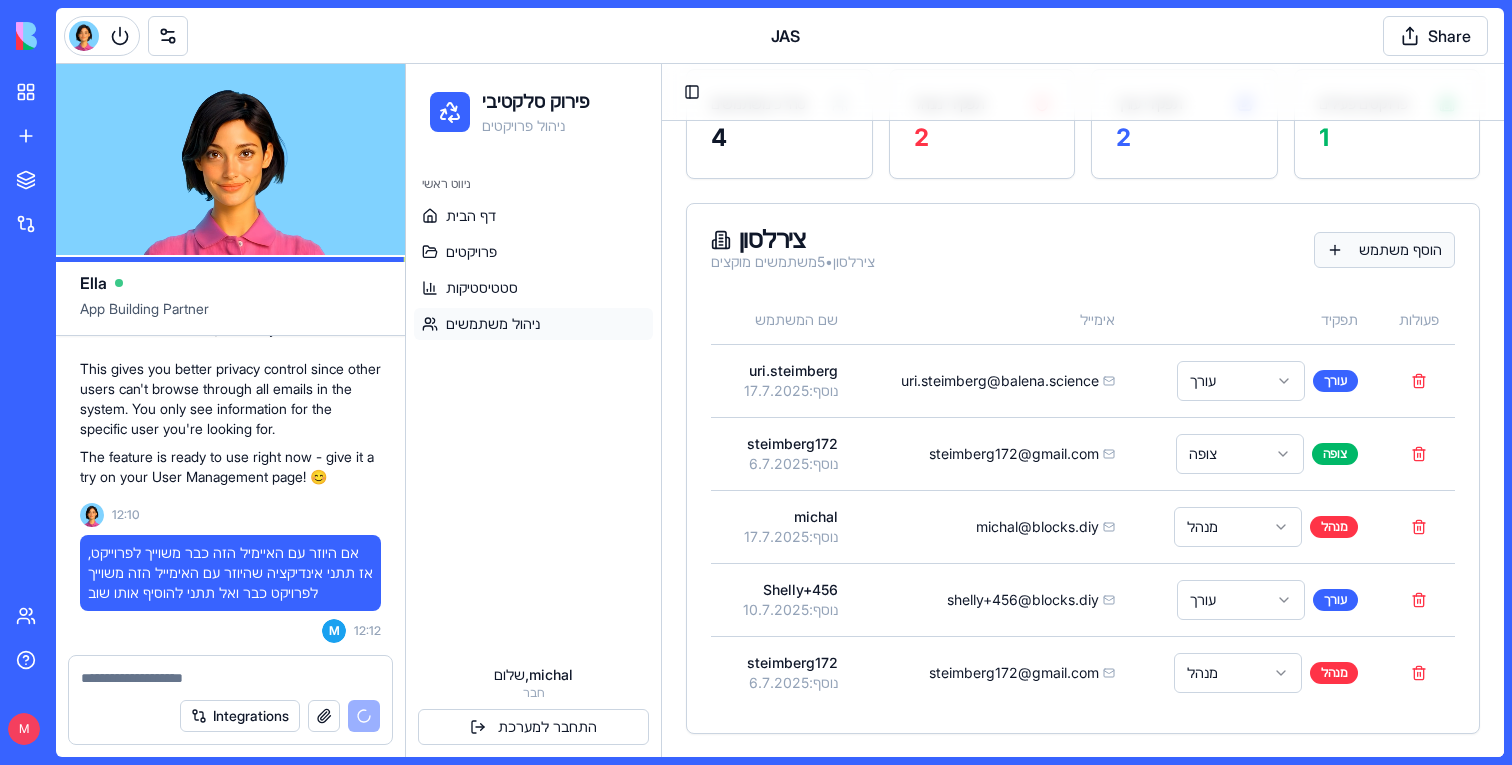 click on "הוסף משתמש" at bounding box center (1384, 250) 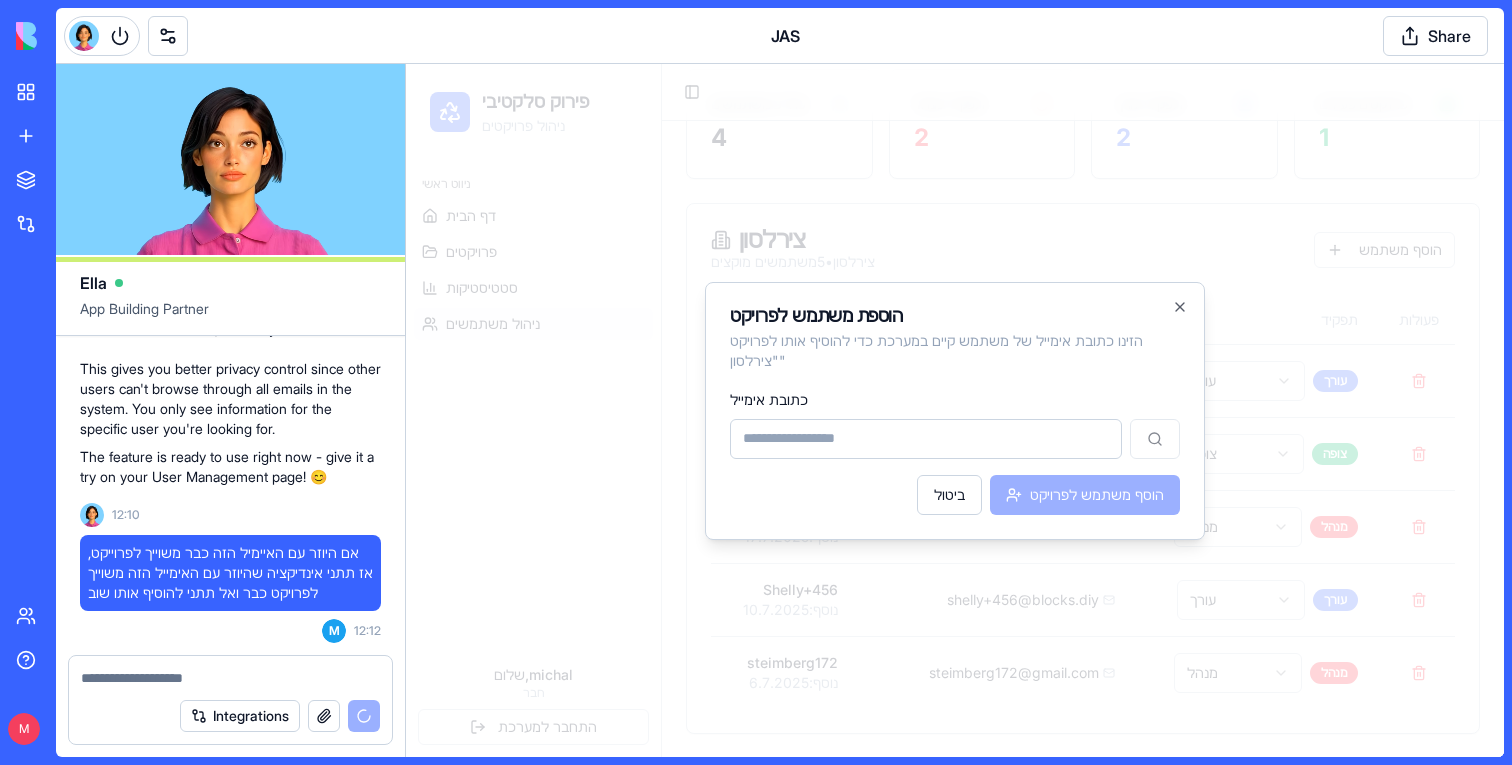 click at bounding box center [955, 410] 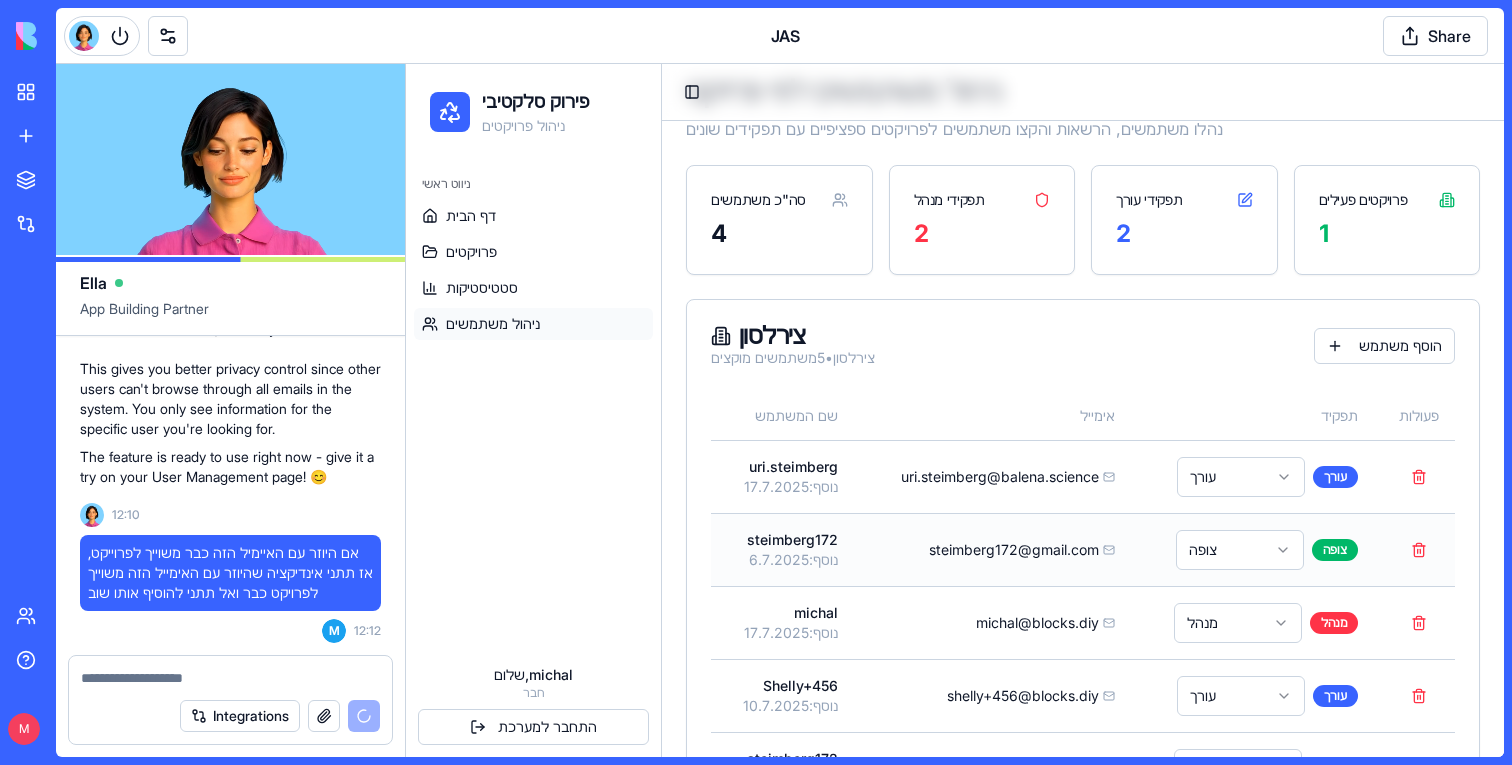 scroll, scrollTop: 0, scrollLeft: 0, axis: both 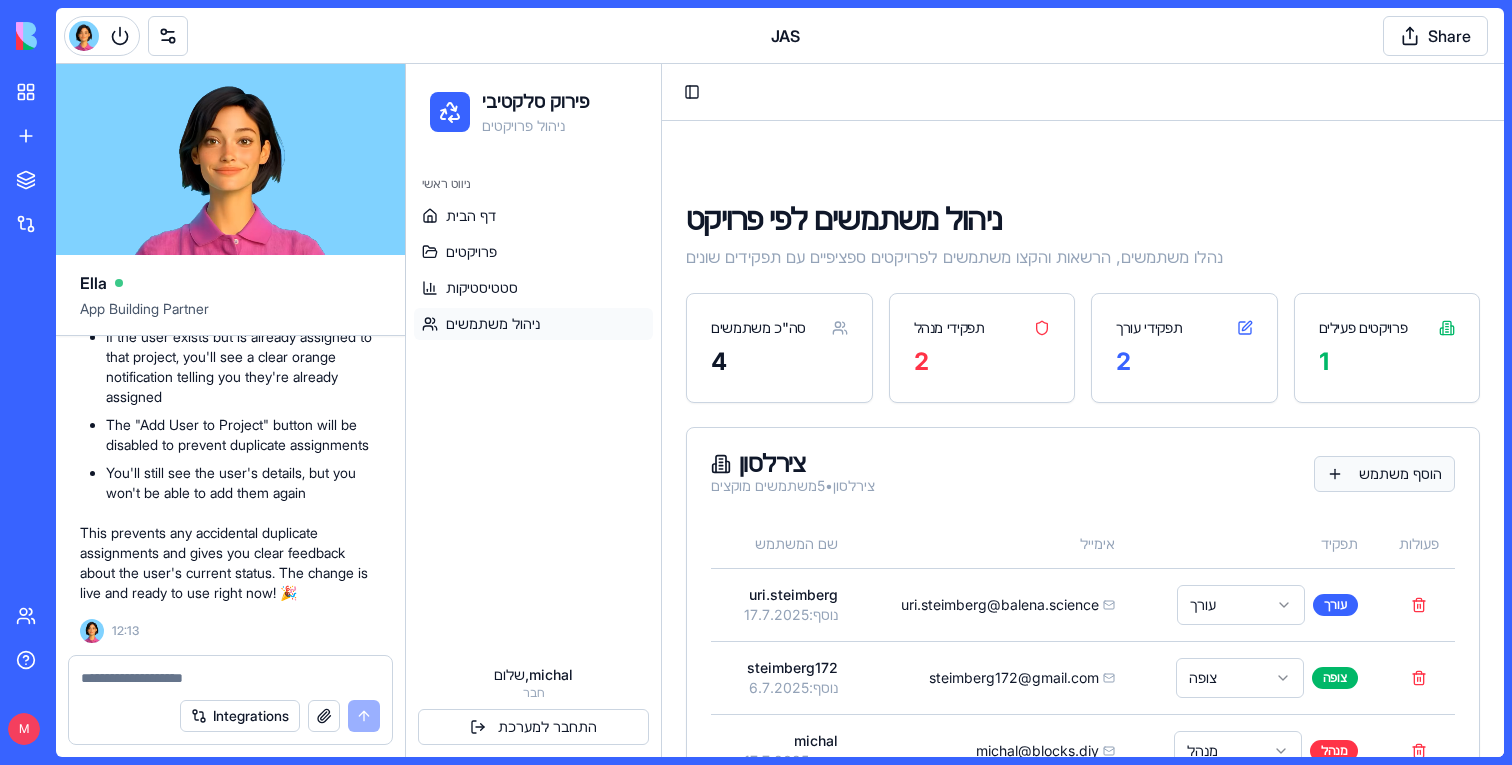 click on "הוסף משתמש" at bounding box center (1384, 474) 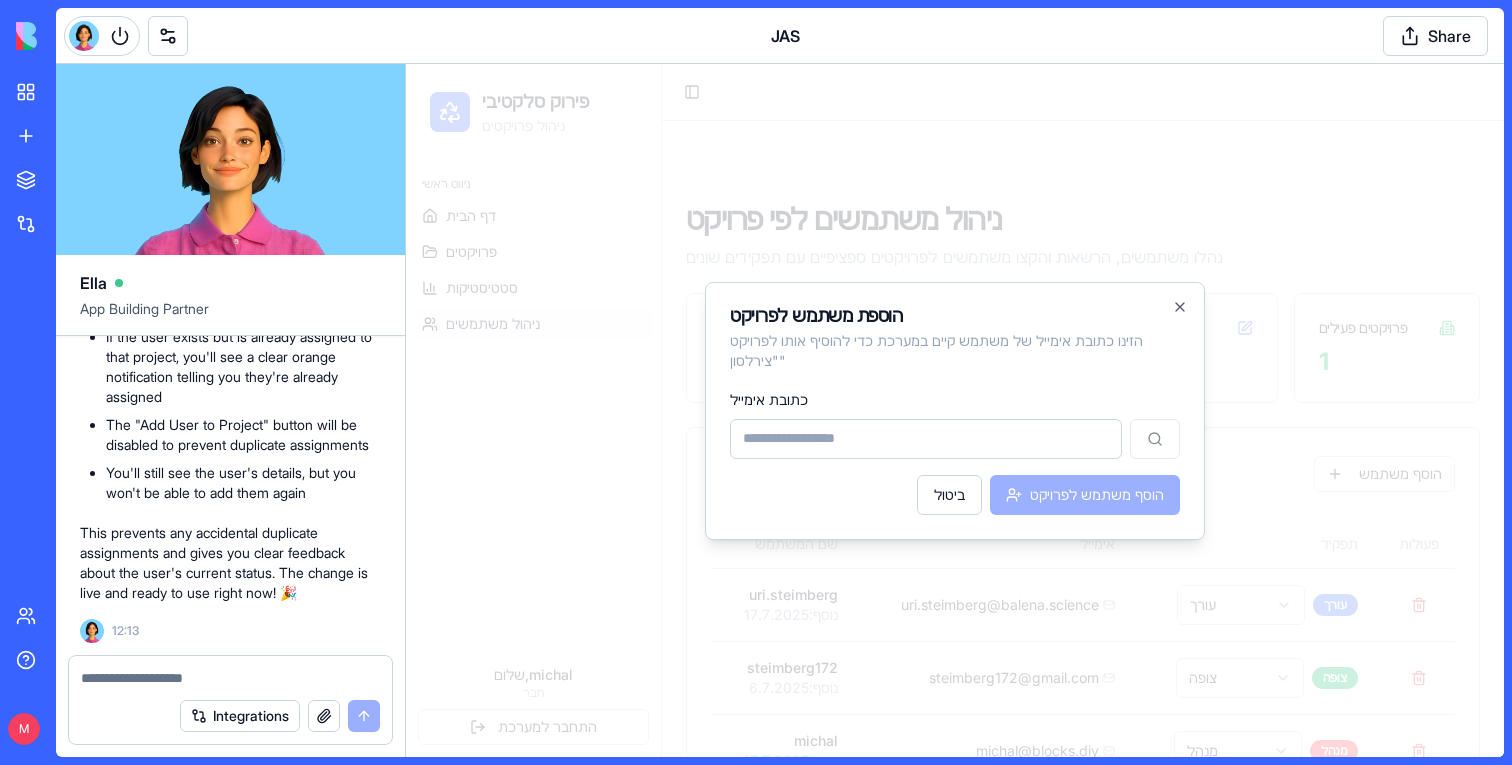 click at bounding box center [955, 410] 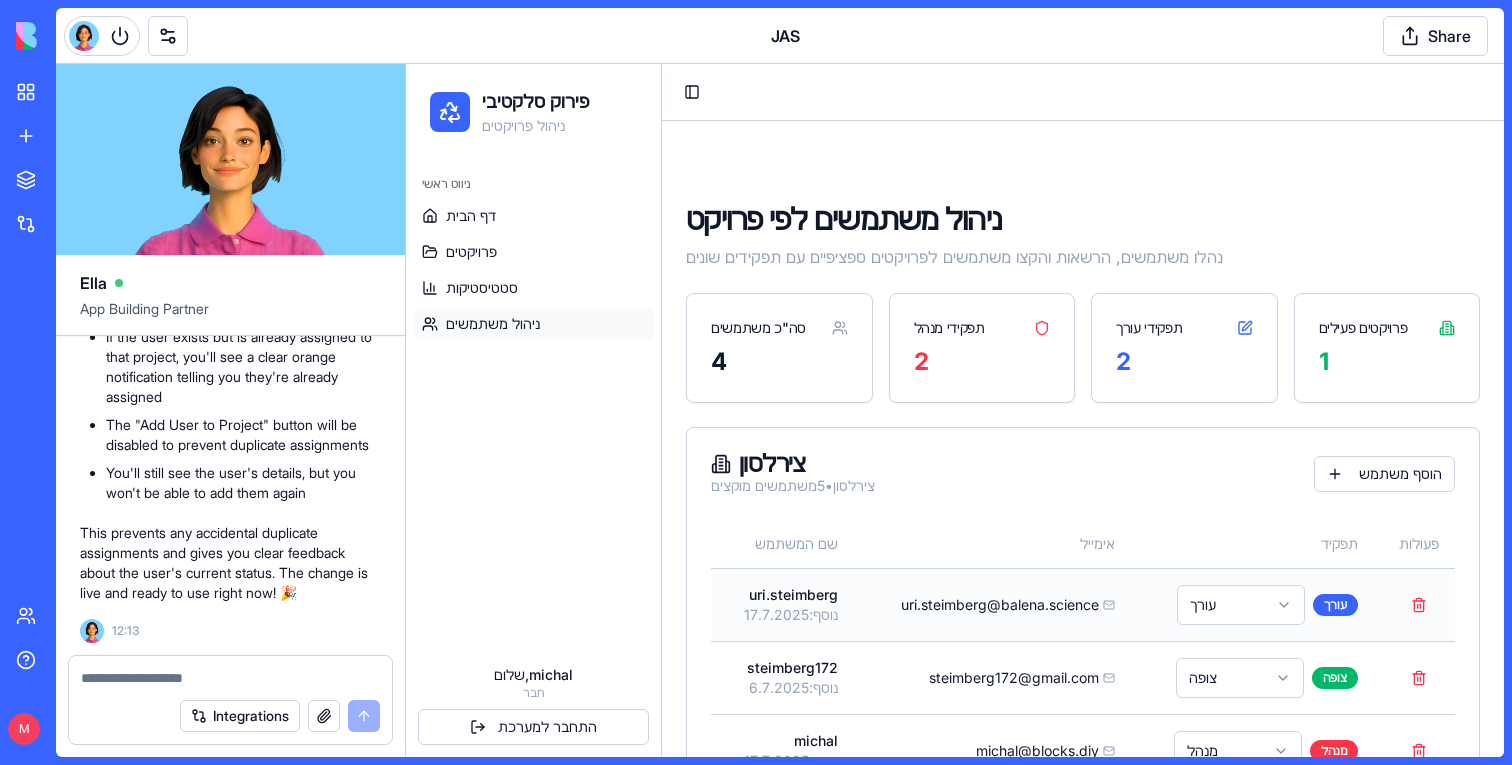 scroll, scrollTop: 75, scrollLeft: 0, axis: vertical 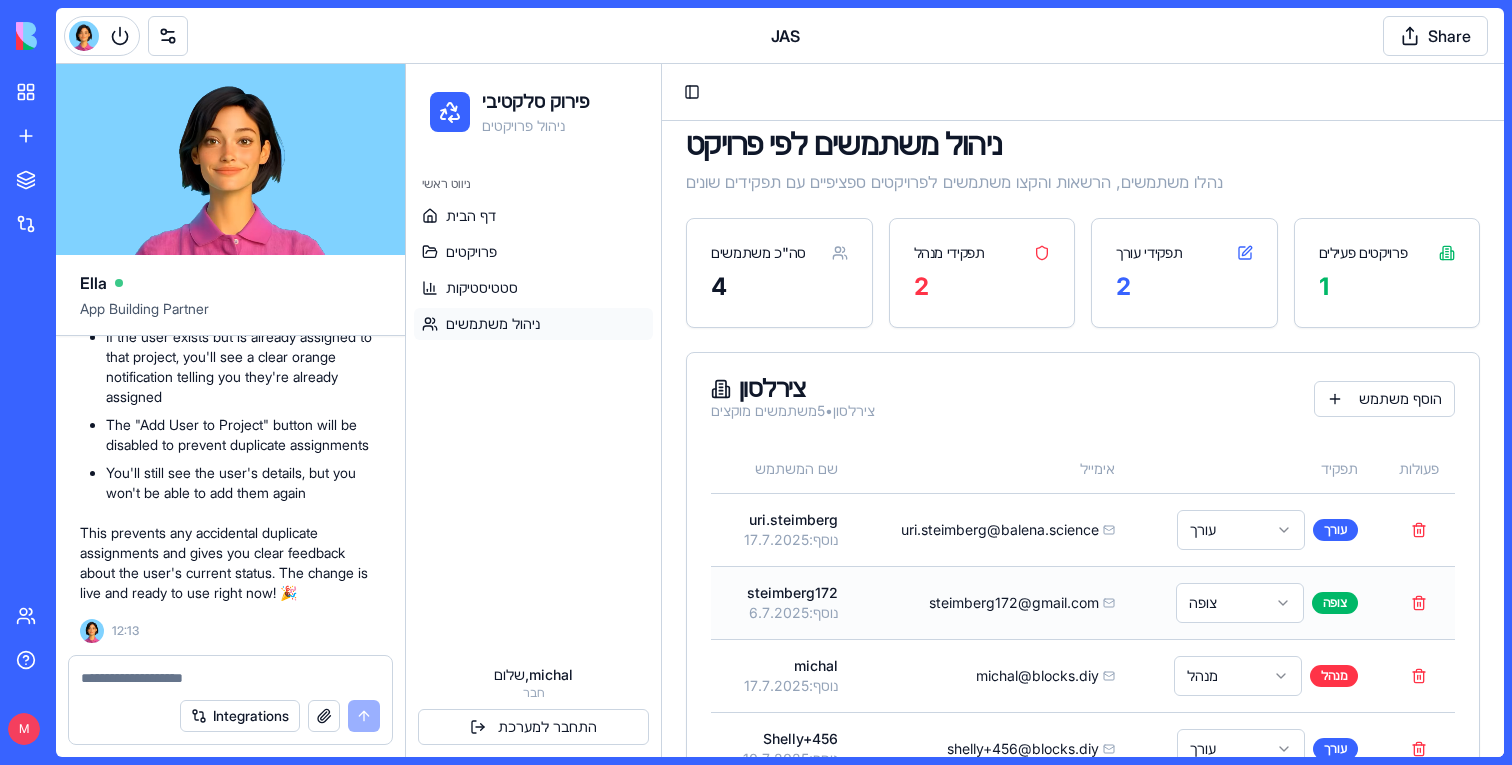 click on "steimberg172@gmail.com" at bounding box center [1014, 603] 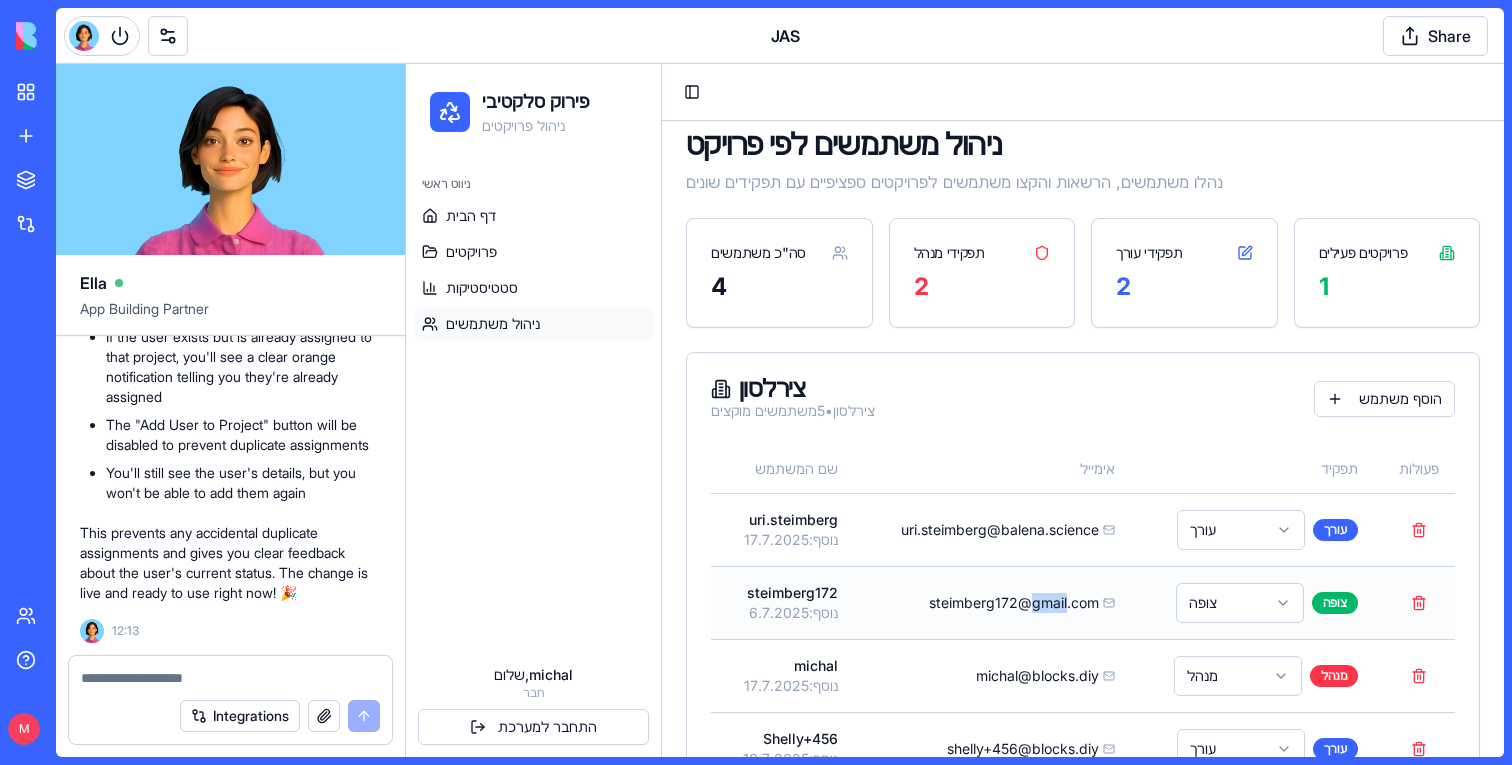 click on "steimberg172@gmail.com" at bounding box center (1014, 603) 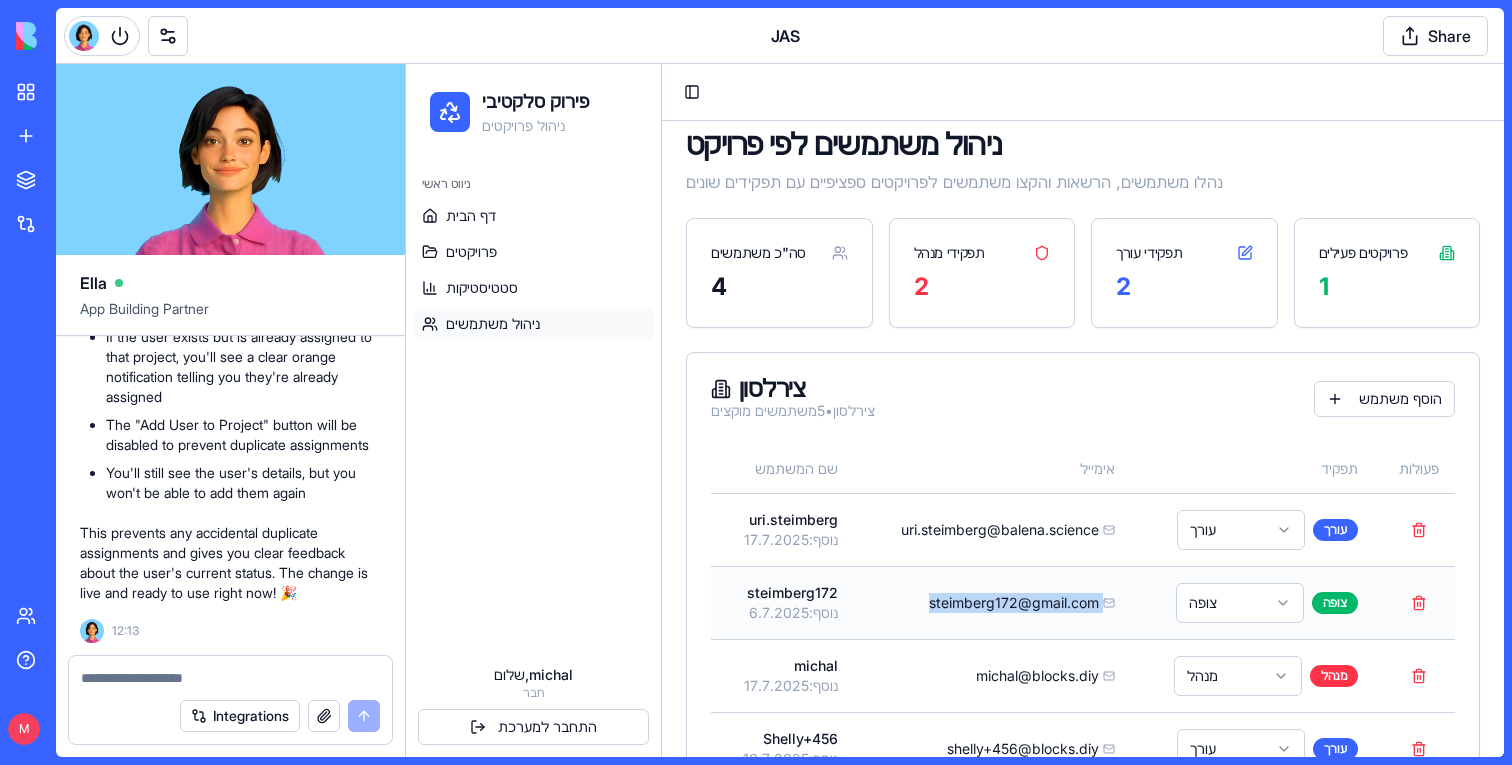 click on "steimberg172@gmail.com" at bounding box center (1014, 603) 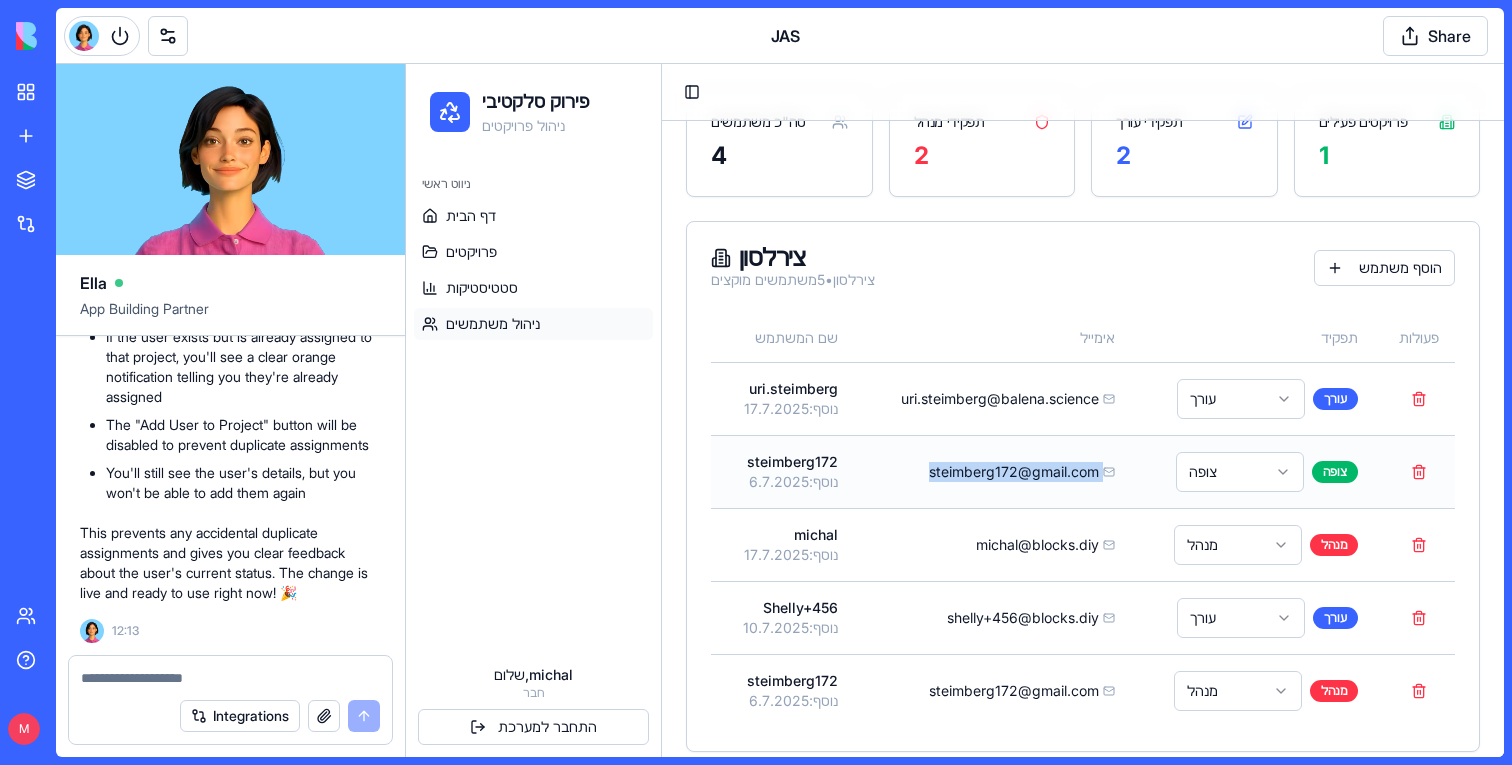 scroll, scrollTop: 214, scrollLeft: 0, axis: vertical 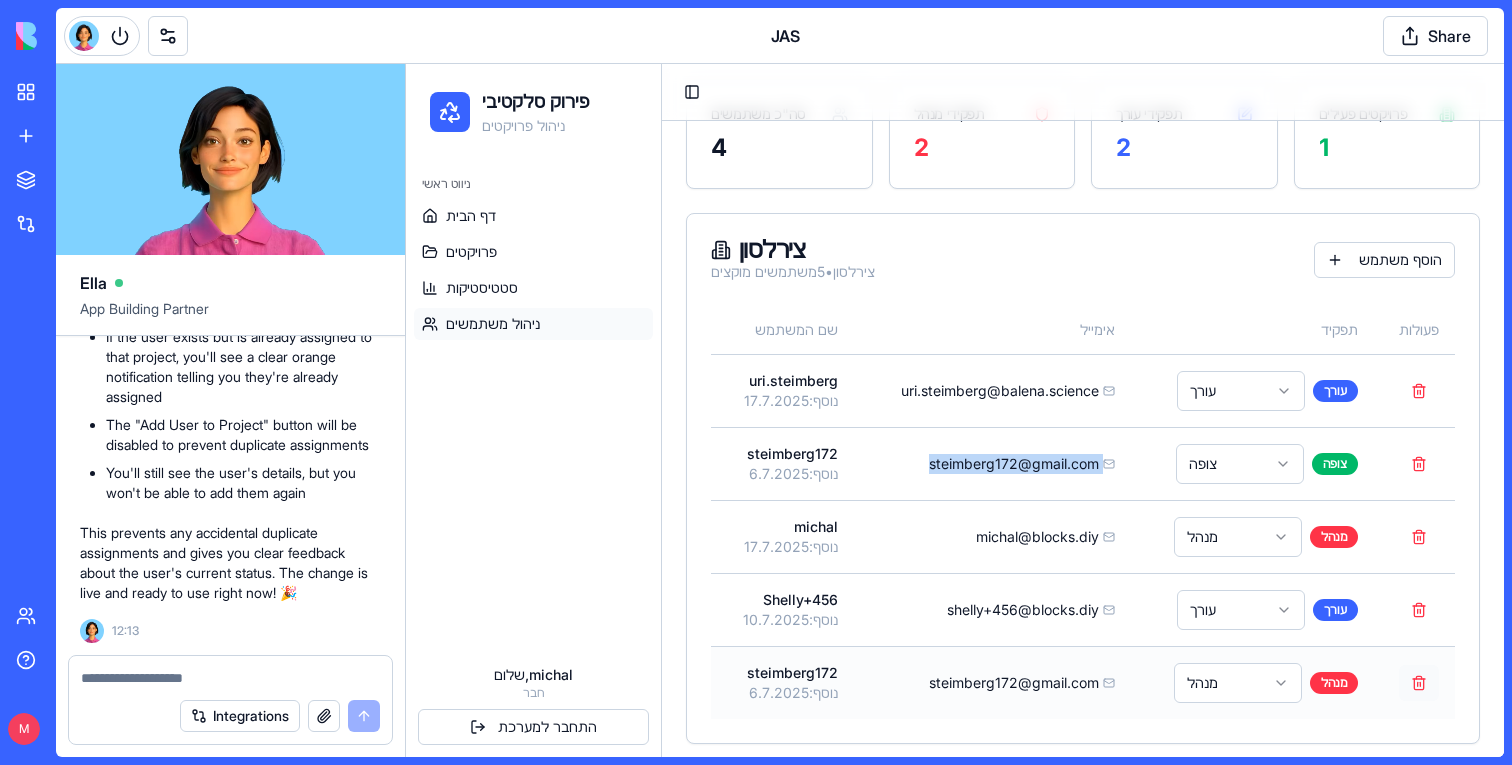 click at bounding box center (1419, 683) 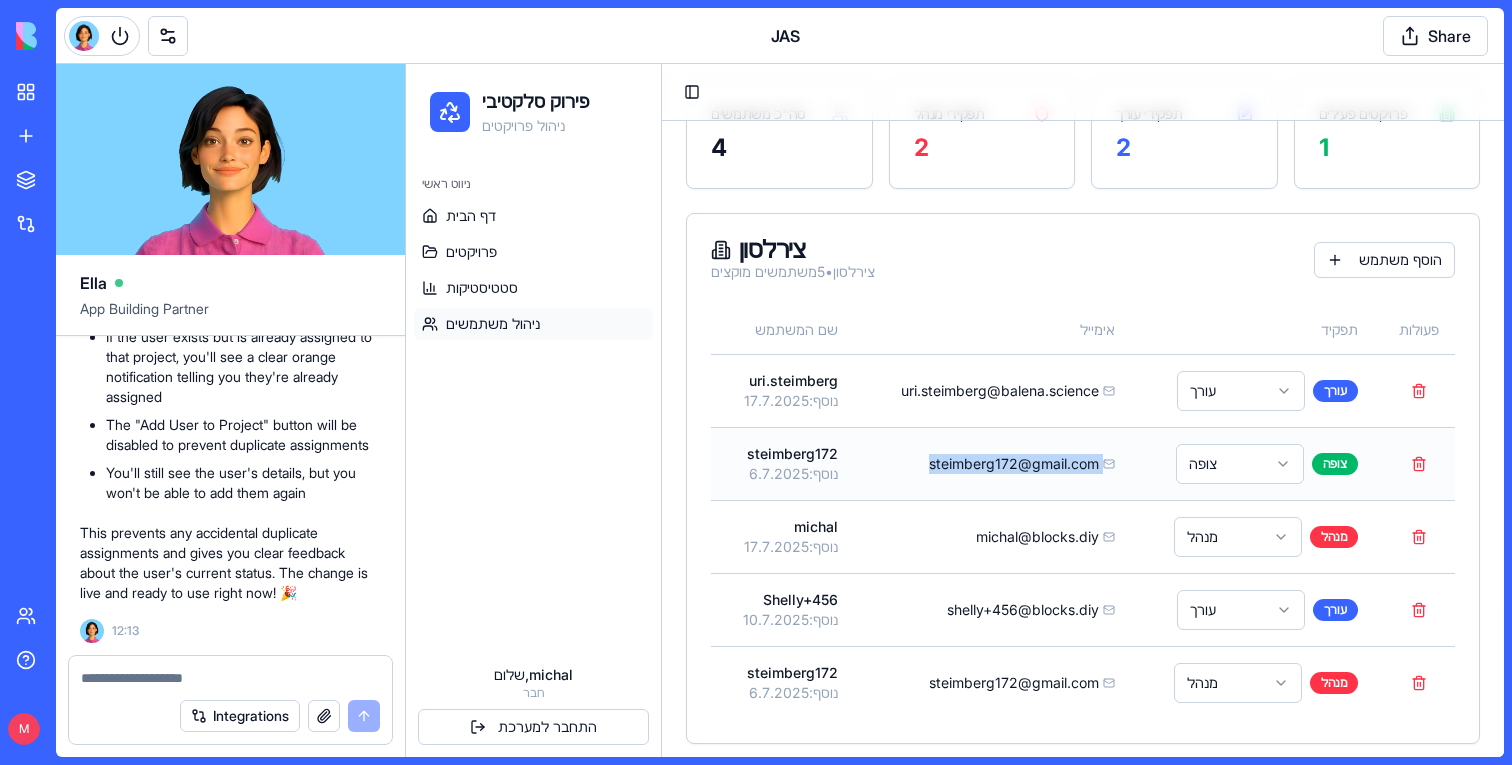 click on "steimberg172@gmail.com" at bounding box center [1014, 464] 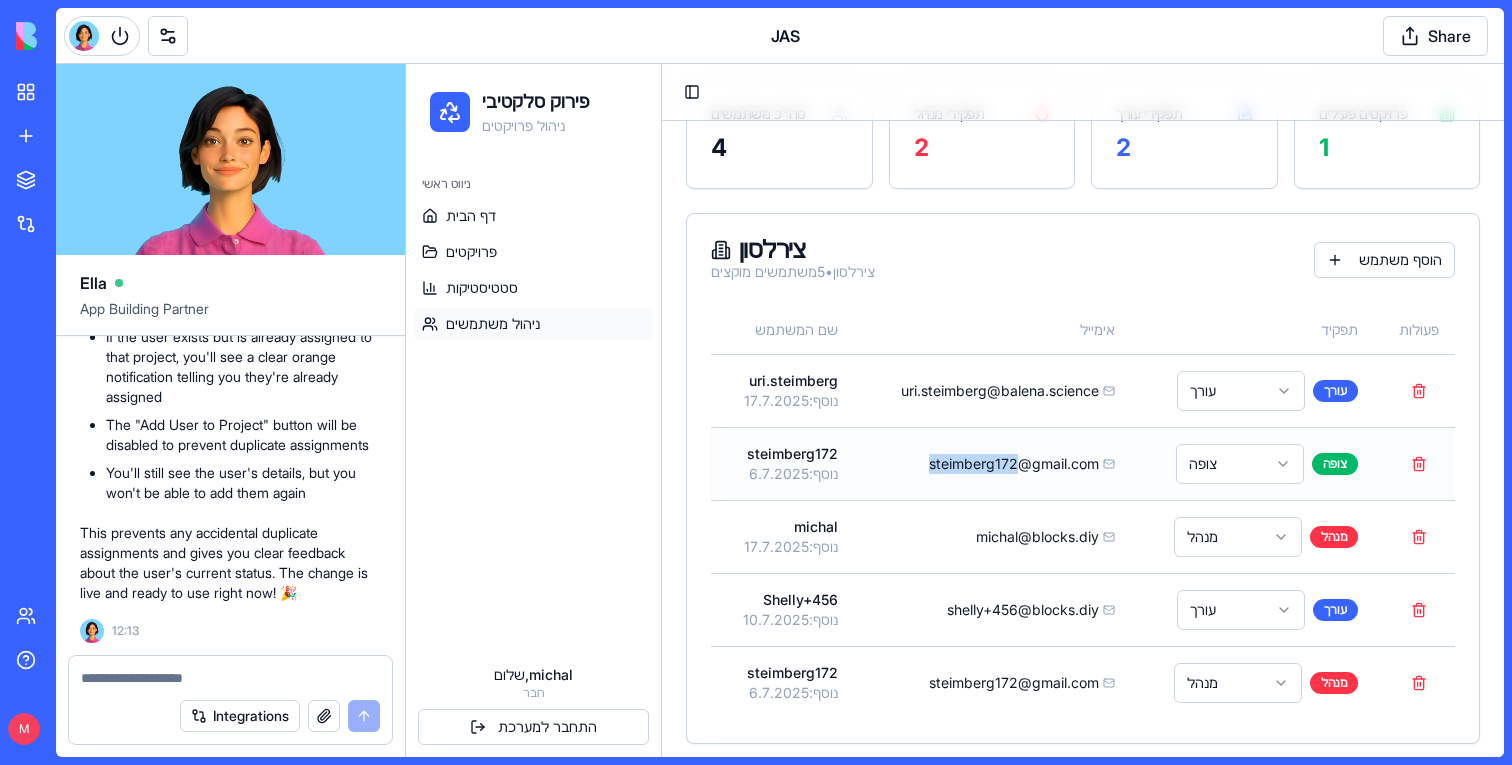 click on "steimberg172@gmail.com" at bounding box center (1014, 464) 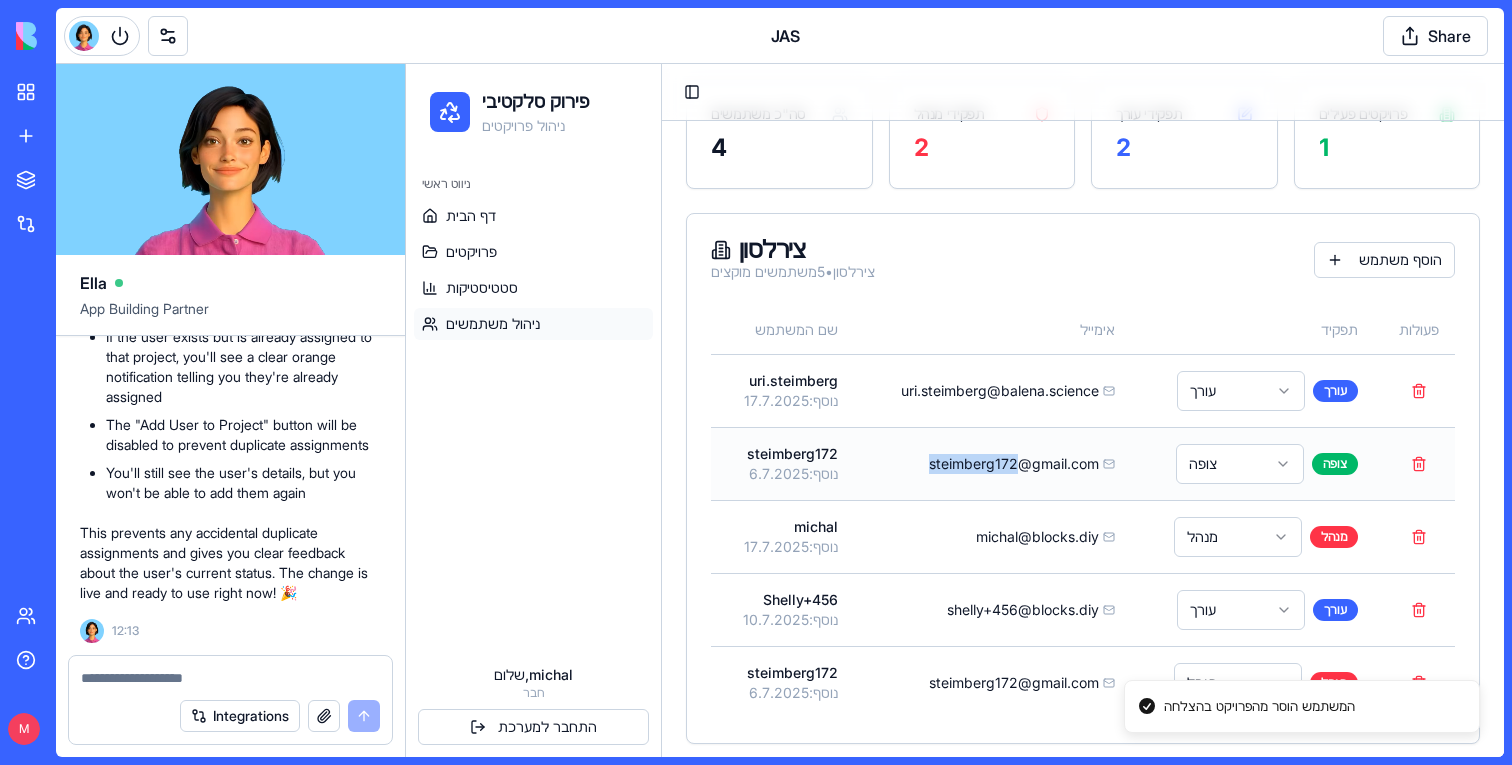 click on "steimberg172@gmail.com" at bounding box center (1014, 464) 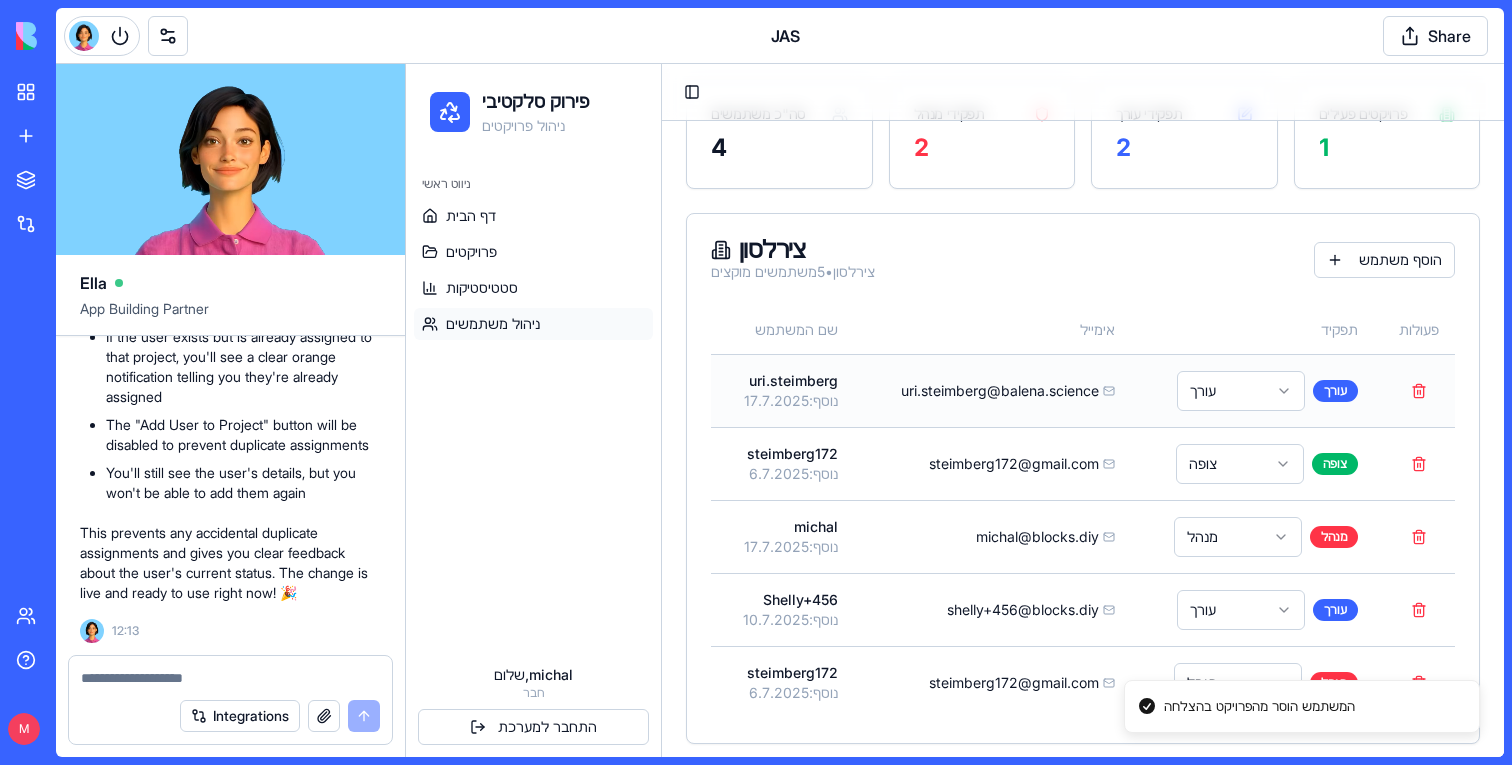 scroll, scrollTop: 151, scrollLeft: 0, axis: vertical 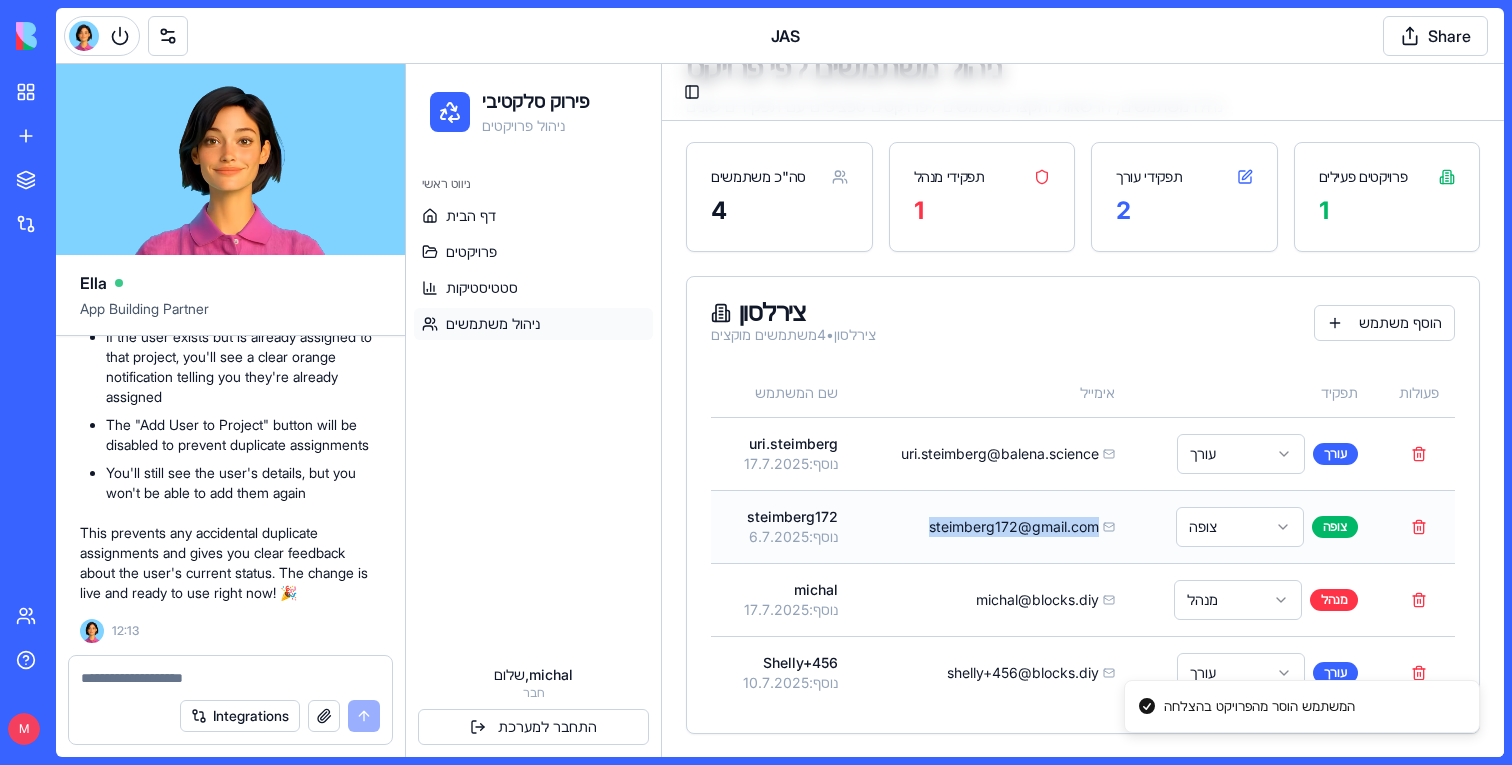 drag, startPoint x: 914, startPoint y: 517, endPoint x: 1098, endPoint y: 521, distance: 184.04347 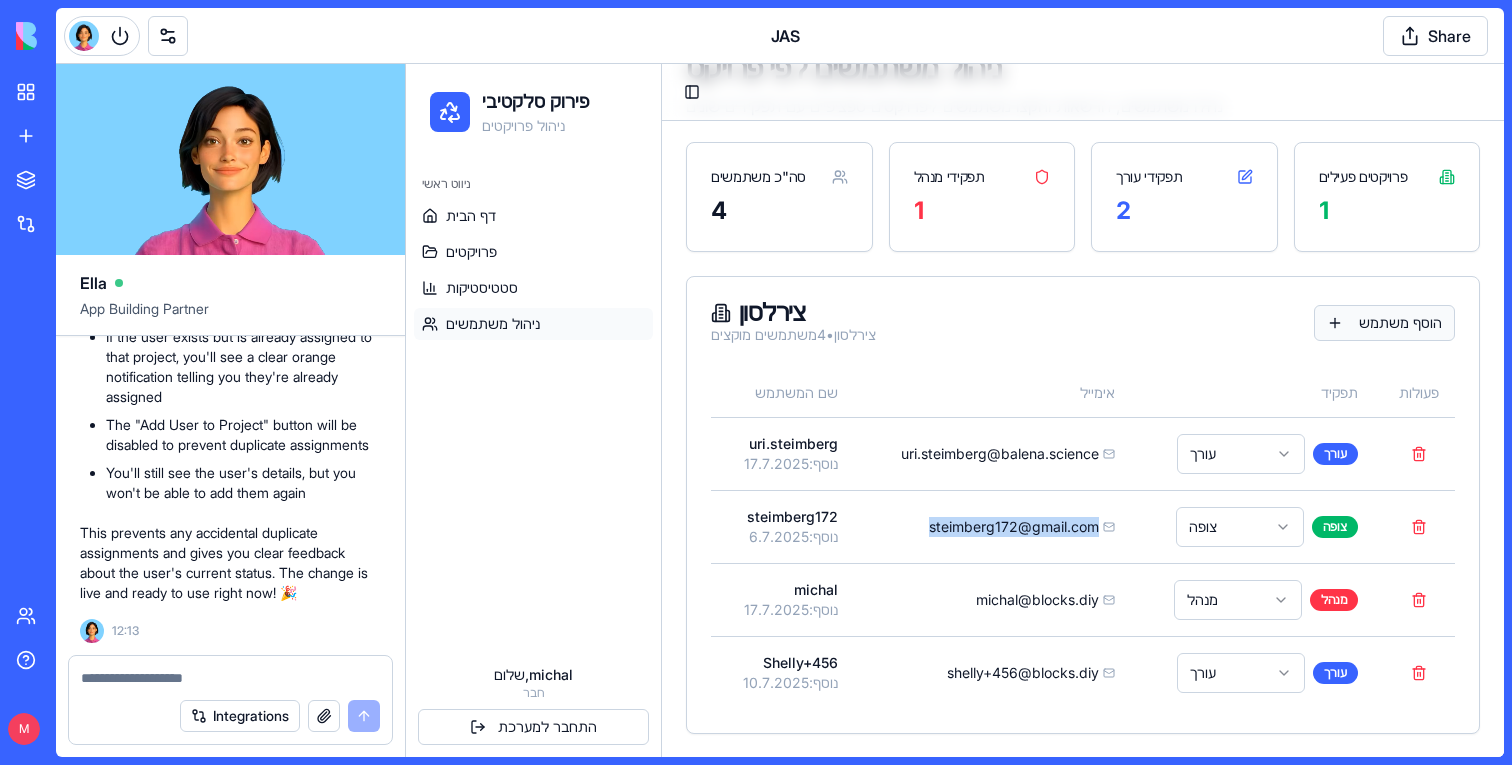 click on "הוסף משתמש" at bounding box center (1384, 323) 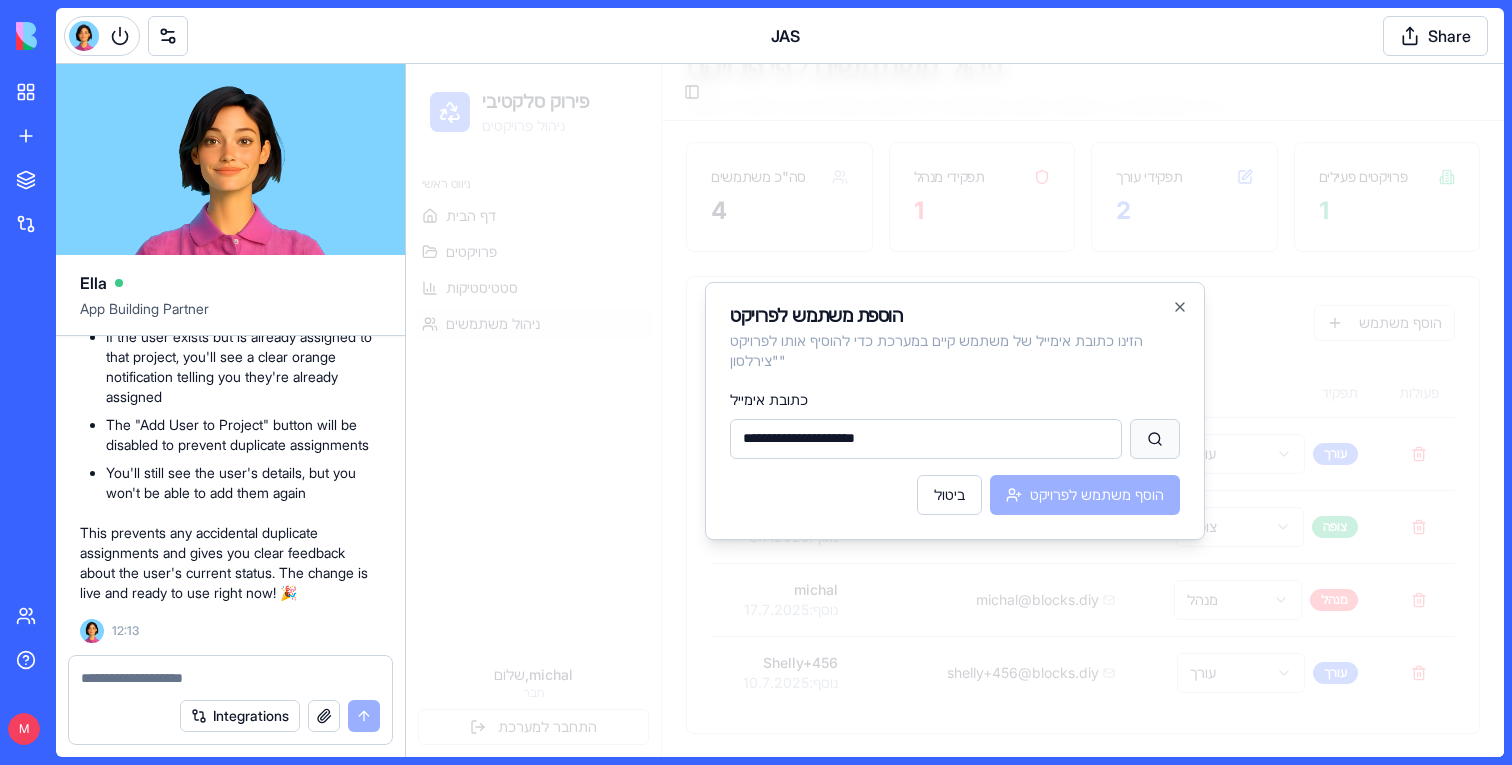 type on "**********" 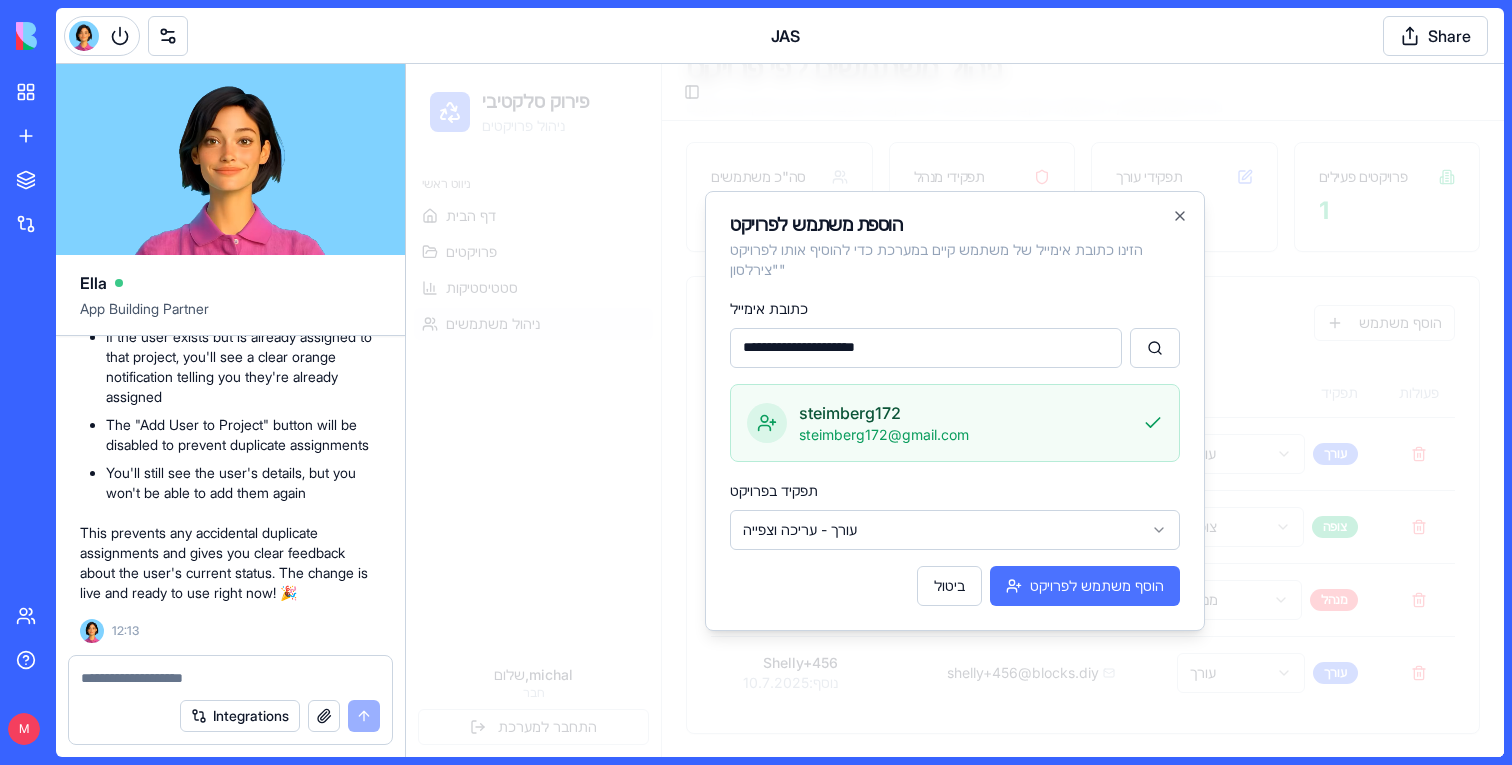 click on "הוסף משתמש לפרויקט" at bounding box center (1085, 586) 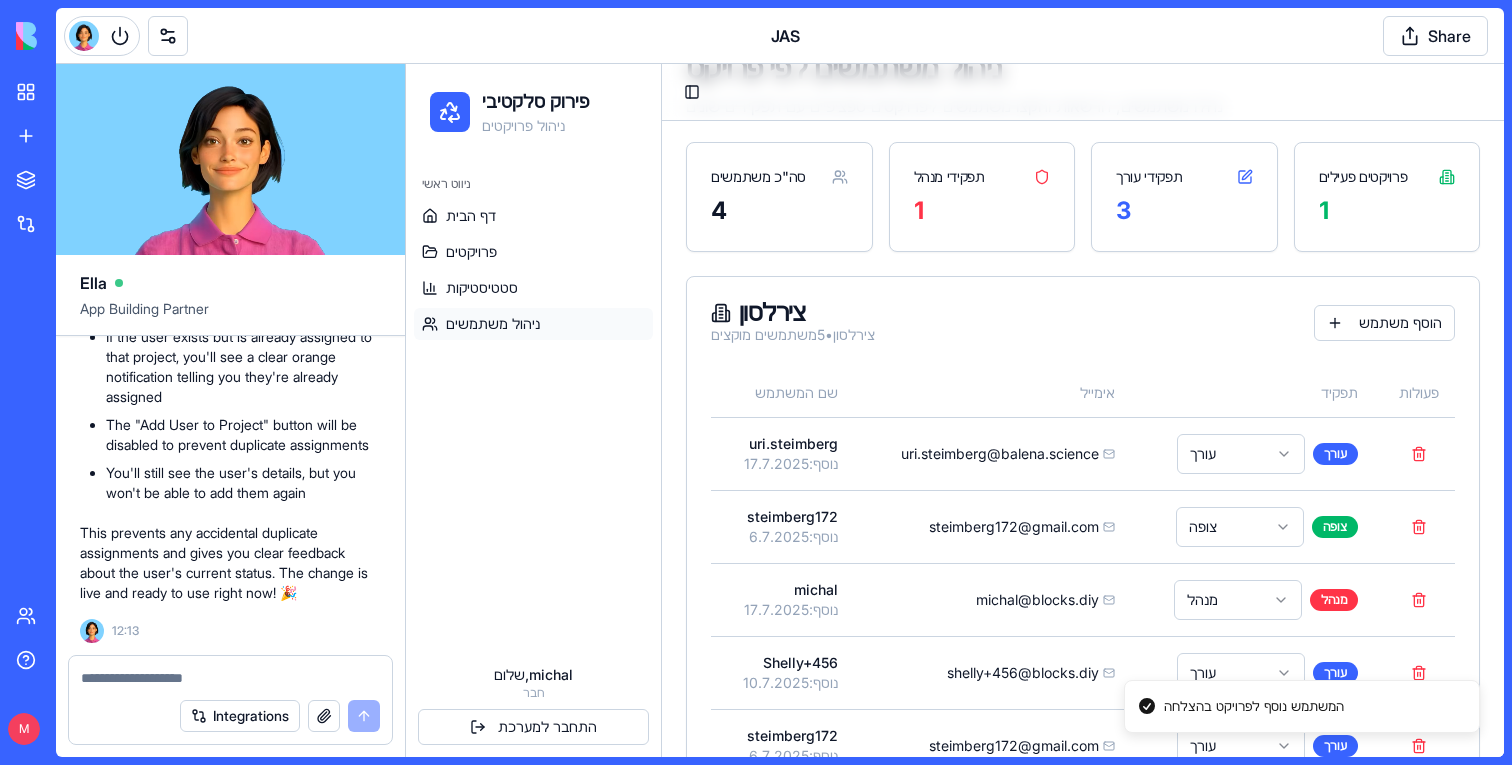 scroll, scrollTop: 224, scrollLeft: 0, axis: vertical 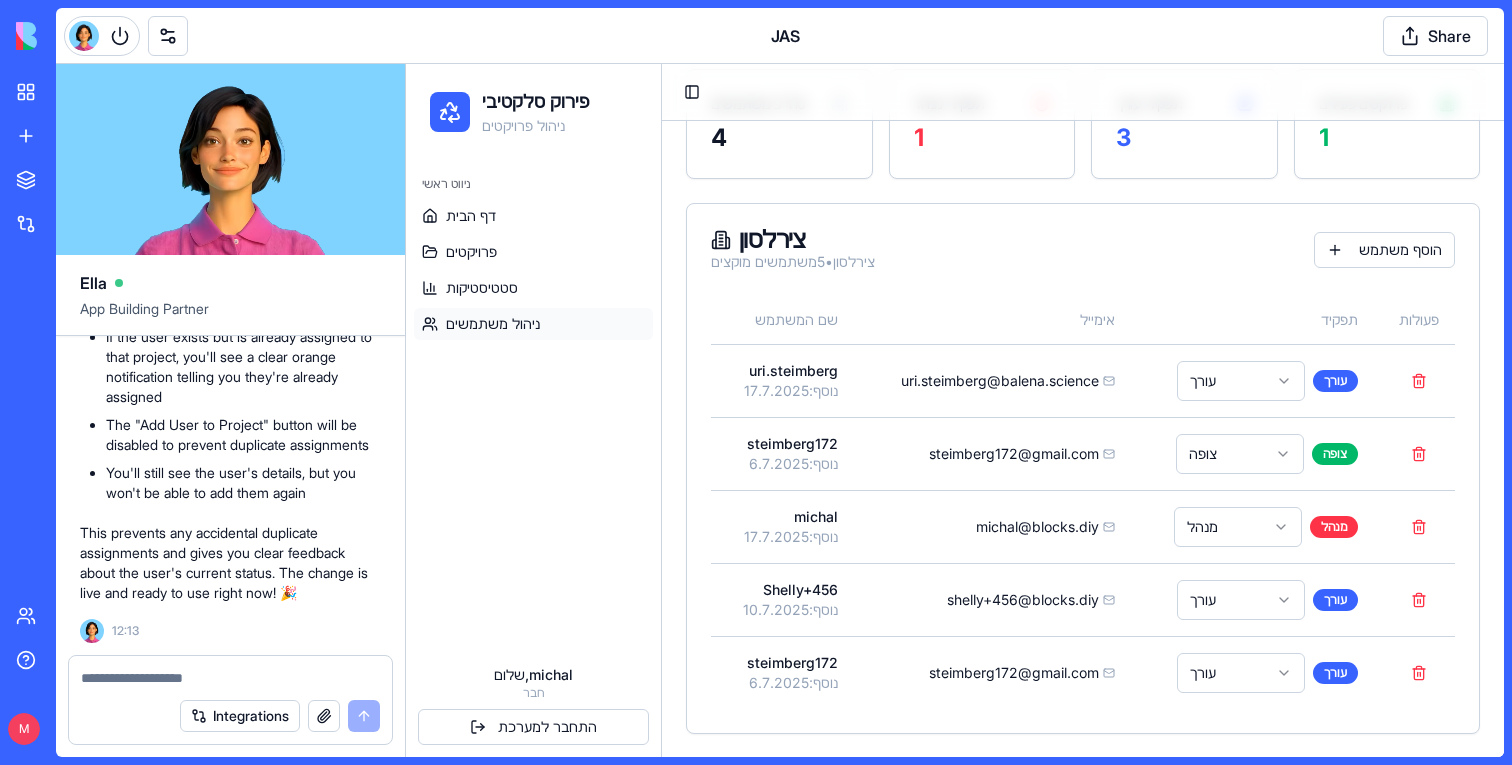 click on "Integrations" at bounding box center [230, 716] 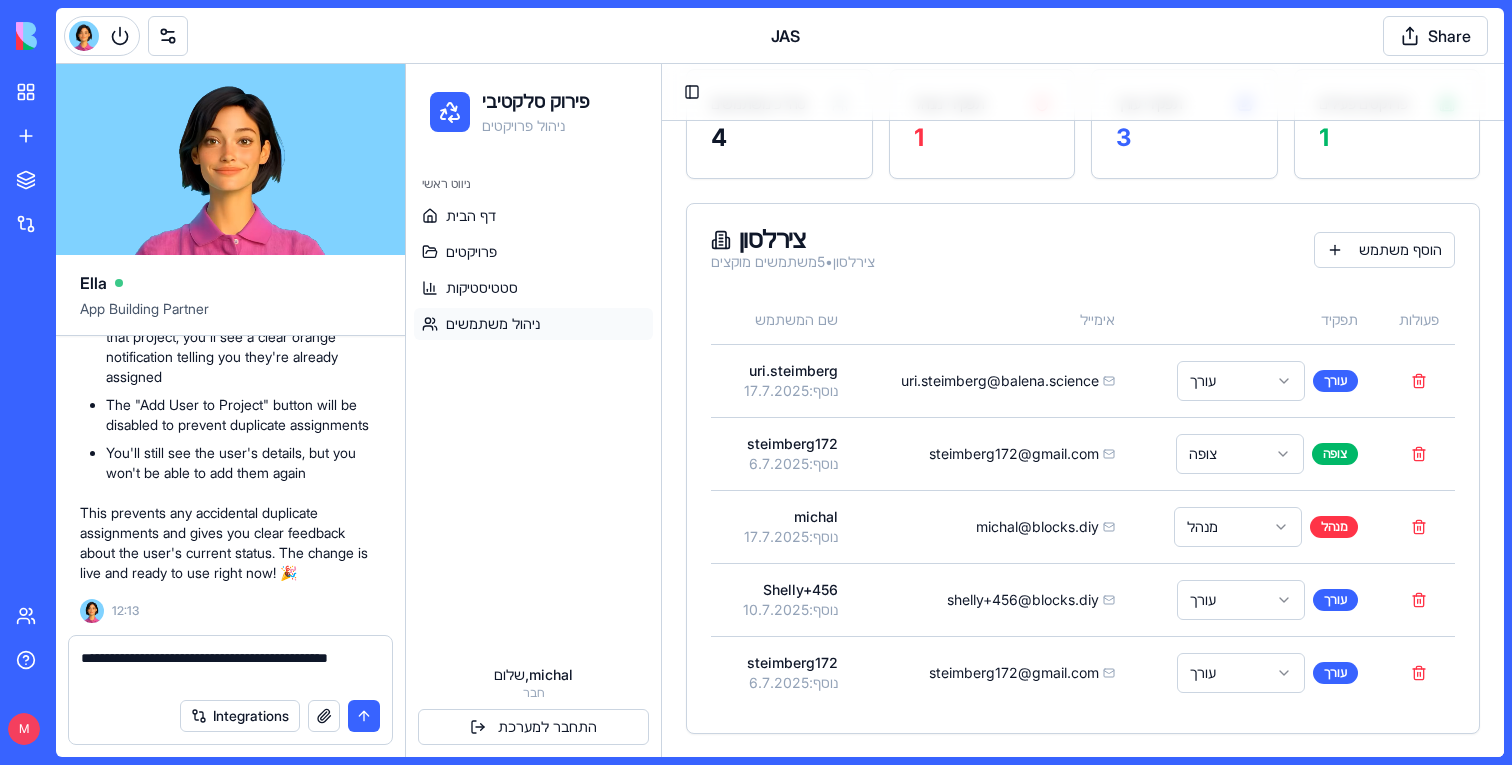 type on "**********" 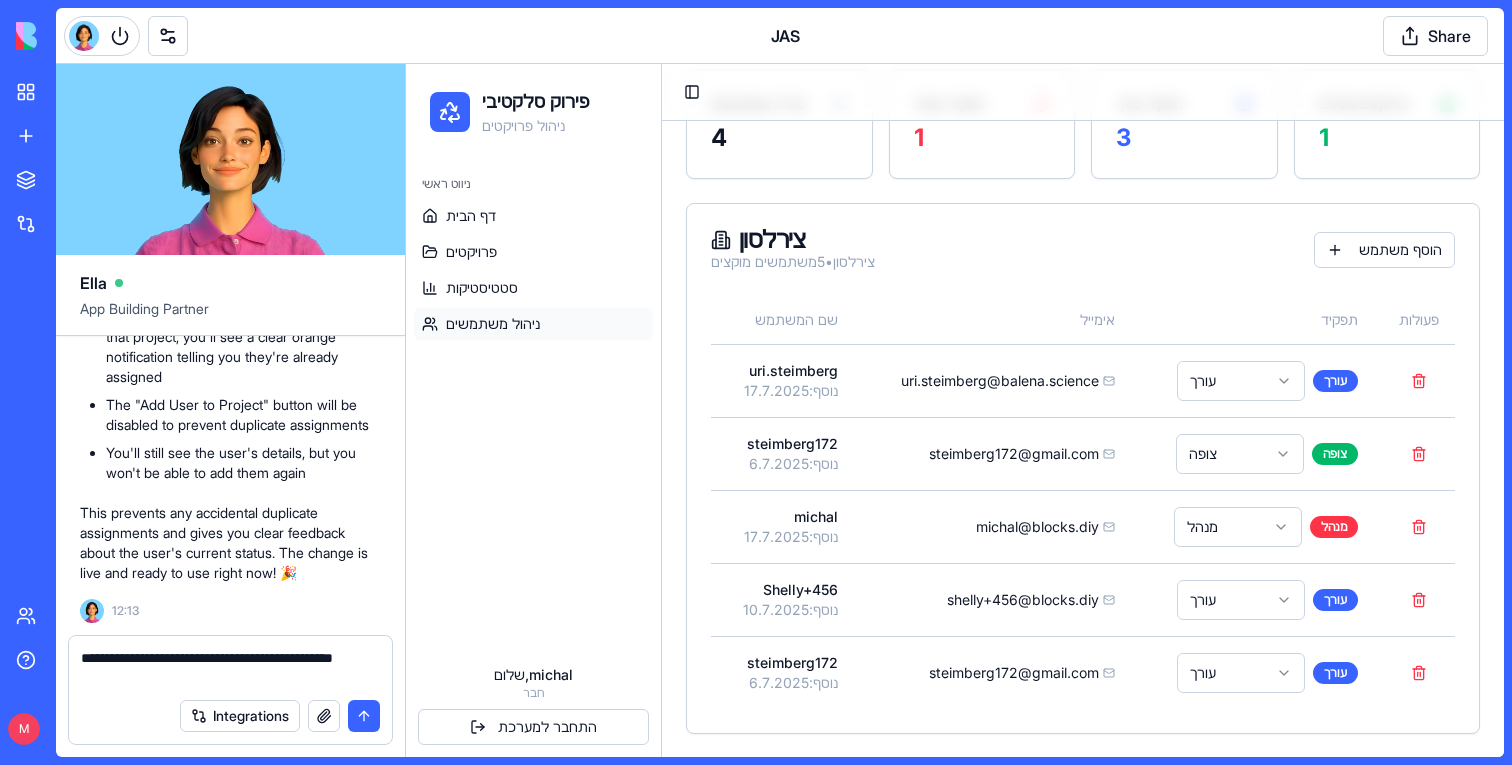 paste 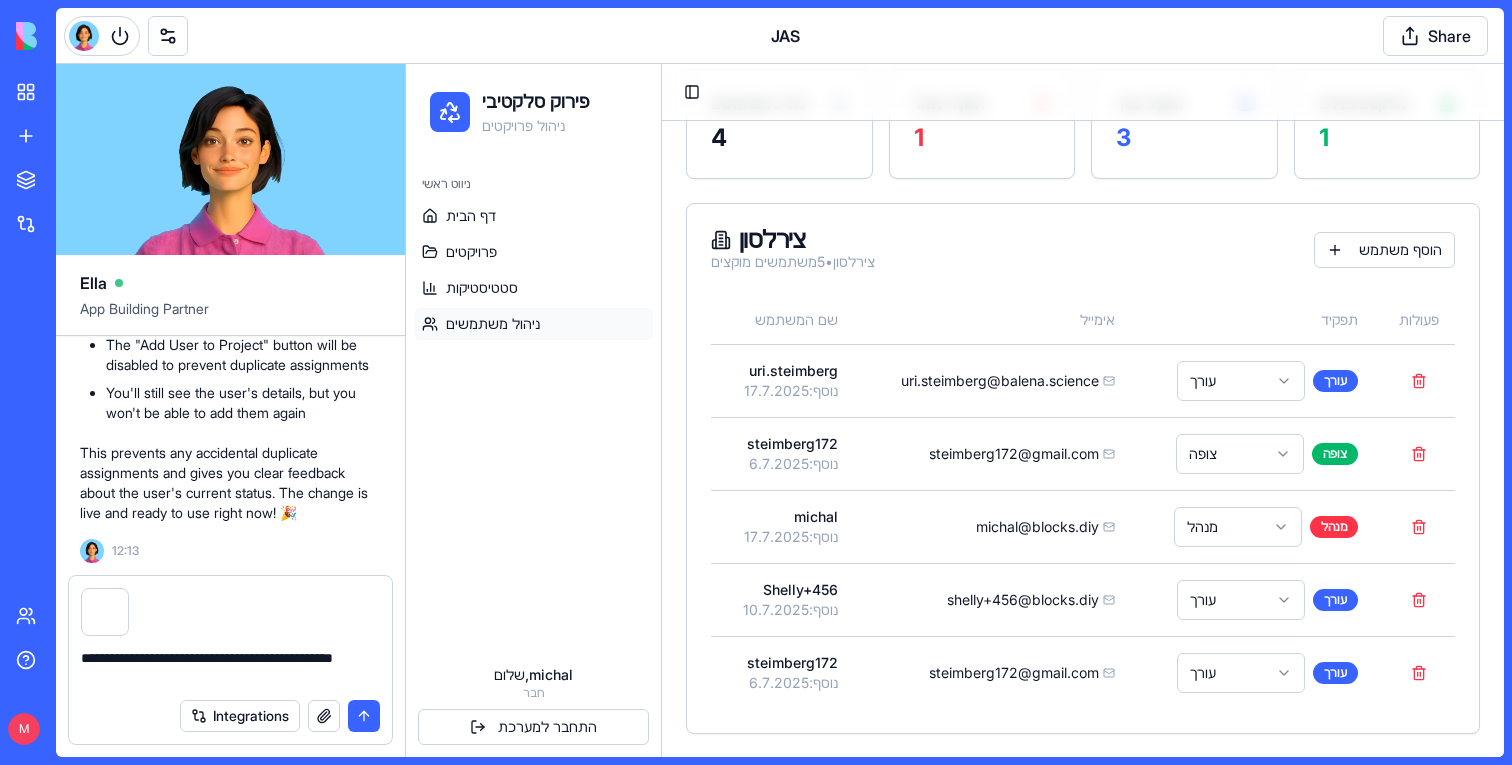 type 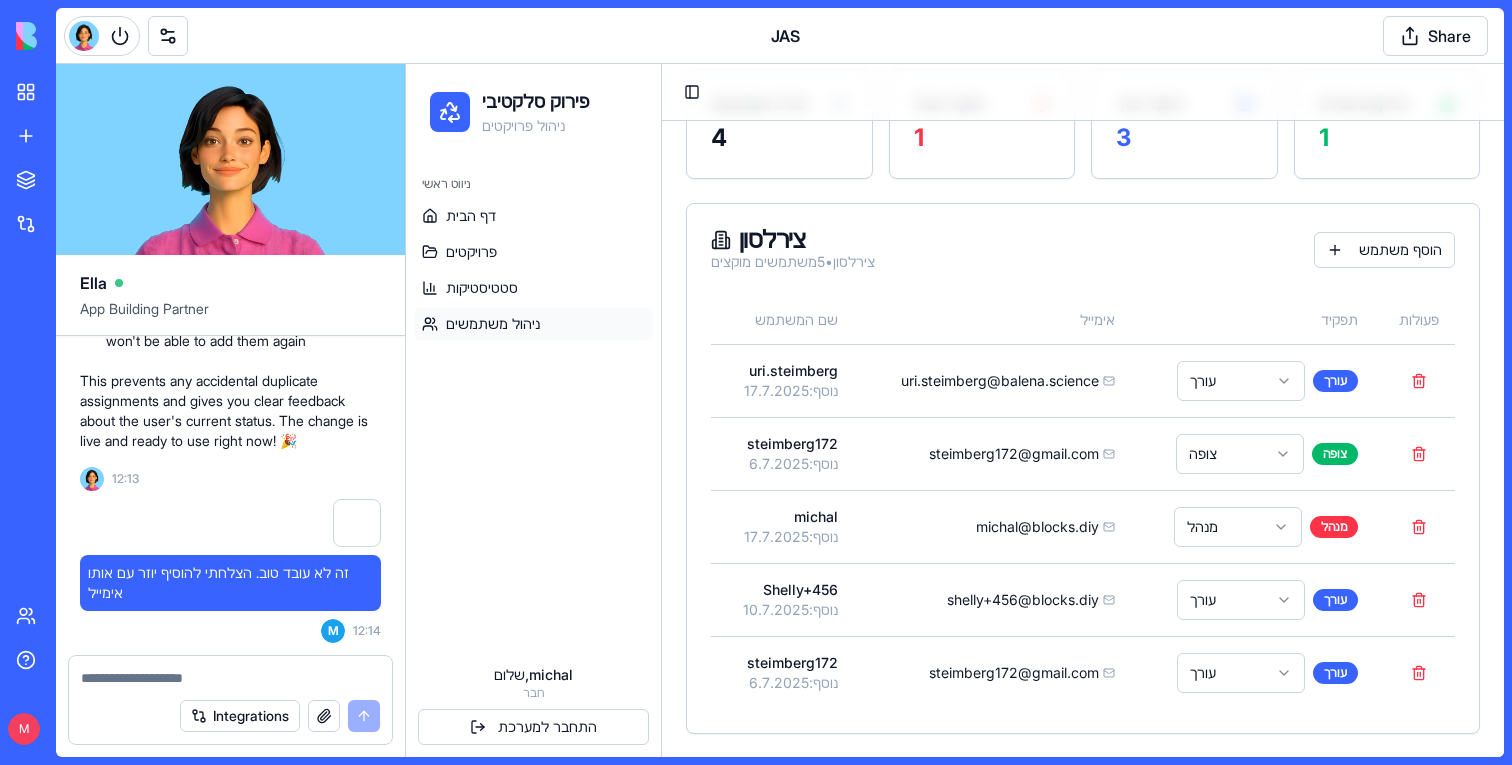 scroll, scrollTop: 74552, scrollLeft: 0, axis: vertical 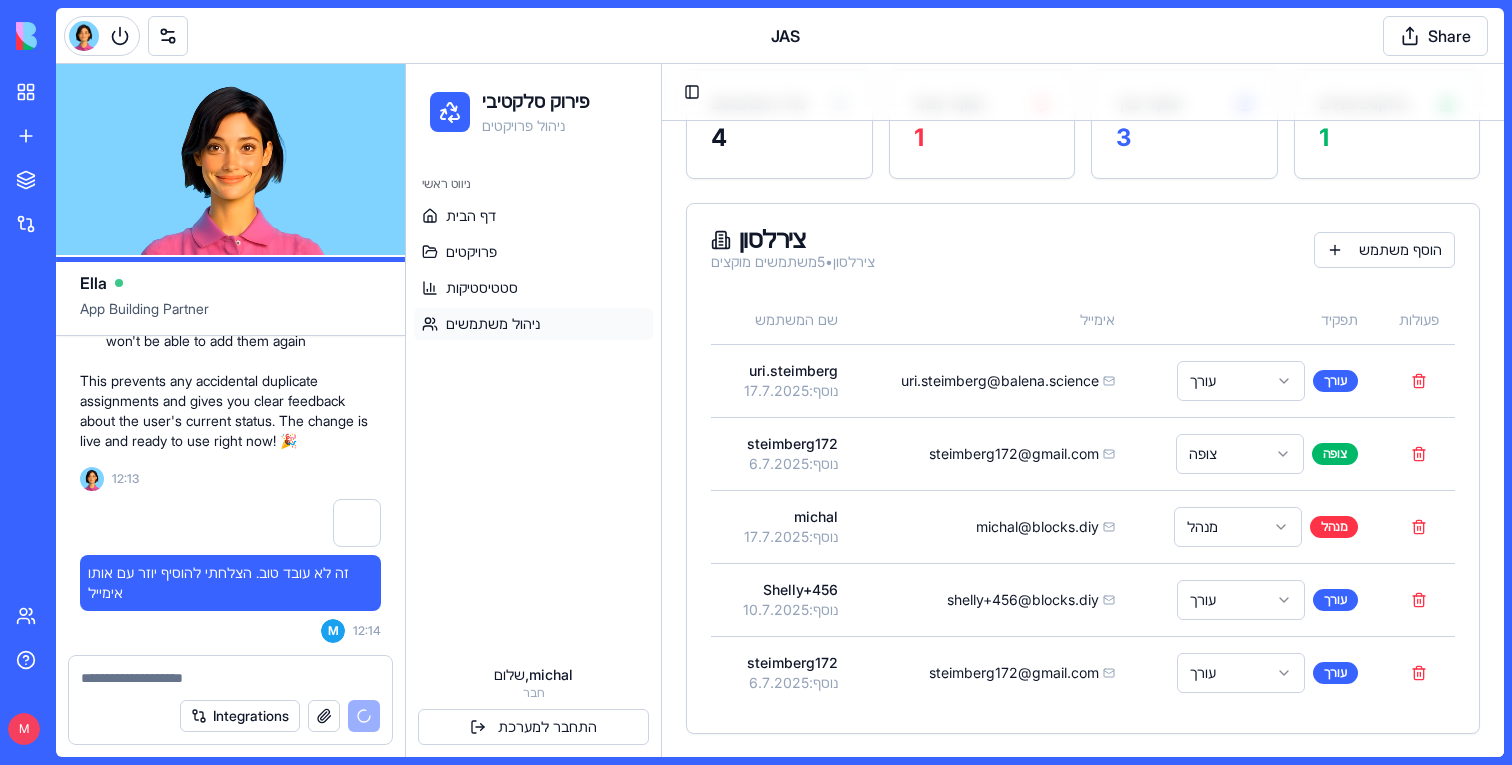 click on "ניווט ראשי" at bounding box center [533, 184] 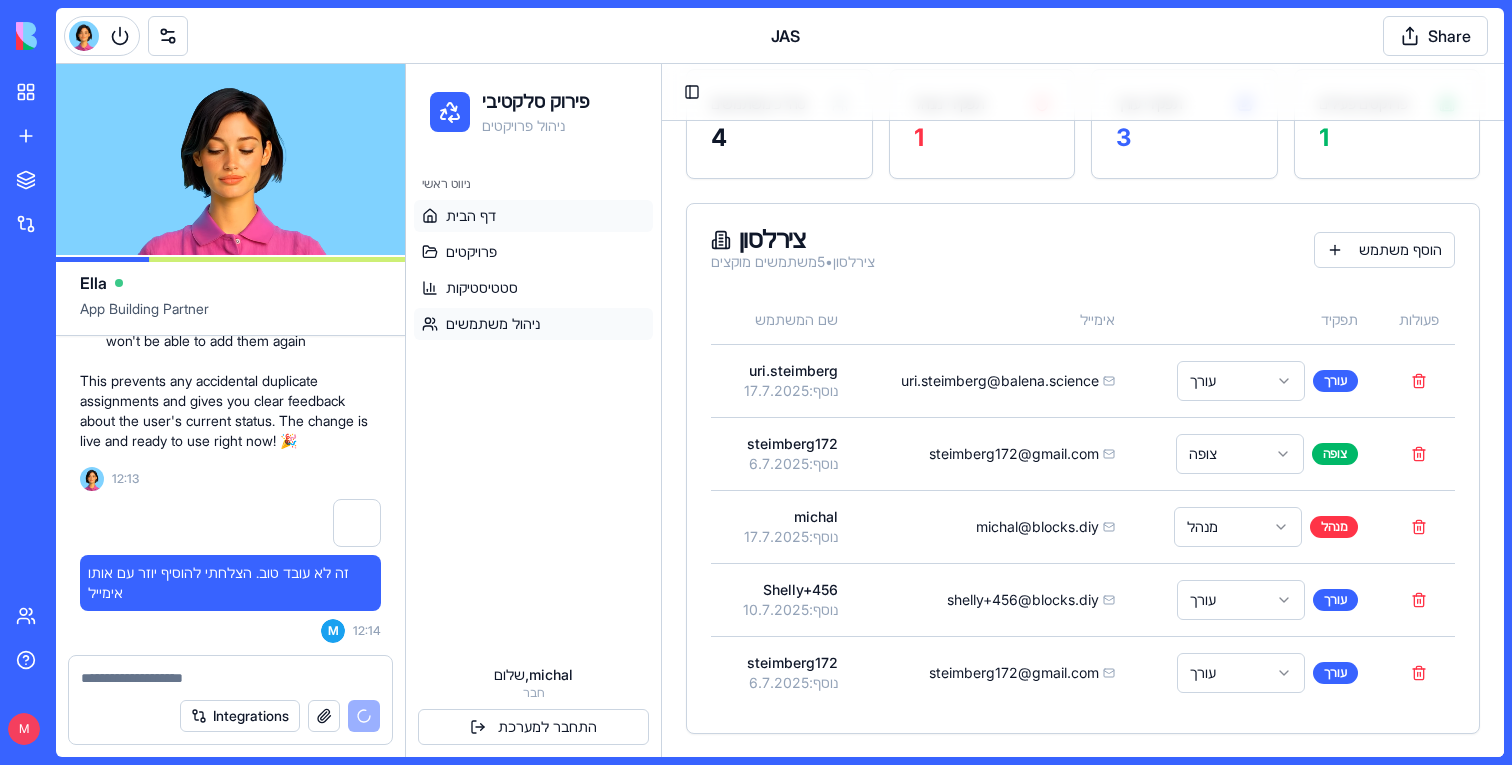 click on "דף הבית" at bounding box center (533, 216) 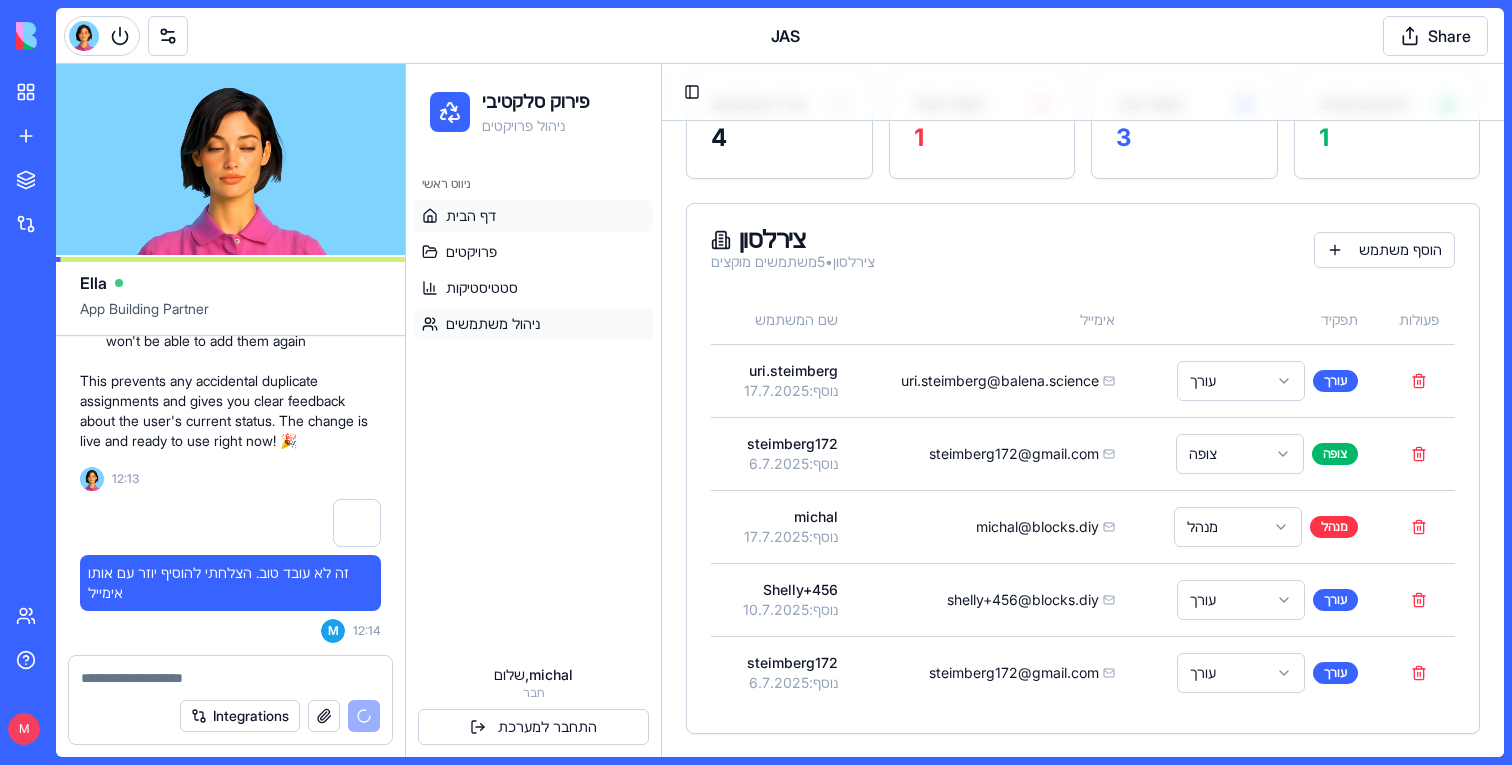 scroll, scrollTop: 0, scrollLeft: 0, axis: both 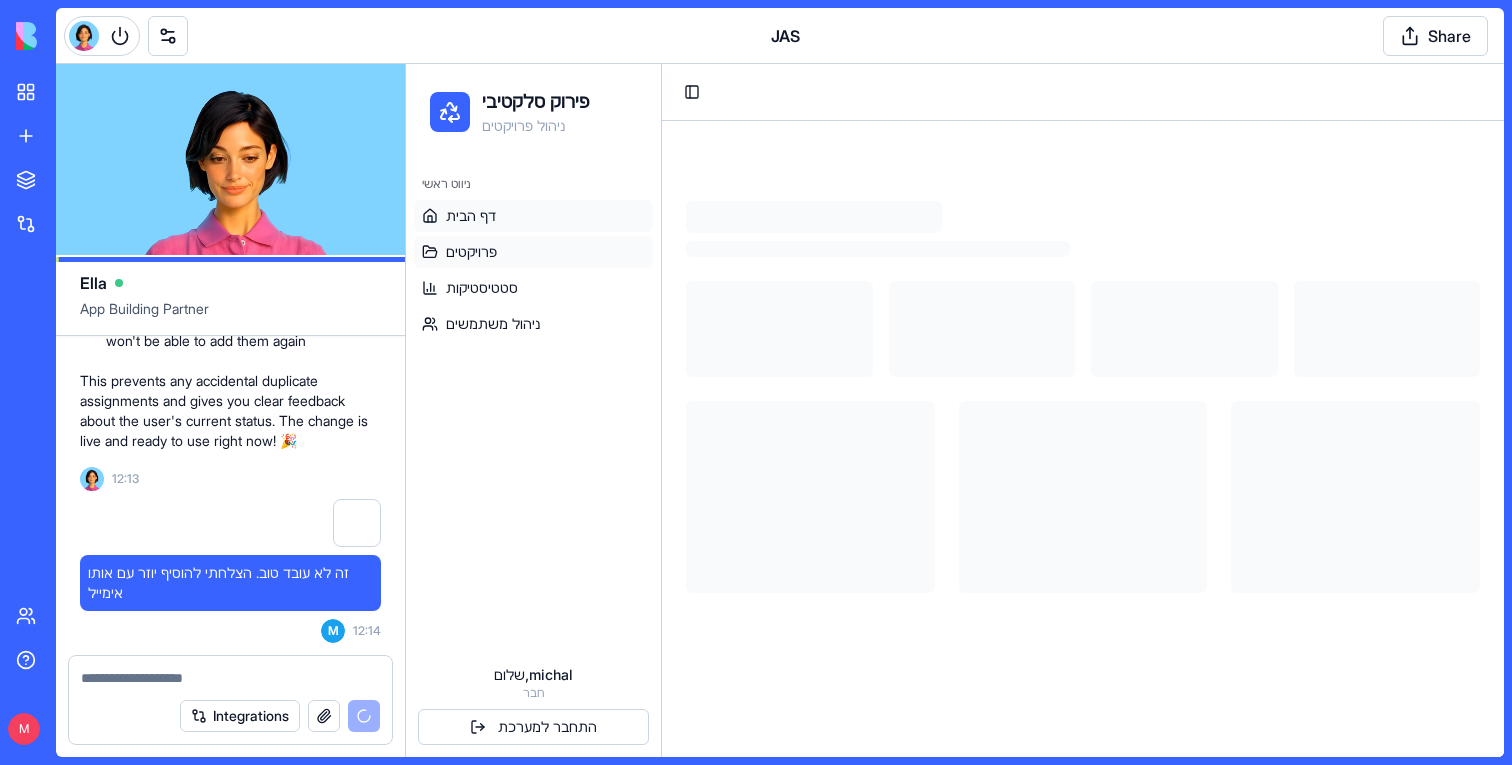 click on "פרויקטים" at bounding box center (533, 252) 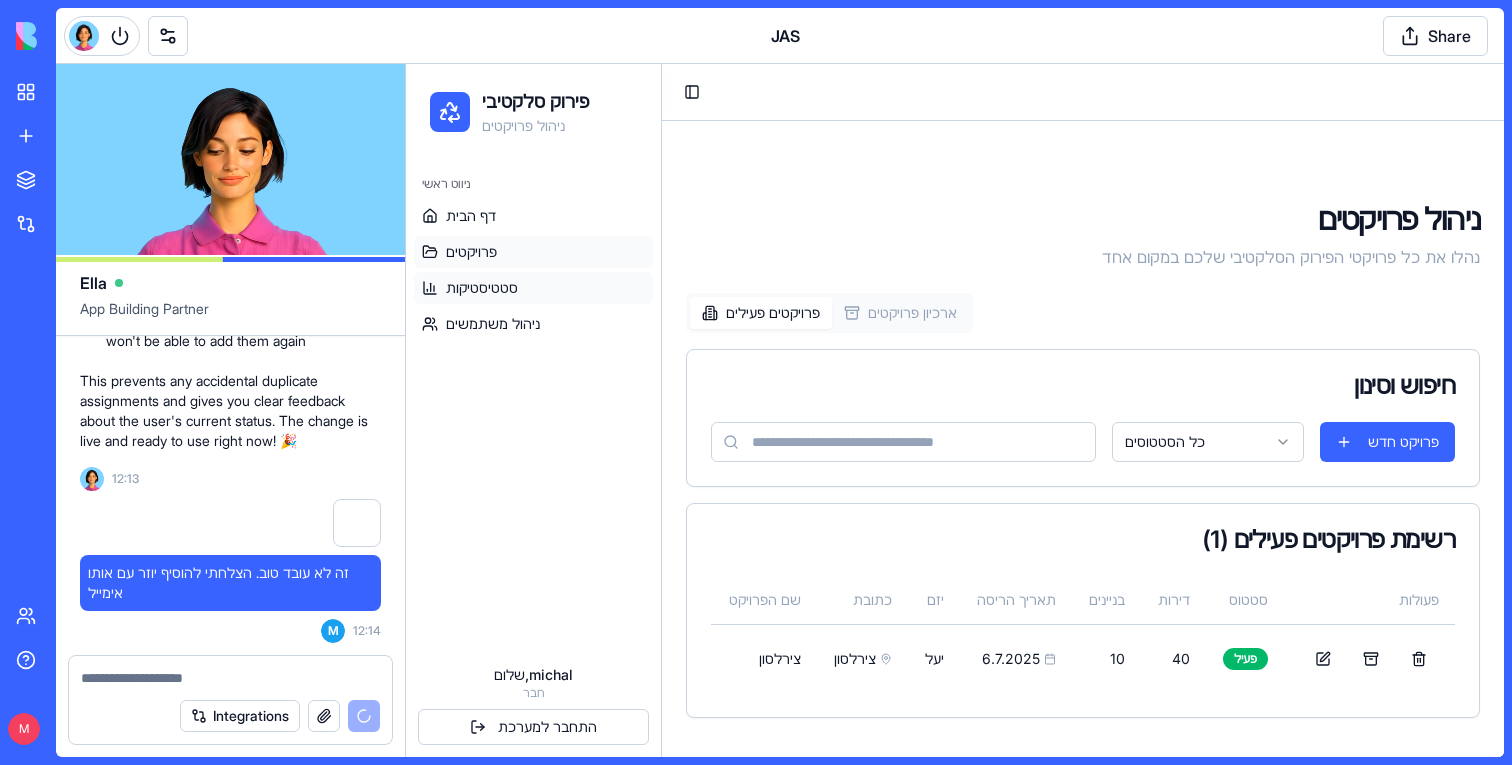 click on "סטטיסטיקות" at bounding box center [482, 288] 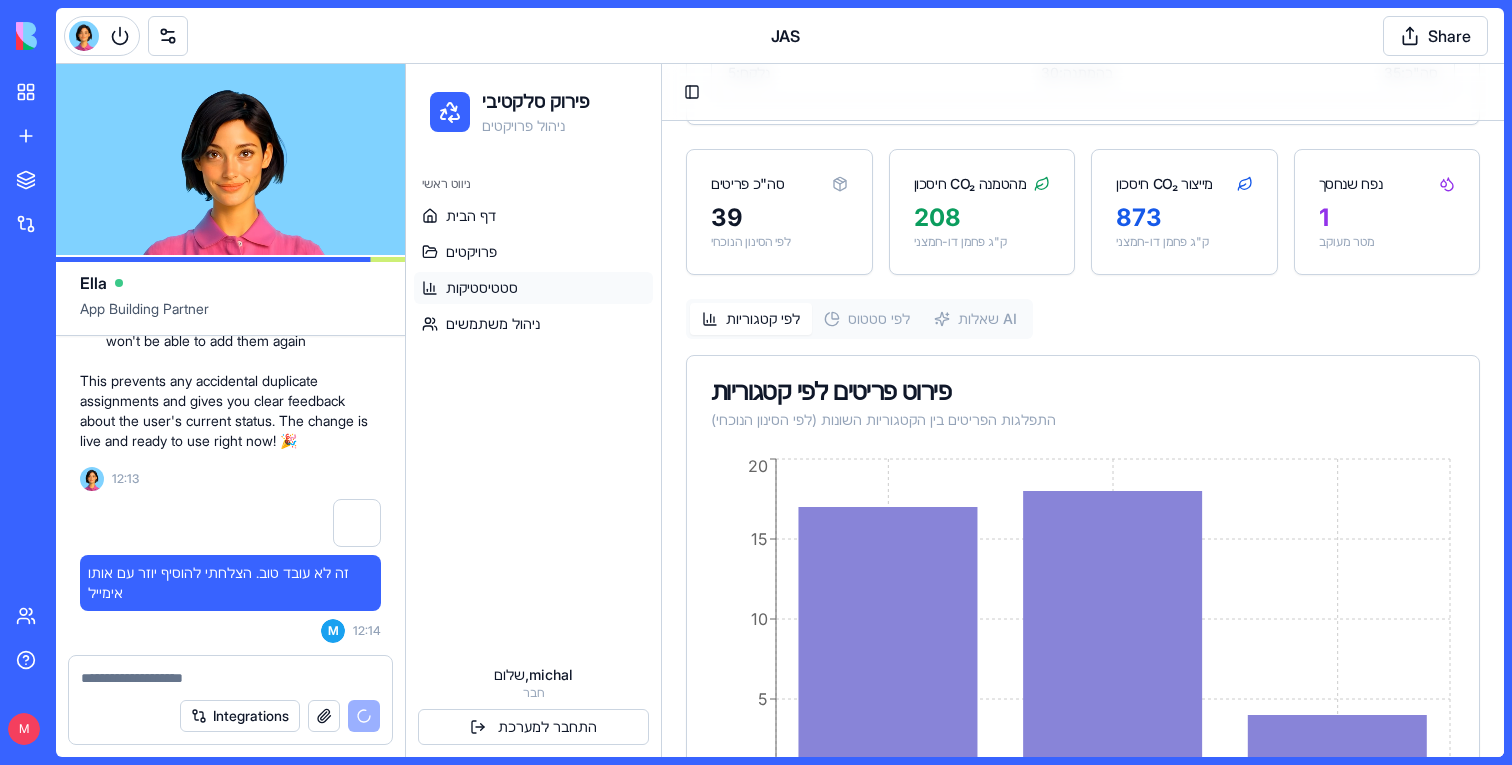 scroll, scrollTop: 624, scrollLeft: 0, axis: vertical 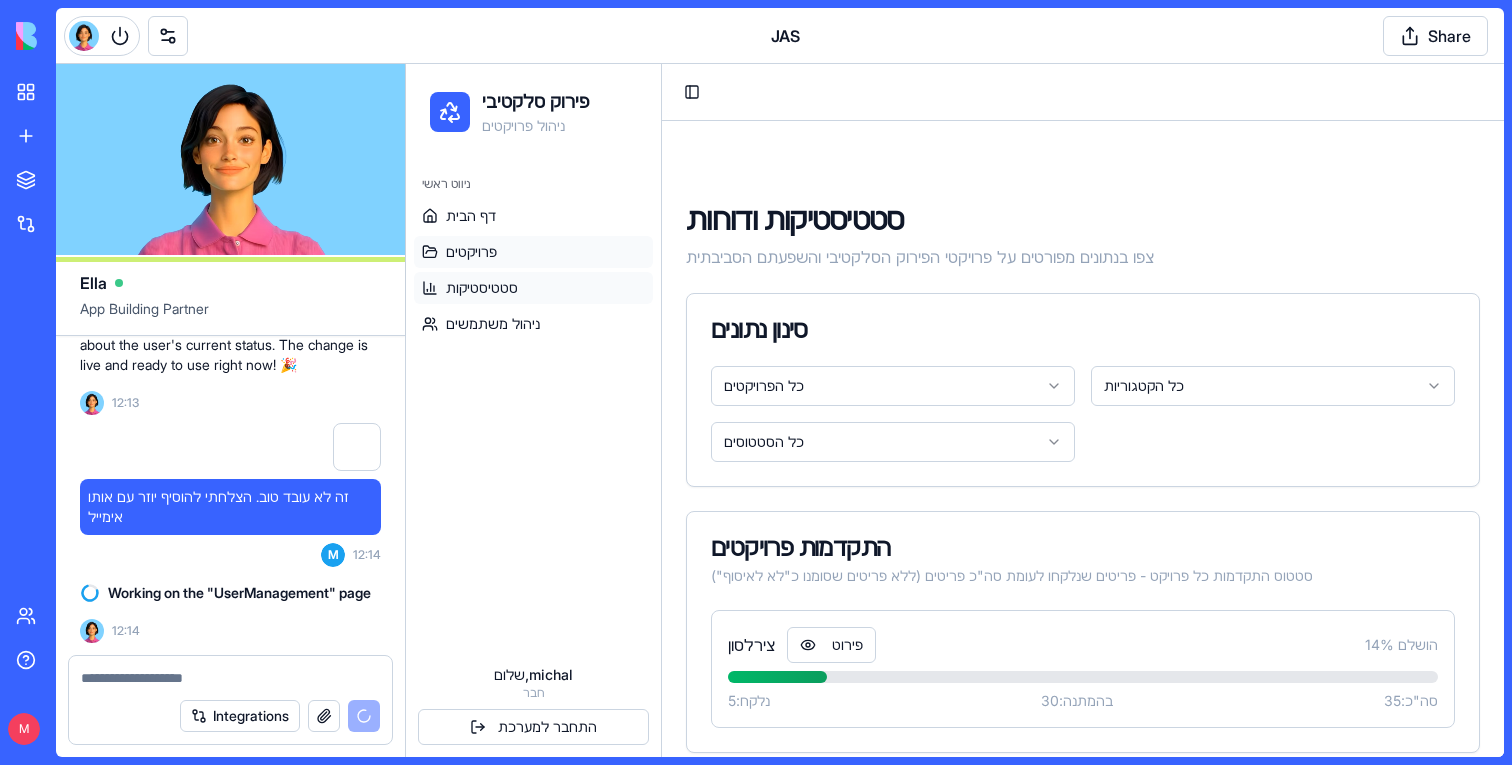 click on "פרויקטים" at bounding box center (533, 252) 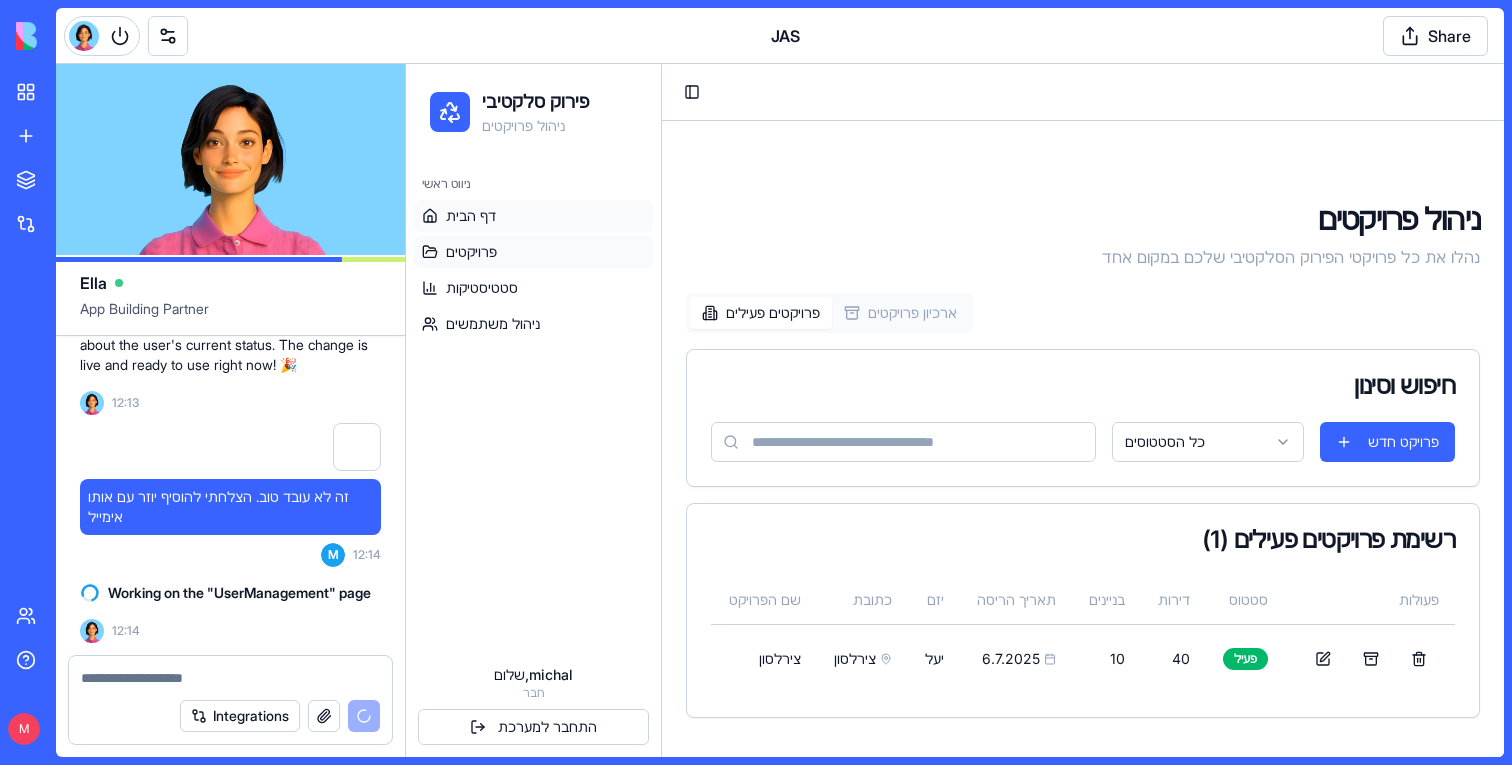 click on "דף הבית" at bounding box center (533, 216) 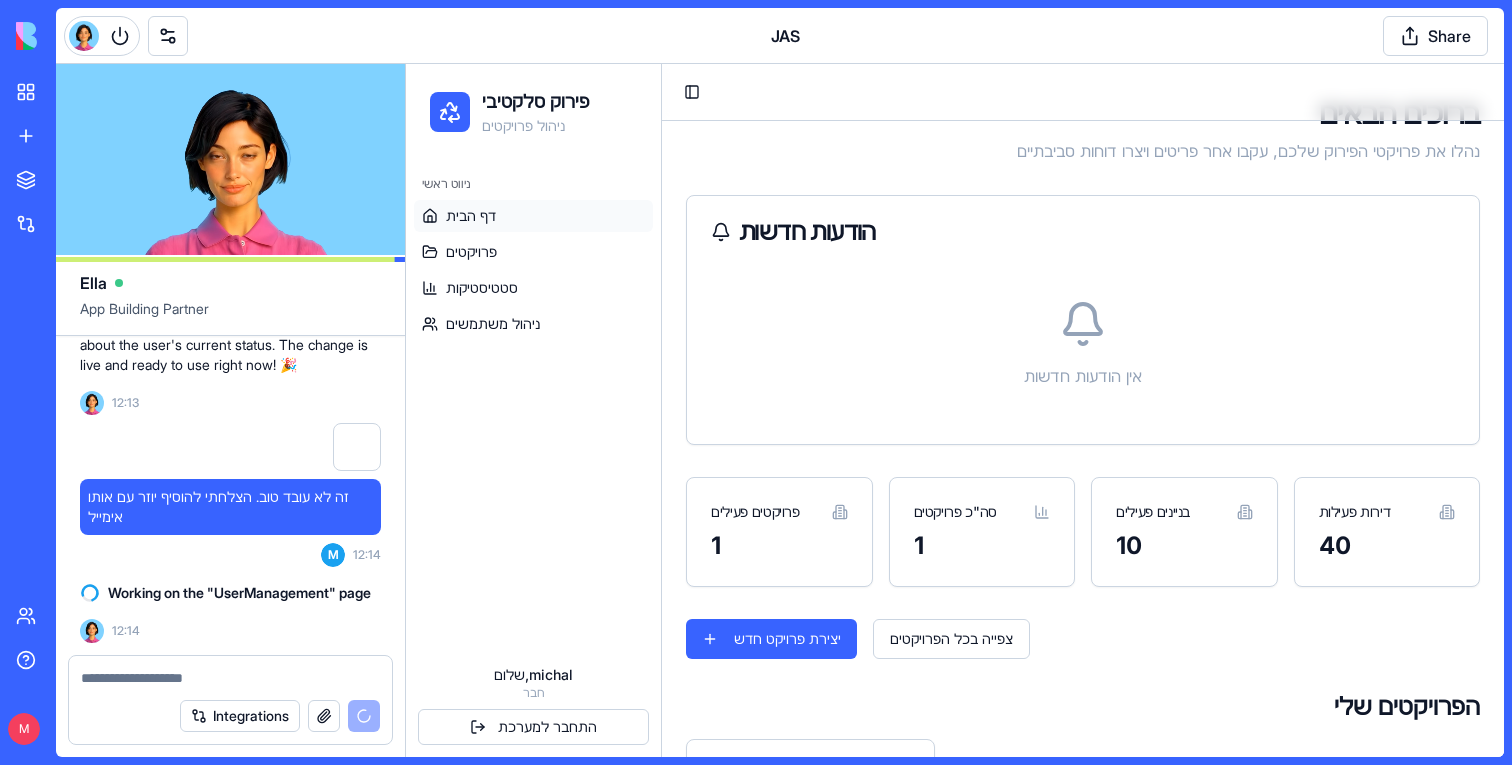 scroll, scrollTop: 341, scrollLeft: 0, axis: vertical 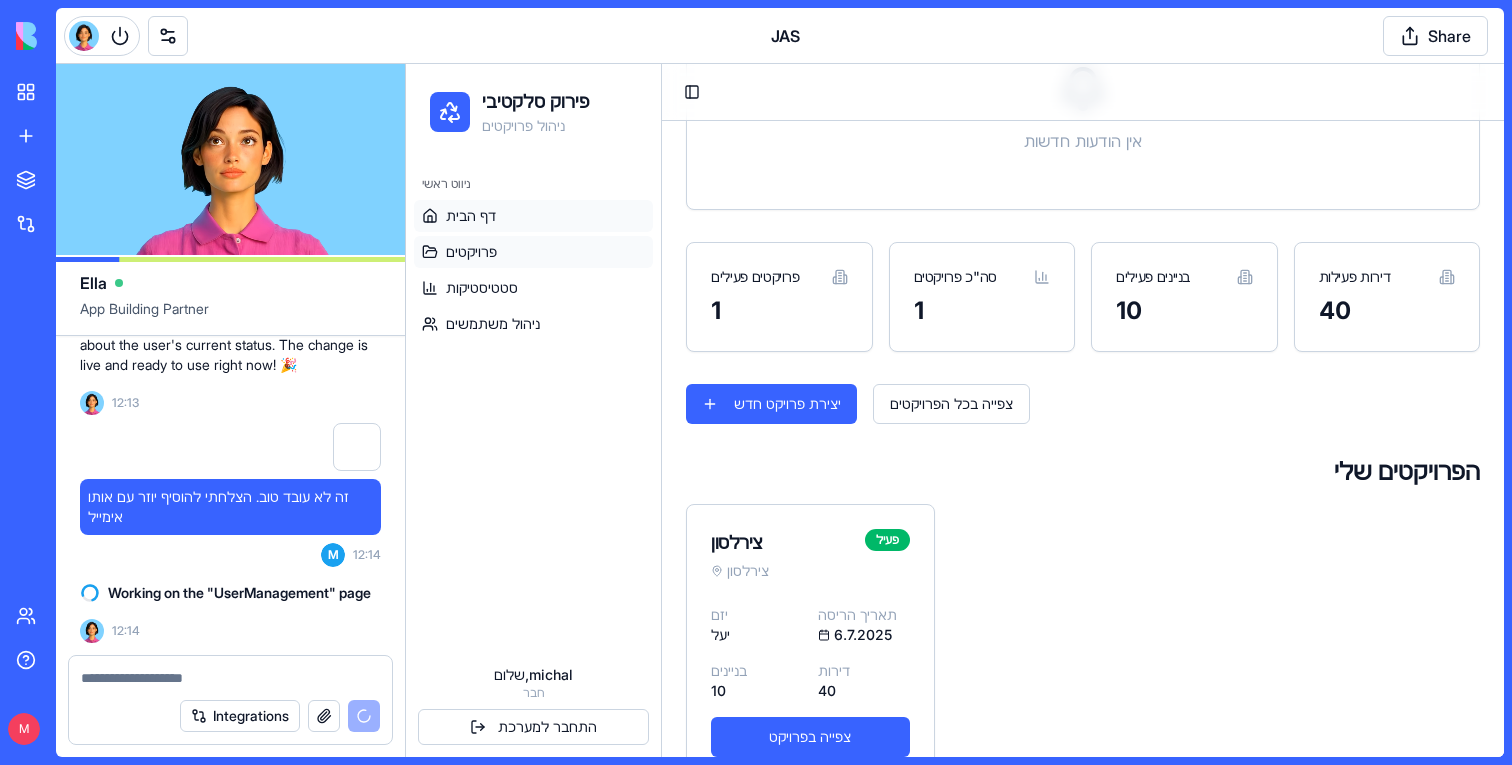 click on "פרויקטים" at bounding box center (533, 252) 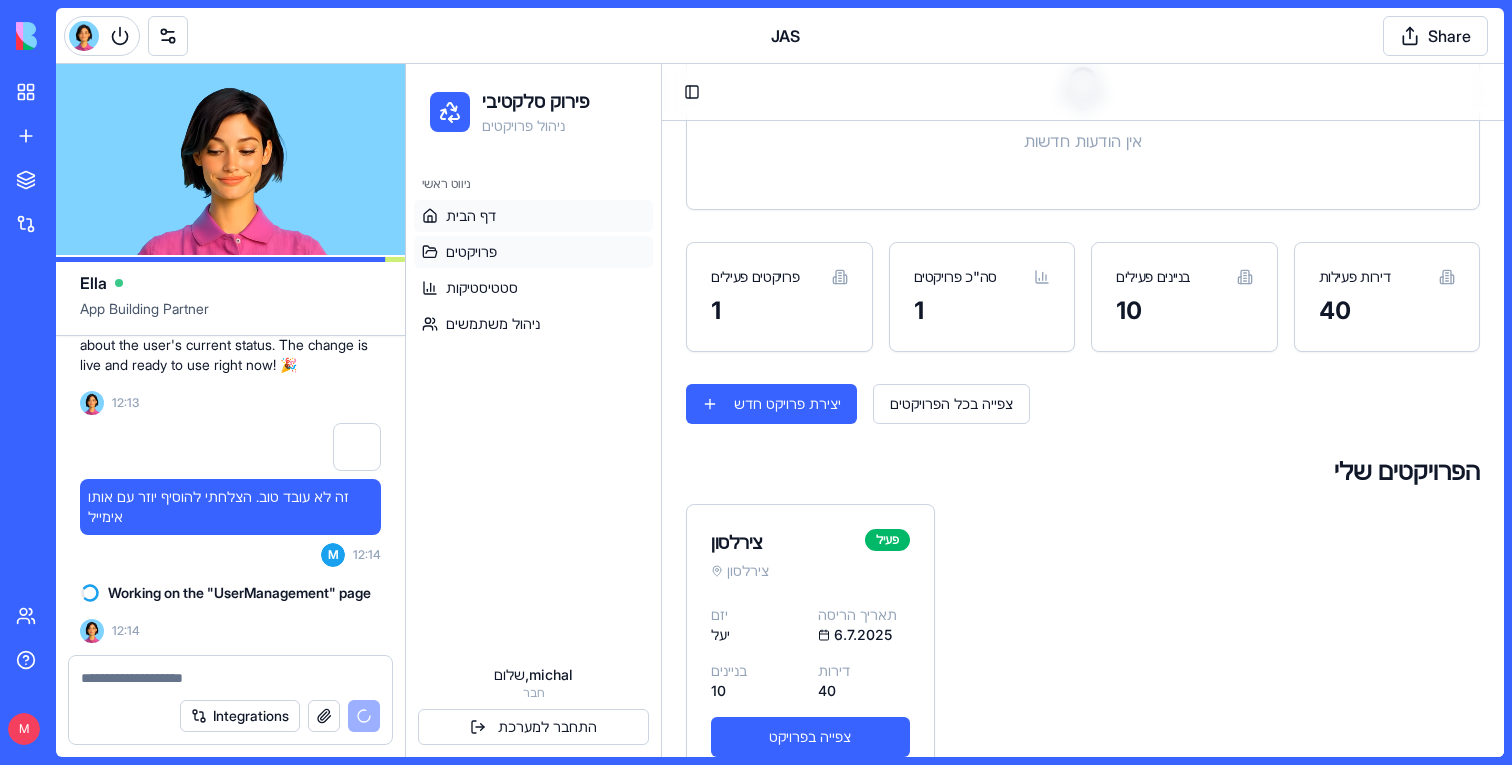 scroll, scrollTop: 0, scrollLeft: 0, axis: both 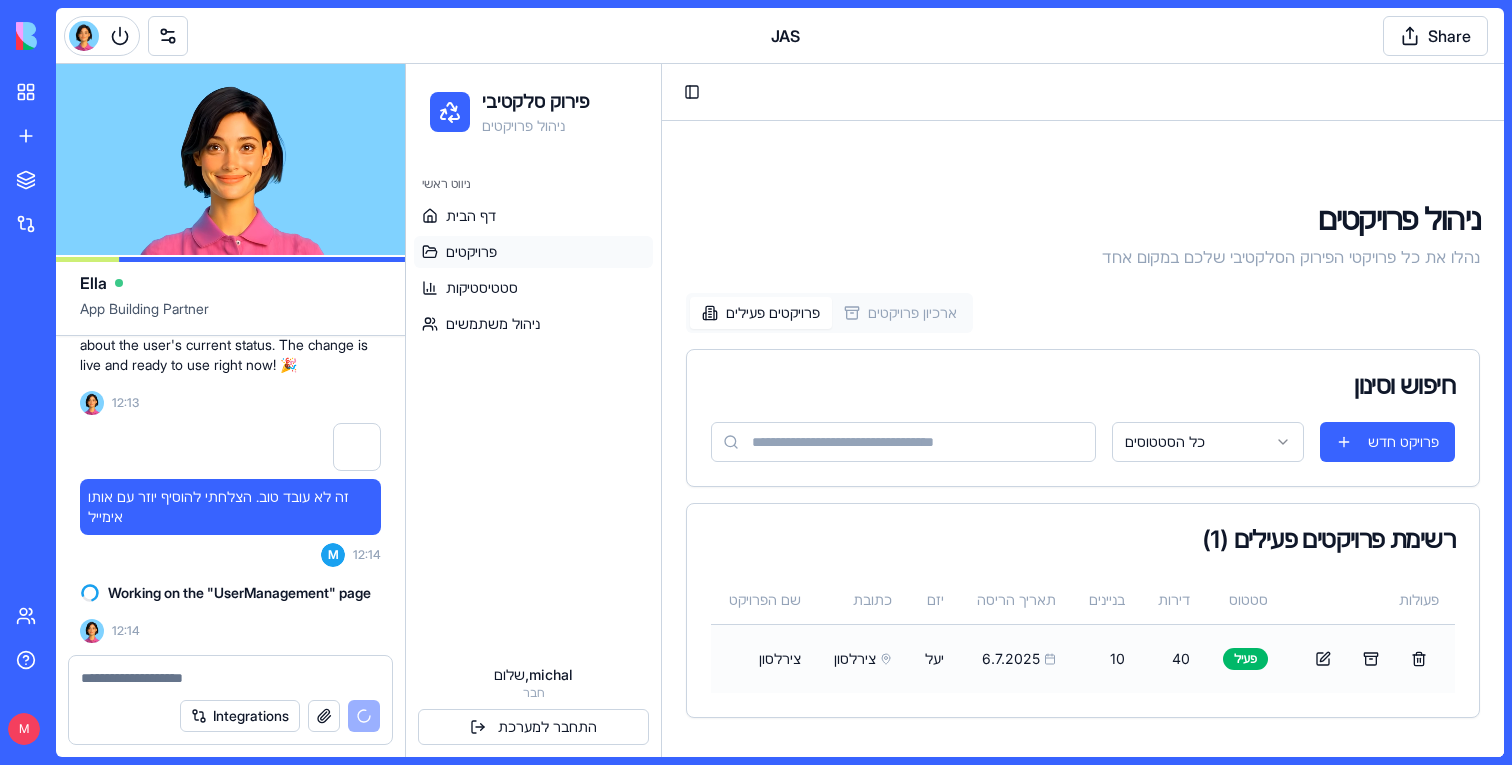 click on "פעיל" at bounding box center (1245, 658) 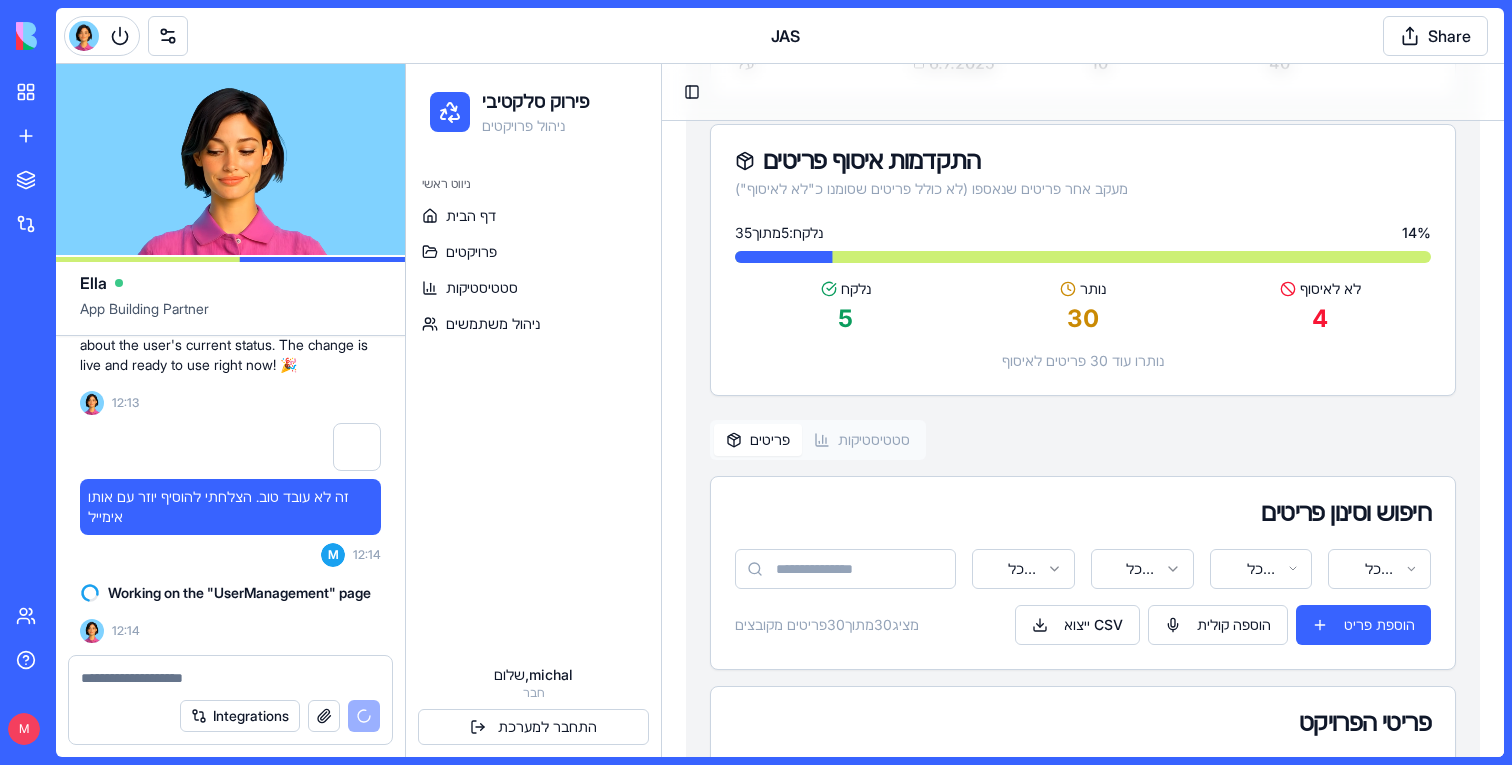 scroll, scrollTop: 0, scrollLeft: 0, axis: both 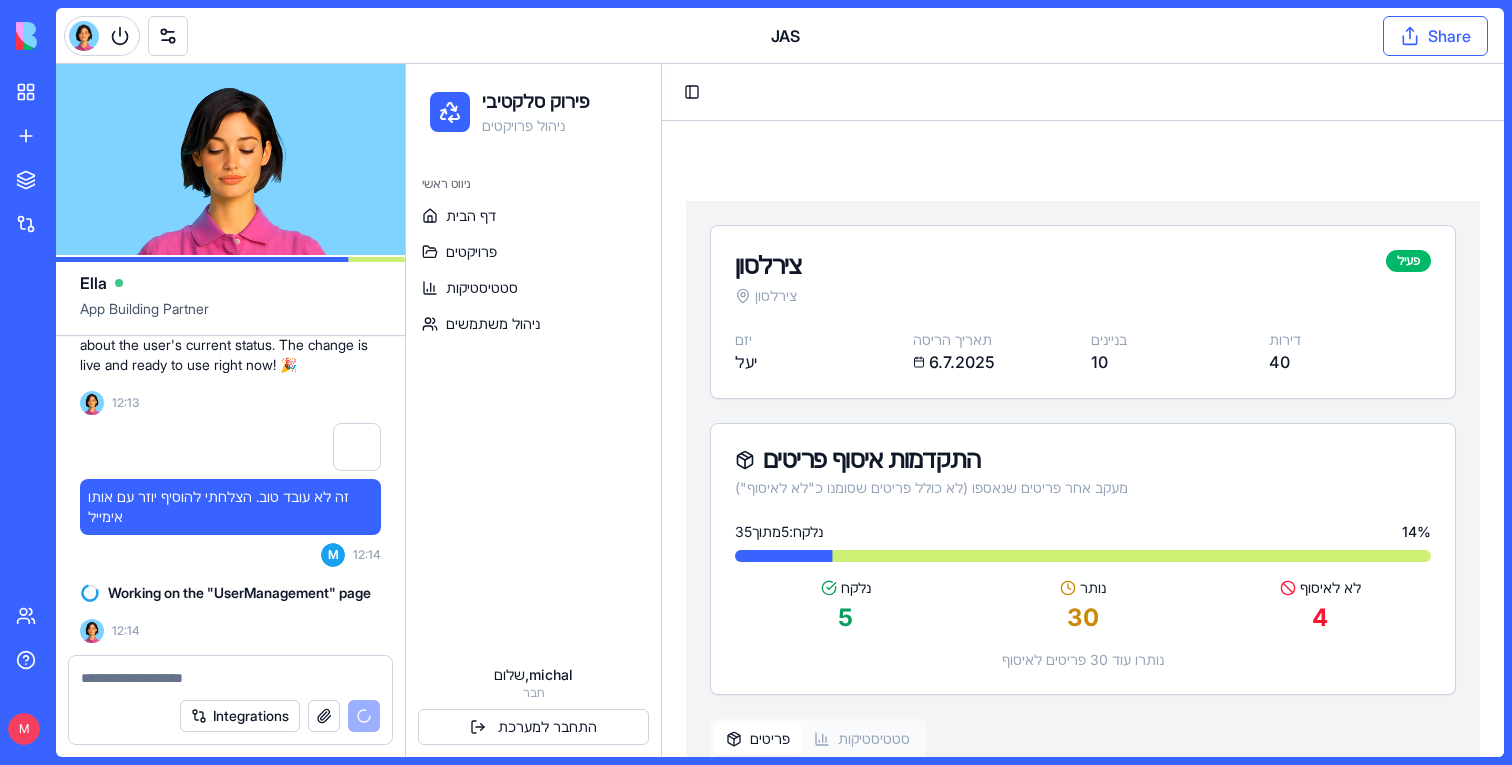 click on "Share" at bounding box center (1435, 36) 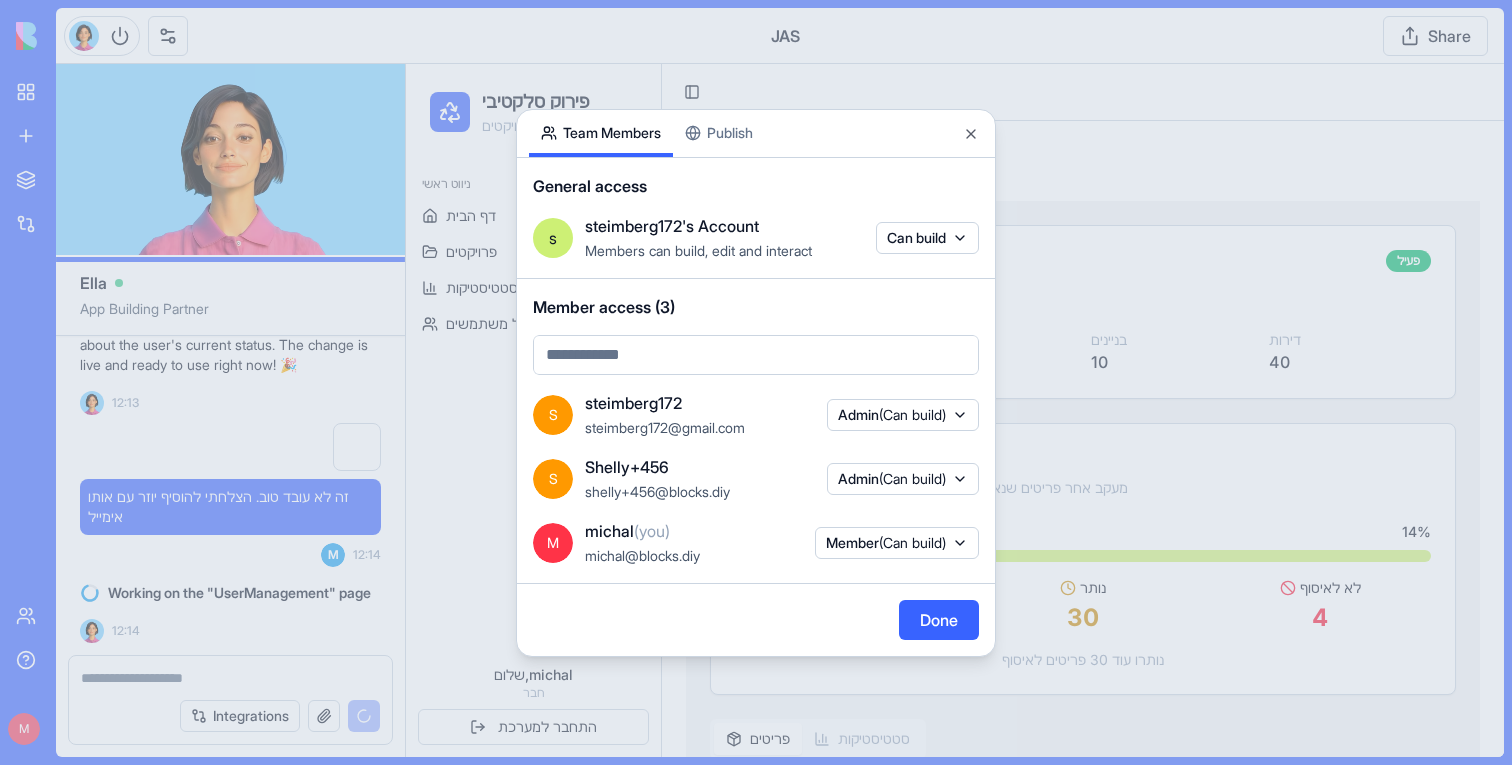 click at bounding box center (756, 382) 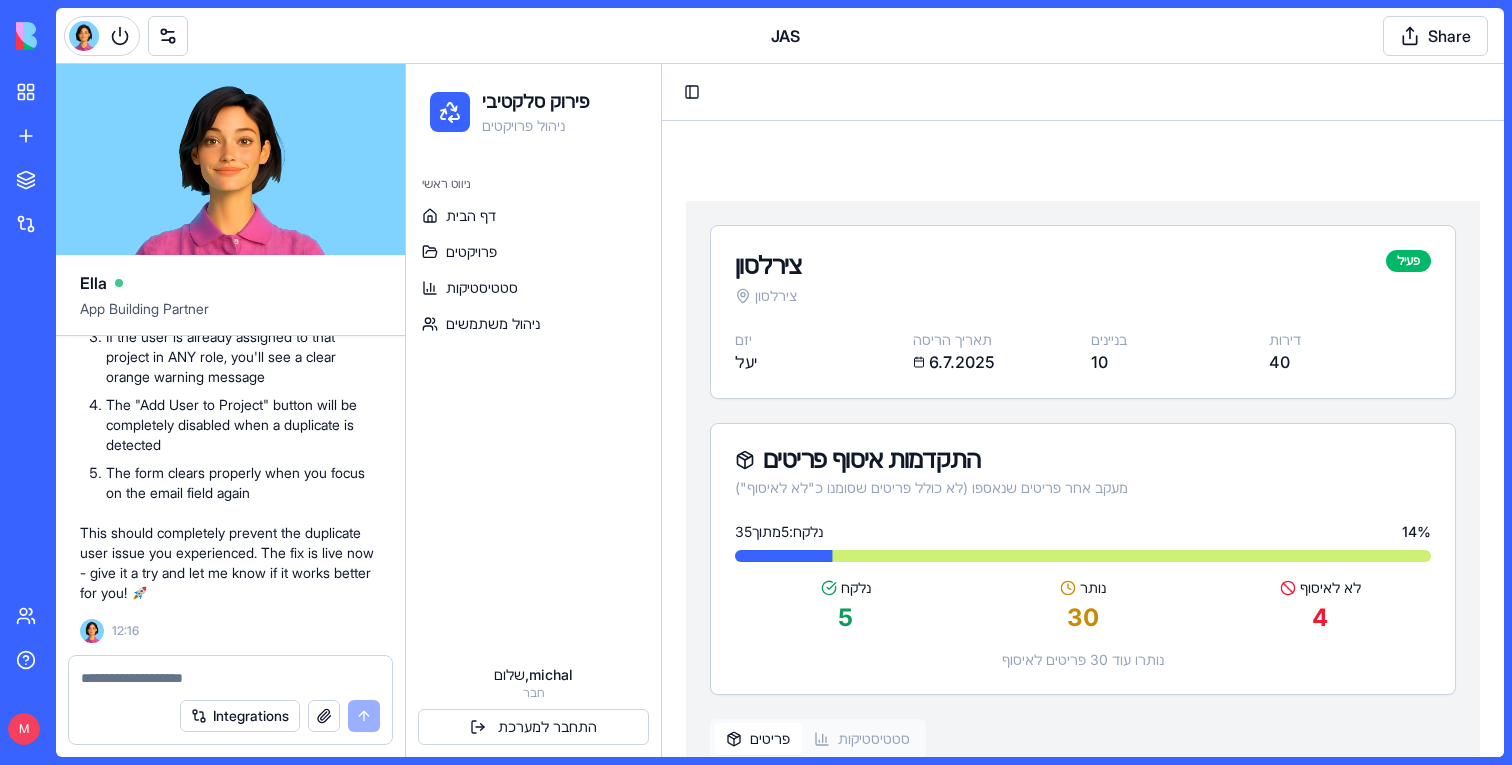 scroll, scrollTop: 75429, scrollLeft: 0, axis: vertical 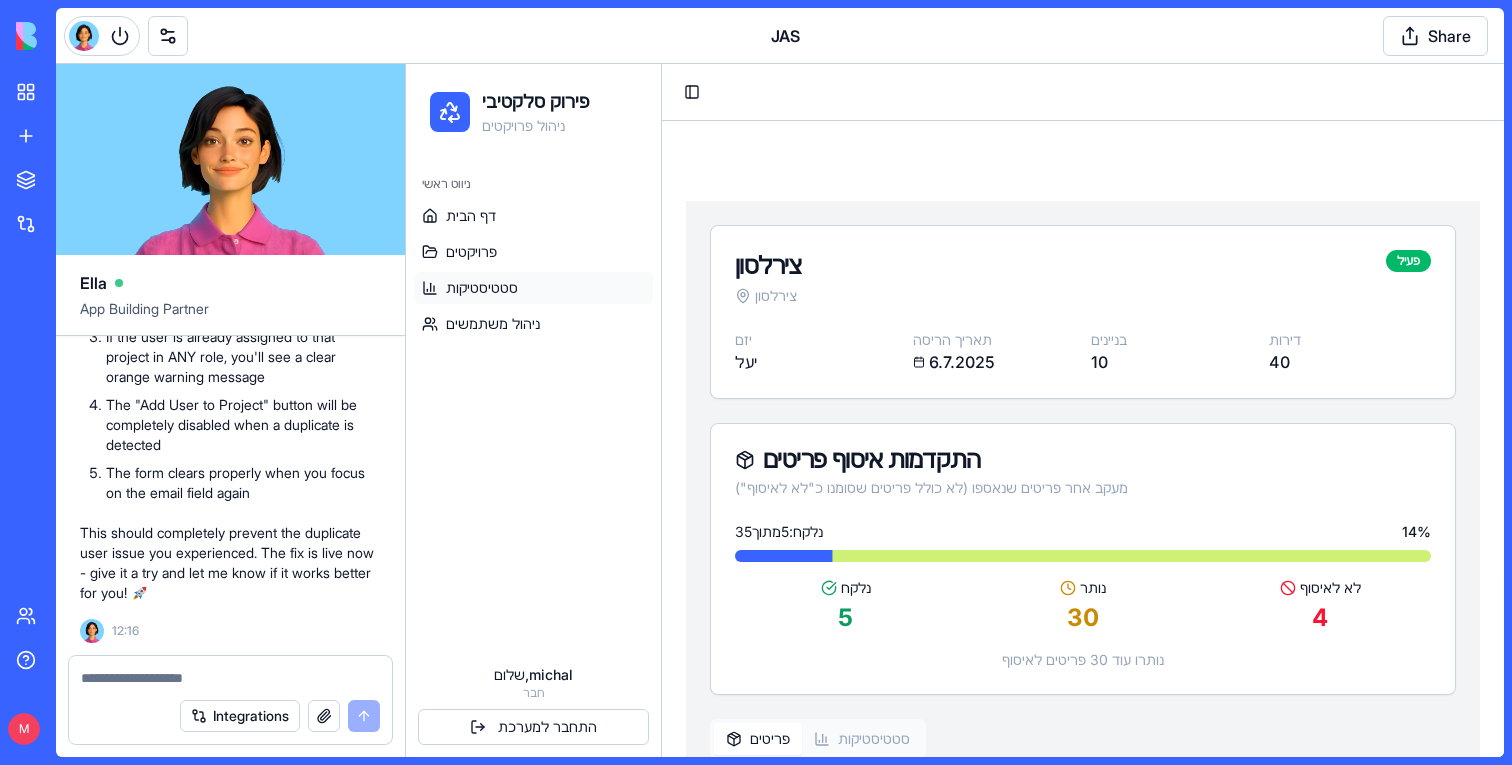 click on "סטטיסטיקות" at bounding box center [533, 288] 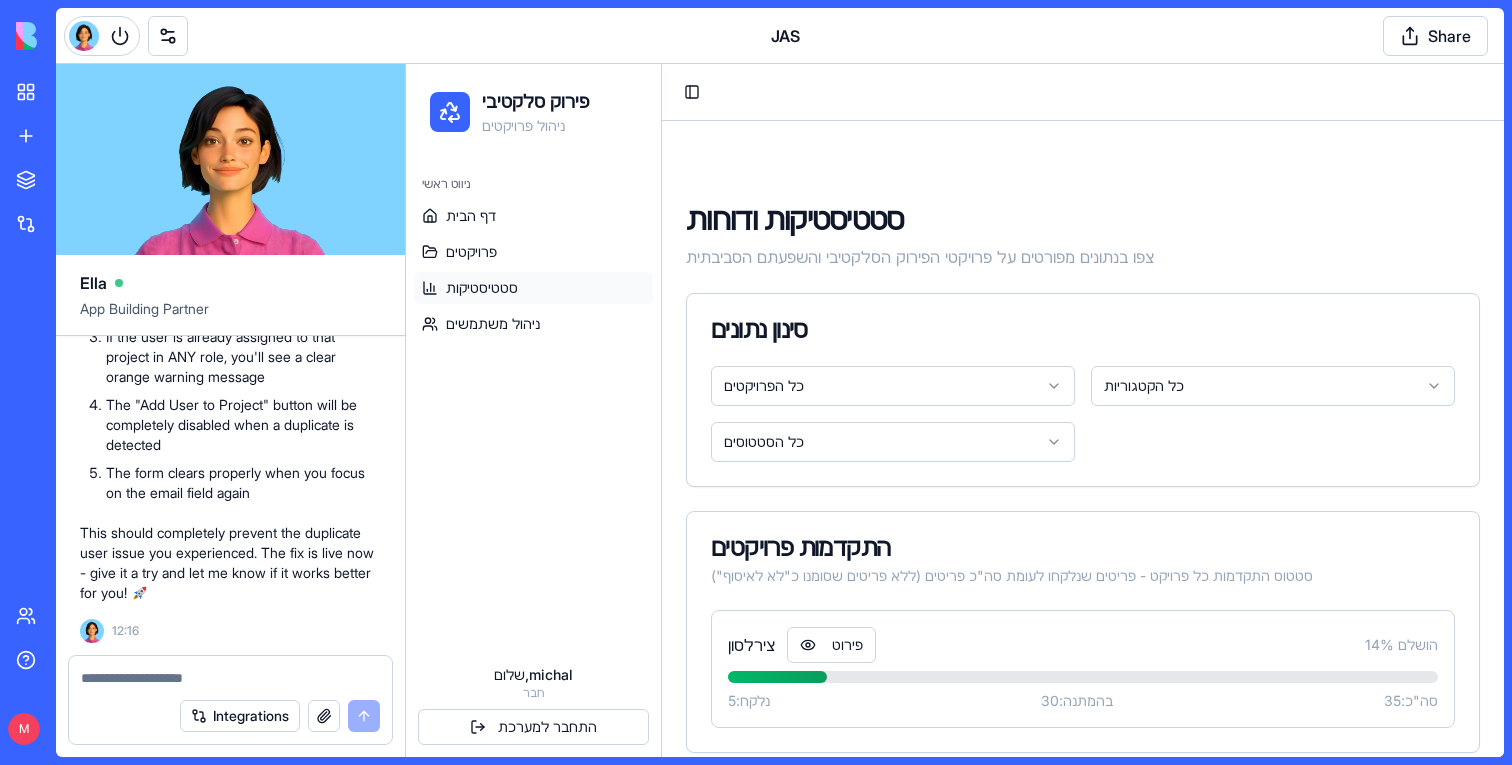 click on "ניהול משתמשים" at bounding box center [493, 324] 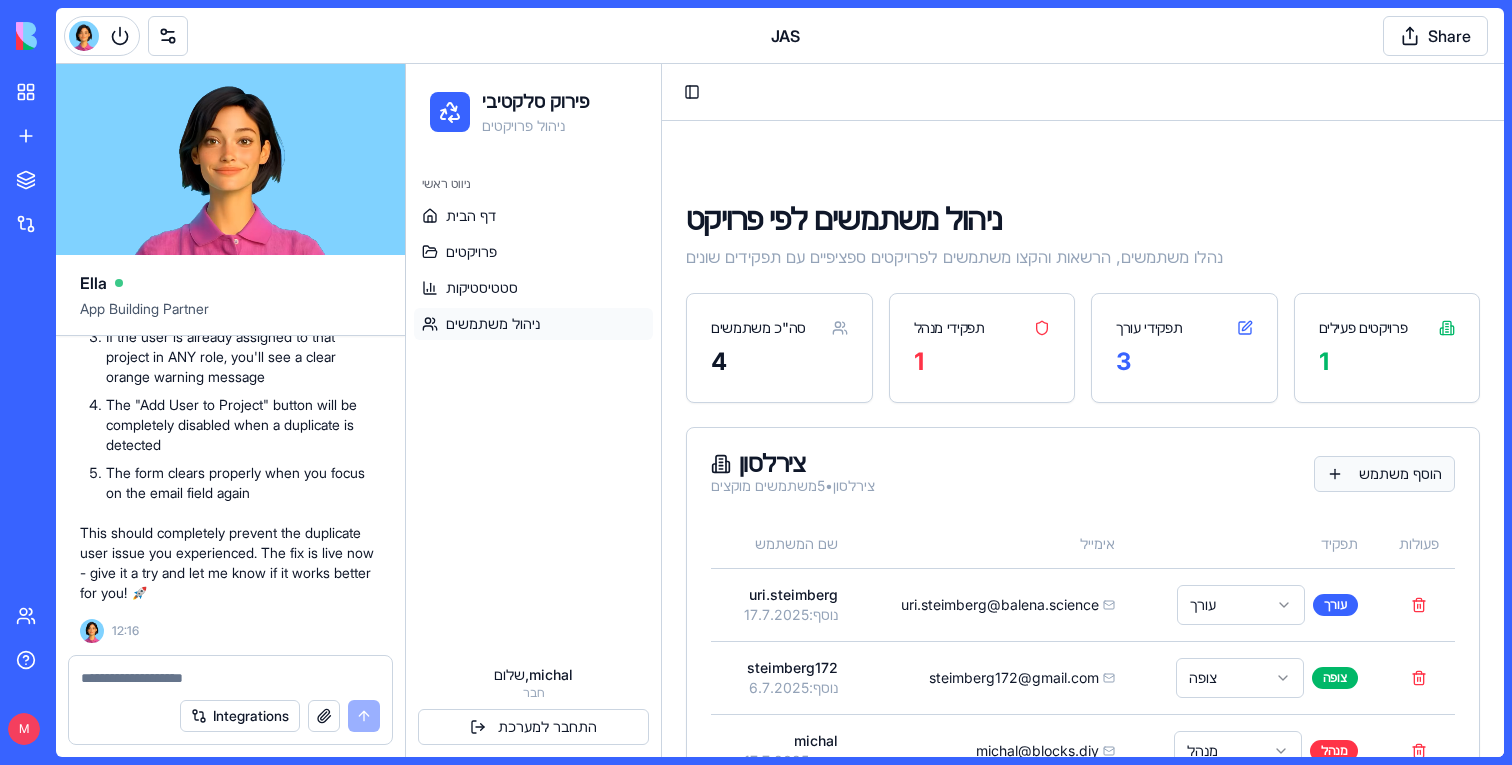 click on "הוסף משתמש" at bounding box center (1384, 474) 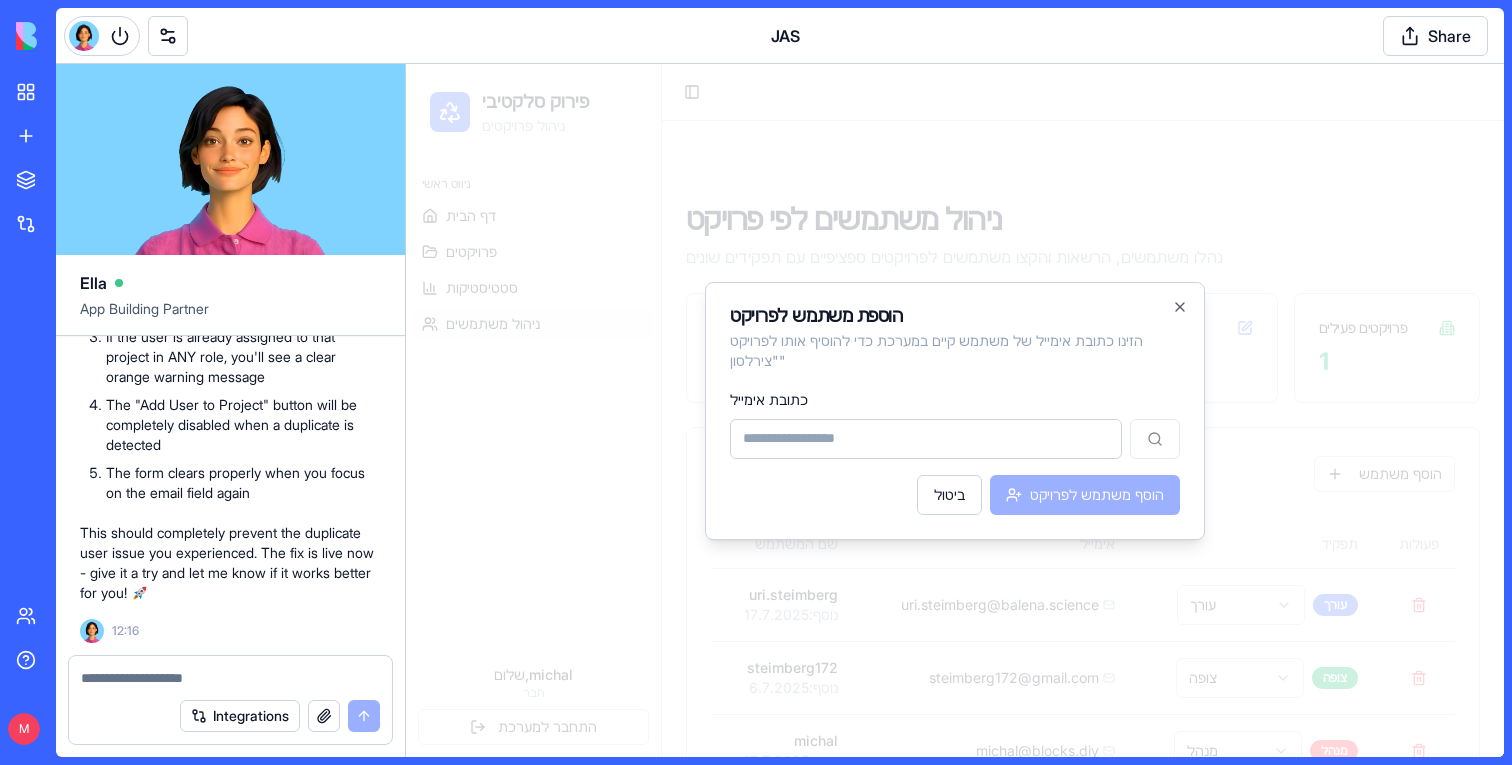 click at bounding box center (955, 410) 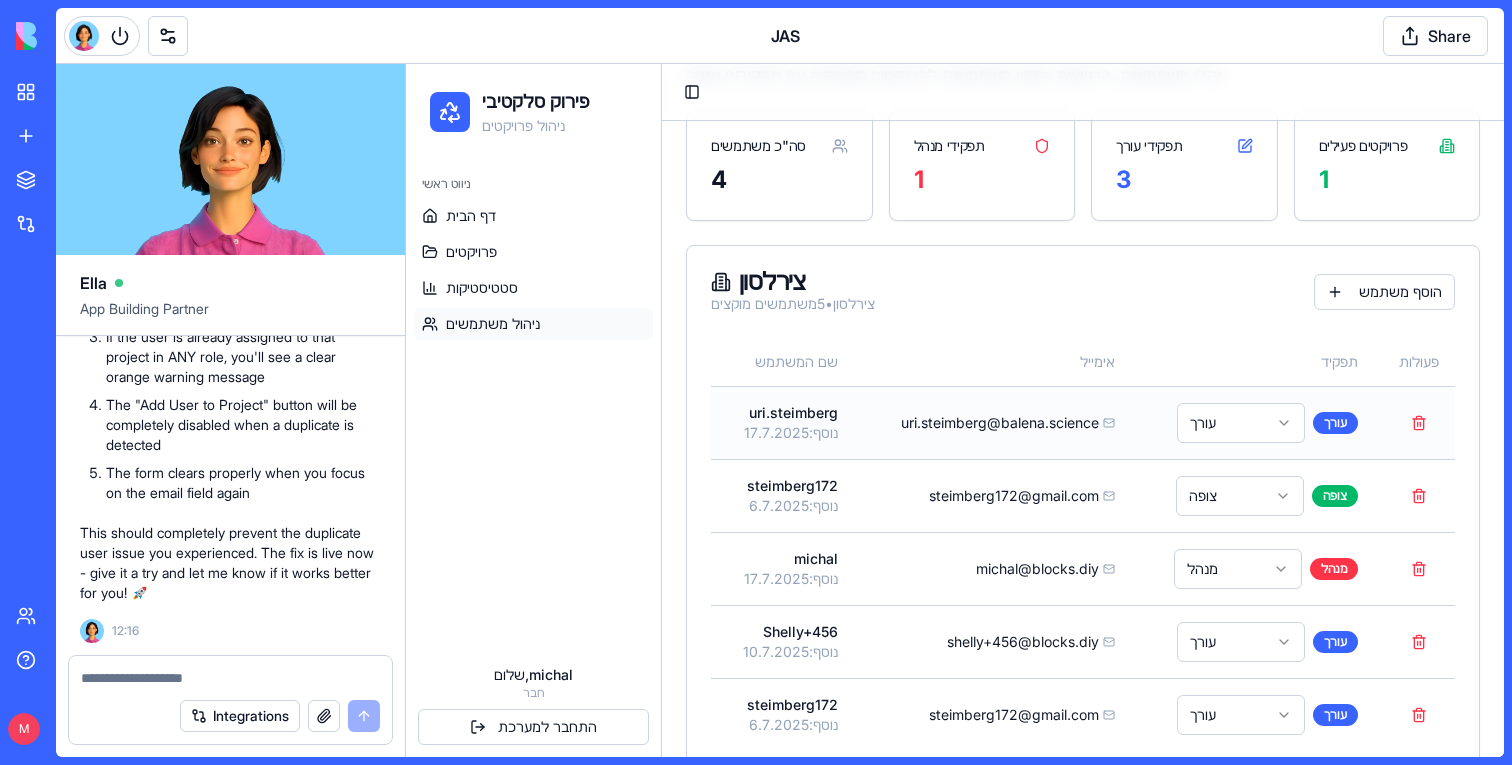 scroll, scrollTop: 224, scrollLeft: 0, axis: vertical 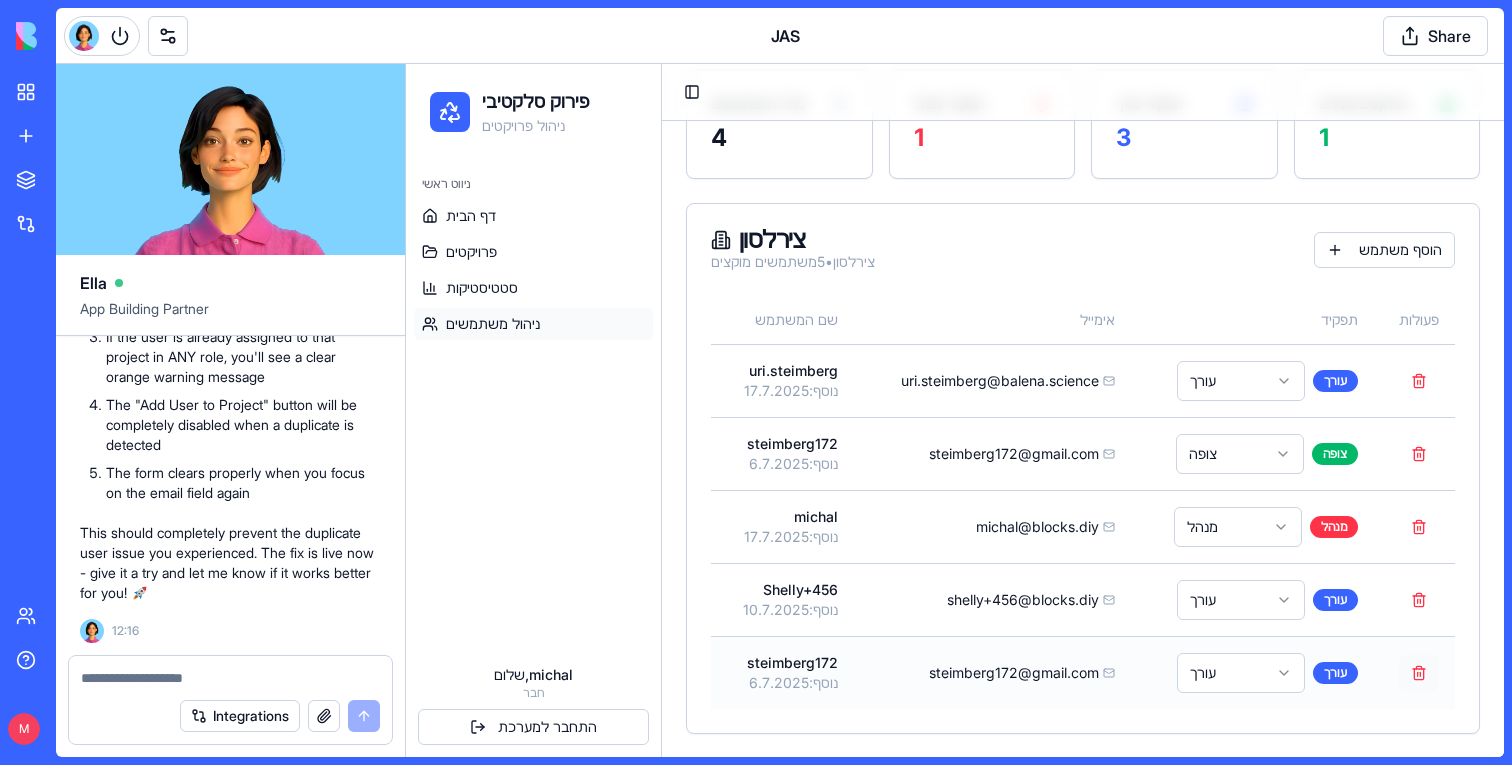 click at bounding box center (1419, 673) 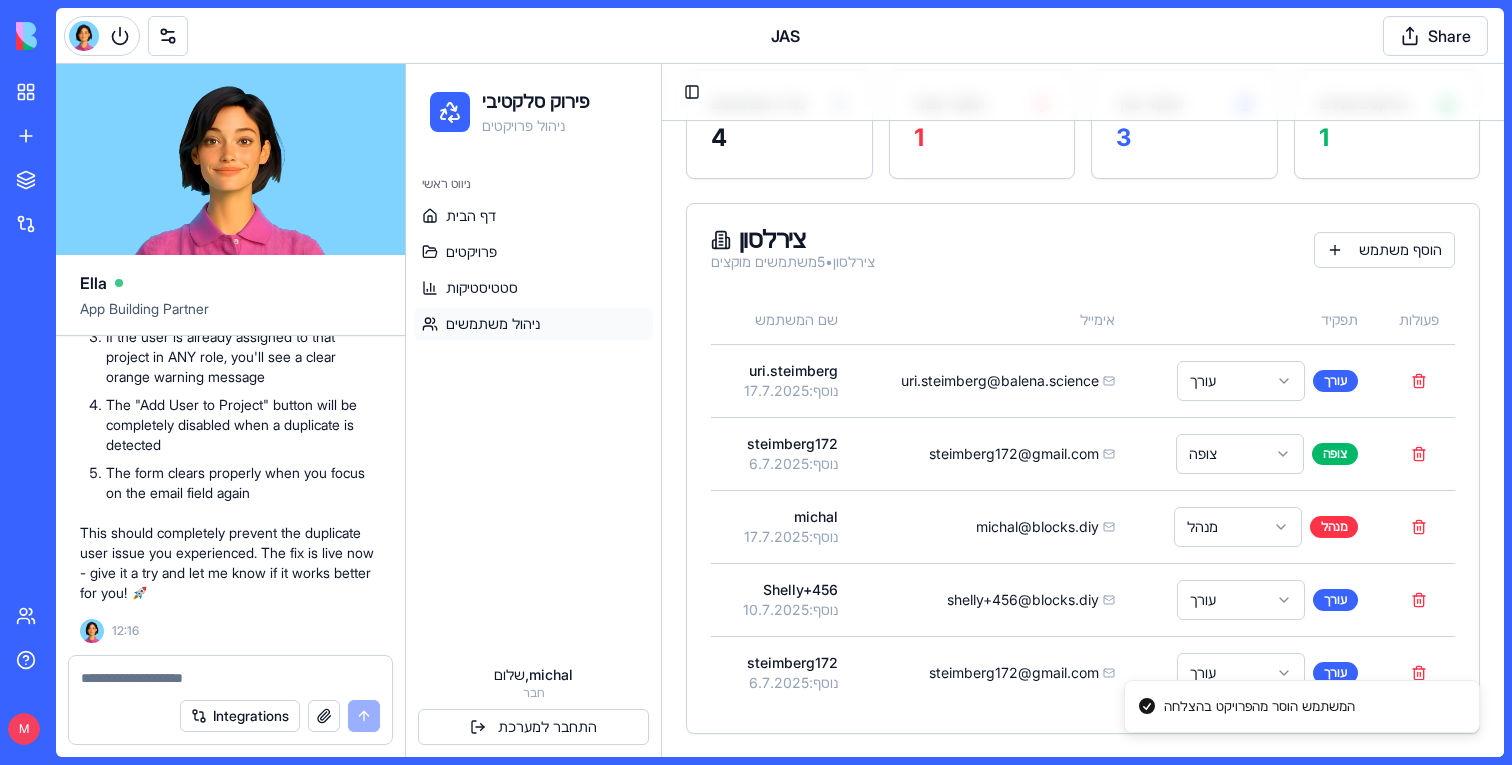 scroll, scrollTop: 75568, scrollLeft: 0, axis: vertical 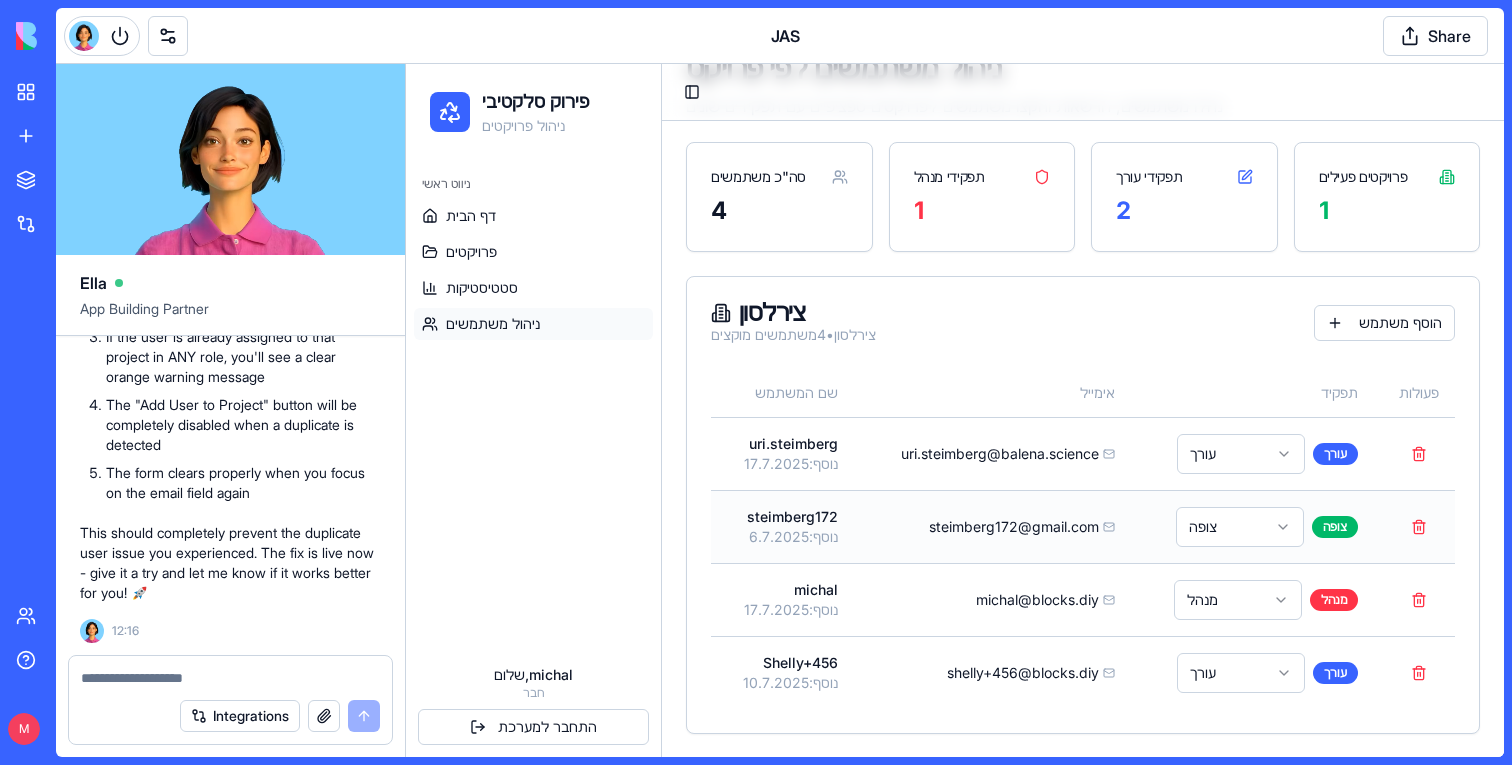 click on "steimberg172@gmail.com" at bounding box center (992, 526) 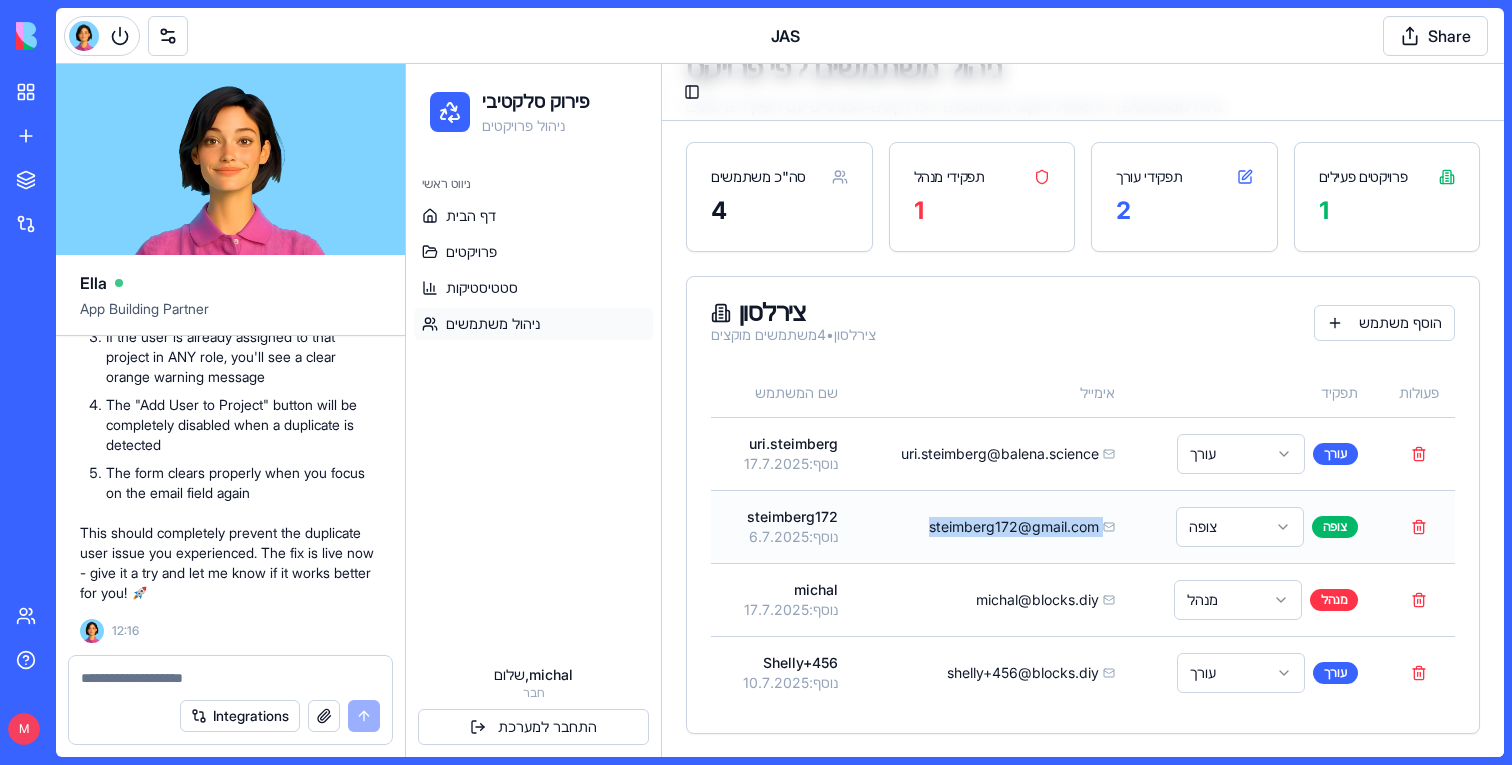 click on "steimberg172@gmail.com" at bounding box center [992, 526] 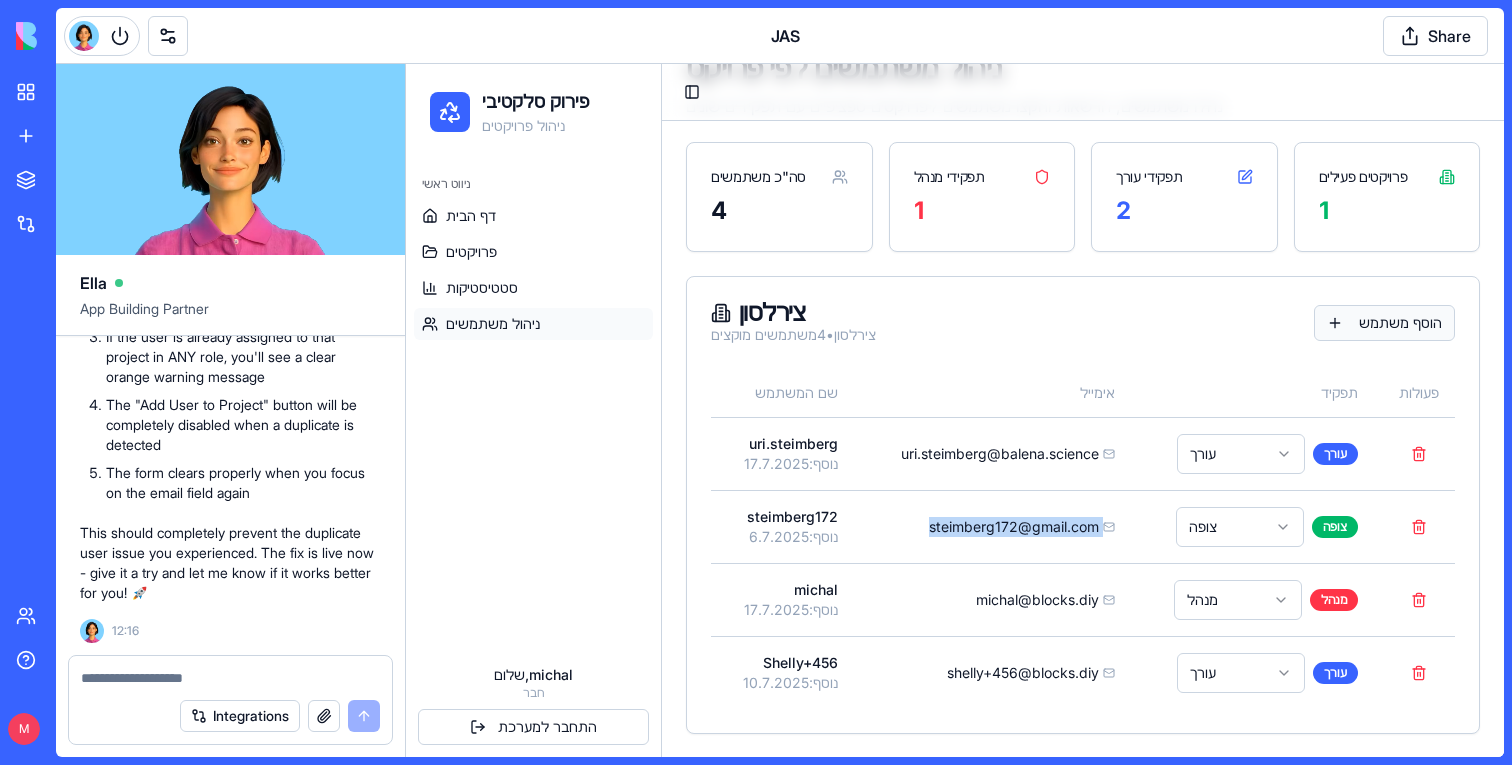 click on "הוסף משתמש" at bounding box center [1384, 323] 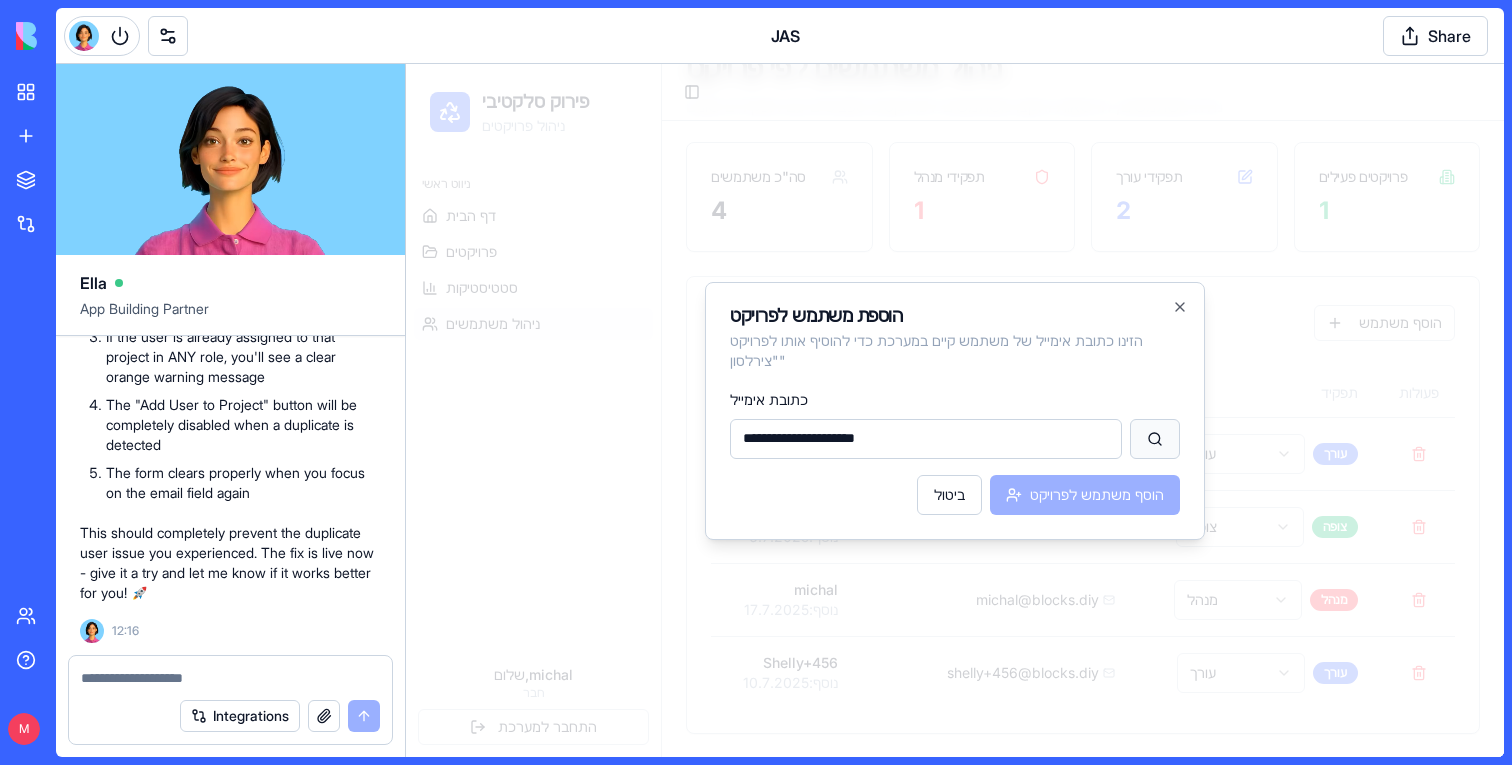 type on "**********" 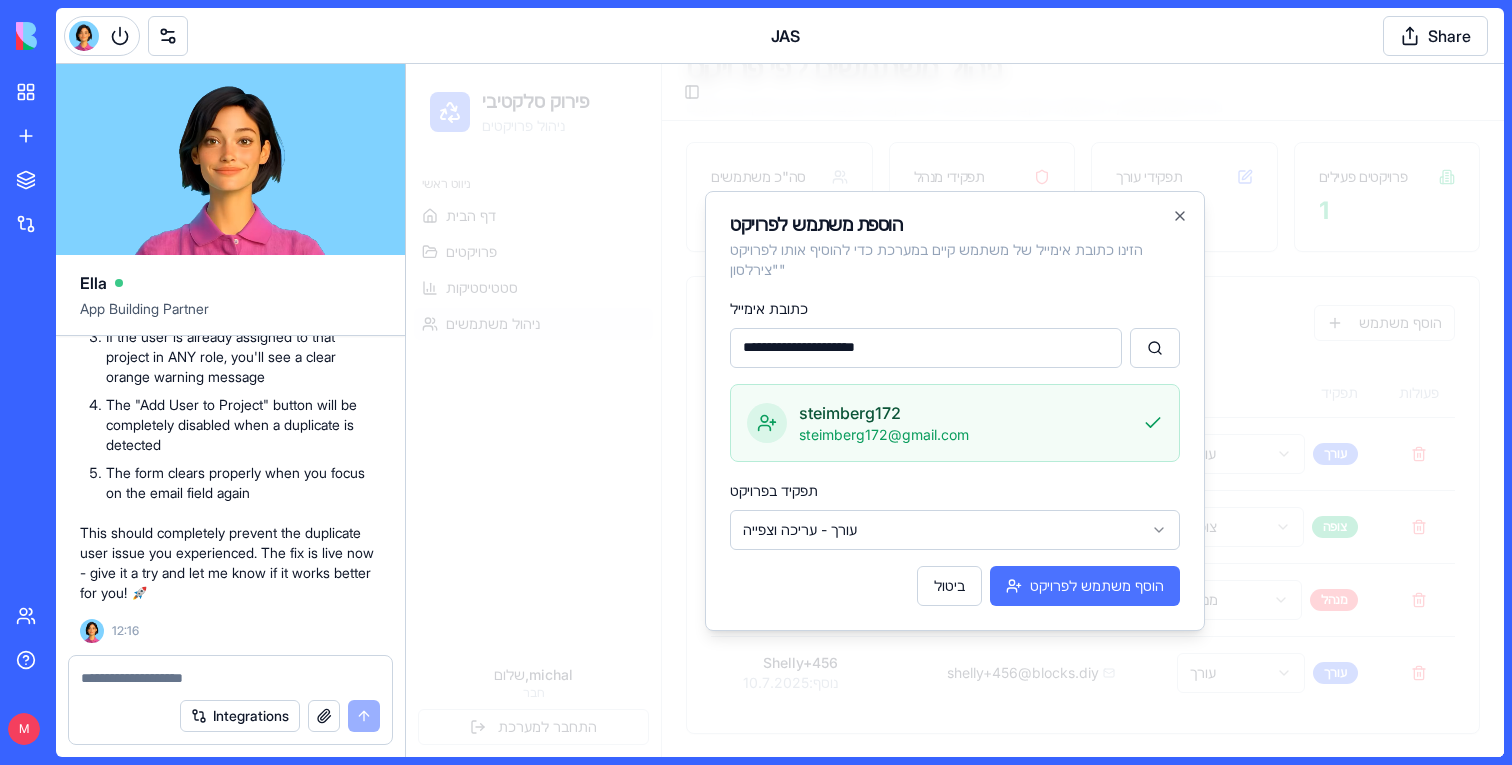 click on "הוסף משתמש לפרויקט" at bounding box center (1085, 586) 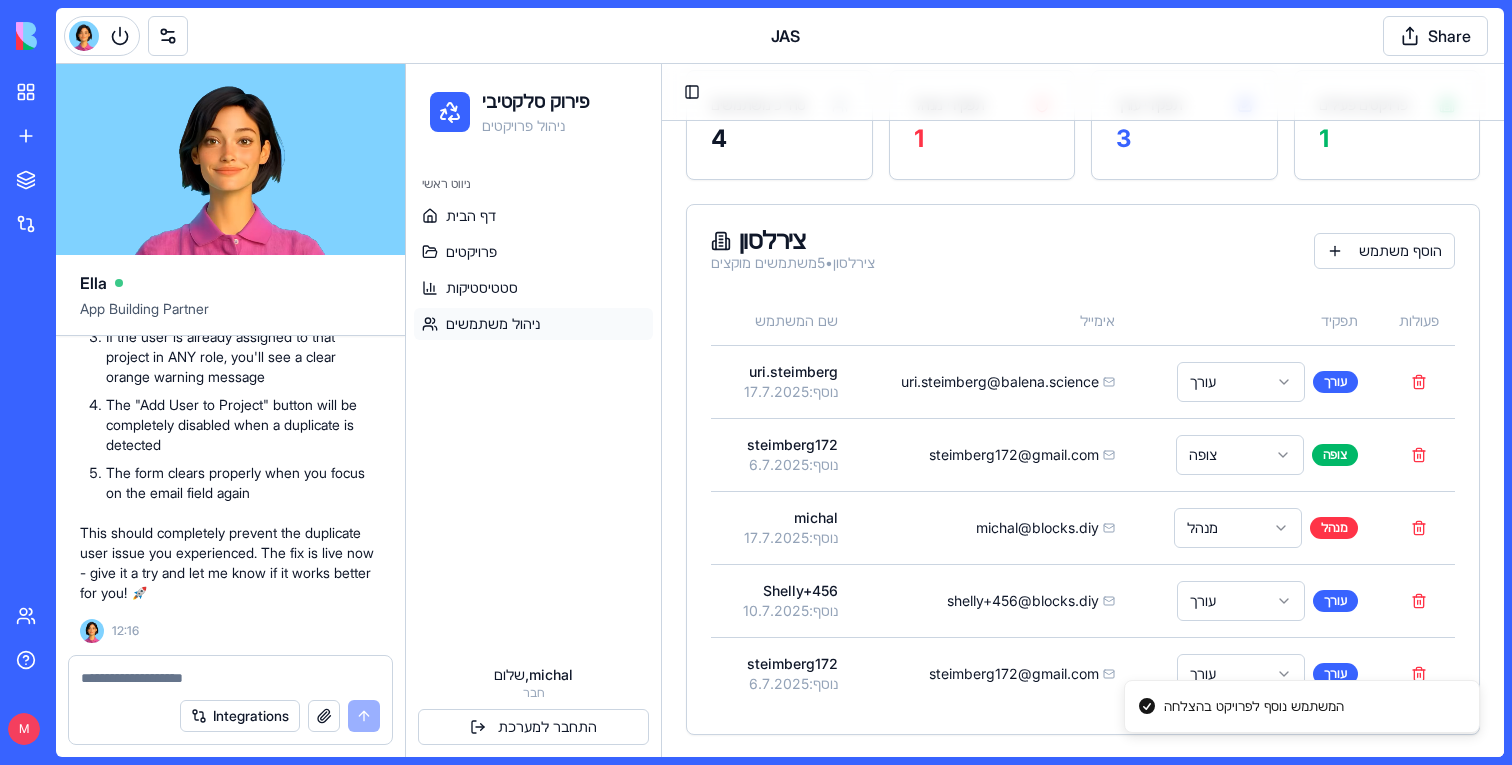 scroll, scrollTop: 224, scrollLeft: 0, axis: vertical 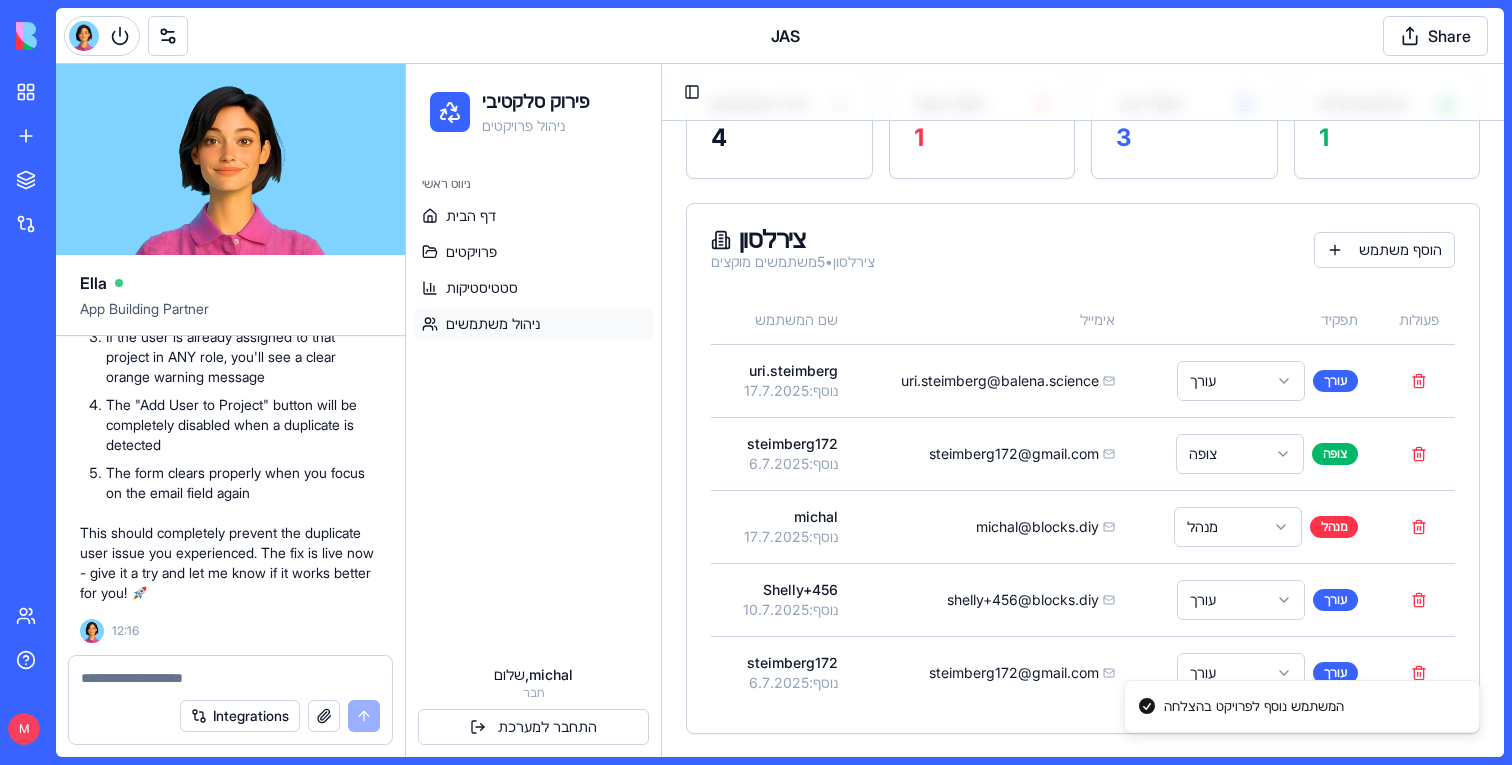 click on "המשתמש נוסף לפרויקט בהצלחה" at bounding box center [1302, 707] 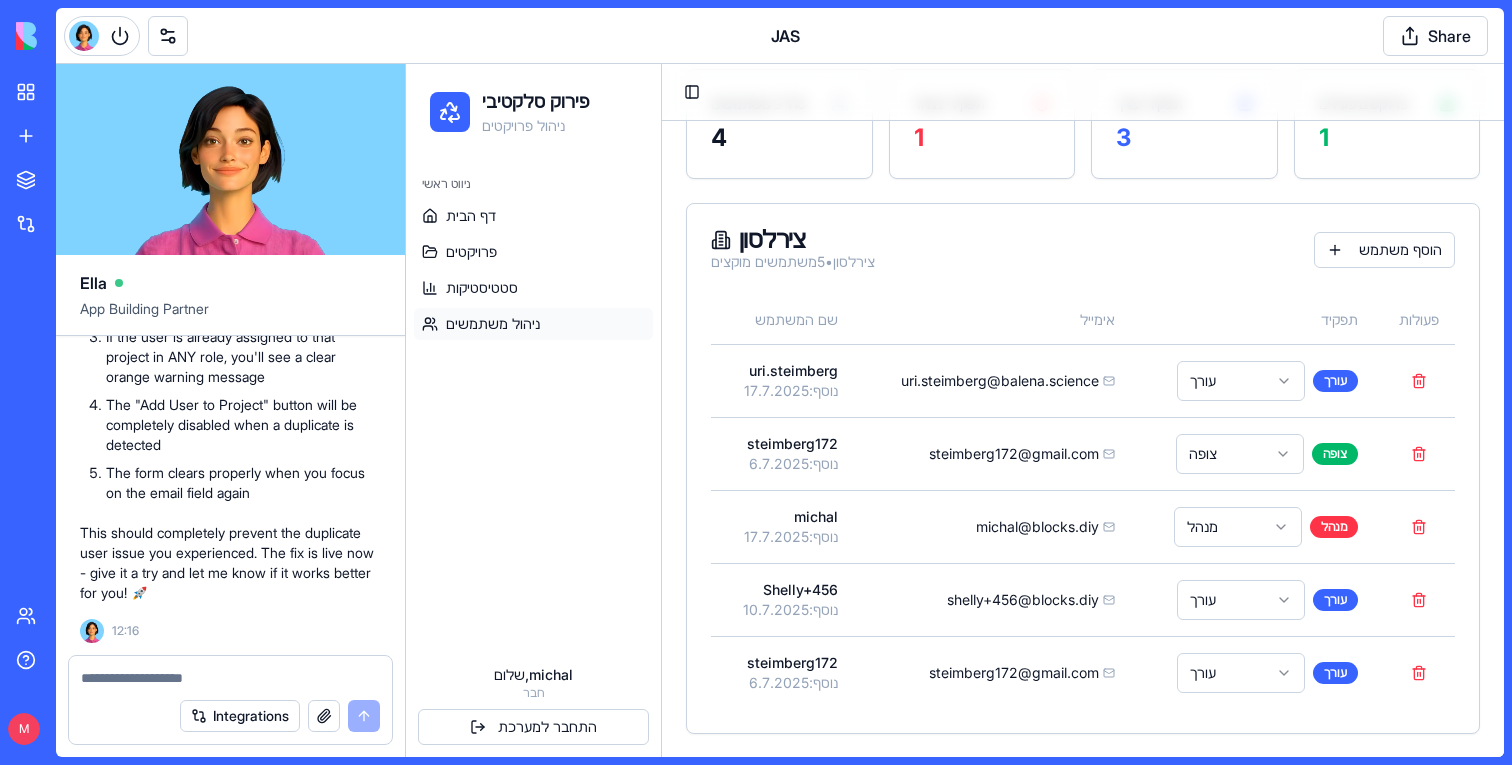 scroll, scrollTop: 75917, scrollLeft: 0, axis: vertical 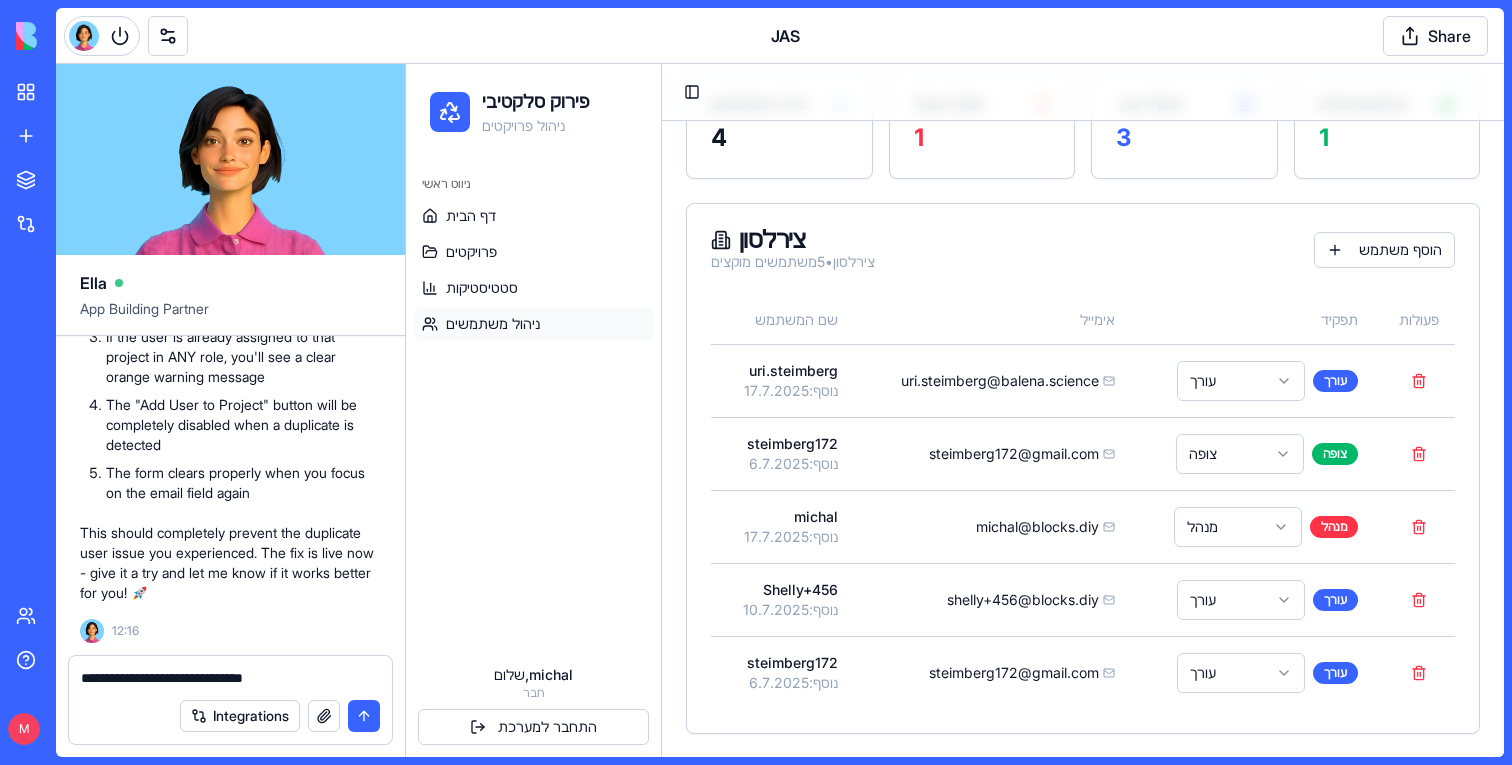 paste 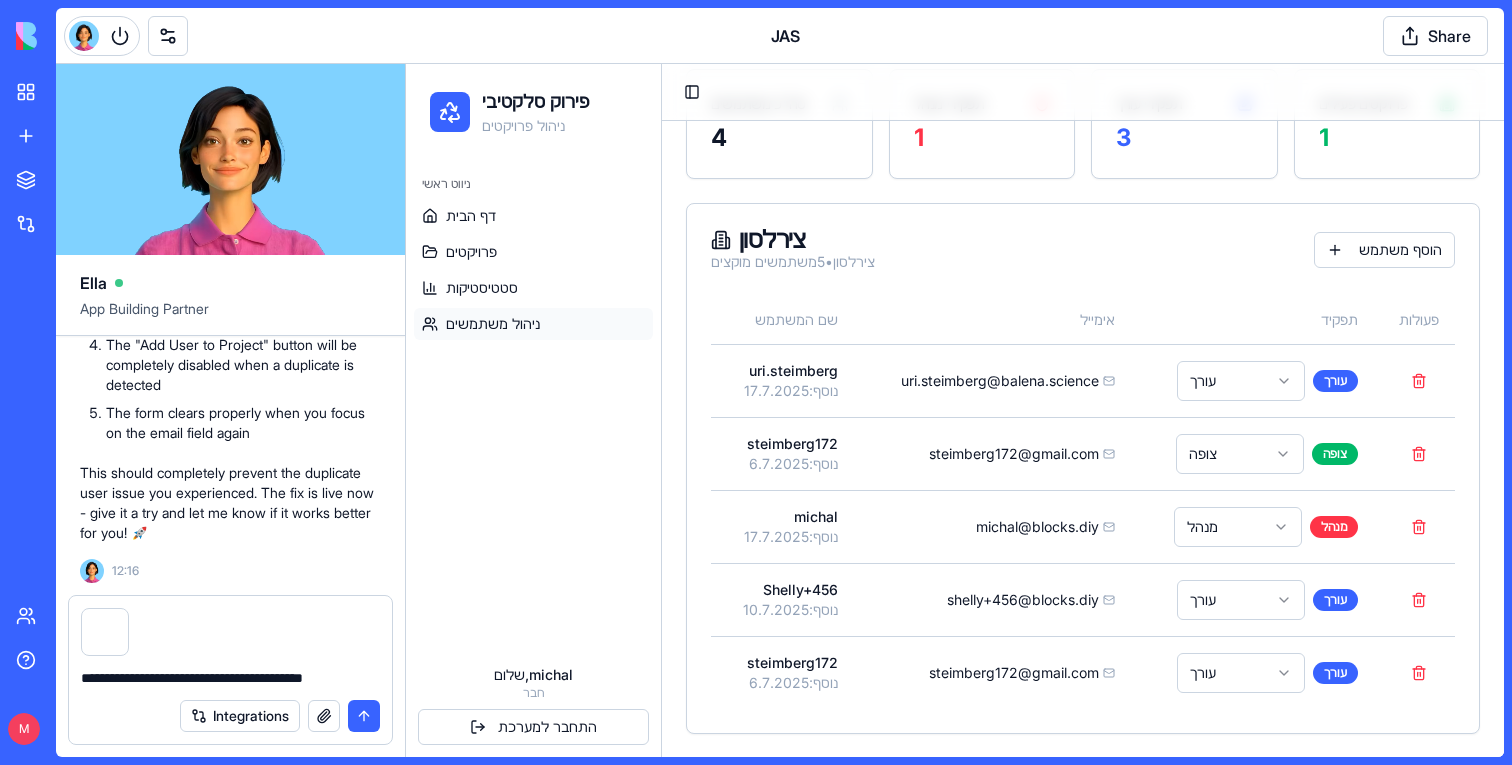type on "**********" 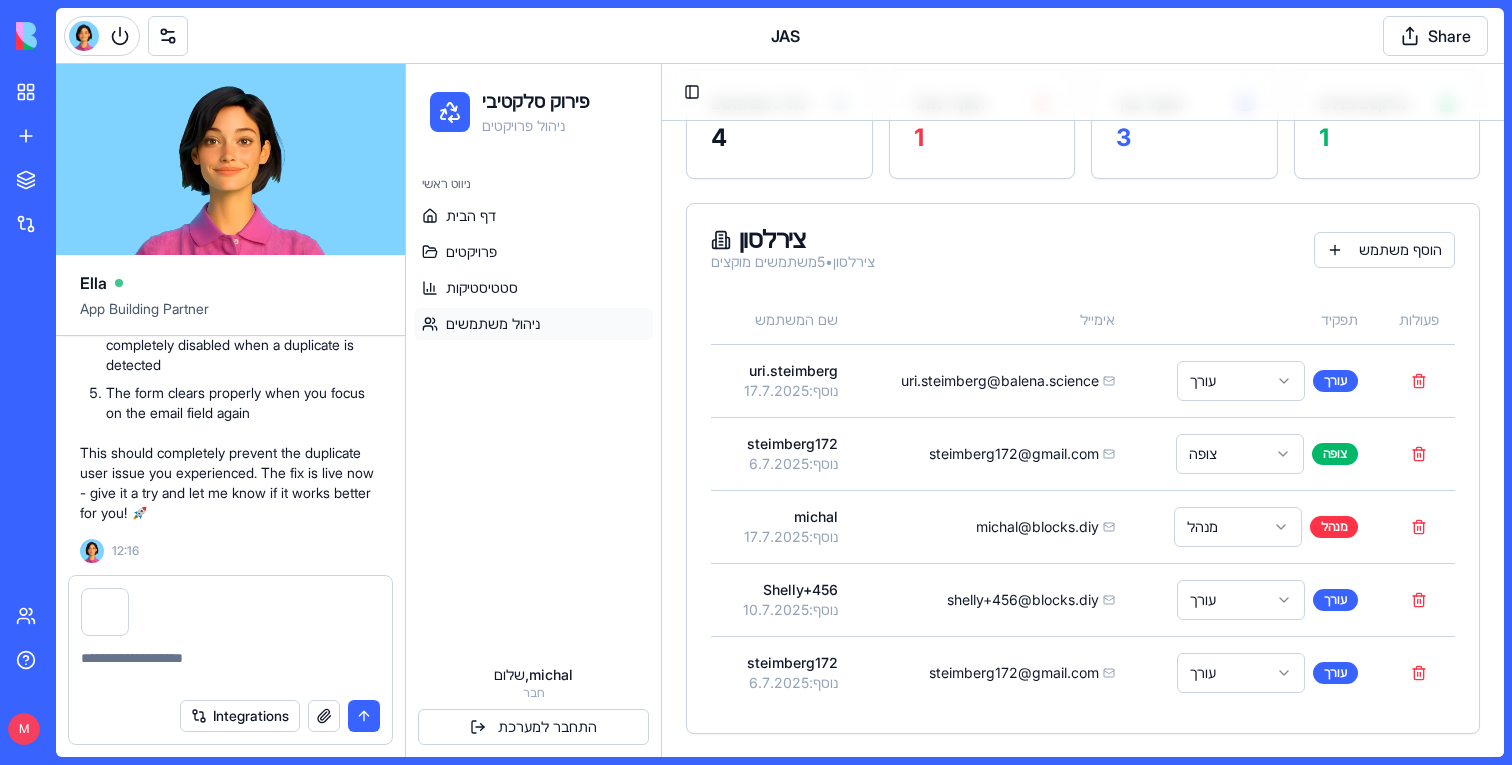 scroll, scrollTop: 76069, scrollLeft: 0, axis: vertical 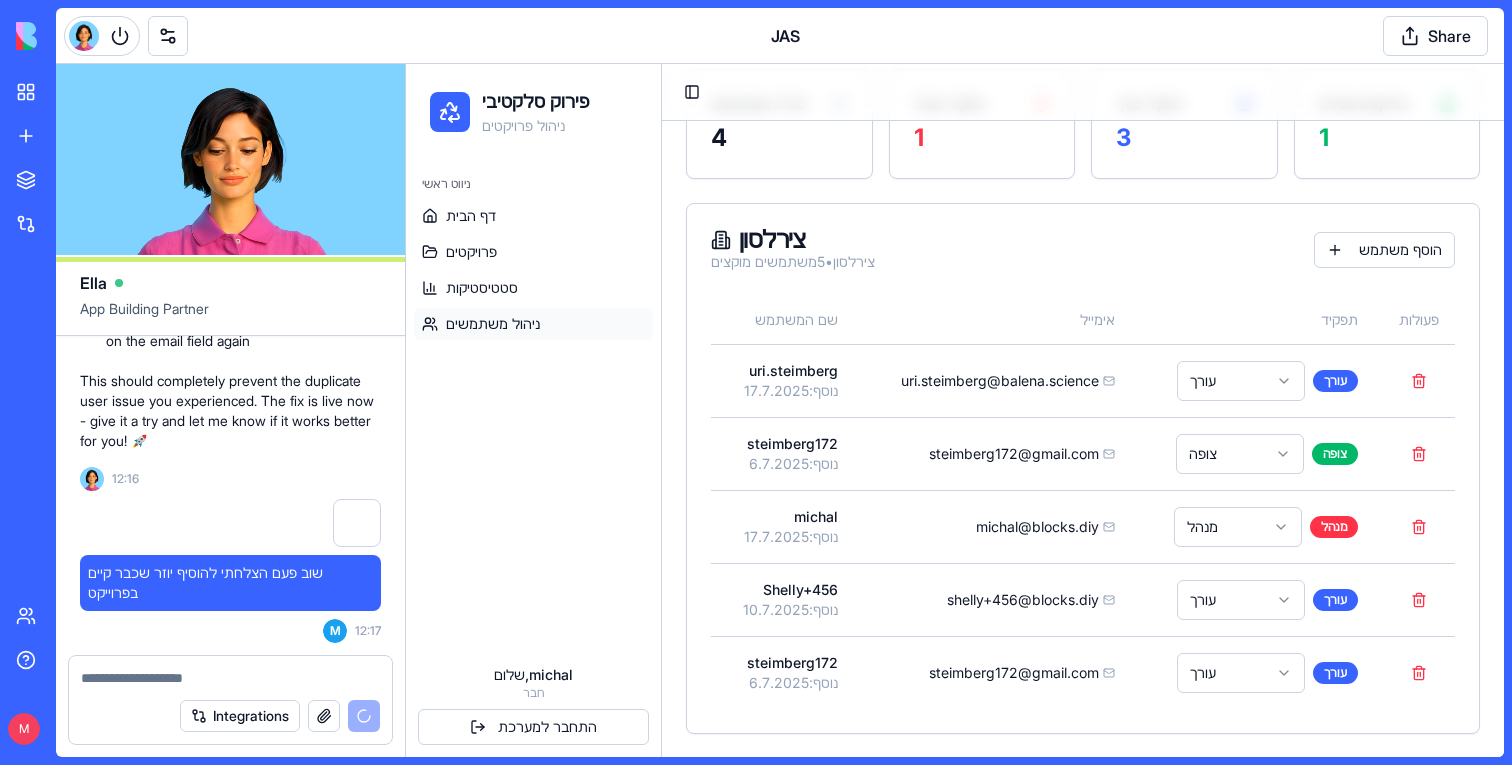 click on "ניהול משתמשים" at bounding box center [533, 324] 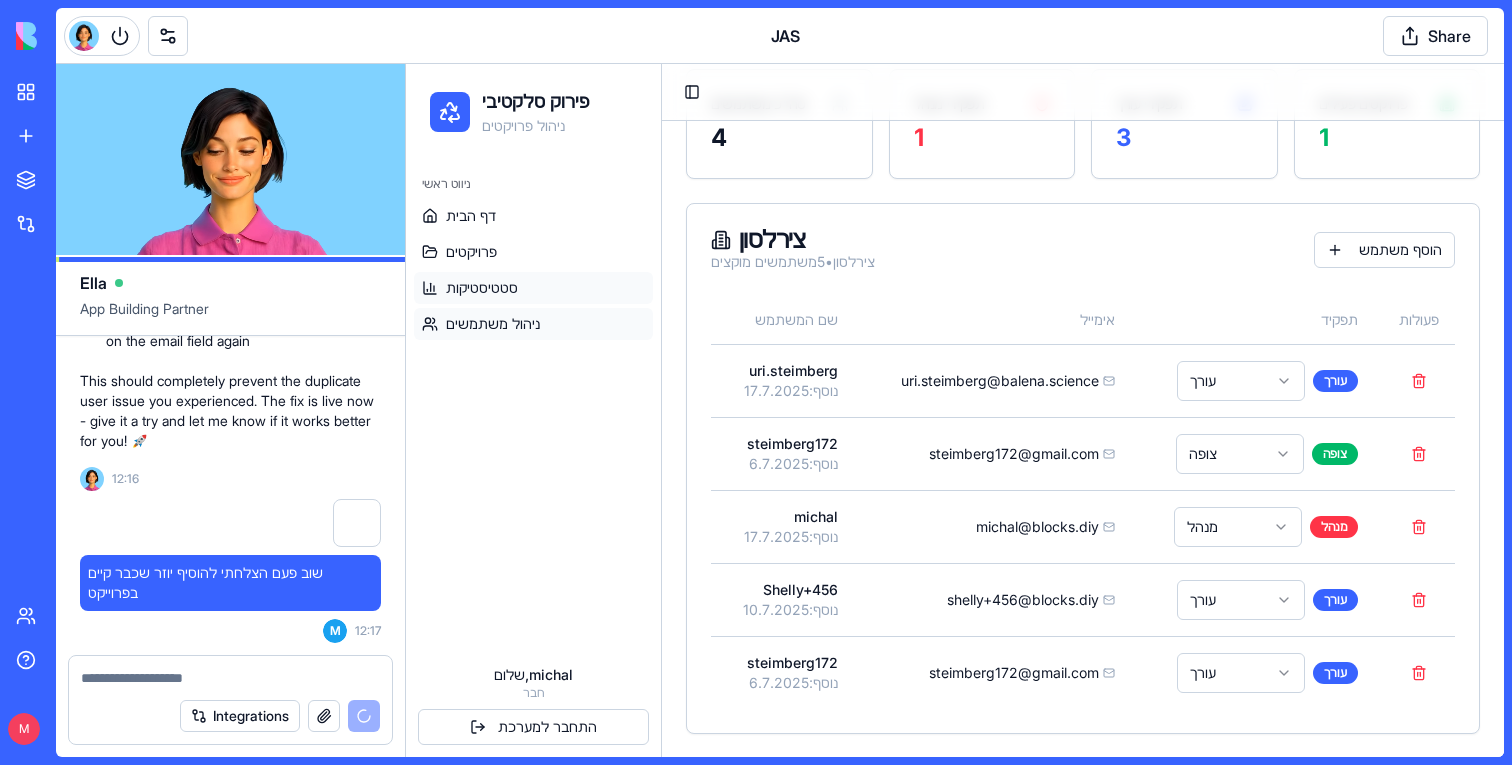 click on "סטטיסטיקות" at bounding box center [533, 288] 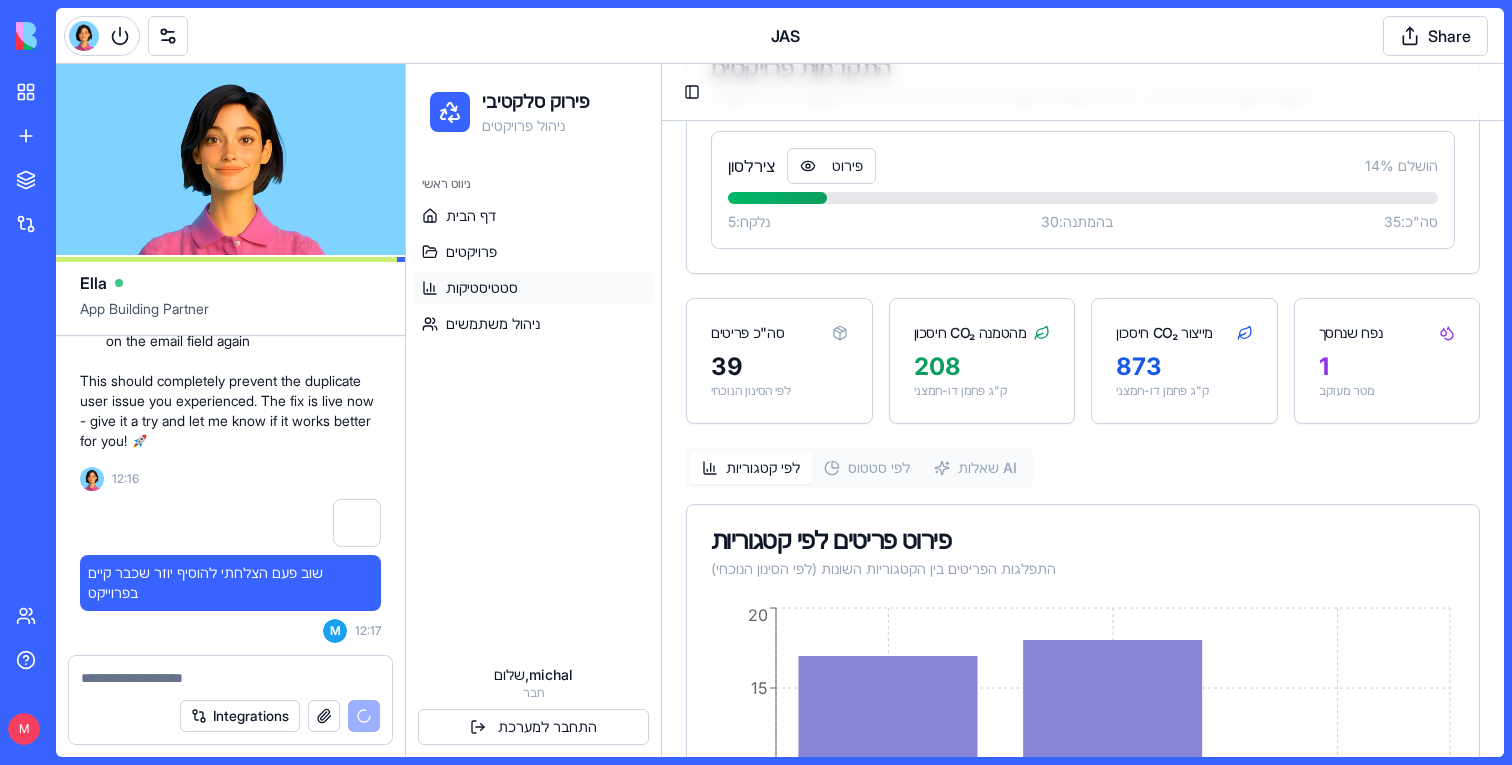 scroll, scrollTop: 0, scrollLeft: 0, axis: both 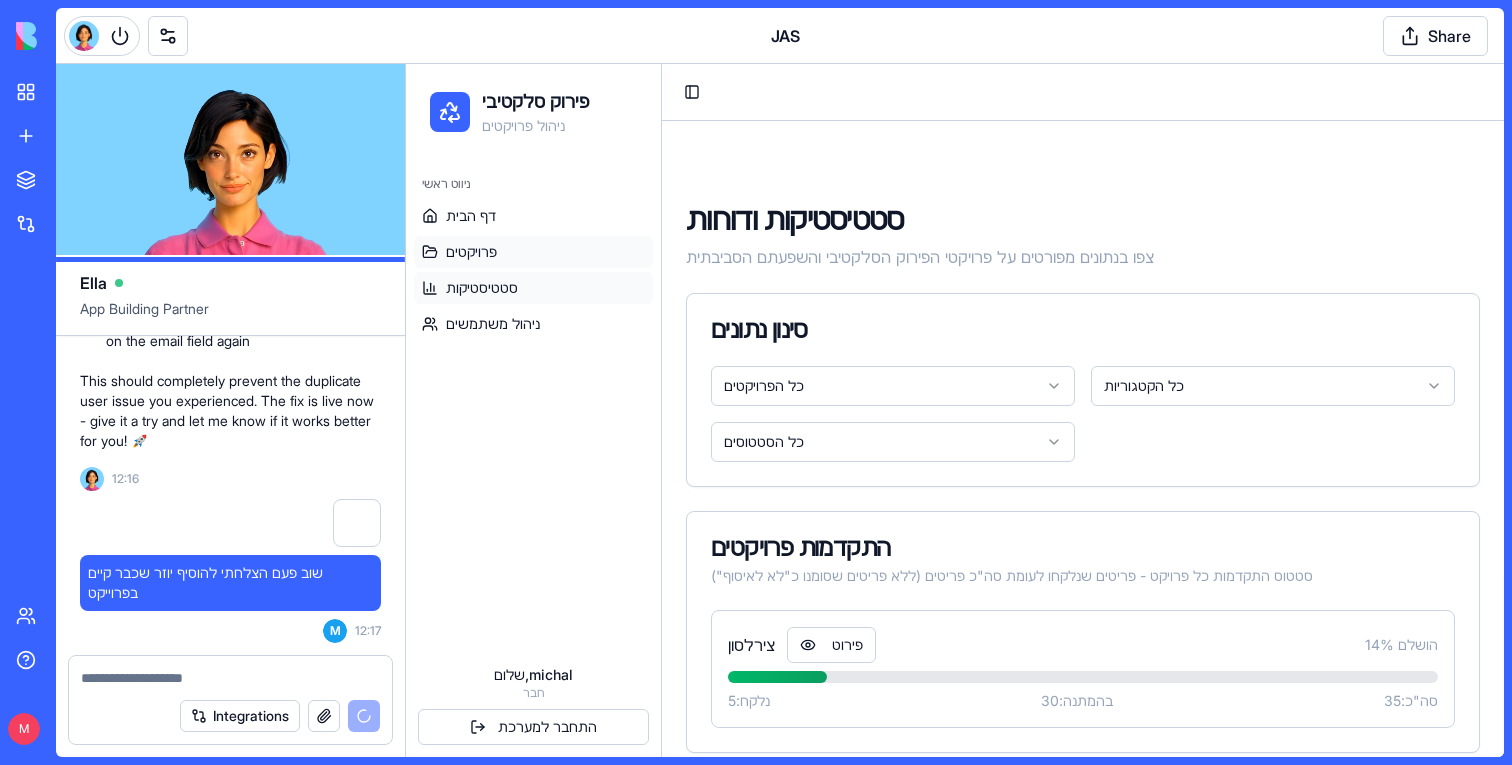 click on "פרויקטים" at bounding box center (533, 252) 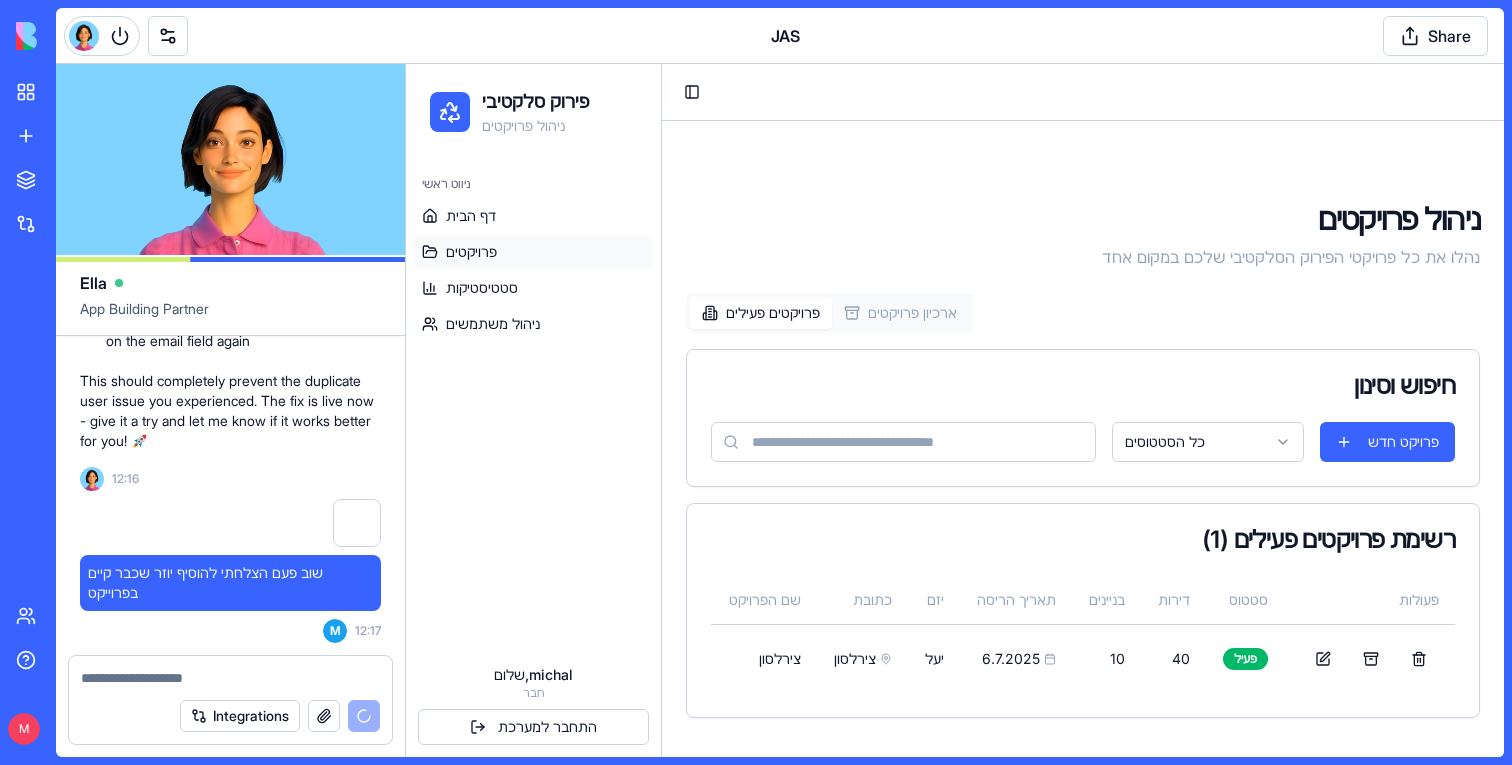 scroll, scrollTop: 76165, scrollLeft: 0, axis: vertical 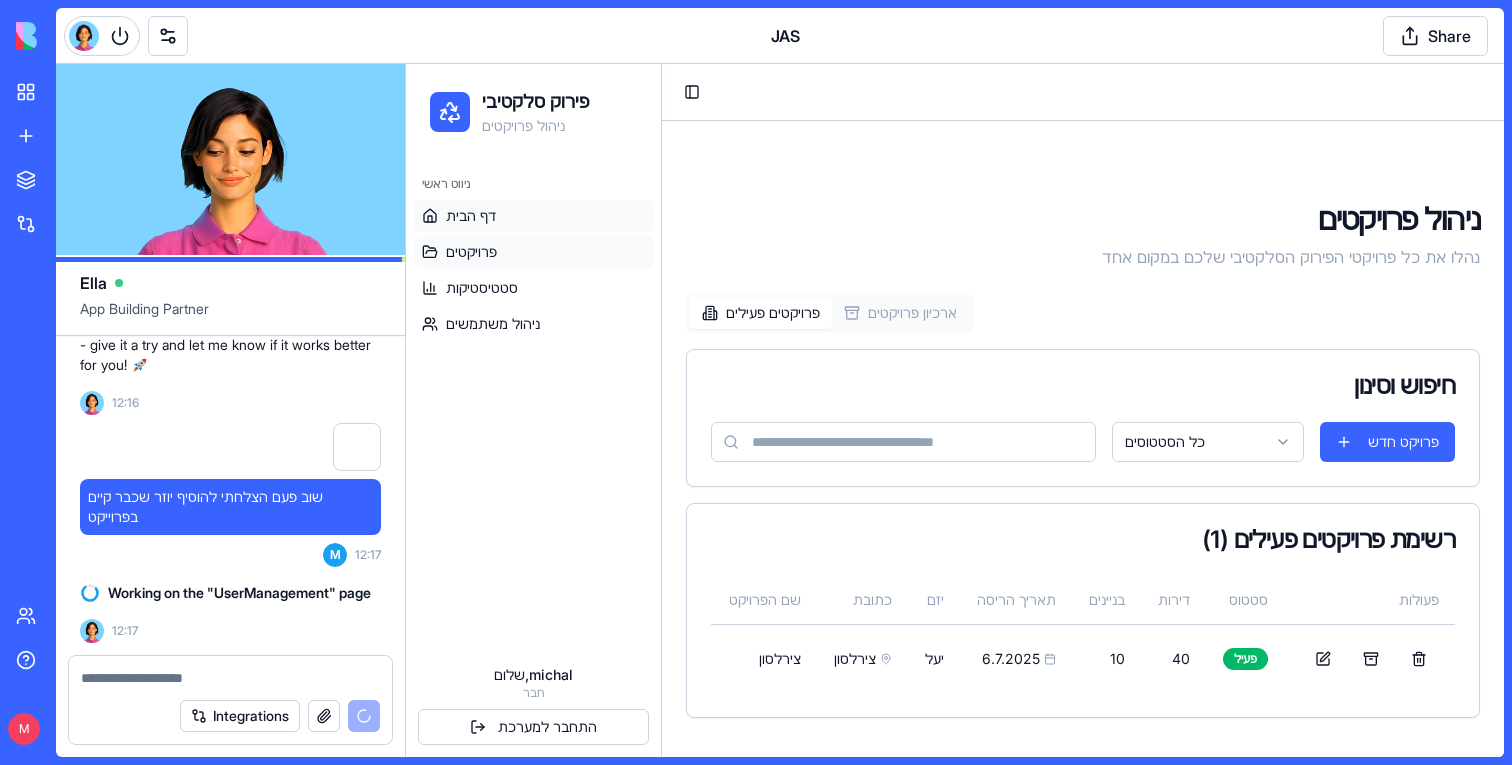 click on "דף הבית" at bounding box center (471, 216) 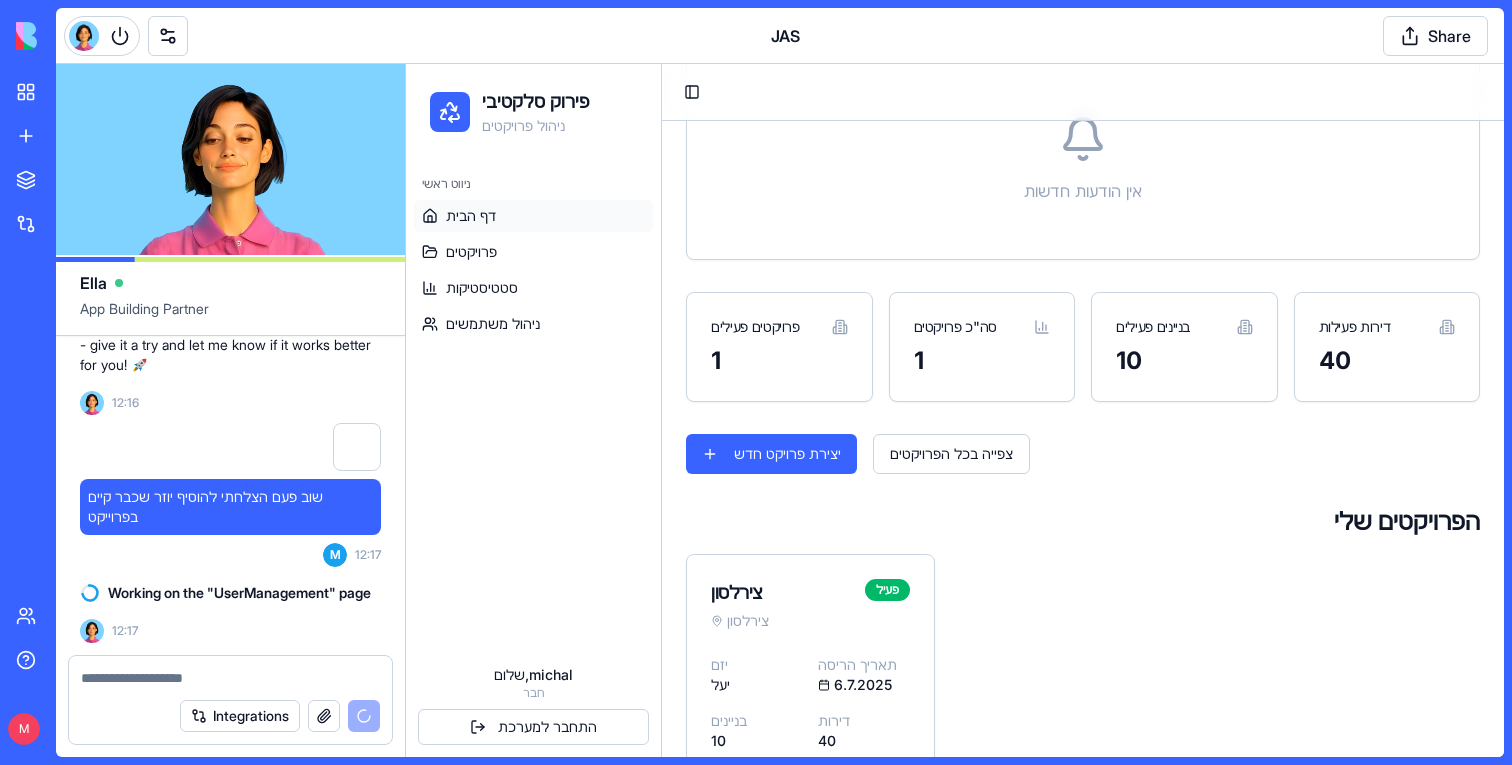 scroll, scrollTop: 390, scrollLeft: 0, axis: vertical 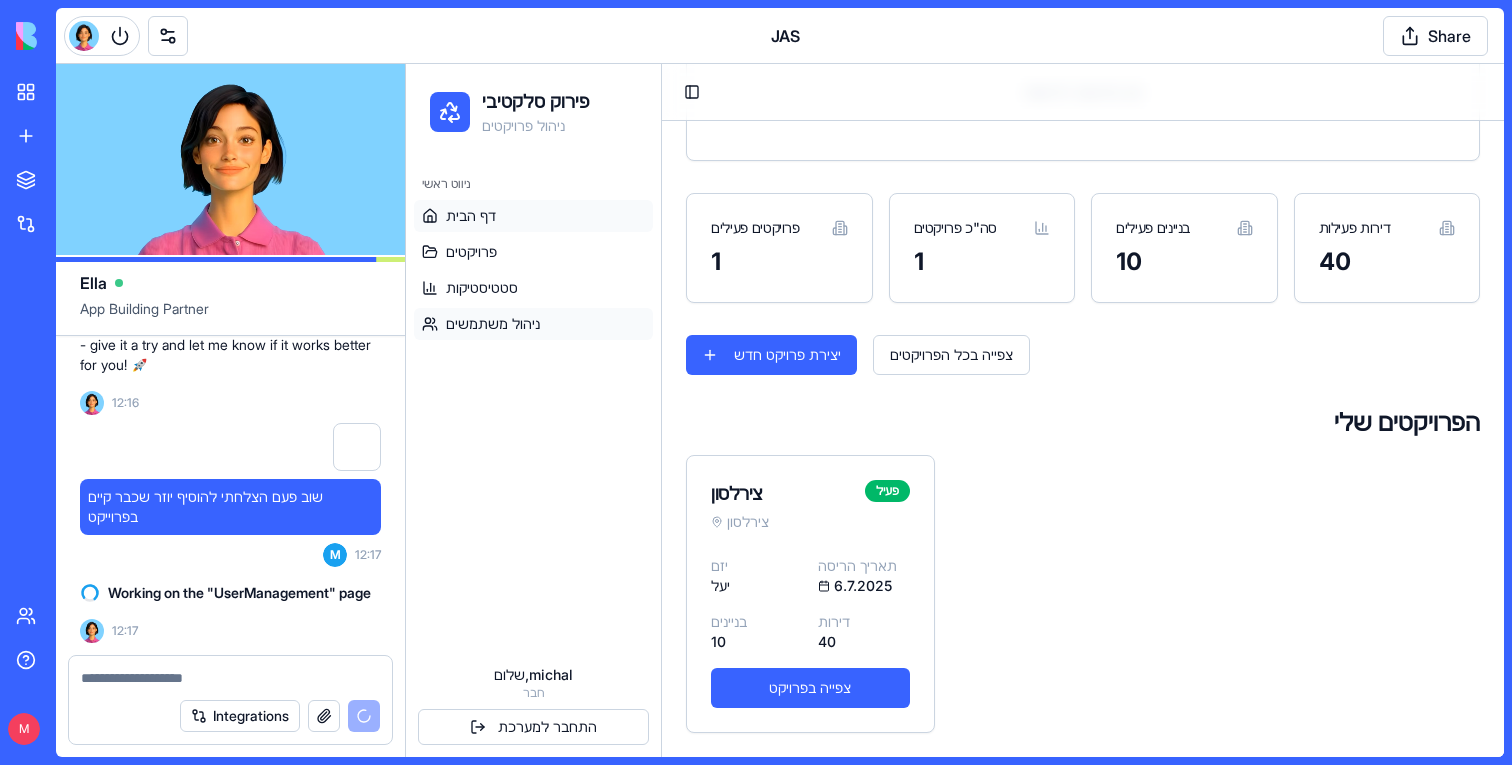 click on "ניהול משתמשים" at bounding box center [493, 324] 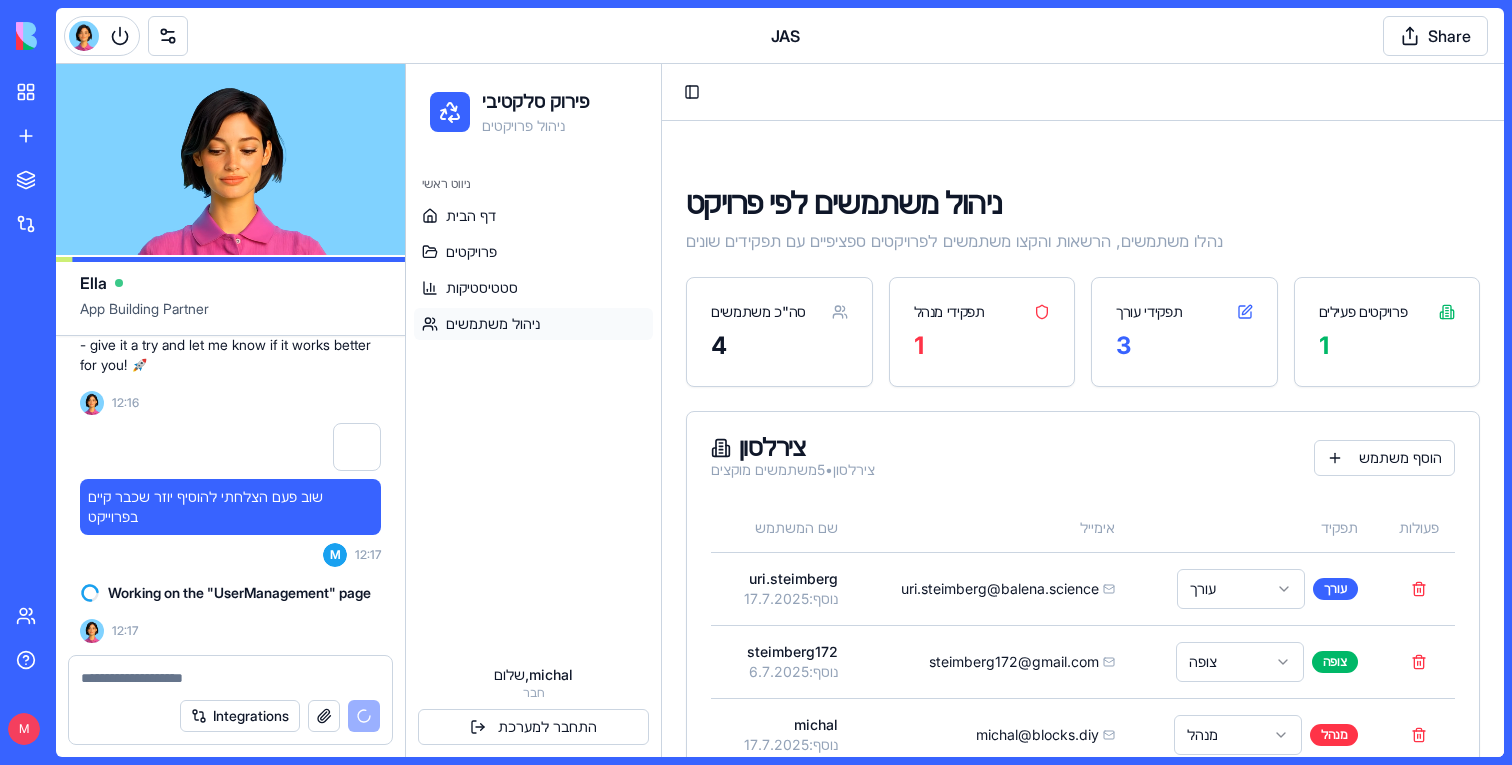scroll, scrollTop: 0, scrollLeft: 0, axis: both 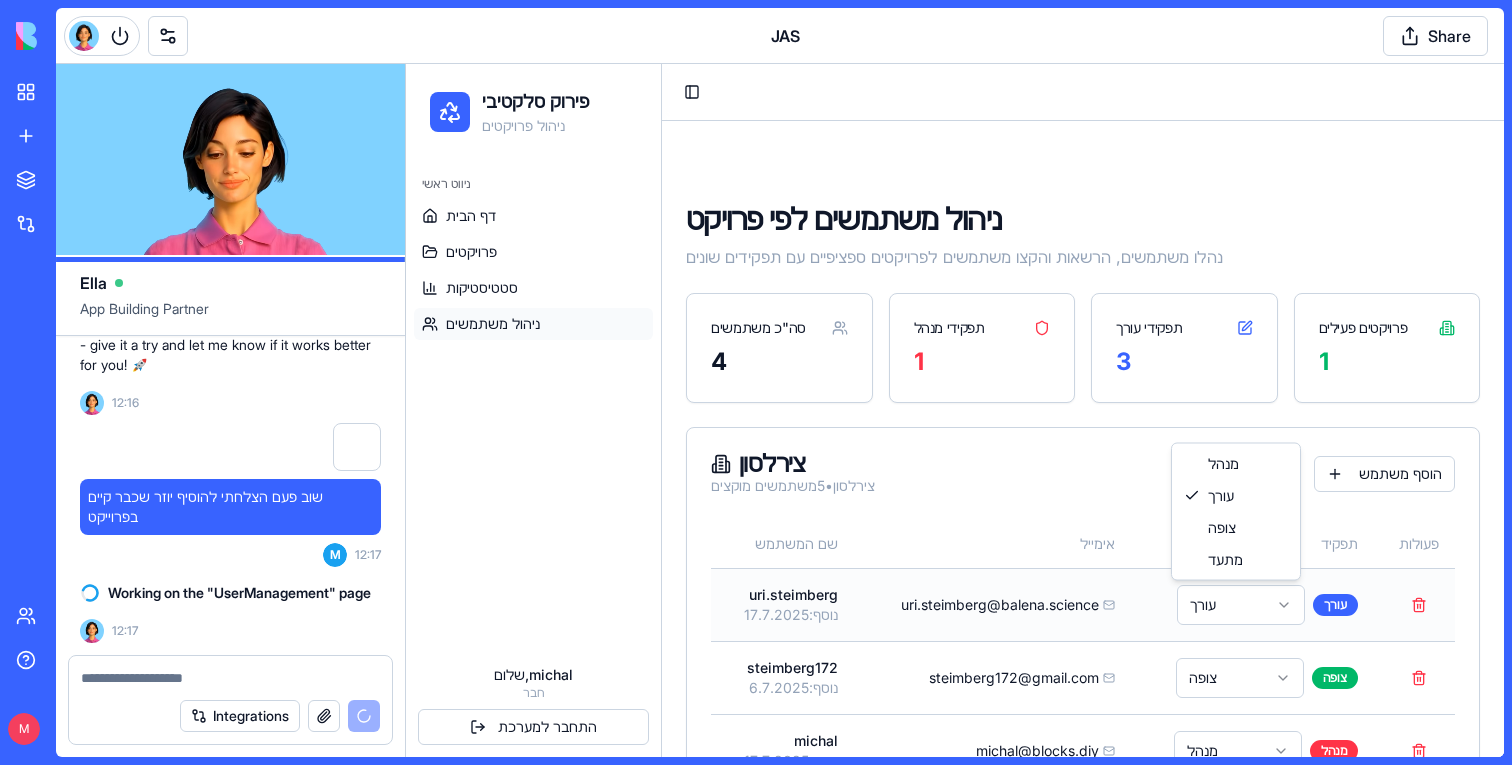 click on "פירוק סלקטיבי ניהול פרויקטים ניווט ראשי דף הבית פרויקטים סטטיסטיקות ניהול משתמשים שלום,  michal חבר התחבר למערכת Toggle Sidebar ניהול משתמשים לפי פרויקט נהלו משתמשים, הרשאות והקצו משתמשים לפרויקטים ספציפיים עם תפקידים שונים סה"כ משתמשים 4 תפקידי מנהל 1 תפקידי עורך 3 פרויקטים פעילים 1 צירלסון צירלסון  •  5  משתמשים מוקצים הוסף משתמש שם המשתמש אימייל תפקיד פעולות uri.steimberg נוסף:  17.7.2025 uri.steimberg@balena.science עורך עורך steimberg172 נוסף:  6.7.2025 steimberg172@gmail.com צופה צופה michal נוסף:  17.7.2025 michal@blocks.diy מנהל מנהל Shelly+456 נוסף:  10.7.2025 shelly+456@blocks.diy עורך עורך steimberg172 נוסף:  6.7.2025 steimberg172@gmail.com עורך עורך
0" at bounding box center [955, 523] 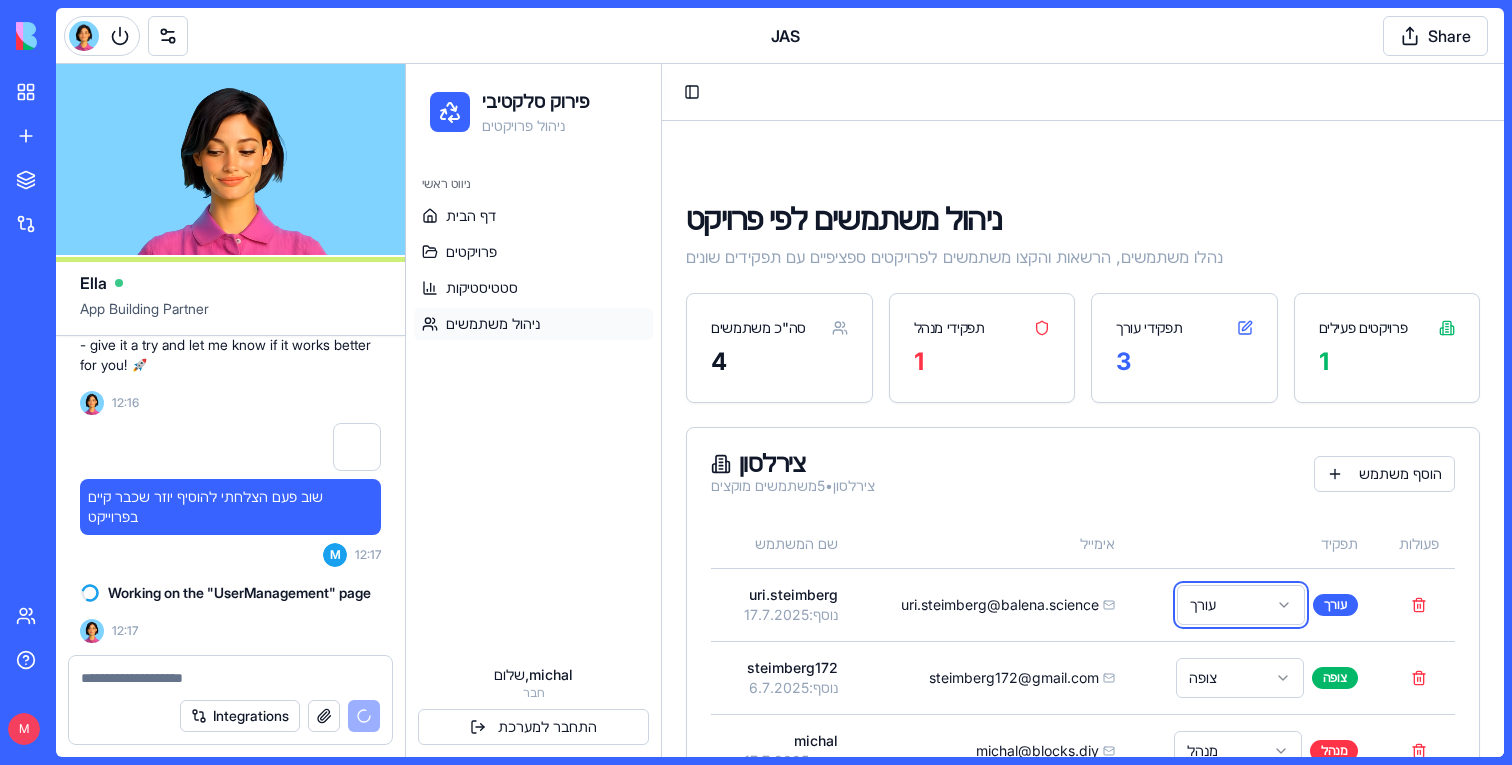 click on "פירוק סלקטיבי ניהול פרויקטים ניווט ראשי דף הבית פרויקטים סטטיסטיקות ניהול משתמשים שלום,  michal חבר התחבר למערכת Toggle Sidebar ניהול משתמשים לפי פרויקט נהלו משתמשים, הרשאות והקצו משתמשים לפרויקטים ספציפיים עם תפקידים שונים סה"כ משתמשים 4 תפקידי מנהל 1 תפקידי עורך 3 פרויקטים פעילים 1 צירלסון צירלסון  •  5  משתמשים מוקצים הוסף משתמש שם המשתמש אימייל תפקיד פעולות uri.steimberg נוסף:  17.7.2025 uri.steimberg@balena.science עורך עורך steimberg172 נוסף:  6.7.2025 steimberg172@gmail.com צופה צופה michal נוסף:  17.7.2025 michal@blocks.diy מנהל מנהל Shelly+456 נוסף:  10.7.2025 shelly+456@blocks.diy עורך עורך steimberg172 נוסף:  6.7.2025 steimberg172@gmail.com עורך עורך
0" at bounding box center [955, 523] 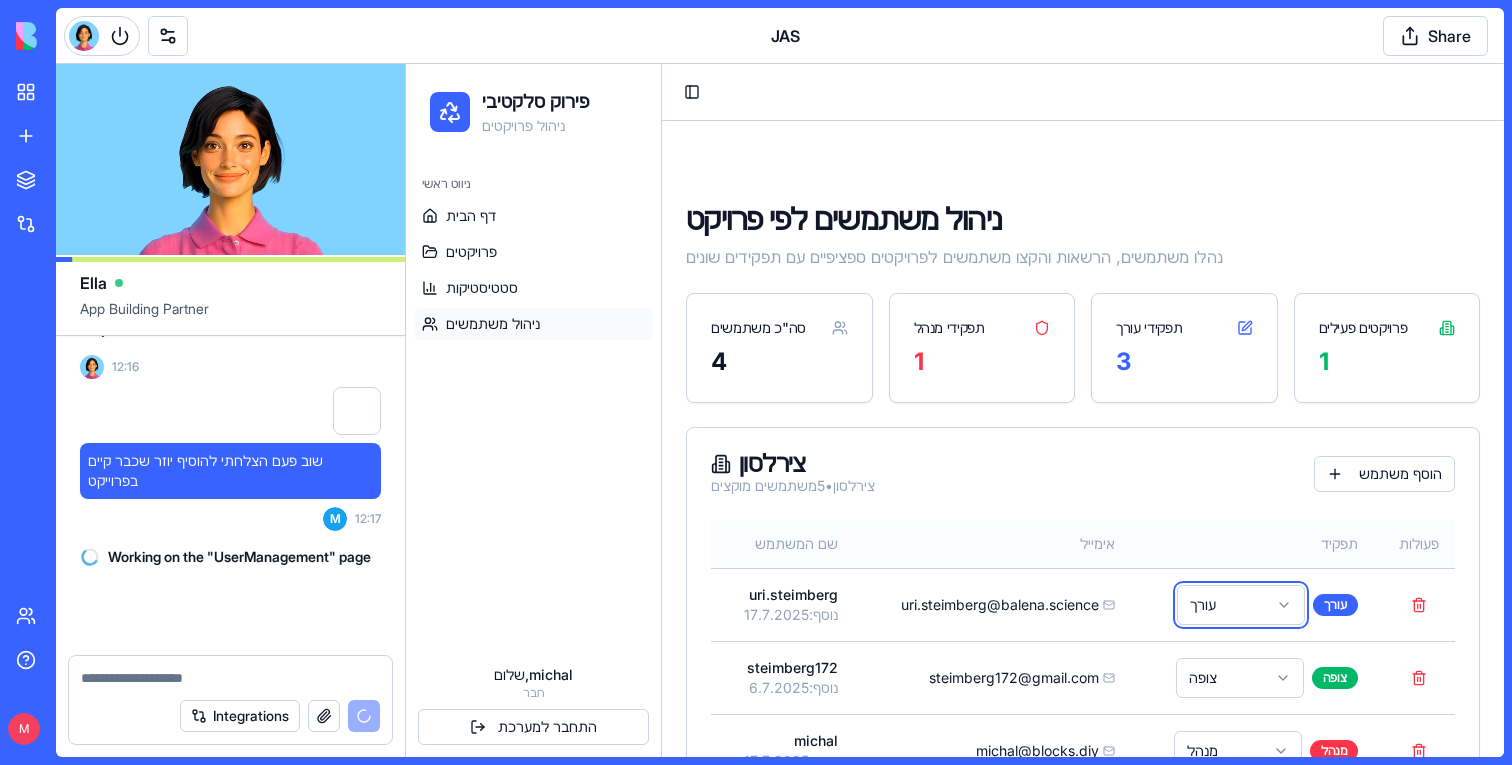scroll, scrollTop: 76201, scrollLeft: 0, axis: vertical 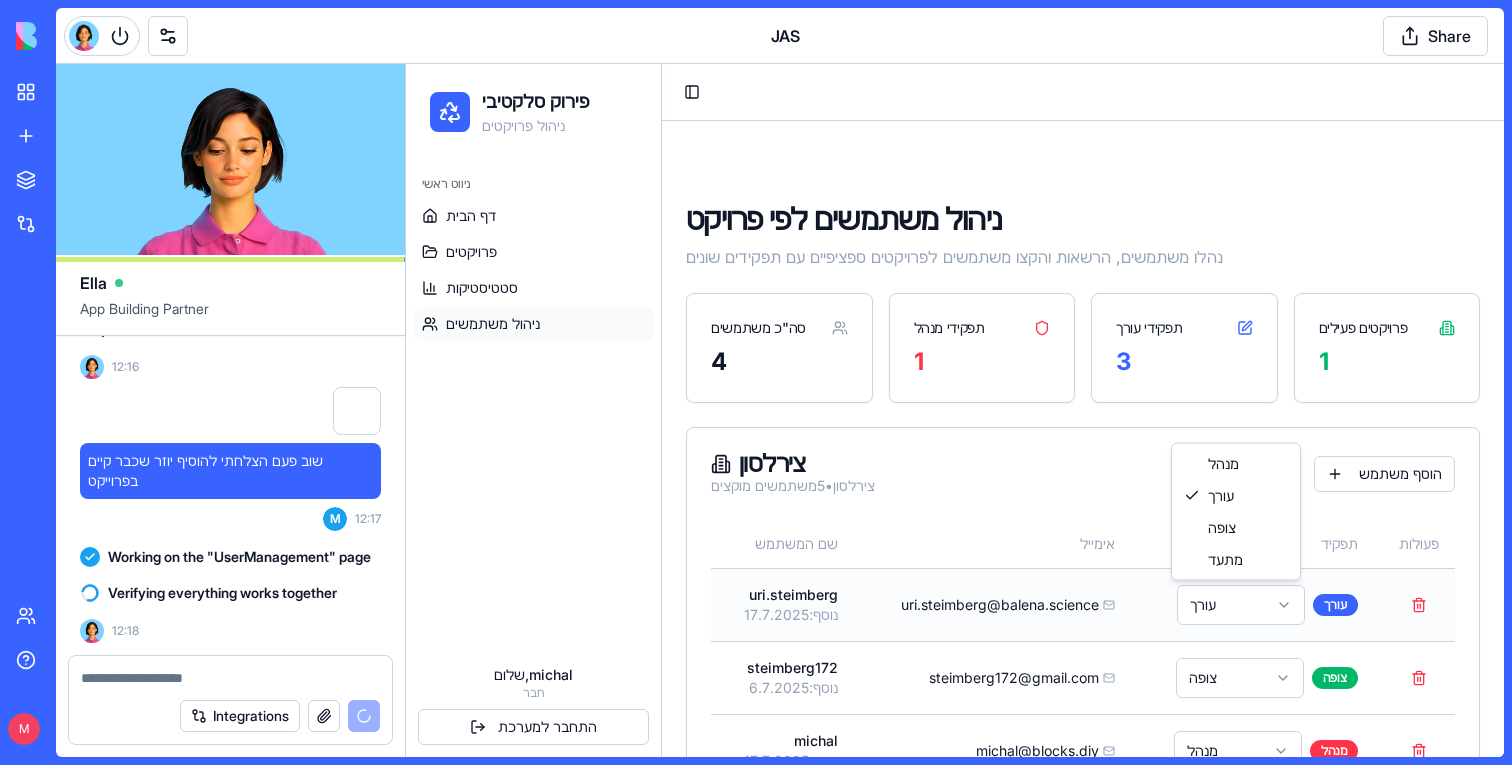click on "פירוק סלקטיבי ניהול פרויקטים ניווט ראשי דף הבית פרויקטים סטטיסטיקות ניהול משתמשים שלום,  michal חבר התחבר למערכת Toggle Sidebar ניהול משתמשים לפי פרויקט נהלו משתמשים, הרשאות והקצו משתמשים לפרויקטים ספציפיים עם תפקידים שונים סה"כ משתמשים 4 תפקידי מנהל 1 תפקידי עורך 3 פרויקטים פעילים 1 צירלסון צירלסון  •  5  משתמשים מוקצים הוסף משתמש שם המשתמש אימייל תפקיד פעולות uri.steimberg נוסף:  17.7.2025 uri.steimberg@balena.science עורך עורך steimberg172 נוסף:  6.7.2025 steimberg172@gmail.com צופה צופה michal נוסף:  17.7.2025 michal@blocks.diy מנהל מנהל Shelly+456 נוסף:  10.7.2025 shelly+456@blocks.diy עורך עורך steimberg172 נוסף:  6.7.2025 steimberg172@gmail.com עורך עורך
0" at bounding box center (955, 523) 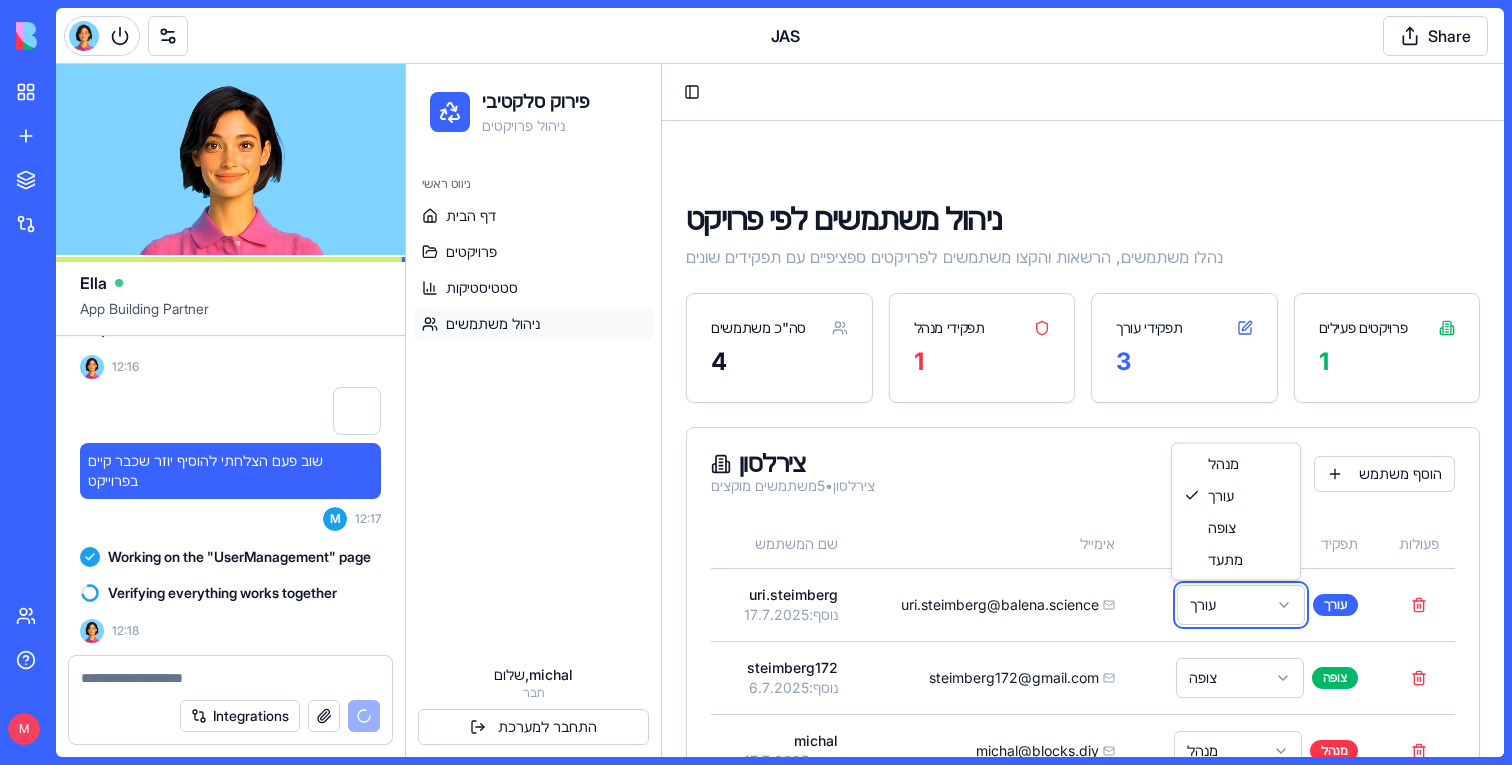 click on "פירוק סלקטיבי ניהול פרויקטים ניווט ראשי דף הבית פרויקטים סטטיסטיקות ניהול משתמשים שלום,  michal חבר התחבר למערכת Toggle Sidebar ניהול משתמשים לפי פרויקט נהלו משתמשים, הרשאות והקצו משתמשים לפרויקטים ספציפיים עם תפקידים שונים סה"כ משתמשים 4 תפקידי מנהל 1 תפקידי עורך 3 פרויקטים פעילים 1 צירלסון צירלסון  •  5  משתמשים מוקצים הוסף משתמש שם המשתמש אימייל תפקיד פעולות uri.steimberg נוסף:  17.7.2025 uri.steimberg@balena.science עורך עורך steimberg172 נוסף:  6.7.2025 steimberg172@gmail.com צופה צופה michal נוסף:  17.7.2025 michal@blocks.diy מנהל מנהל Shelly+456 נוסף:  10.7.2025 shelly+456@blocks.diy עורך עורך steimberg172 נוסף:  6.7.2025 steimberg172@gmail.com עורך עורך
0" at bounding box center (955, 523) 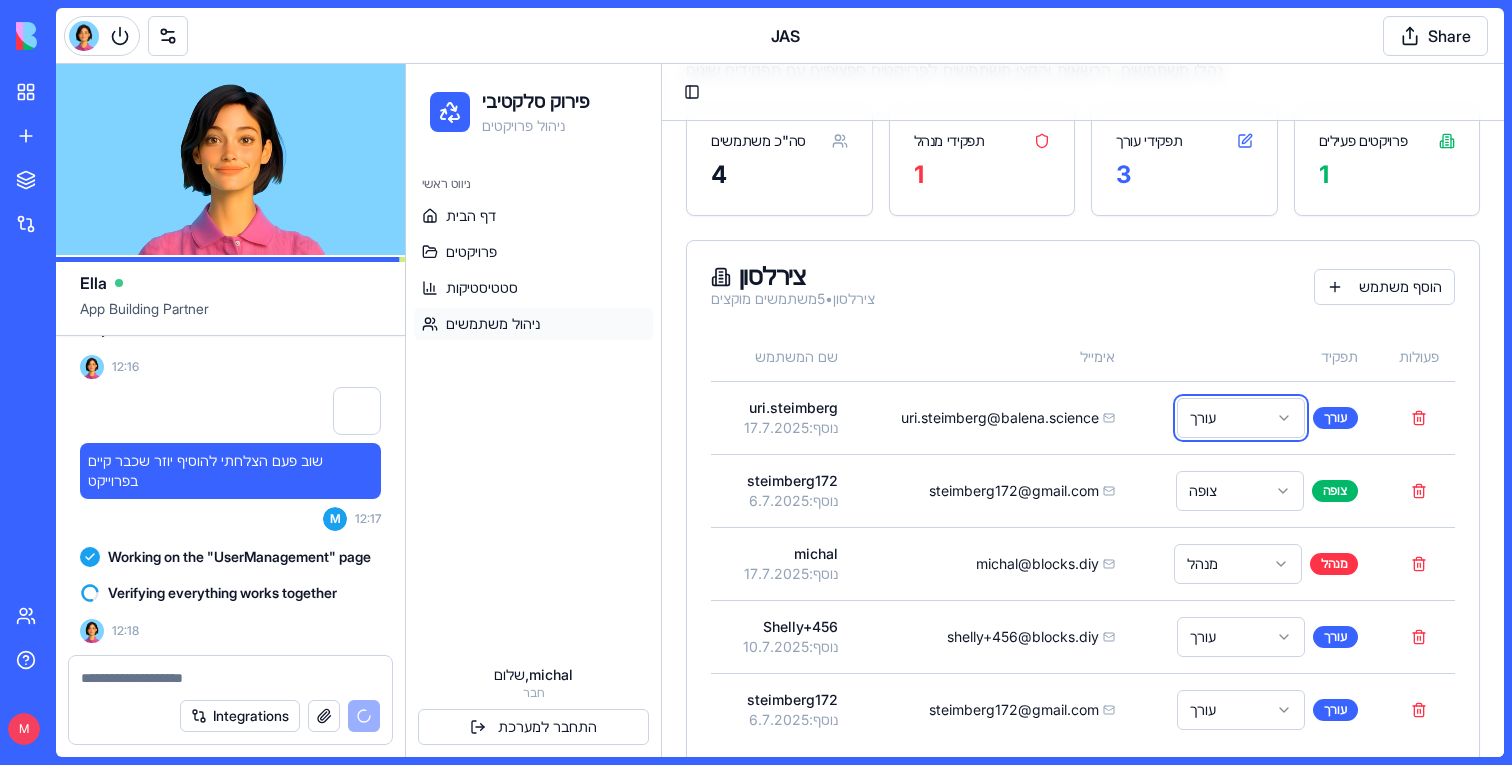 scroll, scrollTop: 224, scrollLeft: 0, axis: vertical 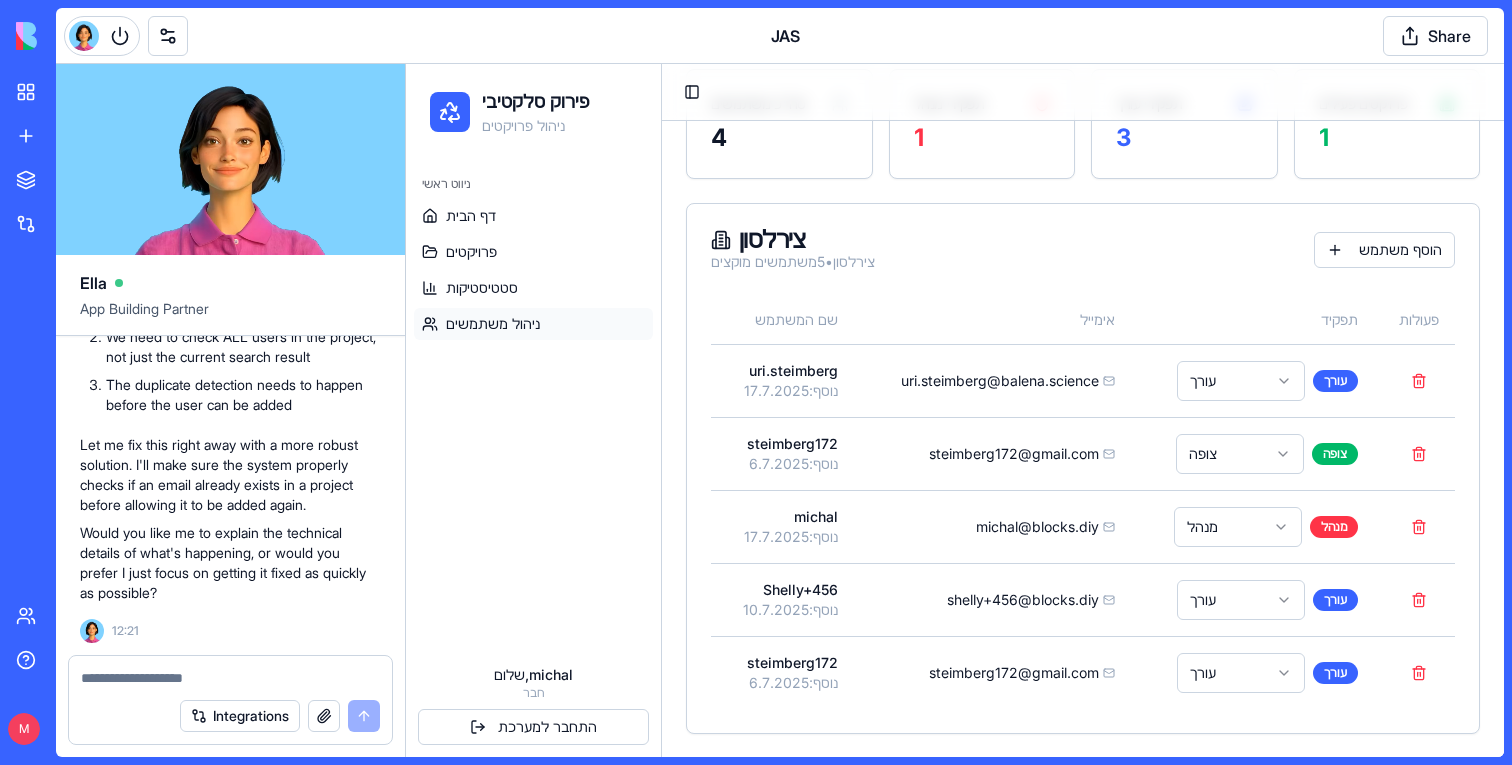 click at bounding box center [230, 678] 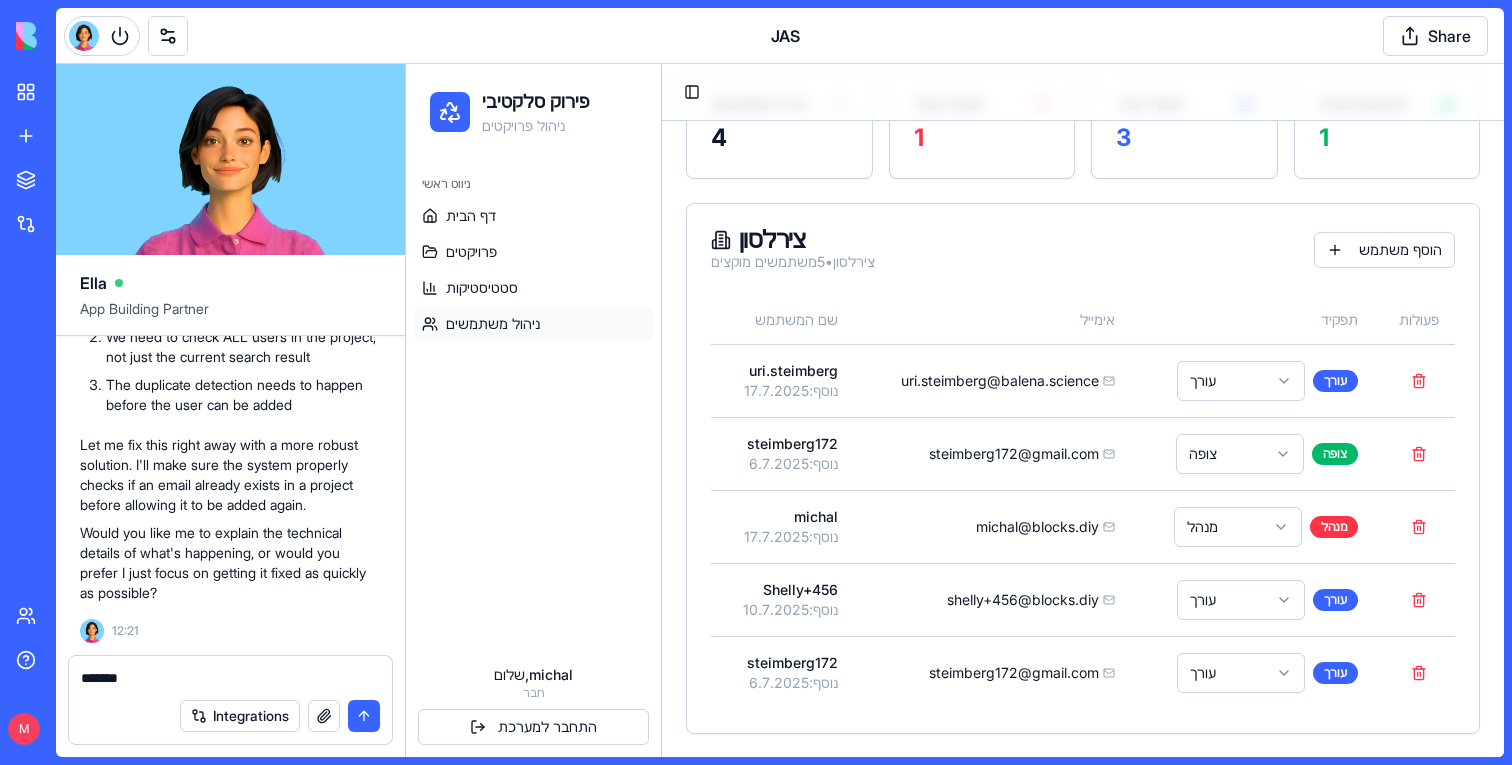 type on "*" 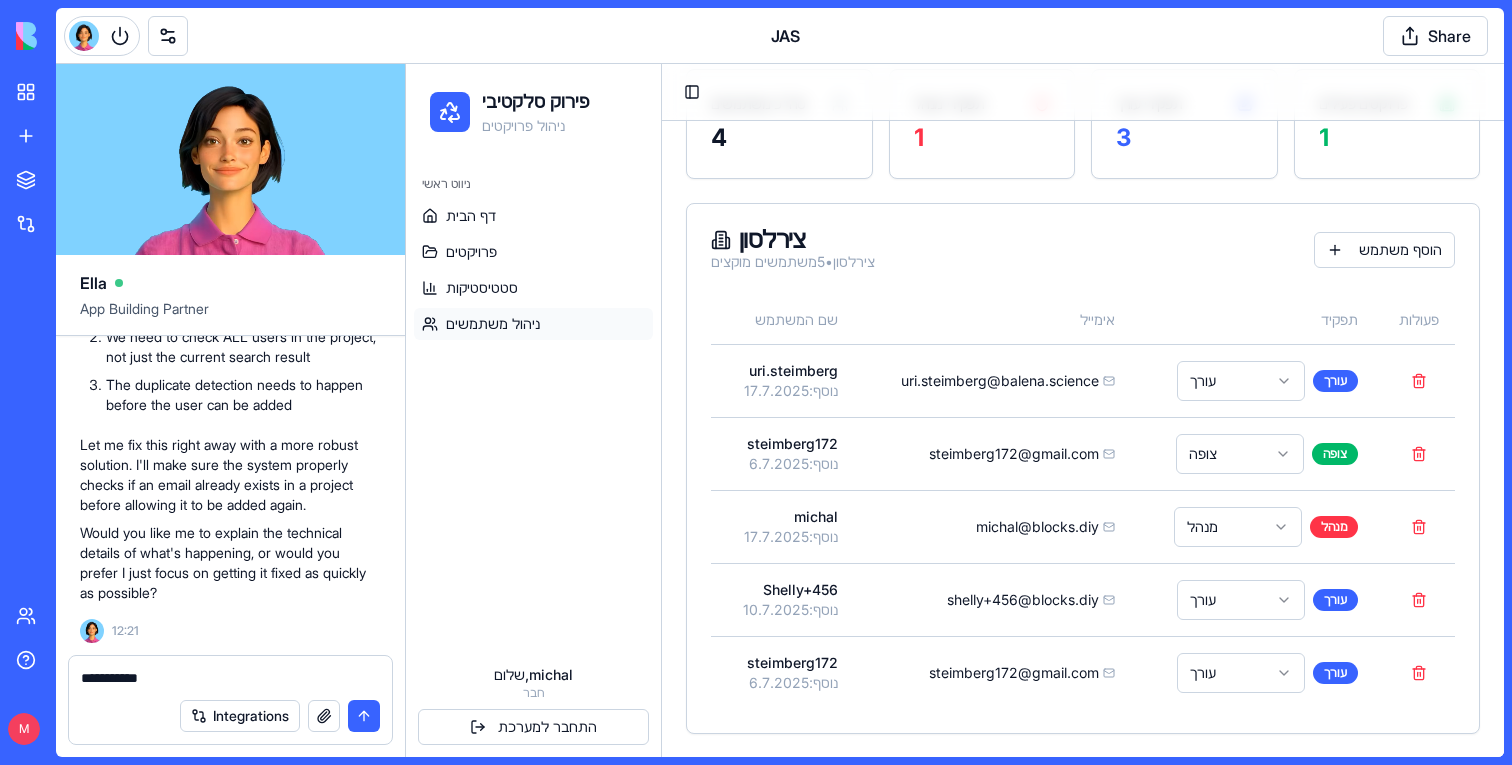 type on "**********" 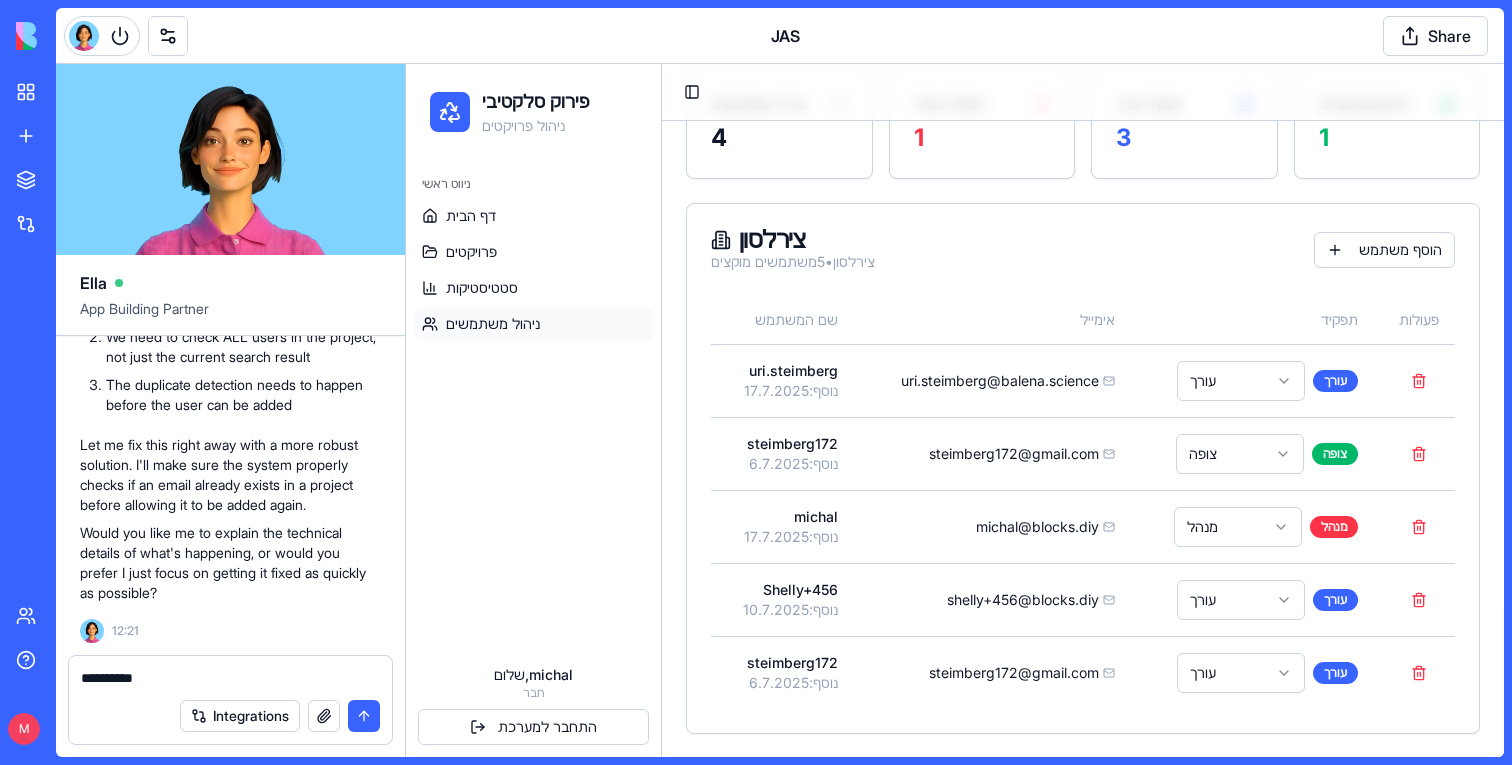 type 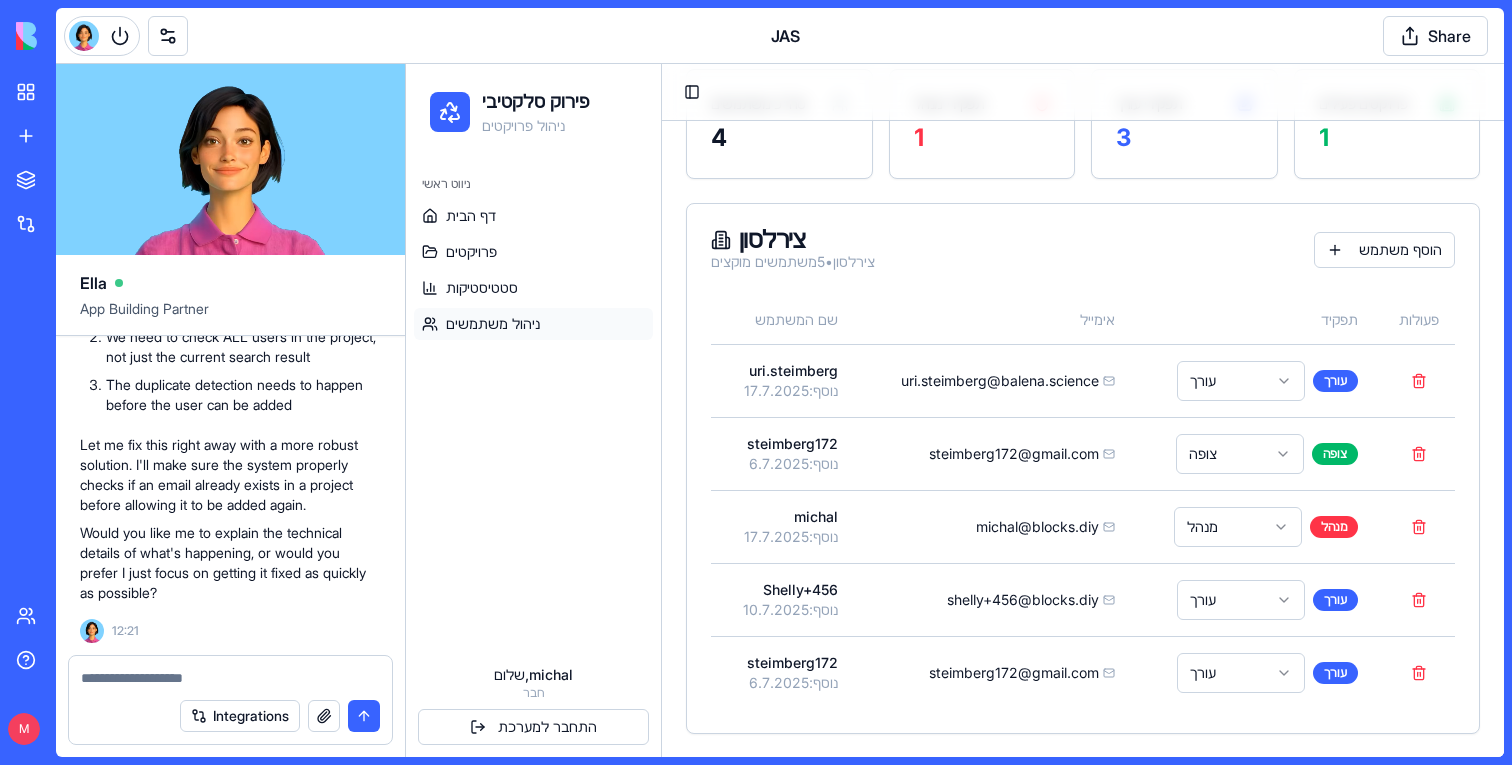 scroll, scrollTop: 77065, scrollLeft: 0, axis: vertical 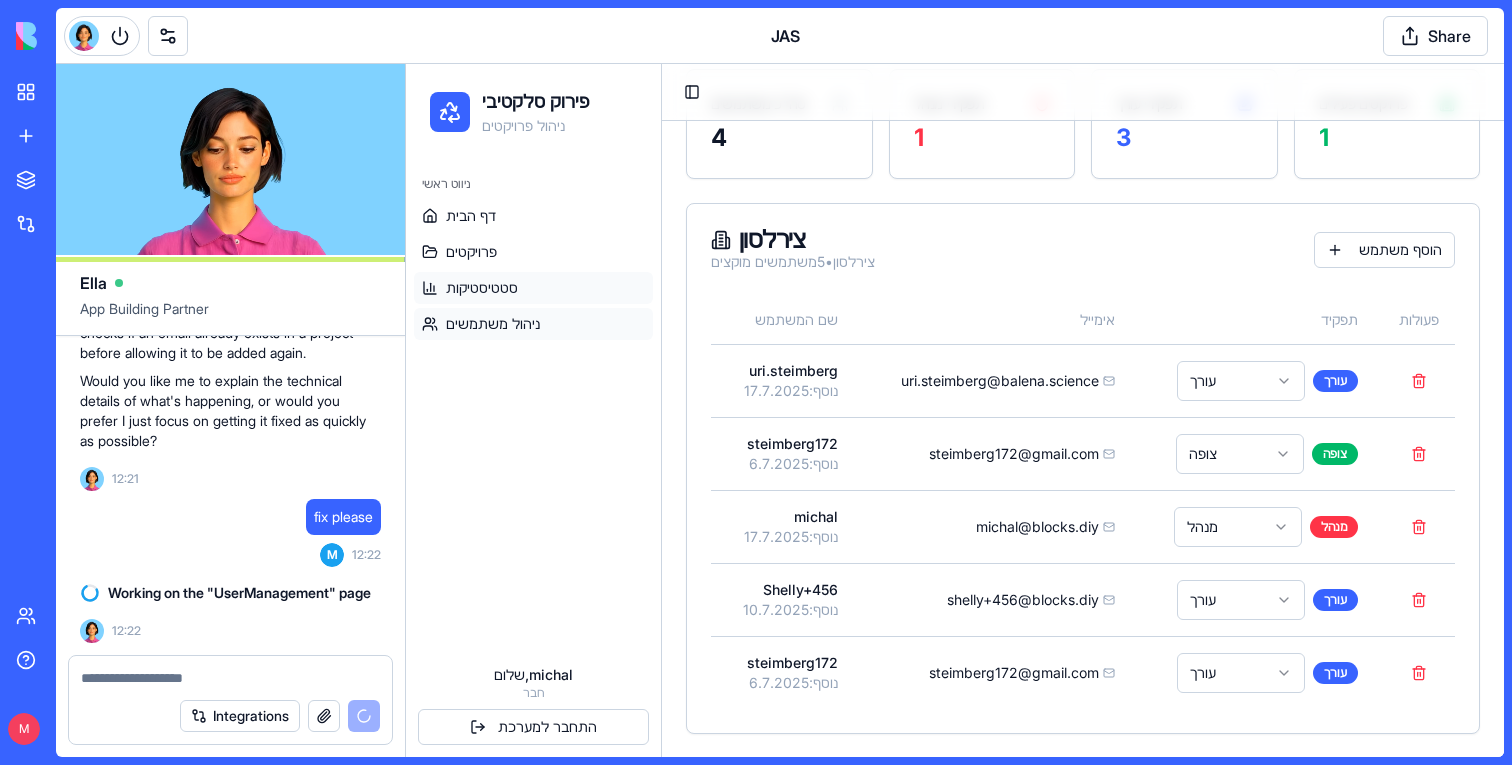 click on "סטטיסטיקות" at bounding box center [533, 288] 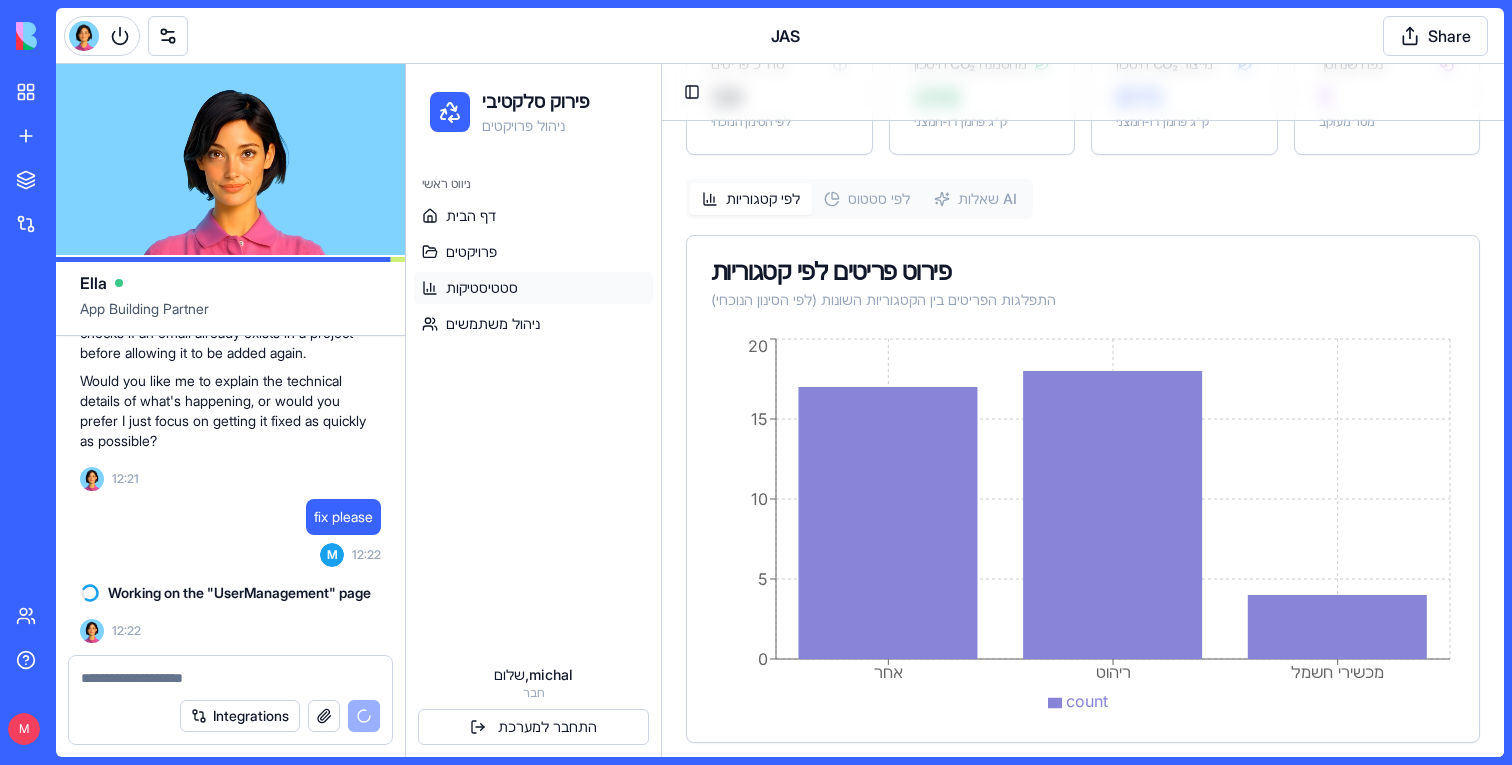 scroll, scrollTop: 0, scrollLeft: 0, axis: both 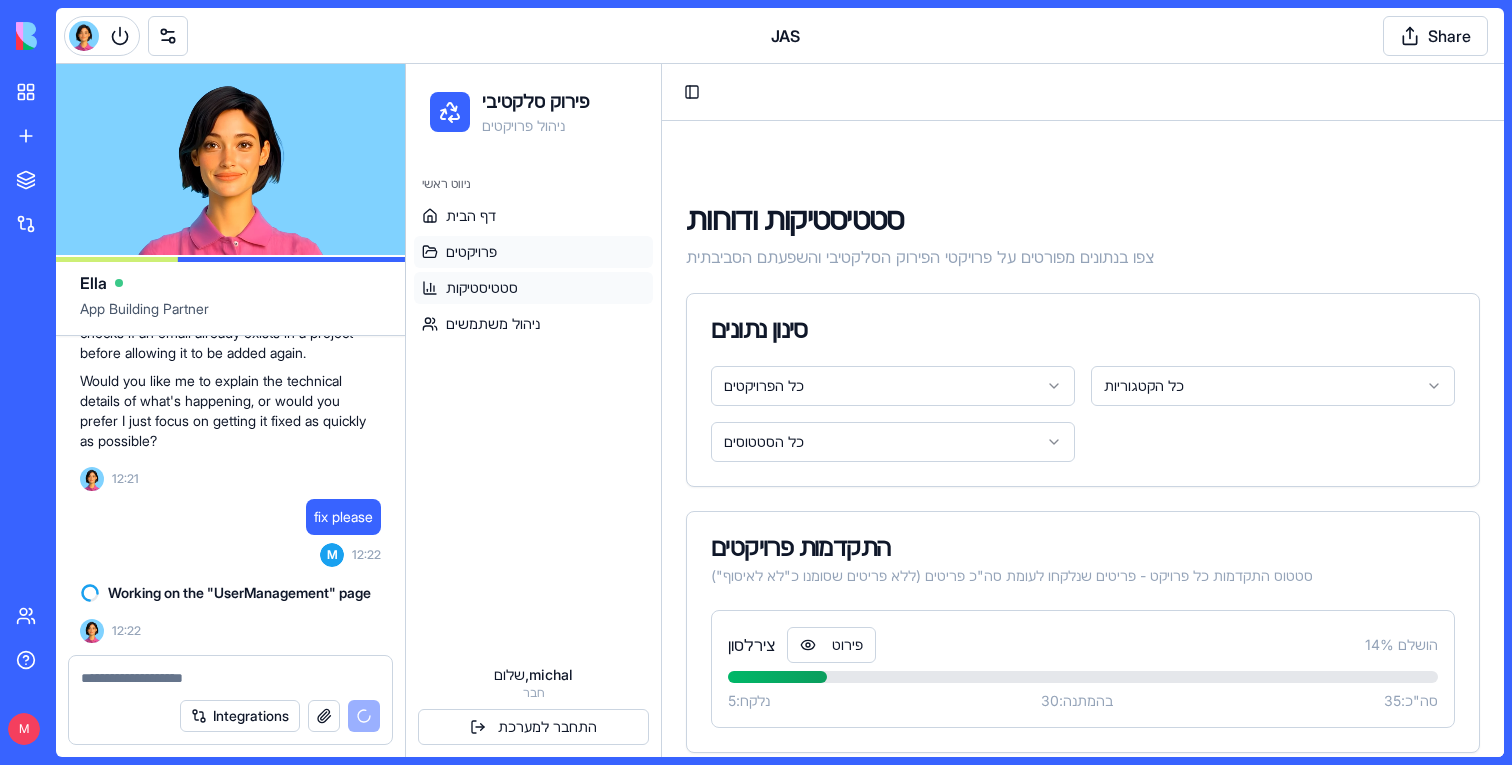 click on "פרויקטים" at bounding box center (471, 252) 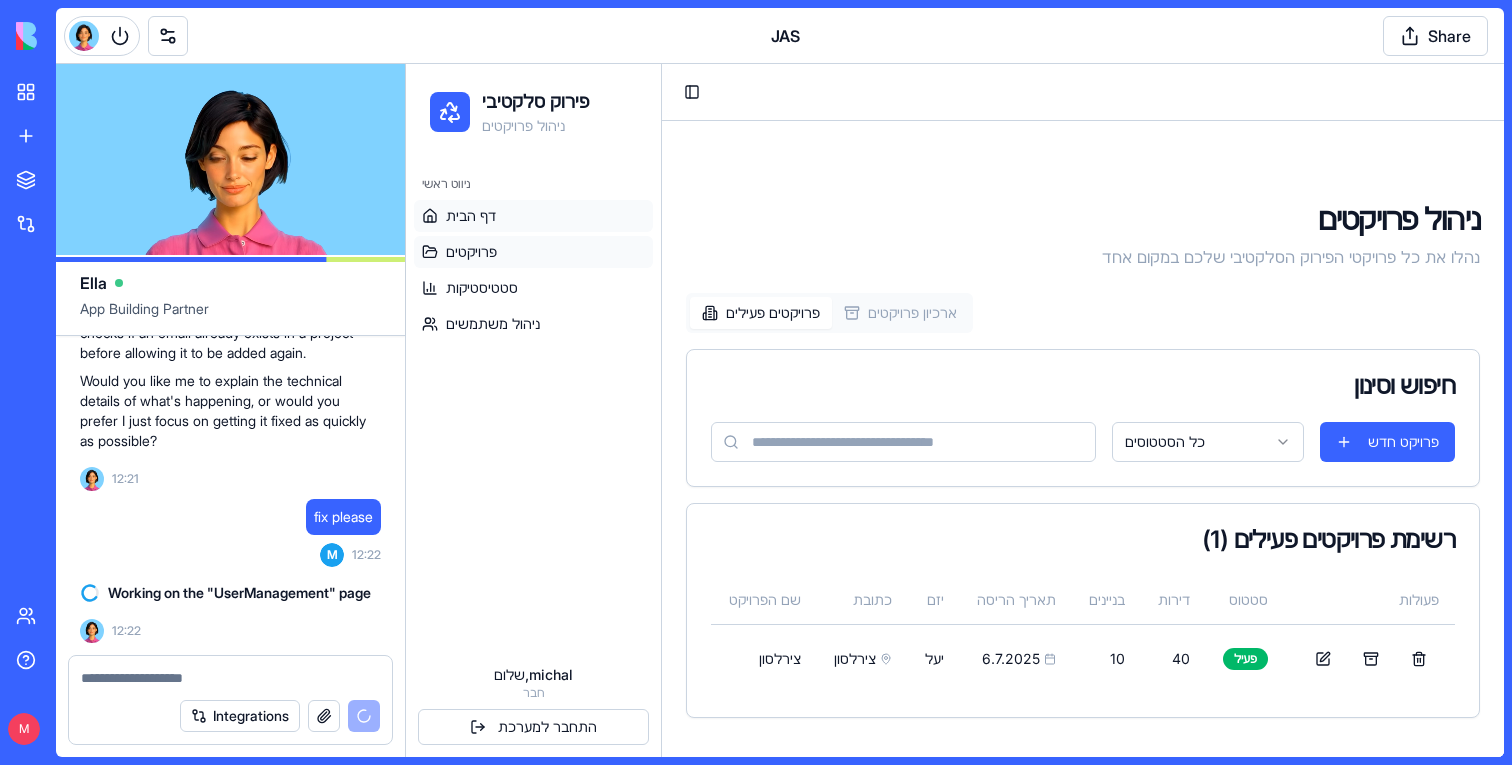 click on "דף הבית" at bounding box center [471, 216] 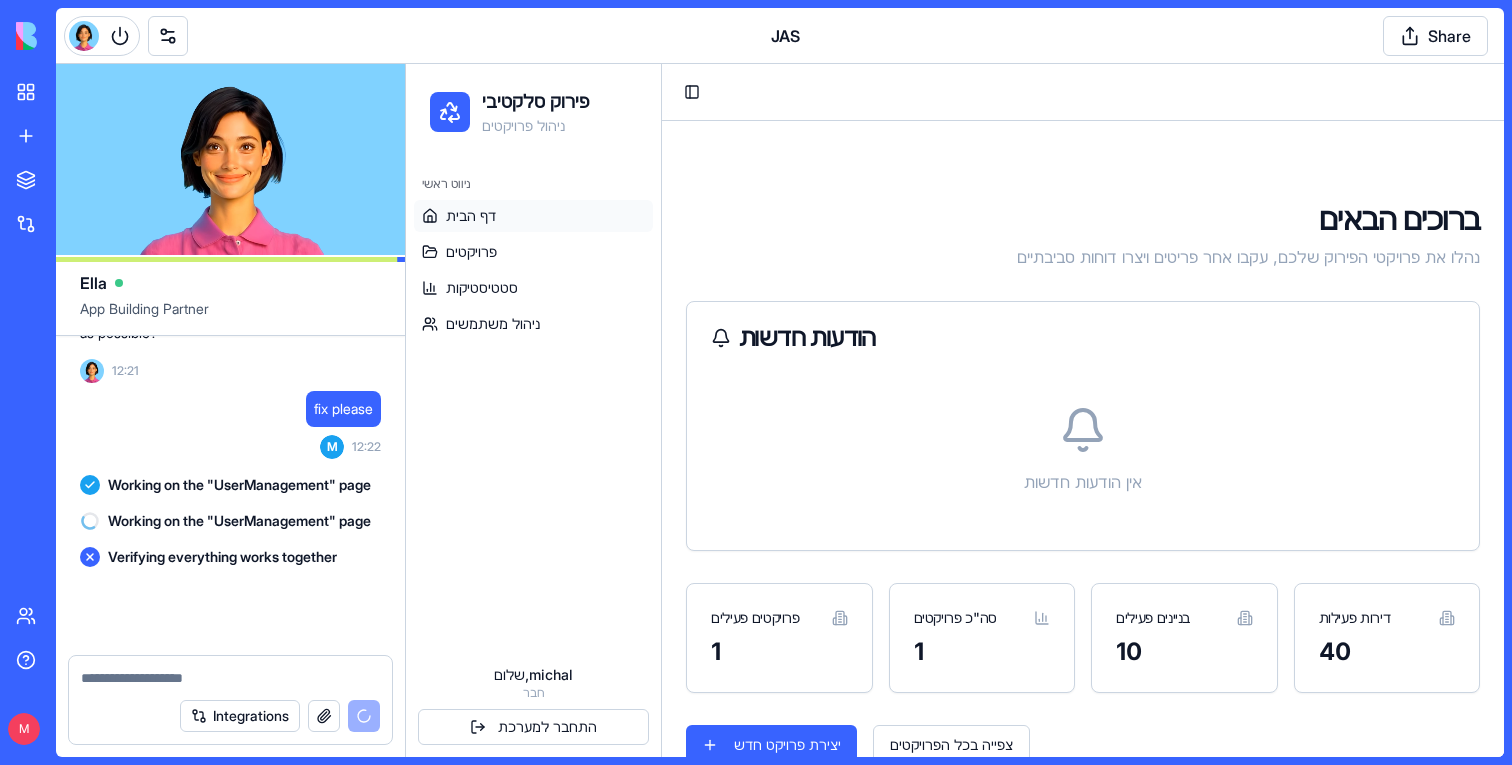 scroll, scrollTop: 77309, scrollLeft: 0, axis: vertical 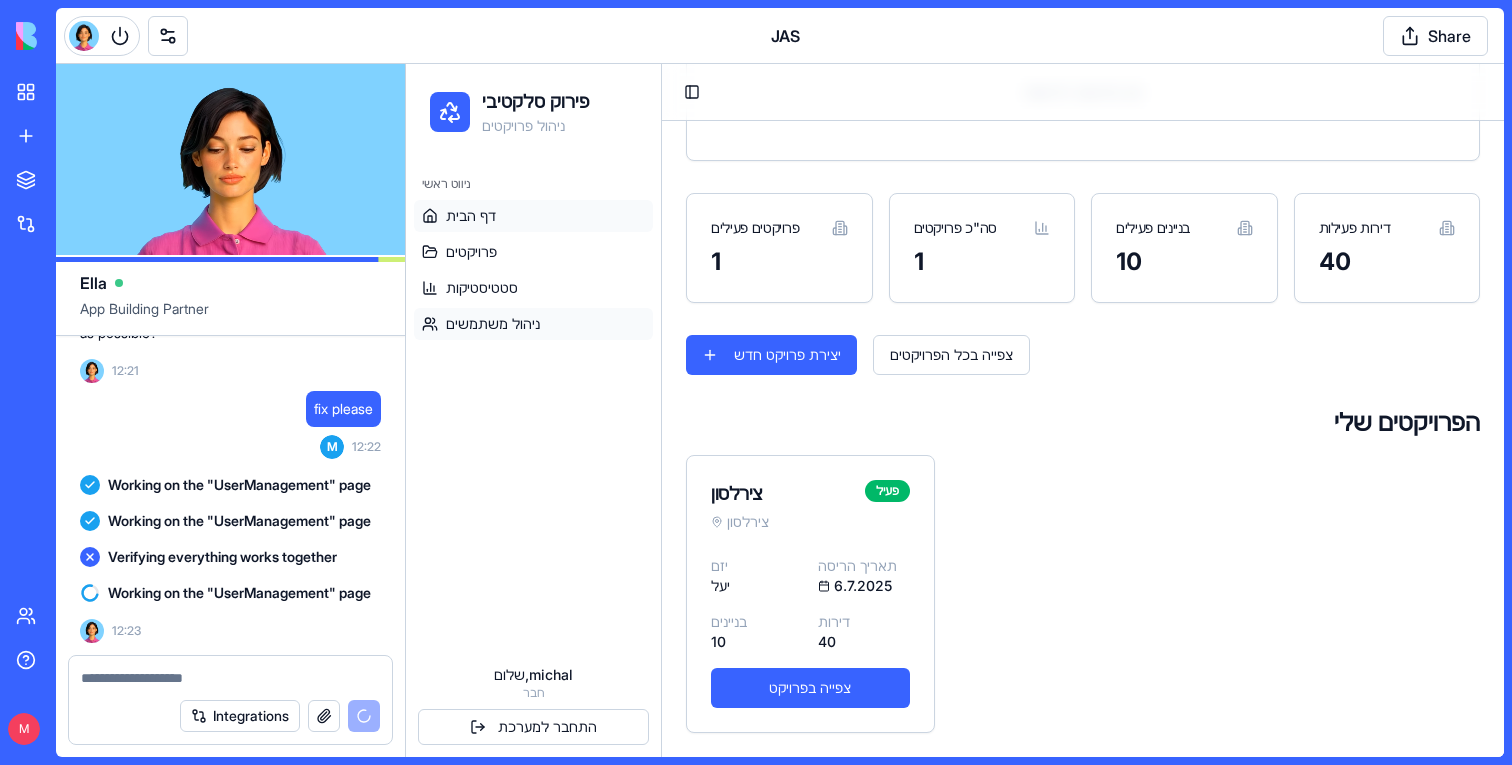click on "ניהול משתמשים" at bounding box center (533, 324) 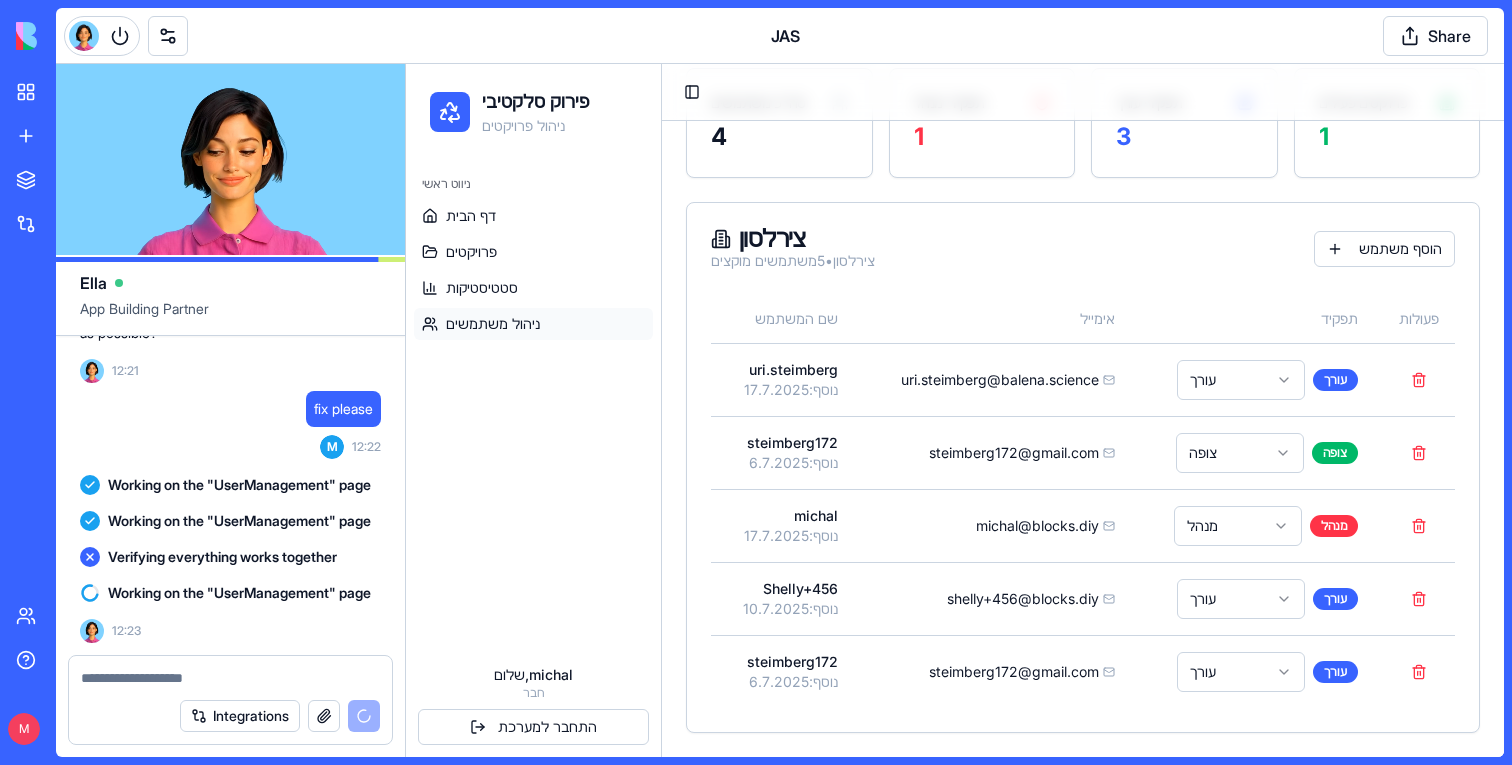 scroll, scrollTop: 224, scrollLeft: 0, axis: vertical 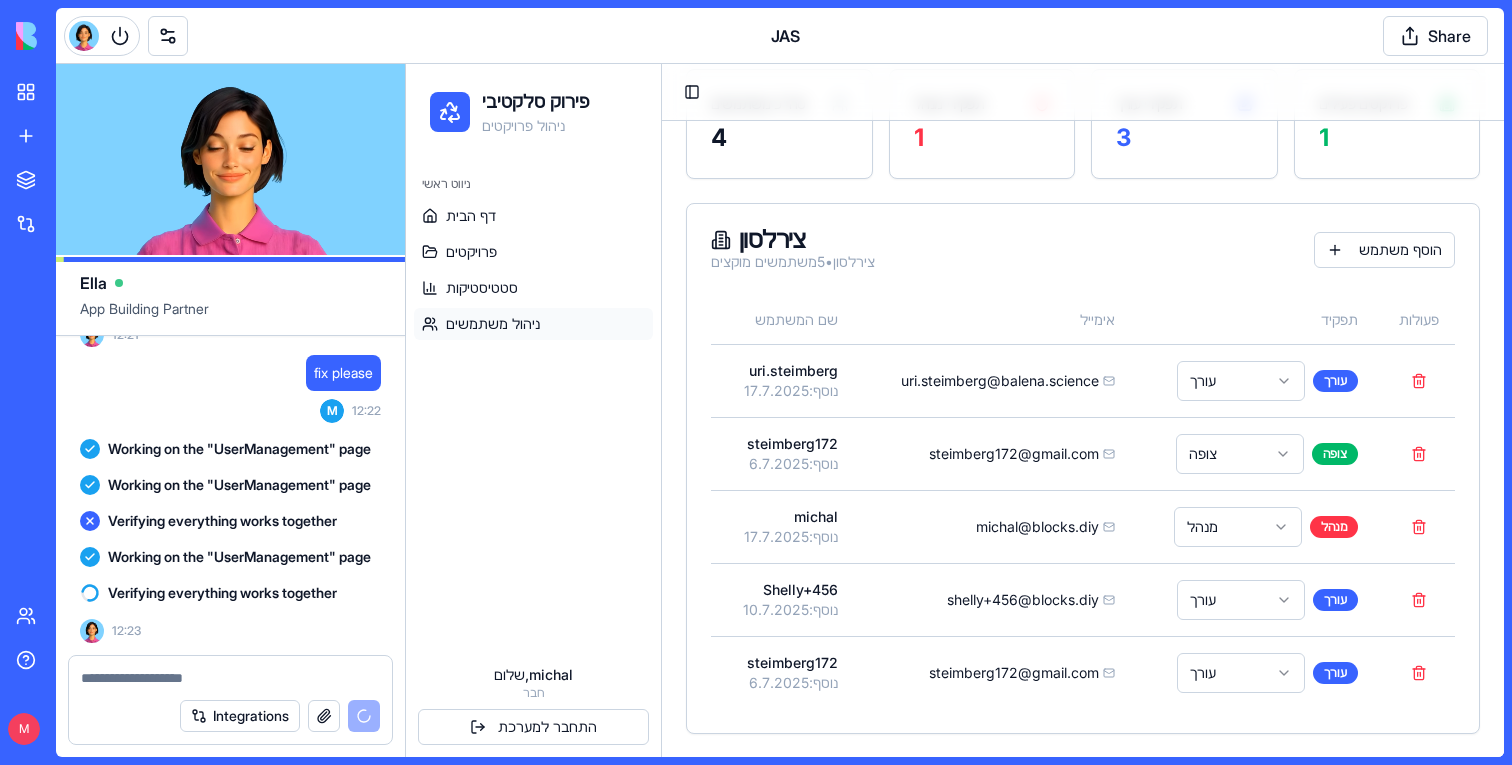 click on "ניווט ראשי דף הבית פרויקטים סטטיסטיקות ניהול משתמשים" at bounding box center [533, 406] 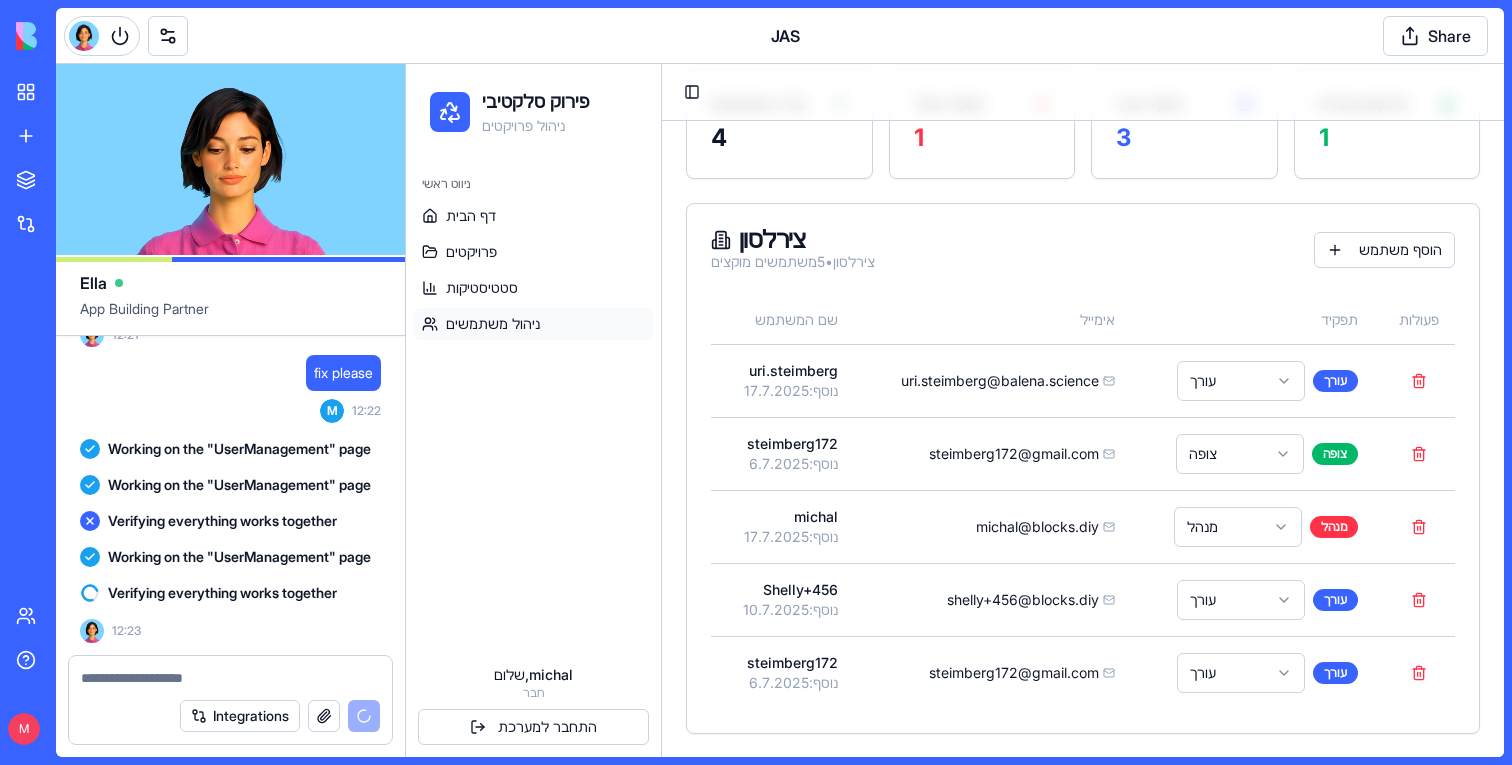 click on "ניווט ראשי דף הבית פרויקטים סטטיסטיקות ניהול משתמשים" at bounding box center [533, 406] 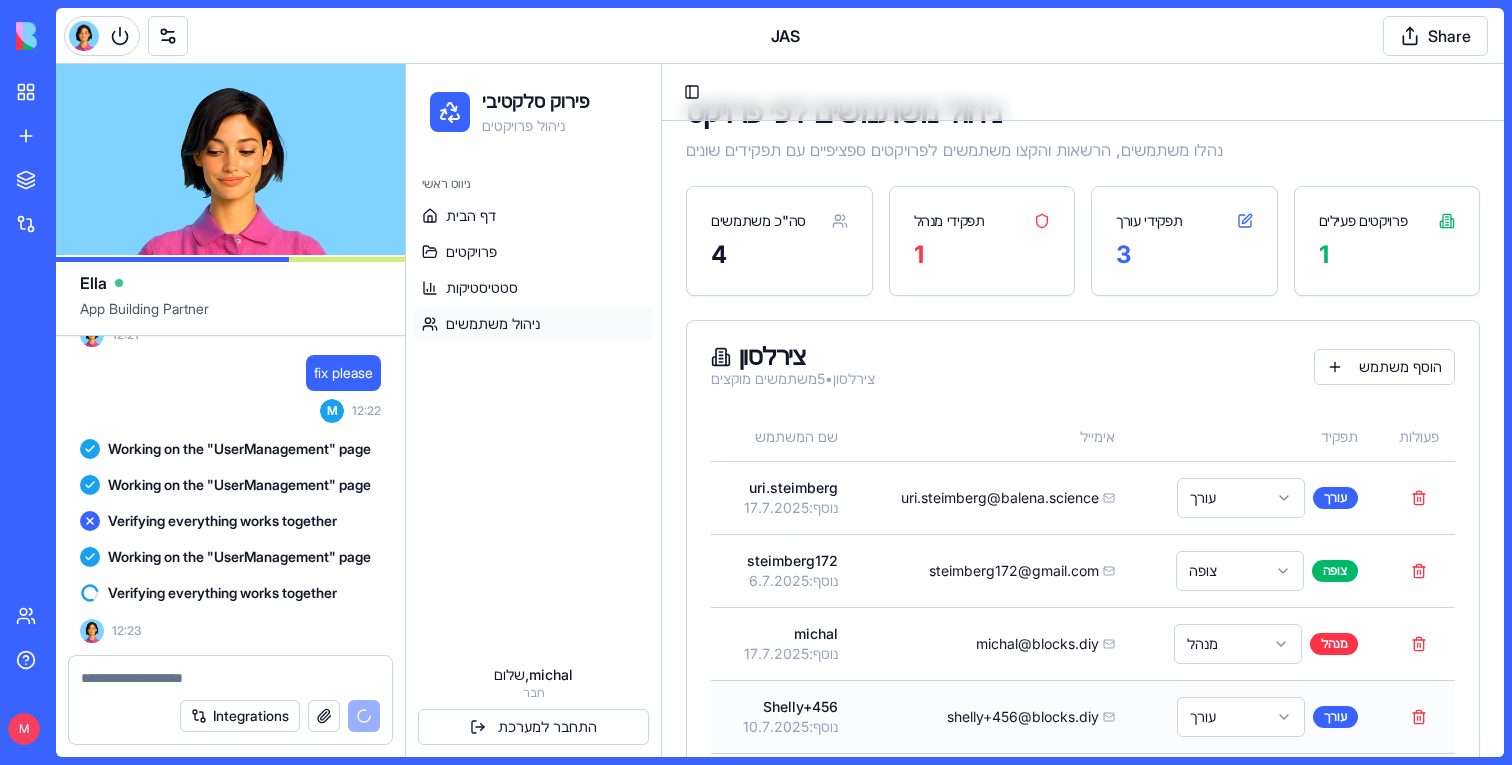 scroll, scrollTop: 224, scrollLeft: 0, axis: vertical 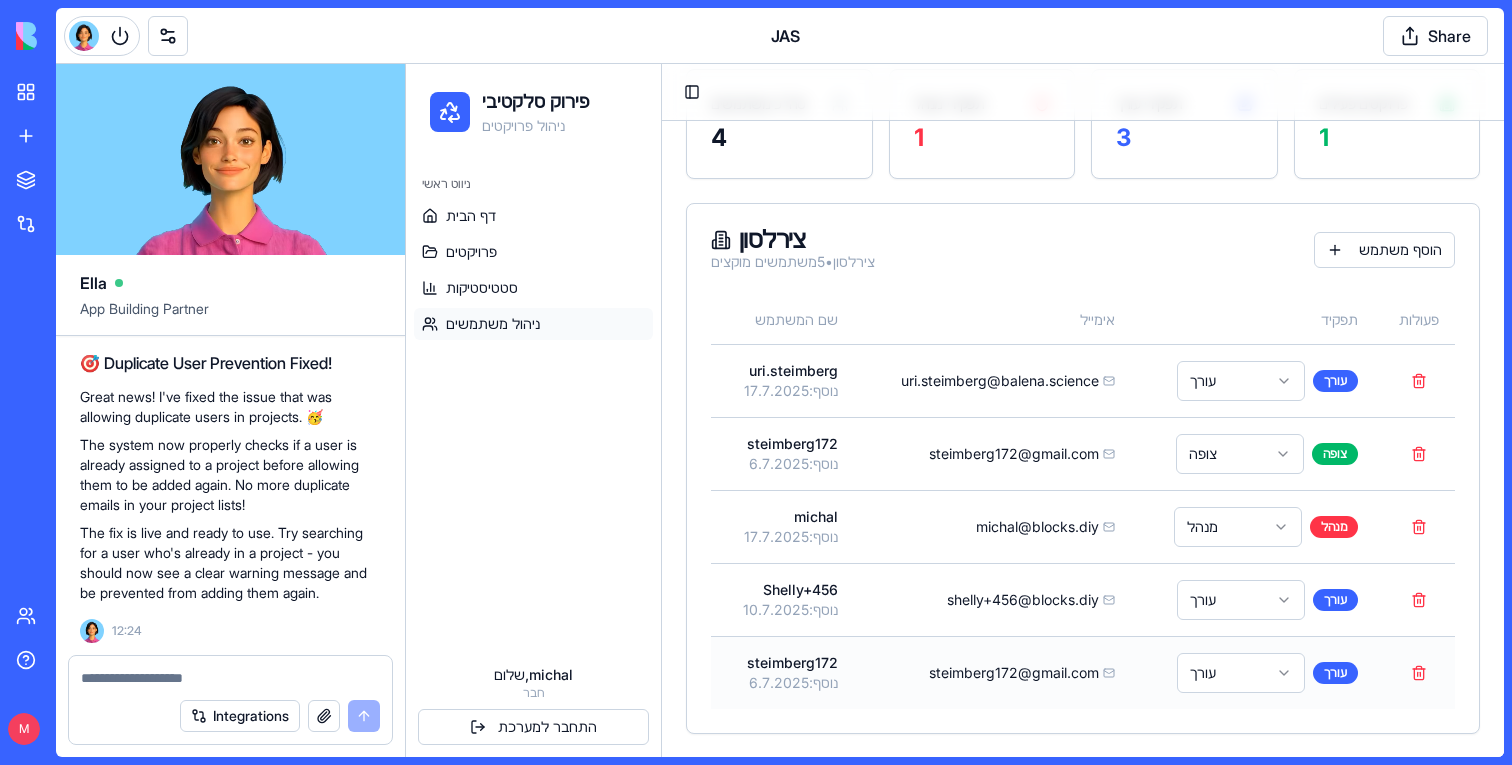 click on "steimberg172@gmail.com" at bounding box center [992, 672] 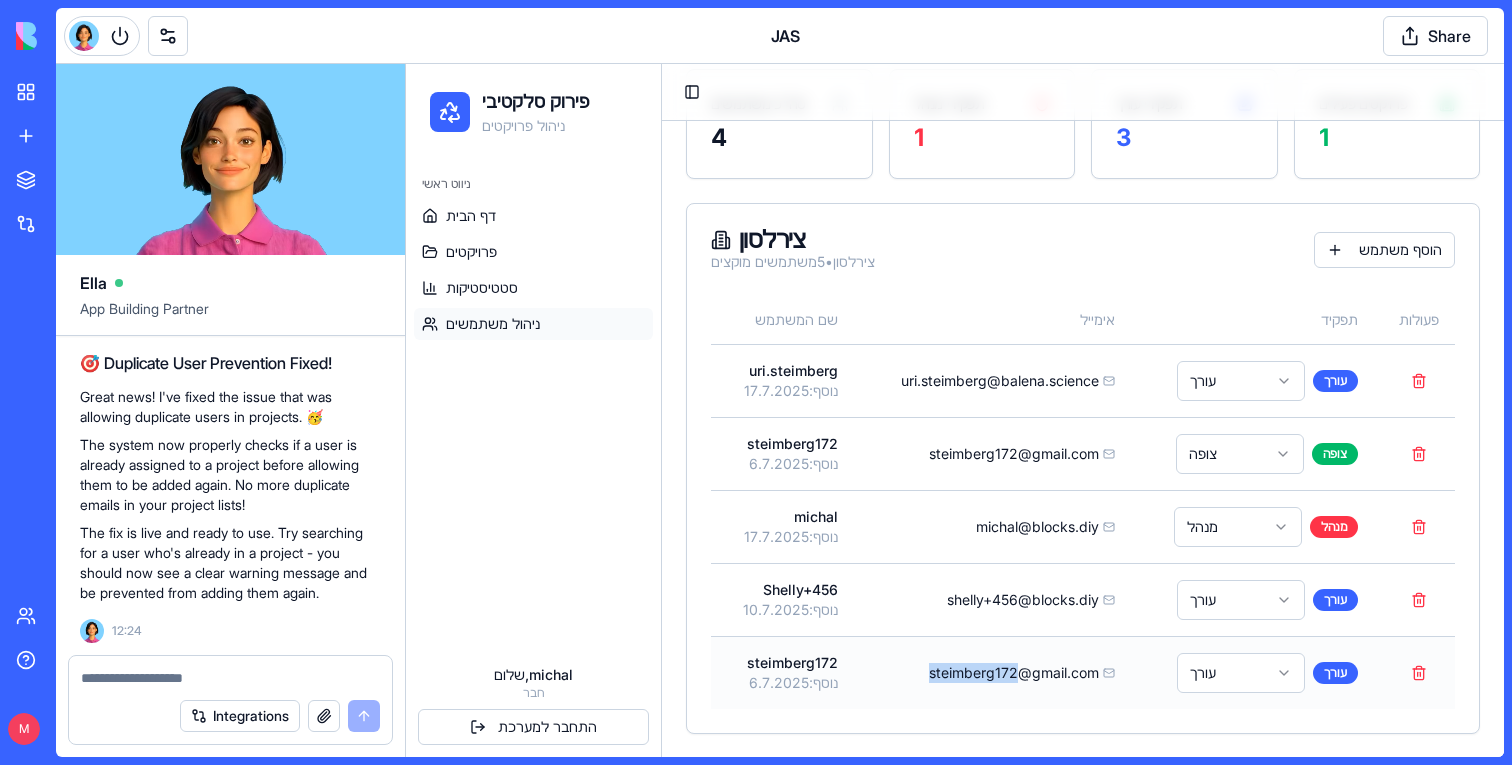 click on "steimberg172@gmail.com" at bounding box center [1014, 673] 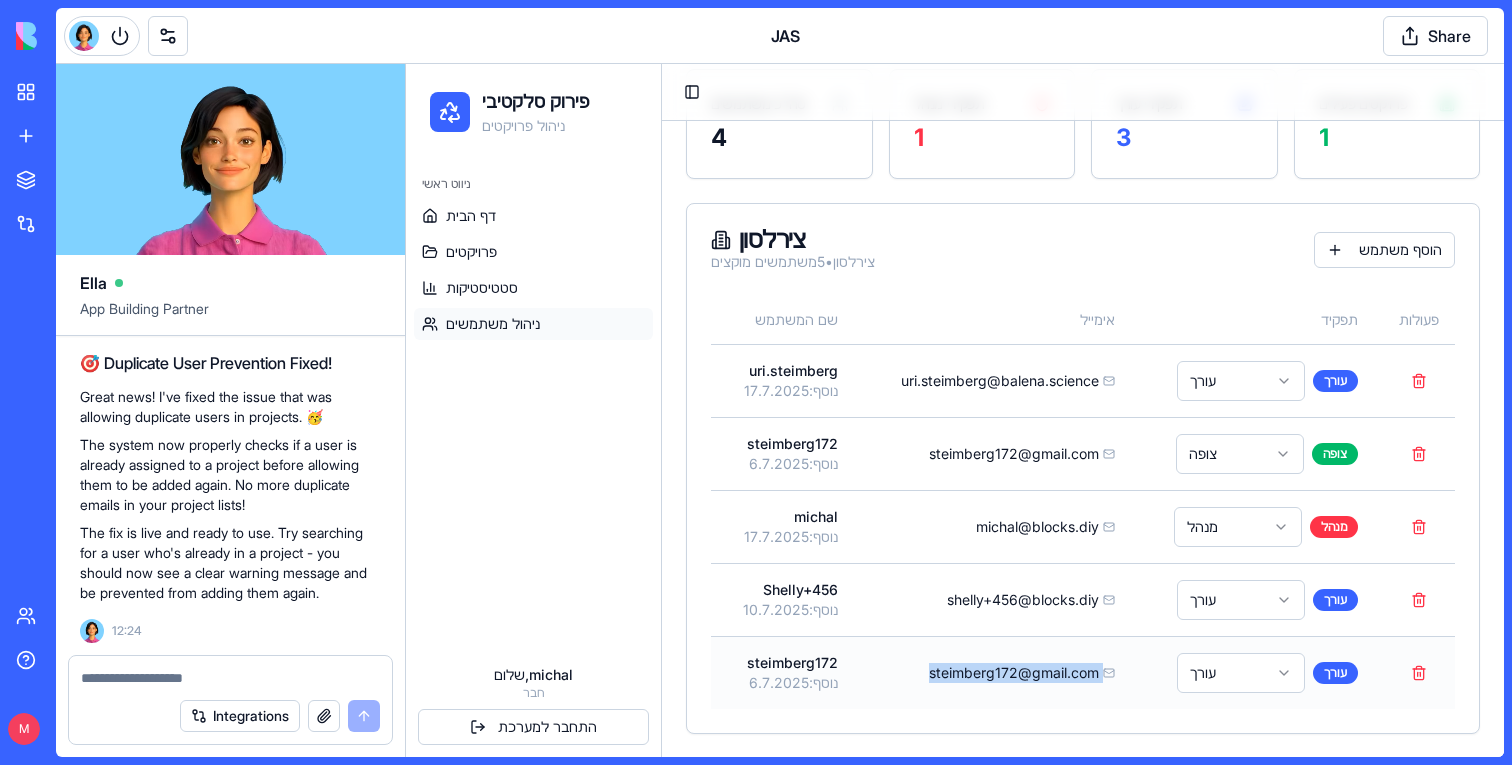 click on "steimberg172@gmail.com" at bounding box center (1014, 673) 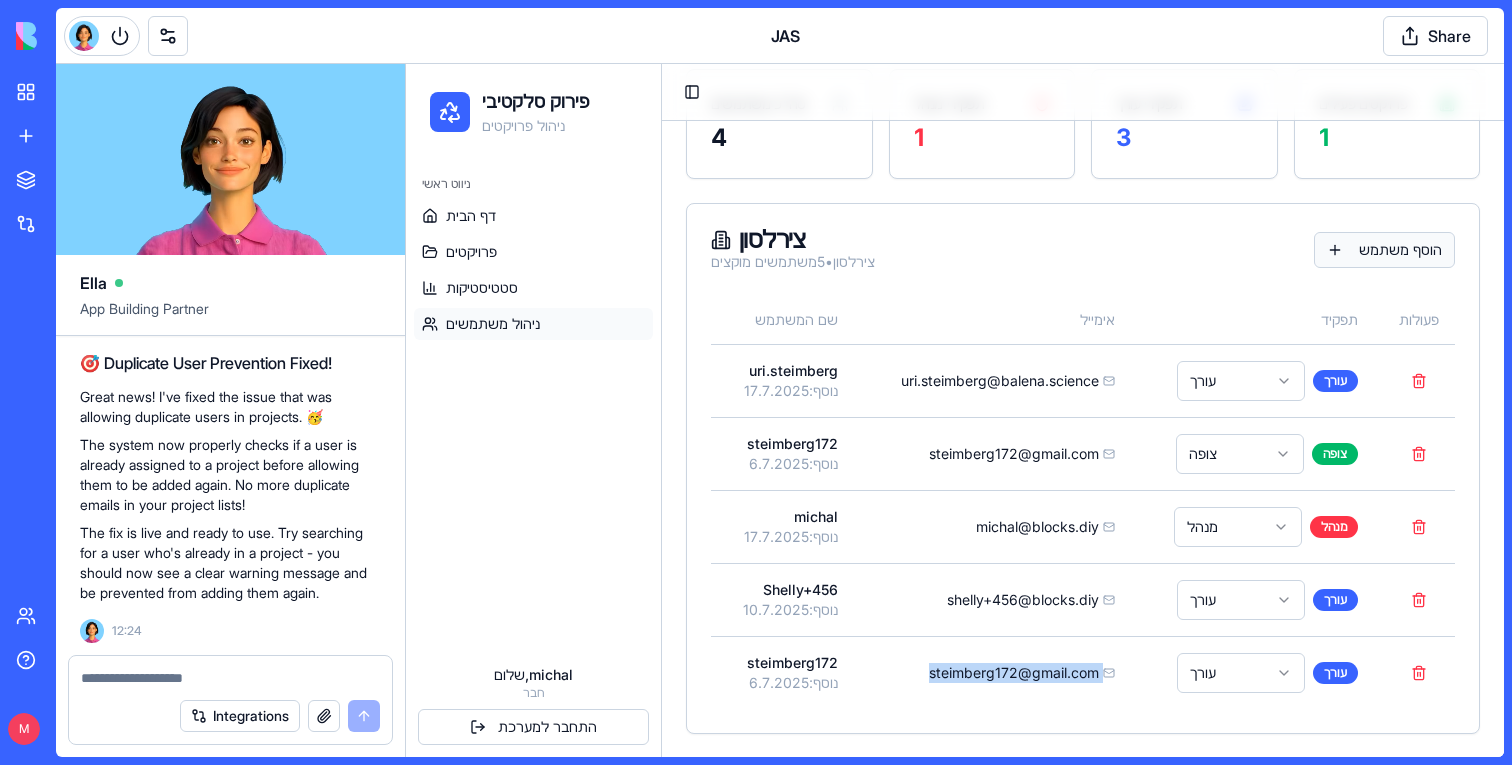 click on "הוסף משתמש" at bounding box center (1384, 250) 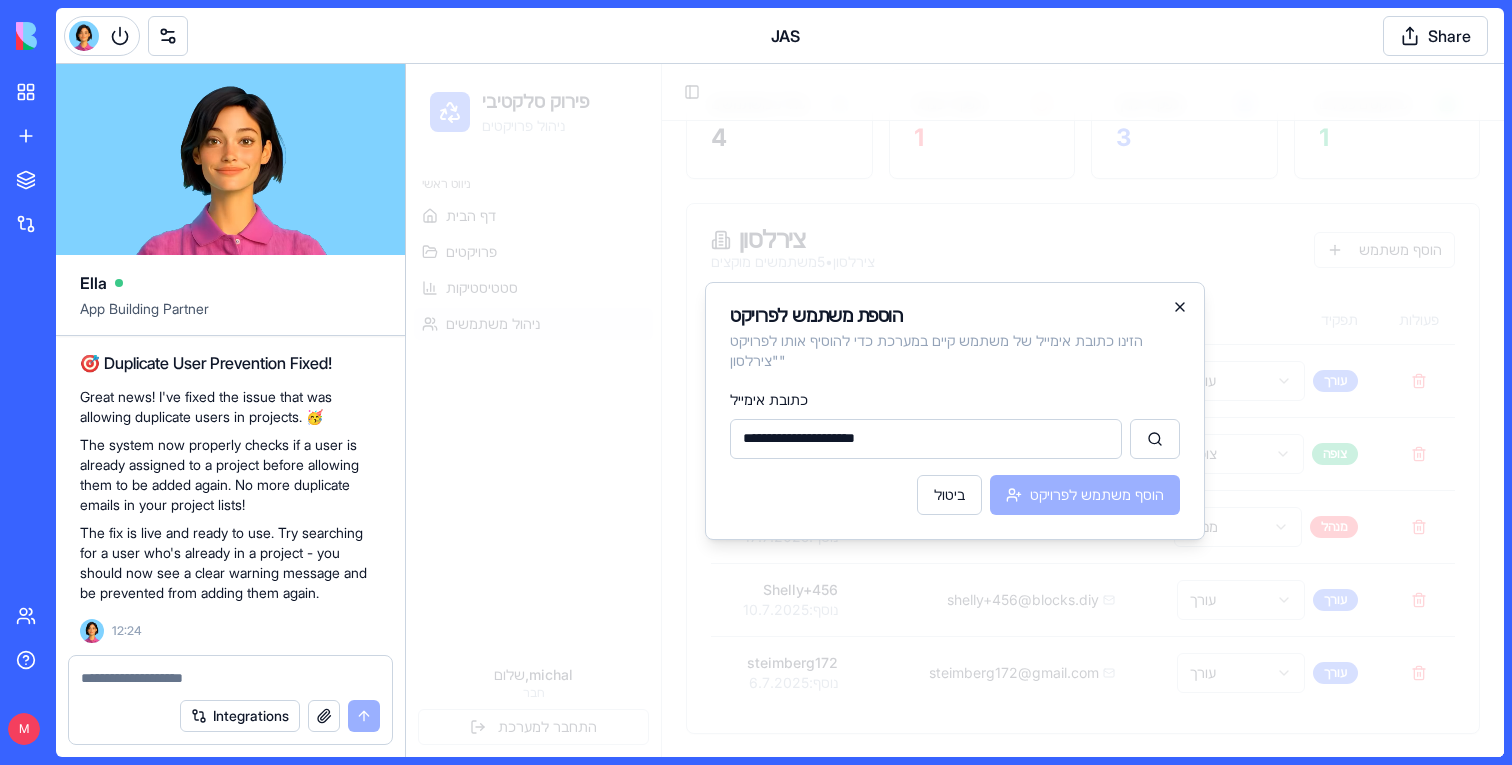 type on "**********" 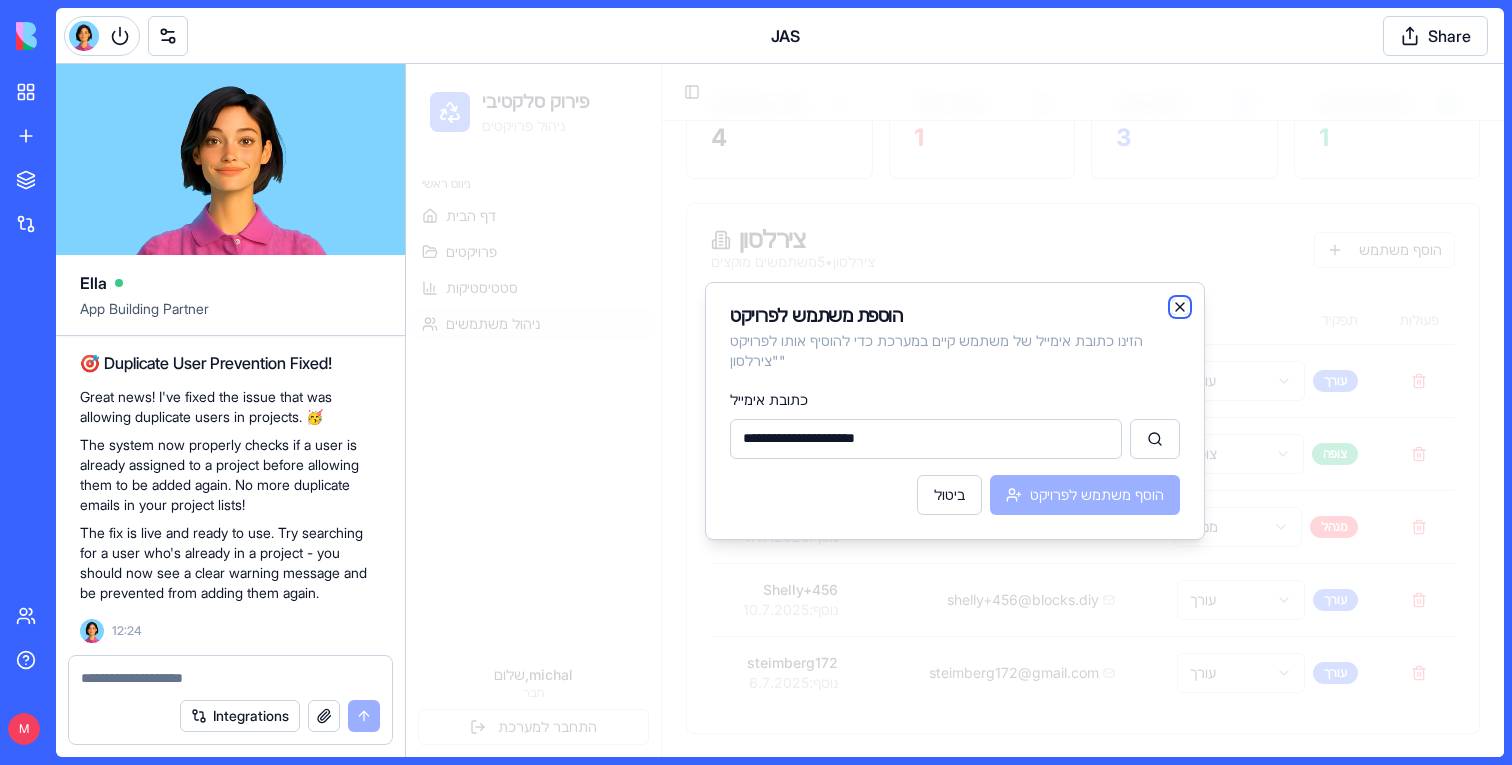 click 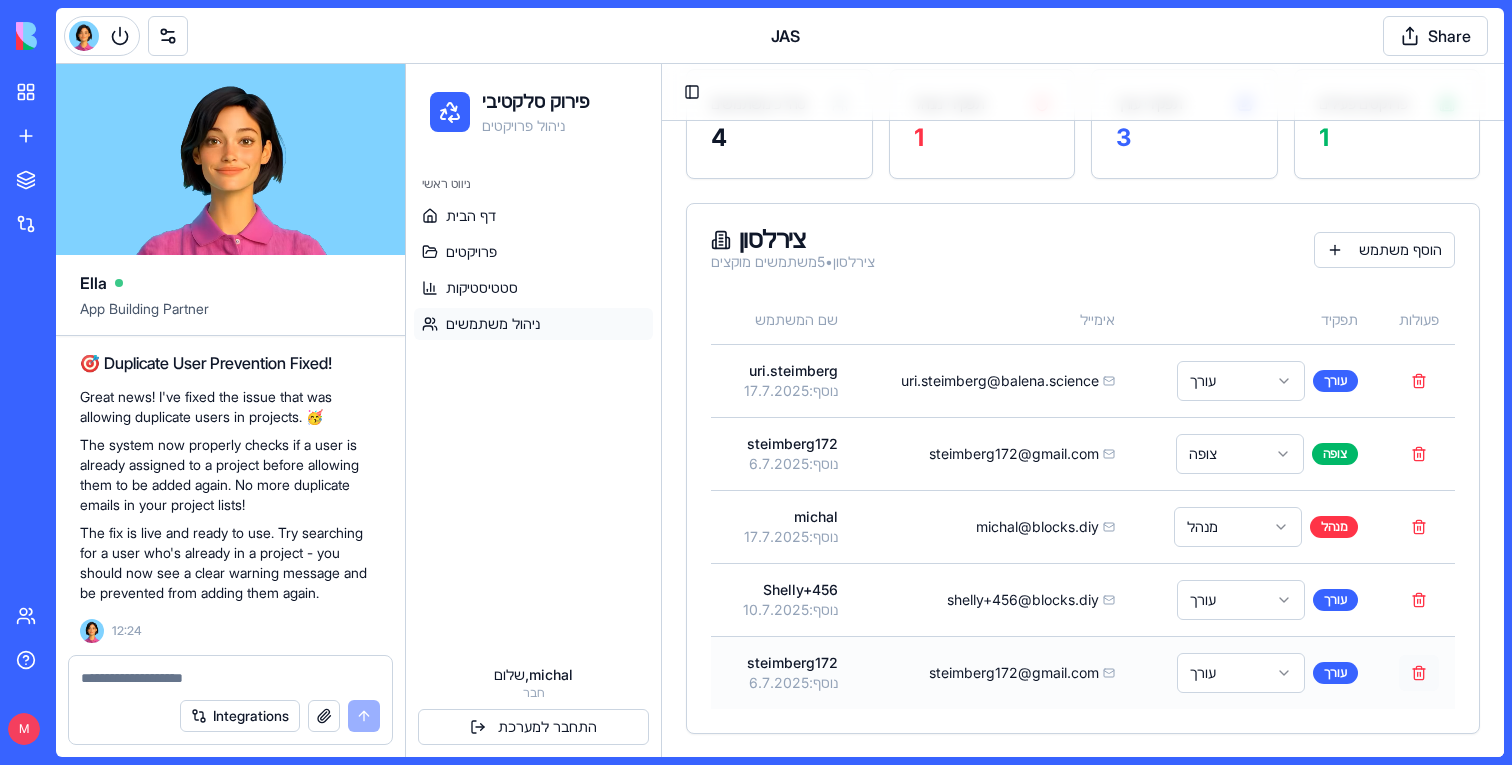 click at bounding box center (1419, 673) 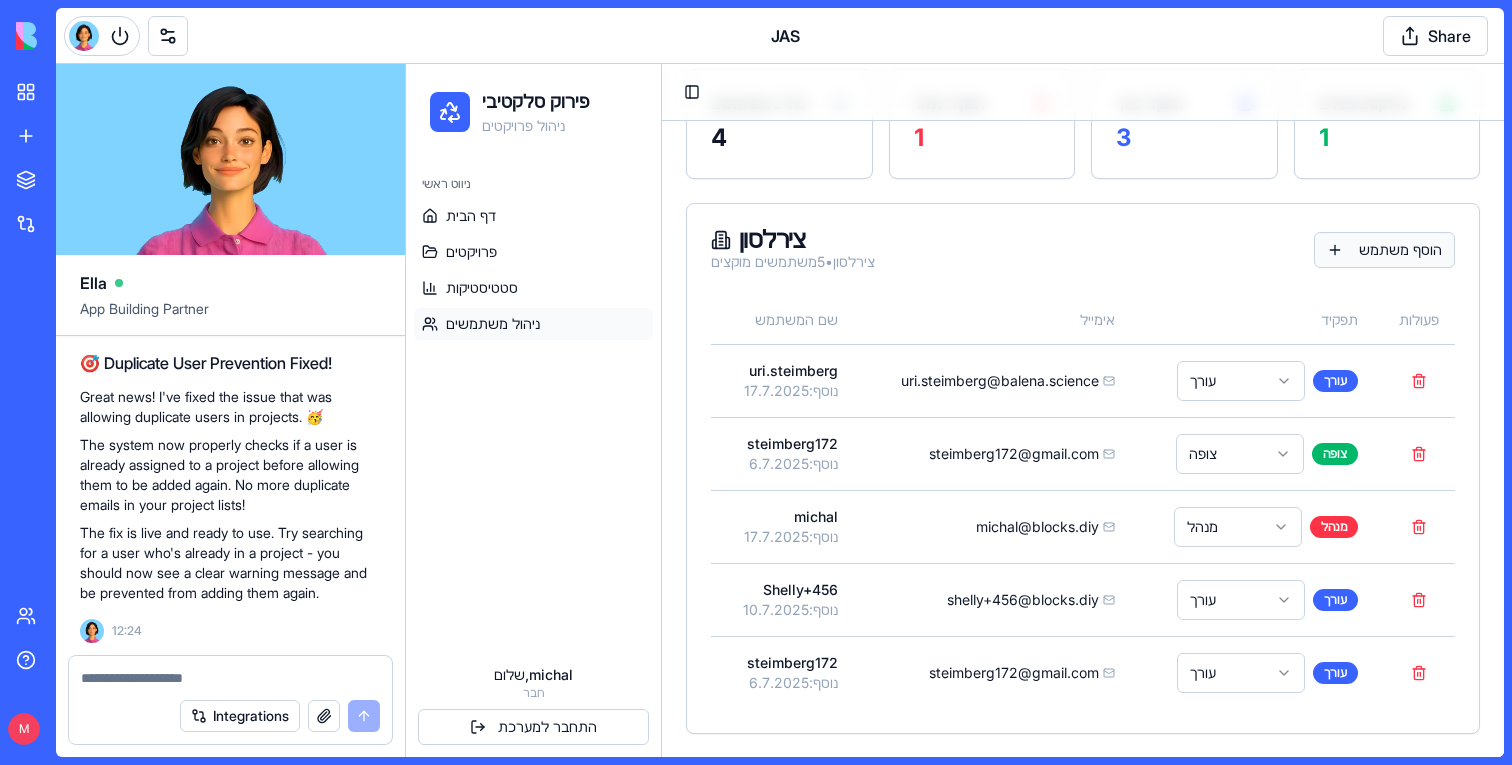 click on "הוסף משתמש" at bounding box center (1384, 250) 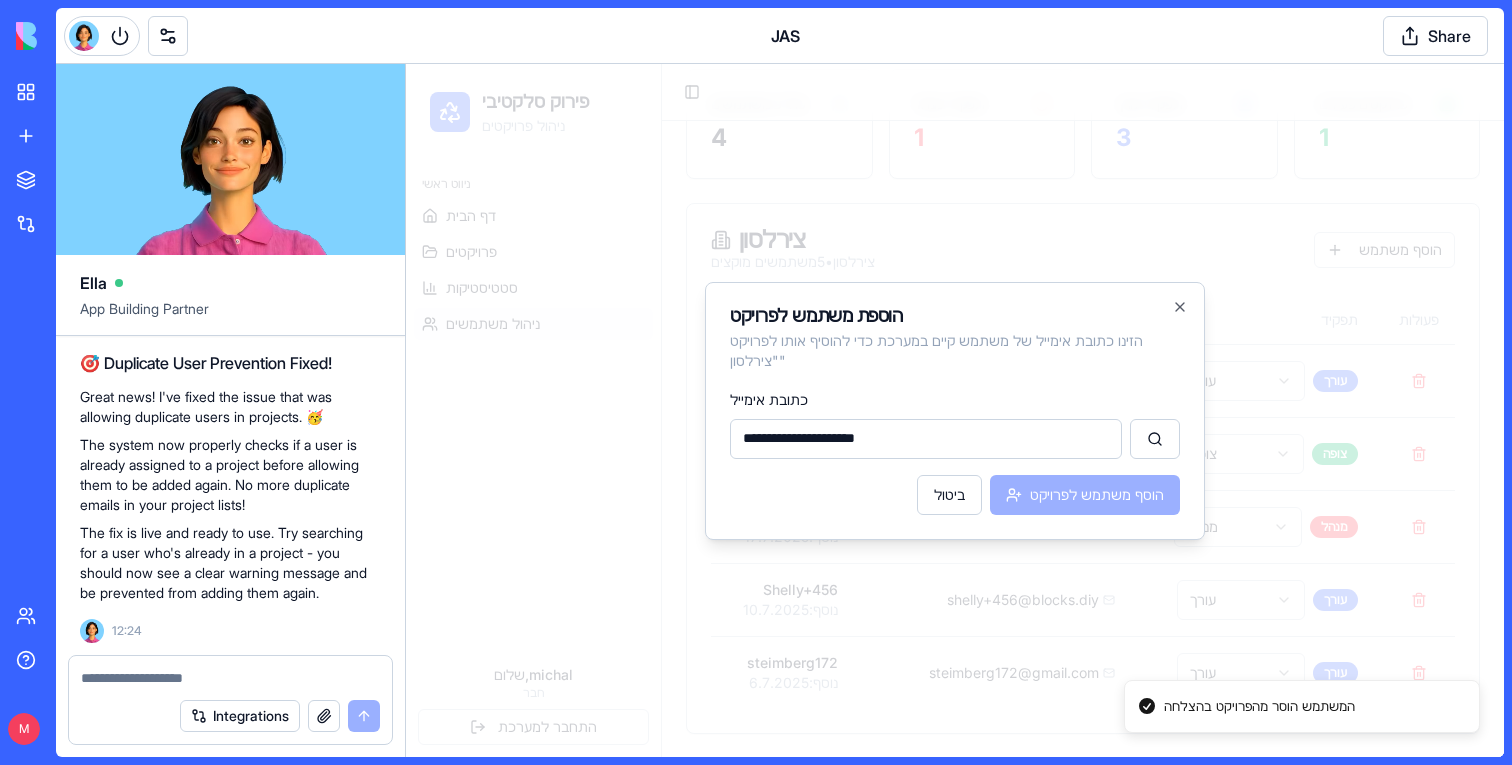 scroll, scrollTop: 151, scrollLeft: 0, axis: vertical 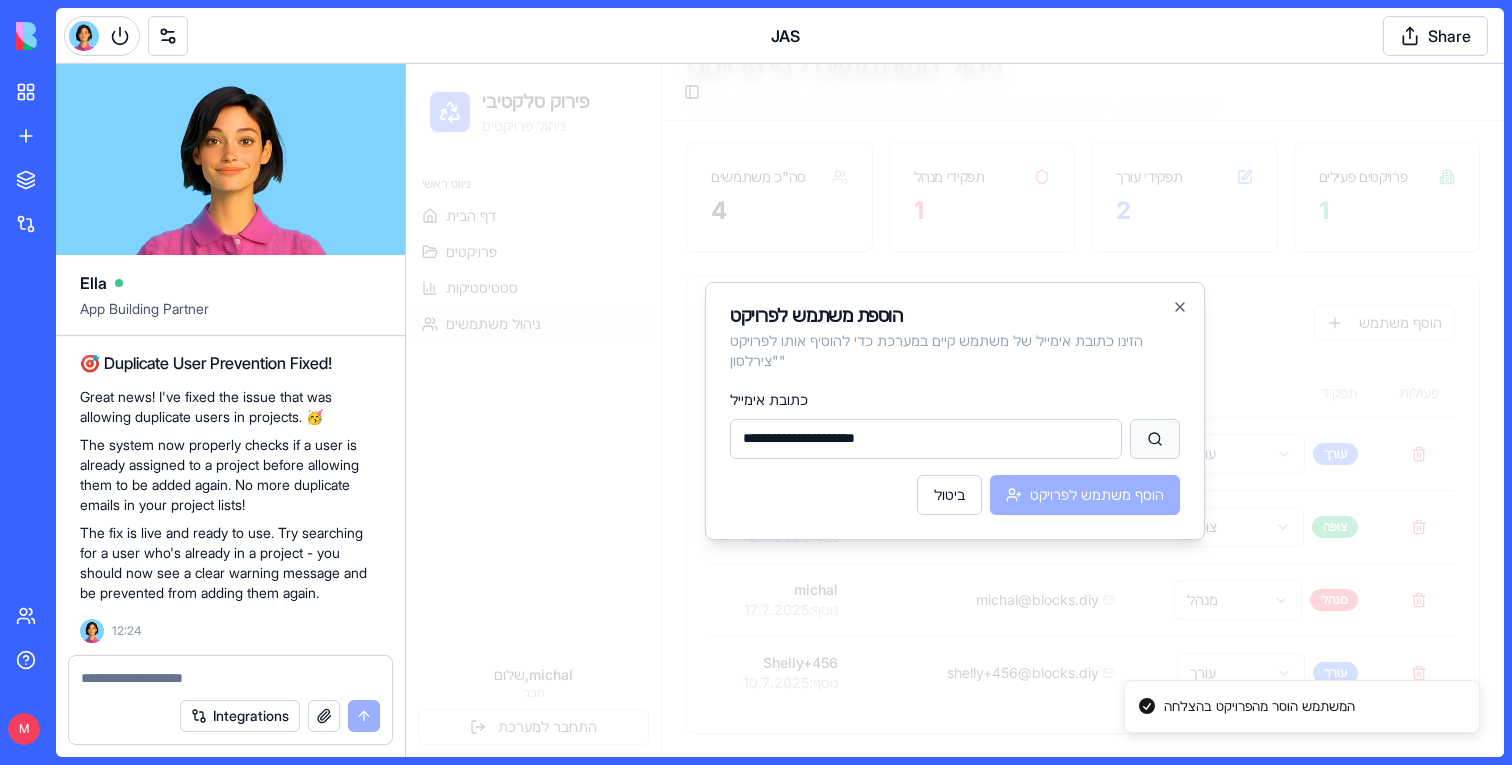 type on "**********" 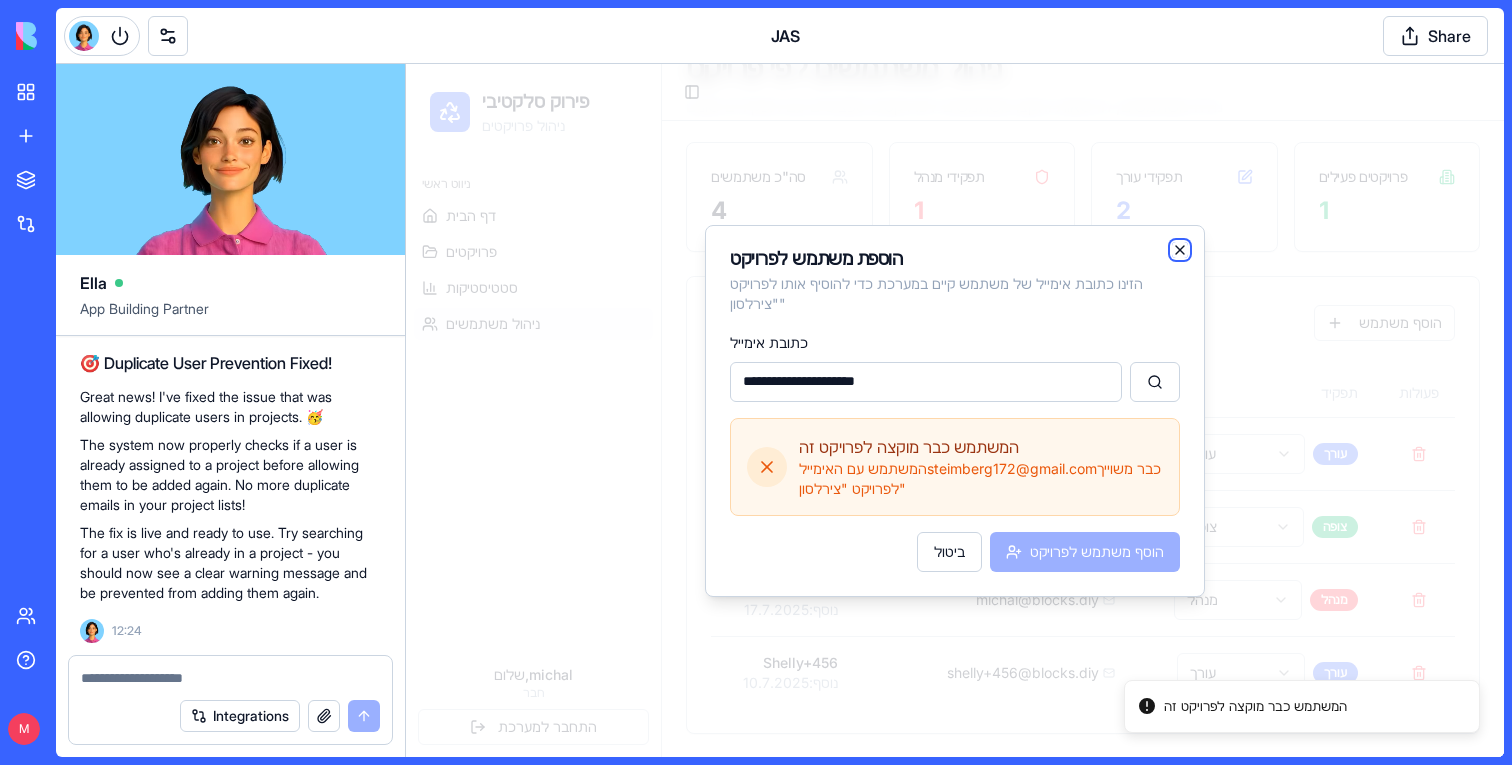 click 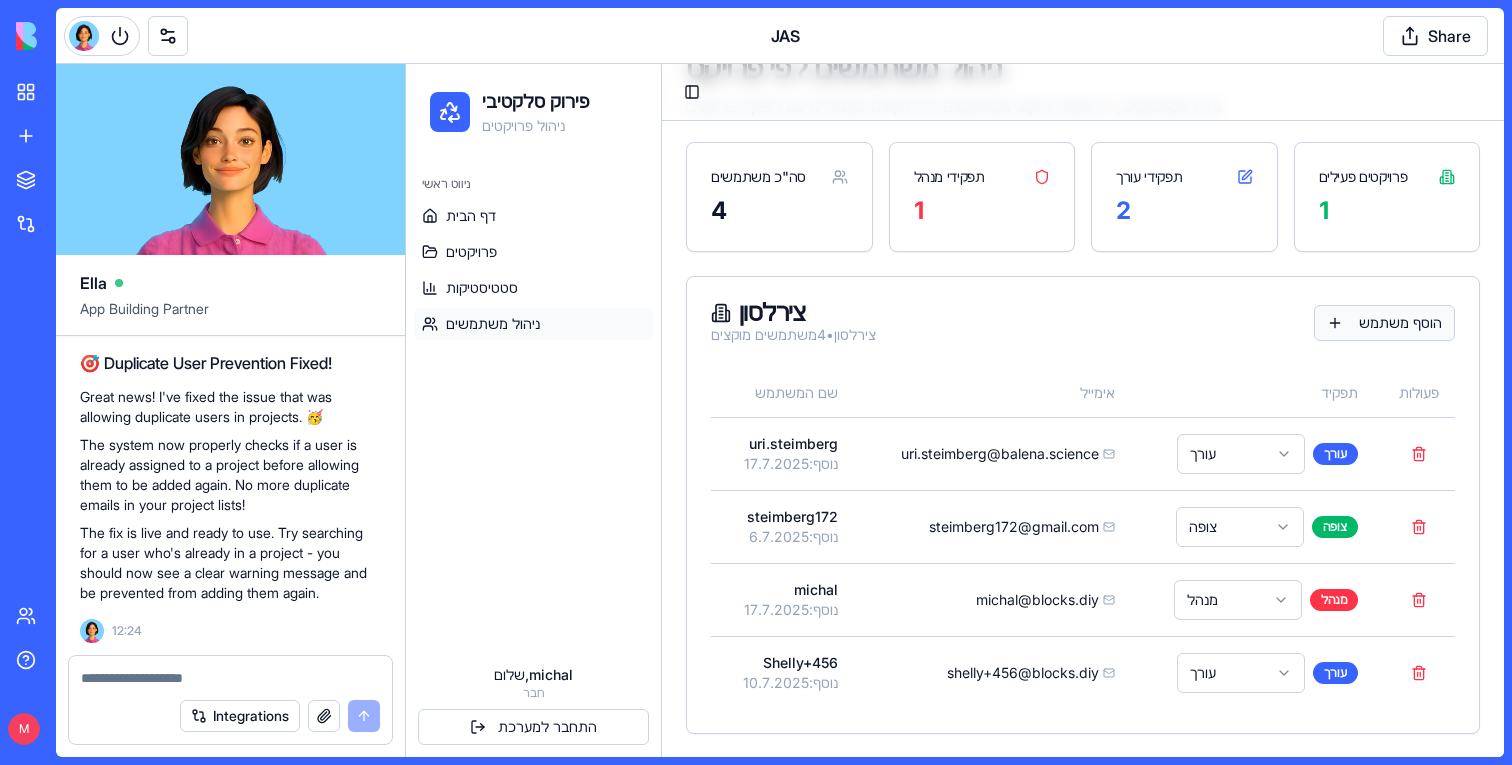 click on "הוסף משתמש" at bounding box center [1384, 323] 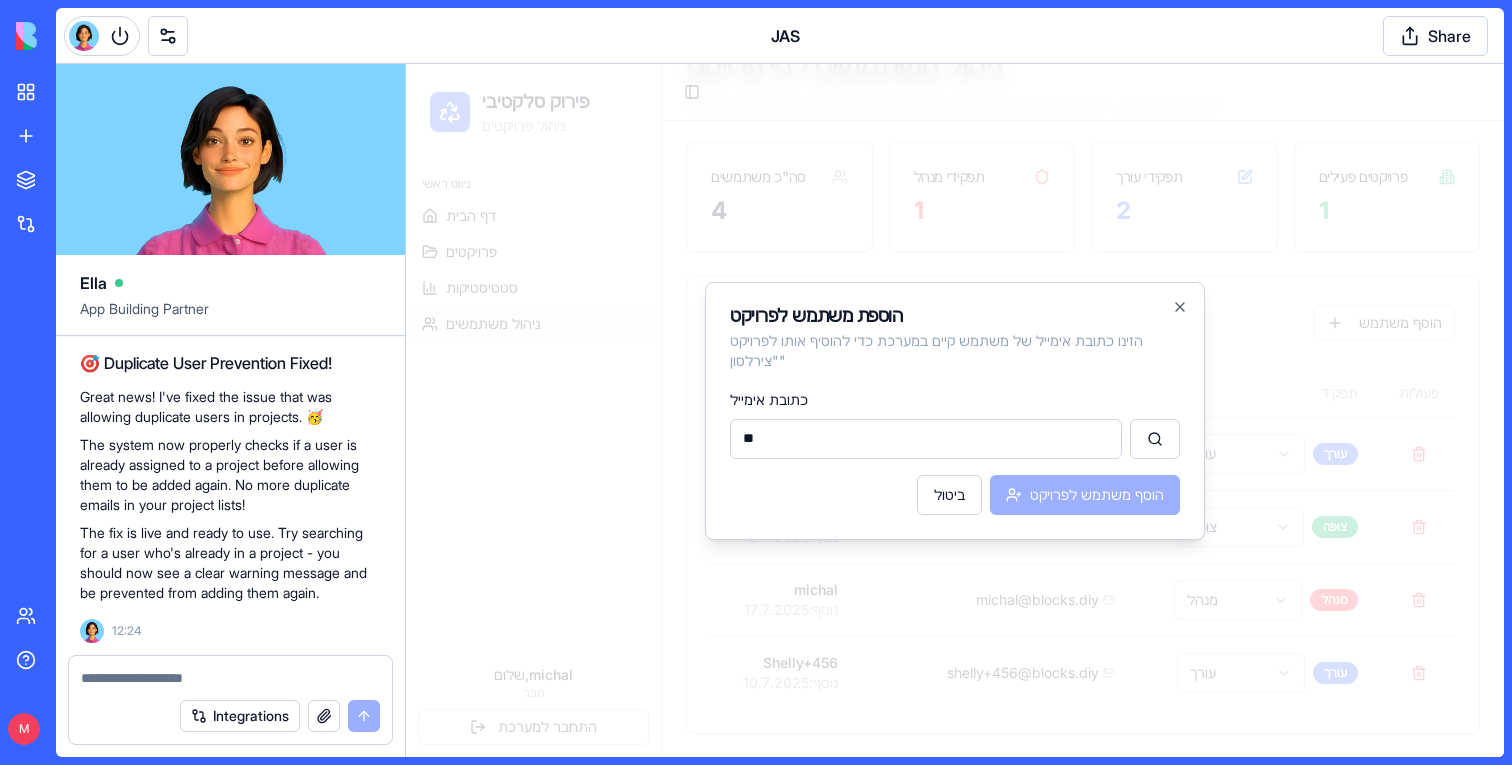 type on "*" 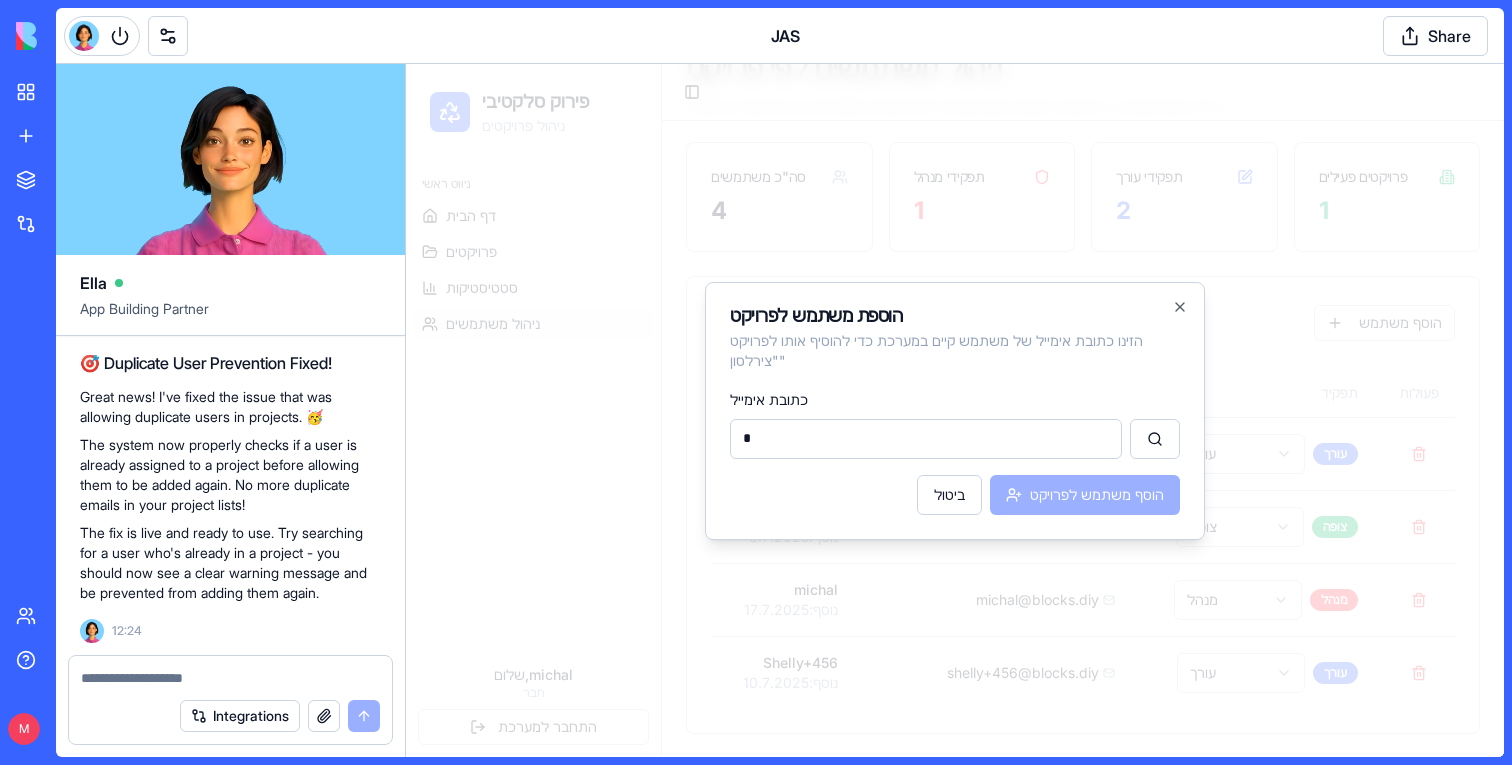 type 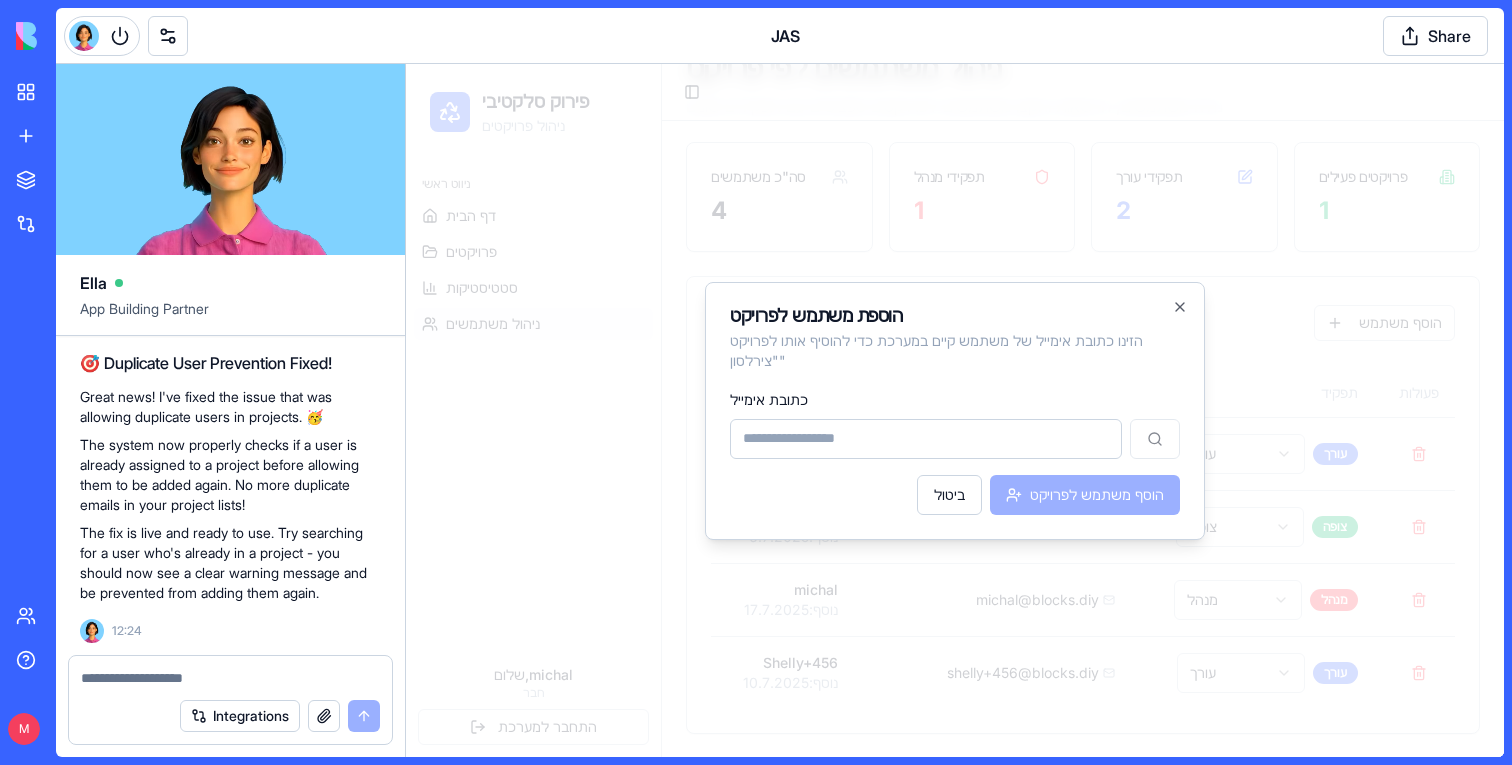 click at bounding box center (230, 678) 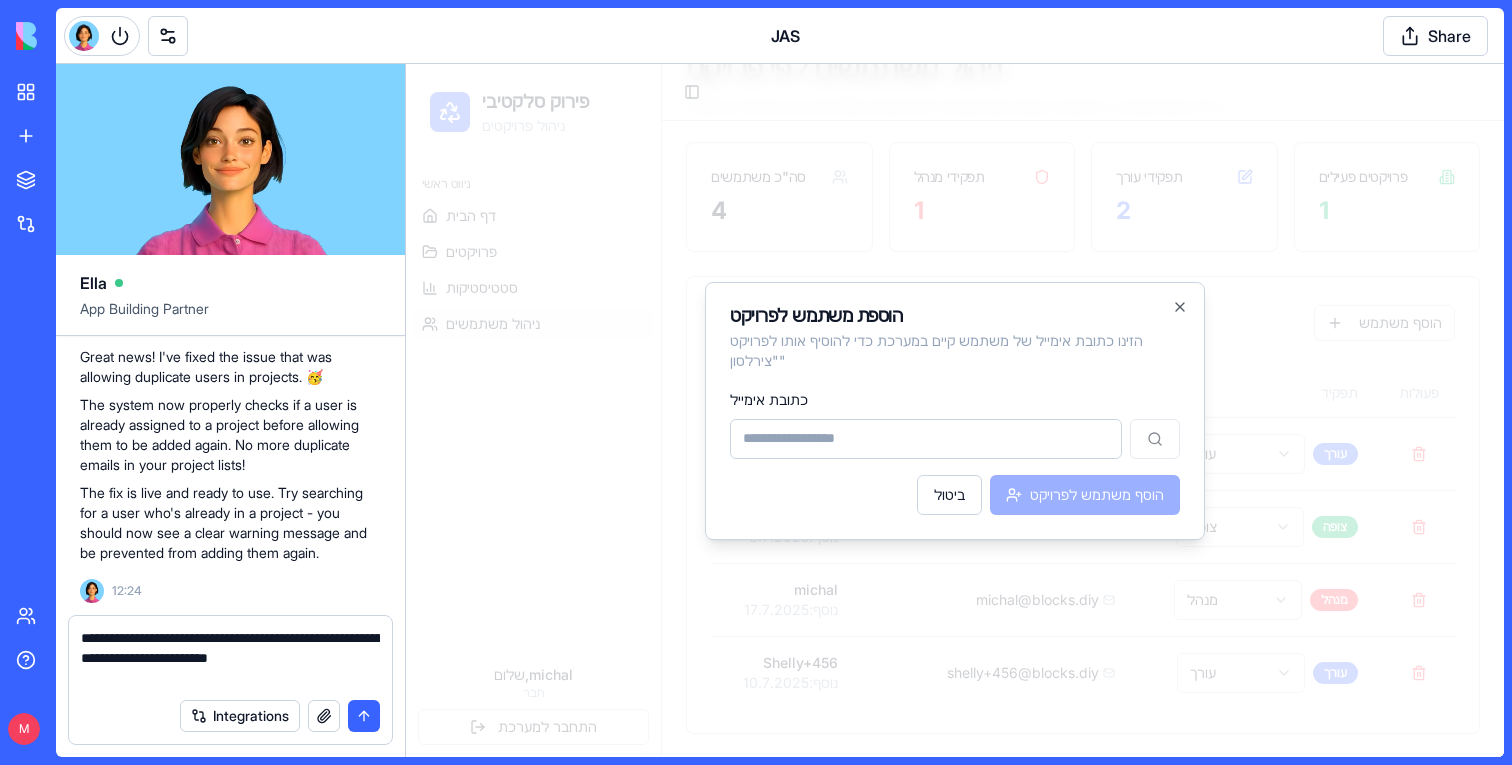 type on "**********" 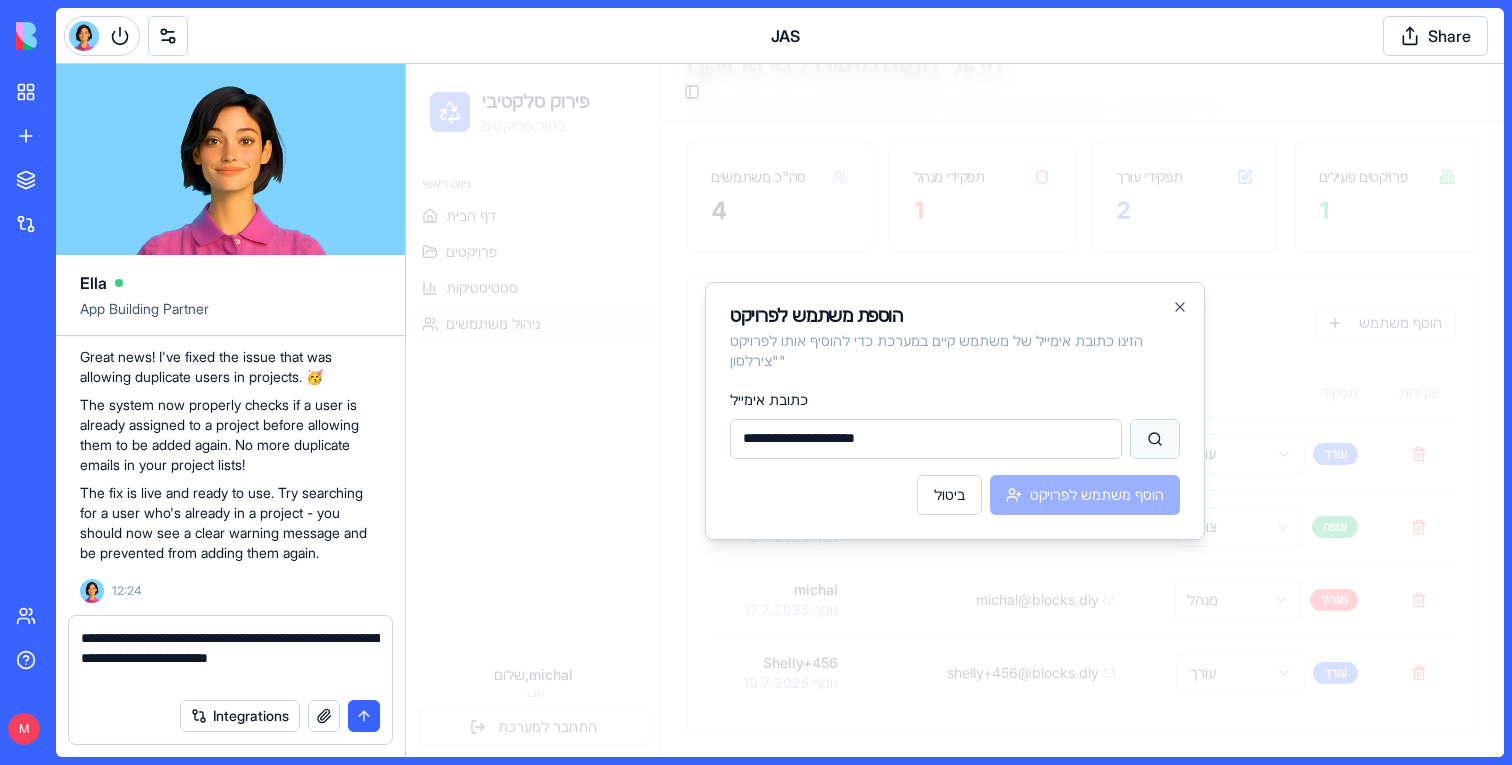 type on "**********" 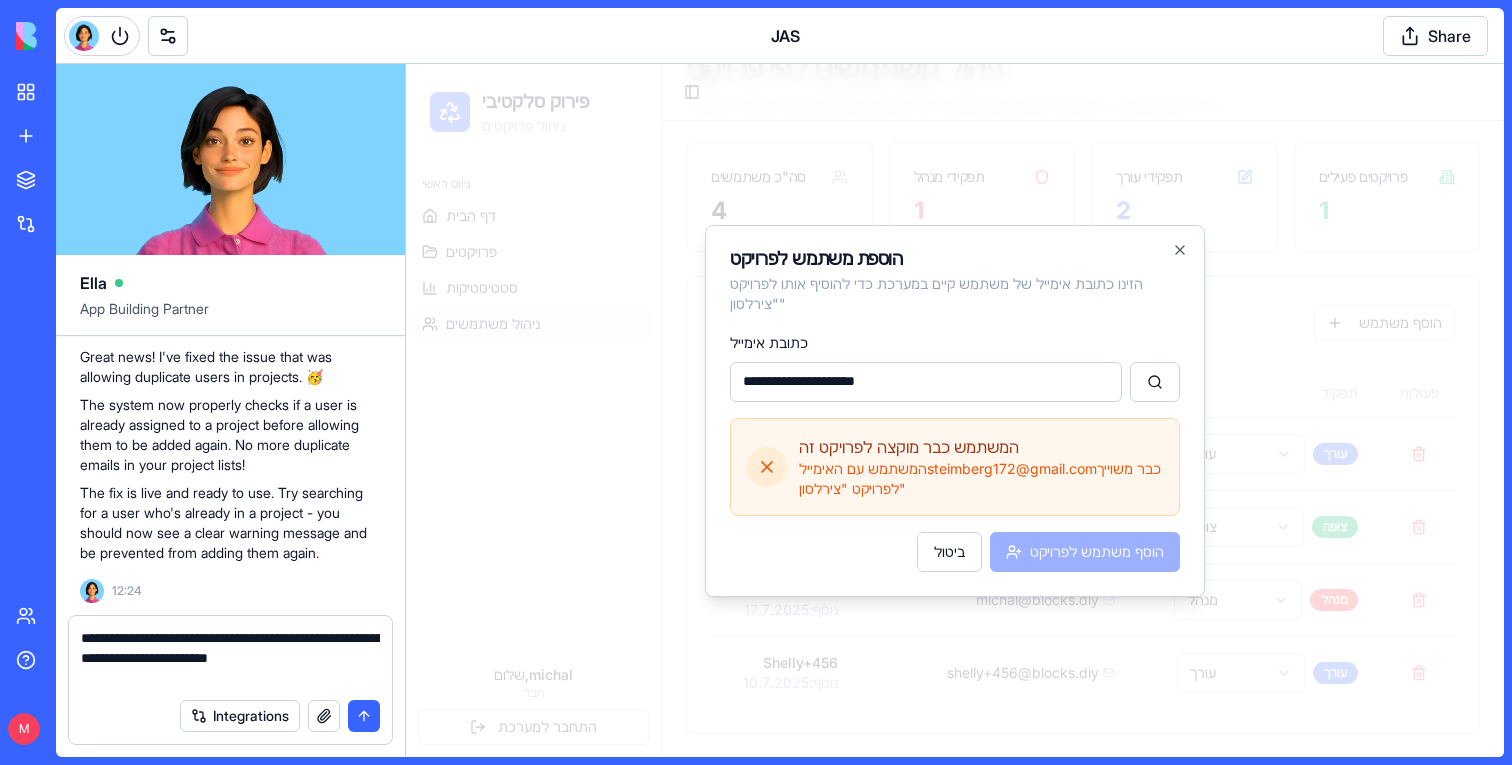 click on "**********" at bounding box center (230, 658) 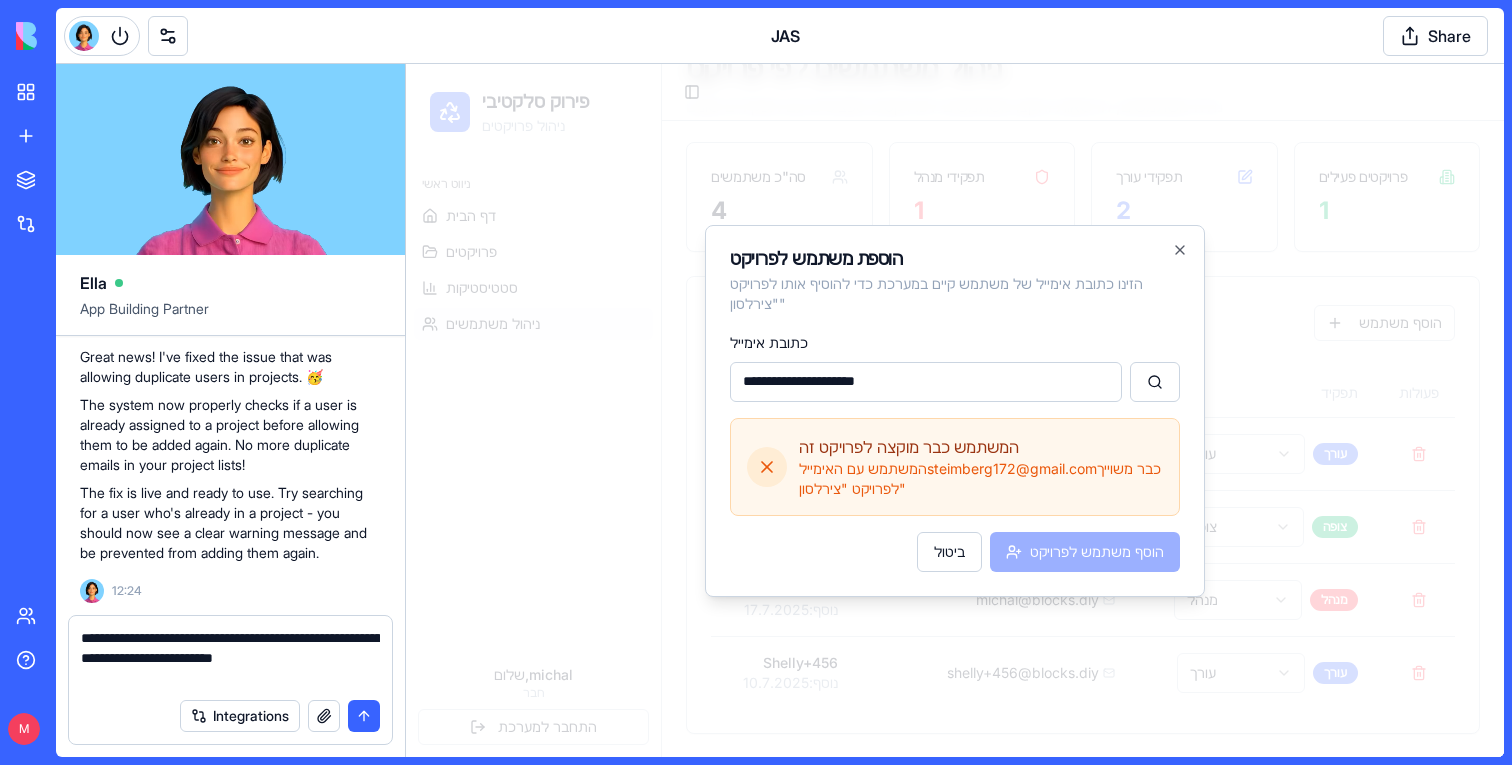 click on "**********" at bounding box center (230, 658) 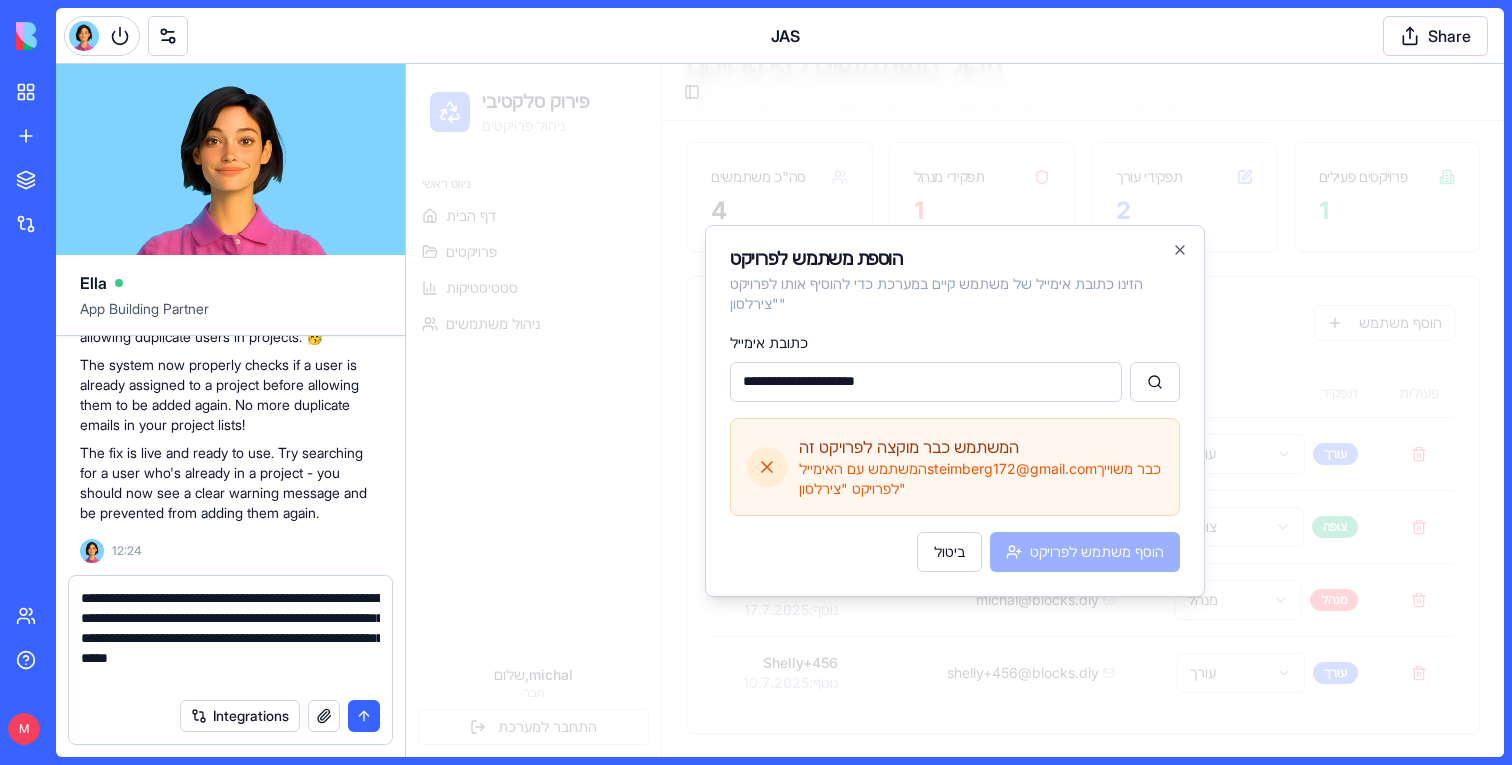 type on "**********" 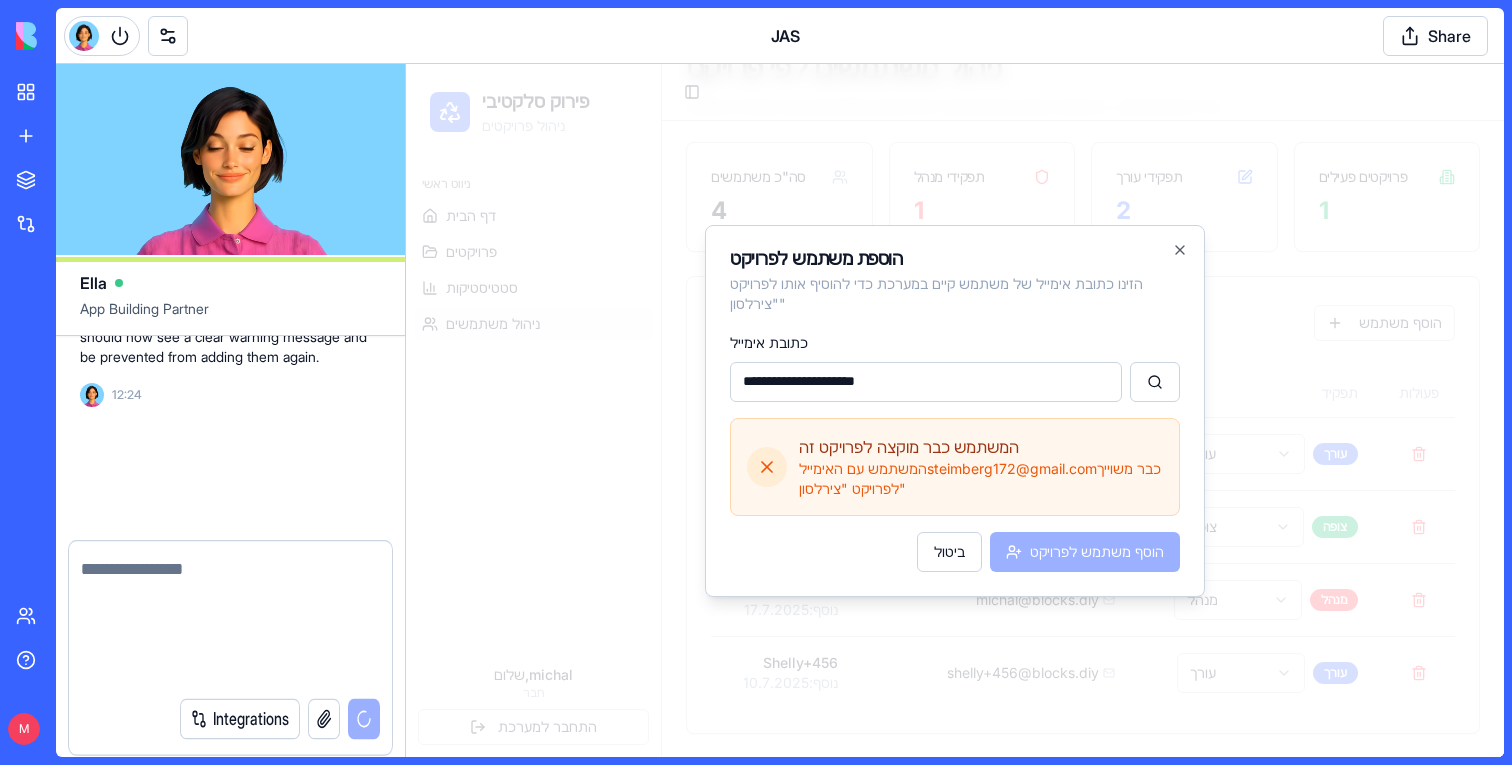 scroll, scrollTop: 77769, scrollLeft: 0, axis: vertical 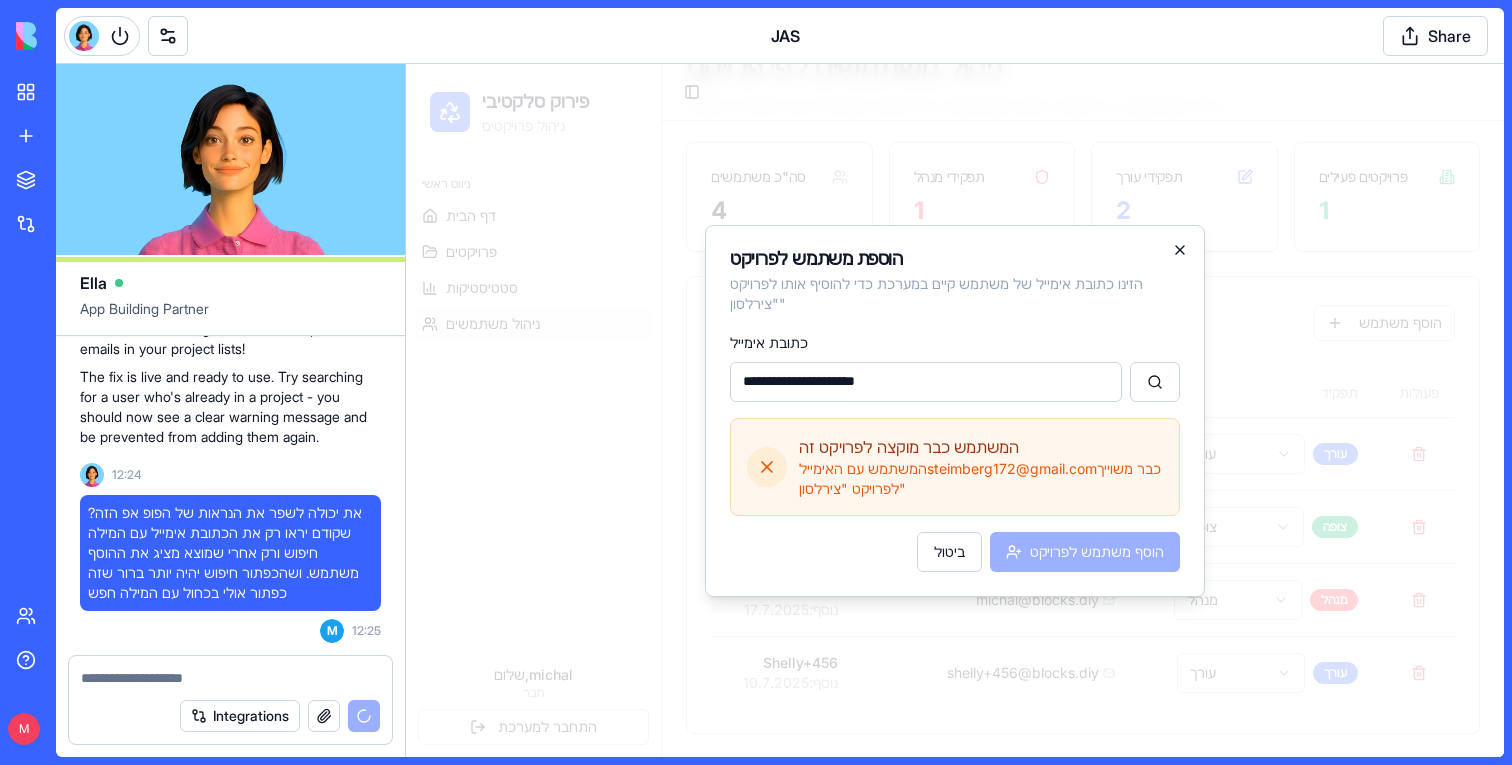 type 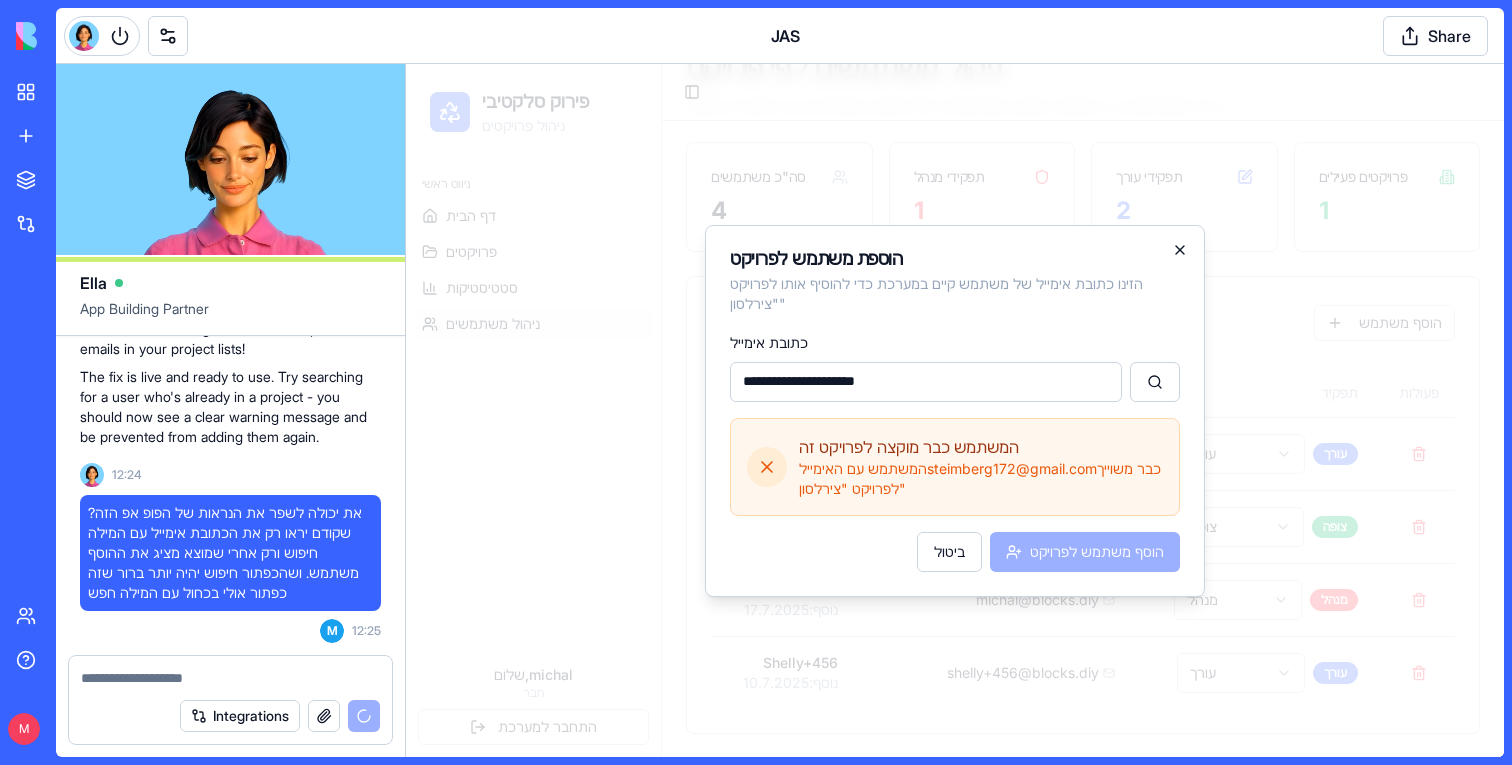 click 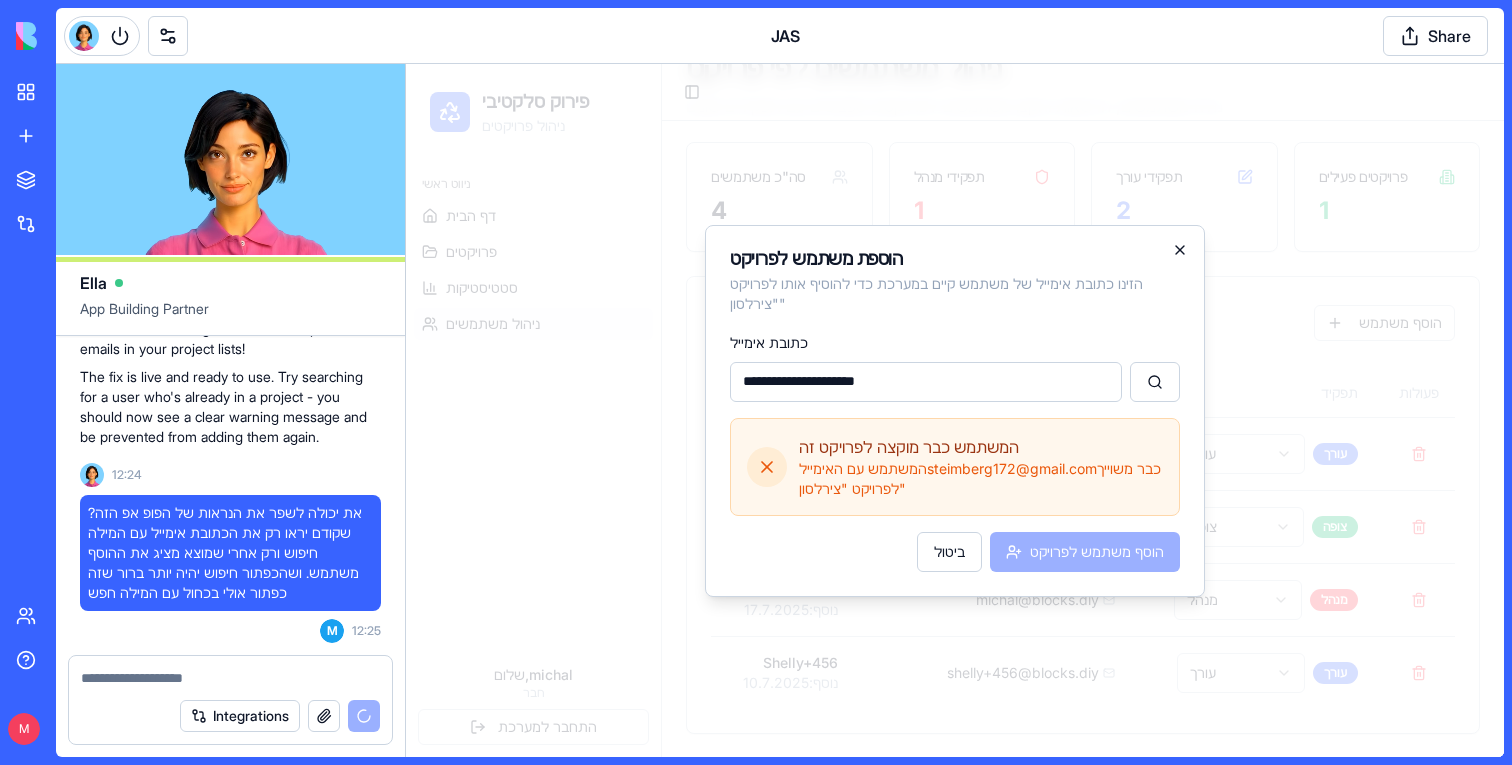 type 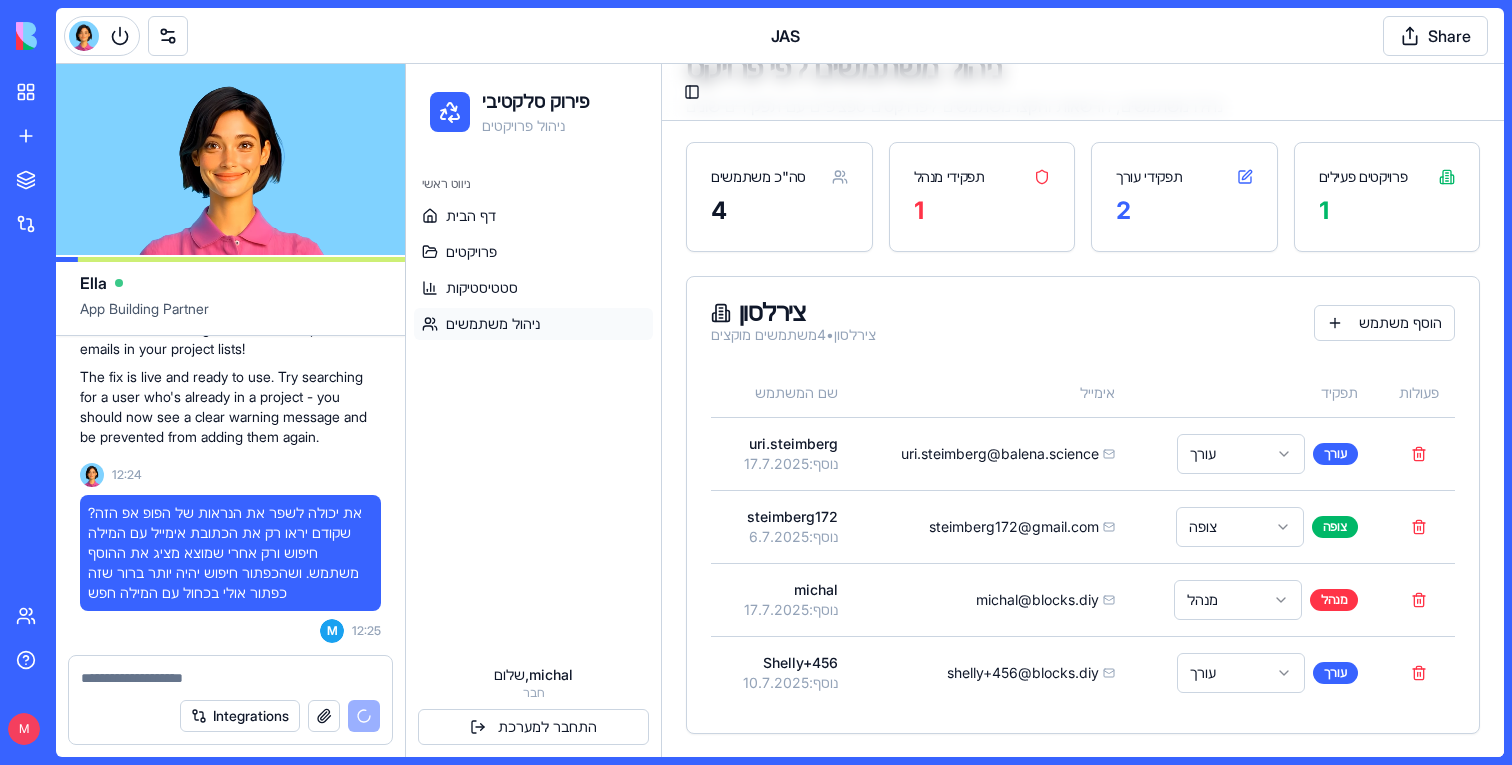 scroll, scrollTop: 77865, scrollLeft: 0, axis: vertical 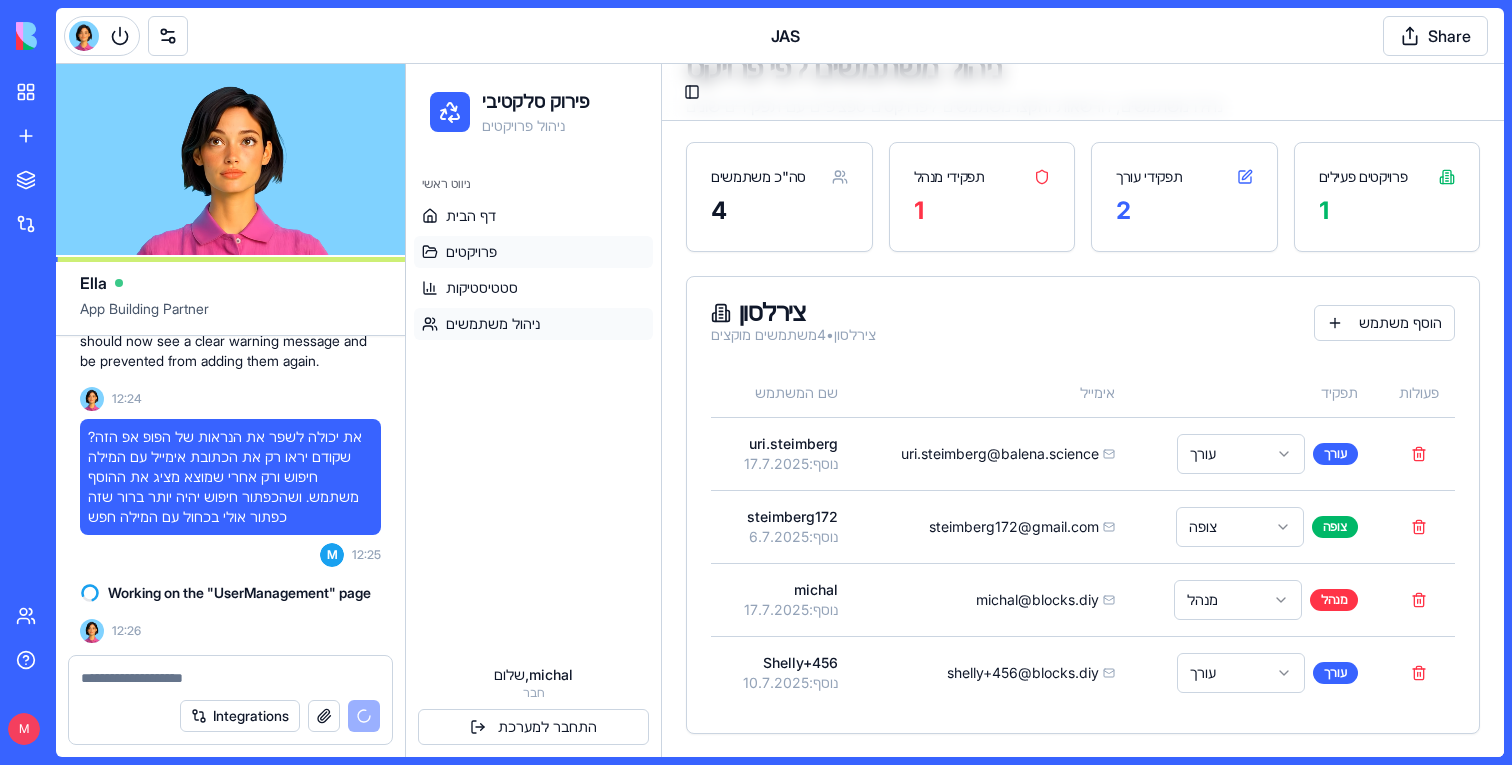 click on "פרויקטים" at bounding box center [533, 252] 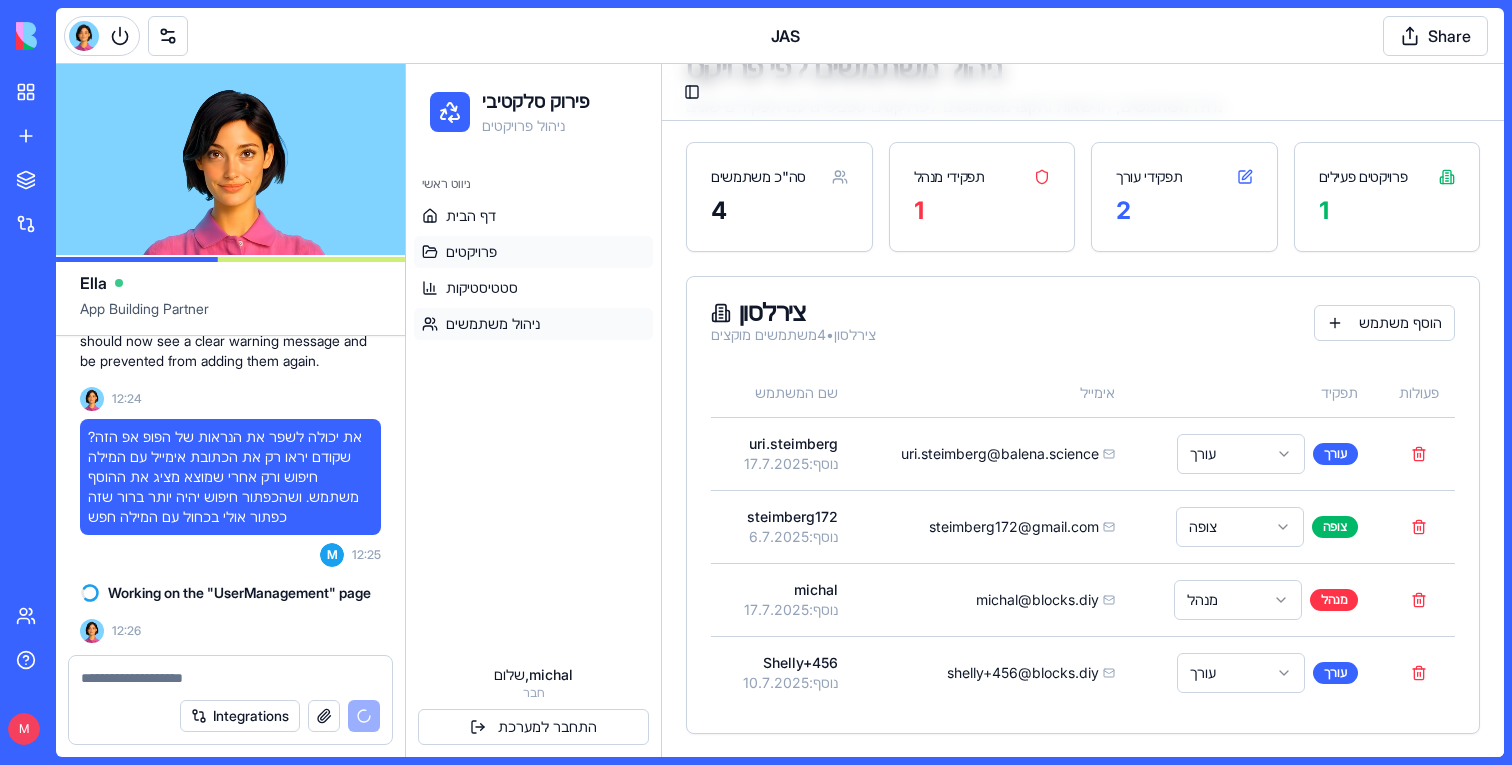 scroll, scrollTop: 0, scrollLeft: 0, axis: both 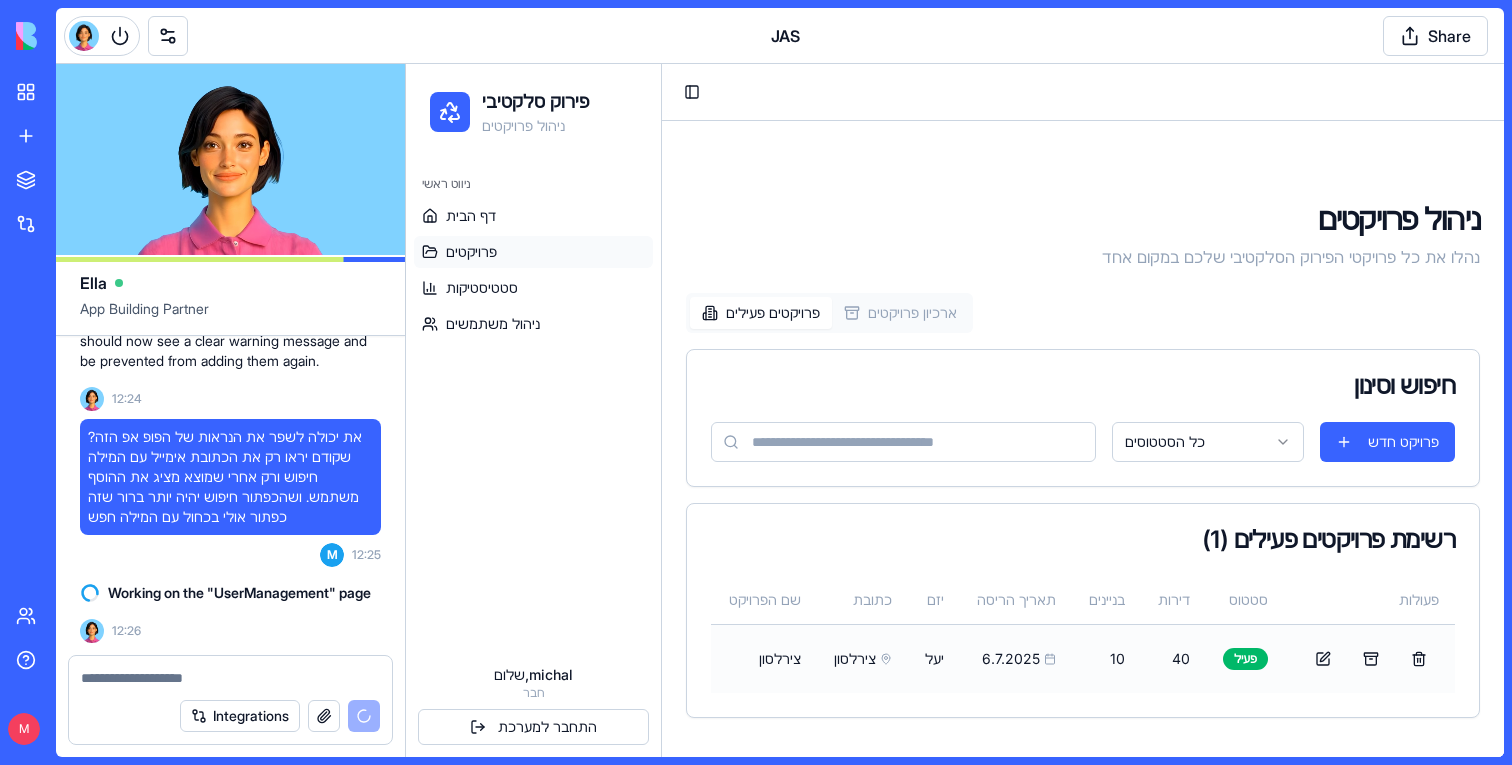 click on "6.7.2025" at bounding box center (1016, 658) 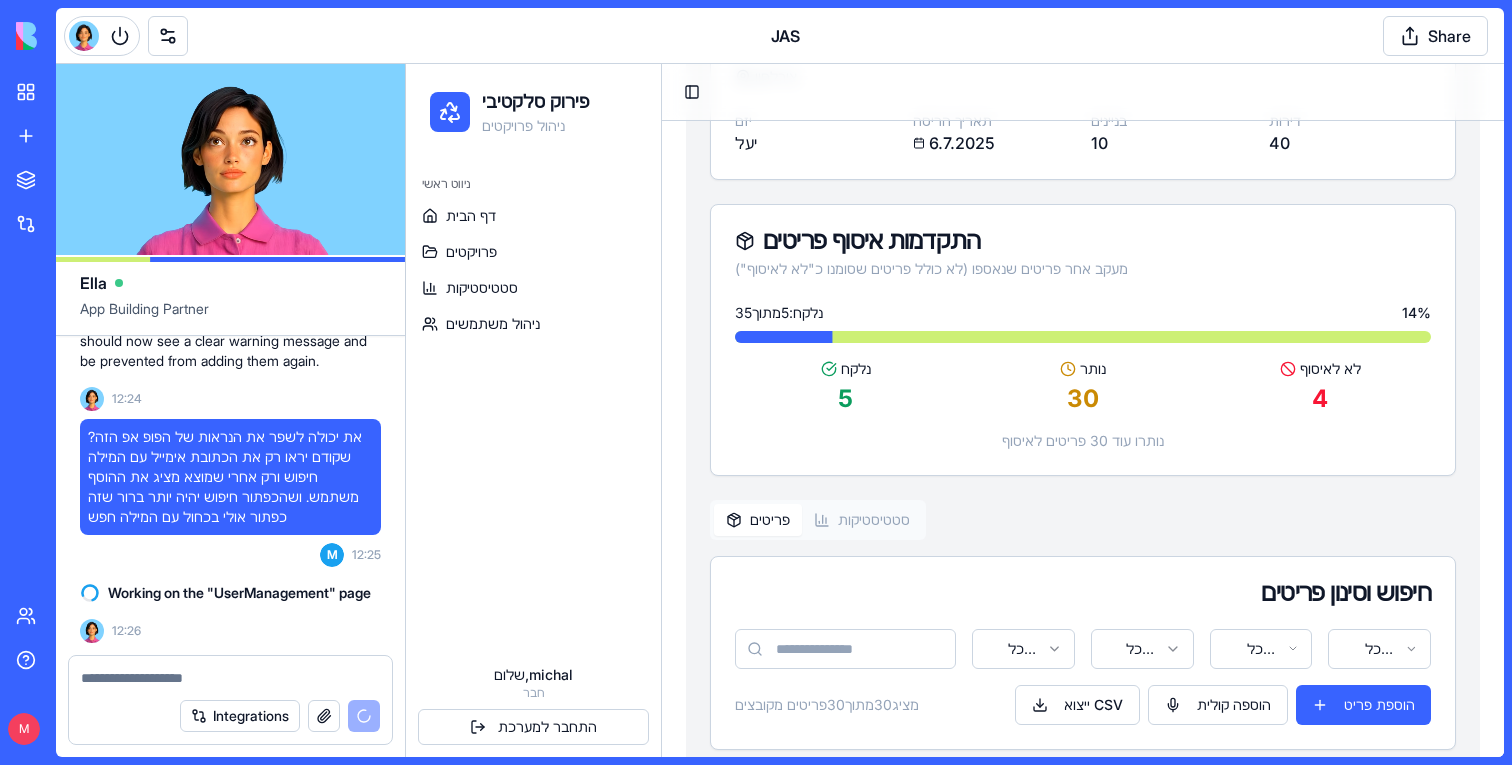 scroll, scrollTop: 0, scrollLeft: 0, axis: both 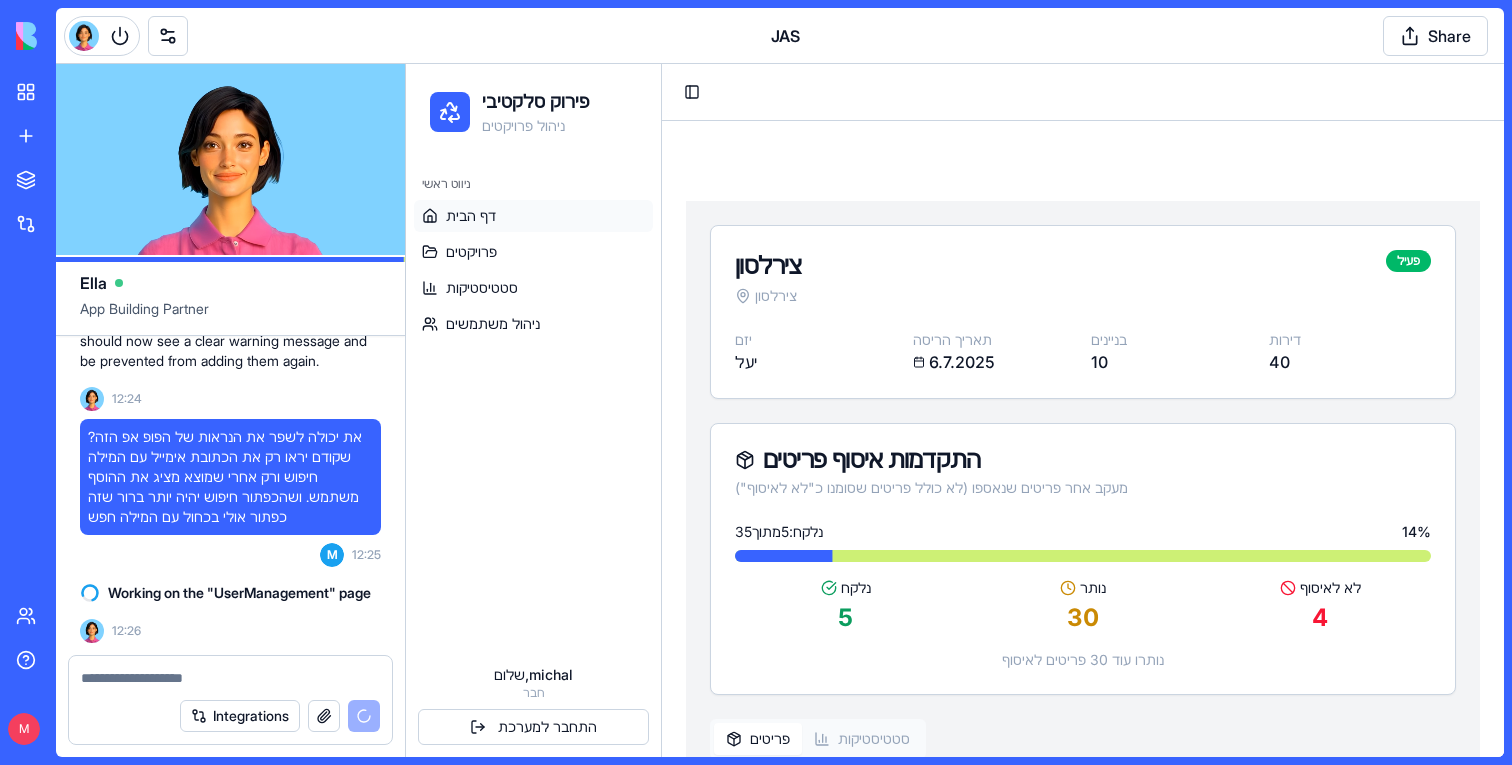 click on "דף הבית" at bounding box center [533, 216] 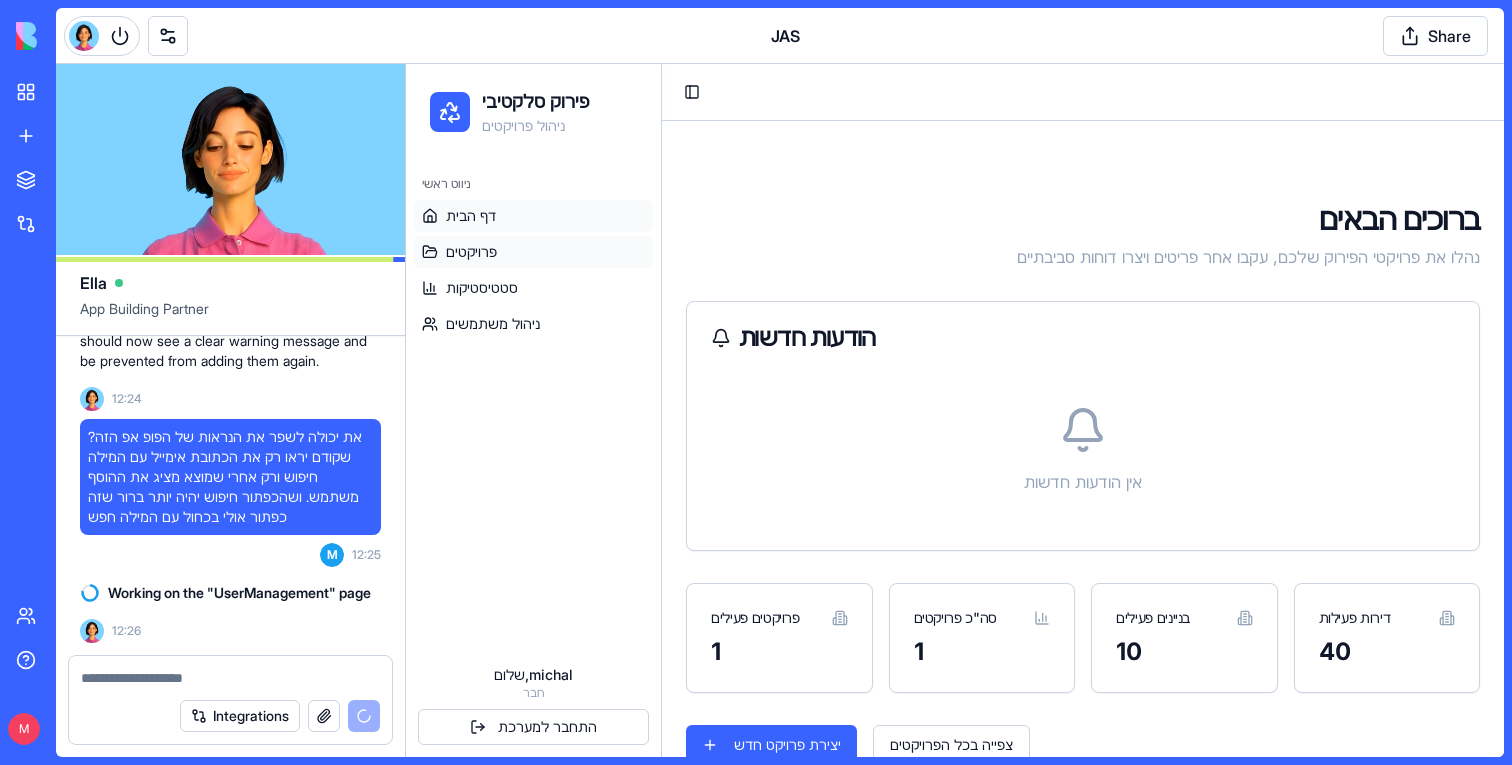 click on "פרויקטים" at bounding box center (471, 252) 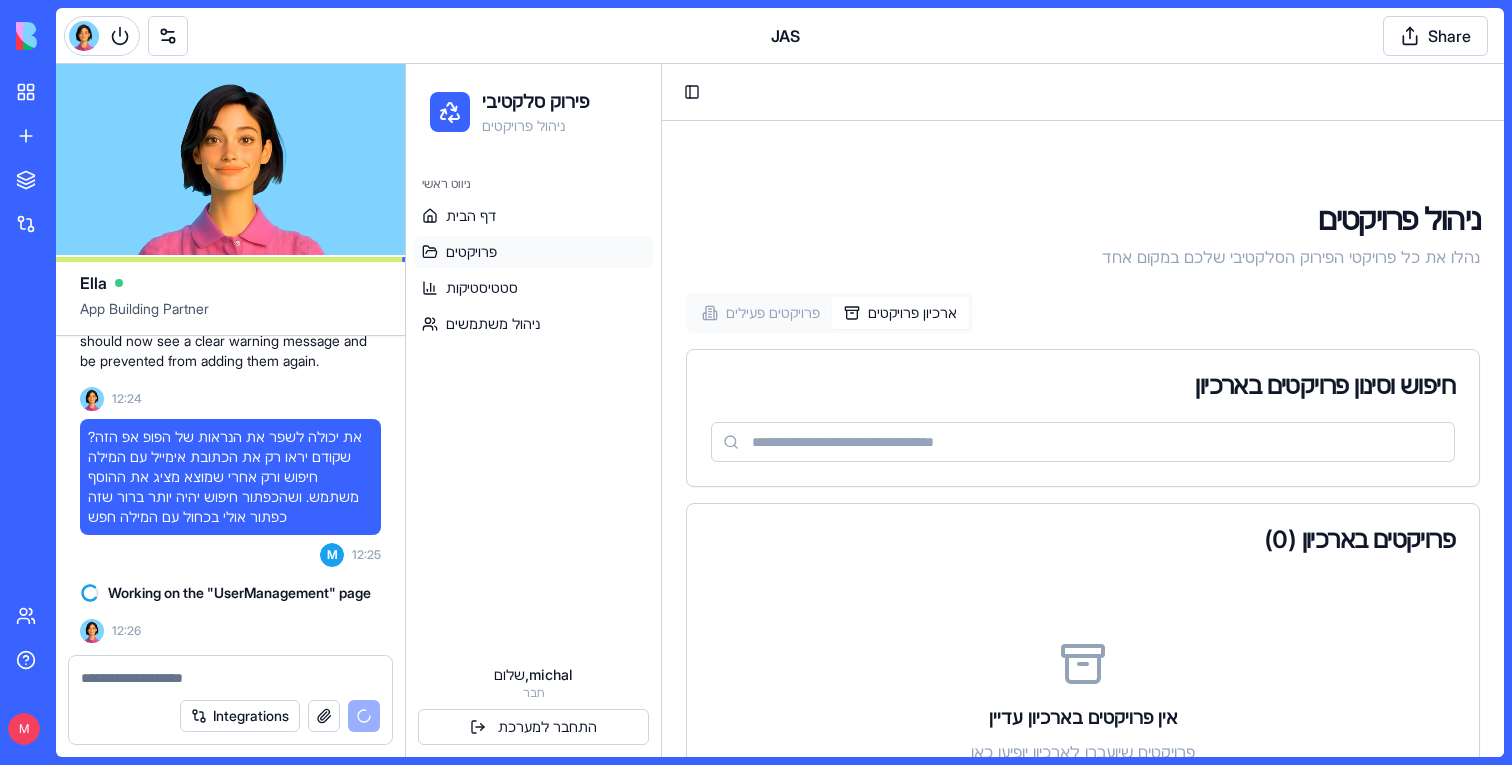 click on "ארכיון פרויקטים" at bounding box center [900, 313] 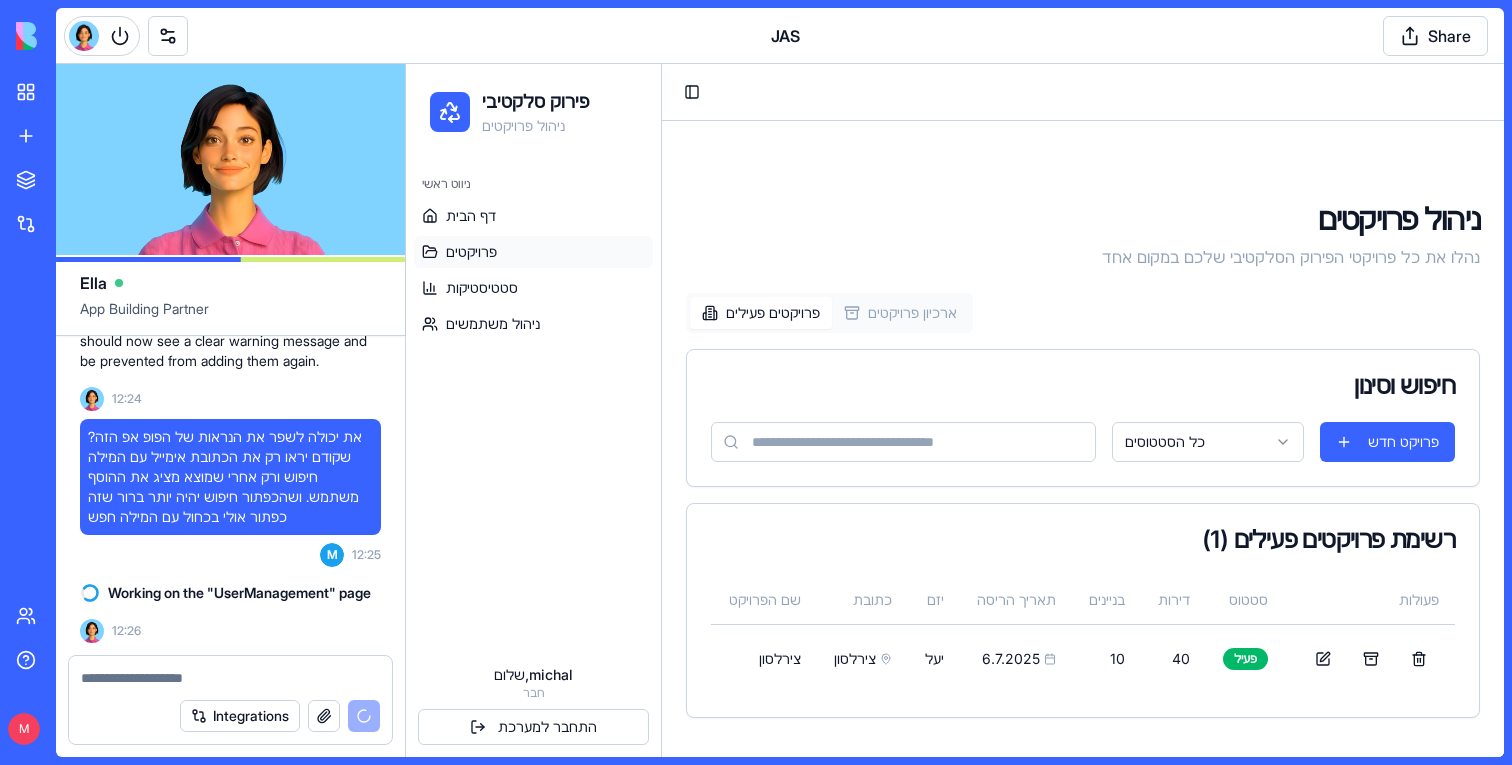 click on "פרויקטים פעילים" at bounding box center (761, 313) 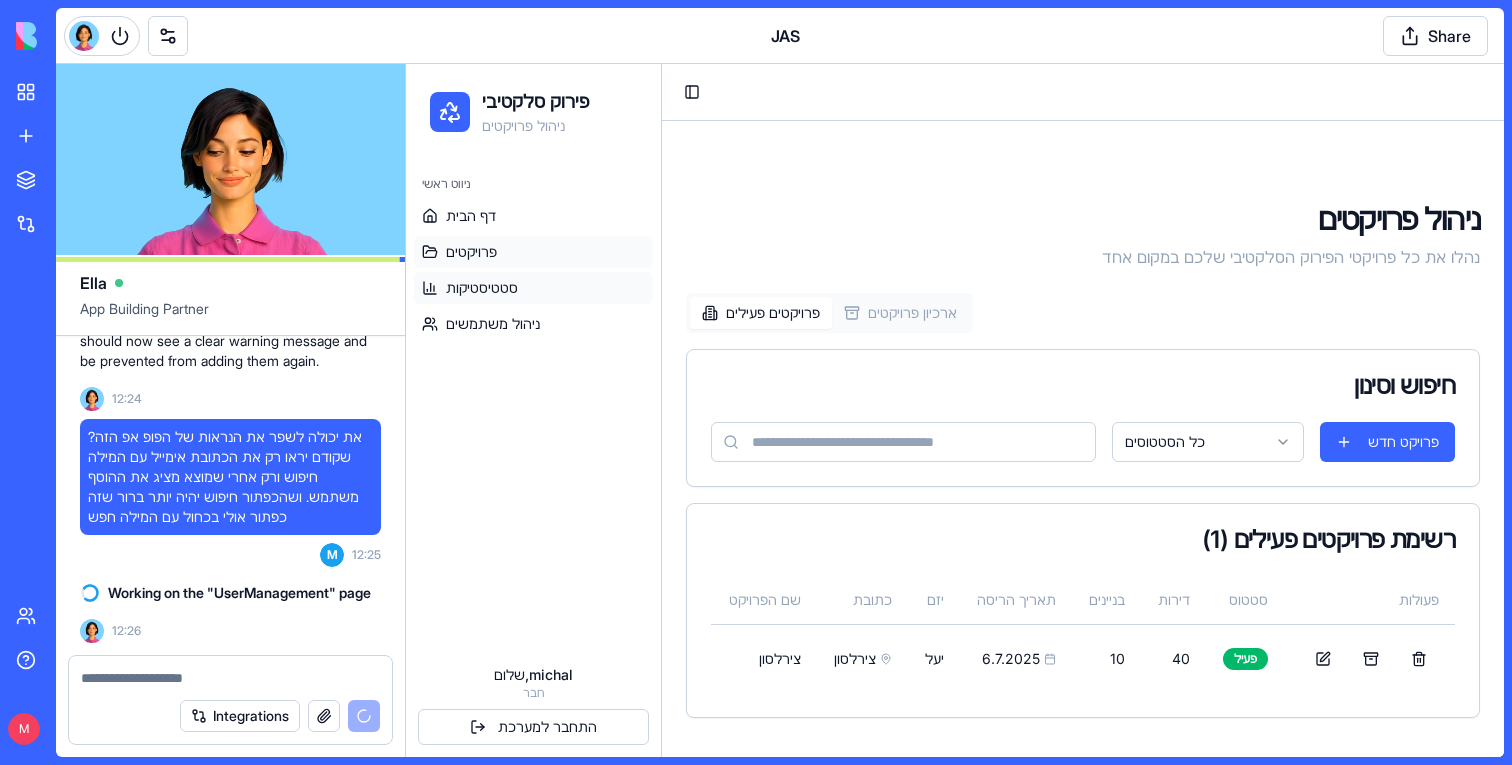 click on "סטטיסטיקות" at bounding box center [482, 288] 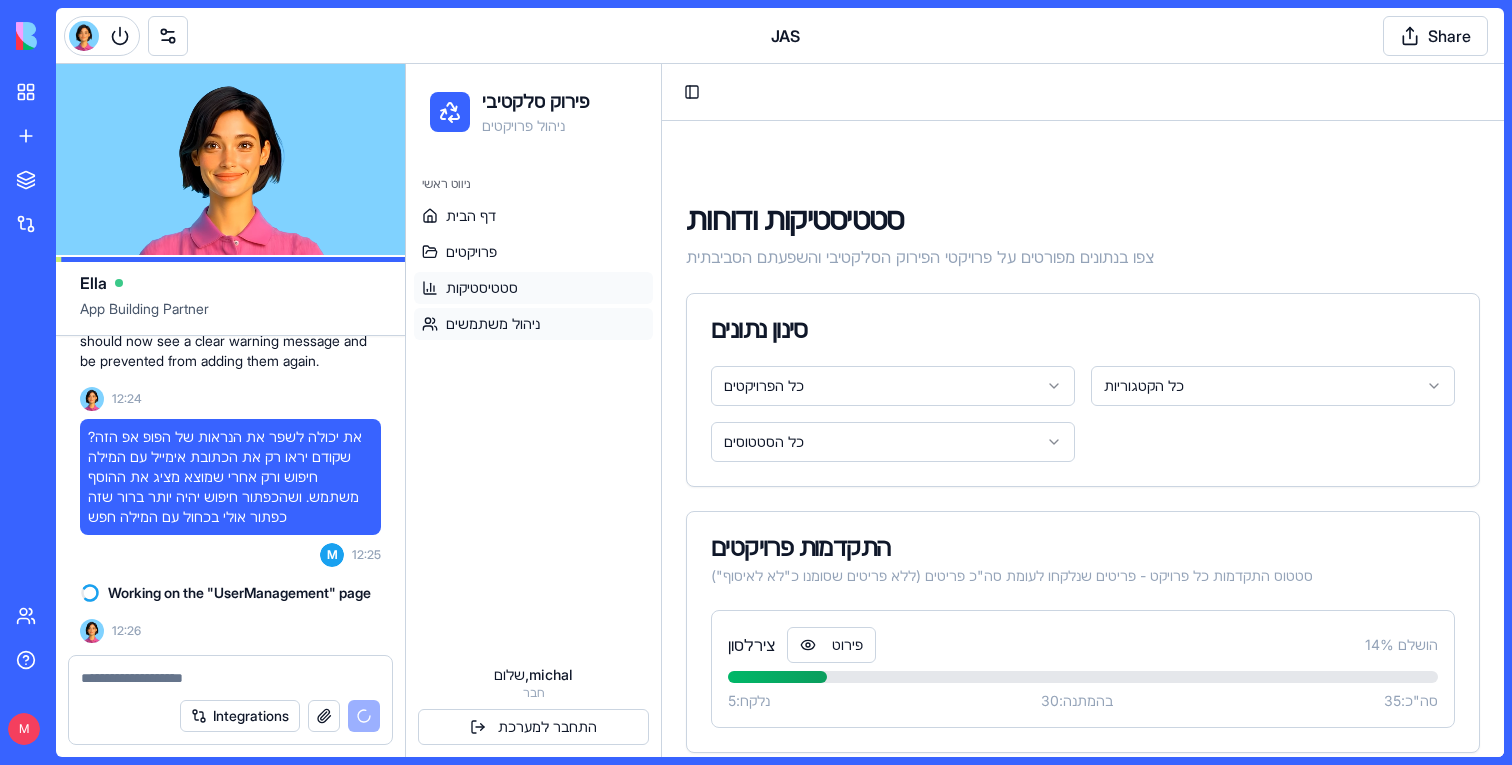 click on "ניהול משתמשים" at bounding box center (493, 324) 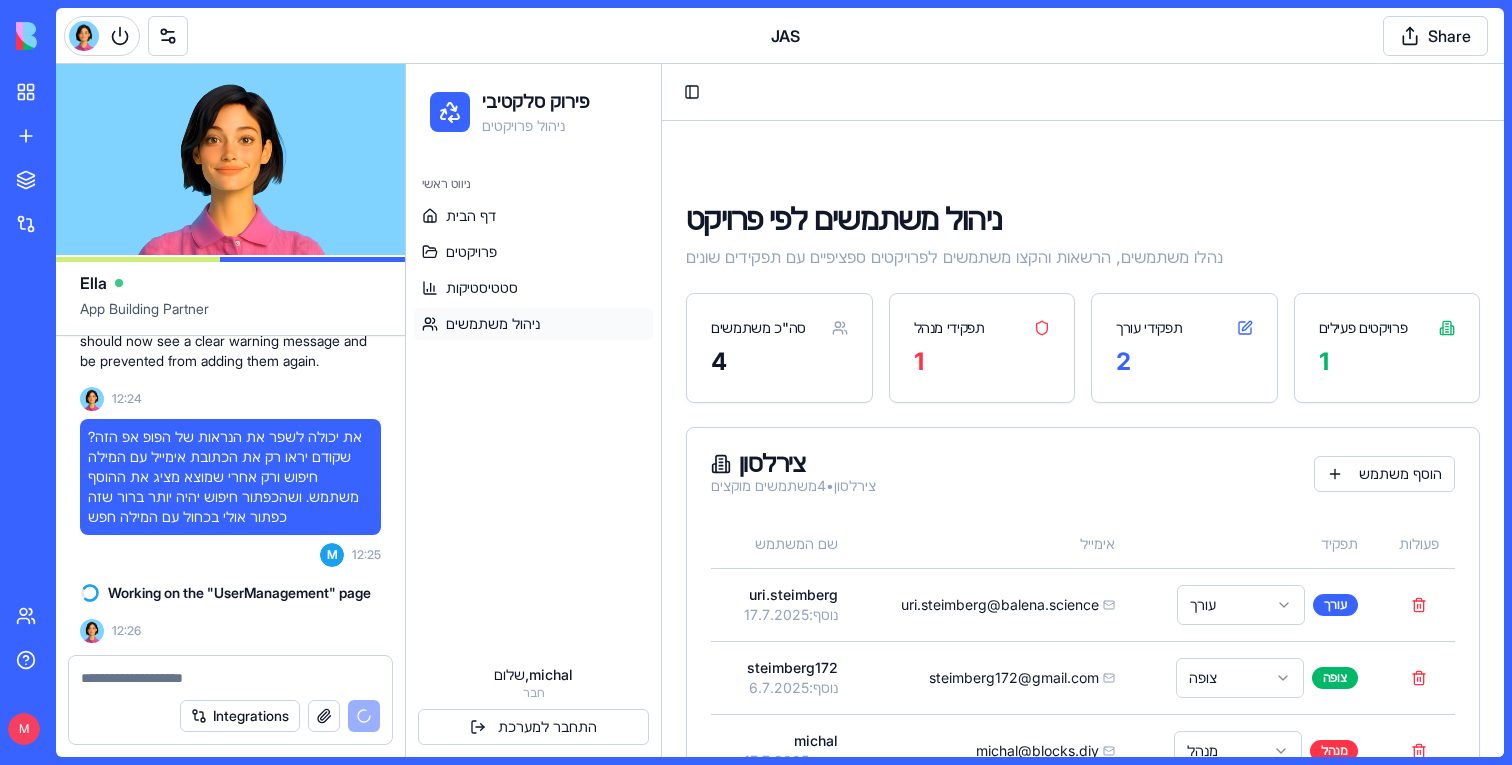 scroll, scrollTop: 151, scrollLeft: 0, axis: vertical 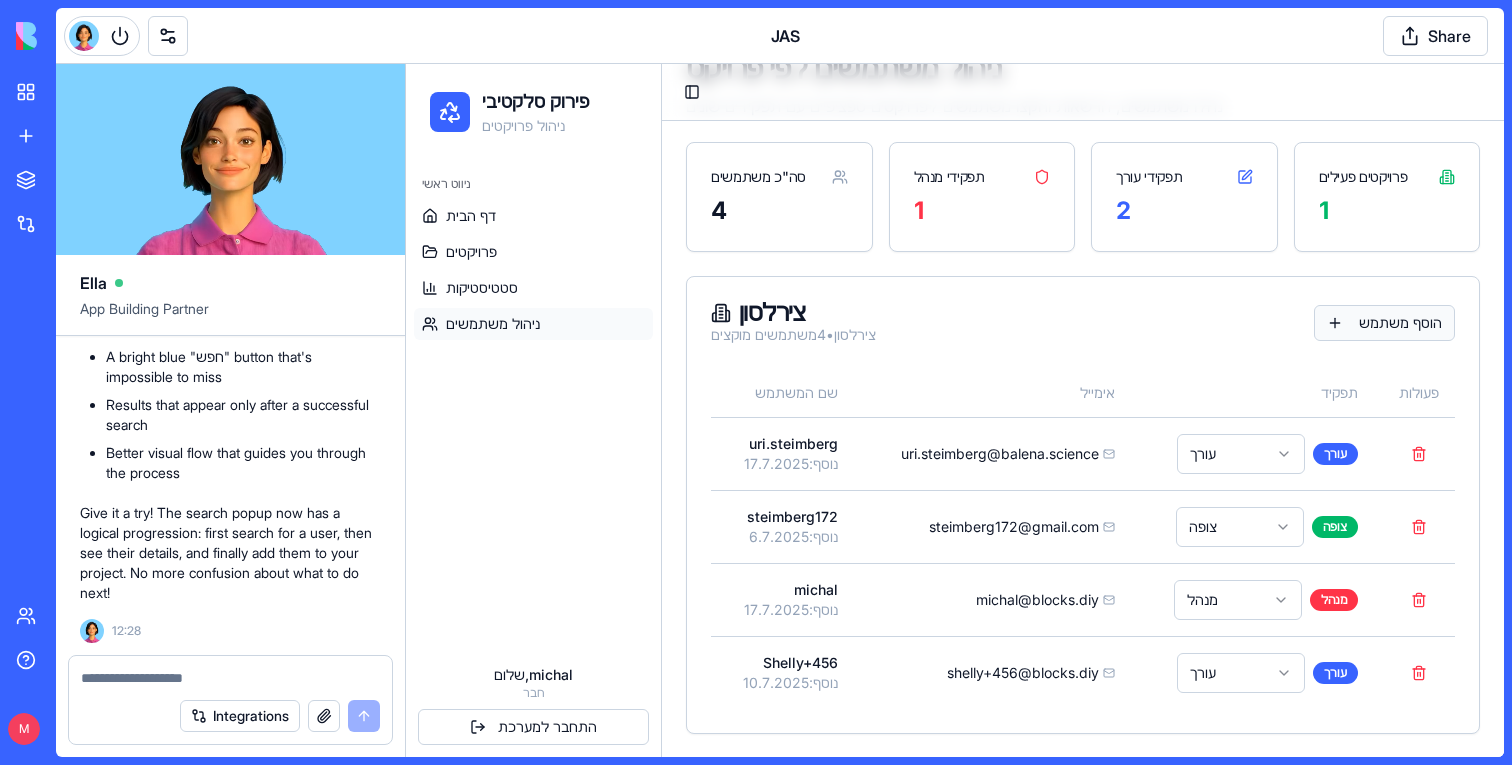 click on "הוסף משתמש" at bounding box center (1384, 323) 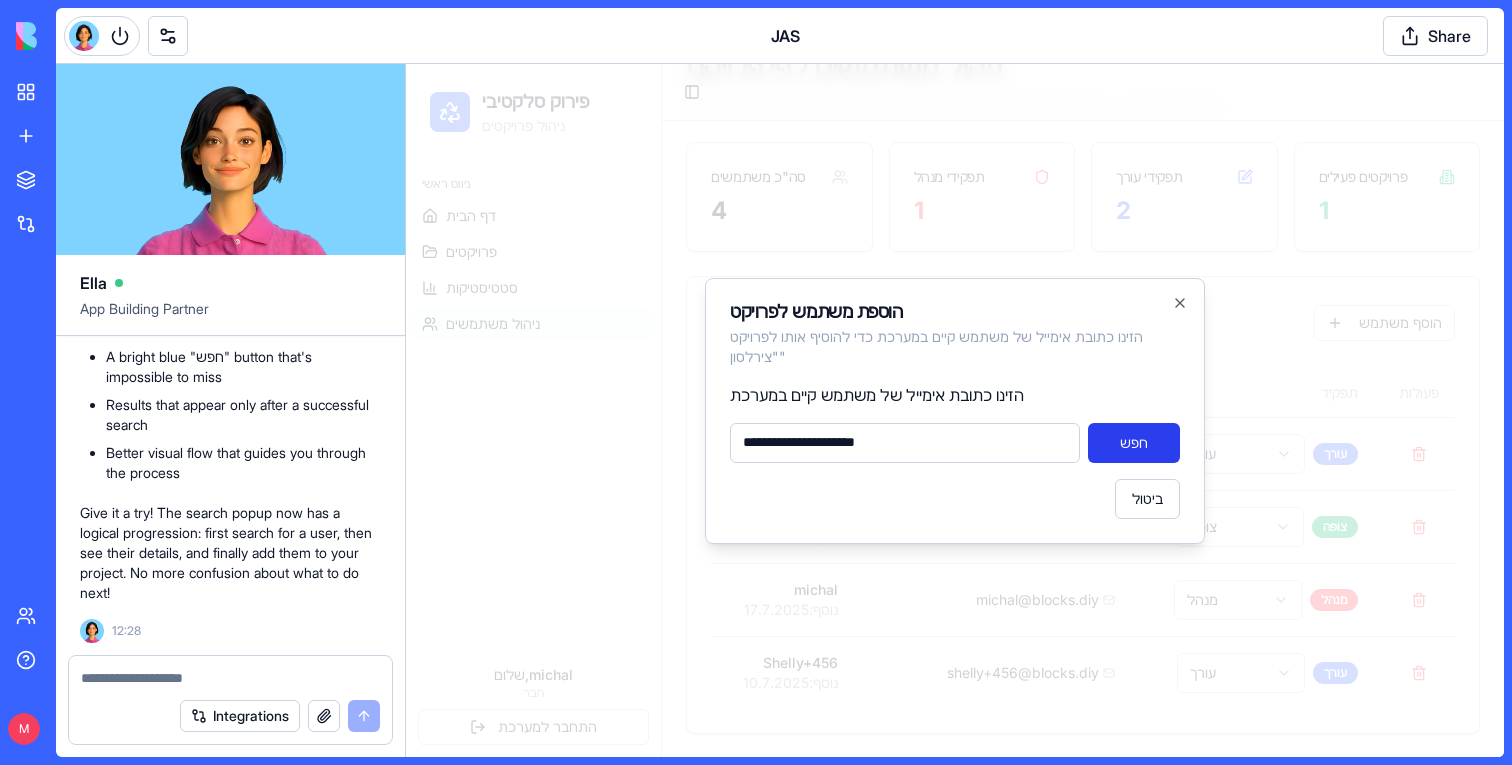 type on "**********" 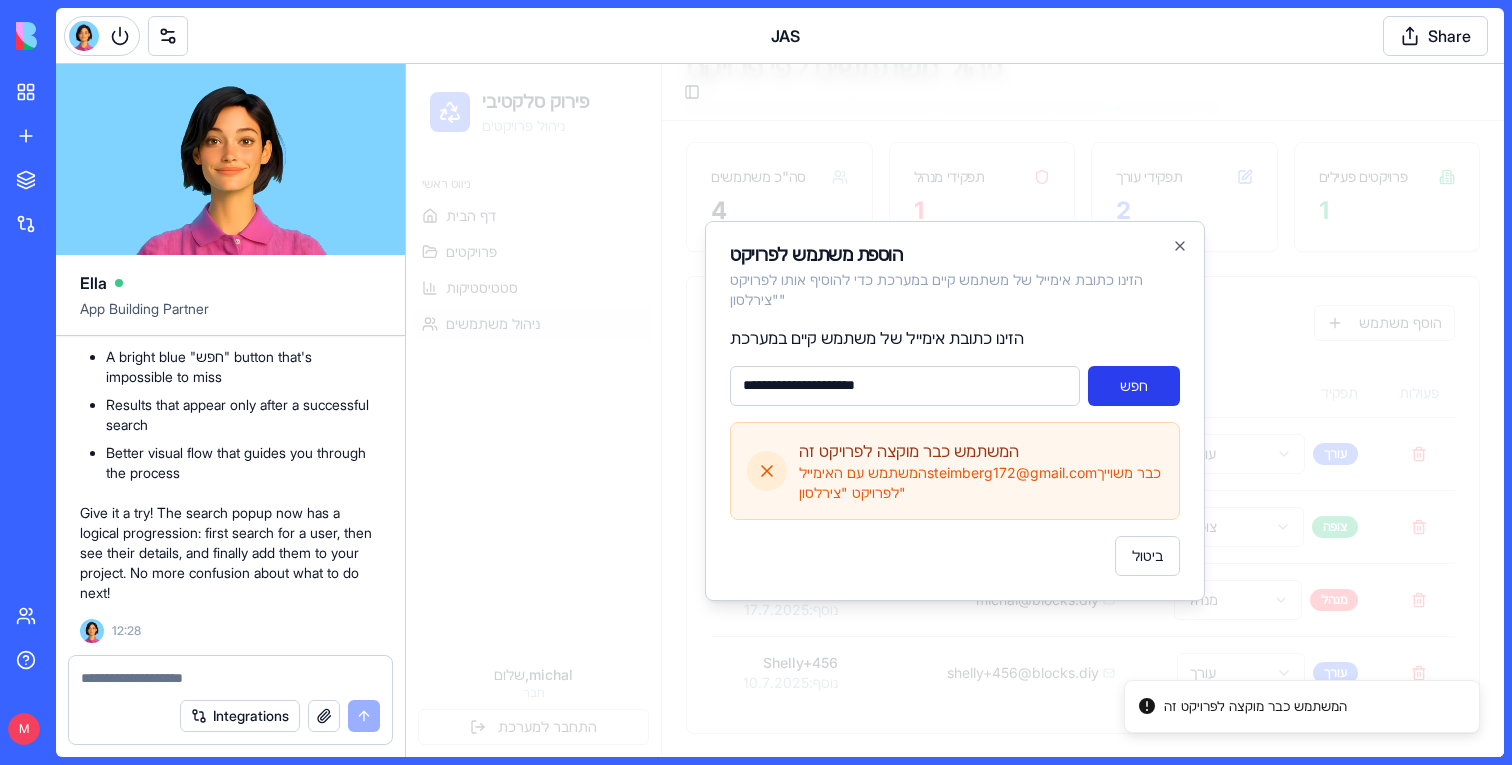 click on "חפש" at bounding box center [1134, 386] 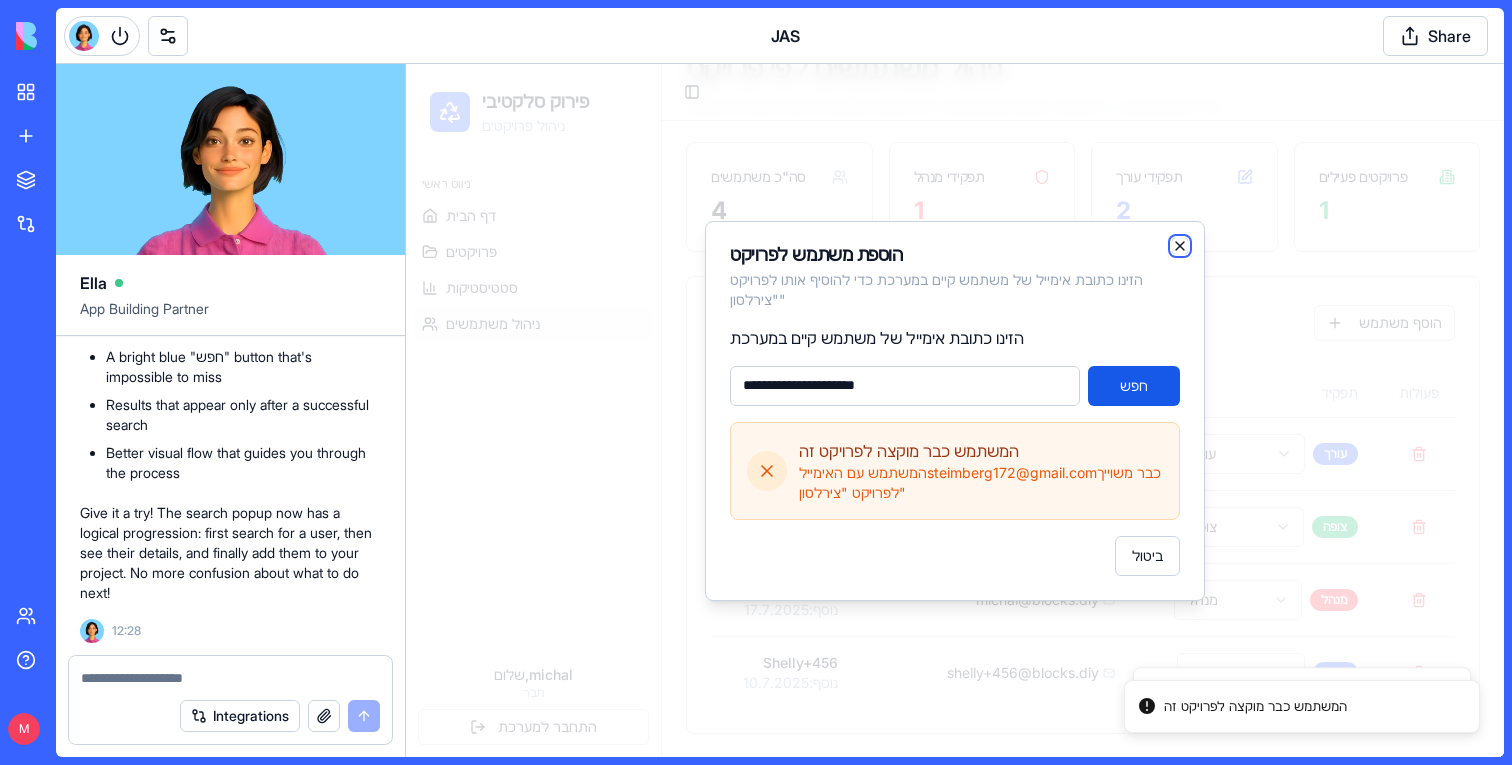 click 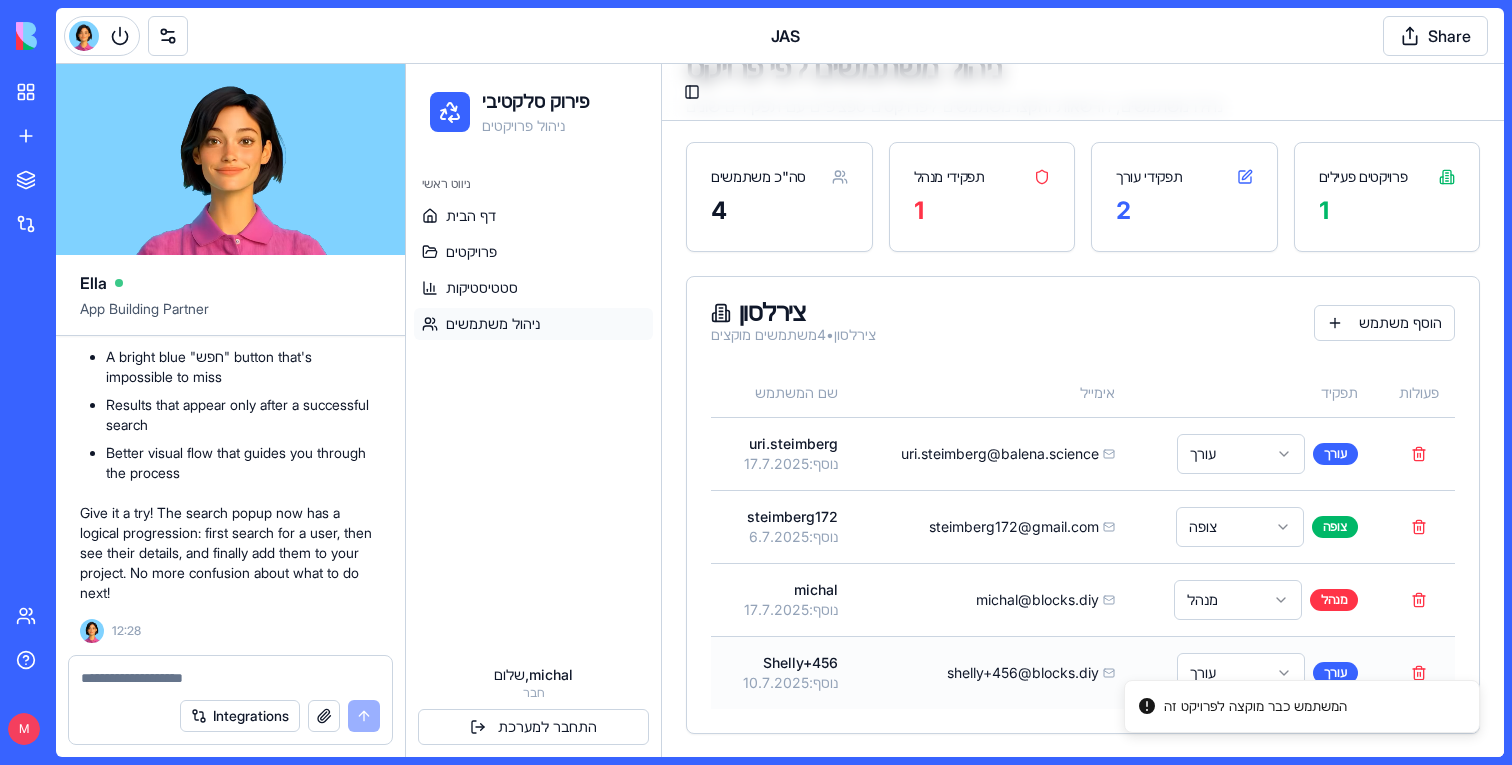 click on "shelly+456@blocks.diy" at bounding box center [1023, 673] 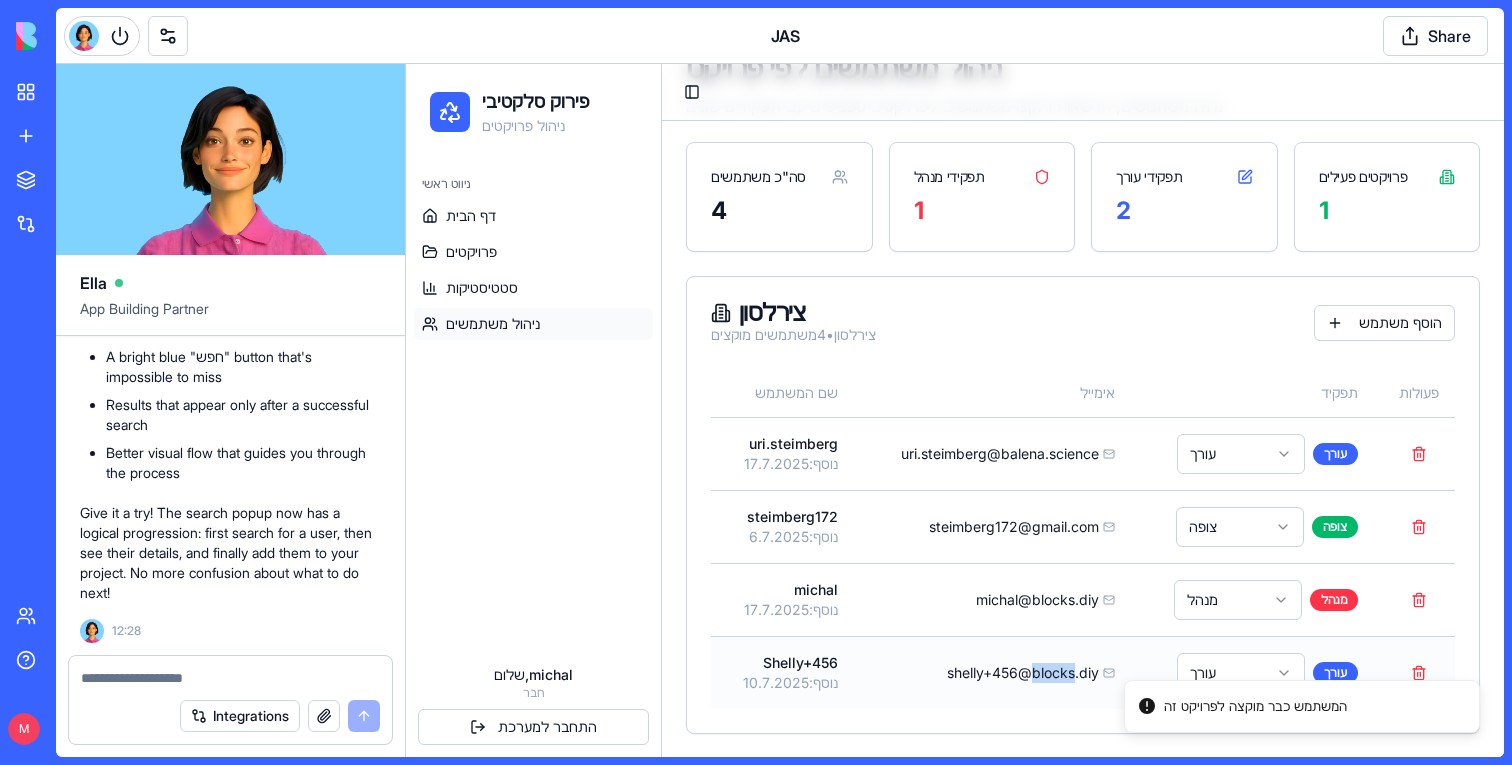 click on "shelly+456@blocks.diy" at bounding box center (1023, 673) 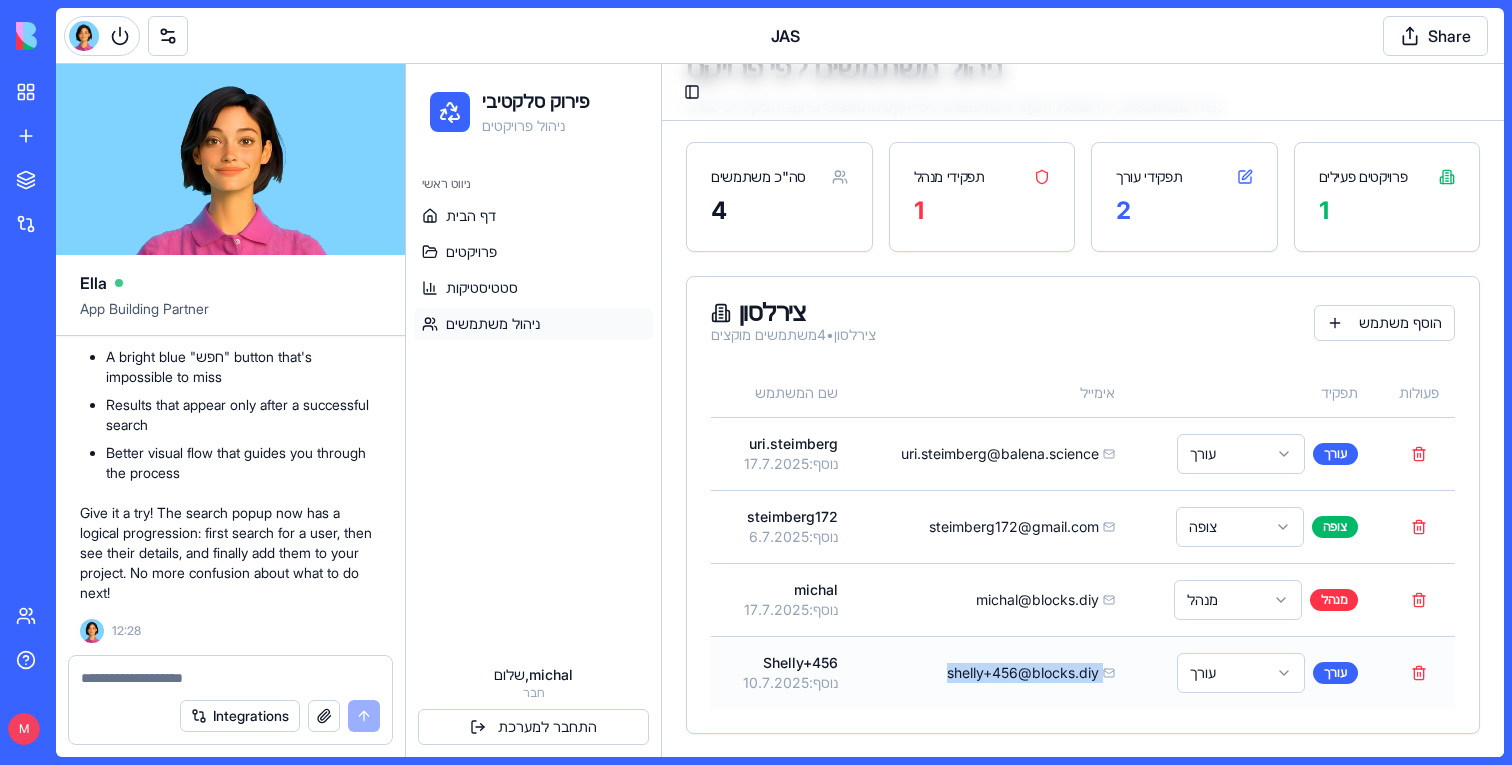 click on "shelly+456@blocks.diy" at bounding box center [1023, 673] 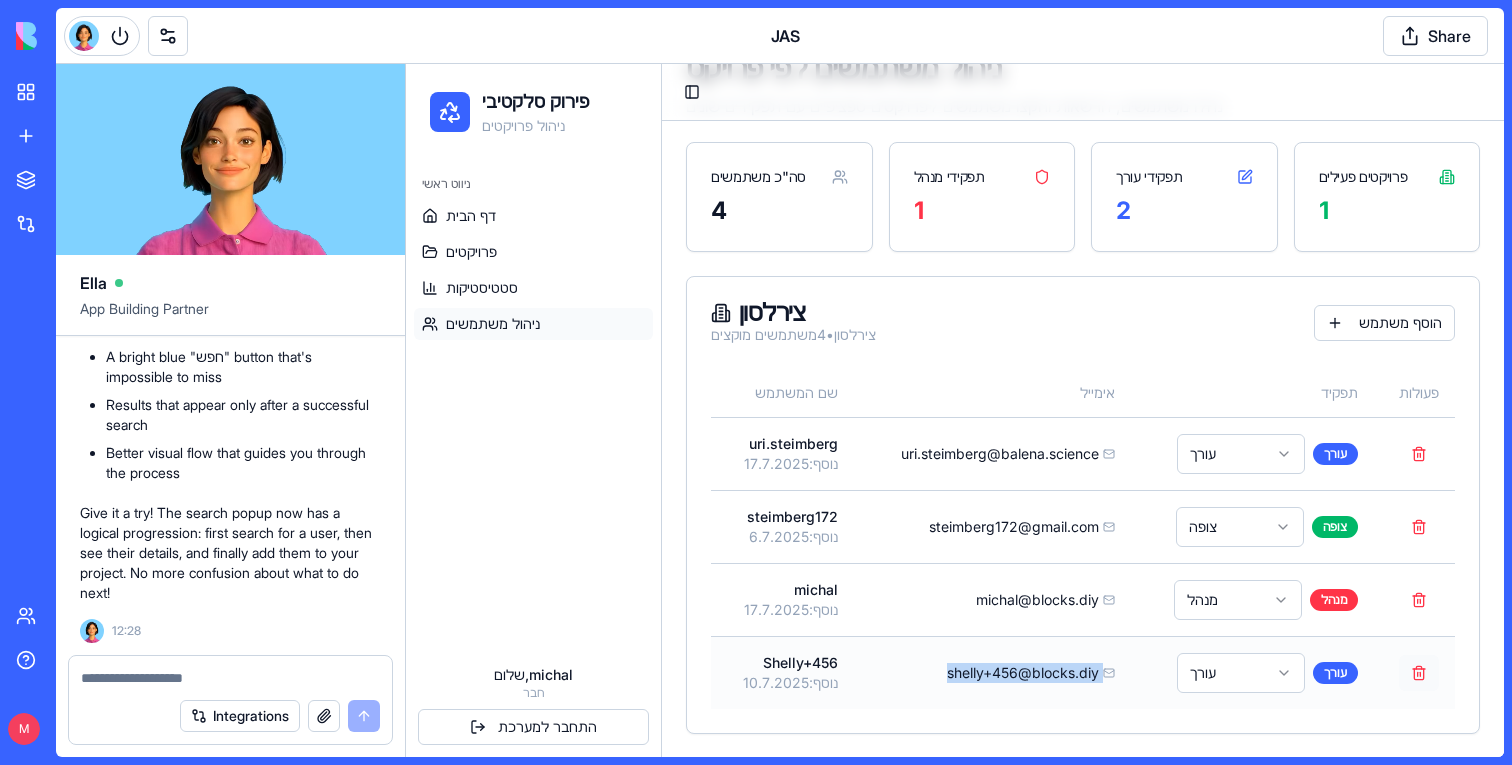 click at bounding box center (1419, 673) 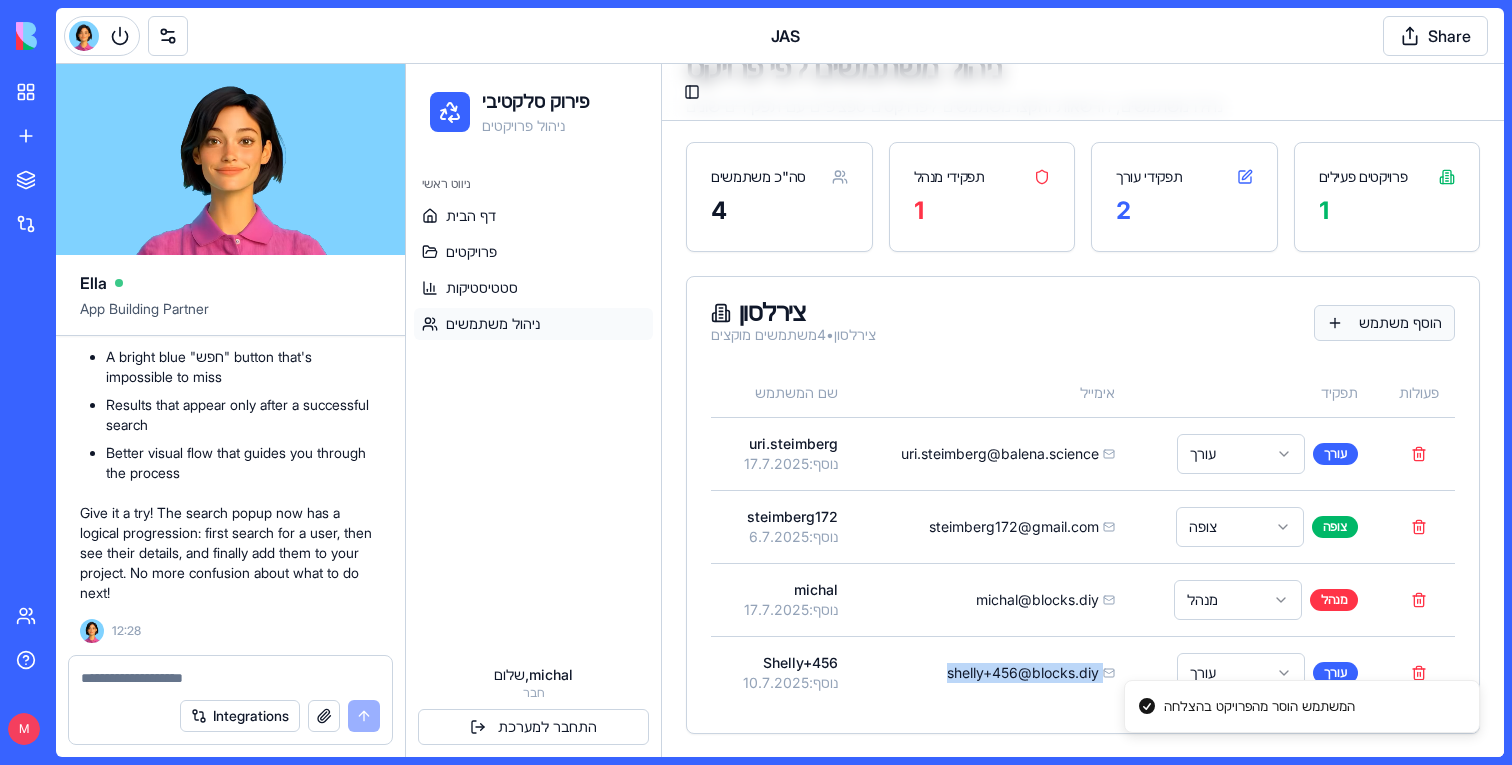 click on "ניהול משתמשים לפי פרויקט נהלו משתמשים, הרשאות והקצו משתמשים לפרויקטים ספציפיים עם תפקידים שונים סה"כ משתמשים 4 תפקידי מנהל 1 תפקידי עורך 2 פרויקטים פעילים 1 צירלסון צירלסון  •  4  משתמשים מוקצים הוסף משתמש שם המשתמש אימייל תפקיד פעולות uri.steimberg נוסף:  17.7.2025 uri.steimberg@balena.science עורך עורך steimberg172 נוסף:  6.7.2025 steimberg172@gmail.com צופה צופה michal נוסף:  17.7.2025 michal@blocks.diy מנהל מנהל Shelly+456 נוסף:  10.7.2025 shelly+456@blocks.diy עורך עורך" at bounding box center (1083, 392) 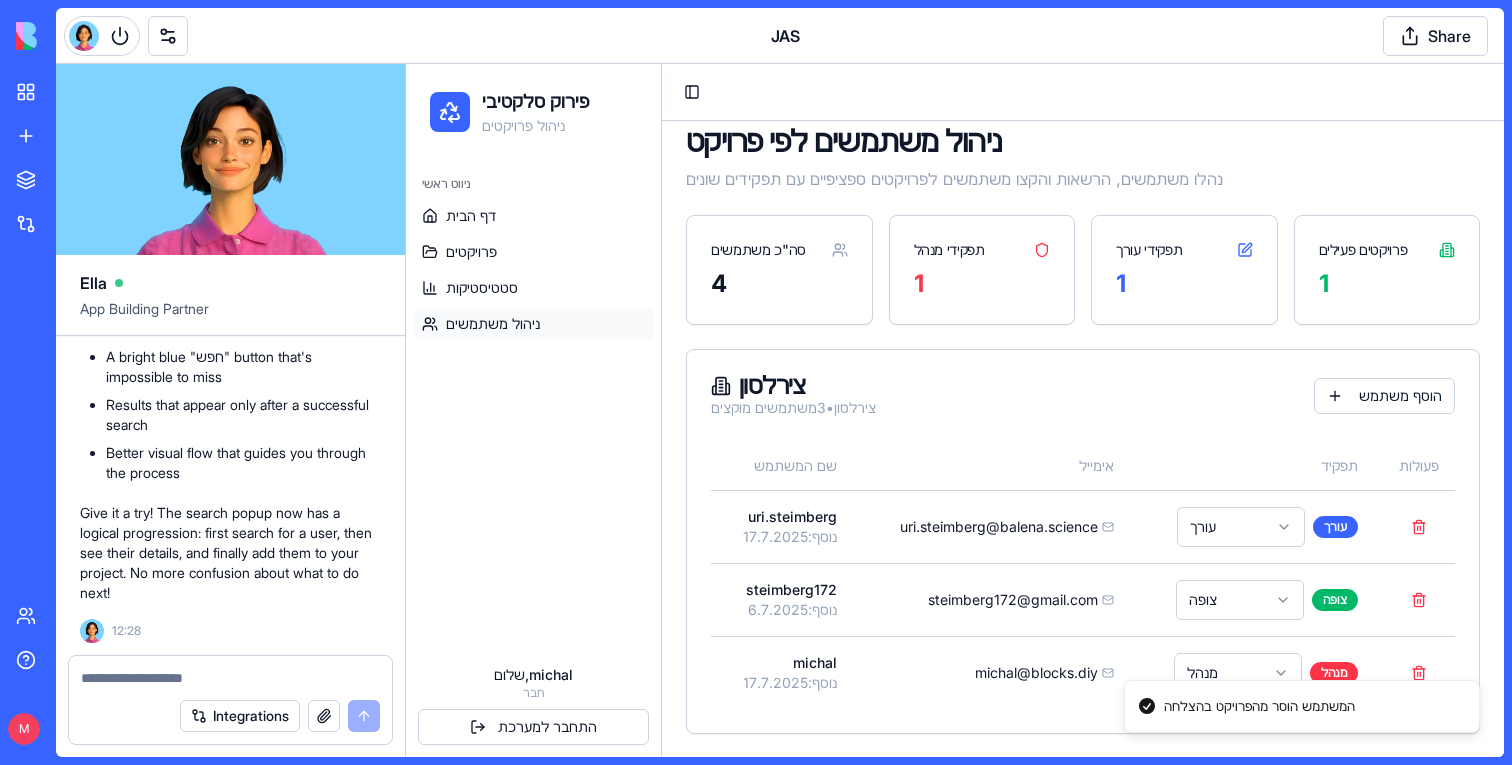 click on "צירלסון צירלסון  •  3  משתמשים מוקצים הוסף משתמש" at bounding box center (1083, 396) 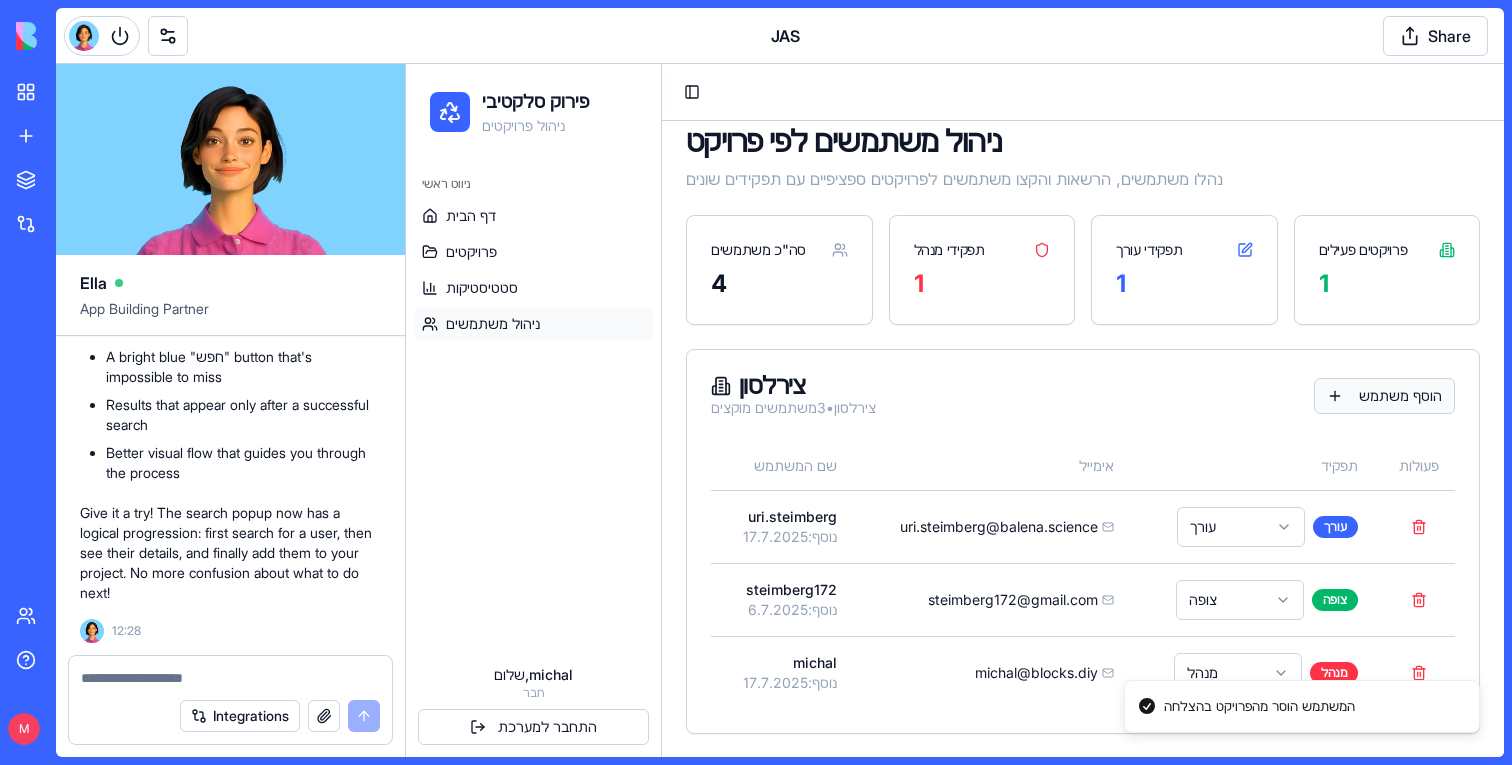 click on "הוסף משתמש" at bounding box center (1384, 396) 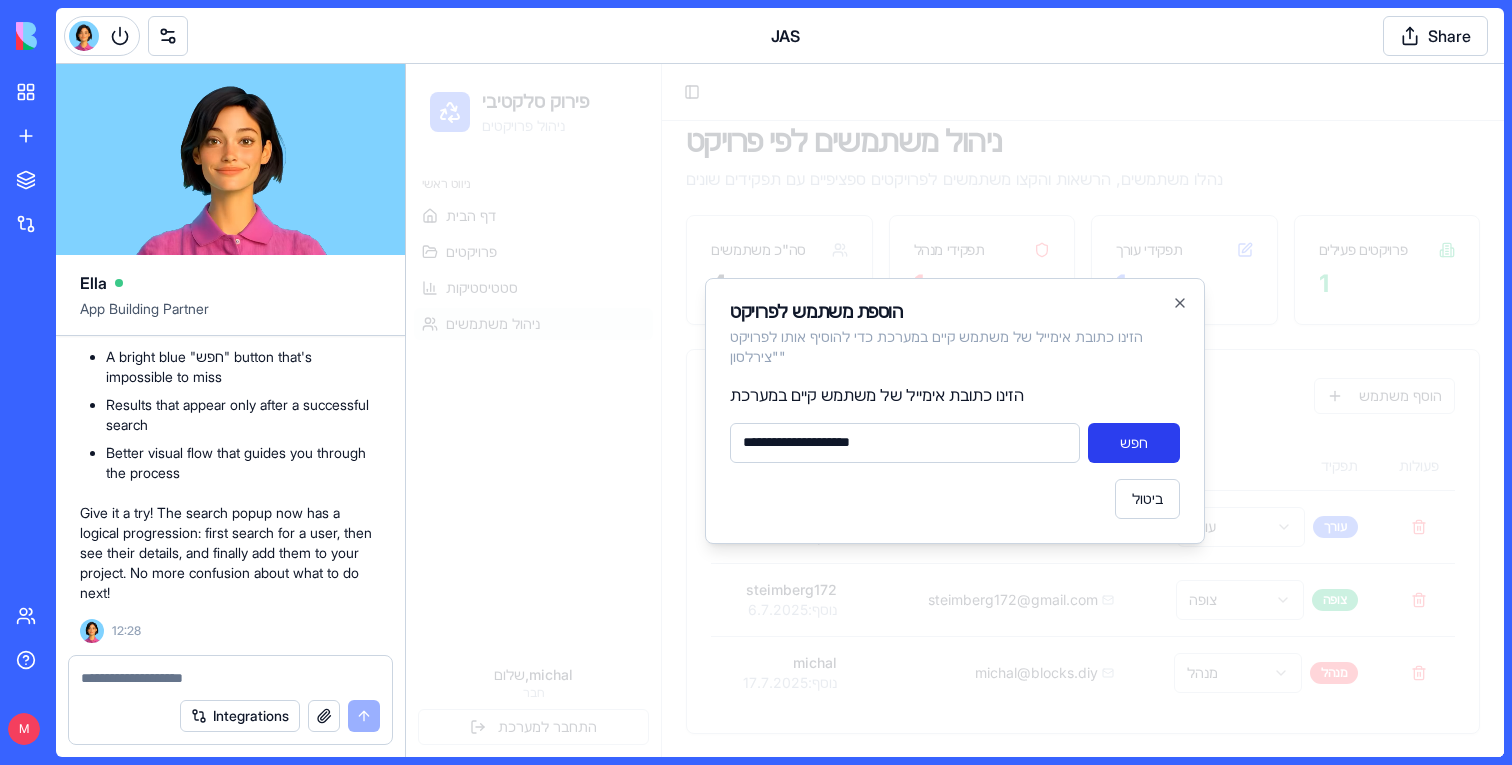 type on "**********" 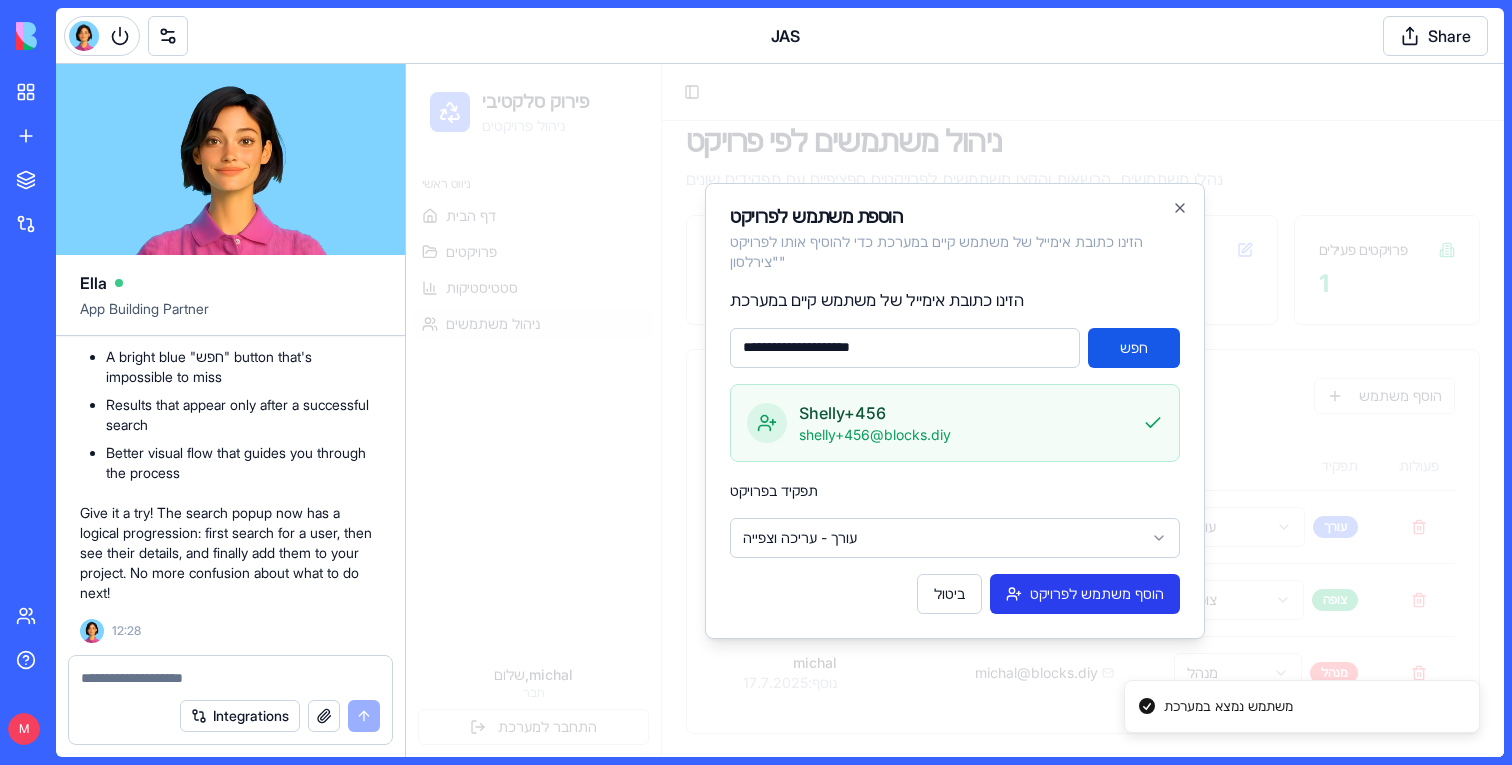 click on "הוסף משתמש לפרויקט" at bounding box center (1085, 594) 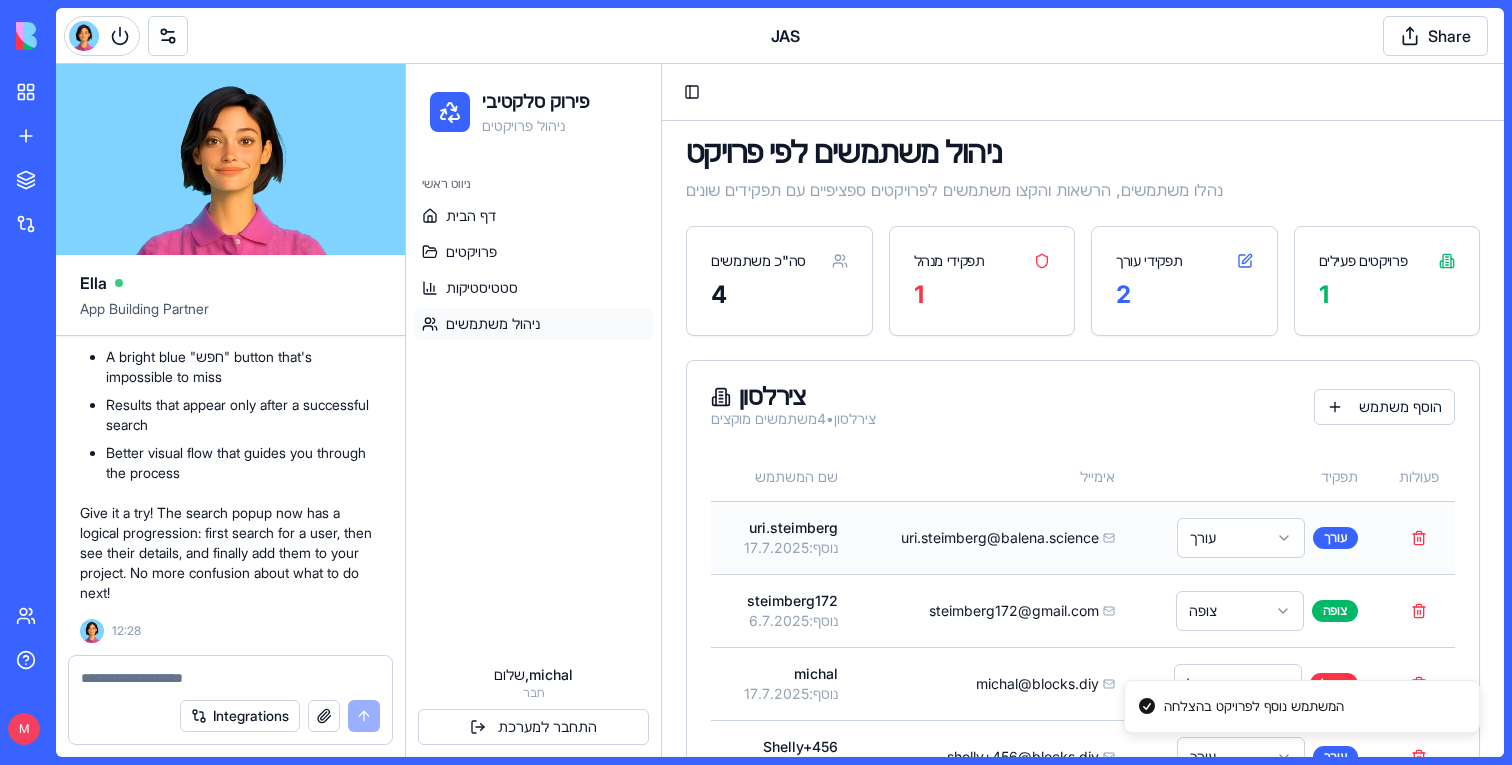 scroll, scrollTop: 0, scrollLeft: 0, axis: both 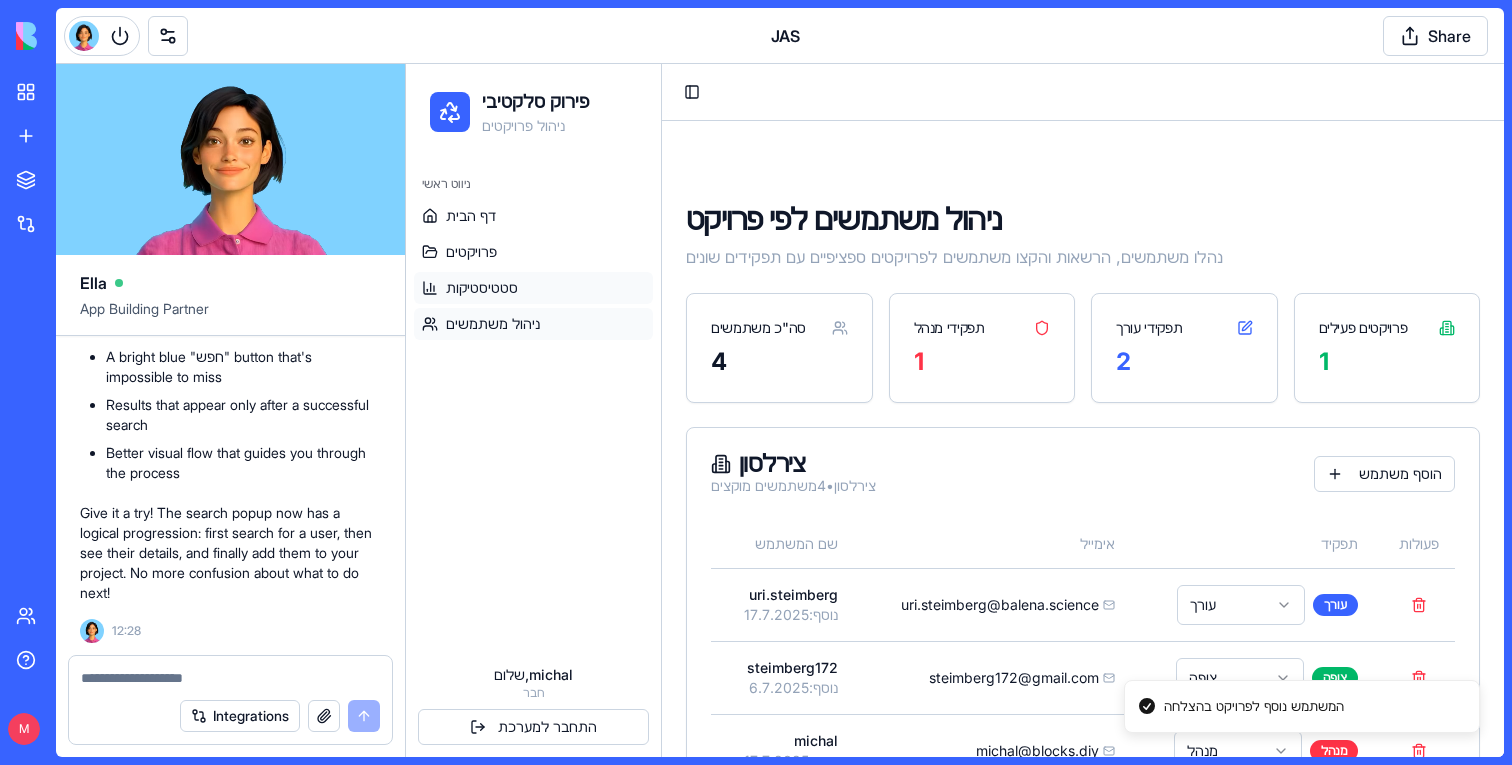 click on "סטטיסטיקות" at bounding box center [533, 288] 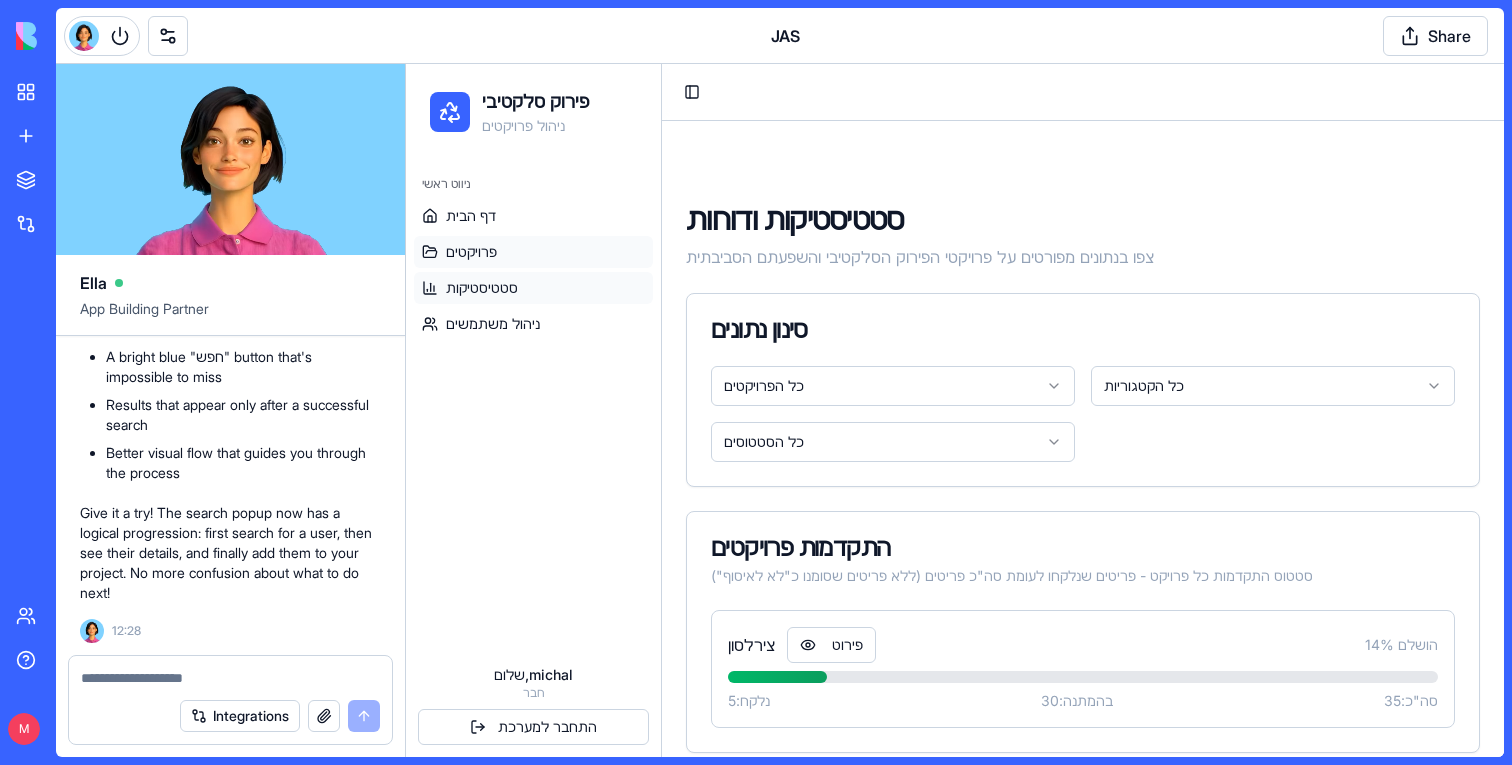 click on "פרויקטים" at bounding box center (471, 252) 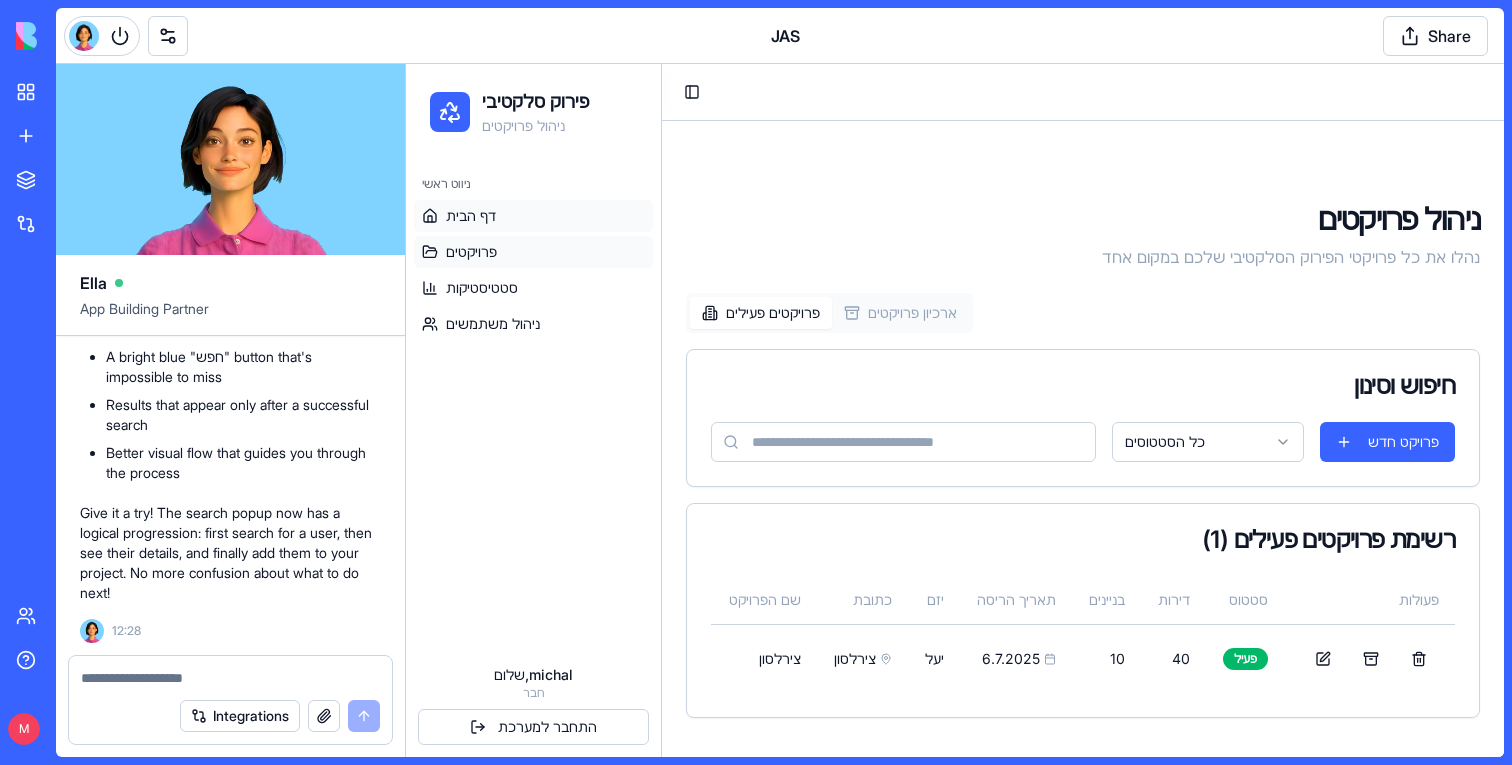 click on "דף הבית" at bounding box center [533, 216] 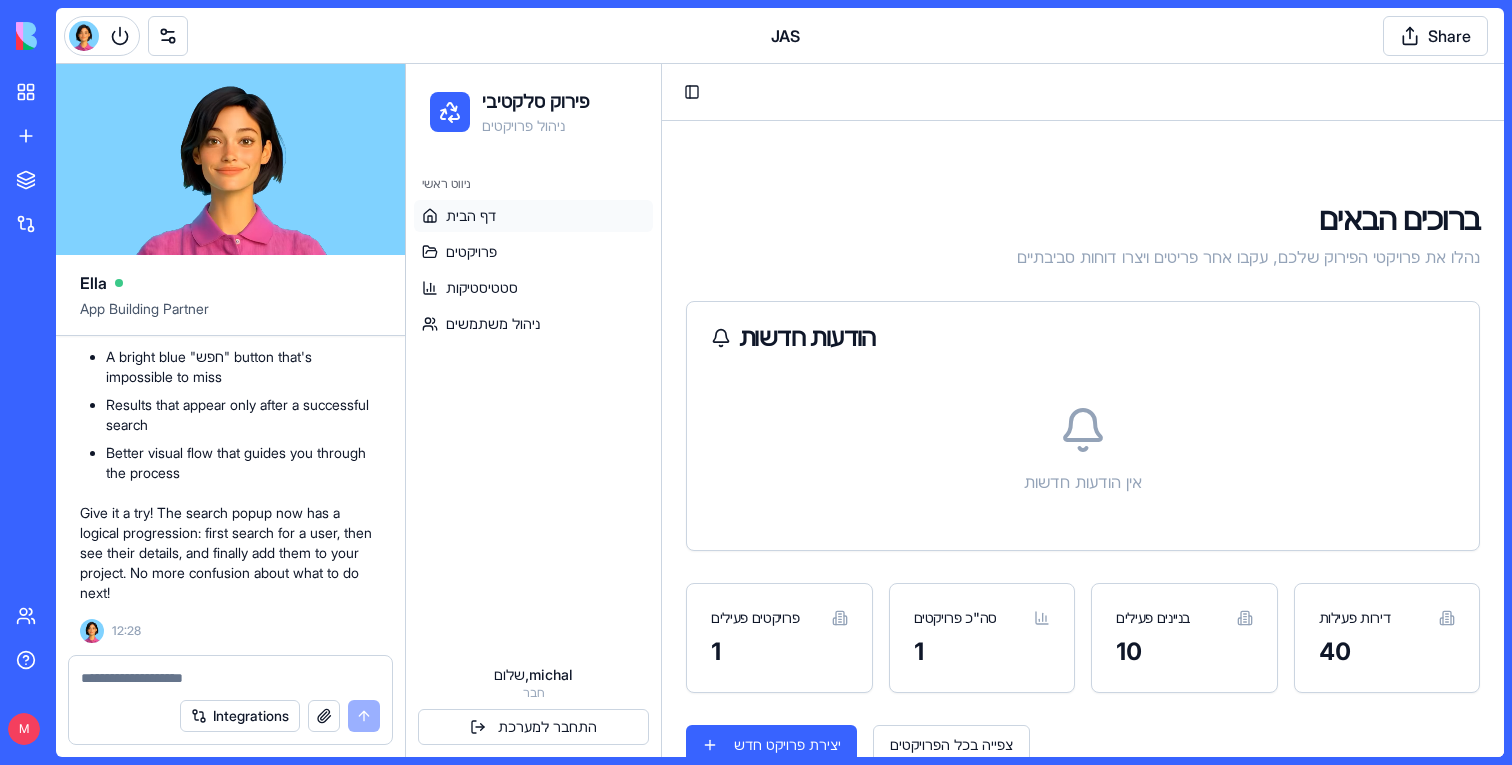 click at bounding box center (230, 678) 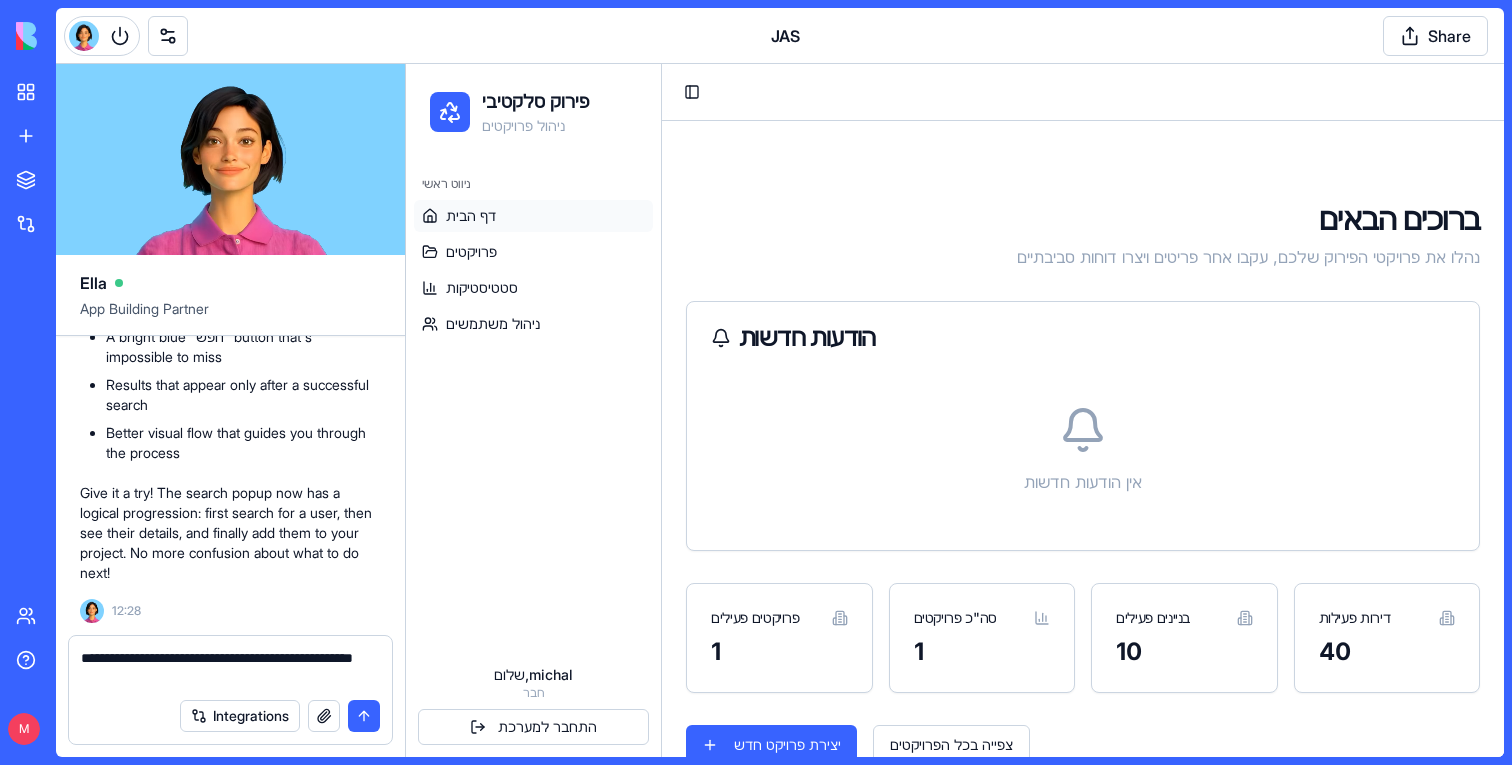 scroll, scrollTop: 390, scrollLeft: 0, axis: vertical 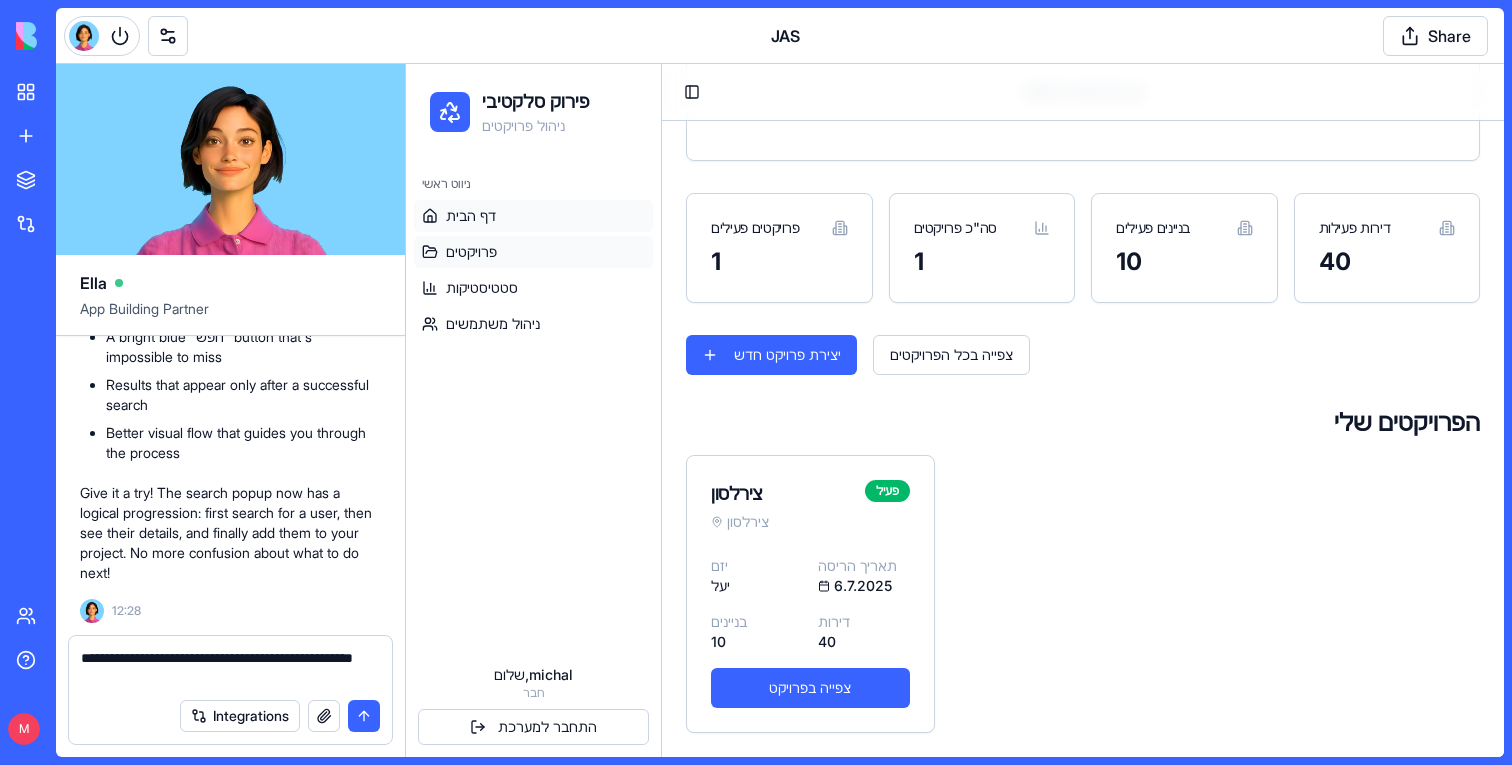click on "פרויקטים" at bounding box center [471, 252] 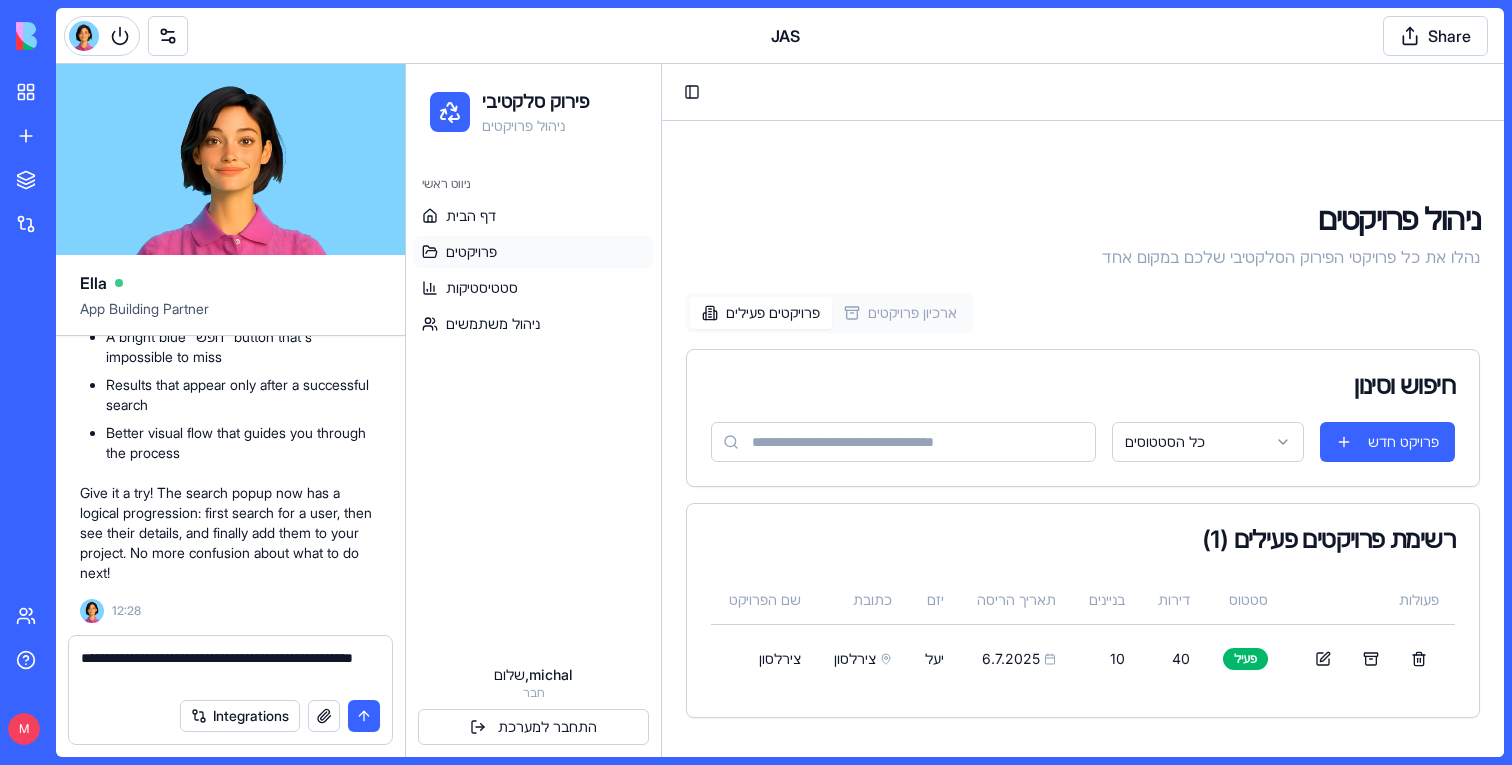 drag, startPoint x: 81, startPoint y: 682, endPoint x: 228, endPoint y: 692, distance: 147.33974 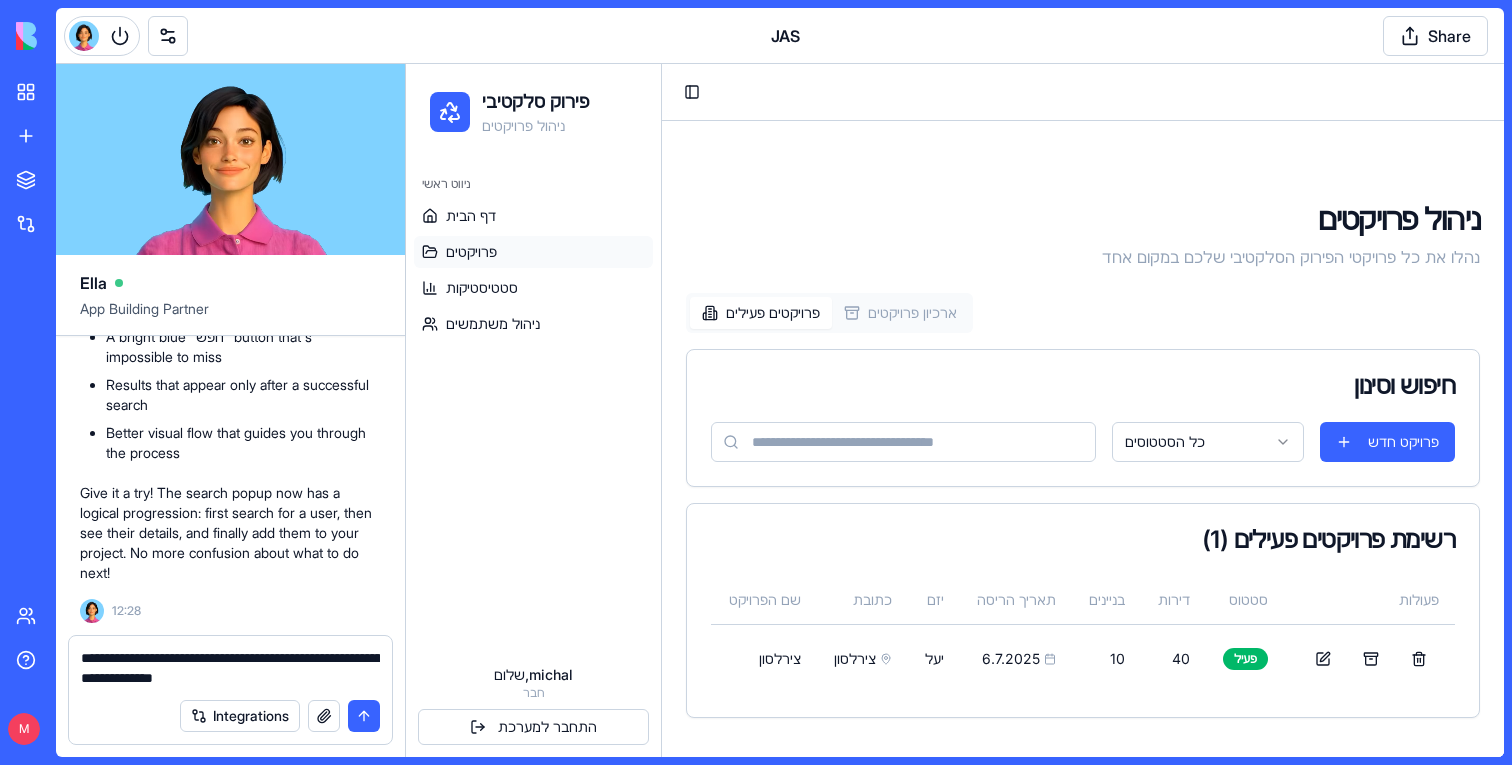 type on "**********" 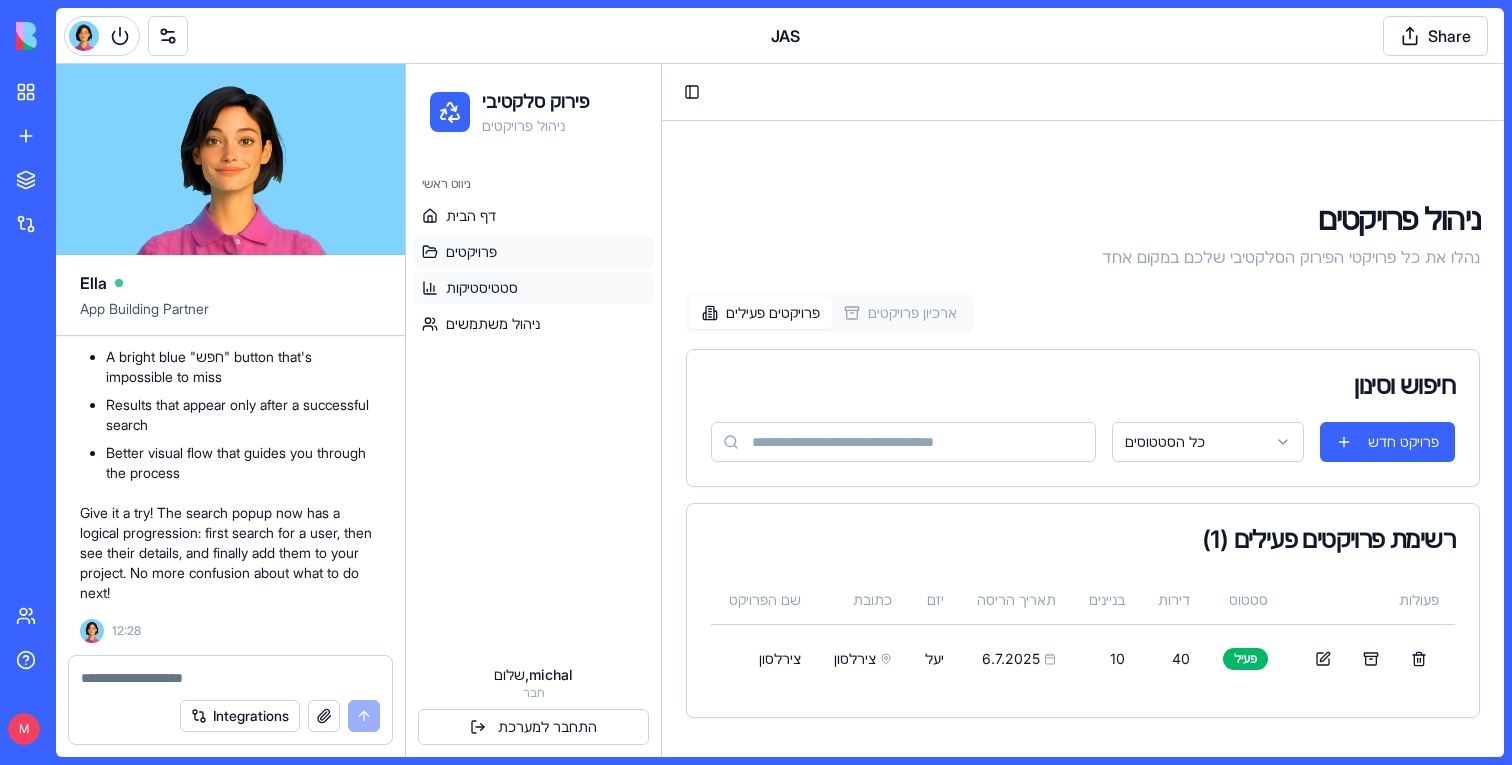 click on "סטטיסטיקות" at bounding box center [533, 288] 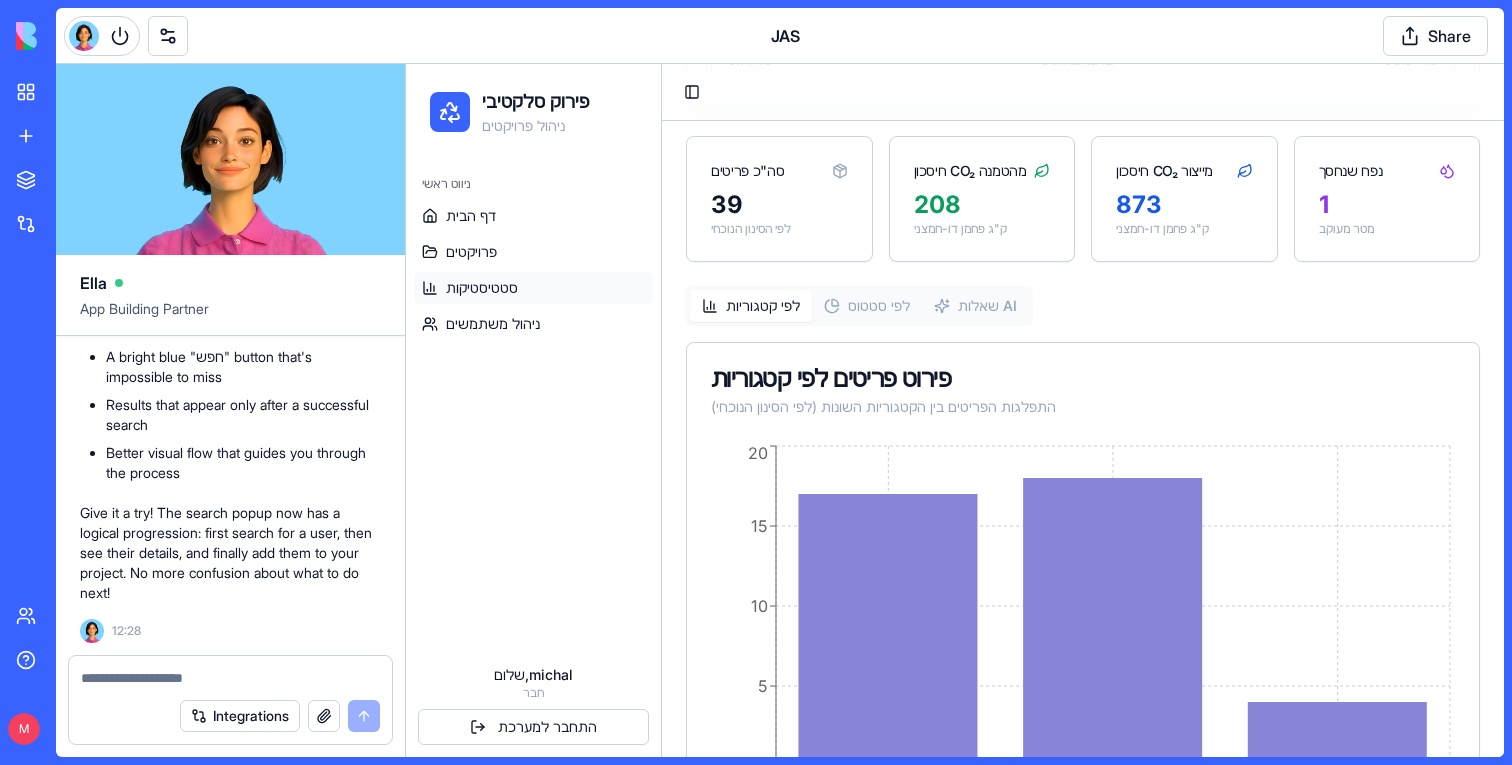 scroll, scrollTop: 677, scrollLeft: 0, axis: vertical 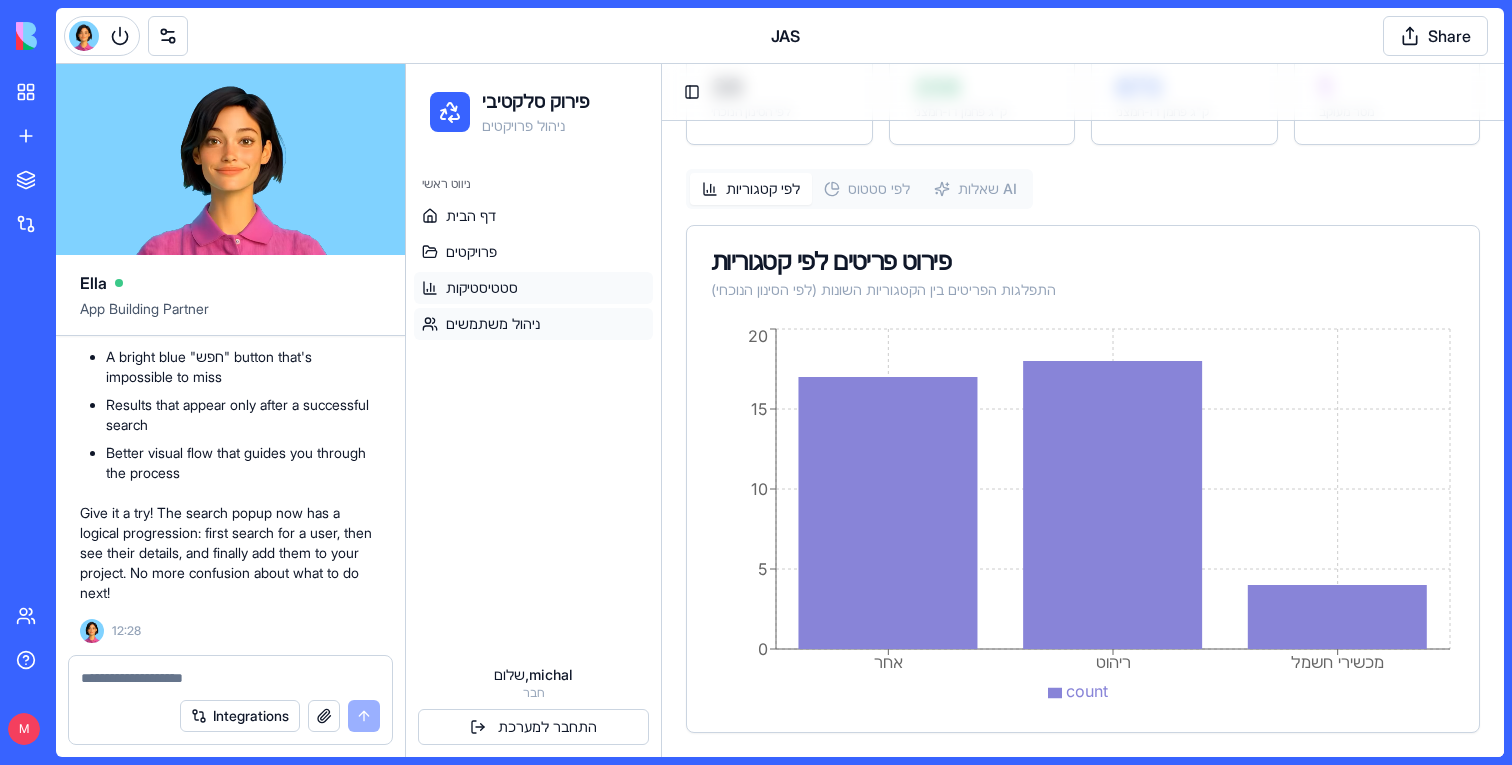 click on "ניהול משתמשים" at bounding box center (493, 324) 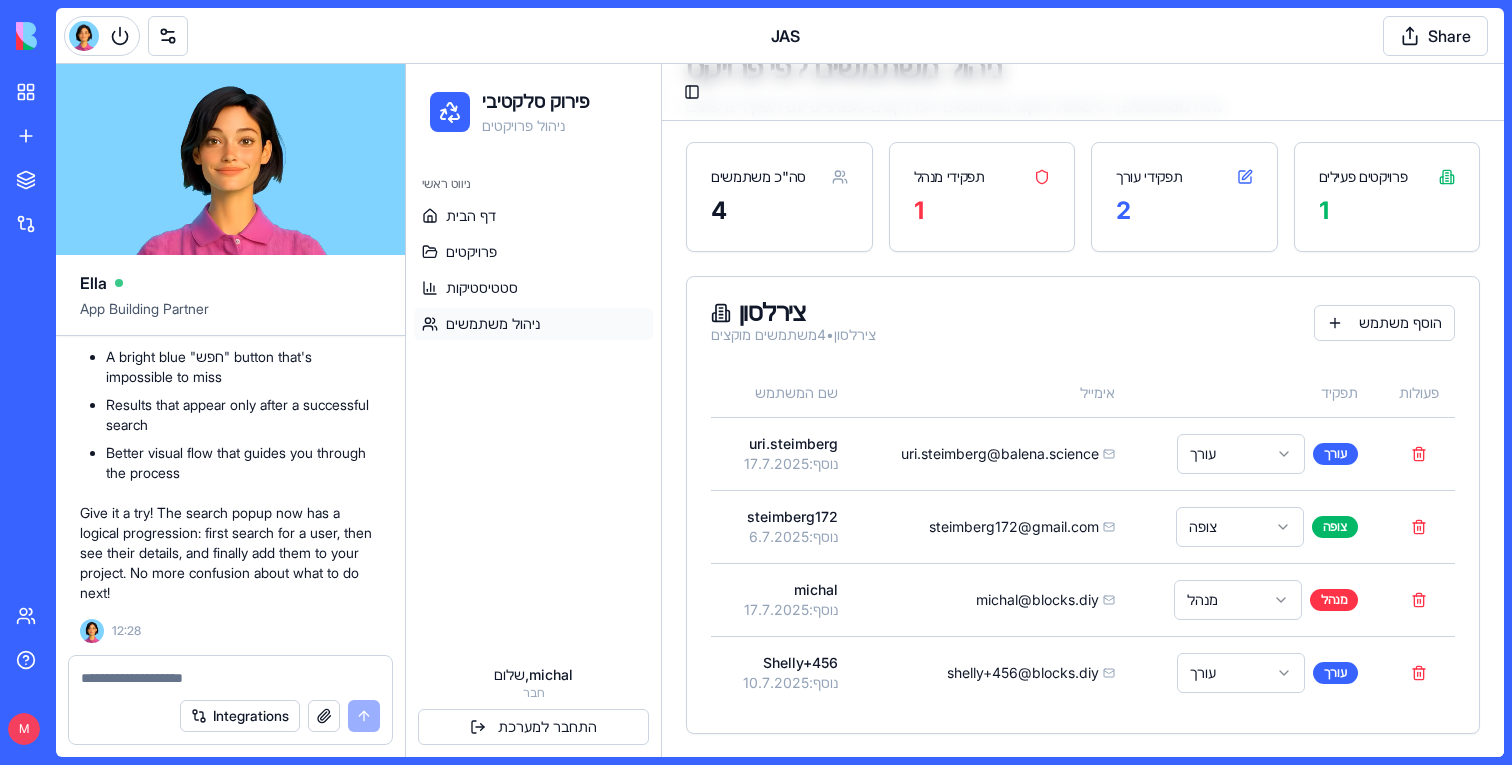 click at bounding box center [230, 678] 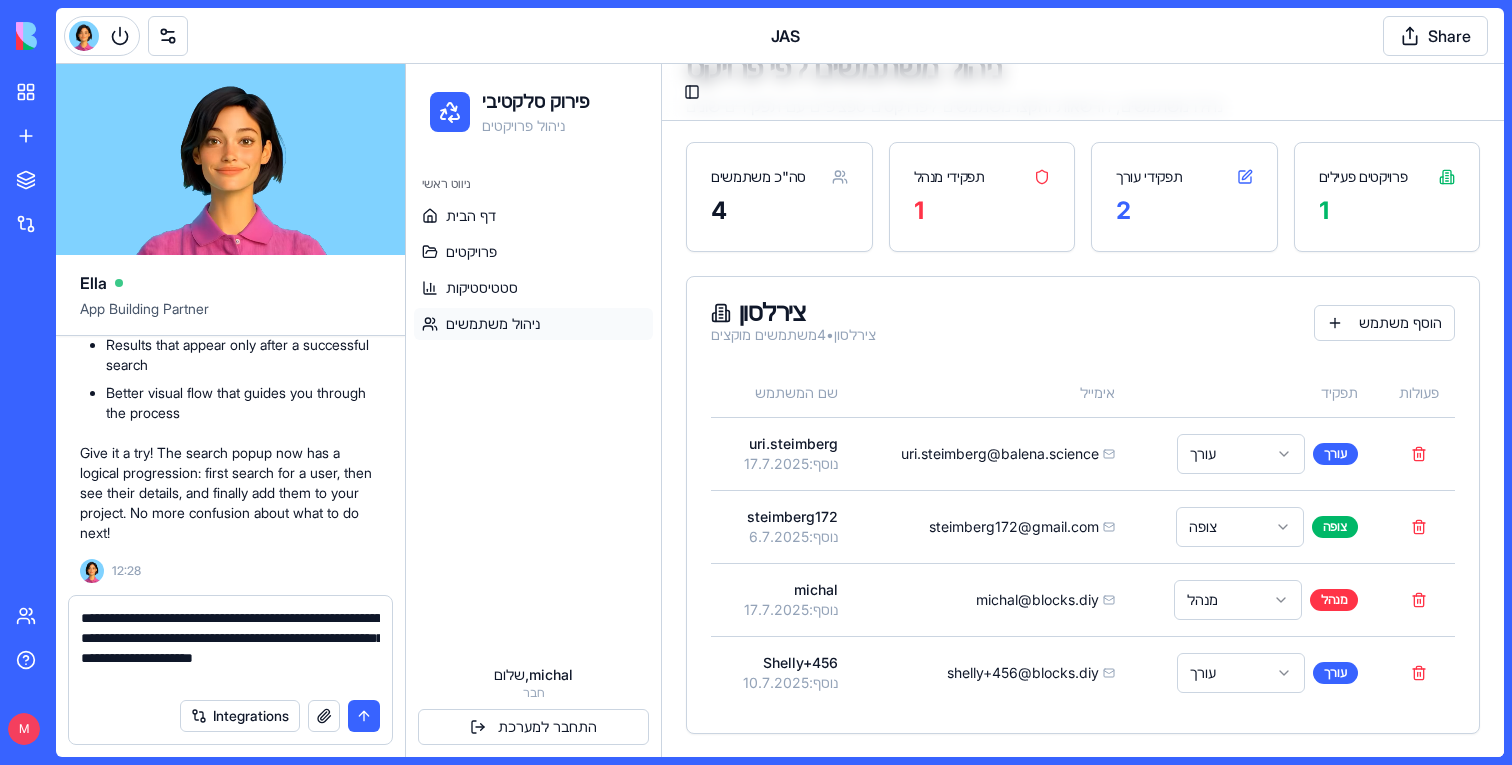 click on "**********" at bounding box center (230, 648) 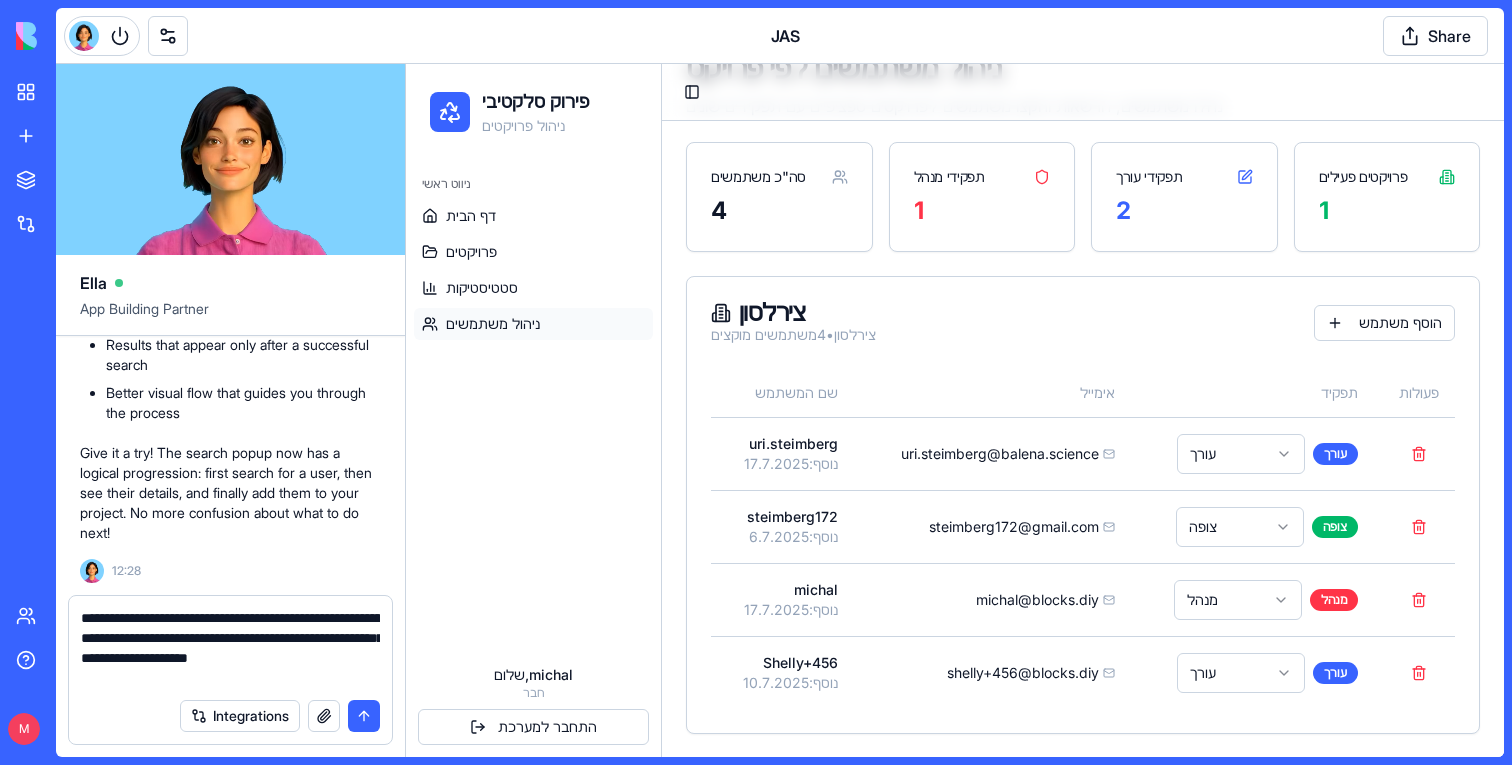 click on "**********" at bounding box center (230, 648) 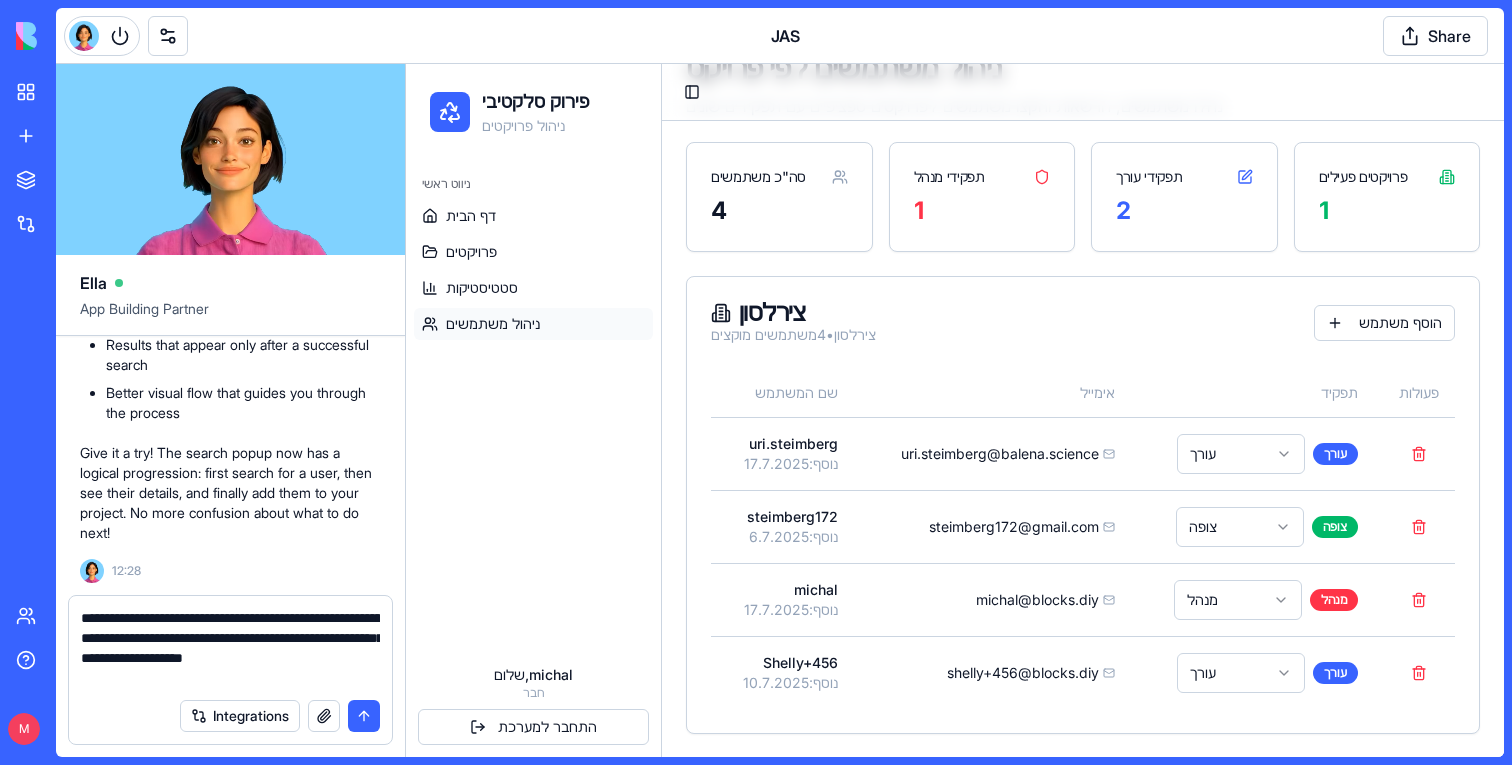type on "**********" 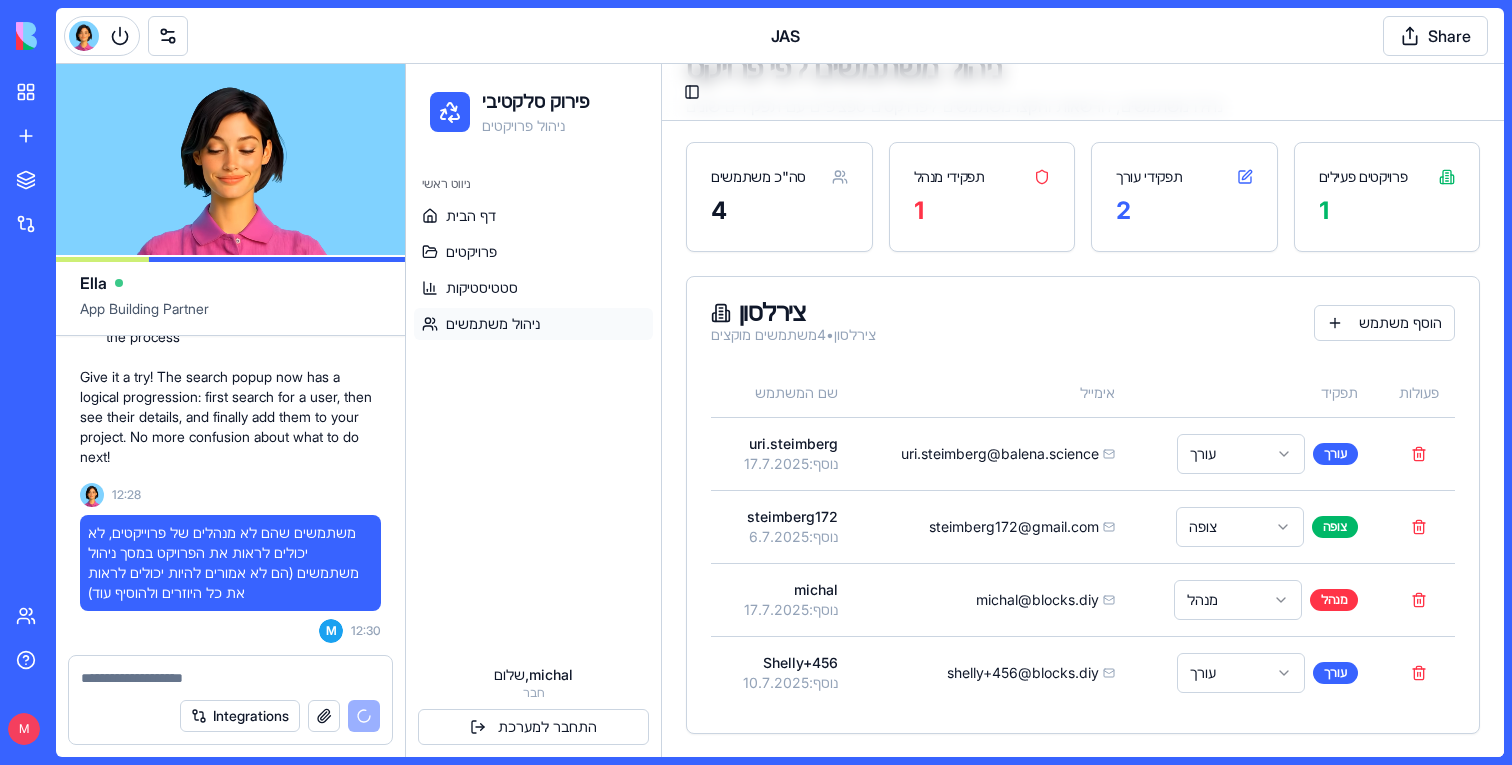 scroll, scrollTop: 78677, scrollLeft: 0, axis: vertical 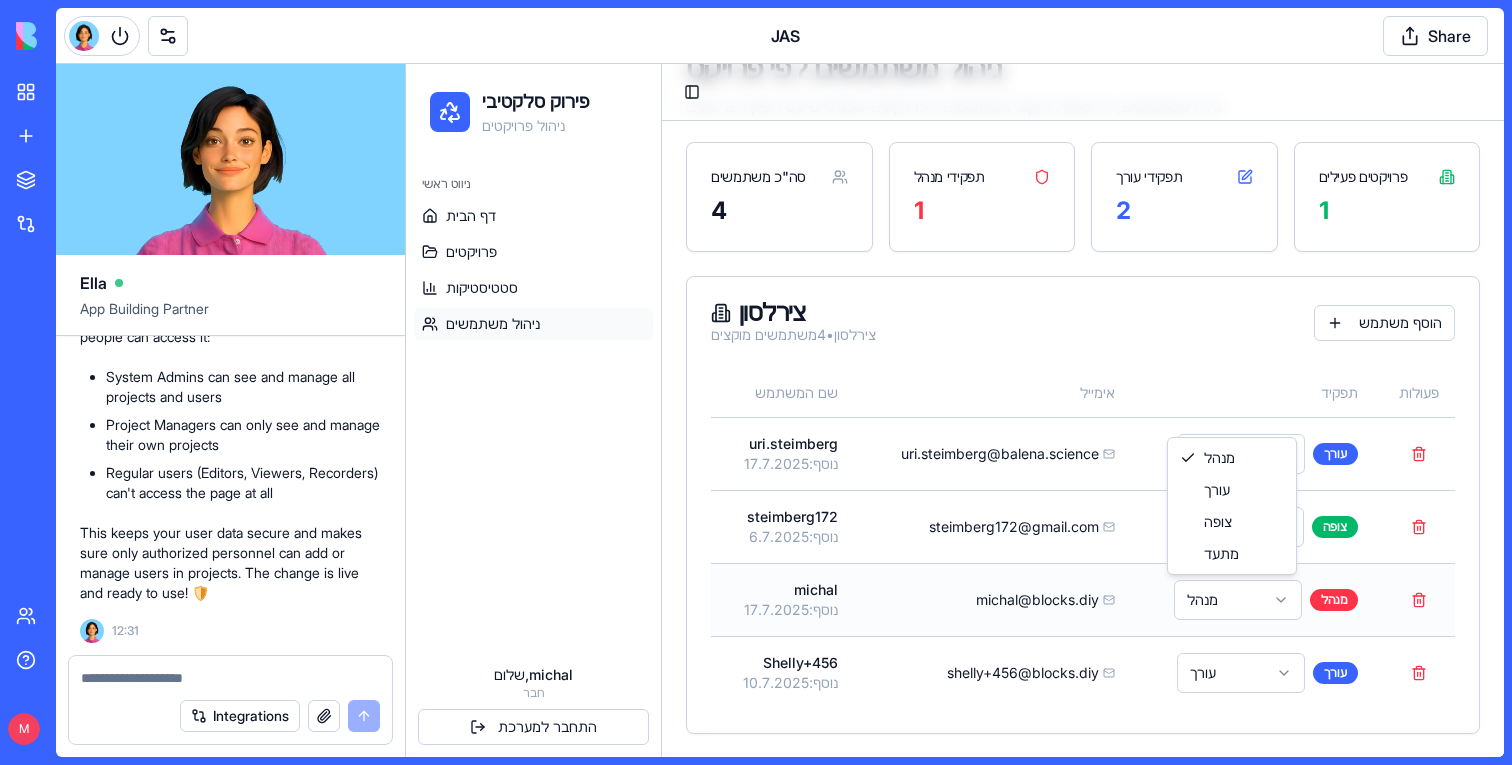 click on "פירוק סלקטיבי ניהול פרויקטים ניווט ראשי דף הבית פרויקטים סטטיסטיקות ניהול משתמשים שלום,  michal חבר התחבר למערכת Toggle Sidebar ניהול משתמשים לפי פרויקט נהלו משתמשים, הרשאות והקצו משתמשים לפרויקטים ספציפיים עם תפקידים שונים סה"כ משתמשים 4 תפקידי מנהל 1 תפקידי עורך 2 פרויקטים פעילים 1 צירלסון צירלסון  •  4  משתמשים מוקצים הוסף משתמש שם המשתמש אימייל תפקיד פעולות uri.steimberg נוסף:  17.7.2025 uri.steimberg@balena.science עורך עורך steimberg172 נוסף:  6.7.2025 steimberg172@gmail.com צופה צופה michal נוסף:  17.7.2025 michal@blocks.diy מנהל מנהל Shelly+456 נוסף:  10.7.2025 shelly+456@blocks.diy עורך עורך
0 מנהל עורך צופה מתעד" at bounding box center [955, 335] 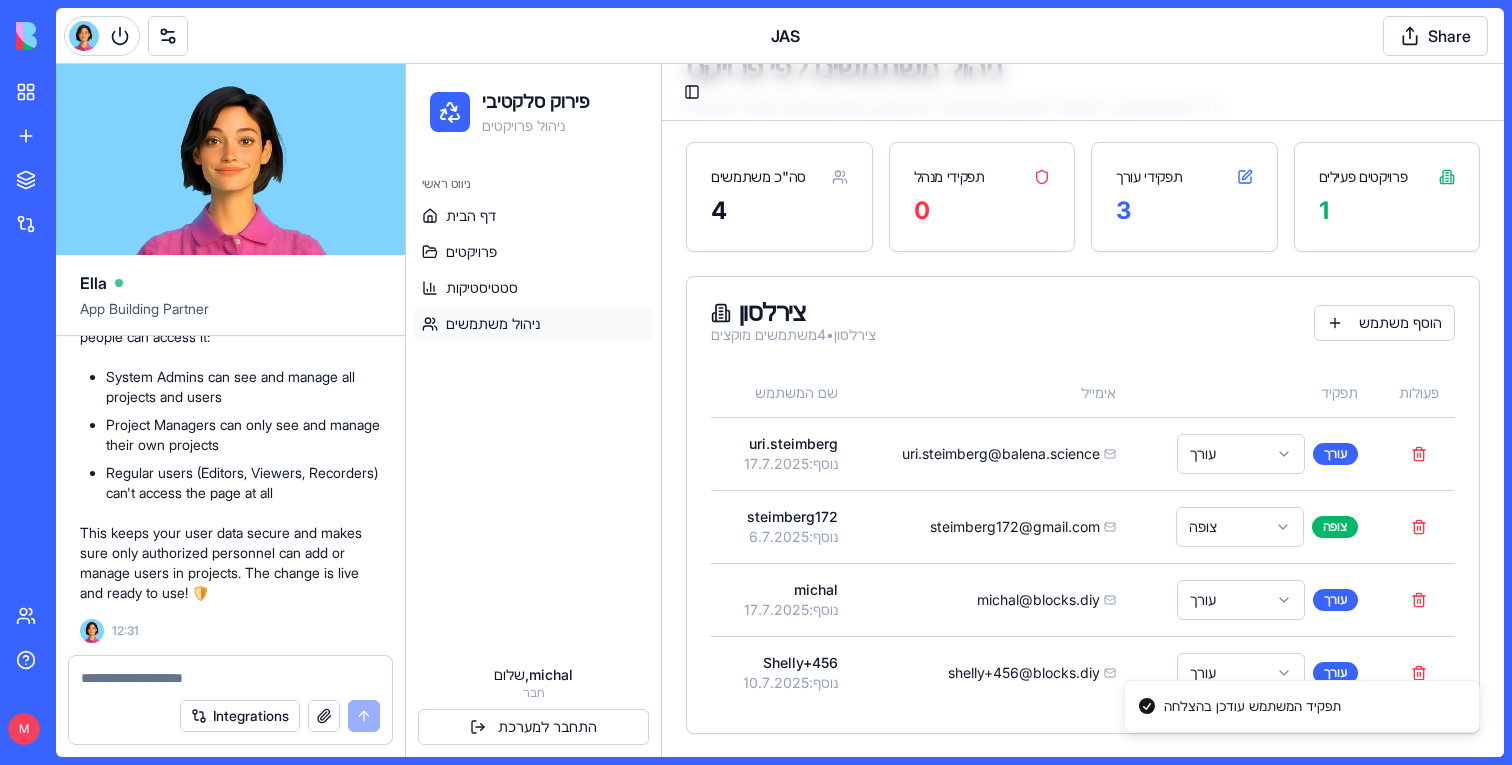 scroll, scrollTop: 0, scrollLeft: 0, axis: both 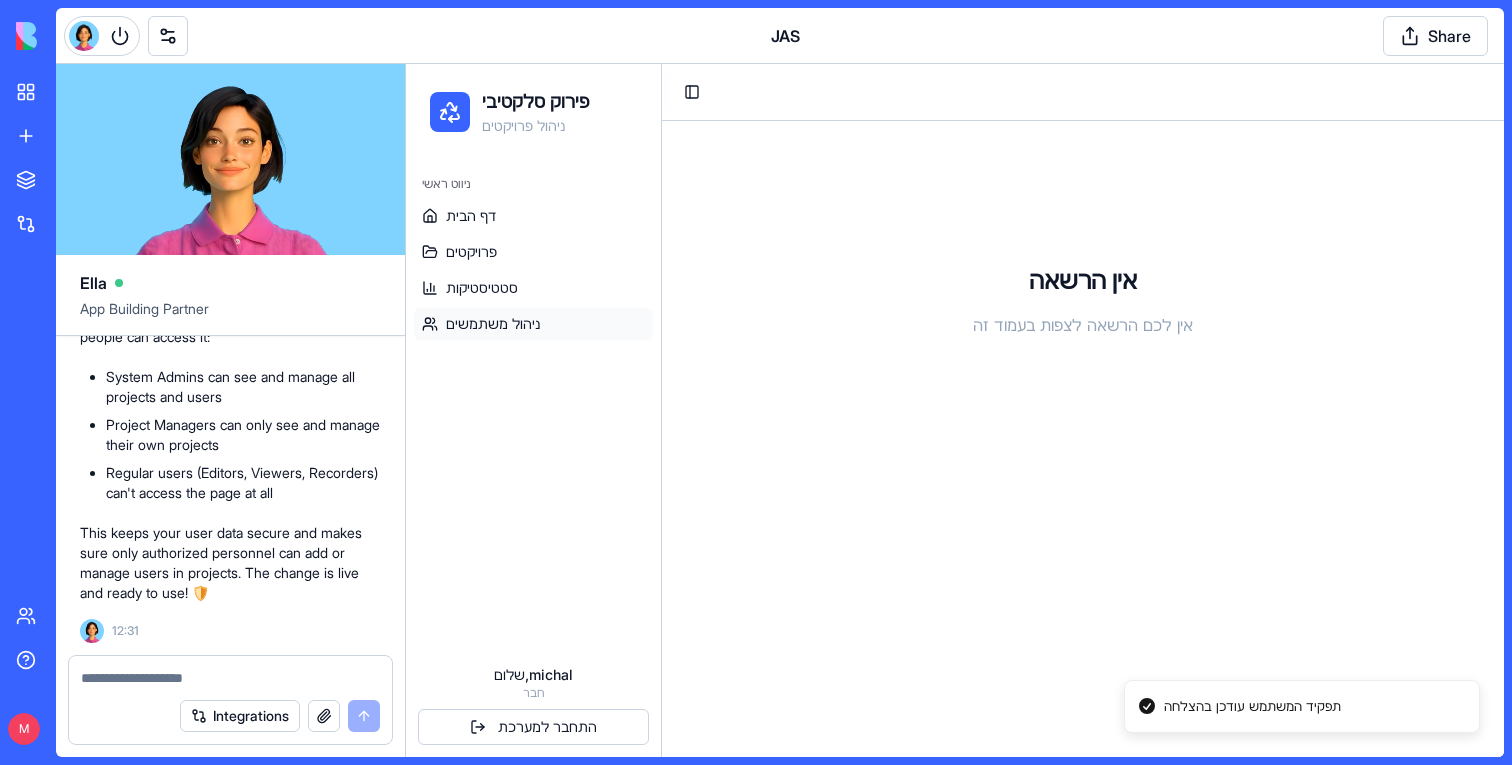 click on "ניהול משתמשים" at bounding box center (493, 324) 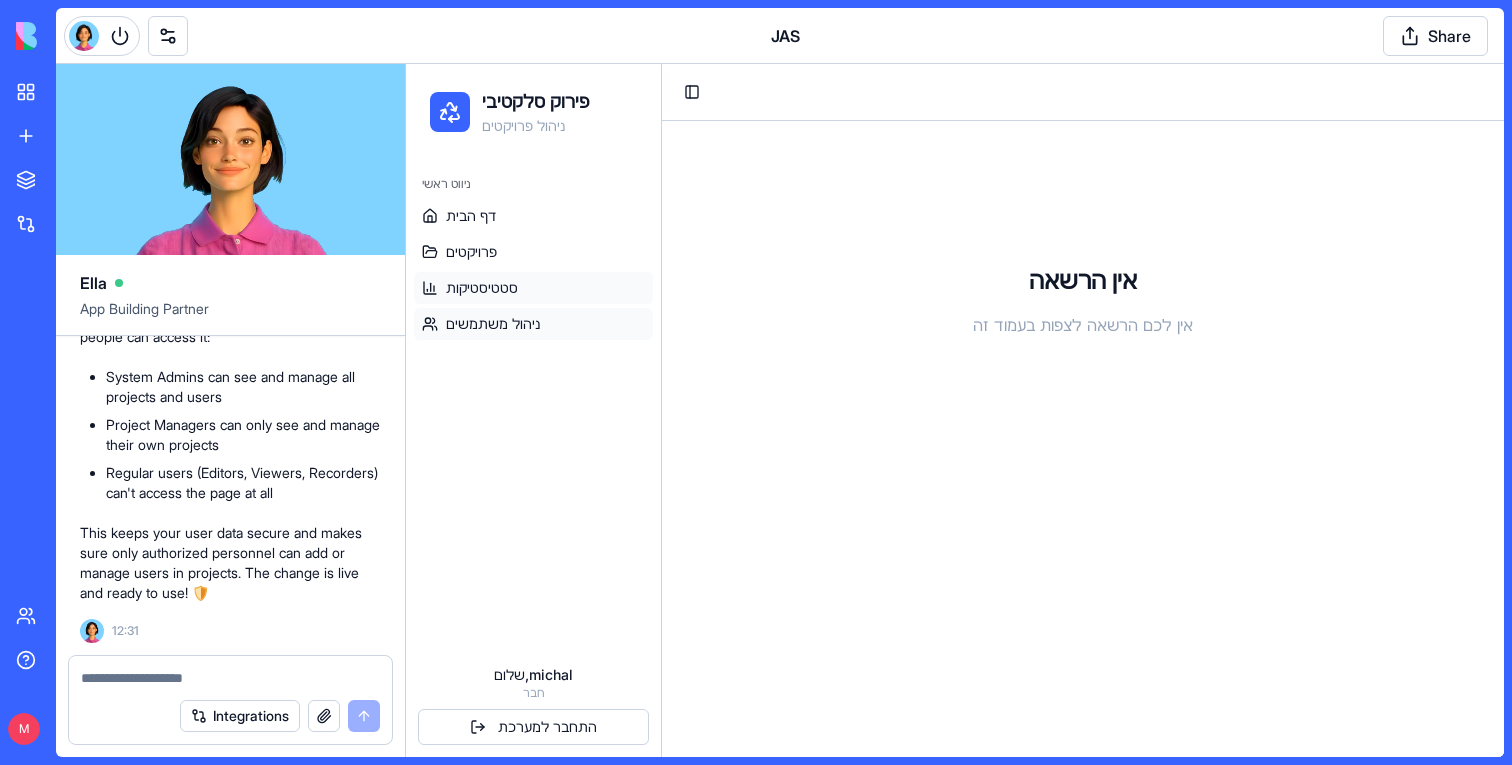 click on "סטטיסטיקות" at bounding box center (482, 288) 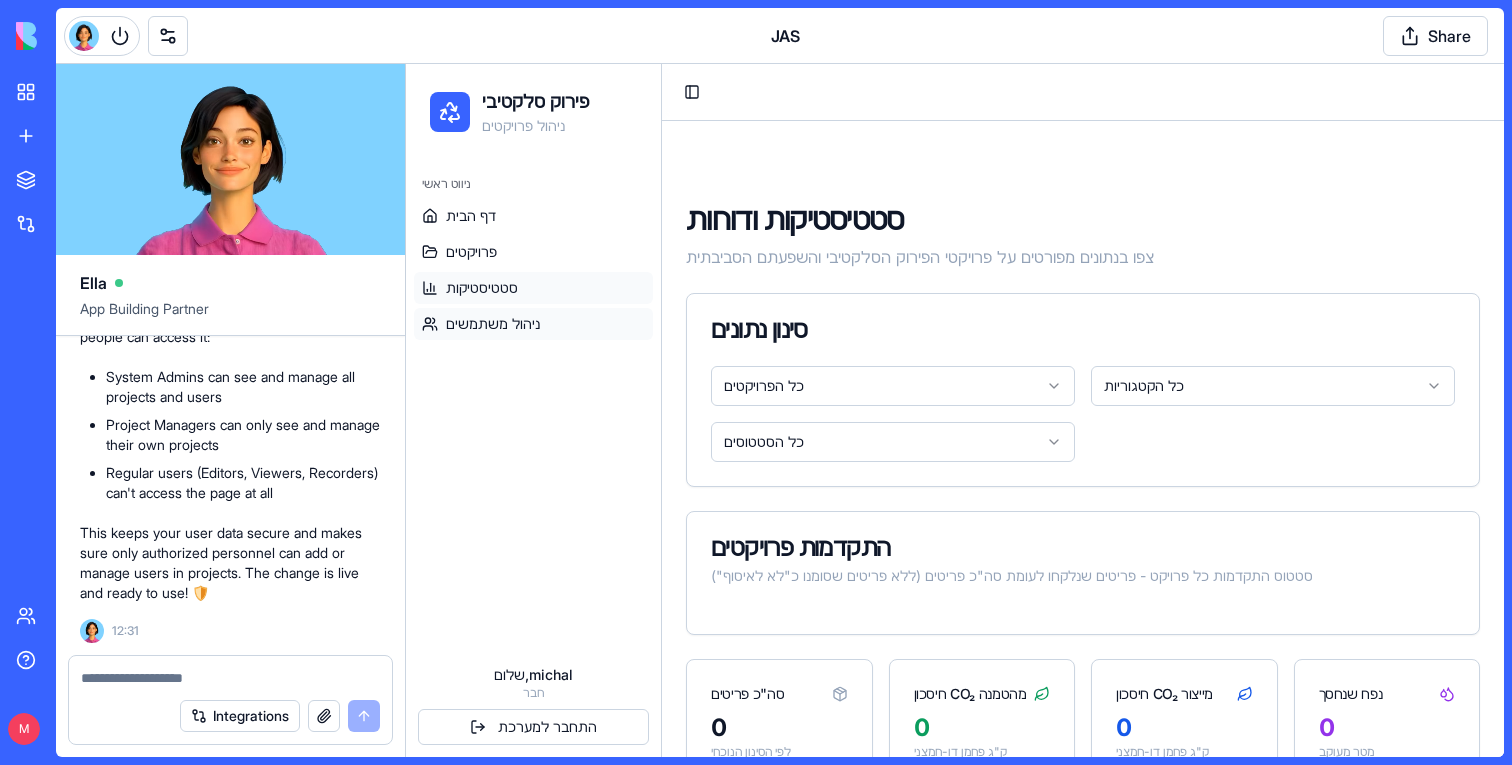 click on "ניהול משתמשים" at bounding box center [493, 324] 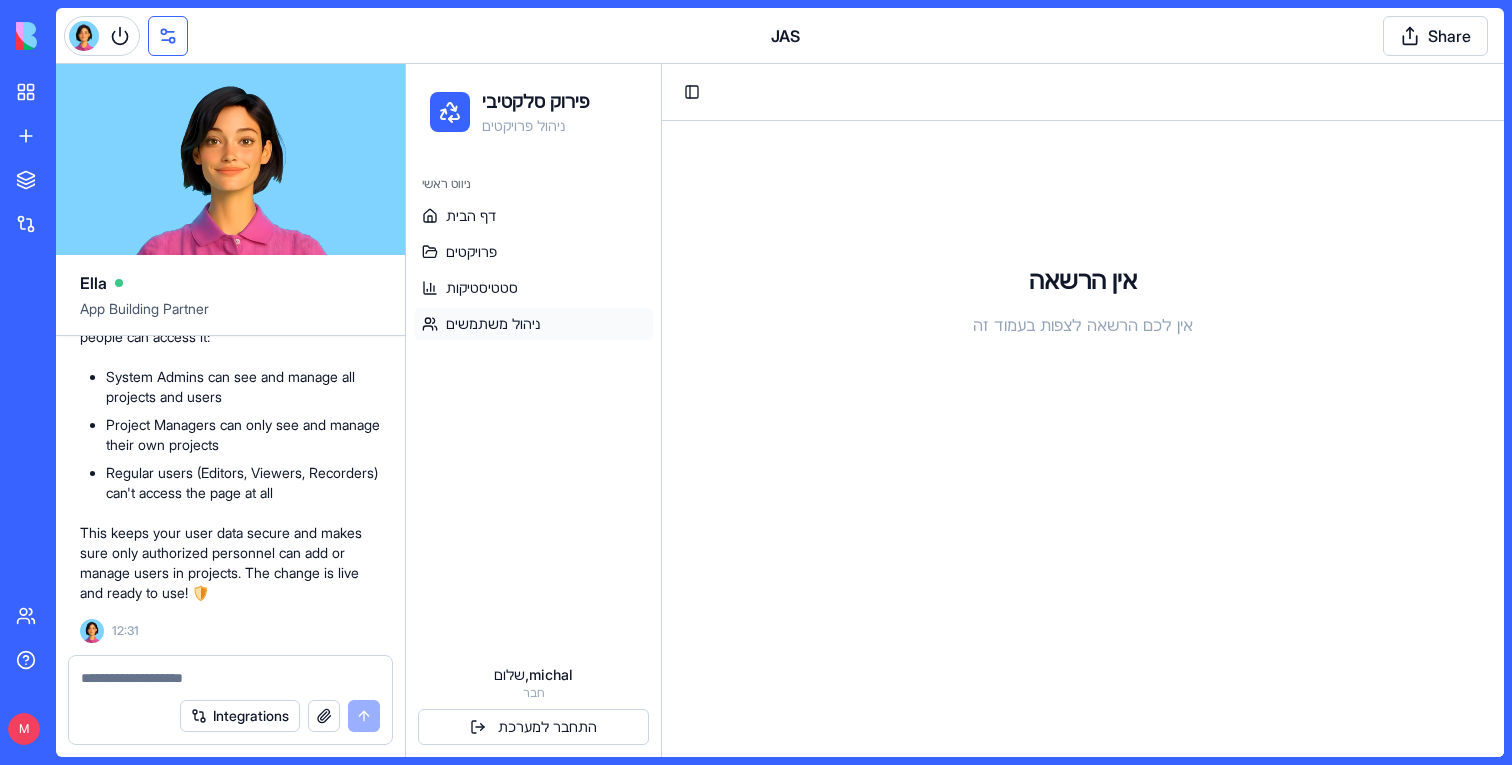 click at bounding box center [168, 36] 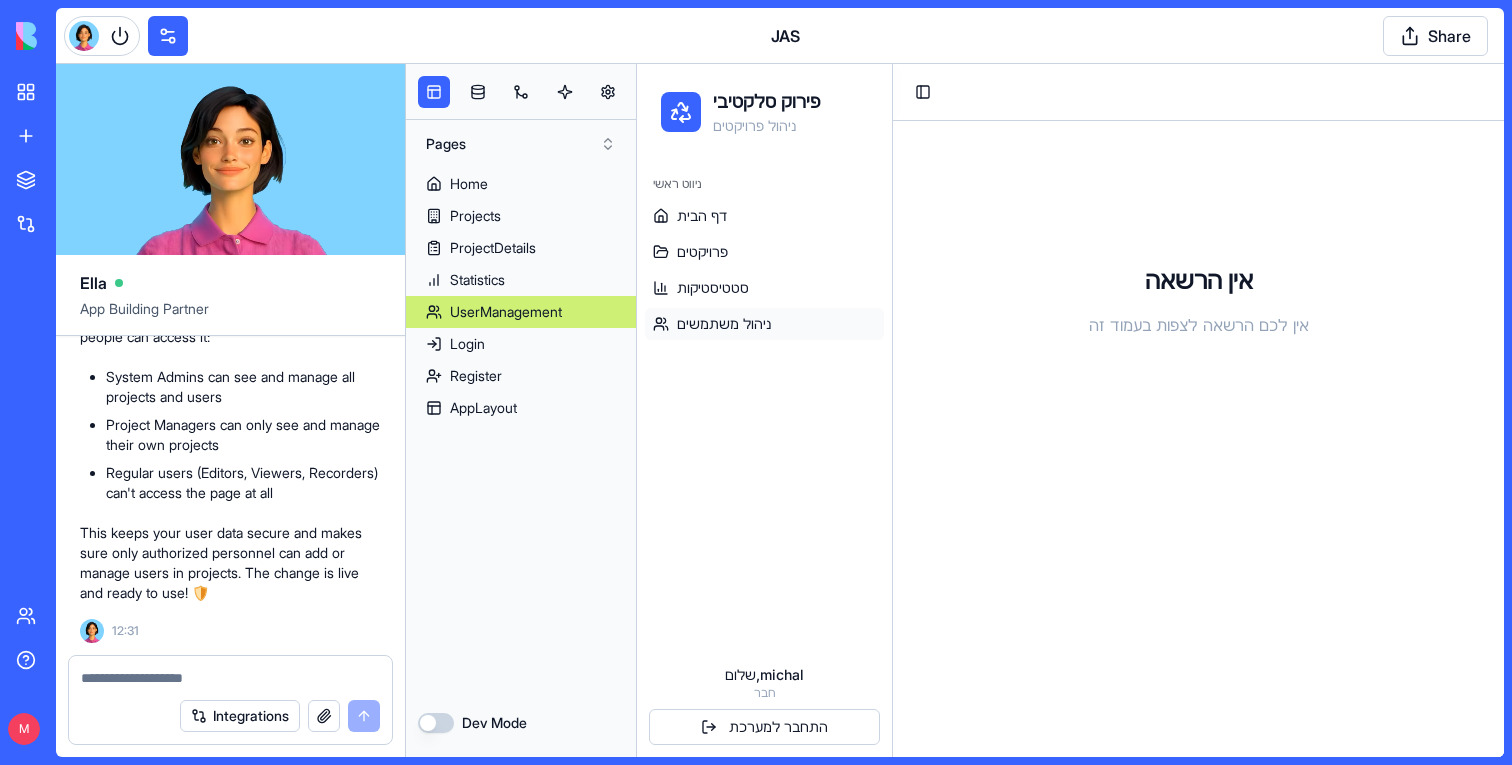 click at bounding box center [521, 92] 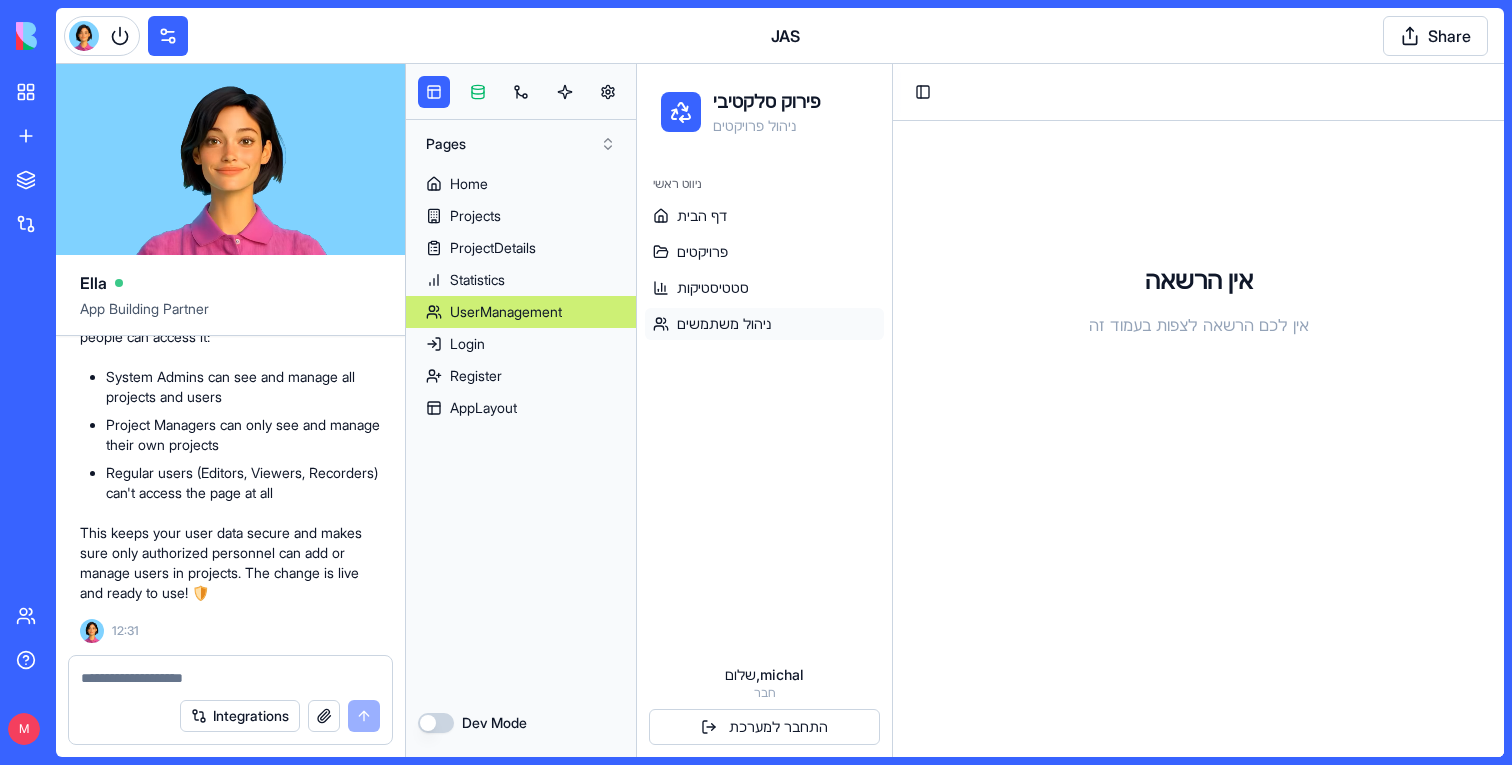 click at bounding box center (478, 92) 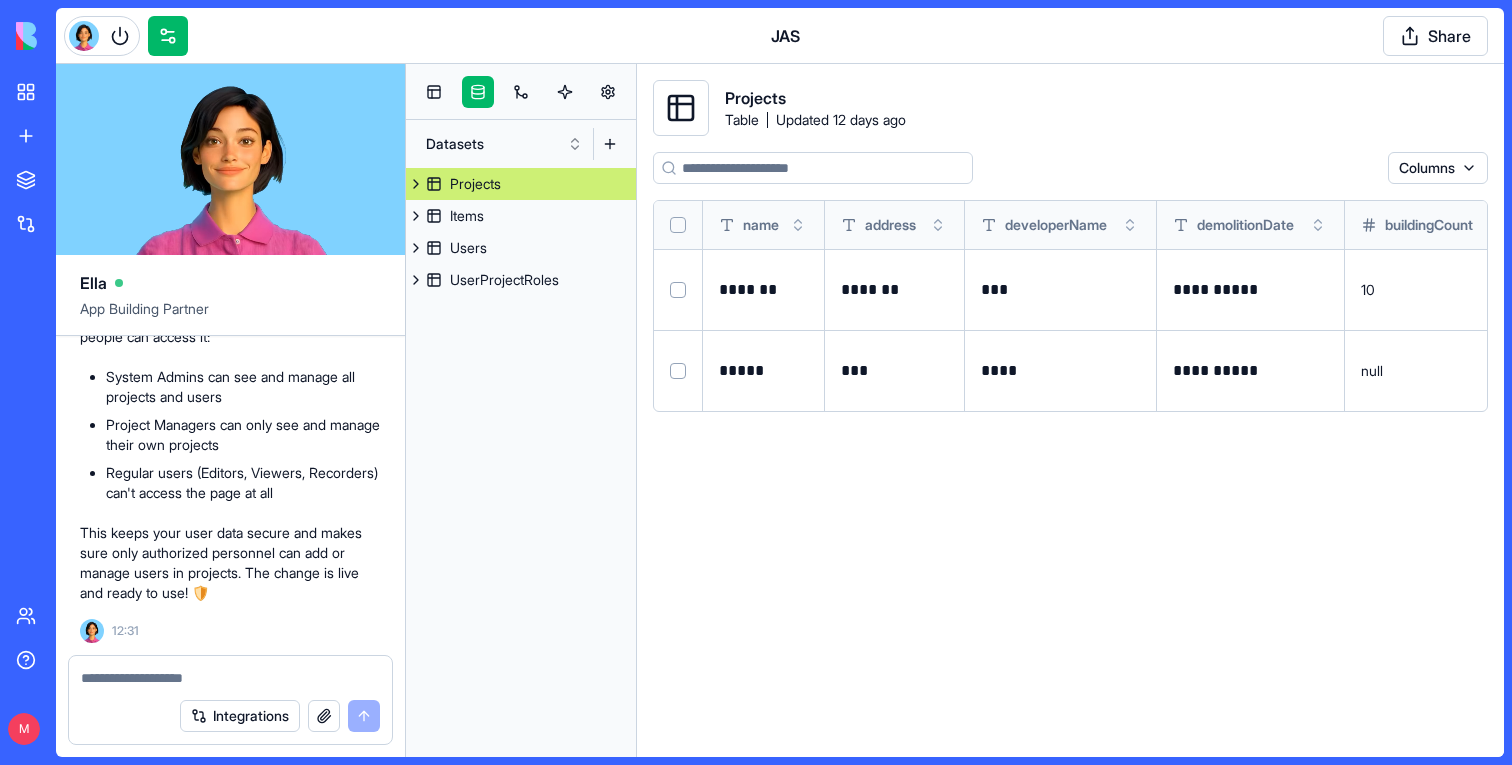 click at bounding box center (230, 678) 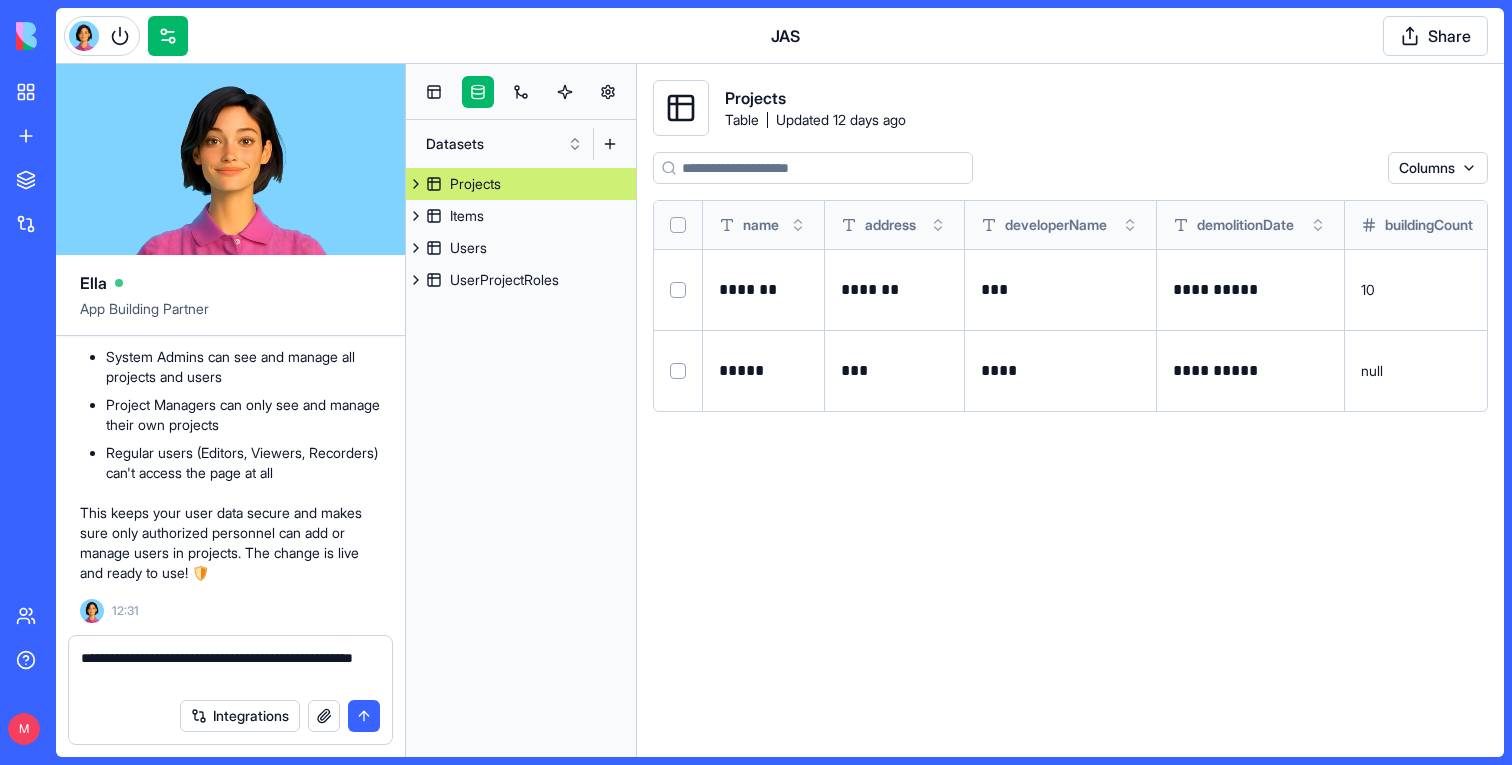 type on "**********" 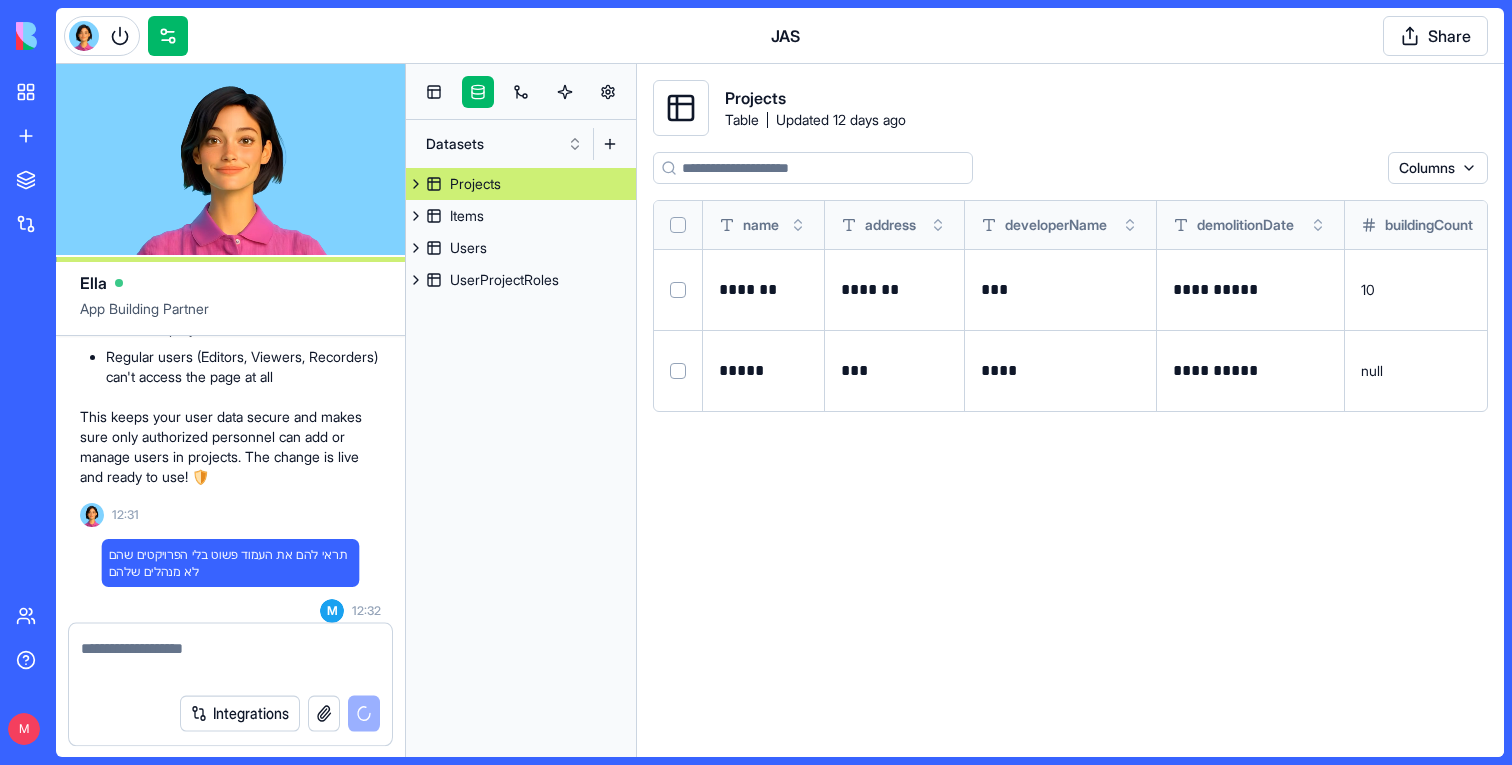 scroll, scrollTop: 79177, scrollLeft: 0, axis: vertical 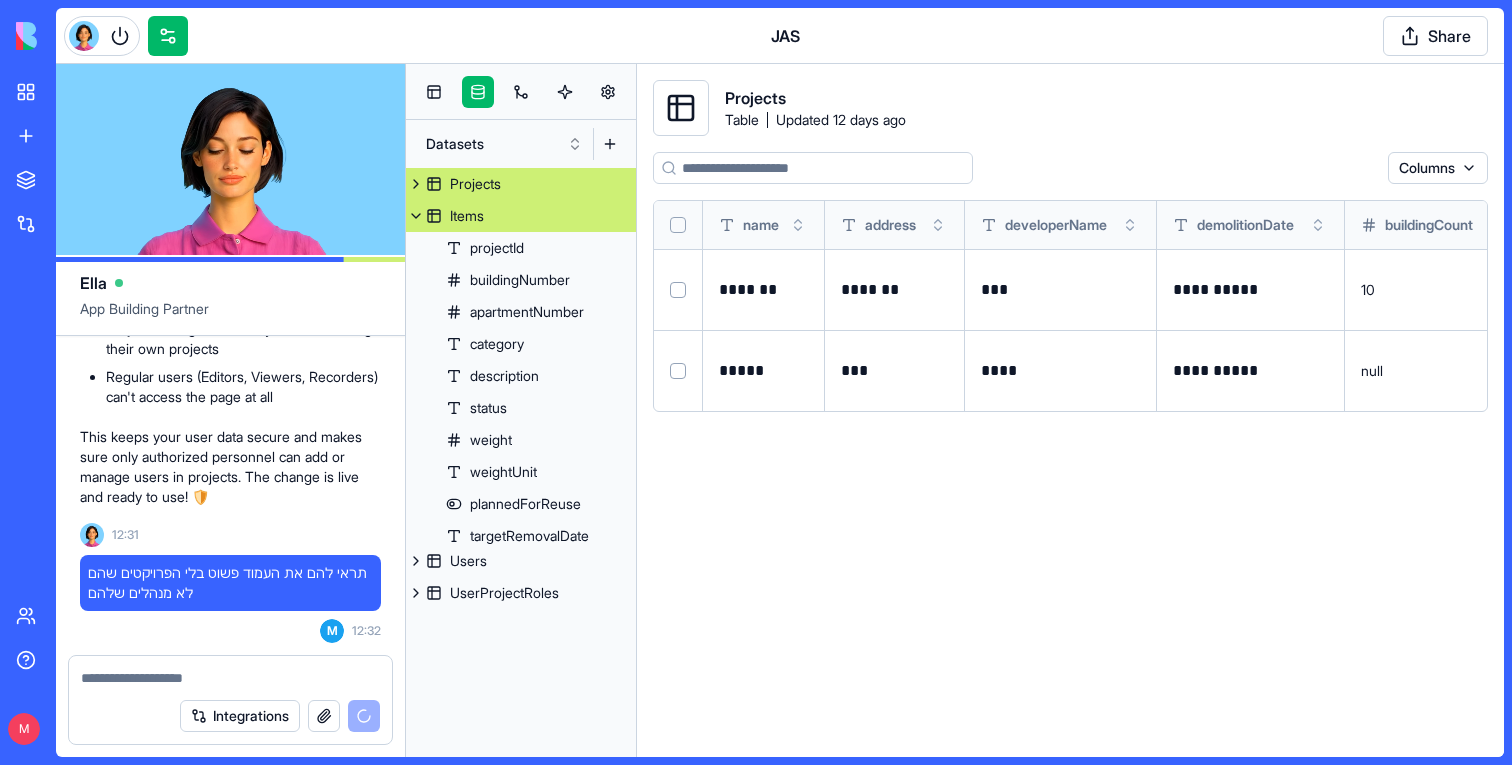 click on "Items" at bounding box center (521, 216) 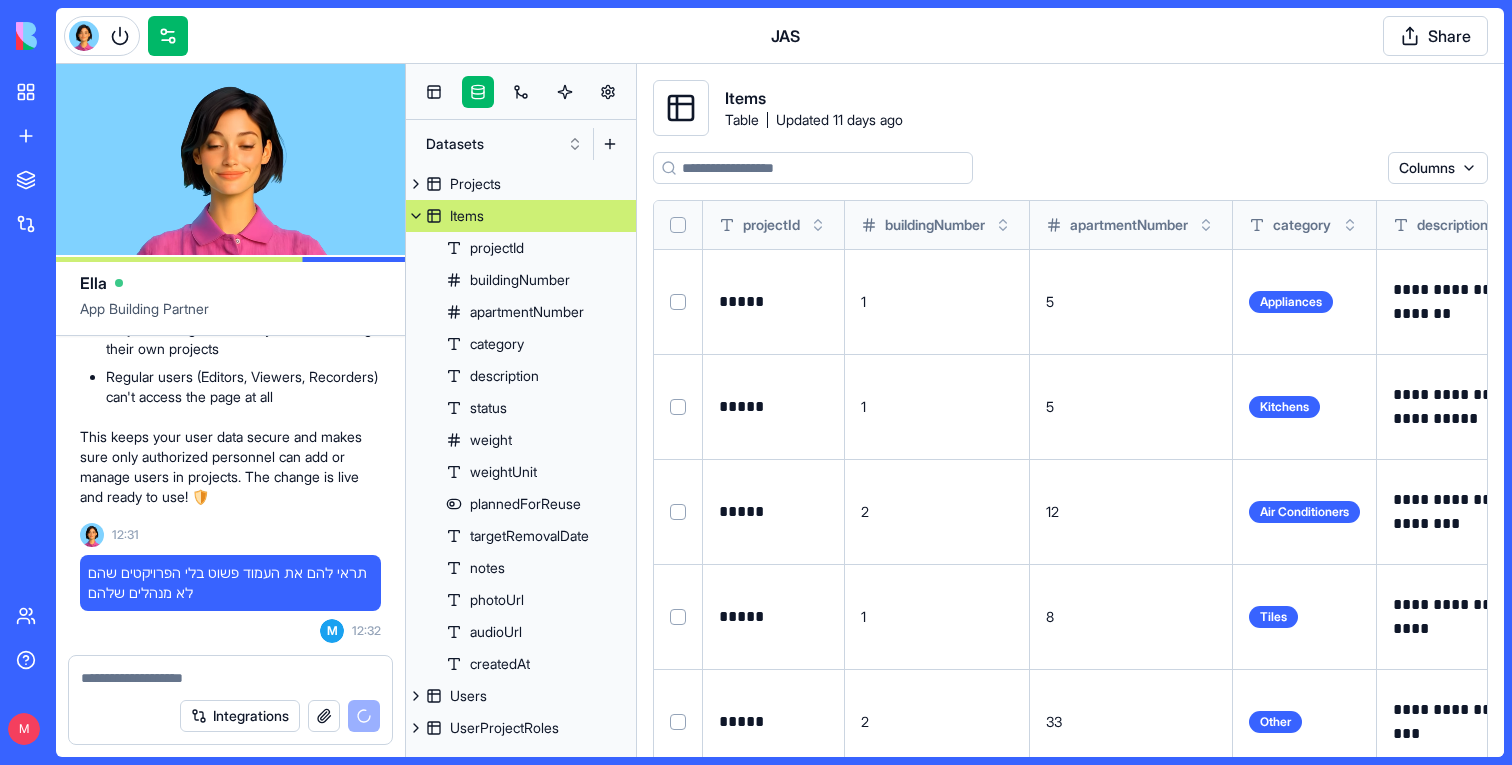 click on "Items" at bounding box center [521, 216] 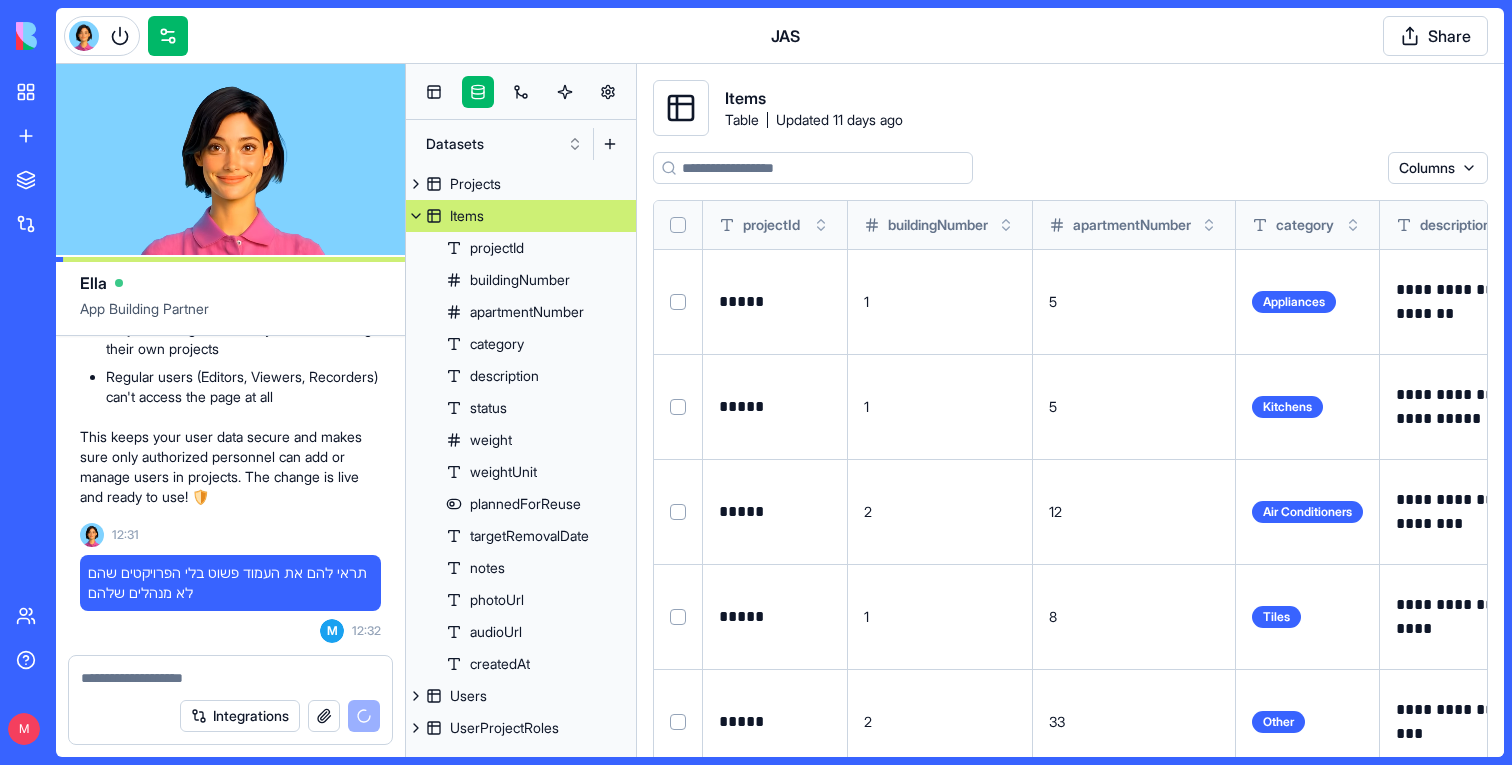 click at bounding box center [416, 216] 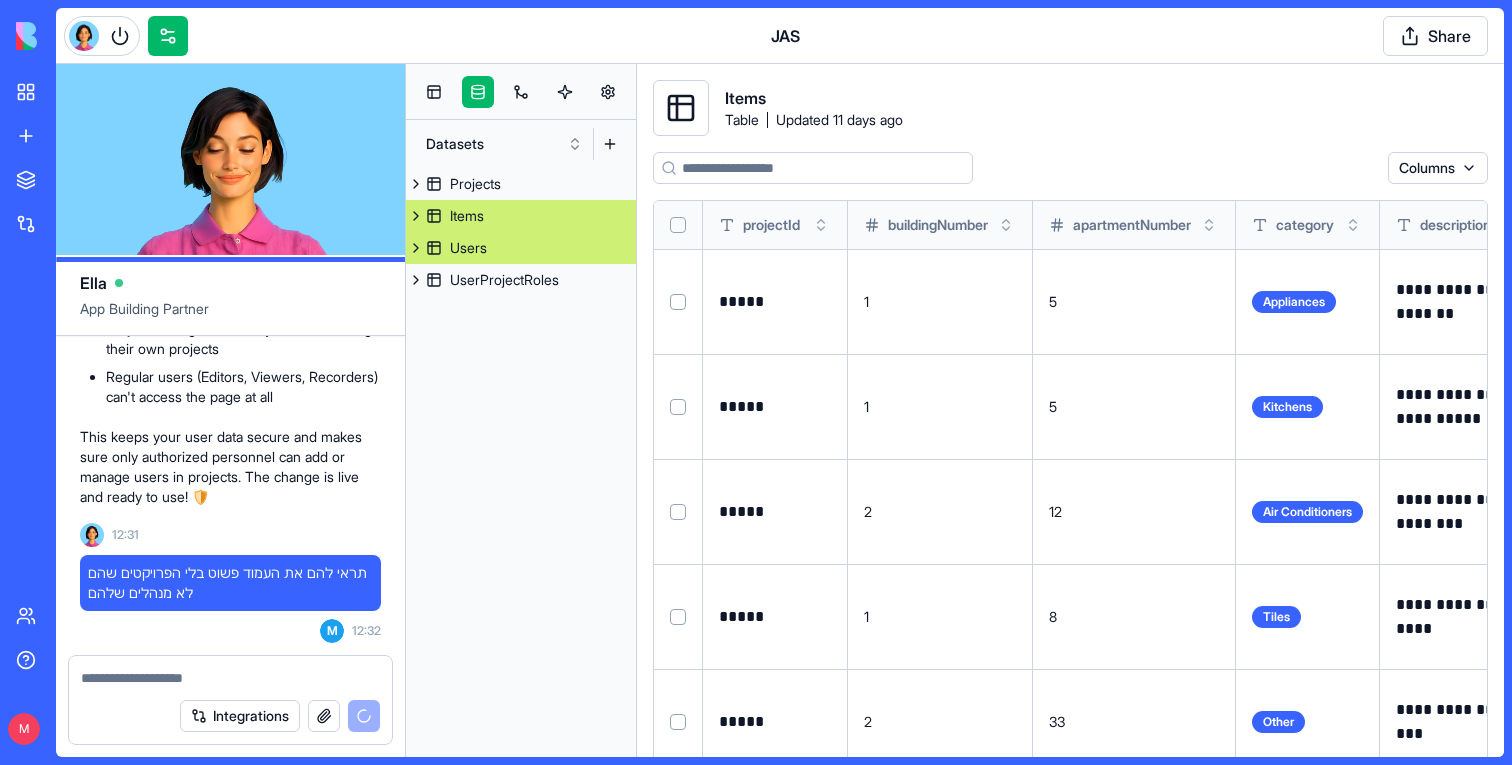 click at bounding box center [416, 248] 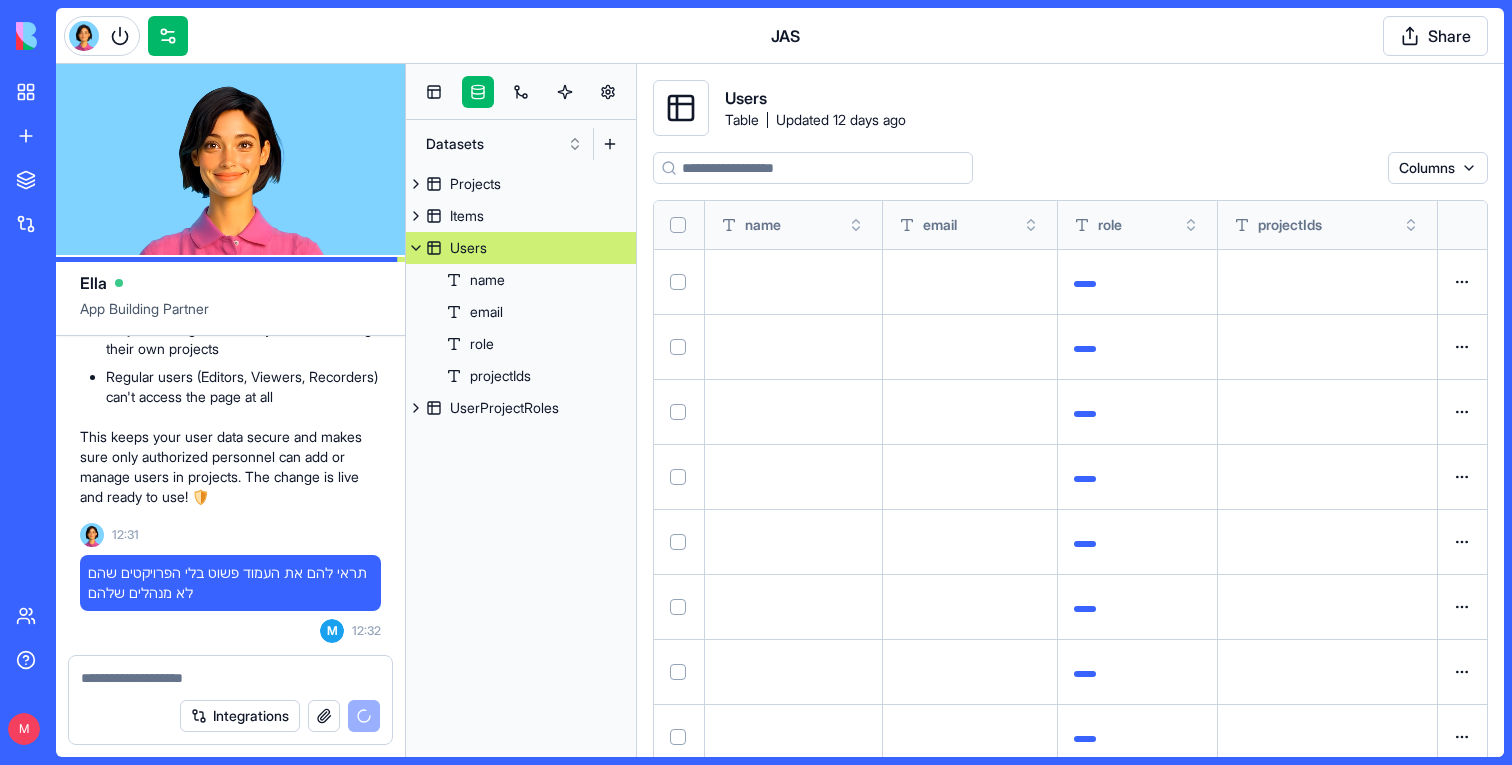 click on "Users" at bounding box center [521, 248] 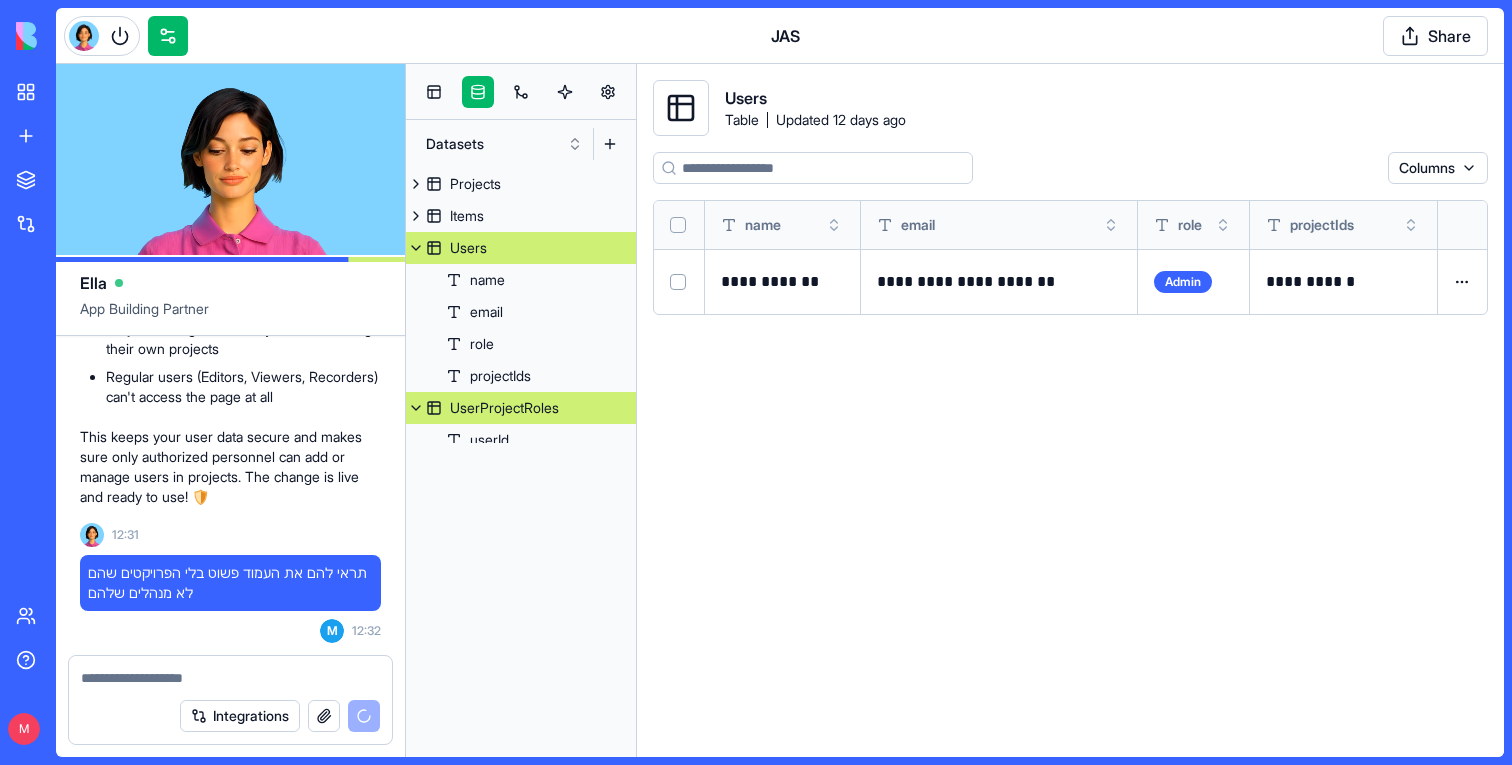 click on "UserProjectRoles" at bounding box center [504, 408] 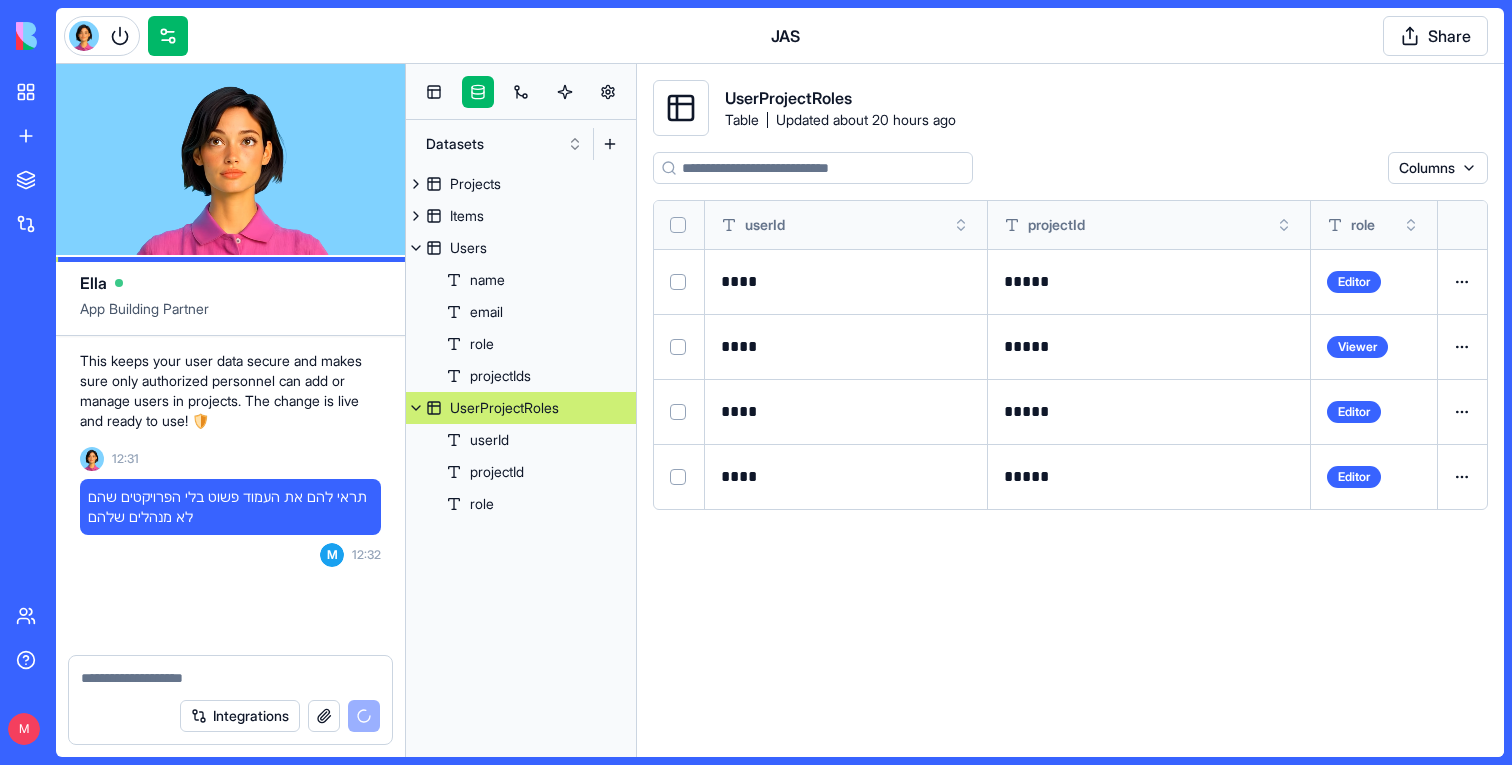 scroll, scrollTop: 79273, scrollLeft: 0, axis: vertical 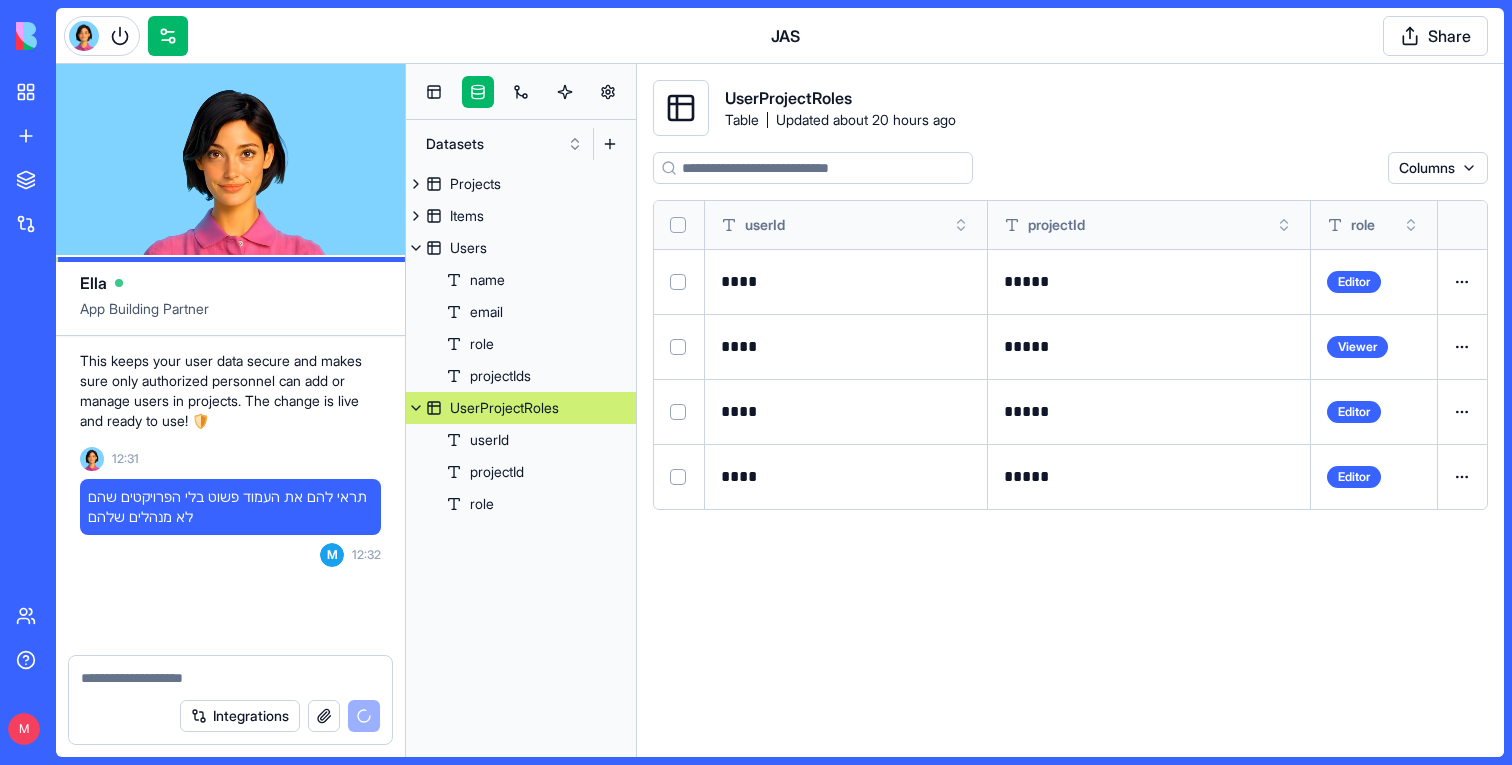 click on "Columns userId projectId role **** ***** Editor Open menu **** ***** Viewer Open menu **** ***** Editor Open menu **** ***** Editor Open menu" at bounding box center [1070, 446] 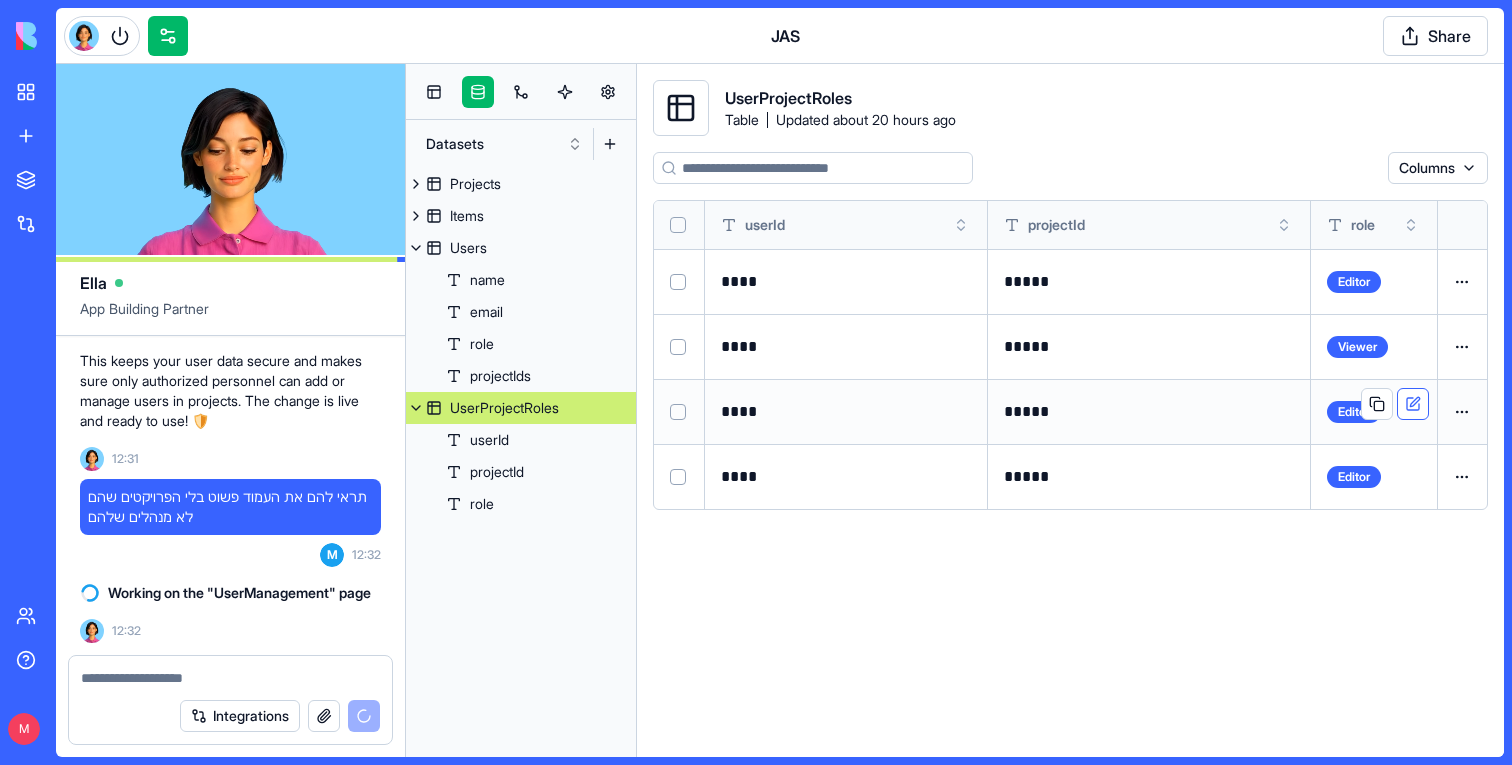 click at bounding box center [1413, 404] 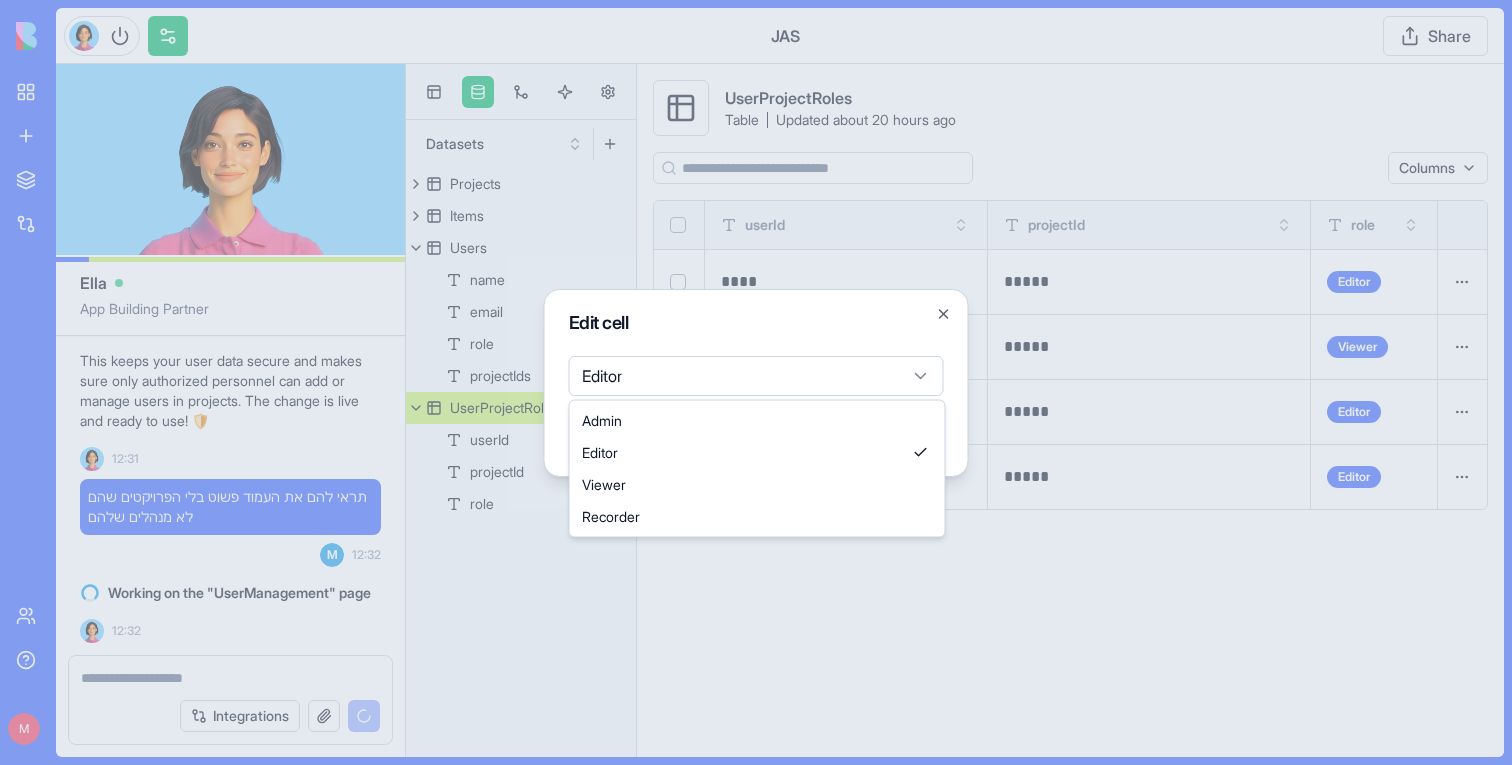 click on "BETA My workspace New app
To pick up a draggable item, press the space bar.
While dragging, use the arrow keys to move the item.
Press space again to drop the item in its new position, or press escape to cancel.
Marketplace Integrations Recent JAS Social Media Content Generator TRY Blog Generation Pro TRY Team Help M JAS Share Ella App Building Partner M 22:46 🏗️ Selective Demolition Management App Coming Up!
Hey there! I'm Ella, and I'm going to build you a super cool app for managing selective demolition in construction projects. This will help you track items, calculate environmental impact, and manage everything from your tablet or phone. Let's make demolition smarter! 🚀
Let me create the data structure and implement your app right away. Setting up your data structure Now, let's add some sample data to get you started: Now, let's implement the app with all the required pages and functionality: Naming the app Working on the "AppLayout"  Working on the "Home" page" at bounding box center [756, 382] 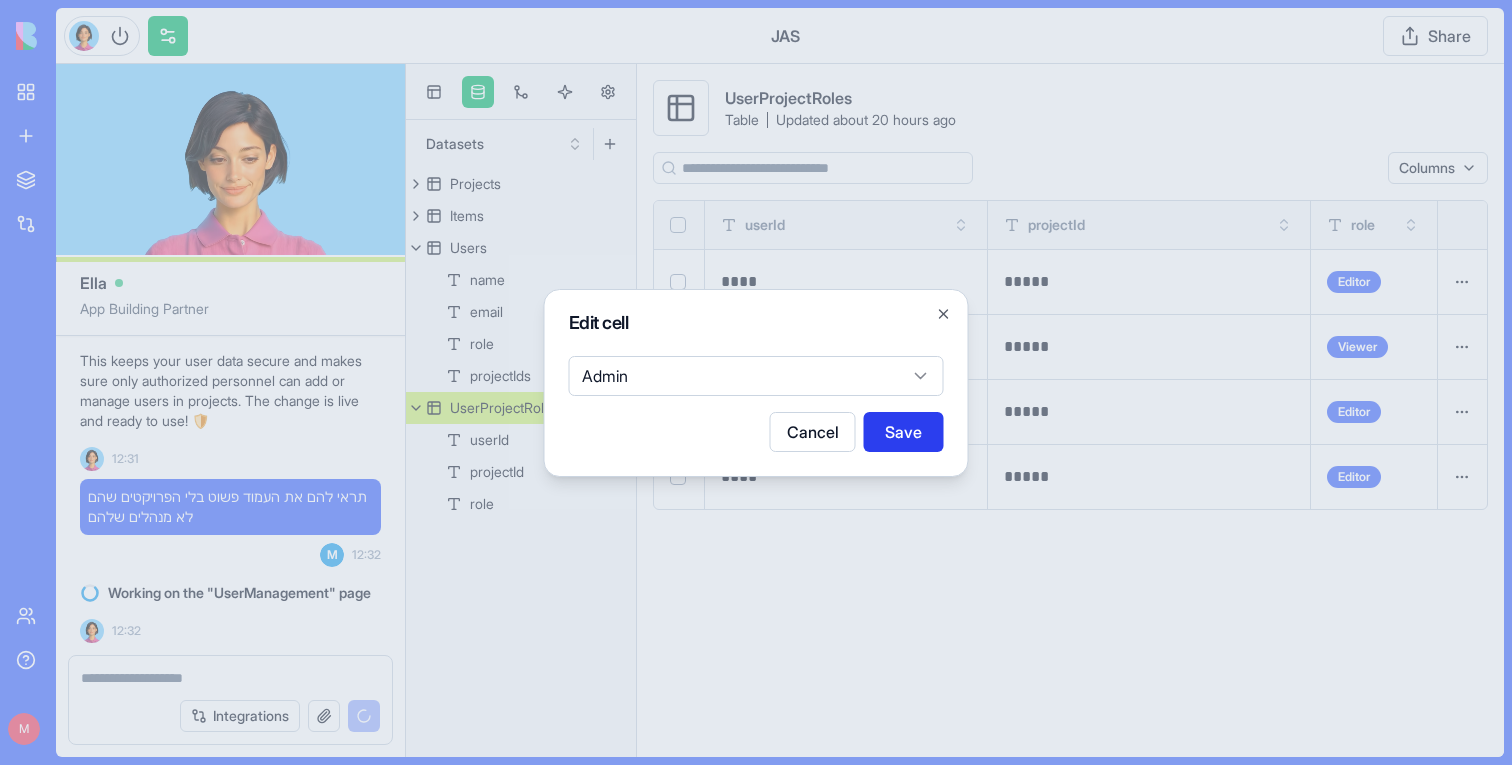 click on "Save" at bounding box center [904, 432] 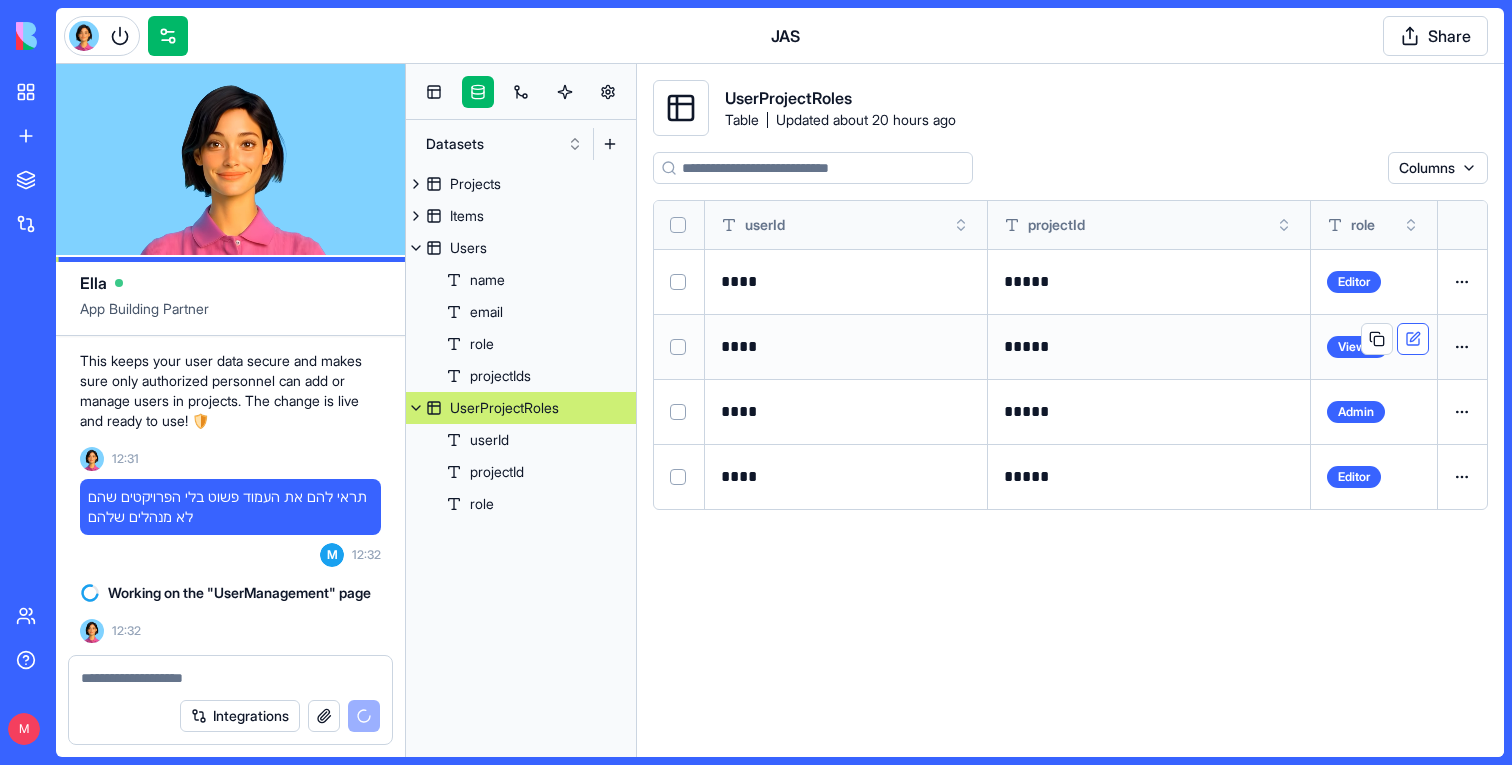 click at bounding box center (1413, 339) 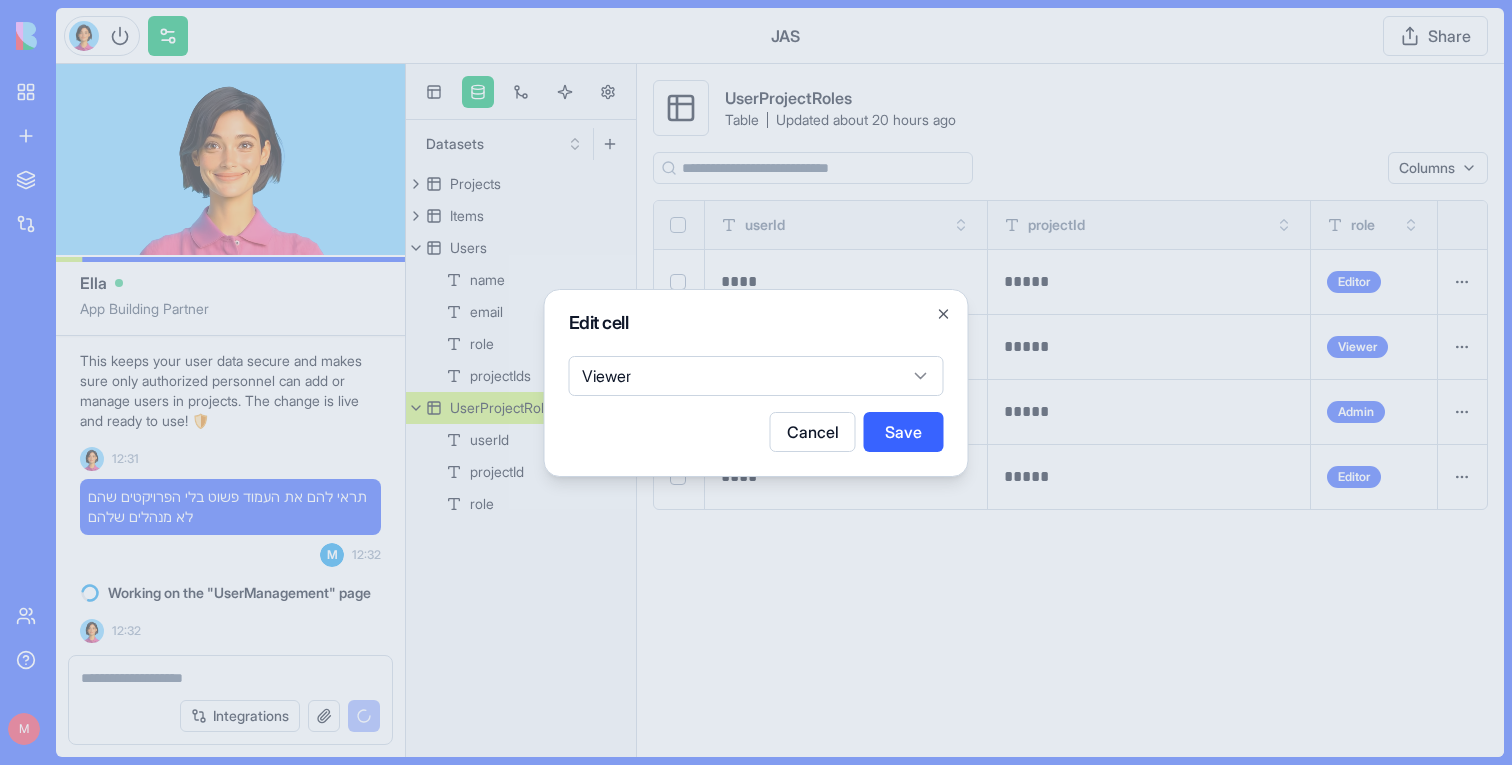 click on "BETA My workspace New app
To pick up a draggable item, press the space bar.
While dragging, use the arrow keys to move the item.
Press space again to drop the item in its new position, or press escape to cancel.
Marketplace Integrations Recent JAS Social Media Content Generator TRY Blog Generation Pro TRY Team Help M JAS Share Ella App Building Partner M 22:46 🏗️ Selective Demolition Management App Coming Up!
Hey there! I'm Ella, and I'm going to build you a super cool app for managing selective demolition in construction projects. This will help you track items, calculate environmental impact, and manage everything from your tablet or phone. Let's make demolition smarter! 🚀
Let me create the data structure and implement your app right away. Setting up your data structure Now, let's add some sample data to get you started: Now, let's implement the app with all the required pages and functionality: Naming the app Working on the "AppLayout"  Working on the "Home" page" at bounding box center [756, 382] 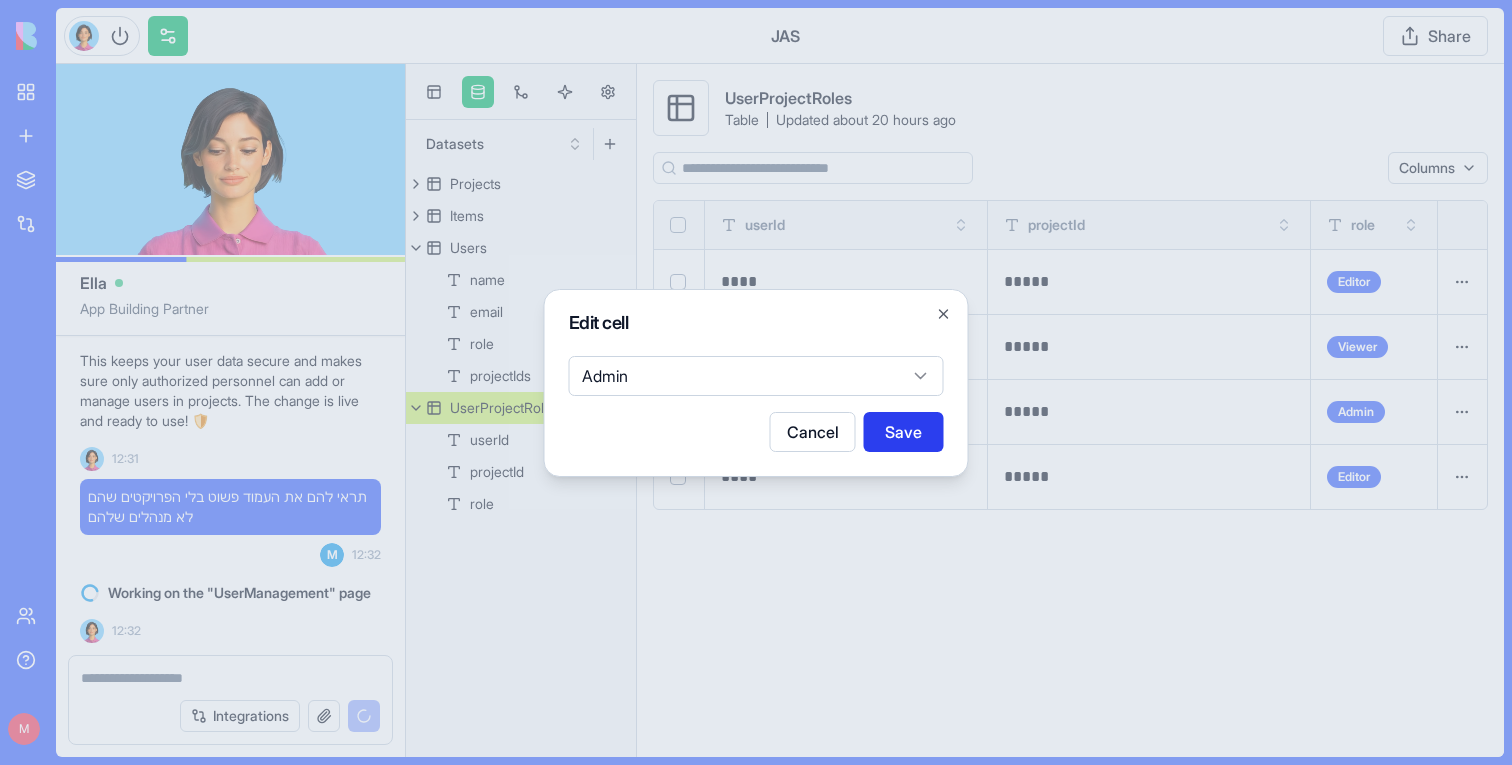click on "Save" at bounding box center (904, 432) 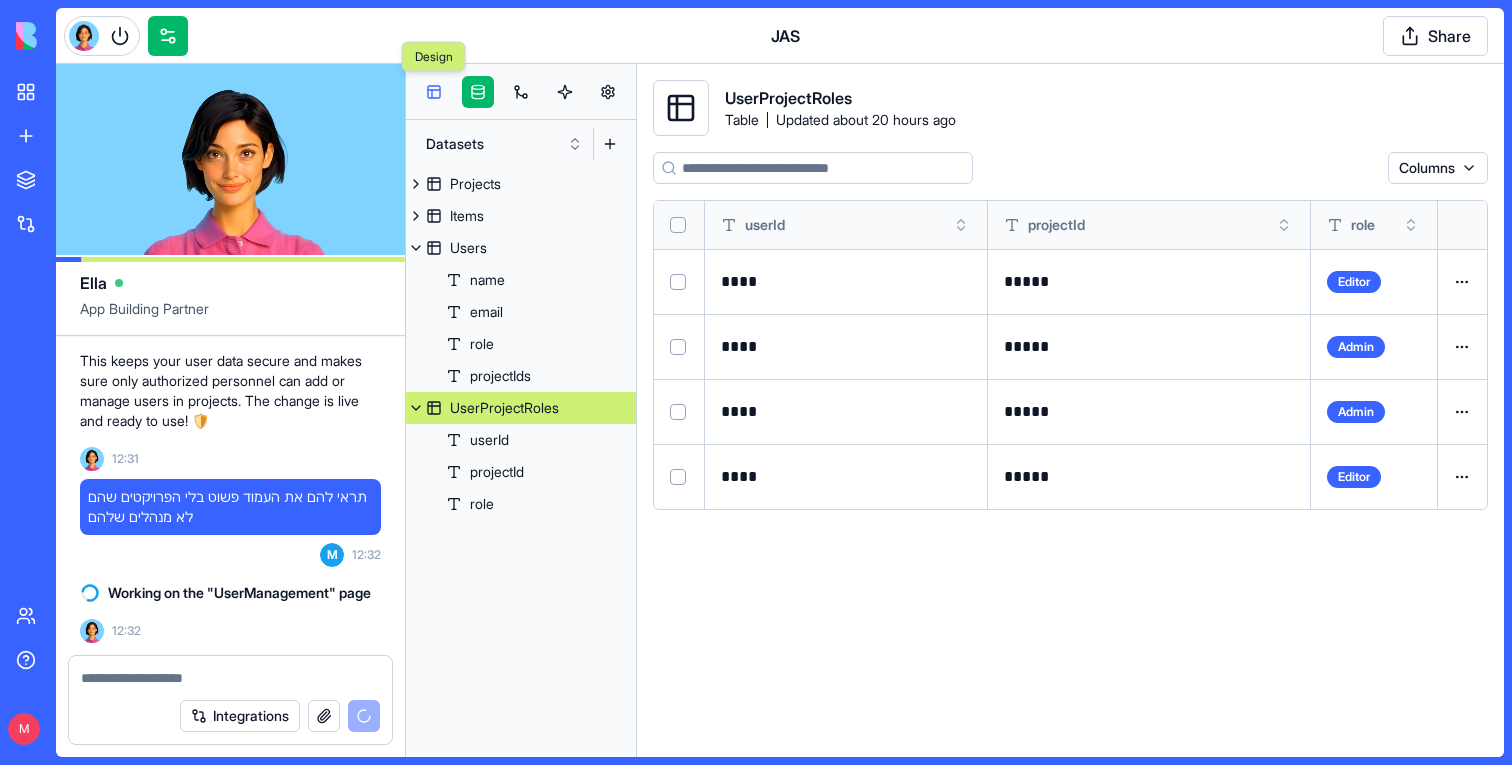 click at bounding box center [434, 92] 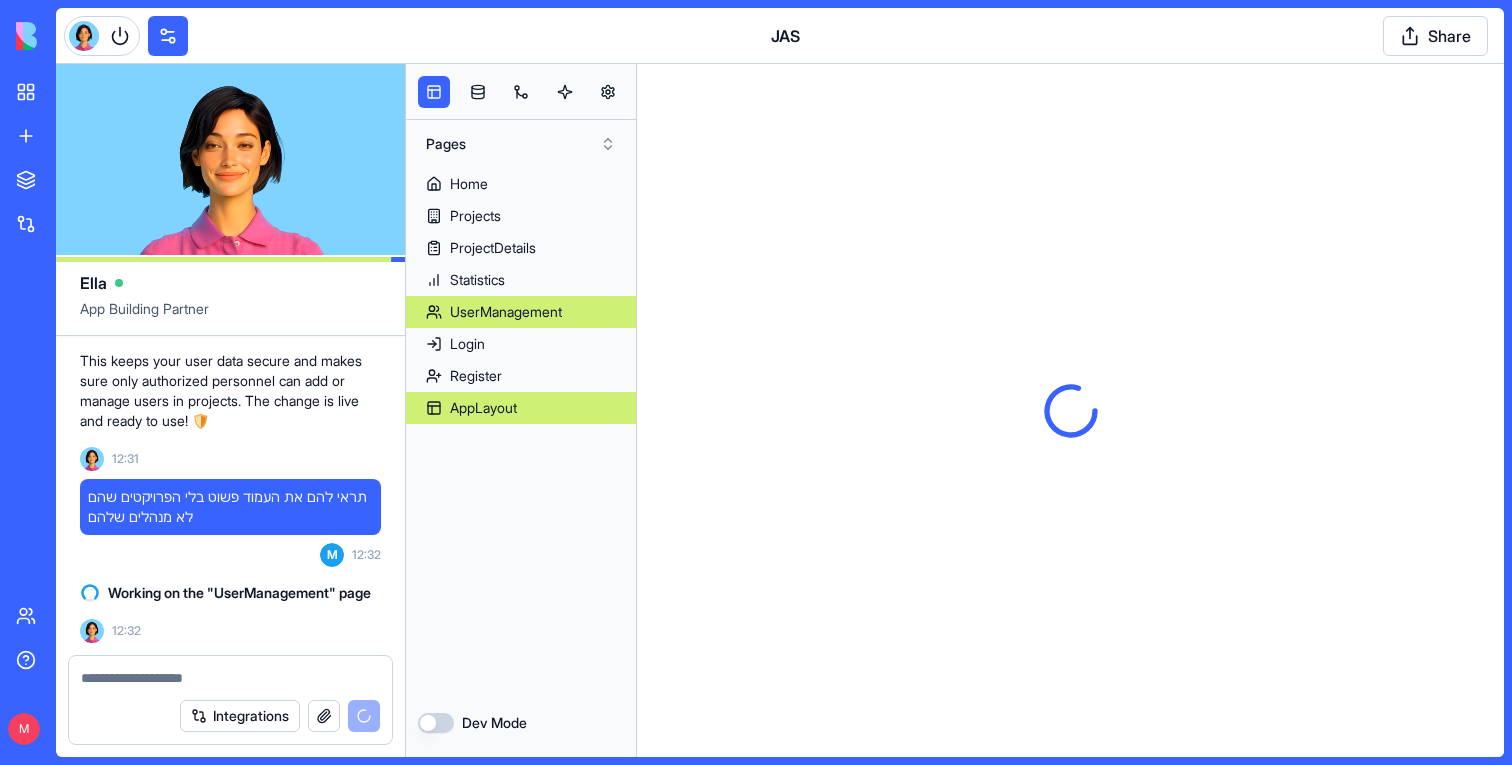 scroll, scrollTop: 0, scrollLeft: 0, axis: both 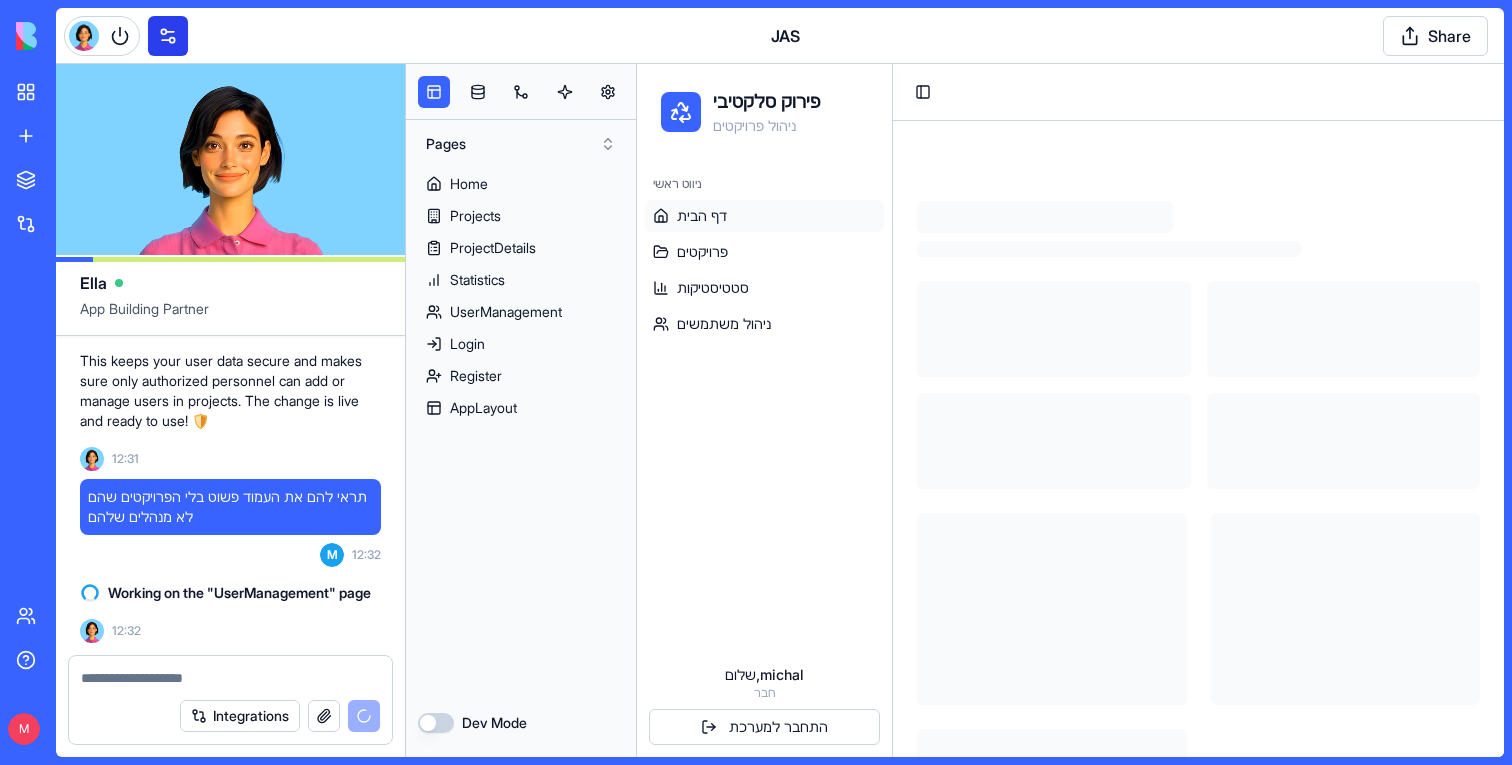click at bounding box center (168, 36) 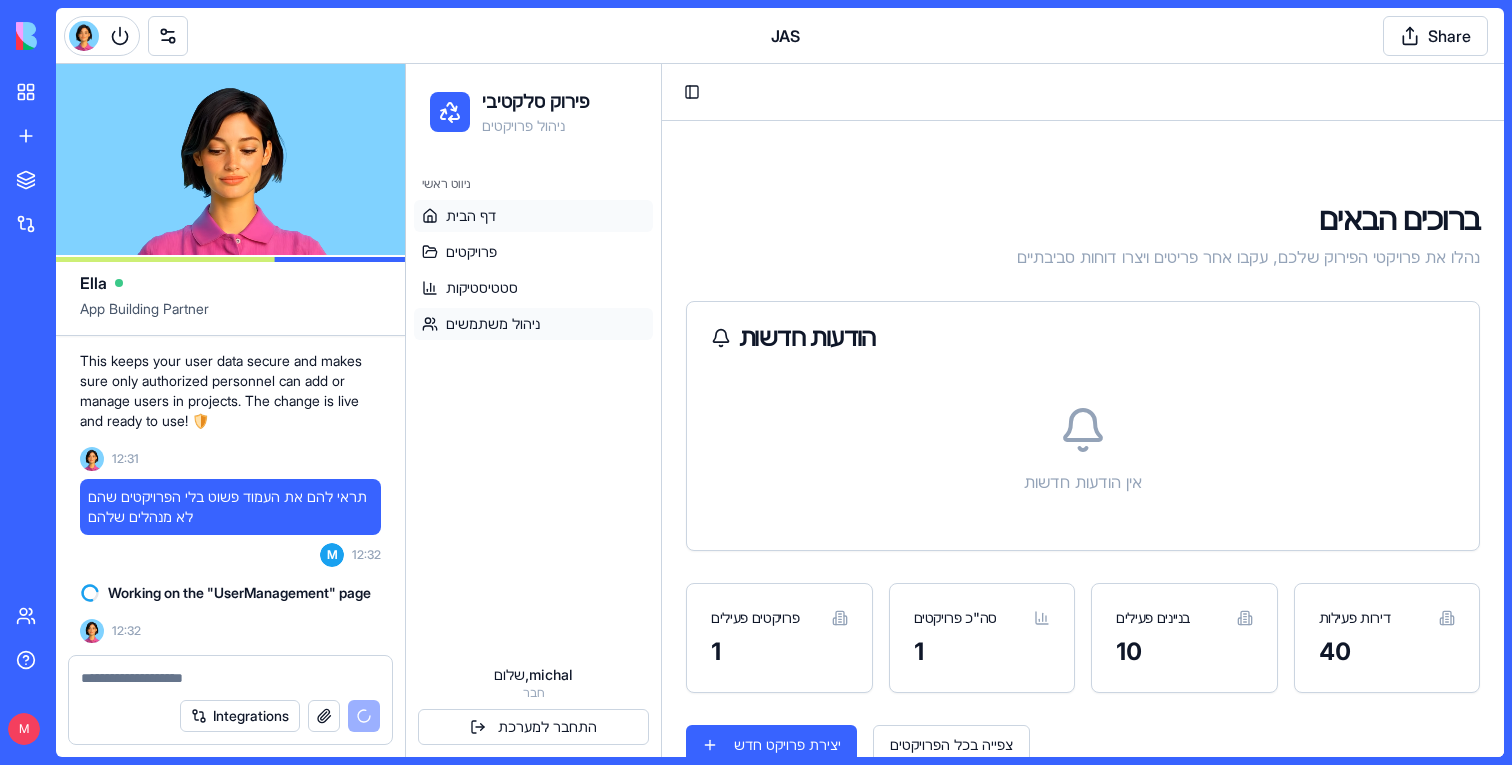 click on "ניהול משתמשים" at bounding box center (533, 324) 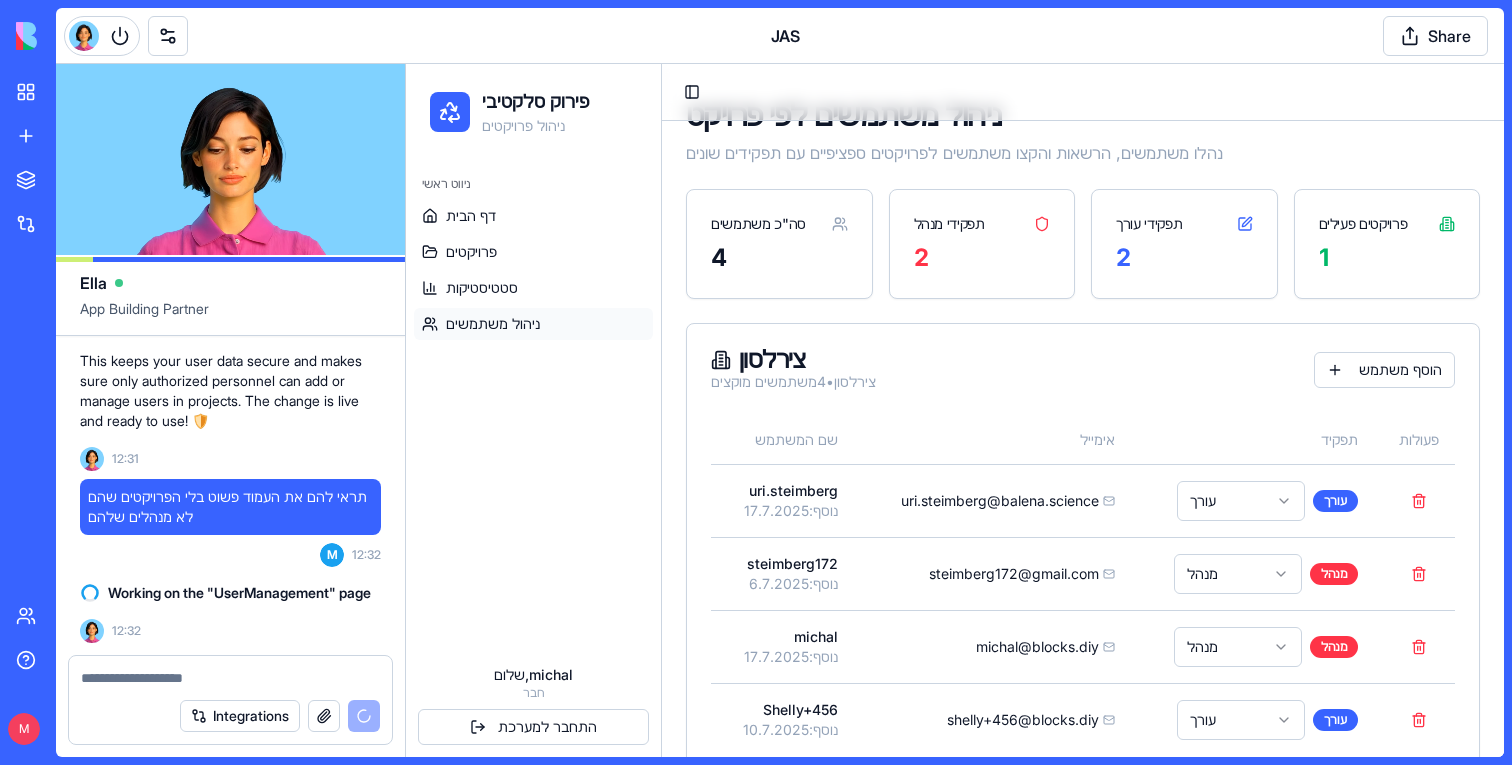 scroll, scrollTop: 130, scrollLeft: 0, axis: vertical 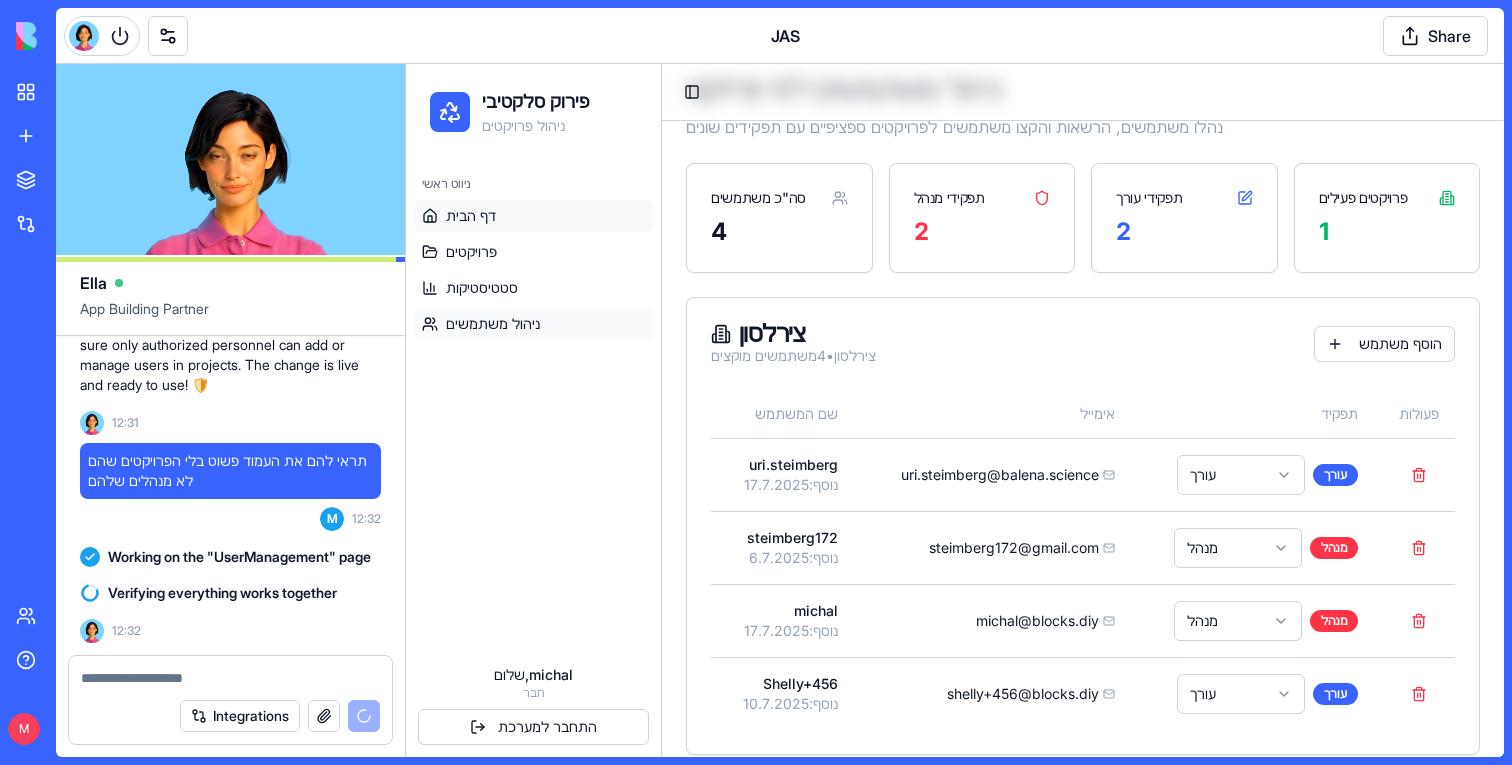 click on "דף הבית" at bounding box center (533, 216) 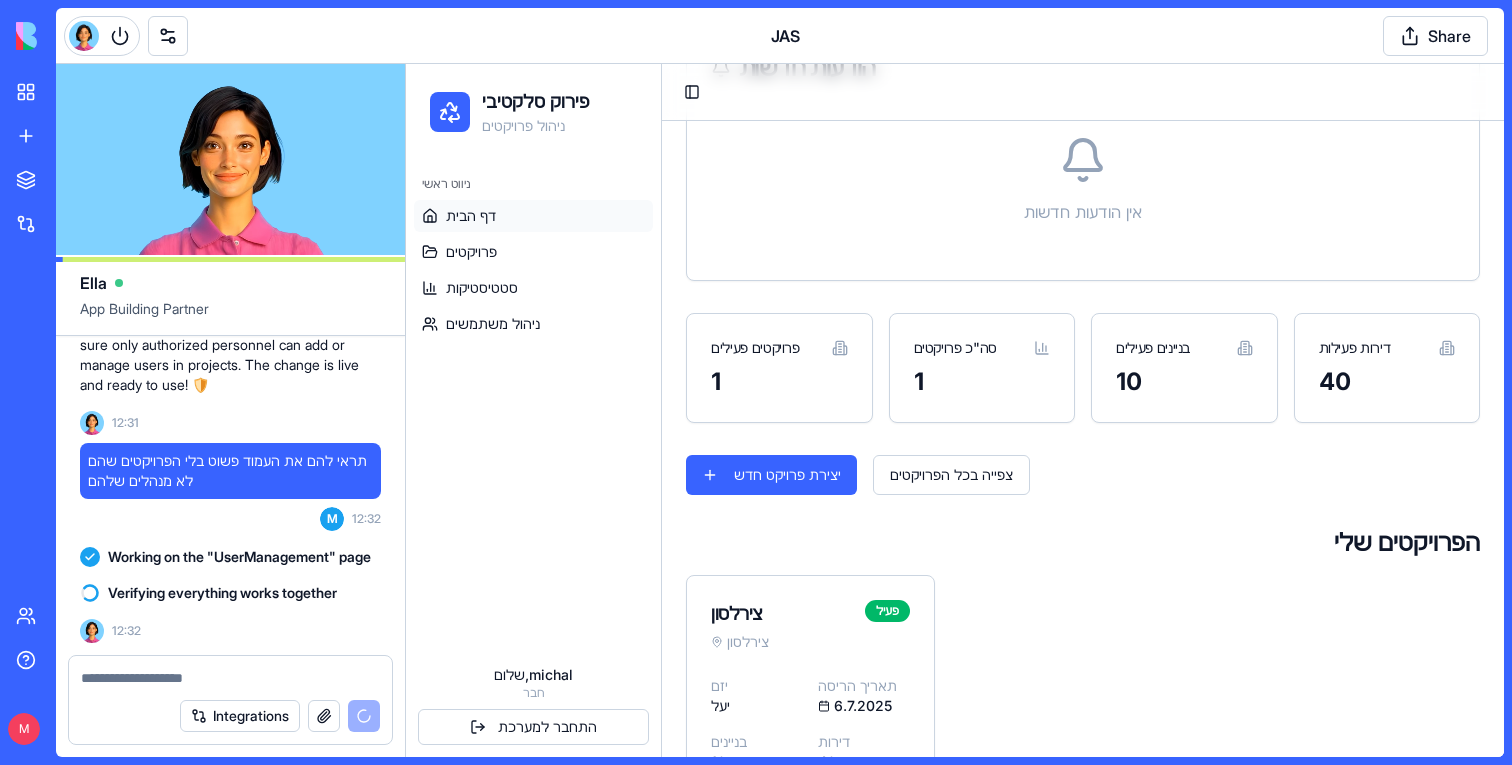 scroll, scrollTop: 390, scrollLeft: 0, axis: vertical 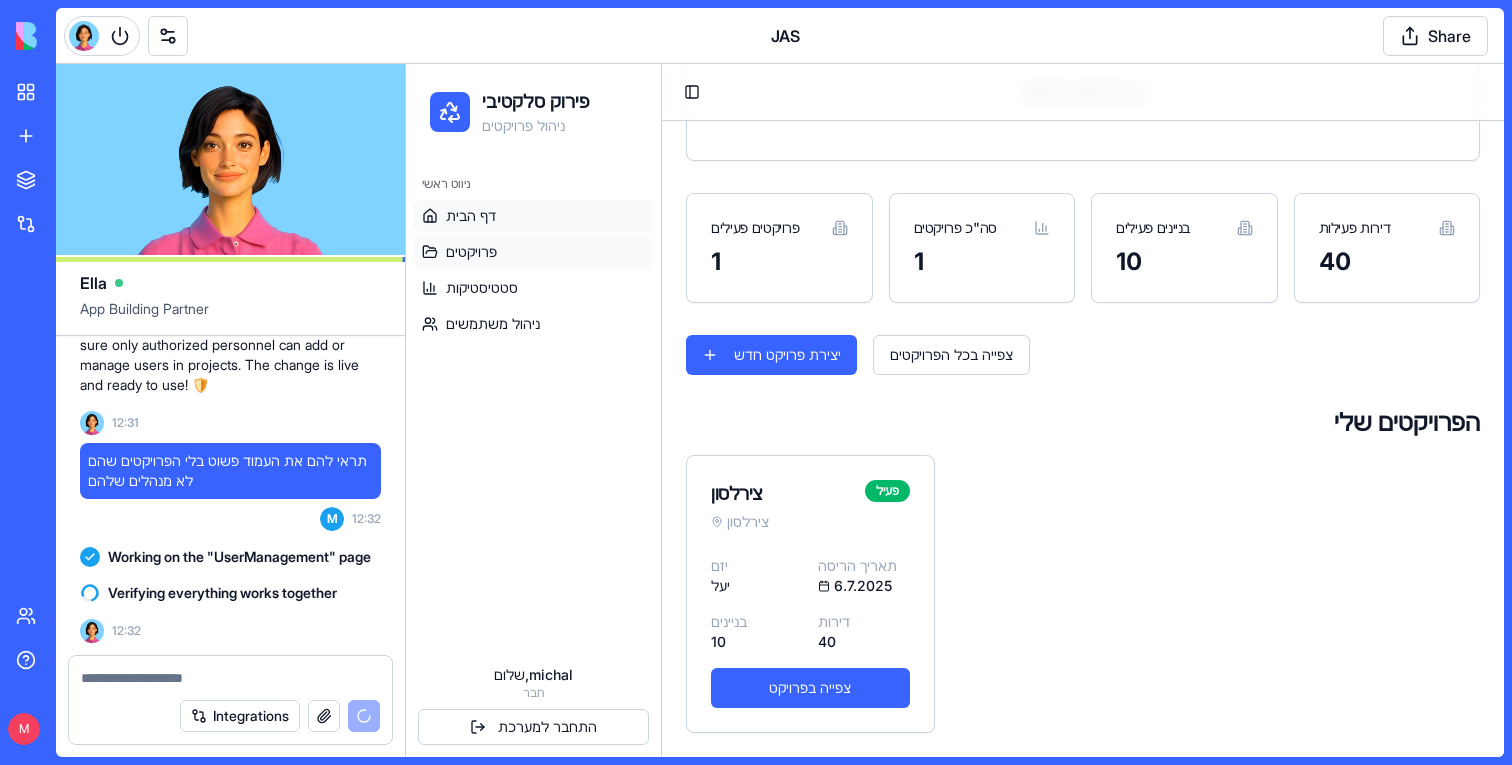 click on "פרויקטים" at bounding box center [471, 252] 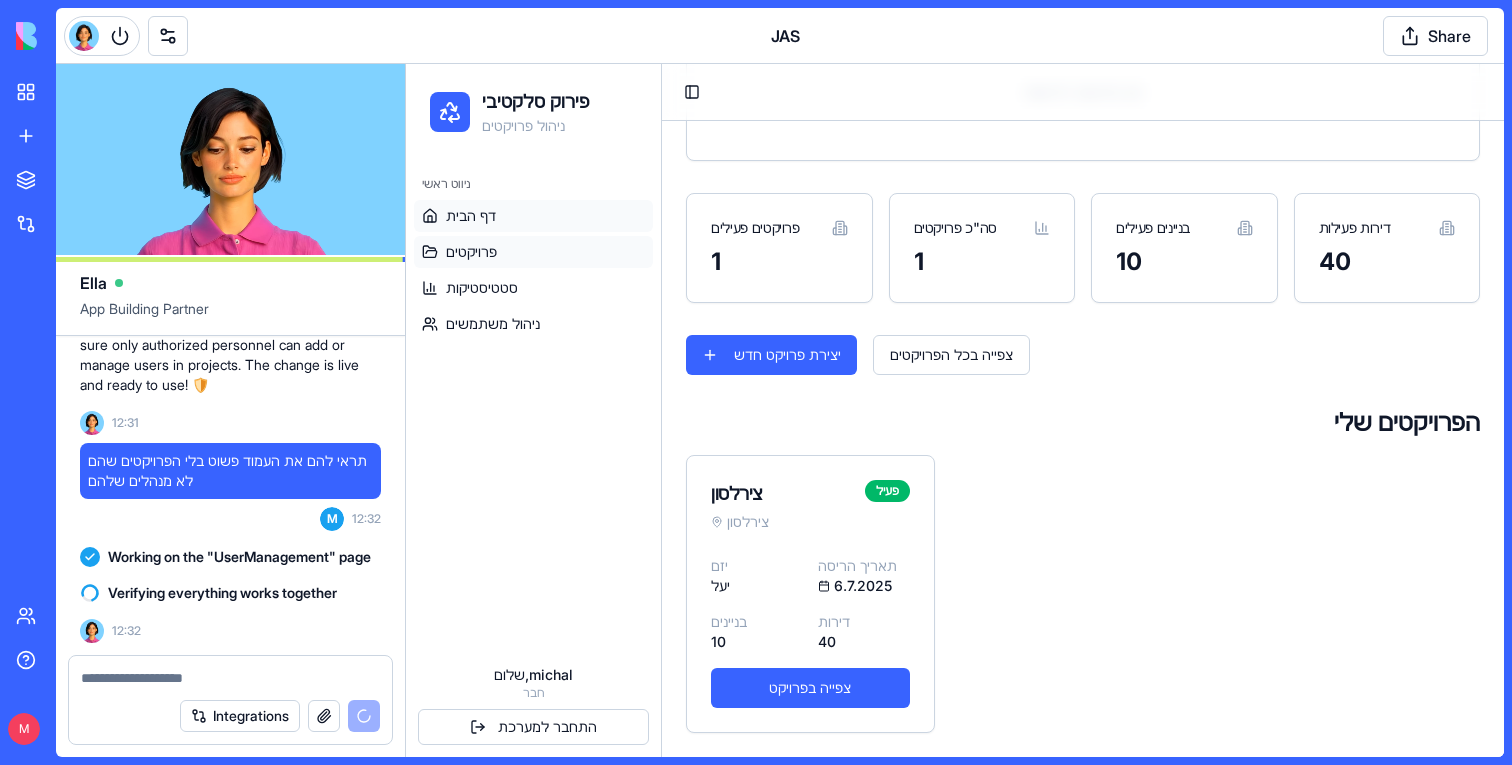 scroll, scrollTop: 0, scrollLeft: 0, axis: both 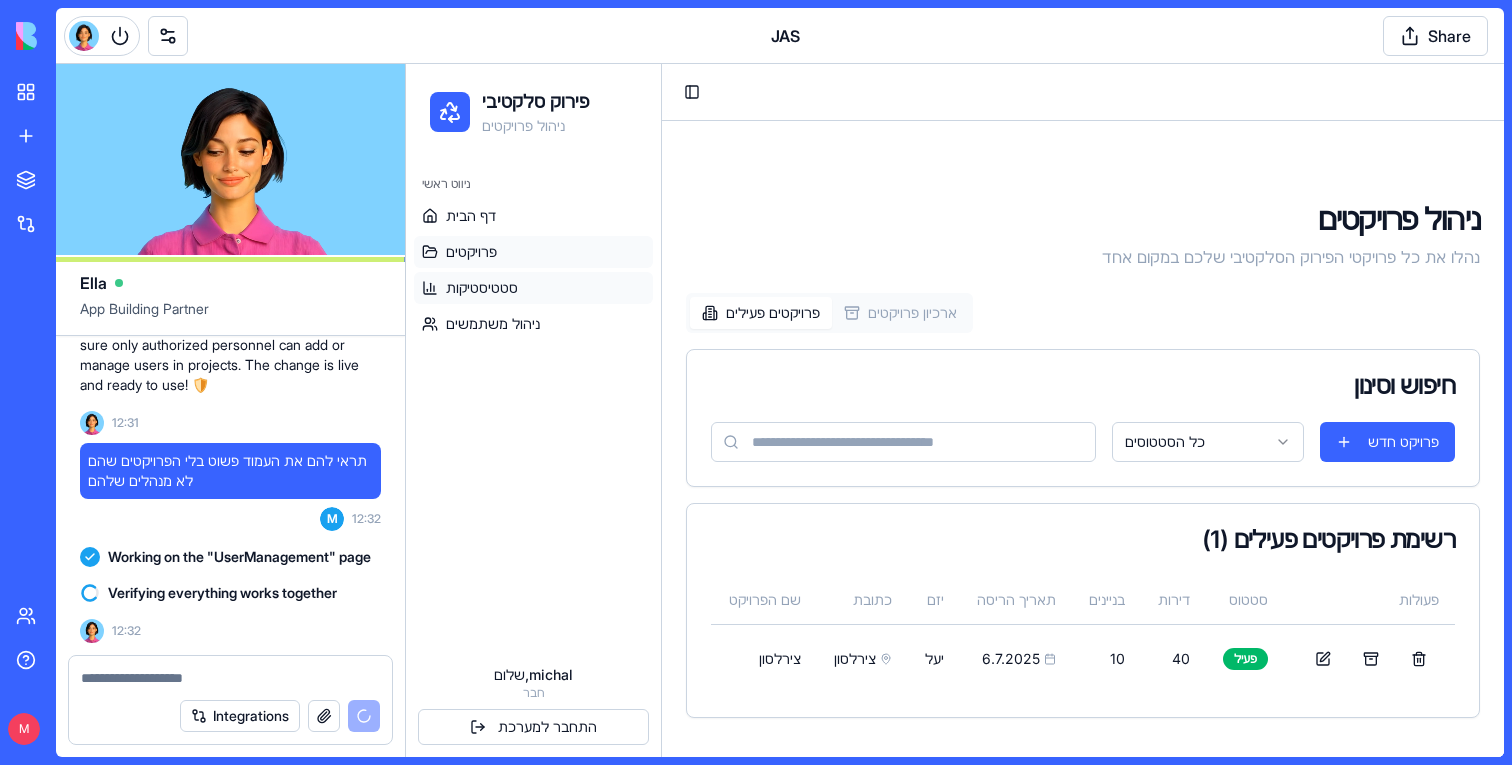click on "סטטיסטיקות" at bounding box center [482, 288] 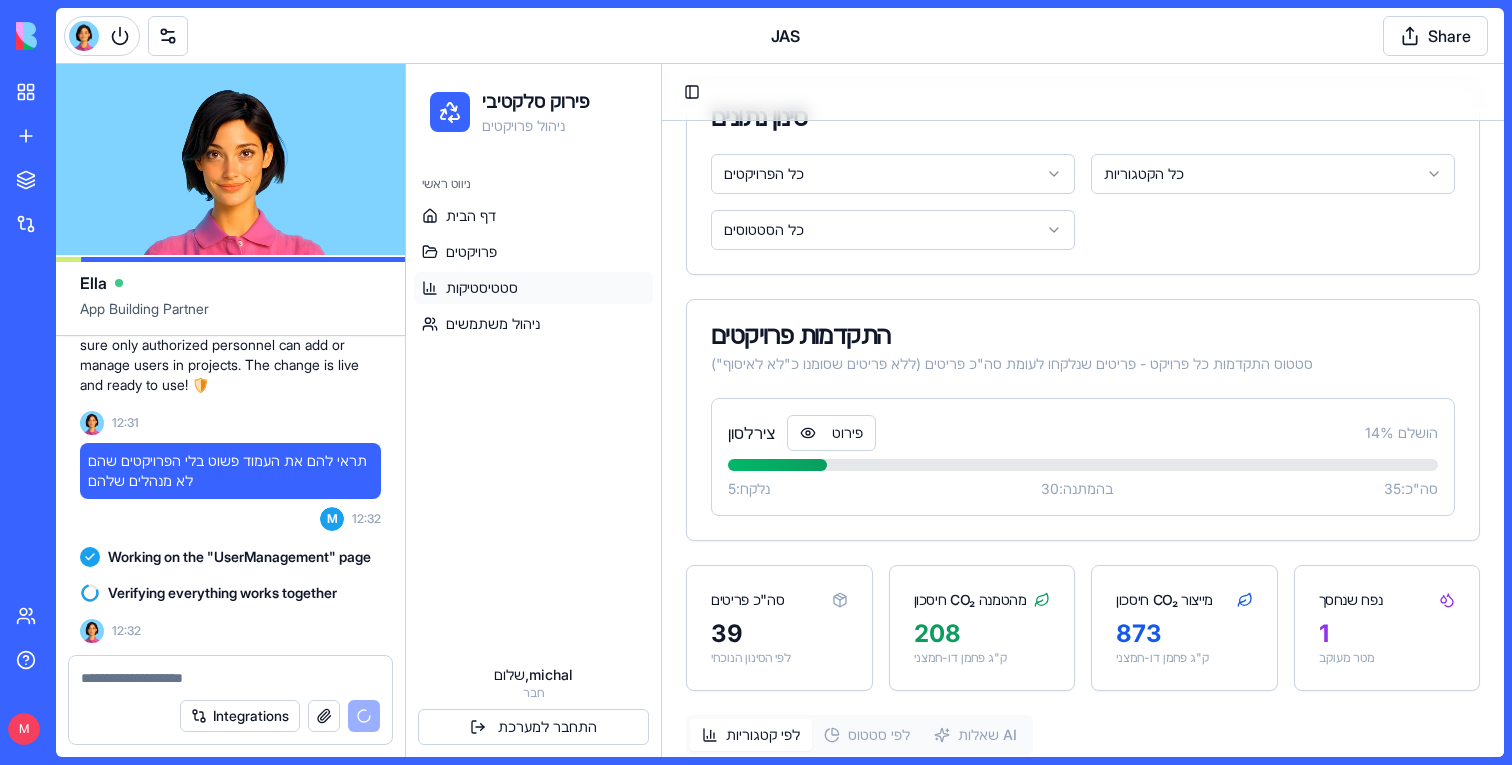 scroll, scrollTop: 0, scrollLeft: 0, axis: both 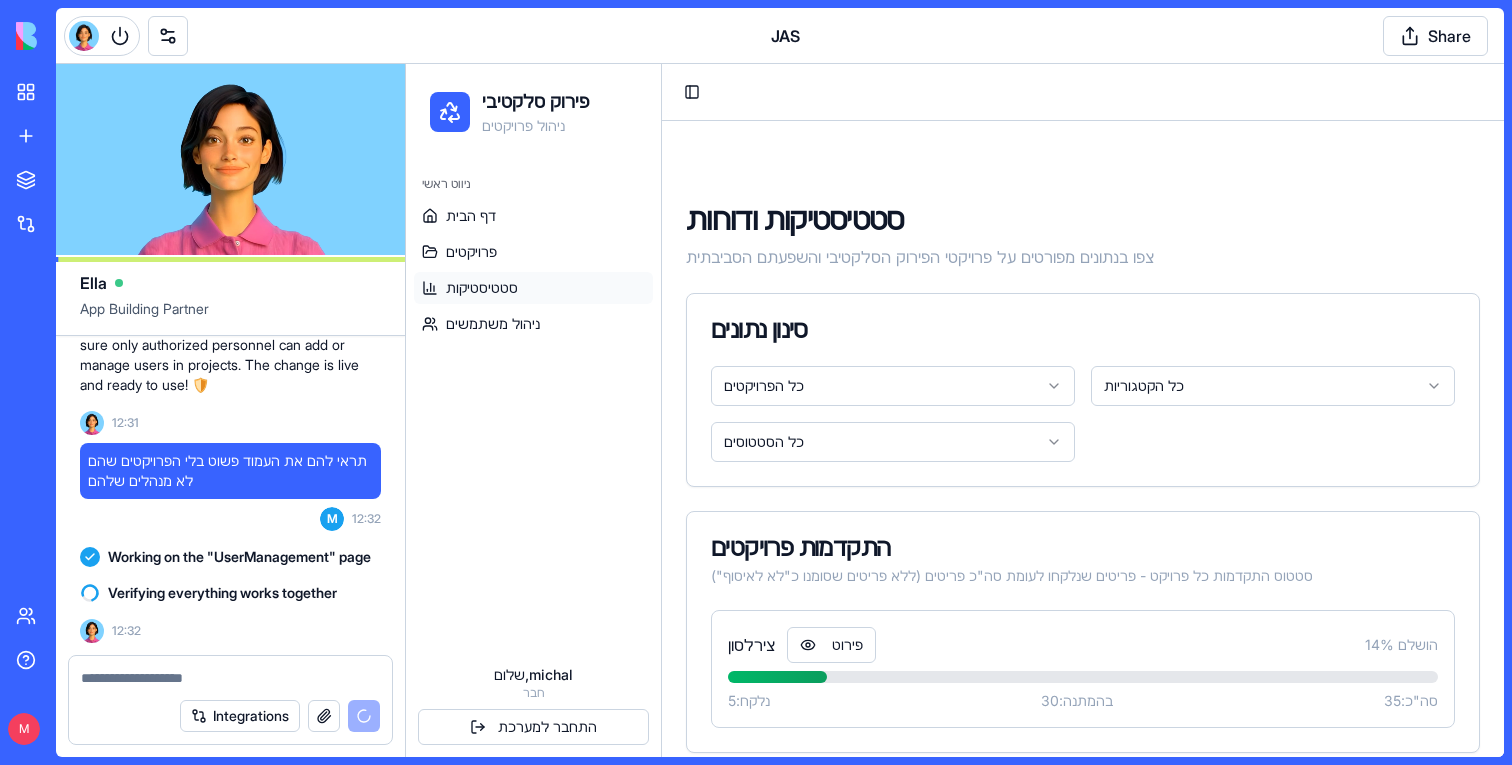 click on "דף הבית פרויקטים סטטיסטיקות ניהול משתמשים" at bounding box center [533, 270] 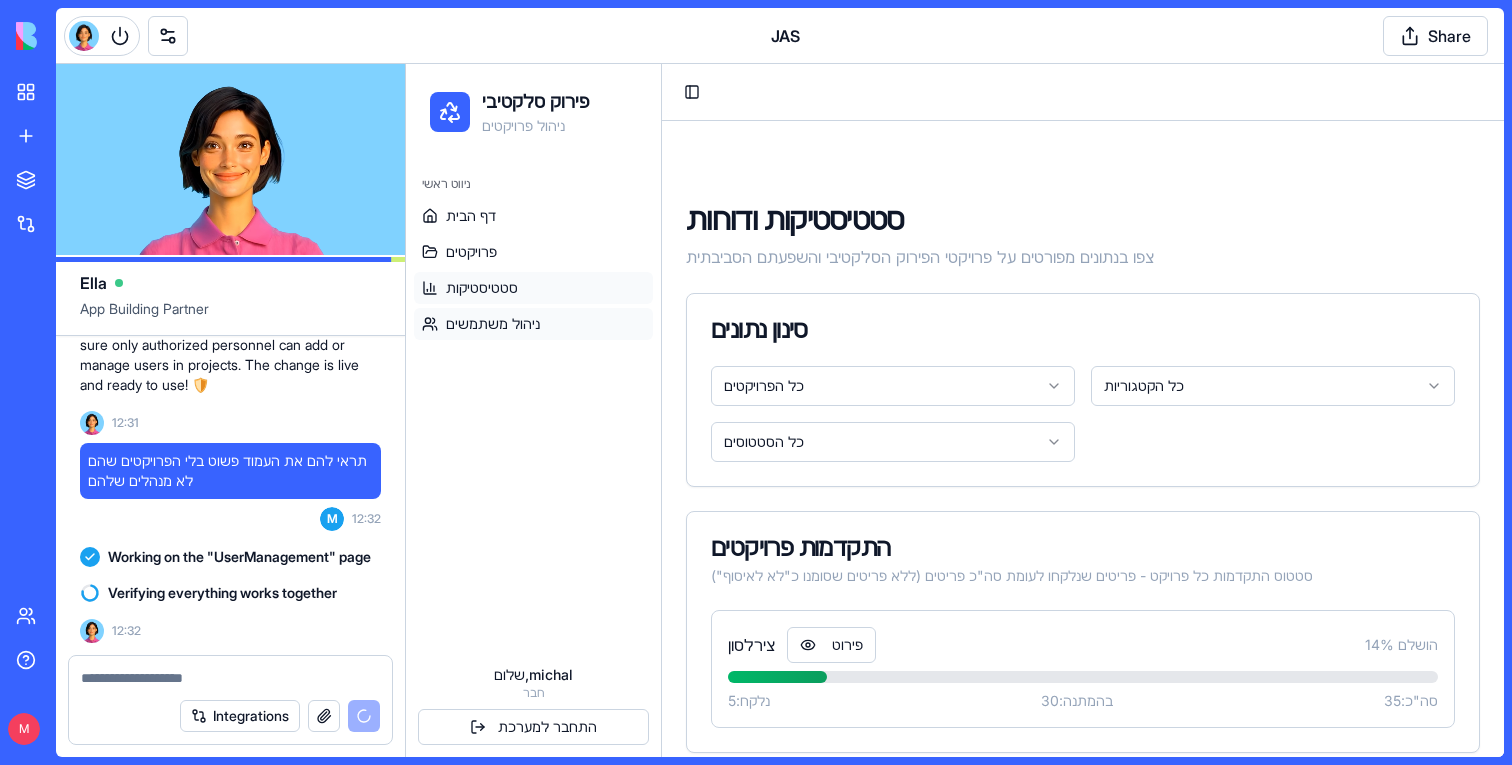 click on "ניהול משתמשים" at bounding box center [493, 324] 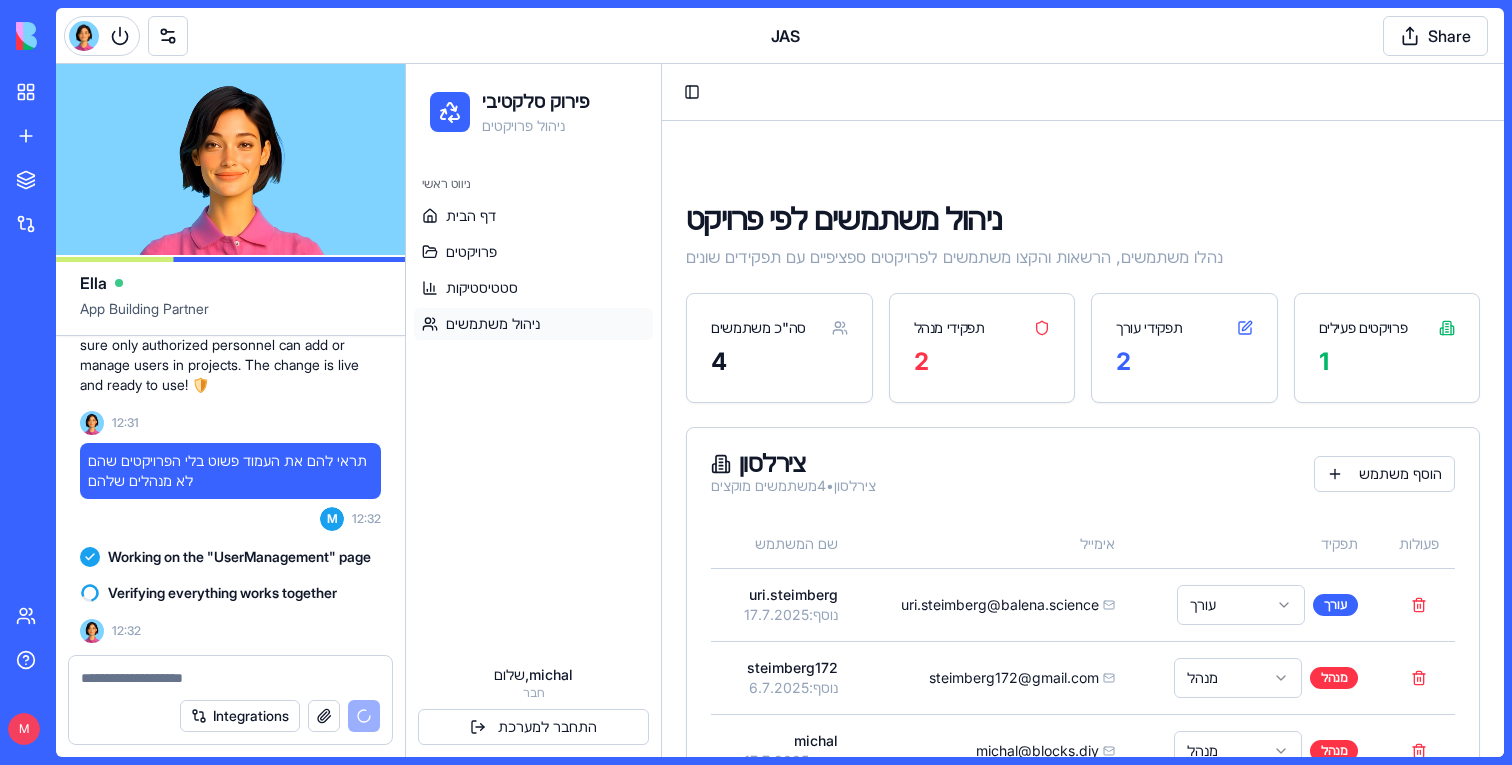 scroll, scrollTop: 151, scrollLeft: 0, axis: vertical 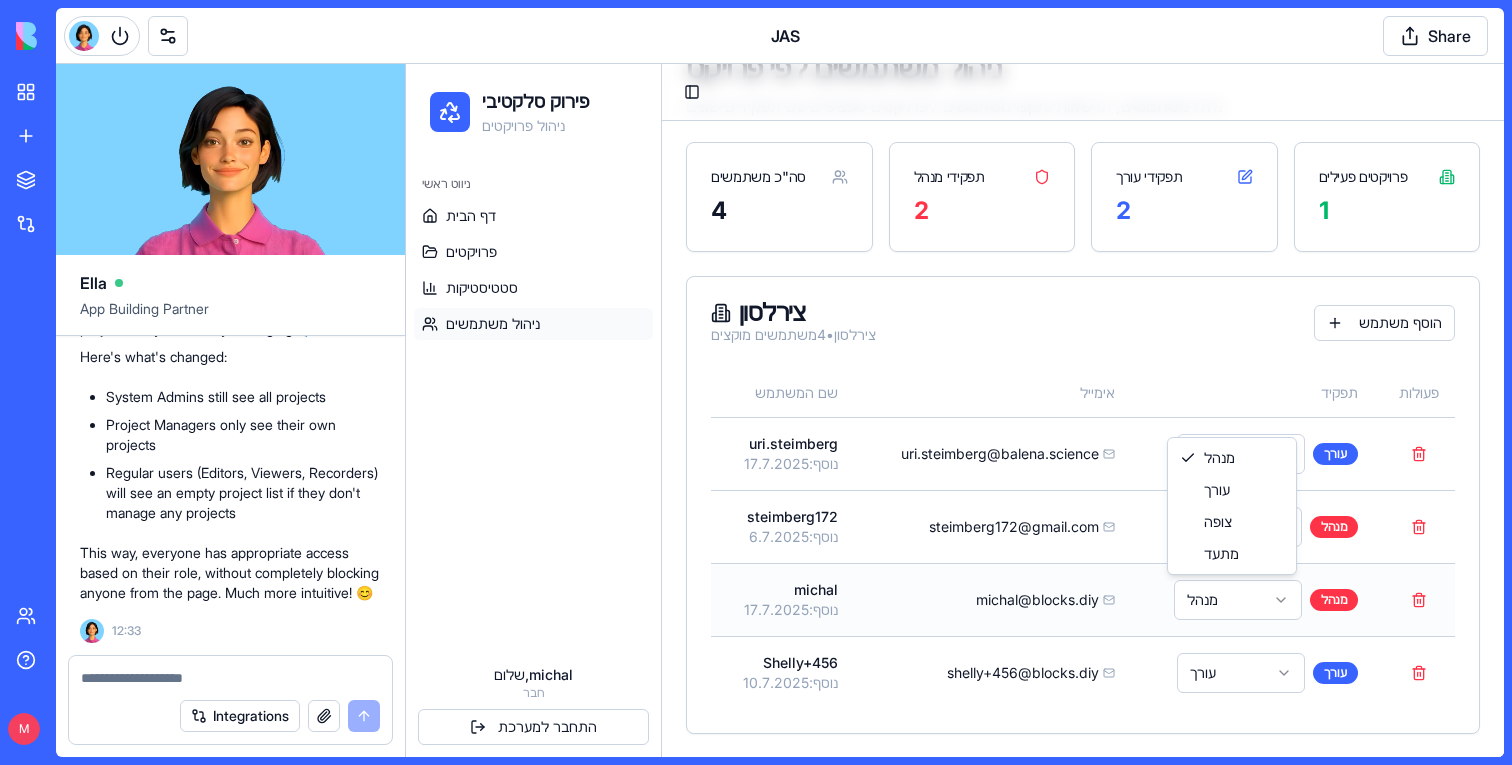 click on "פירוק סלקטיבי ניהול פרויקטים ניווט ראשי דף הבית פרויקטים סטטיסטיקות ניהול משתמשים שלום,  michal חבר התחבר למערכת Toggle Sidebar ניהול משתמשים לפי פרויקט נהלו משתמשים, הרשאות והקצו משתמשים לפרויקטים ספציפיים עם תפקידים שונים סה"כ משתמשים 4 תפקידי מנהל 2 תפקידי עורך 2 פרויקטים פעילים 1 צירלסון צירלסון  •  4  משתמשים מוקצים הוסף משתמש שם המשתמש אימייל תפקיד פעולות uri.steimberg נוסף:  17.7.2025 uri.steimberg@balena.science עורך עורך steimberg172 נוסף:  6.7.2025 steimberg172@gmail.com מנהל מנהל michal נוסף:  17.7.2025 michal@blocks.diy מנהל מנהל Shelly+456 נוסף:  10.7.2025 shelly+456@blocks.diy עורך עורך
0 מנהל עורך צופה מתעד" at bounding box center (955, 335) 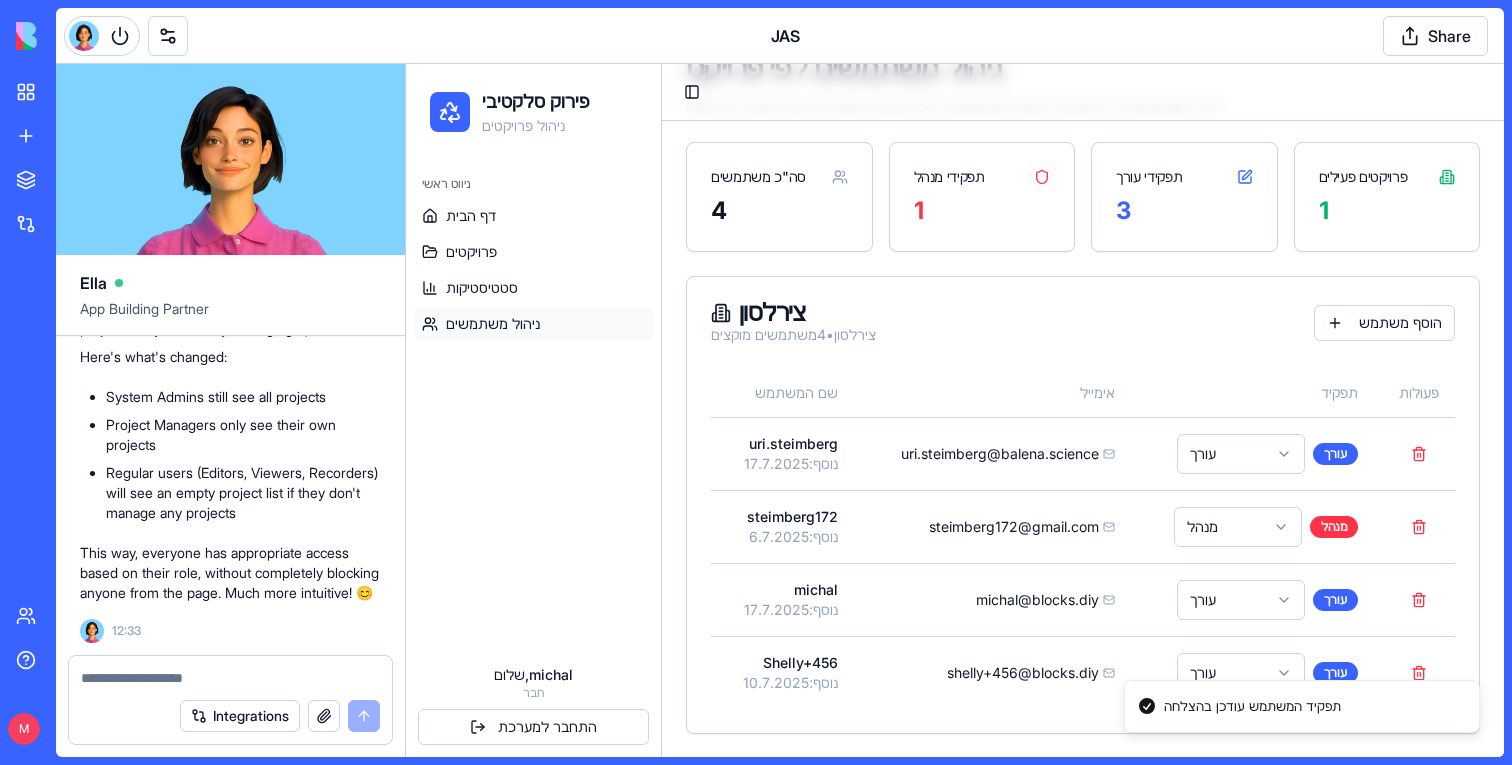 scroll, scrollTop: 0, scrollLeft: 0, axis: both 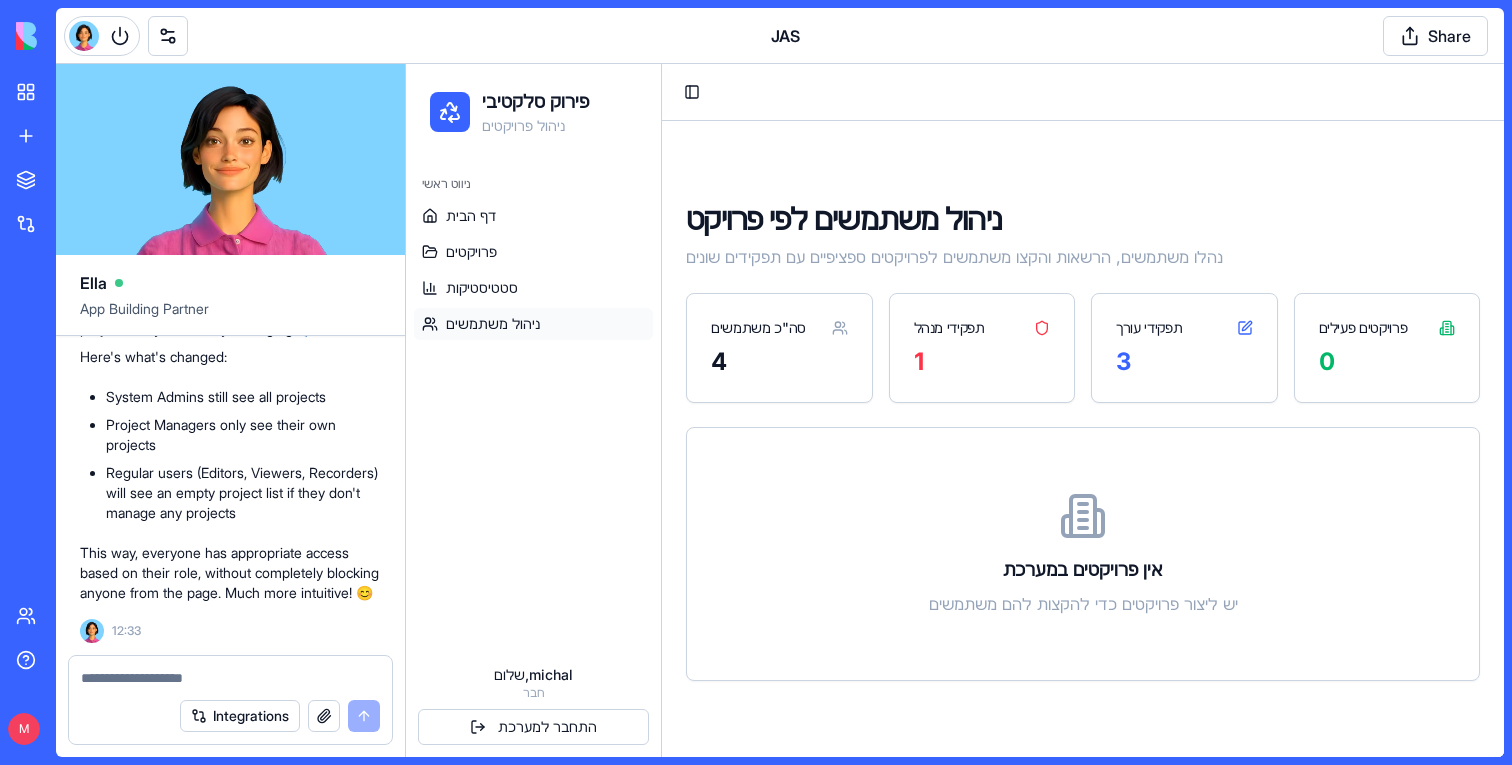 click at bounding box center [230, 678] 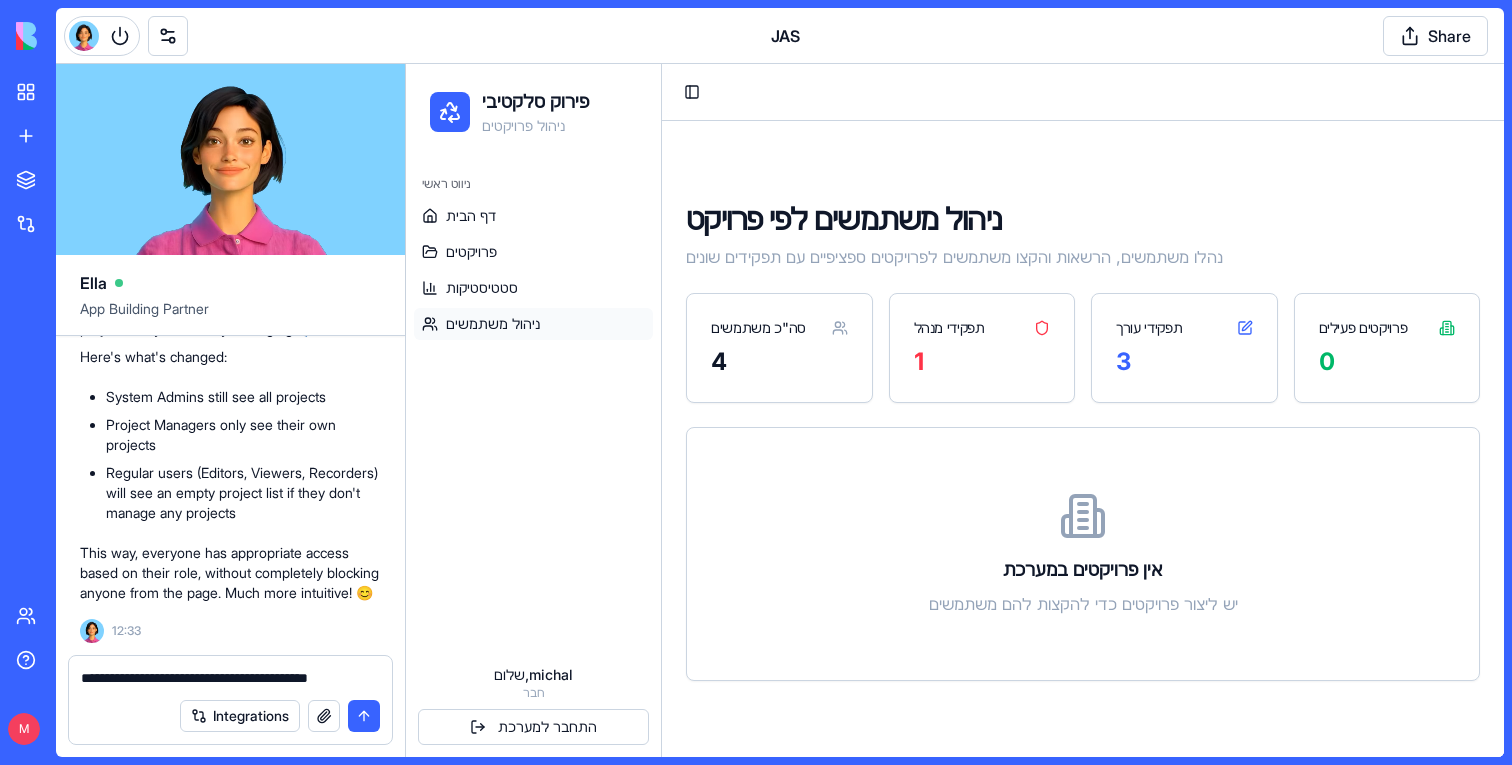 type on "**********" 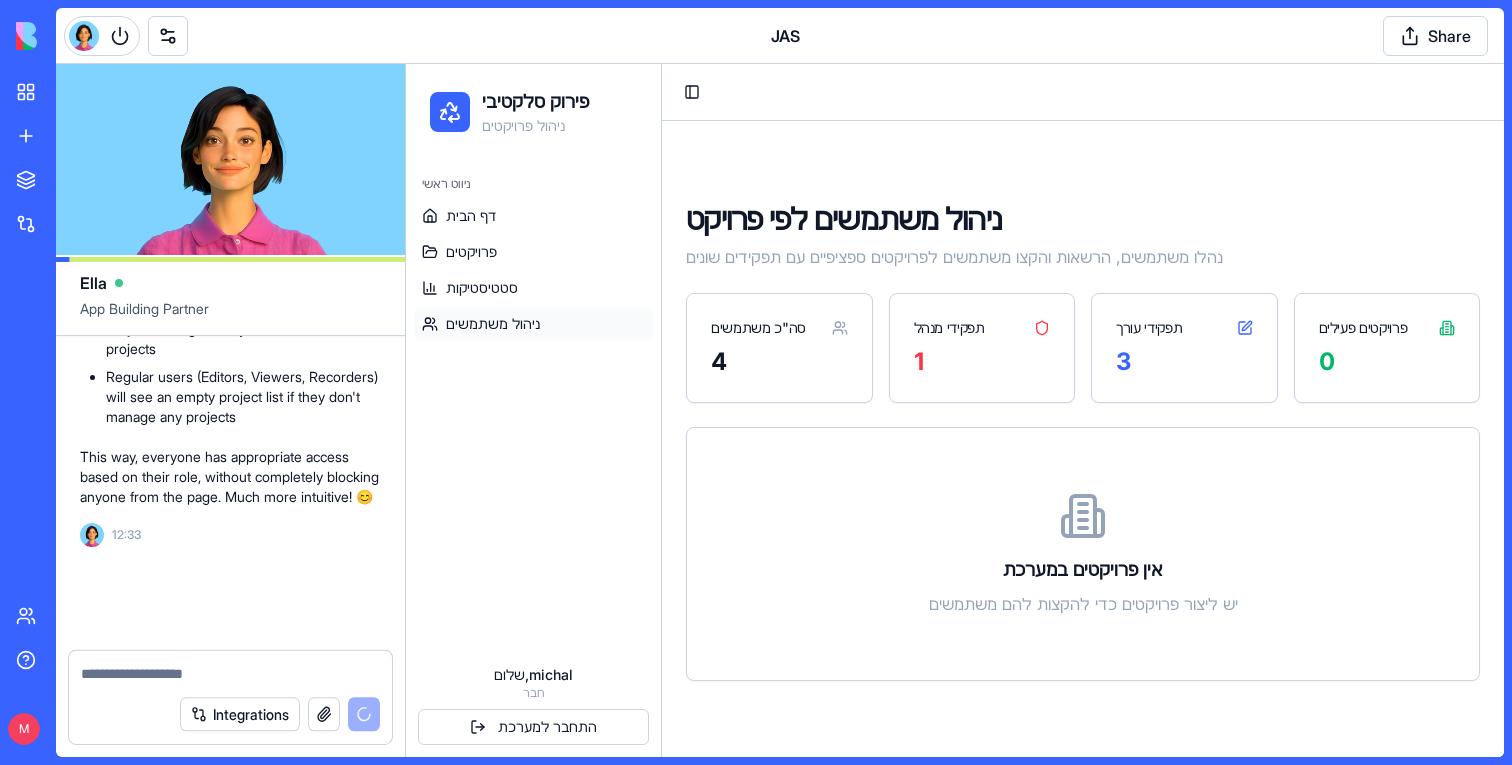 scroll, scrollTop: 79821, scrollLeft: 0, axis: vertical 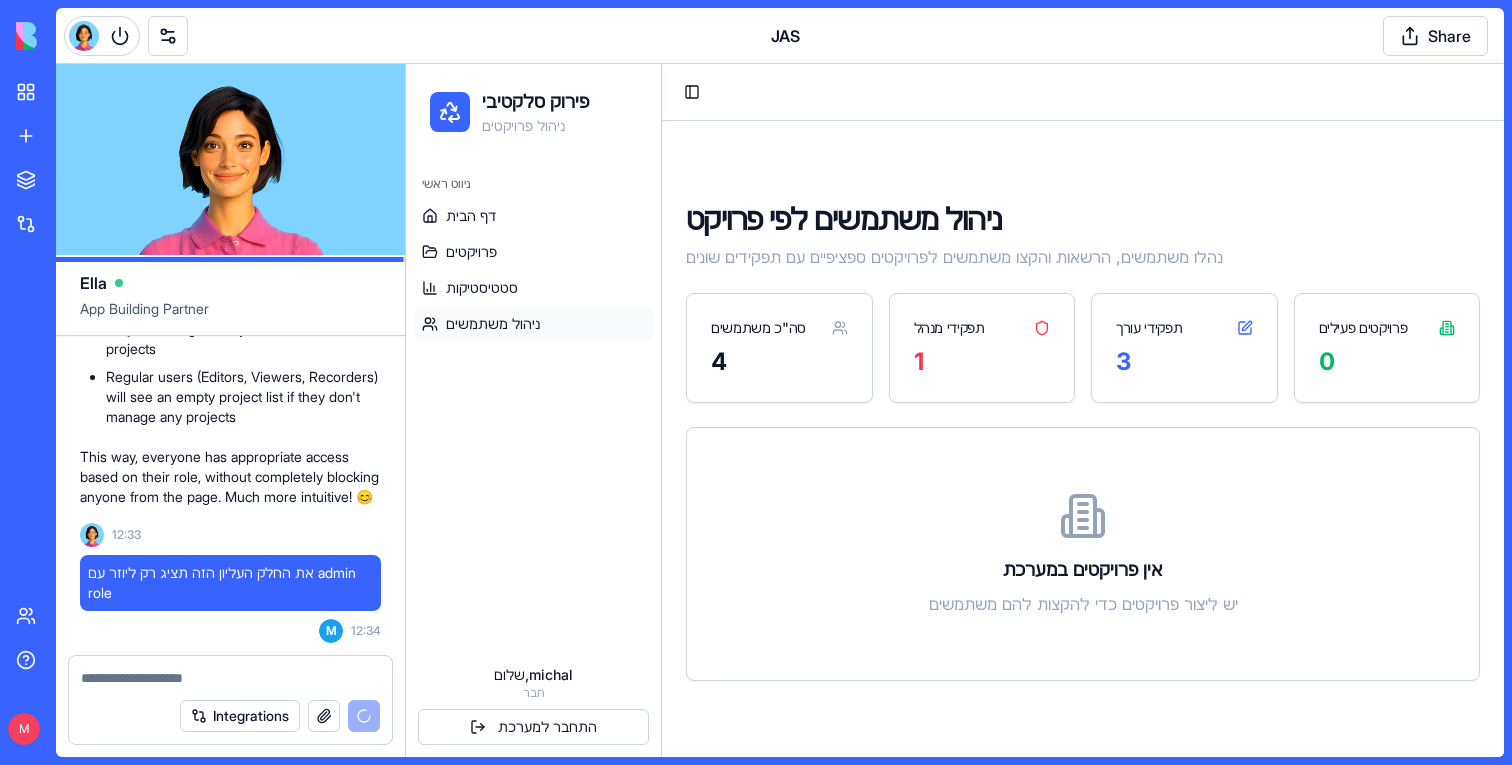 paste on "*" 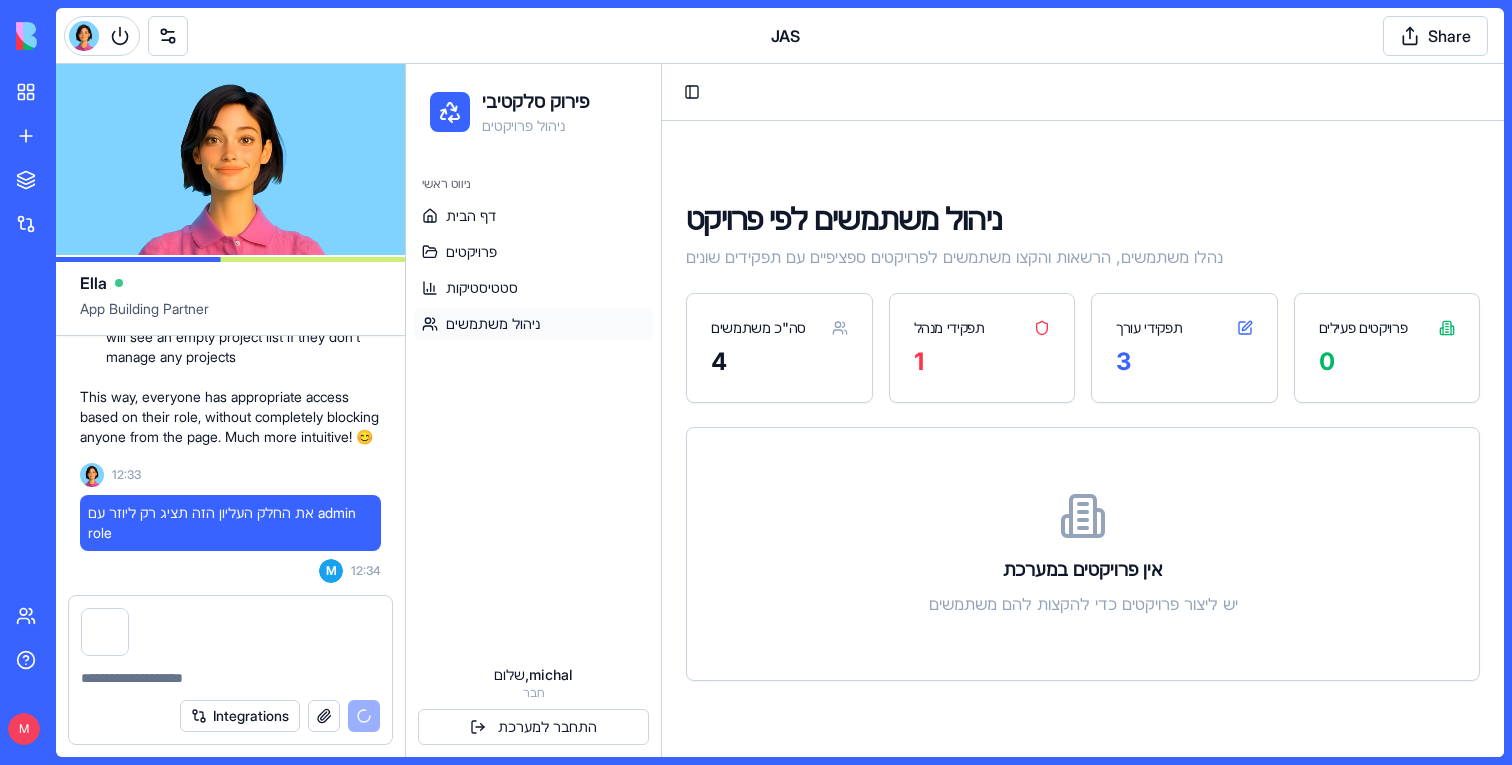 type on "*" 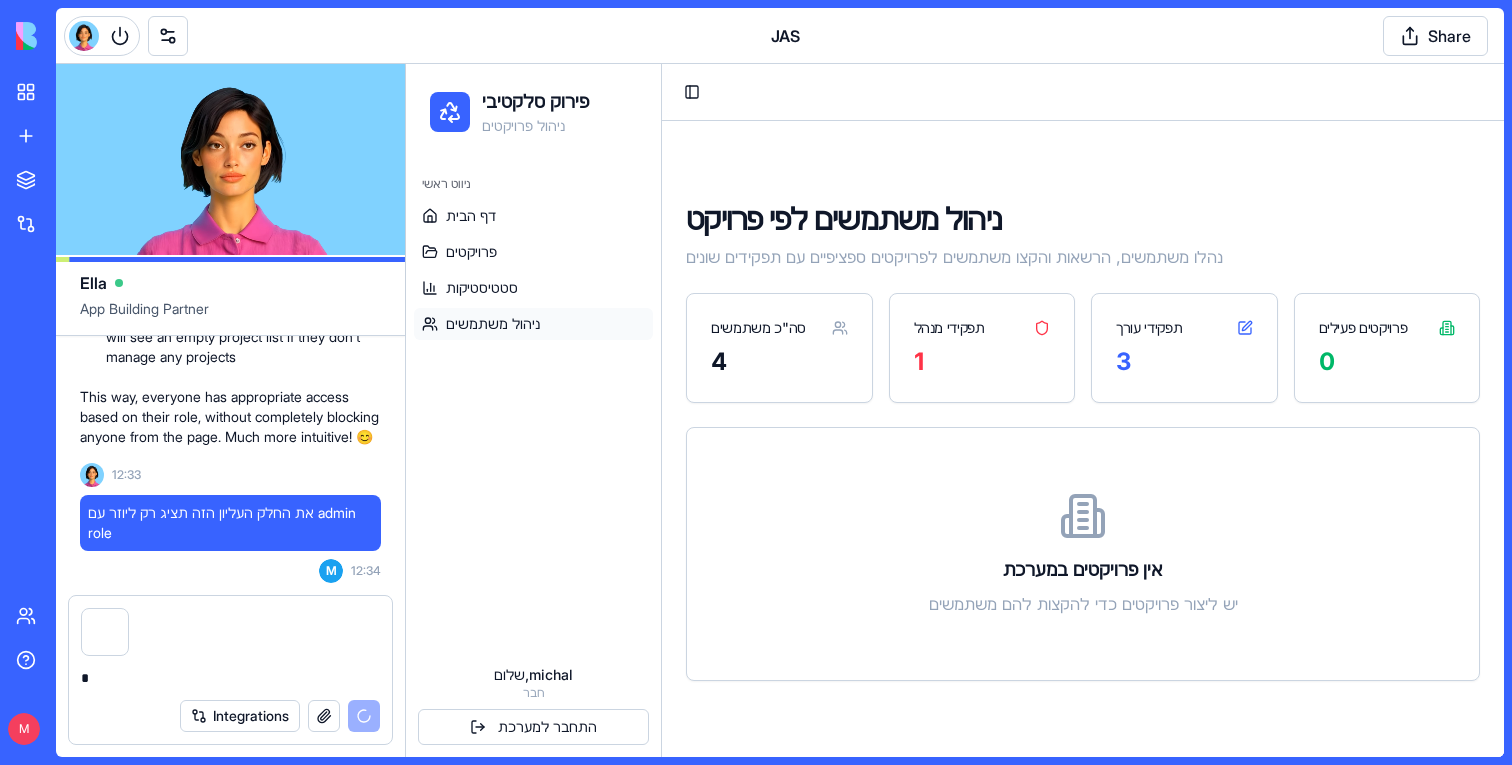 type 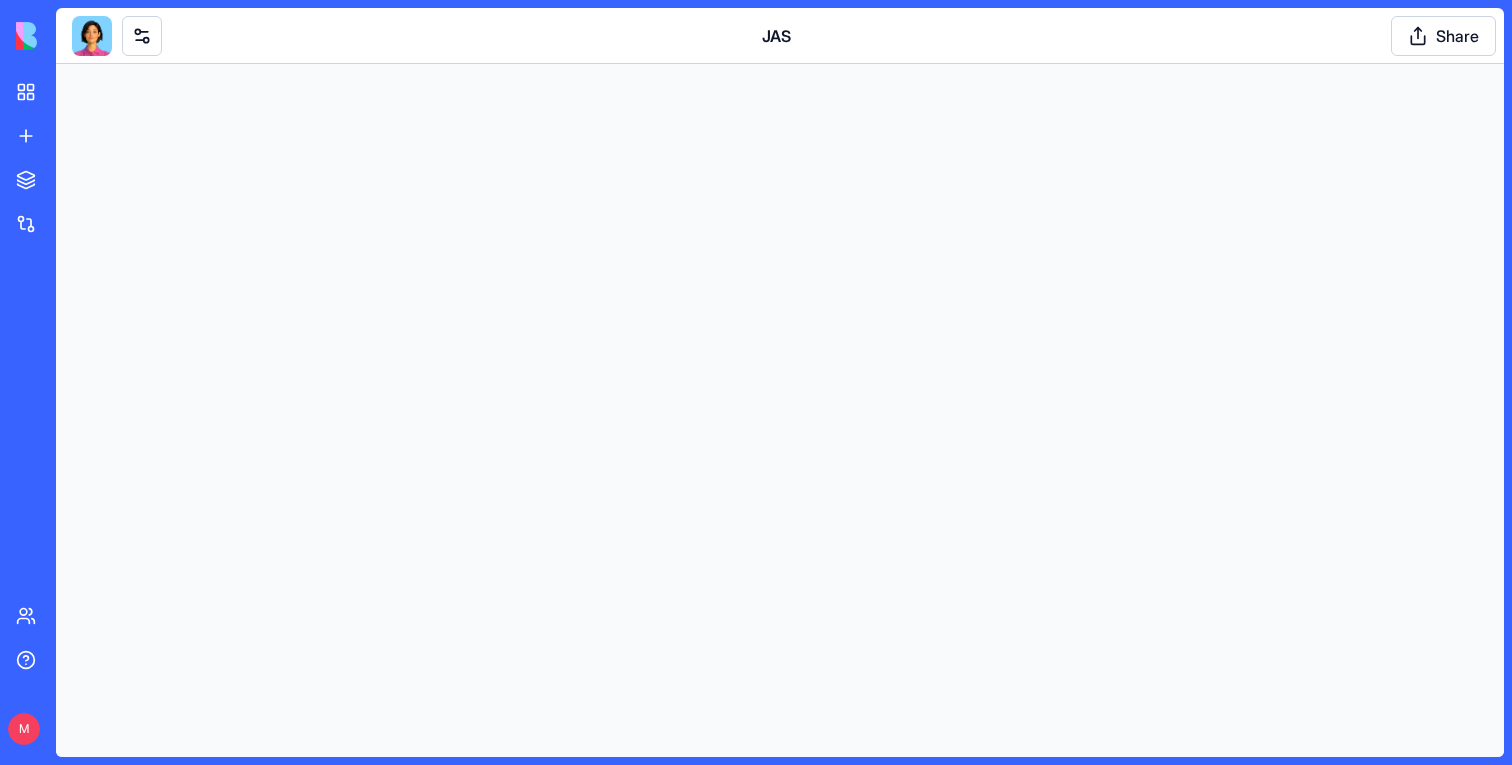 scroll, scrollTop: 0, scrollLeft: 0, axis: both 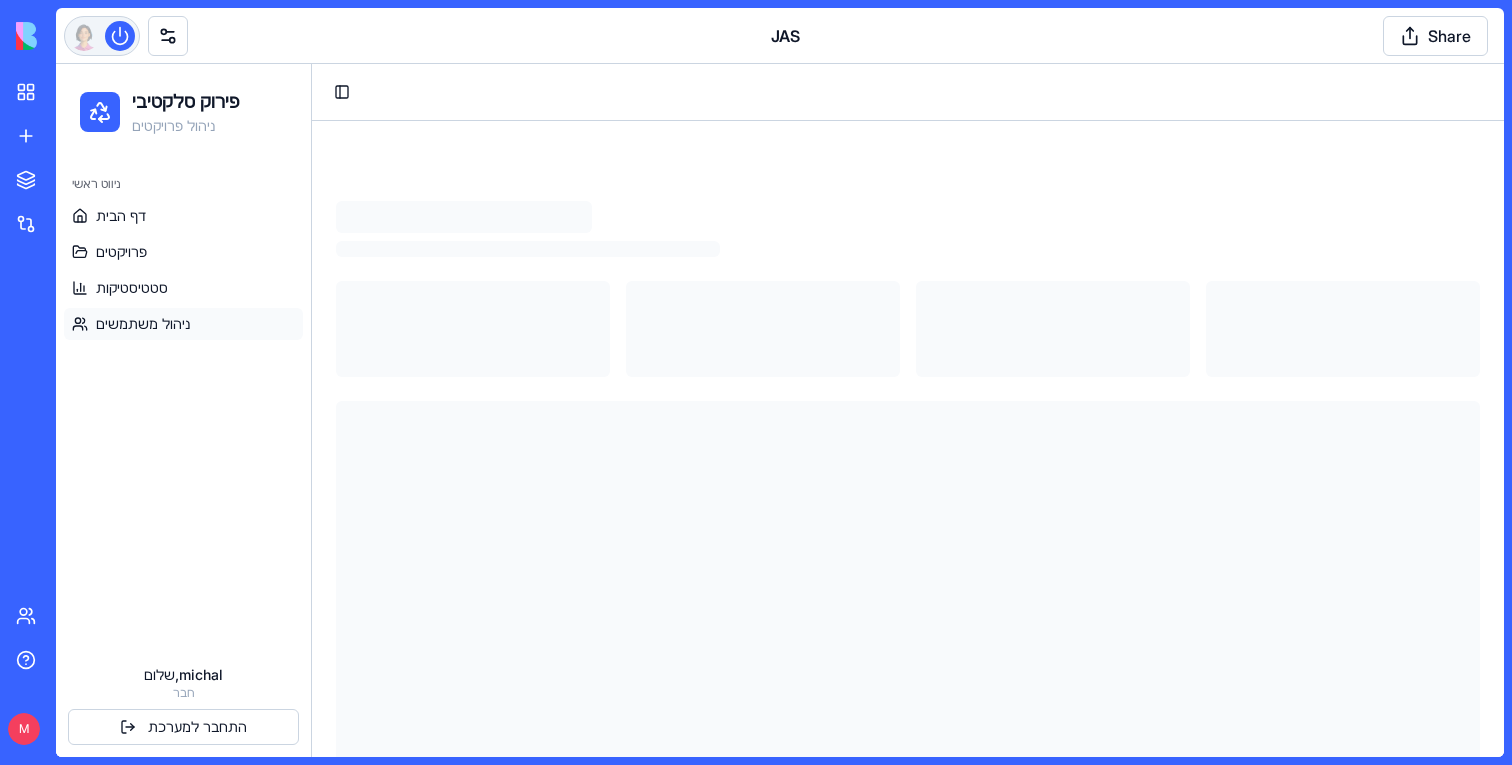 click at bounding box center [102, 36] 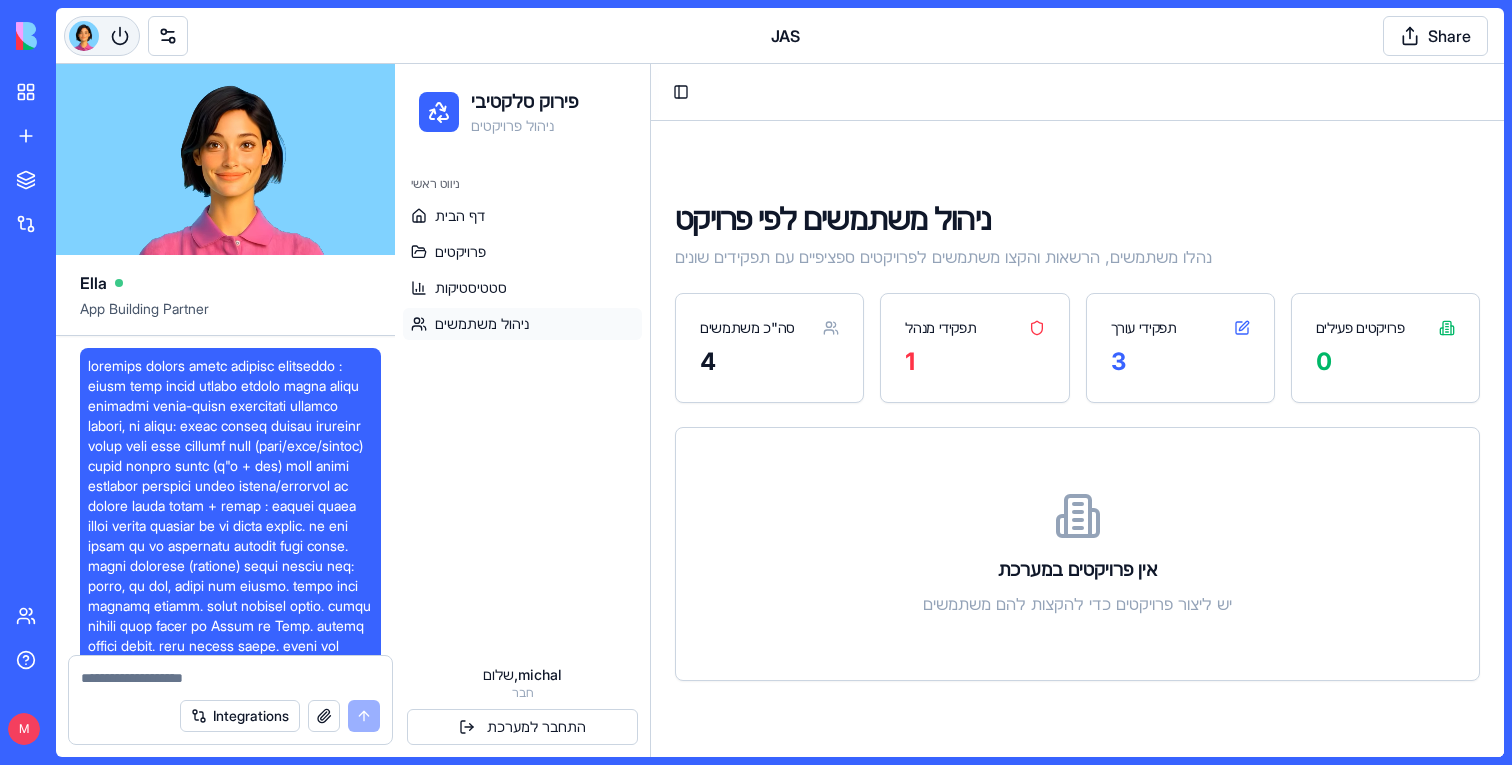 scroll, scrollTop: 79821, scrollLeft: 0, axis: vertical 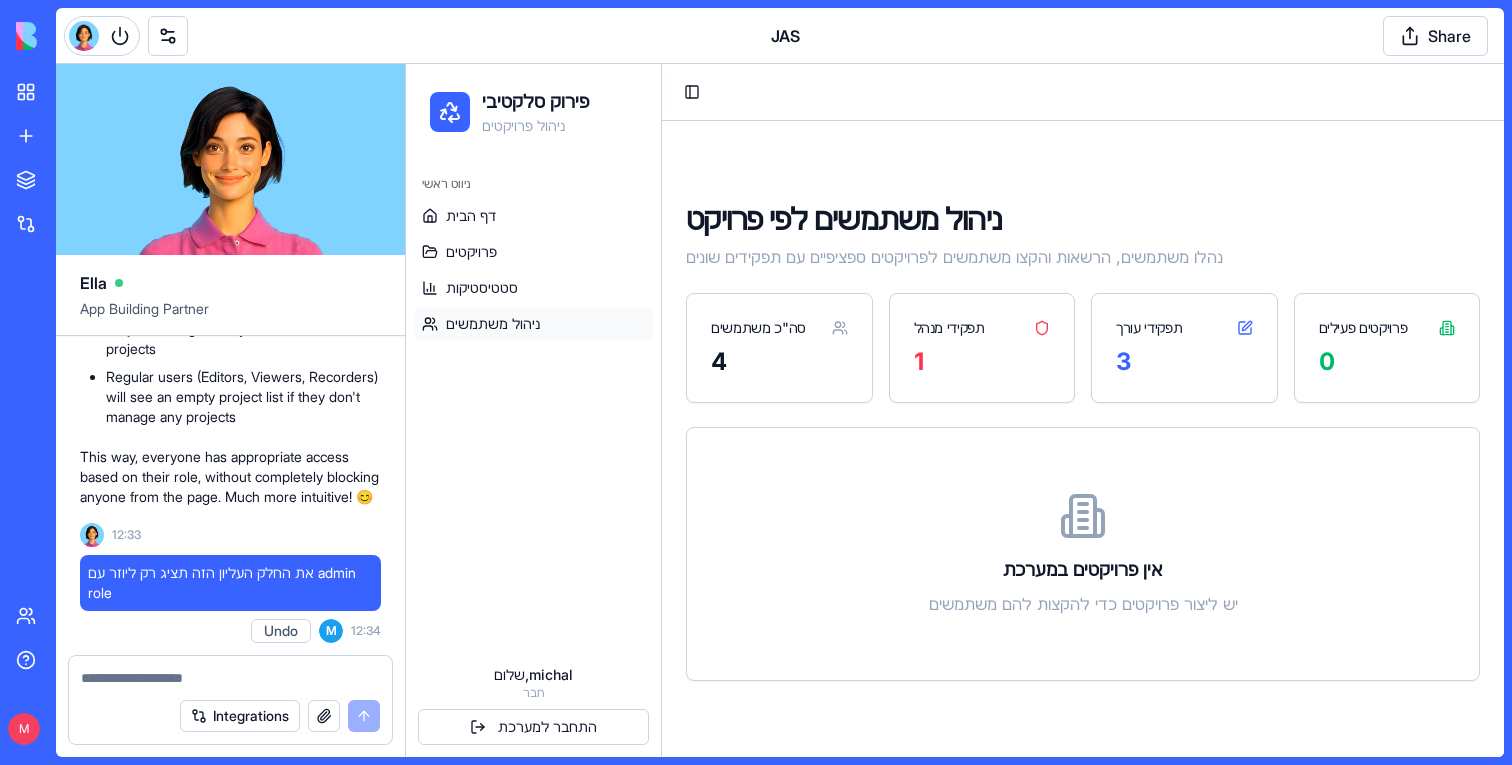 click at bounding box center (230, 678) 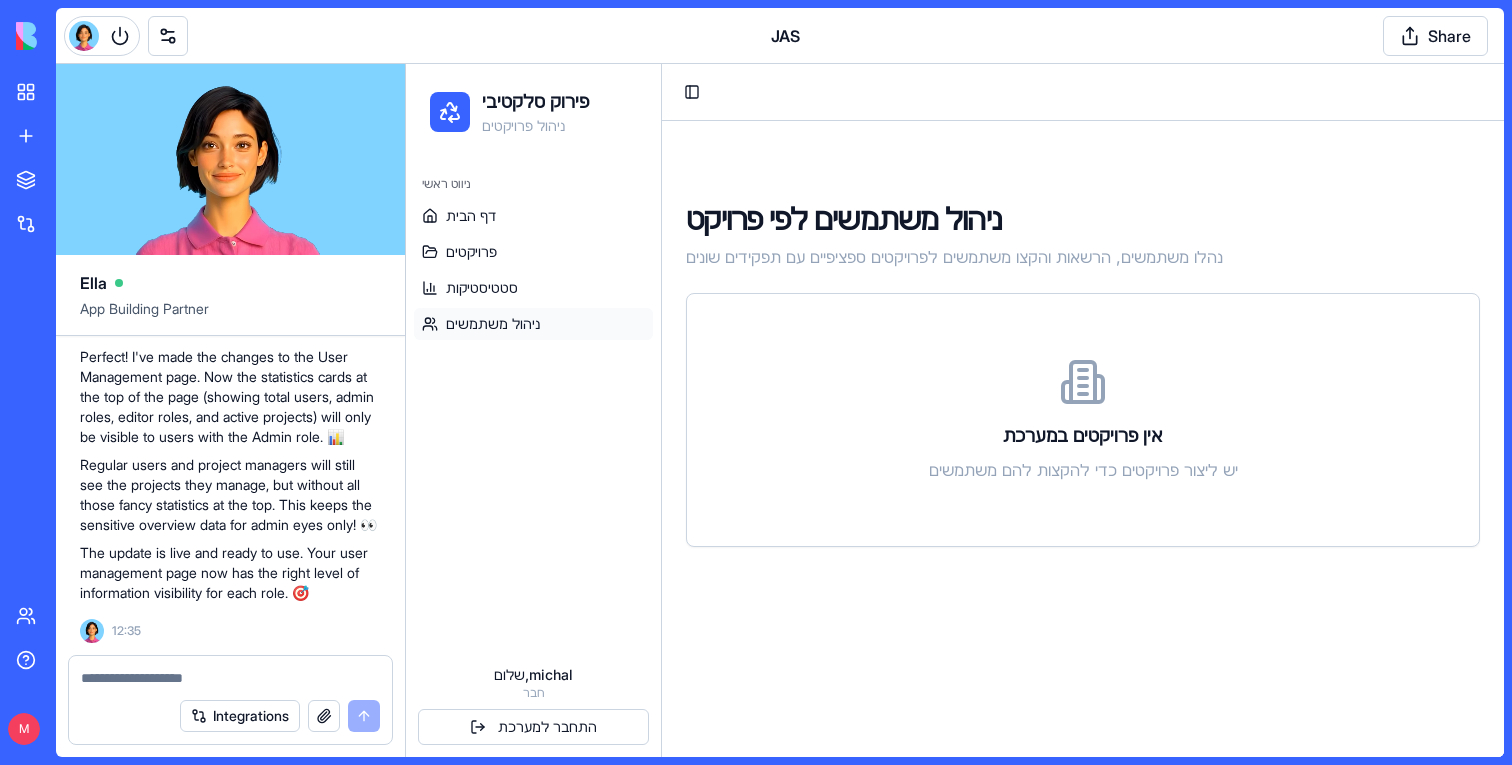 scroll, scrollTop: 79932, scrollLeft: 0, axis: vertical 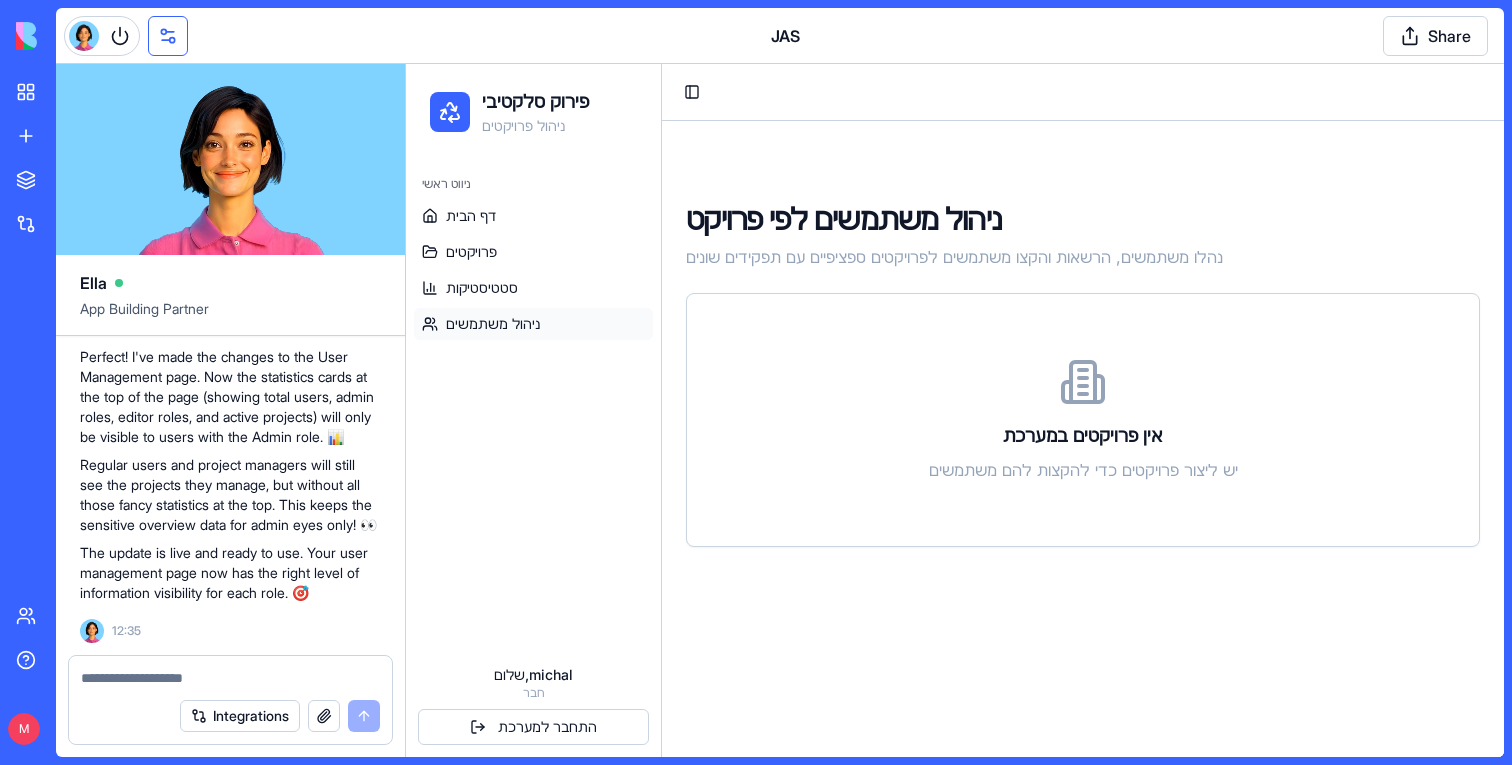 click at bounding box center [168, 36] 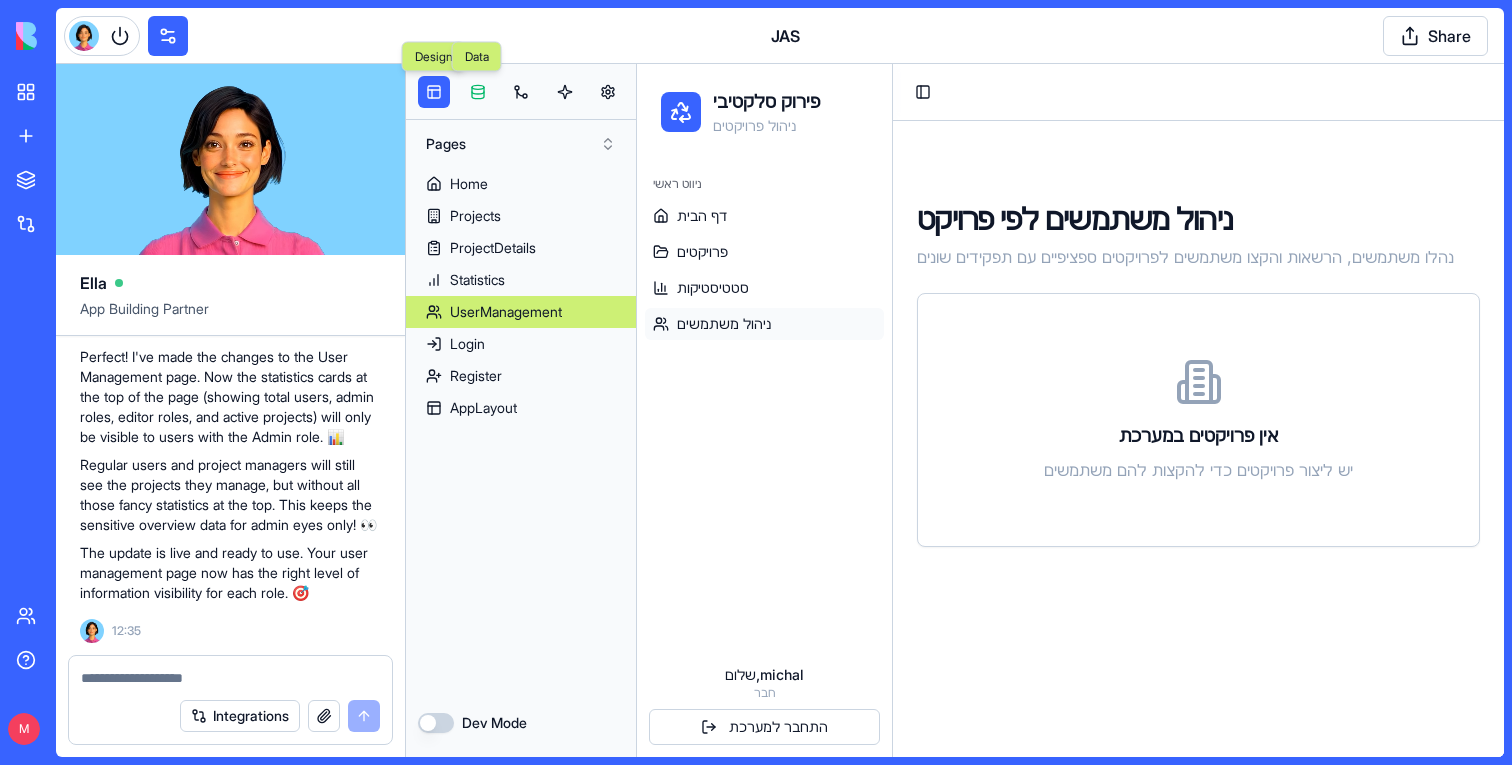 click at bounding box center [478, 92] 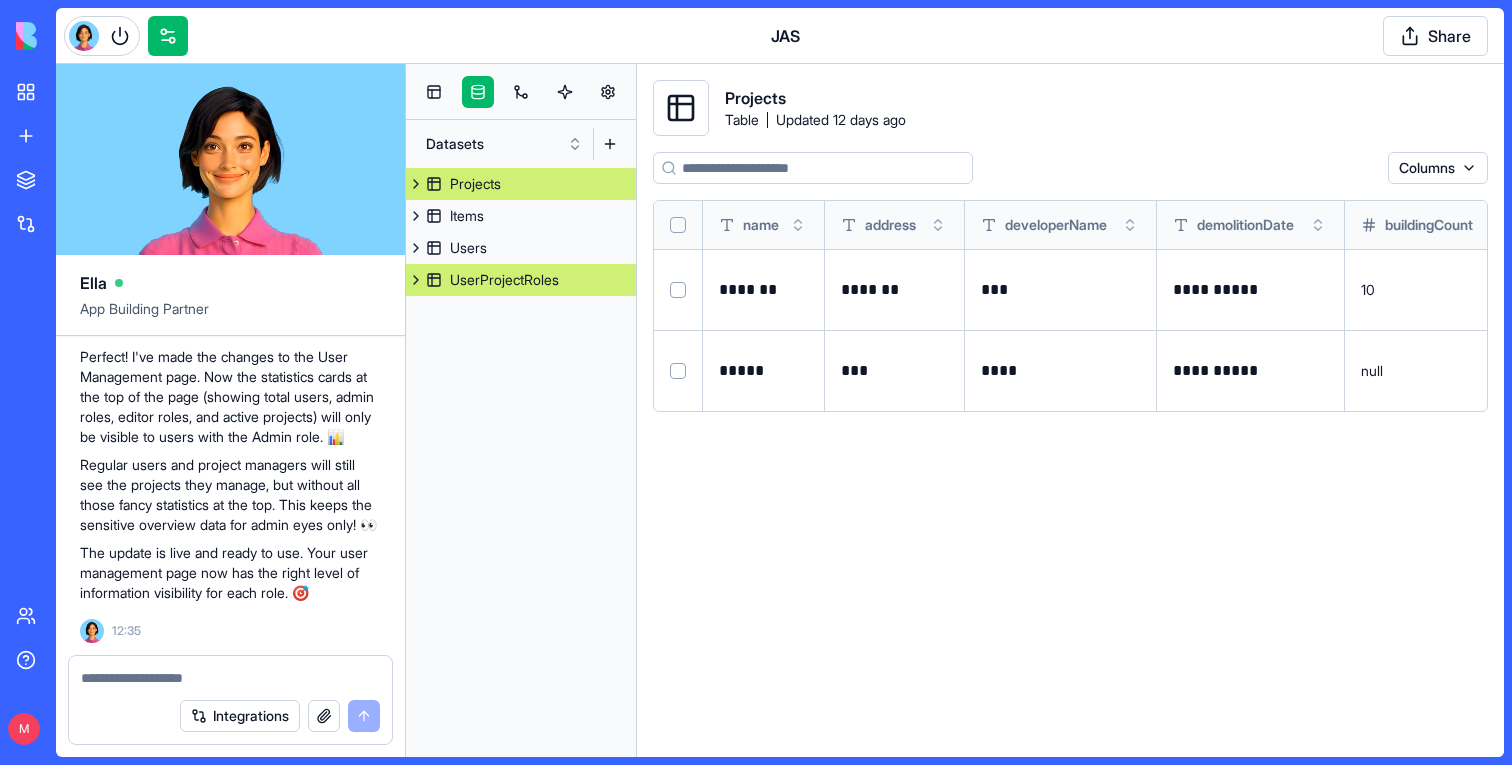 click on "UserProjectRoles" at bounding box center (504, 280) 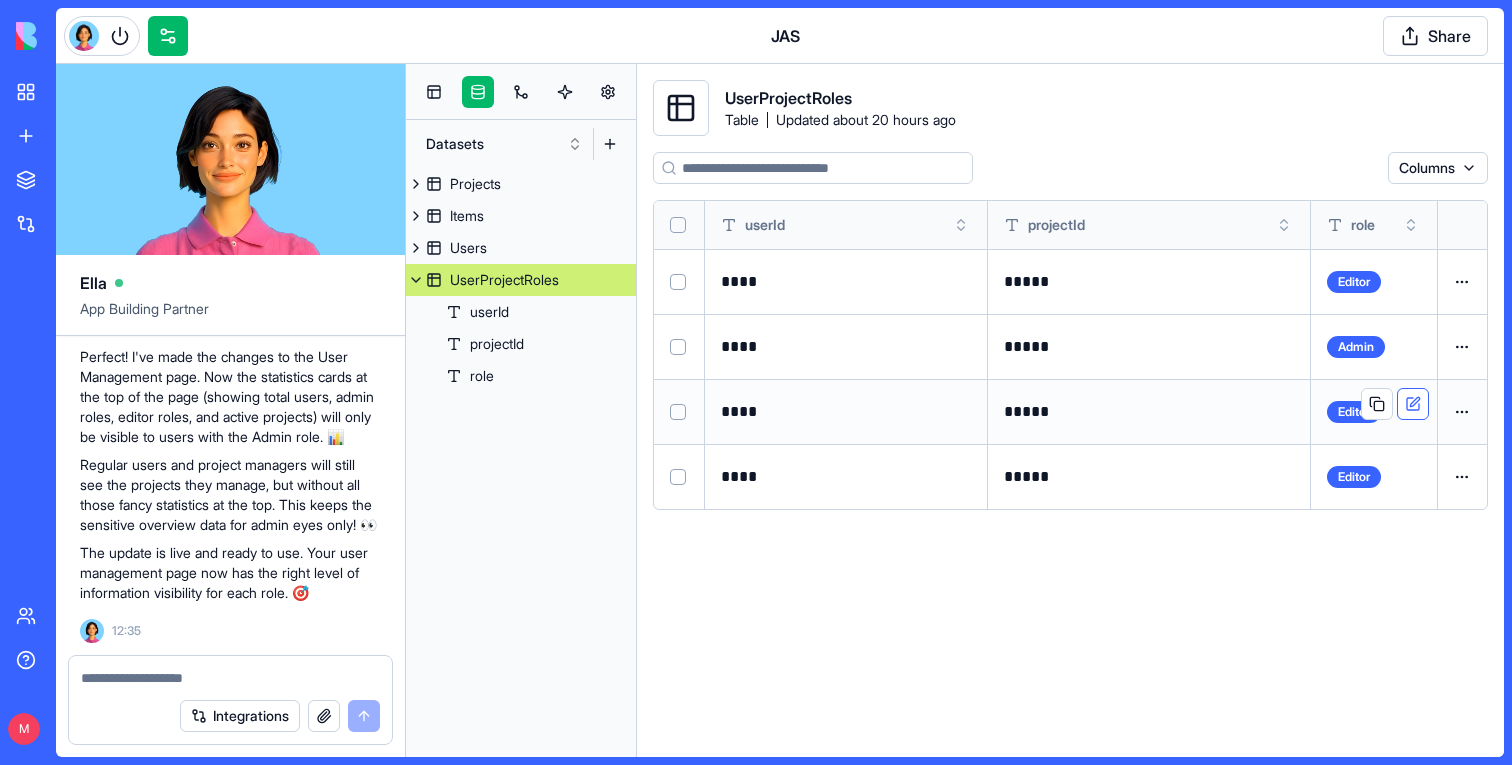 click at bounding box center [1413, 404] 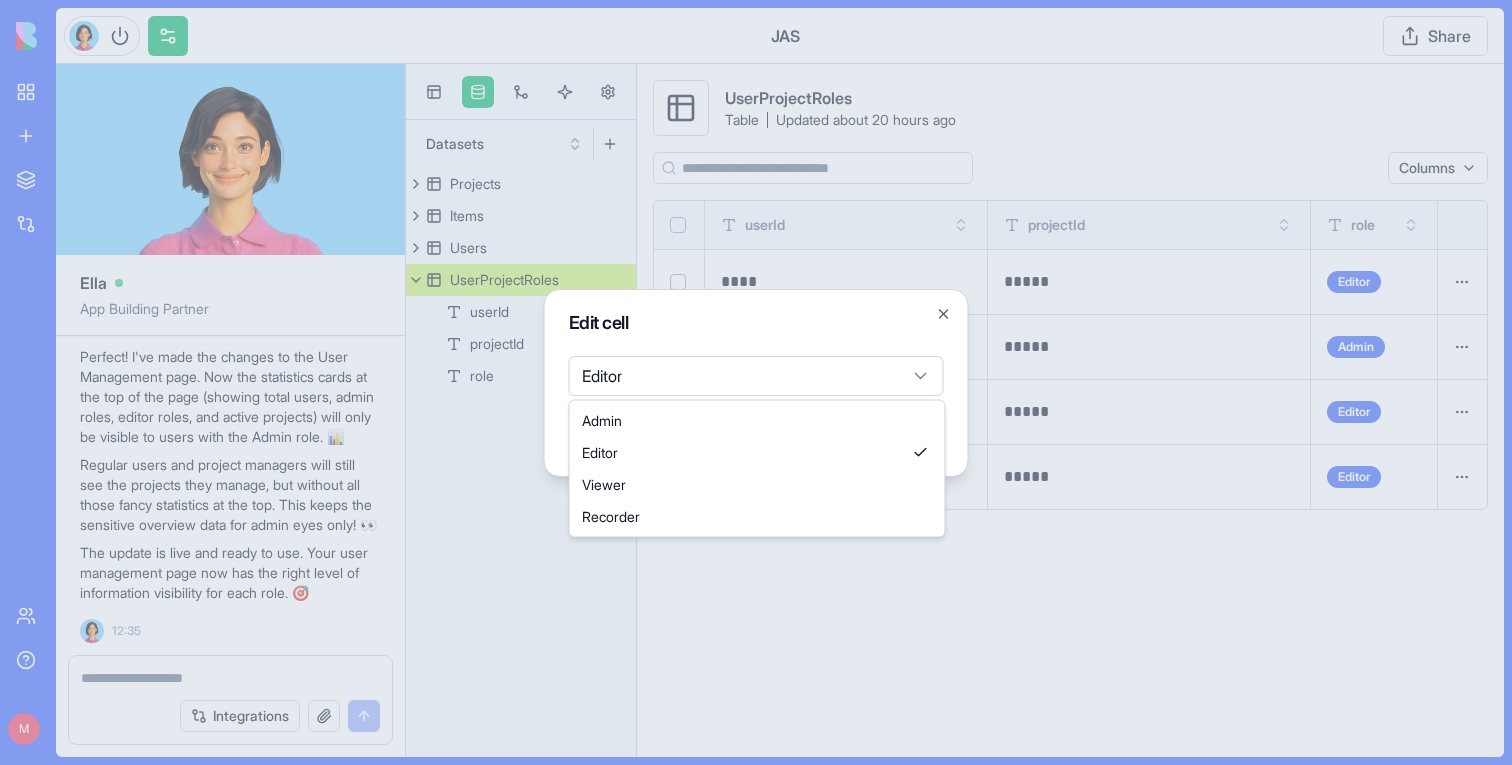 click on "BETA My workspace New app
To pick up a draggable item, press the space bar.
While dragging, use the arrow keys to move the item.
Press space again to drop the item in its new position, or press escape to cancel.
Marketplace Integrations Recent JAS Social Media Content Generator TRY Blog Generation Pro TRY Team Help M JAS Share Ella App Building Partner Undo M 22:46 🏗️ Selective Demolition Management App Coming Up!
Hey there! I'm Ella, and I'm going to build you a super cool app for managing selective demolition in construction projects. This will help you track items, calculate environmental impact, and manage everything from your tablet or phone. Let's make demolition smarter! 🚀
Let me create the data structure and implement your app right away. Setting up your data structure Now, let's add some sample data to get you started: Now, let's implement the app with all the required pages and functionality: Naming the app Working on the "AppLayout"  Working on the "Home" page" at bounding box center (756, 382) 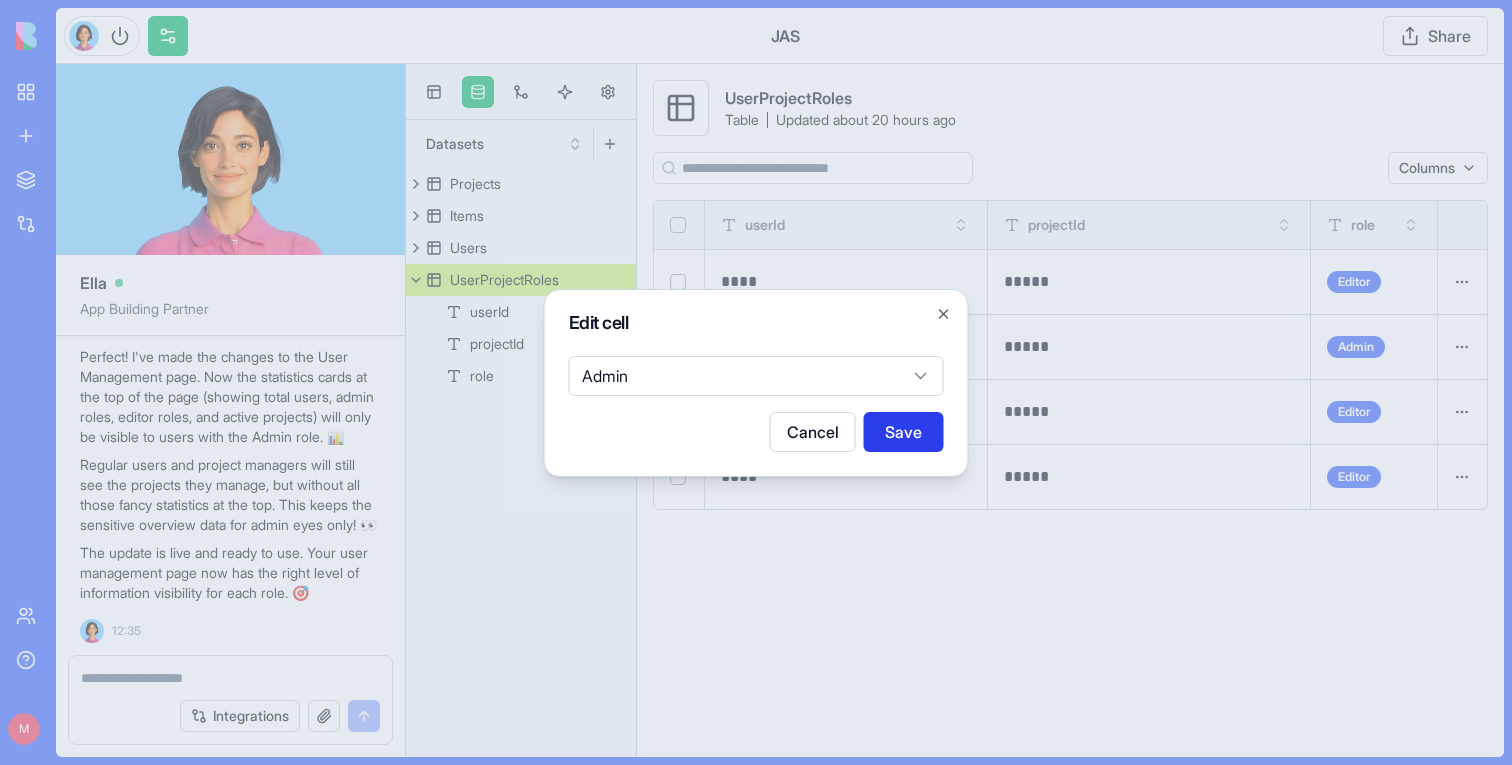 click on "Save" at bounding box center (904, 432) 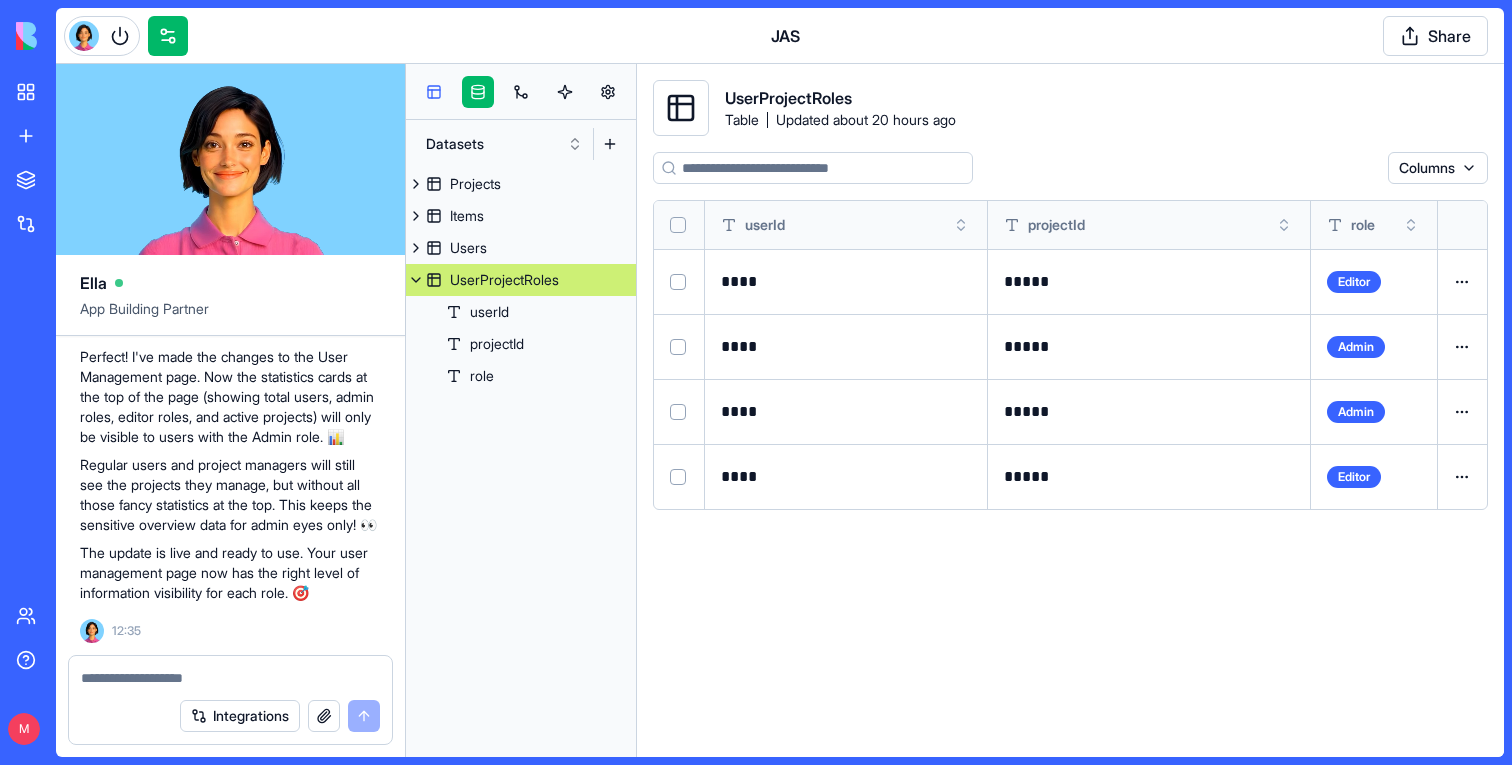 click at bounding box center (434, 92) 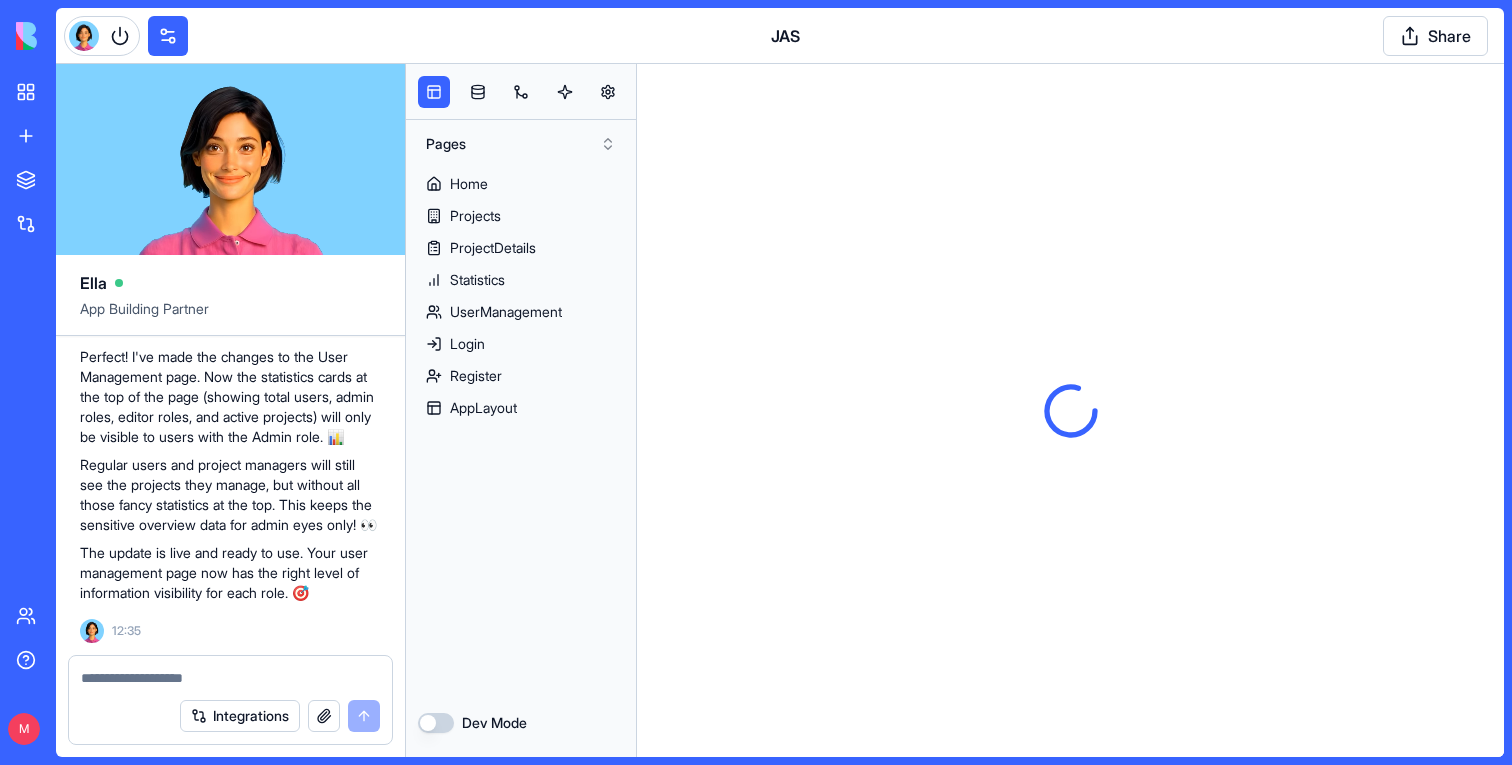 scroll, scrollTop: 0, scrollLeft: 0, axis: both 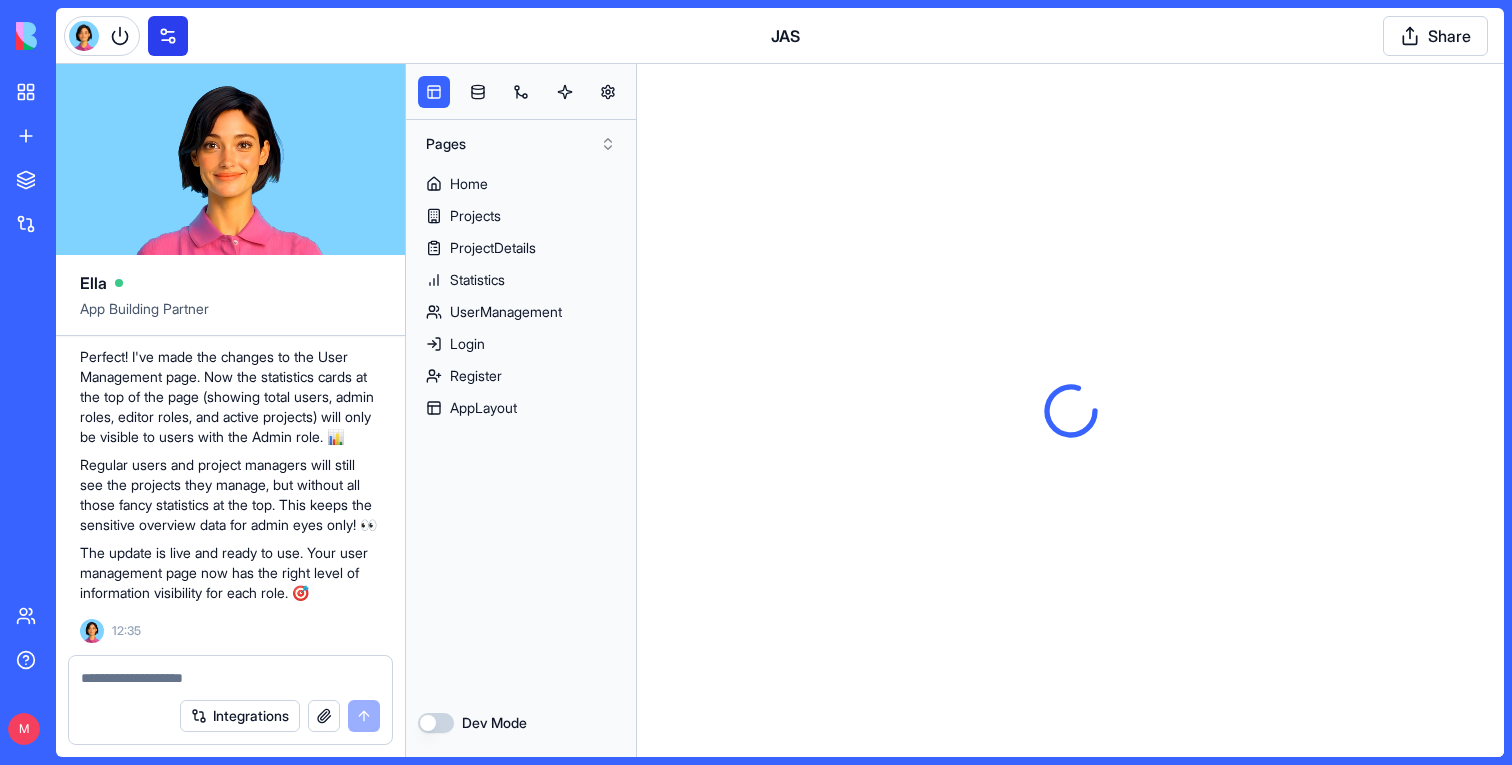 click at bounding box center (168, 36) 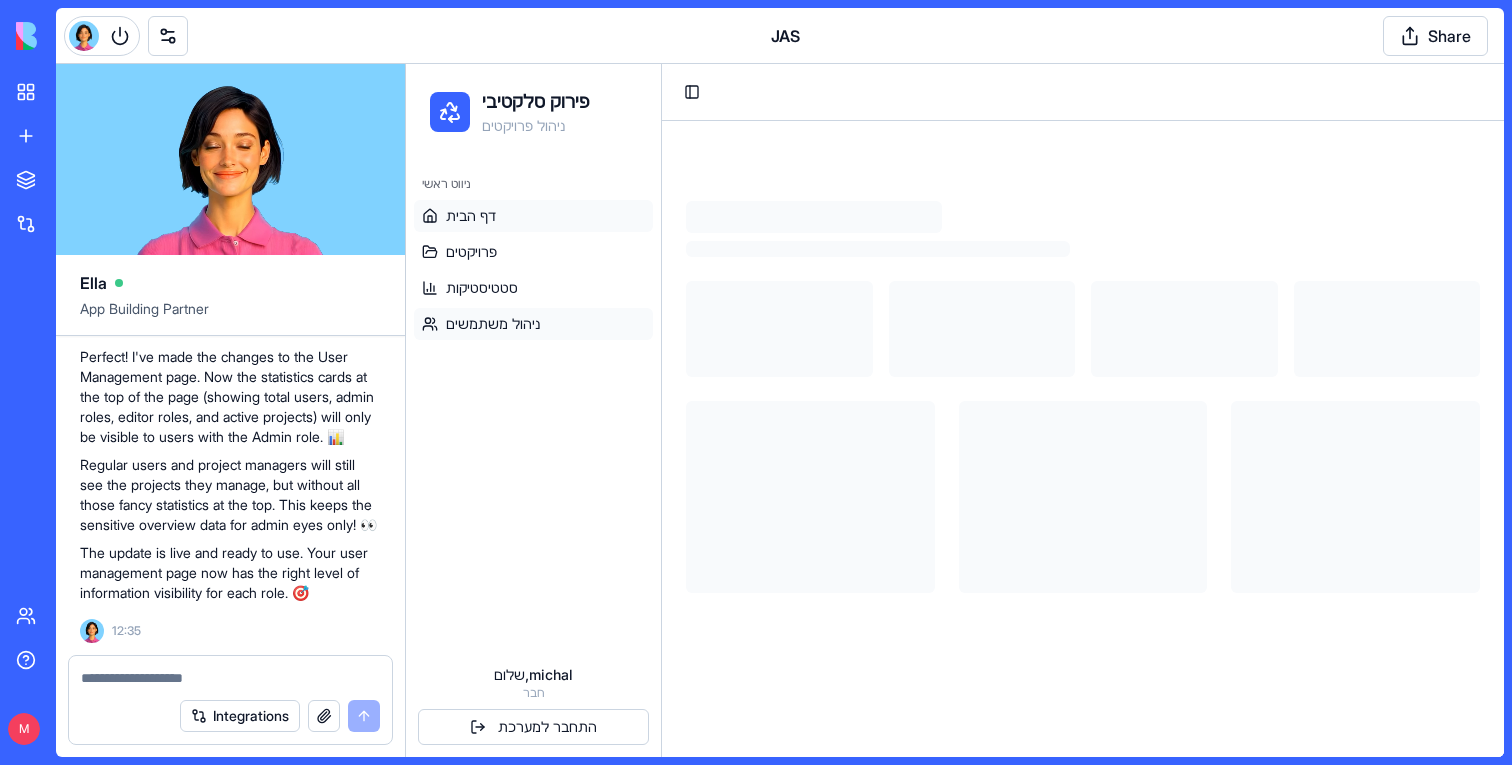 click on "ניהול משתמשים" at bounding box center (533, 324) 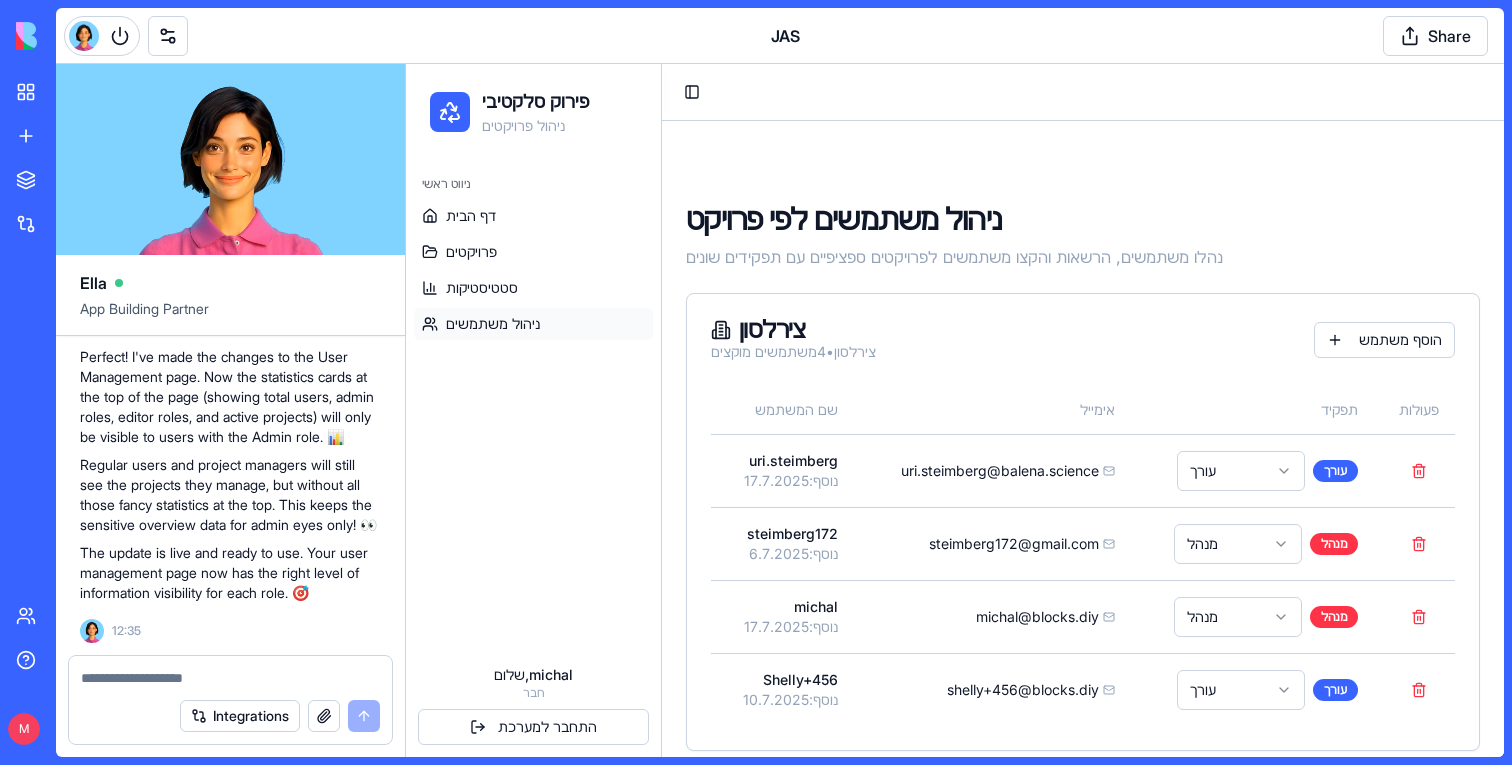 scroll, scrollTop: 17, scrollLeft: 0, axis: vertical 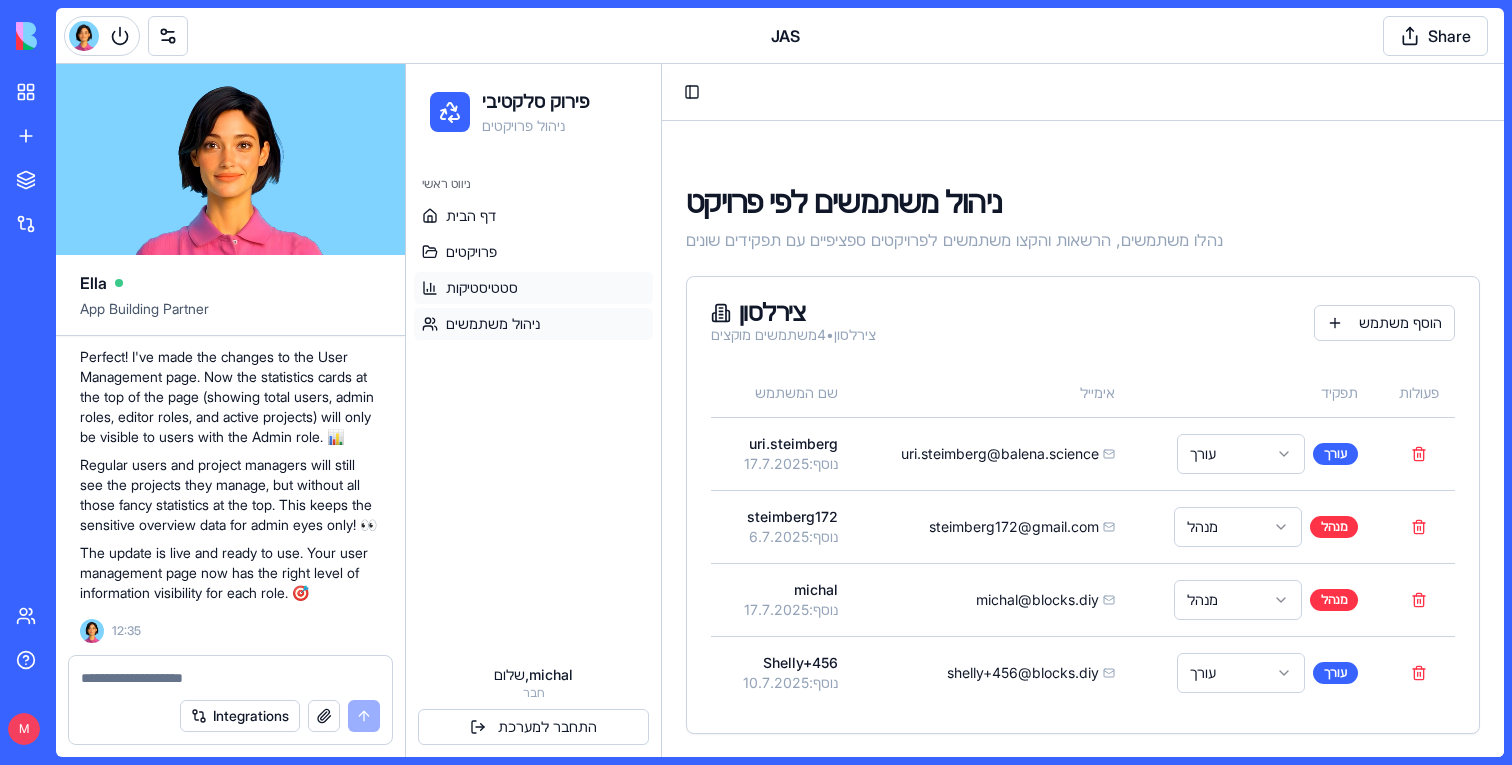 click on "סטטיסטיקות" at bounding box center (533, 288) 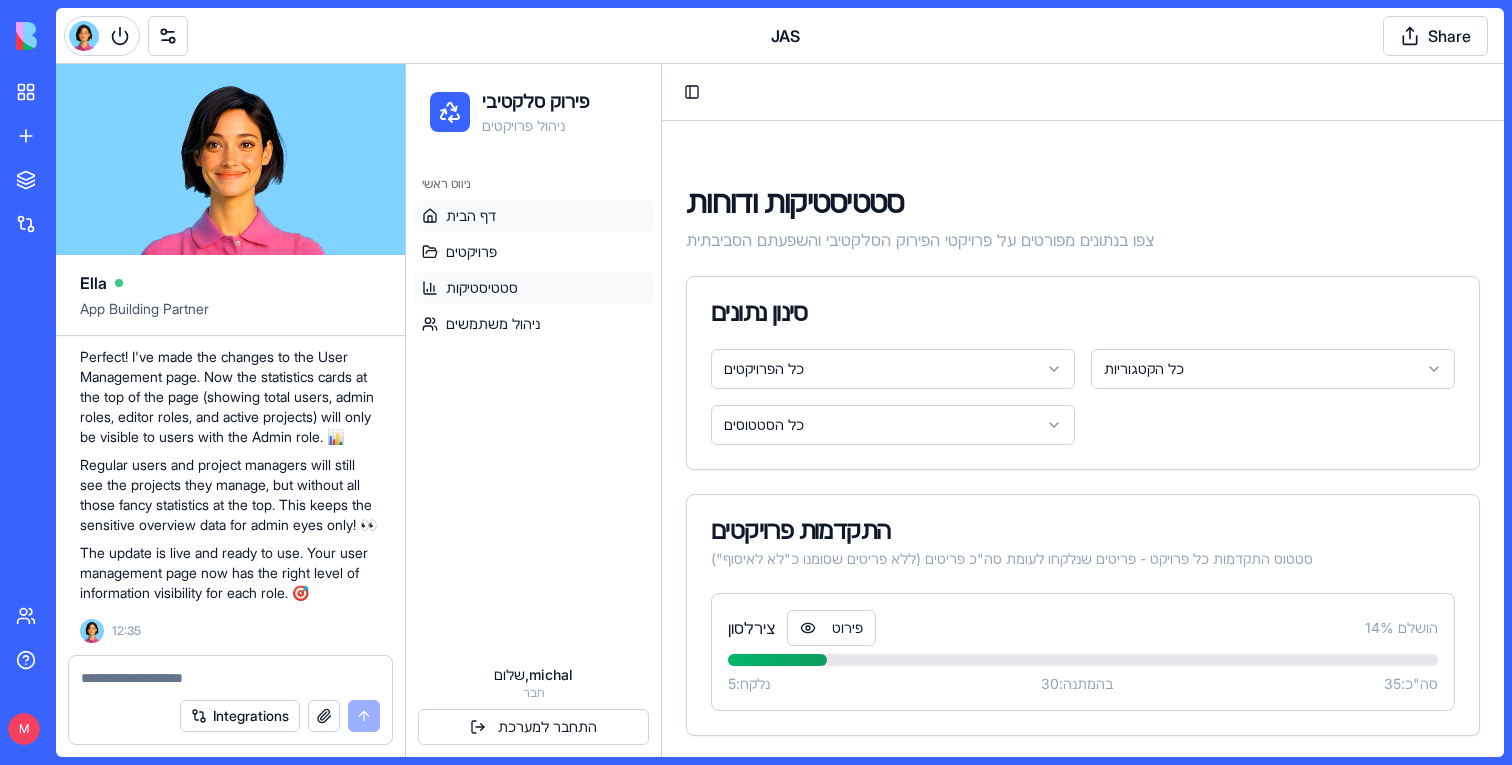 click on "דף הבית" at bounding box center [471, 216] 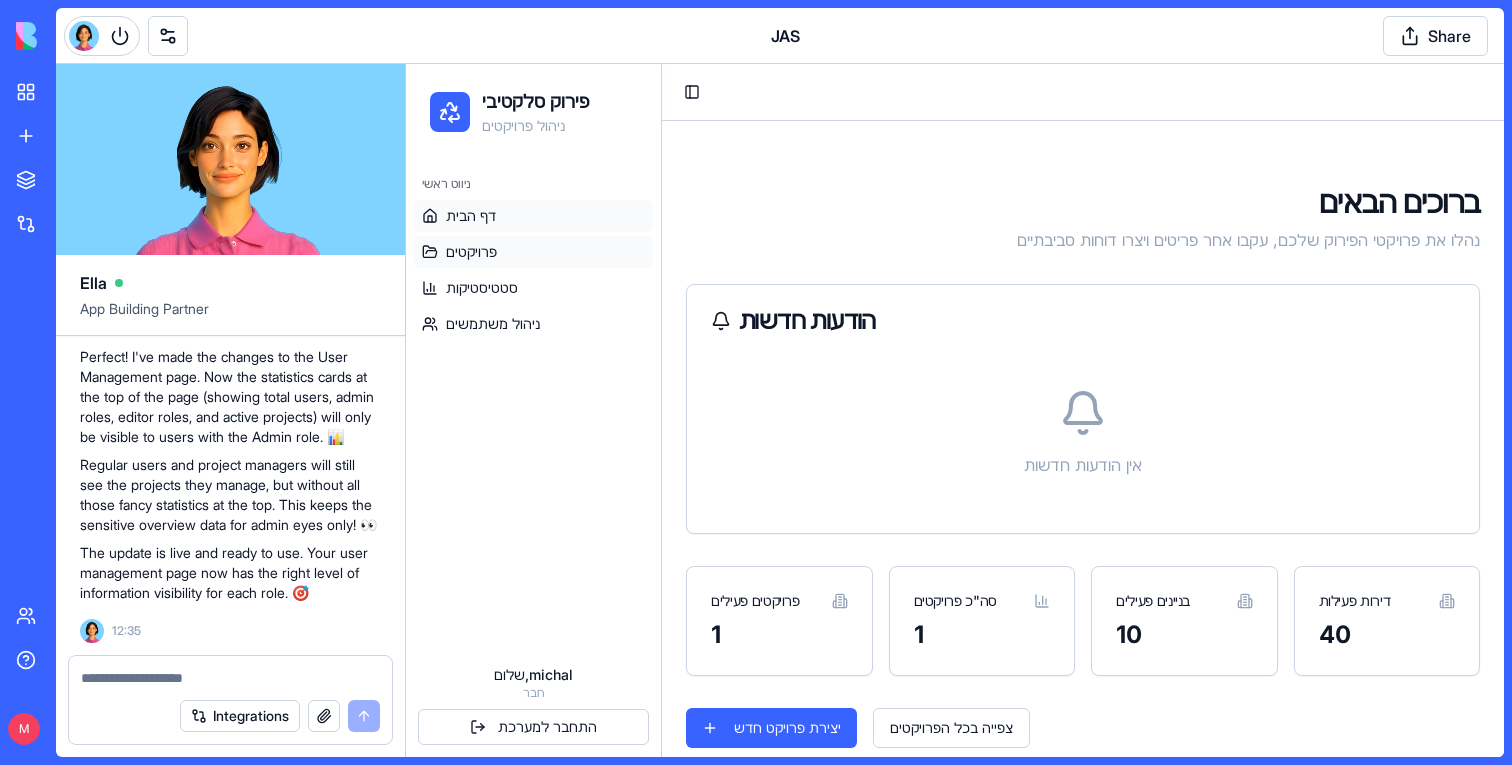 click on "פרויקטים" at bounding box center (533, 252) 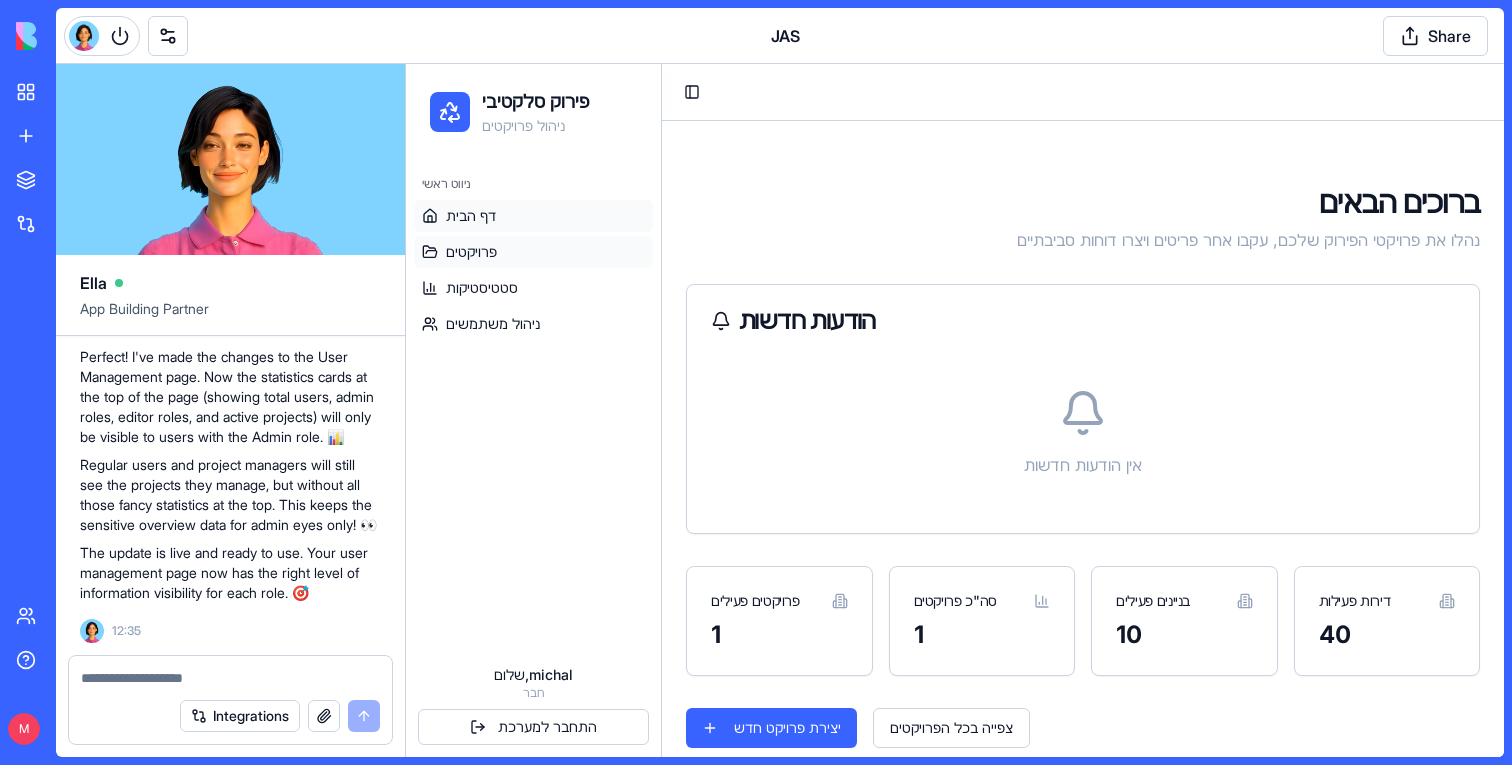 scroll, scrollTop: 0, scrollLeft: 0, axis: both 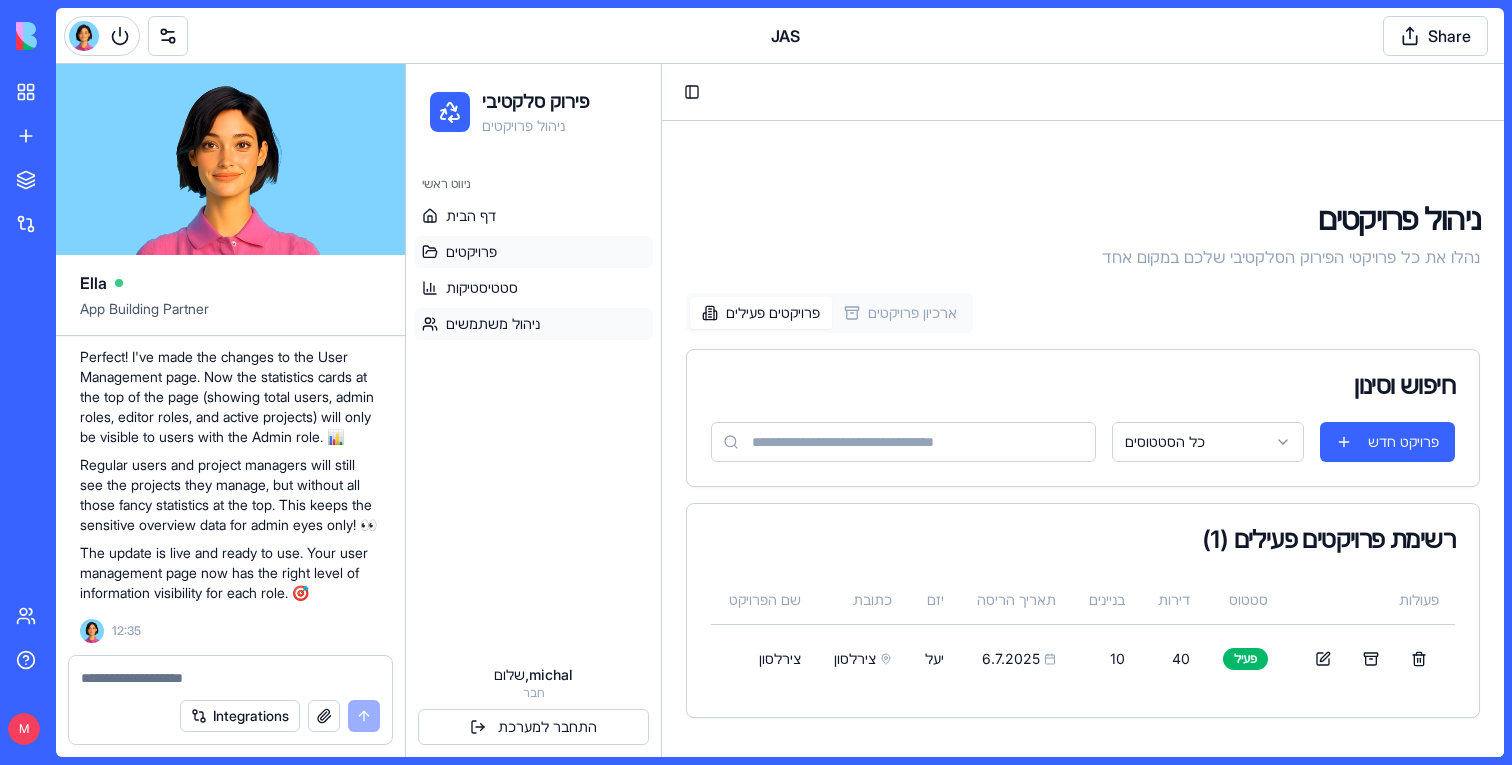 click on "ניהול משתמשים" at bounding box center (493, 324) 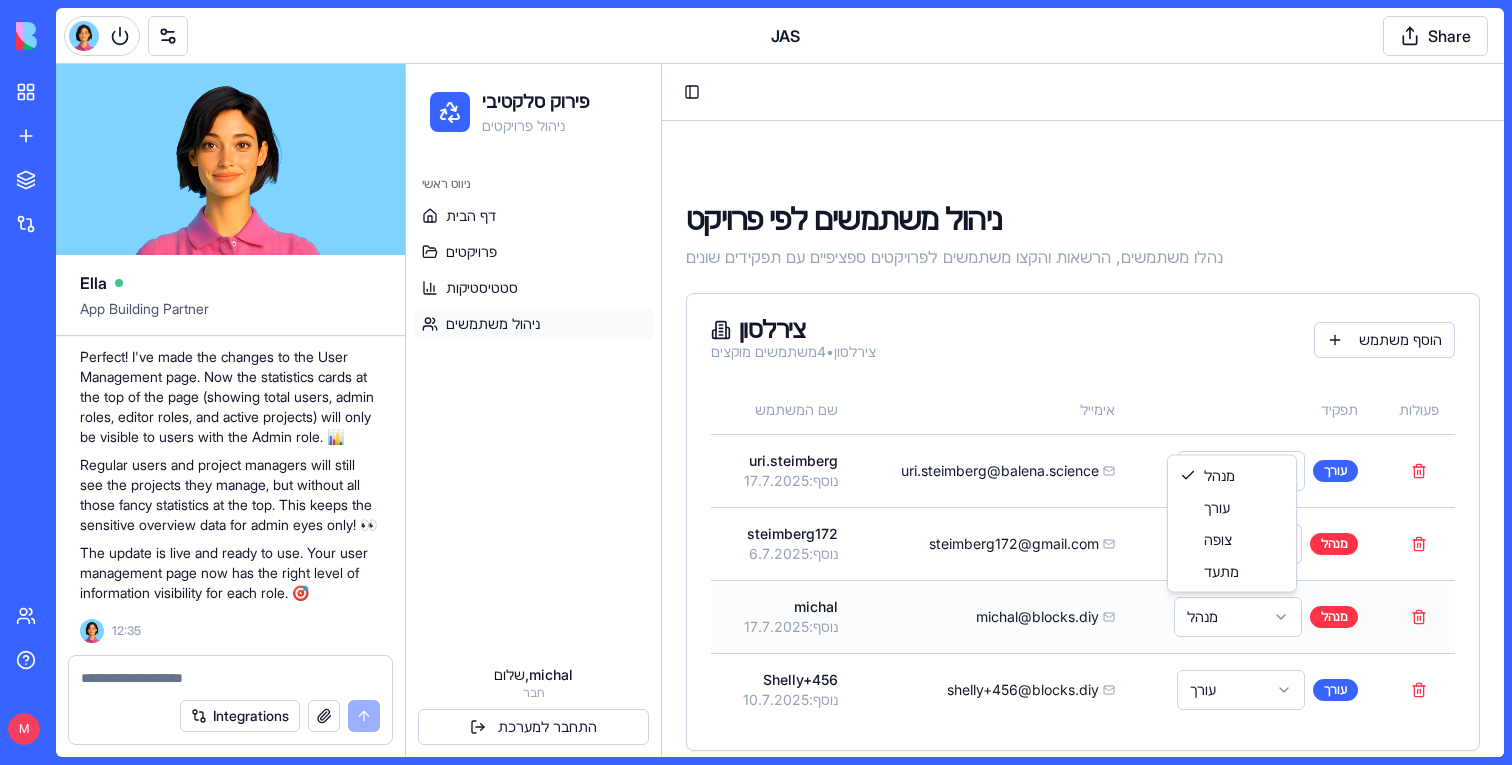 click on "פירוק סלקטיבי ניהול פרויקטים ניווט ראשי דף הבית פרויקטים סטטיסטיקות ניהול משתמשים שלום,  michal חבר התחבר למערכת Toggle Sidebar ניהול משתמשים לפי פרויקט נהלו משתמשים, הרשאות והקצו משתמשים לפרויקטים ספציפיים עם תפקידים שונים צירלסון צירלסון  •  4  משתמשים מוקצים הוסף משתמש שם המשתמש אימייל תפקיד פעולות uri.steimberg נוסף:  17.7.2025 uri.steimberg@balena.science עורך עורך steimberg172 נוסף:  6.7.2025 steimberg172@gmail.com מנהל מנהל michal נוסף:  17.7.2025 michal@blocks.diy מנהל מנהל Shelly+456 נוסף:  10.7.2025 shelly+456@blocks.diy עורך עורך
0 מנהל עורך צופה מתעד" at bounding box center (955, 419) 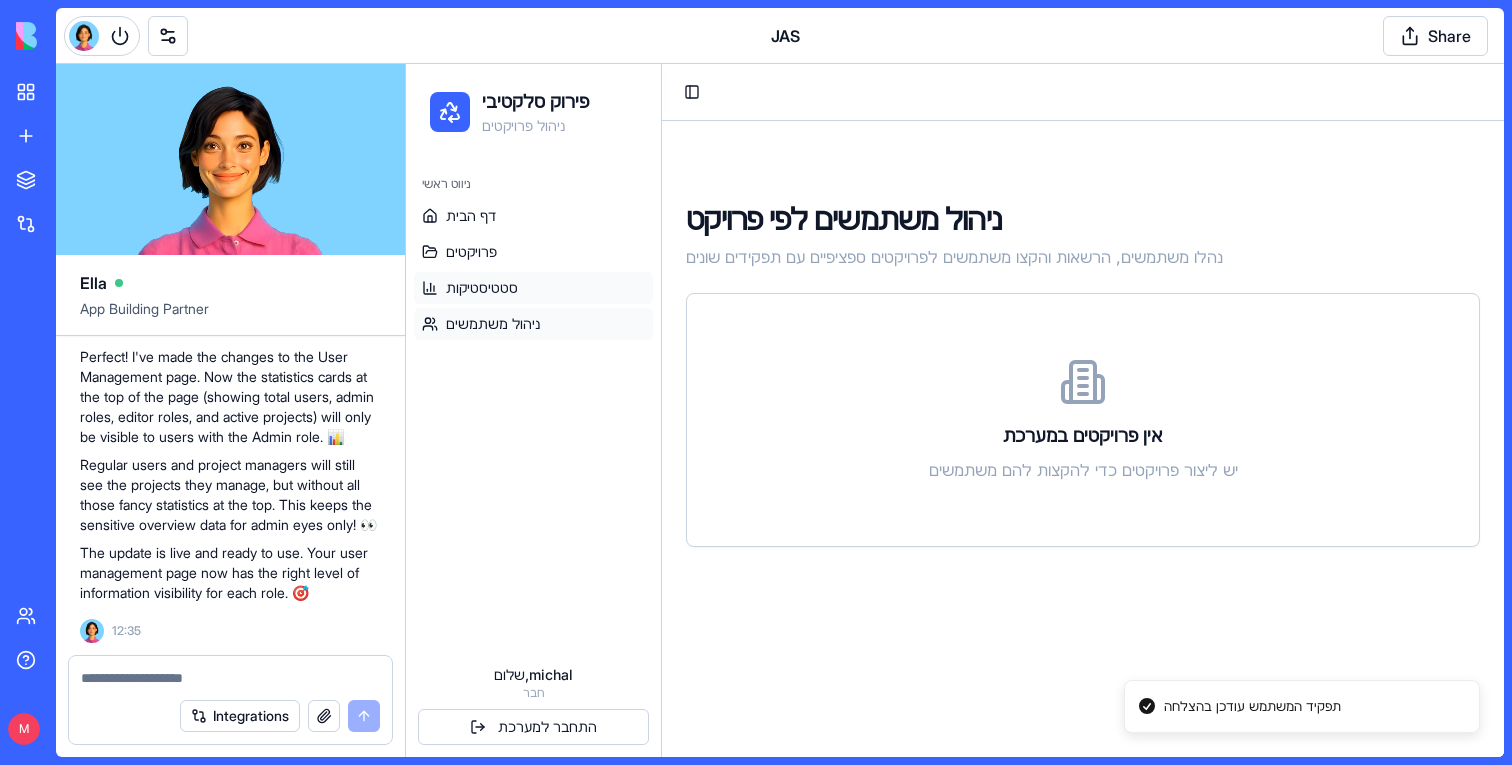 click on "סטטיסטיקות" at bounding box center (533, 288) 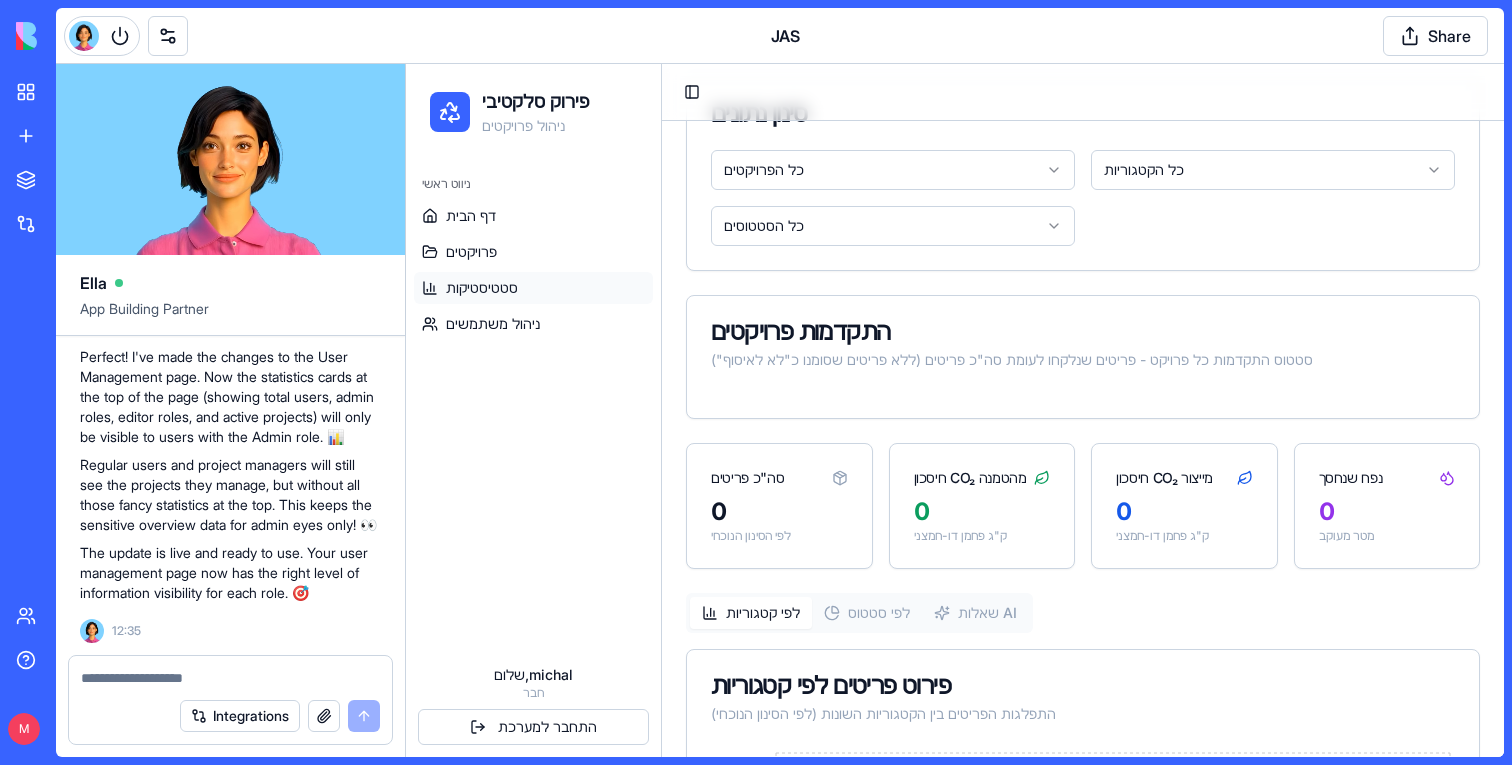 scroll, scrollTop: 0, scrollLeft: 0, axis: both 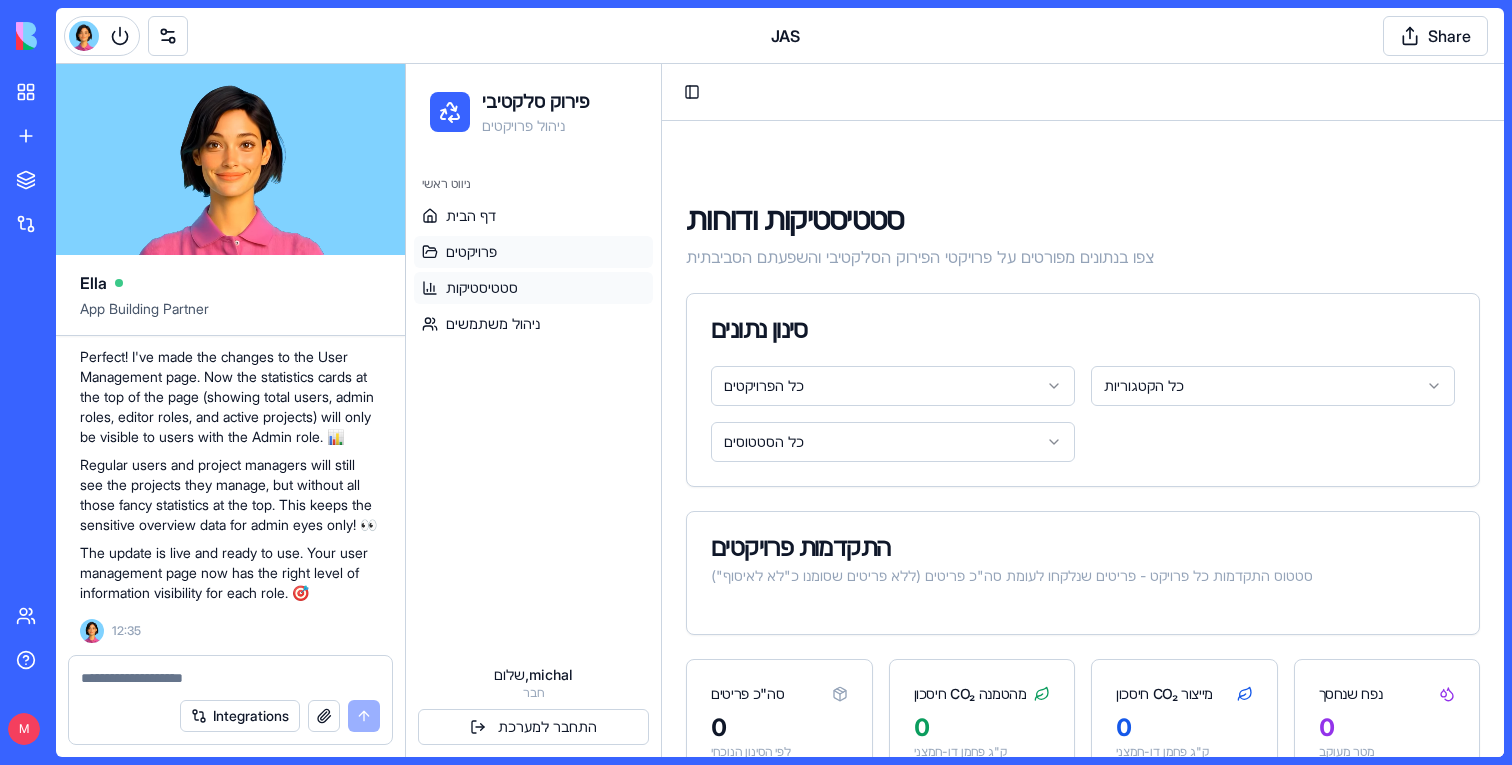 click on "פרויקטים" at bounding box center (533, 252) 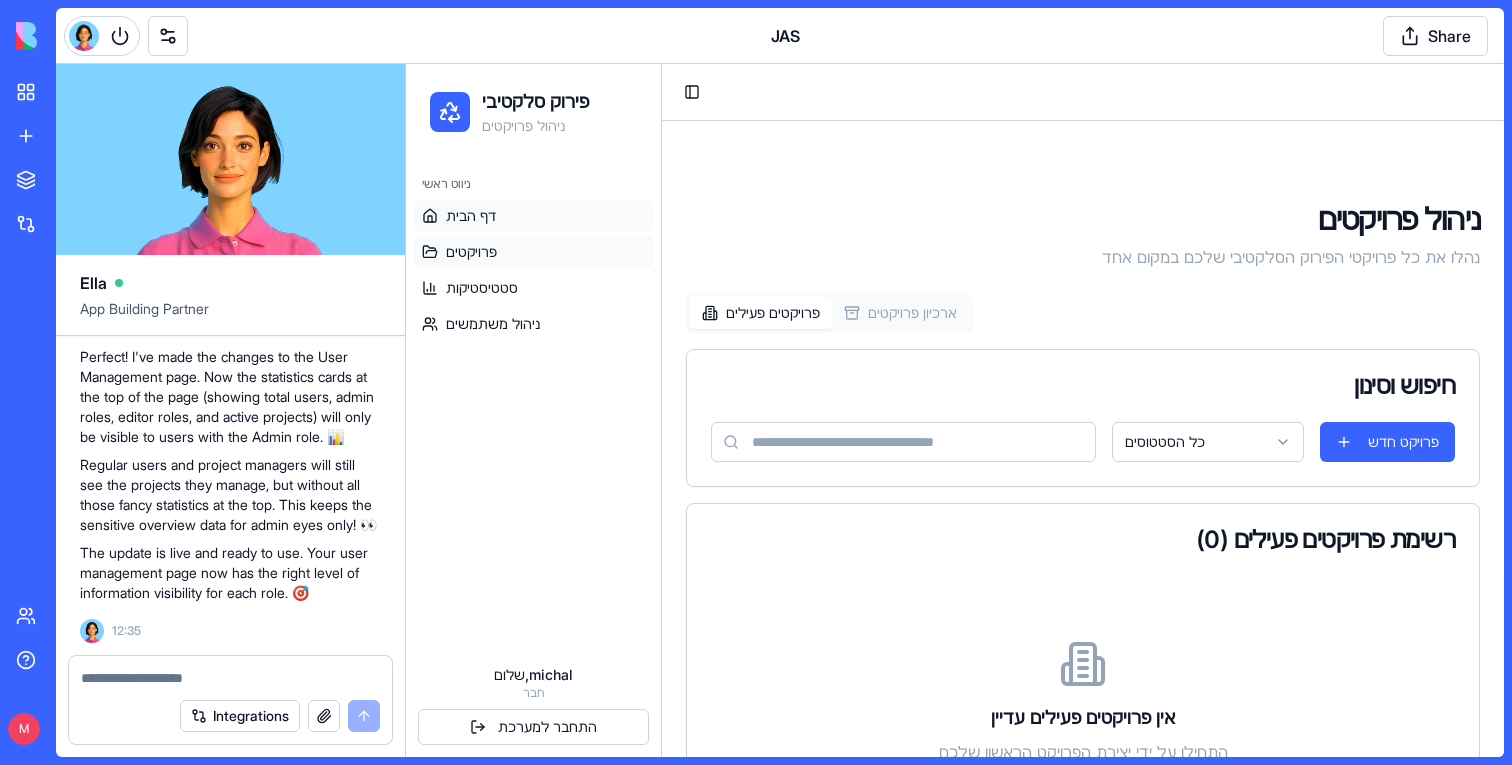 click on "דף הבית" at bounding box center (533, 216) 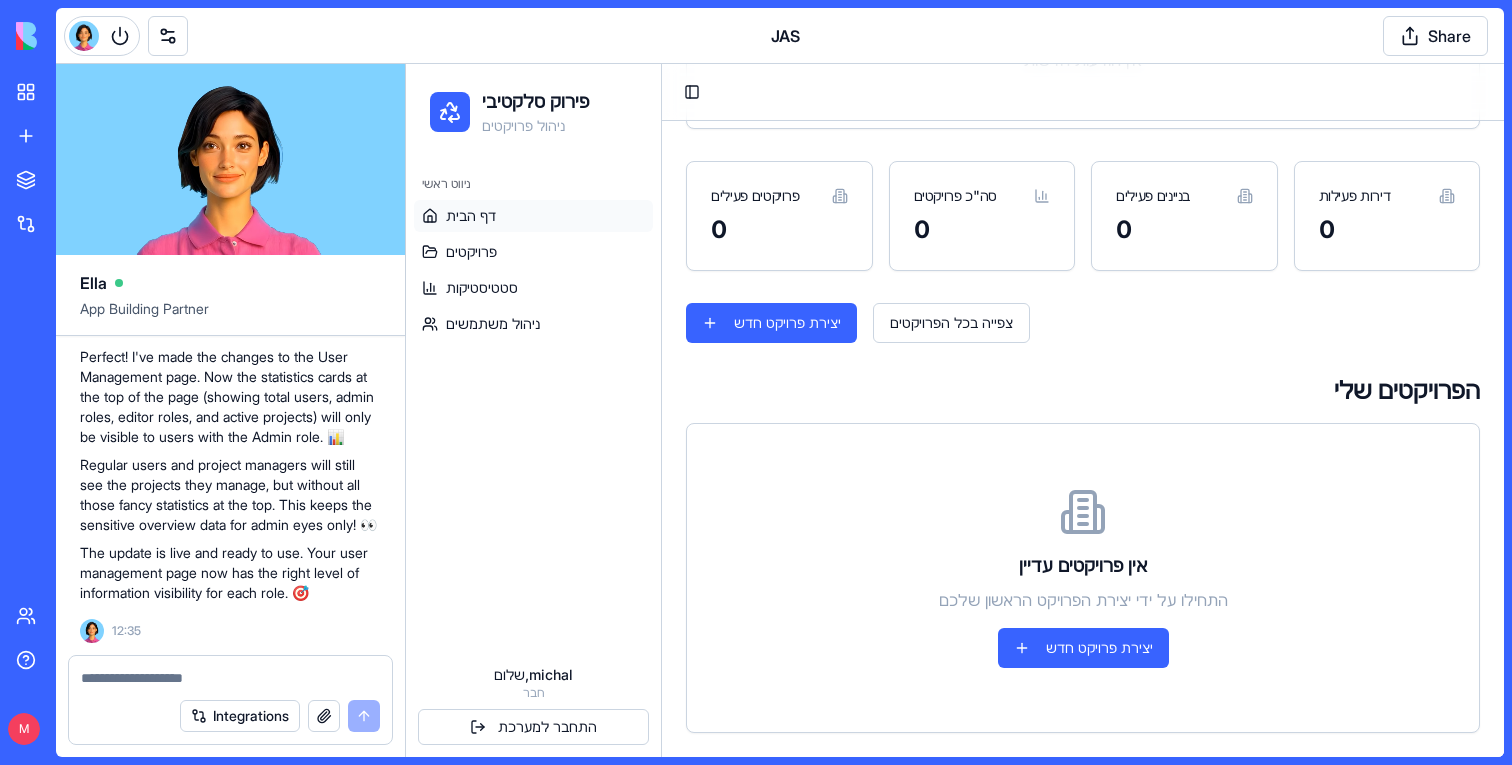 scroll, scrollTop: 0, scrollLeft: 0, axis: both 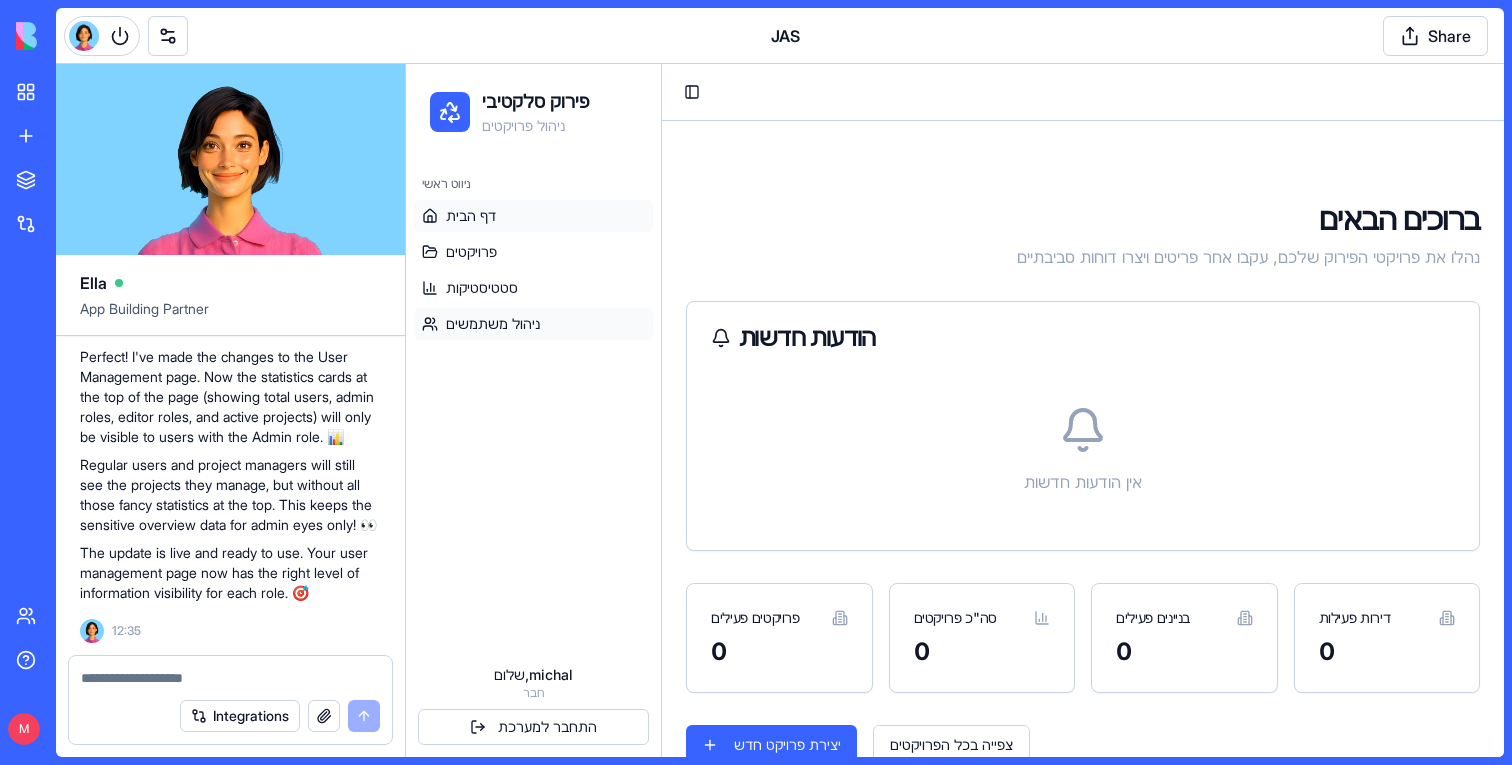 click on "ניהול משתמשים" at bounding box center (493, 324) 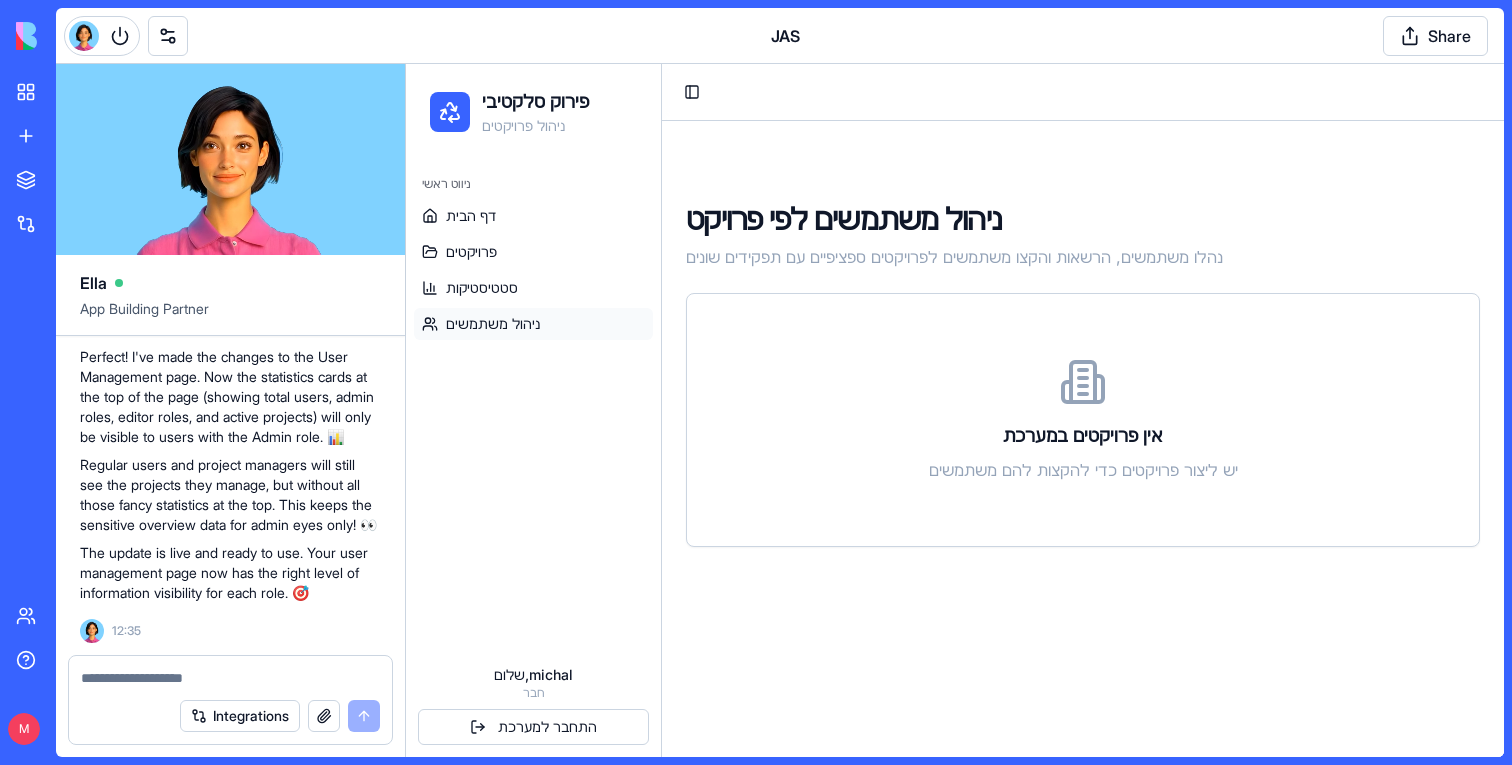 click on "דף הבית פרויקטים סטטיסטיקות ניהול משתמשים" at bounding box center [533, 270] 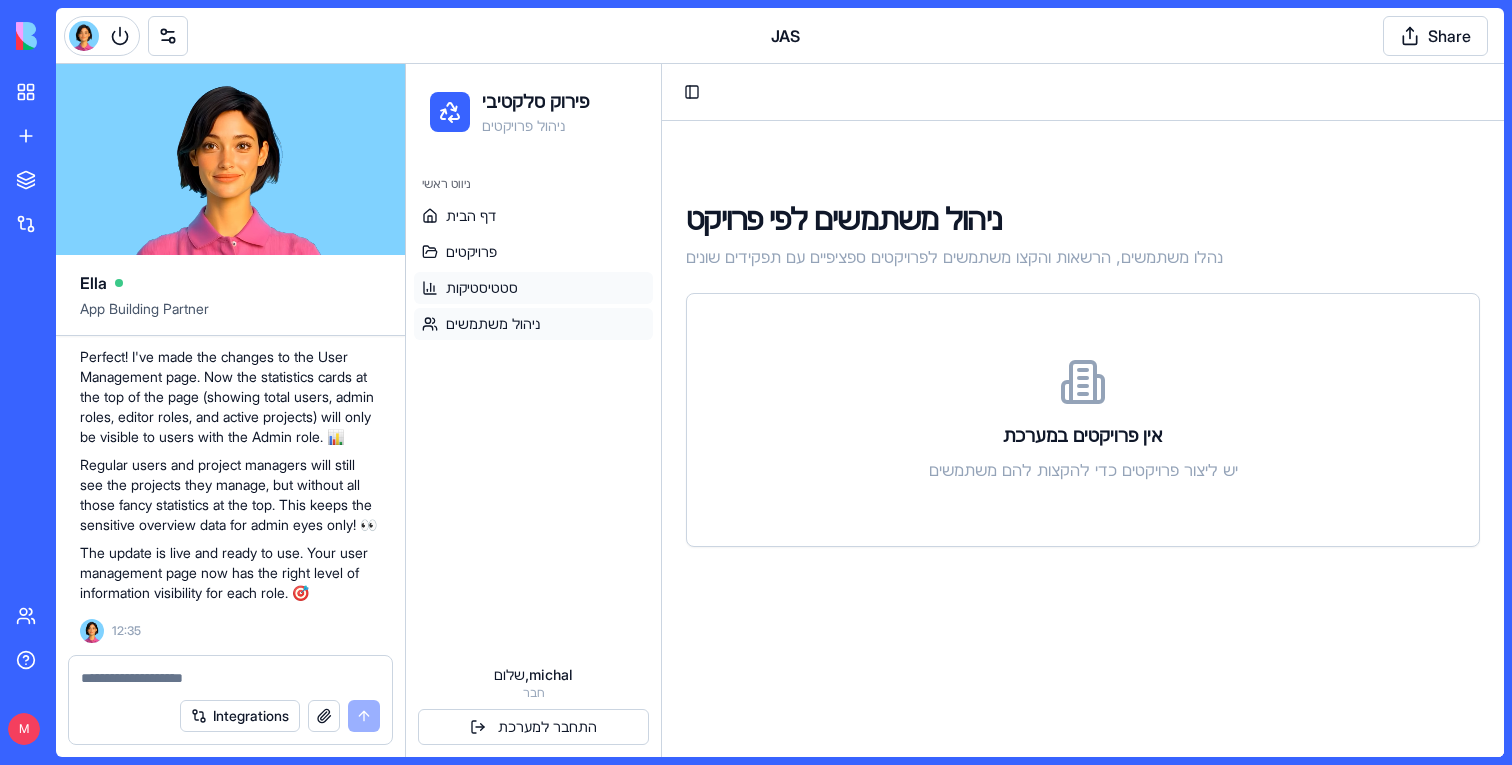 click on "סטטיסטיקות" at bounding box center (482, 288) 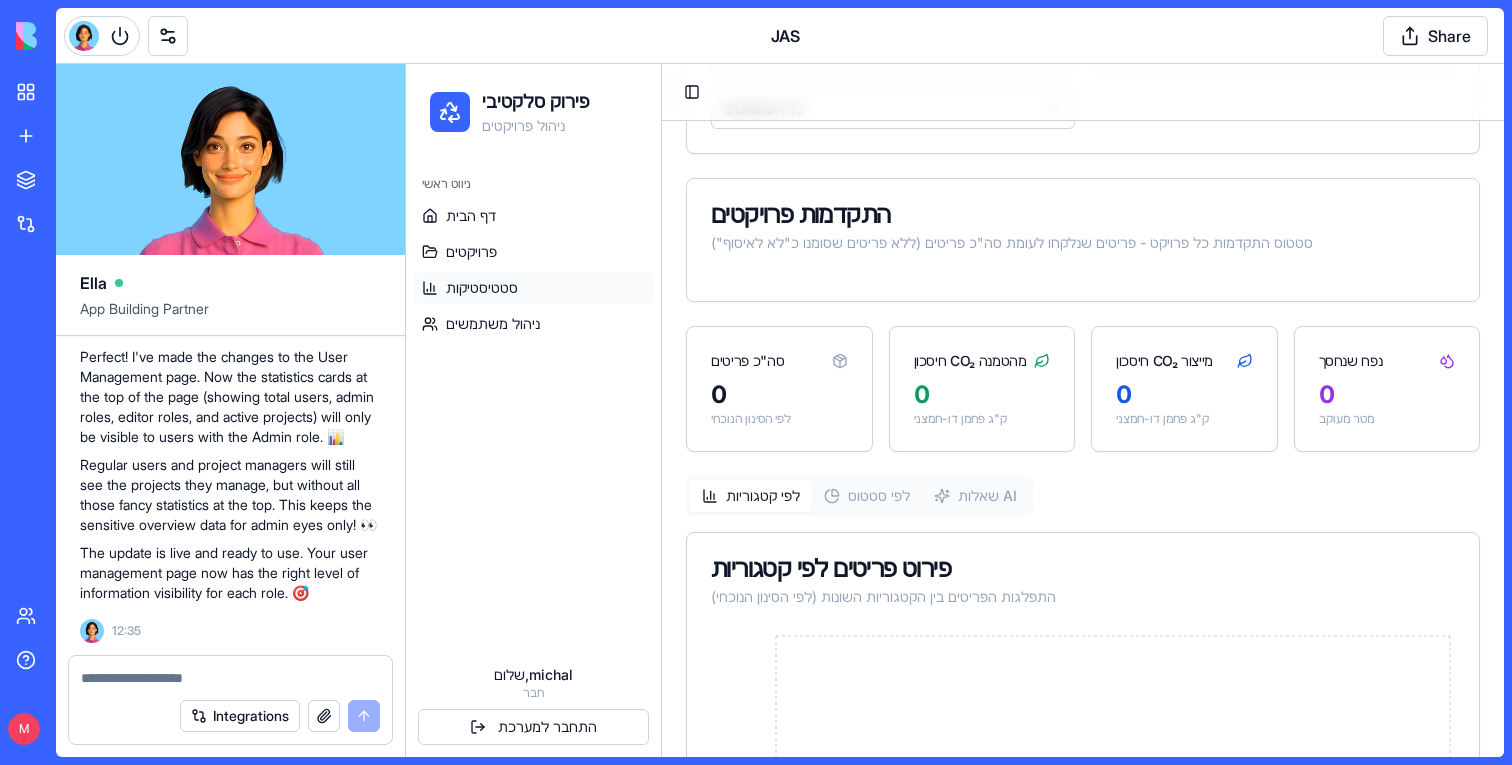 scroll, scrollTop: 0, scrollLeft: 0, axis: both 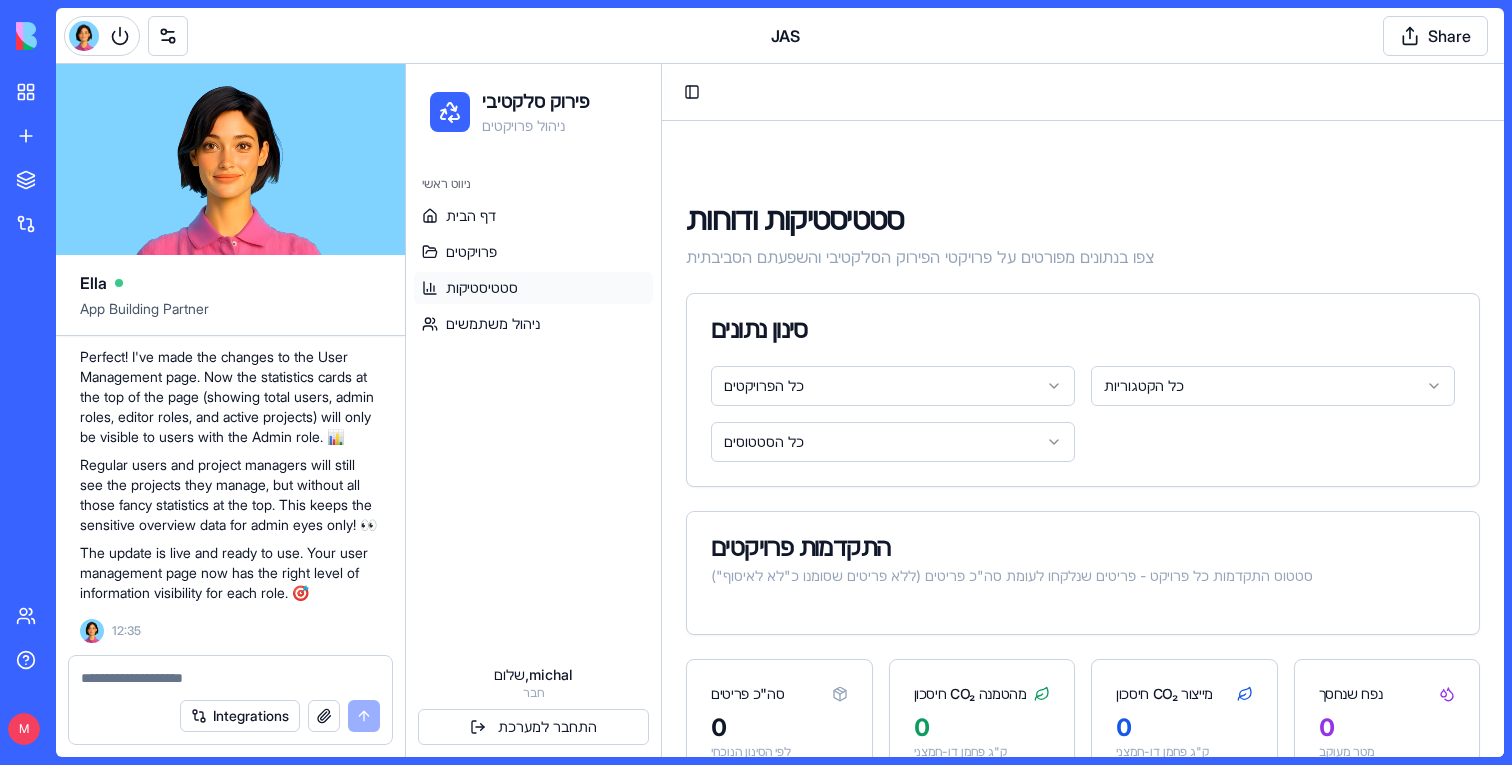 click on "דף הבית פרויקטים סטטיסטיקות ניהול משתמשים" at bounding box center (533, 270) 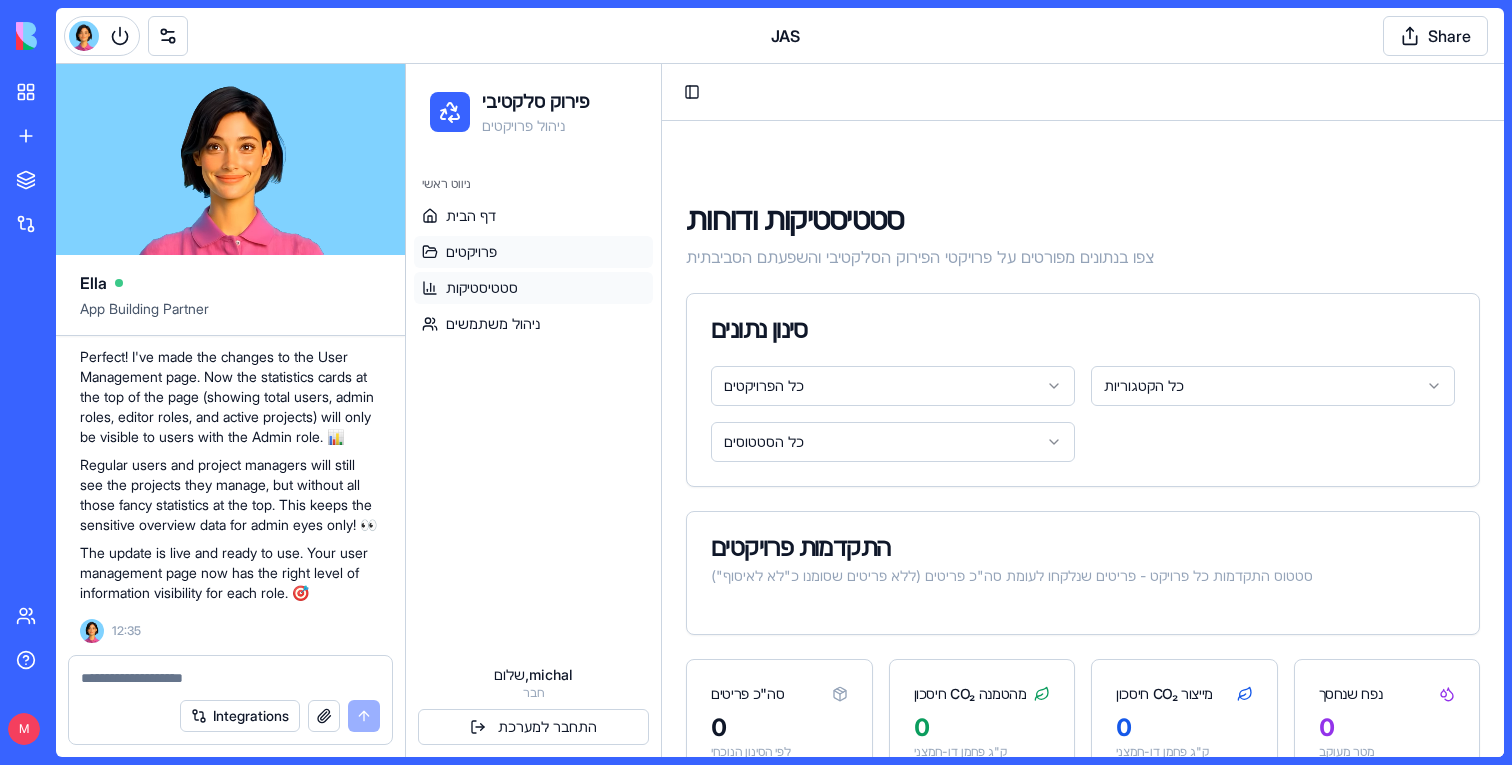 click on "פרויקטים" at bounding box center (533, 252) 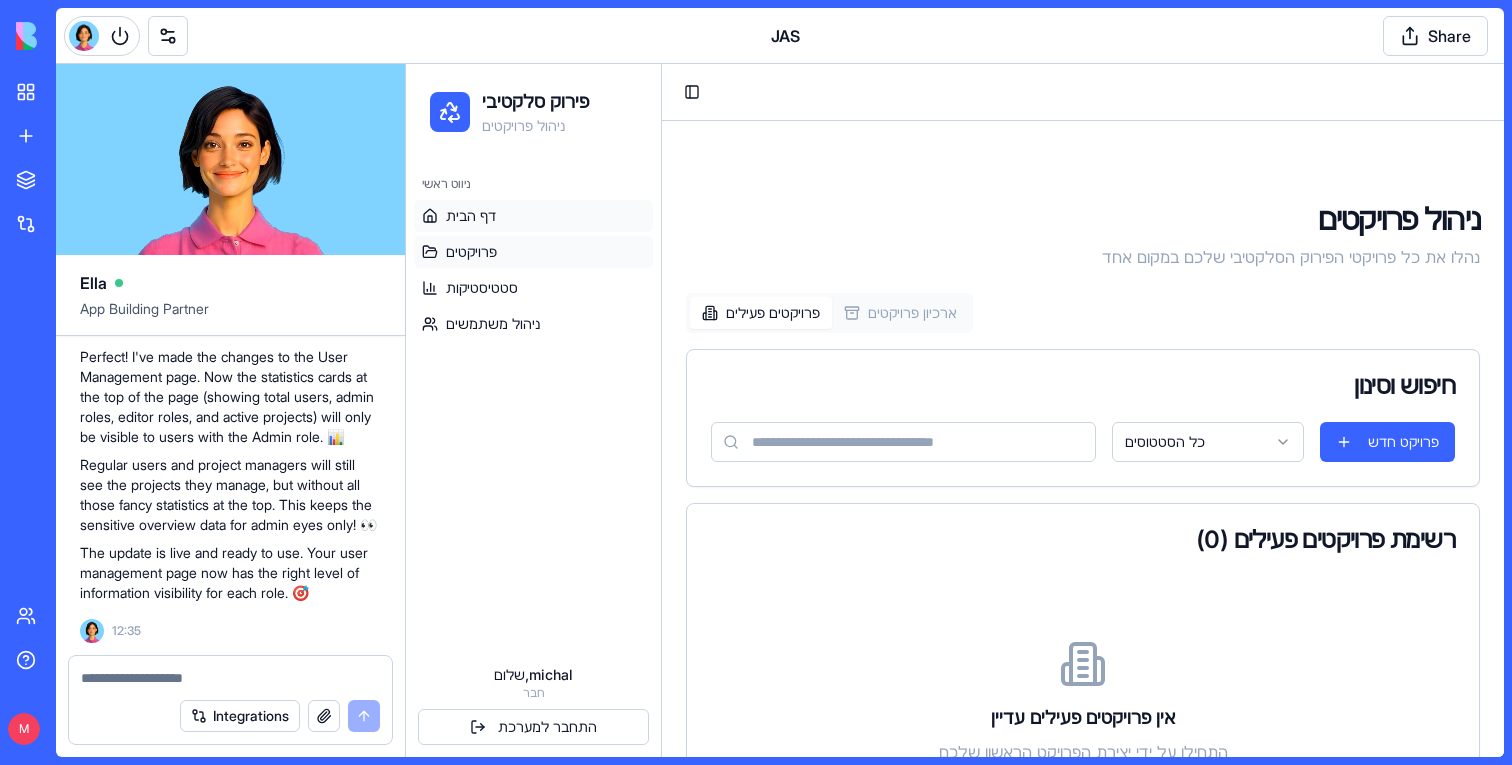 click on "דף הבית" at bounding box center (533, 216) 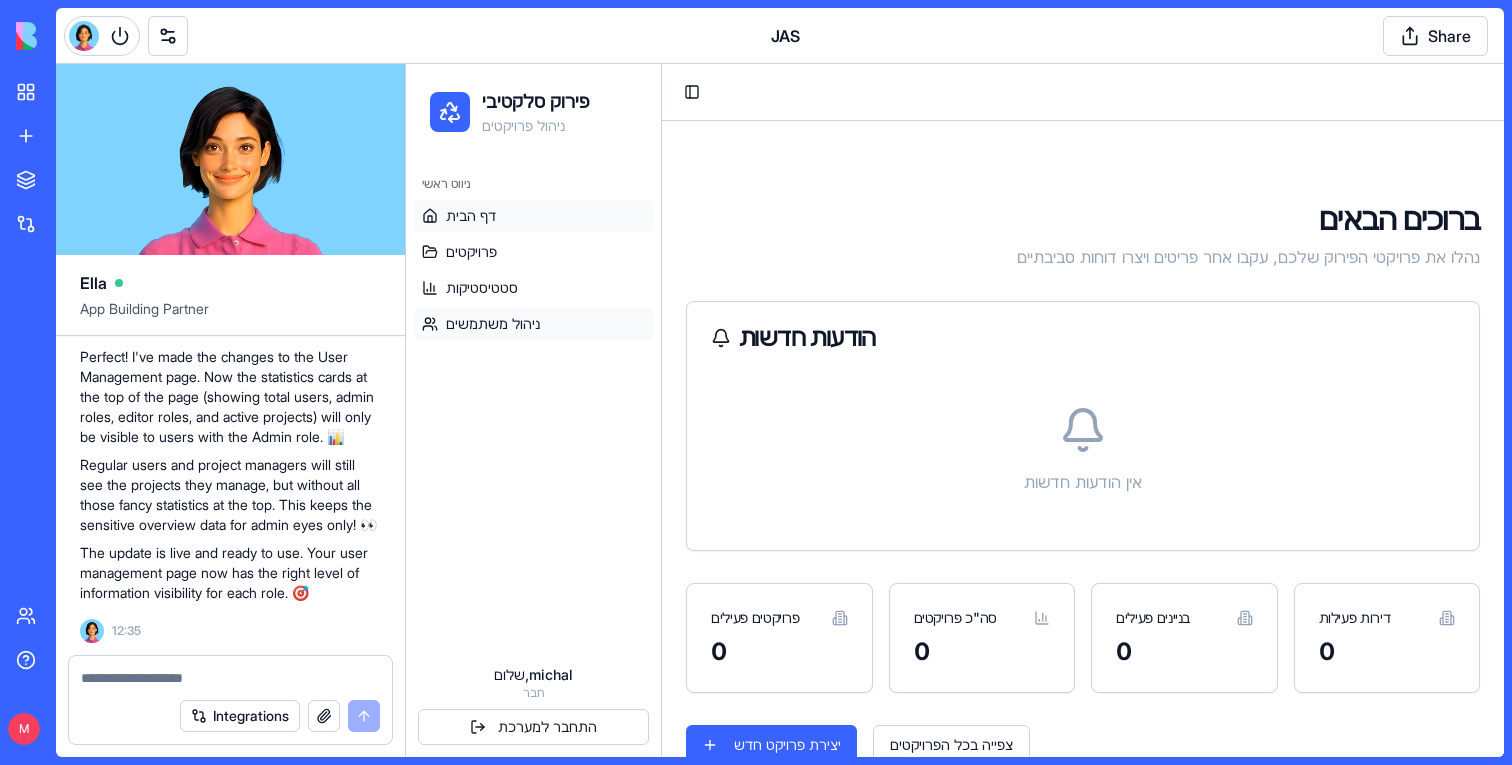 click on "ניהול משתמשים" at bounding box center (533, 324) 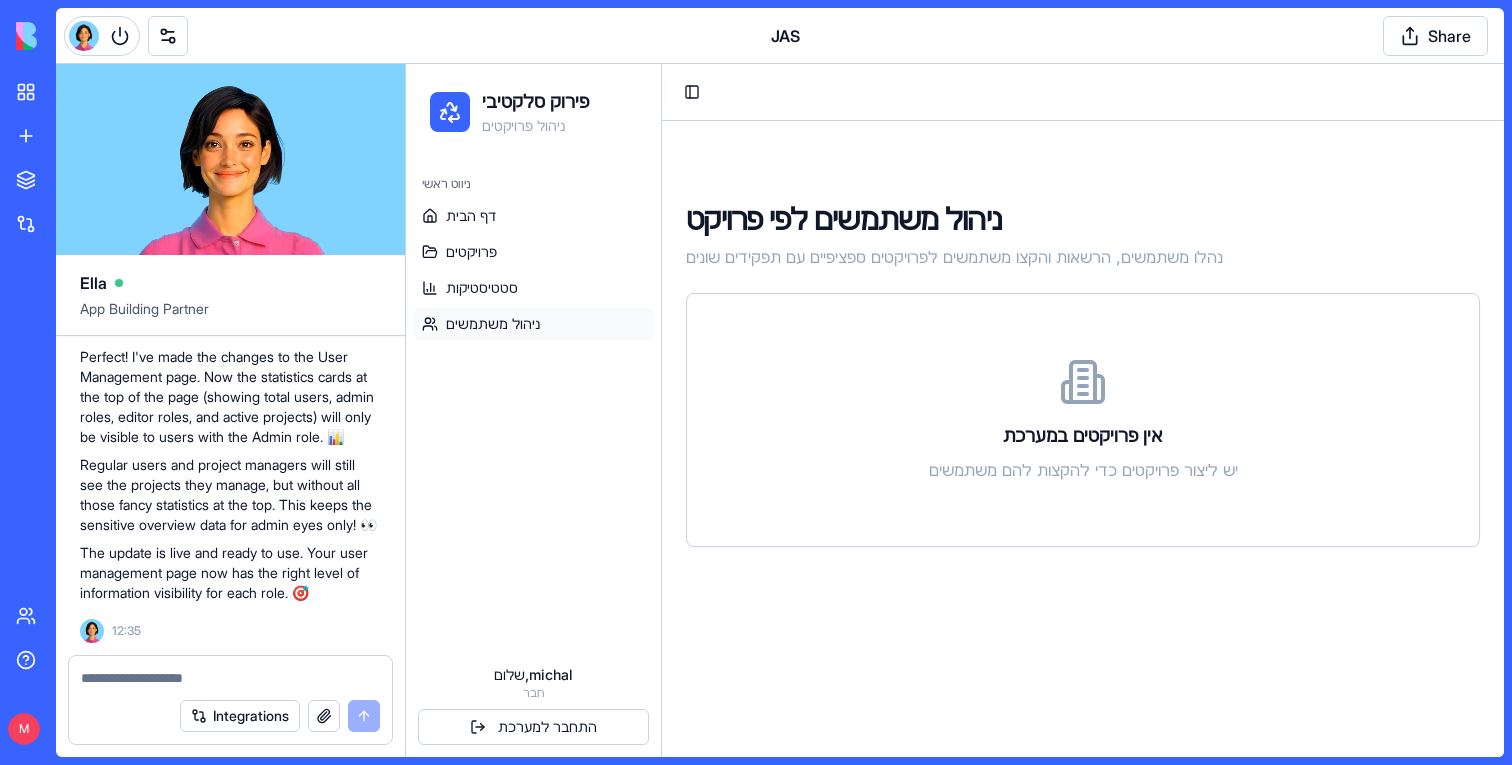 scroll, scrollTop: 78596, scrollLeft: 0, axis: vertical 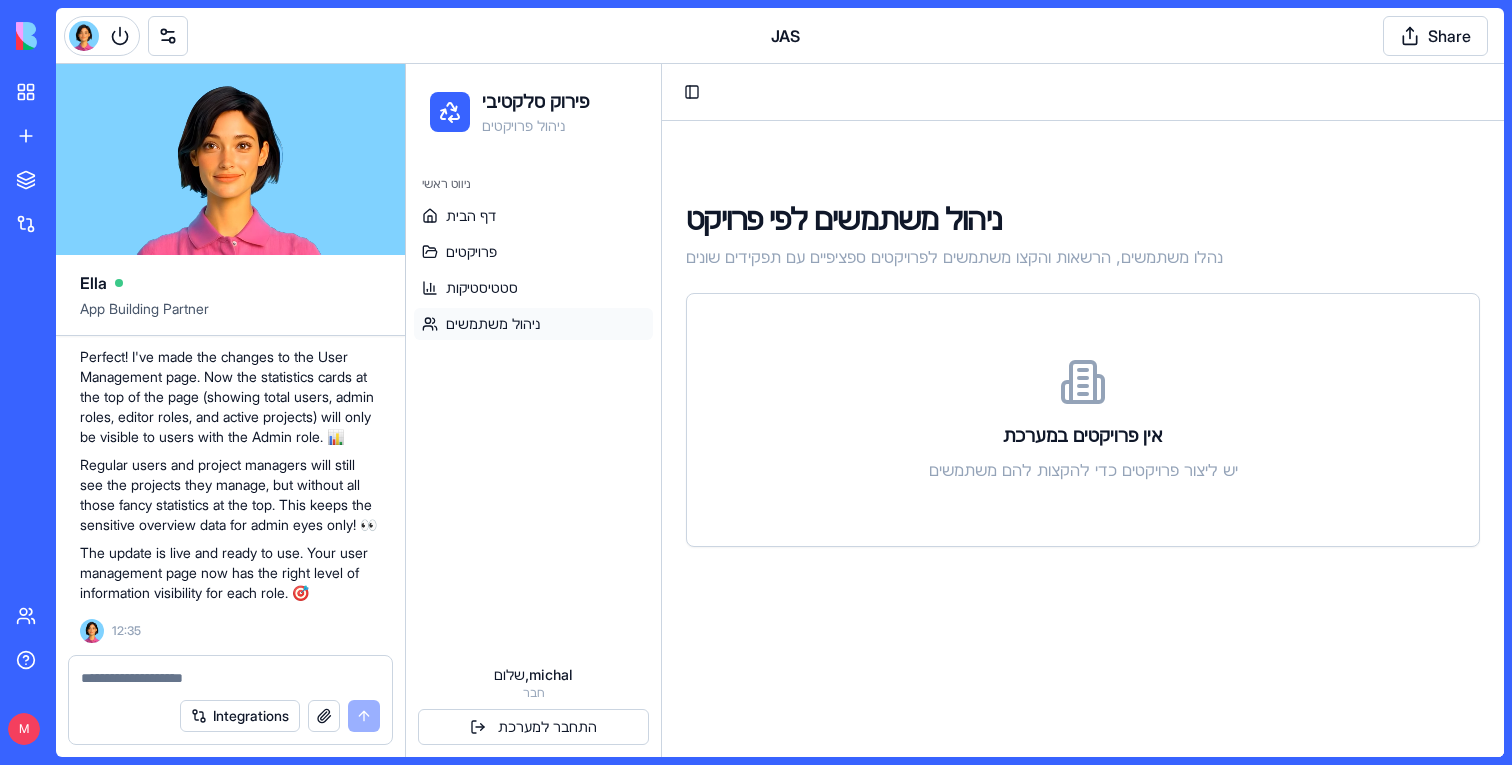 click on "Undo" at bounding box center (281, -969) 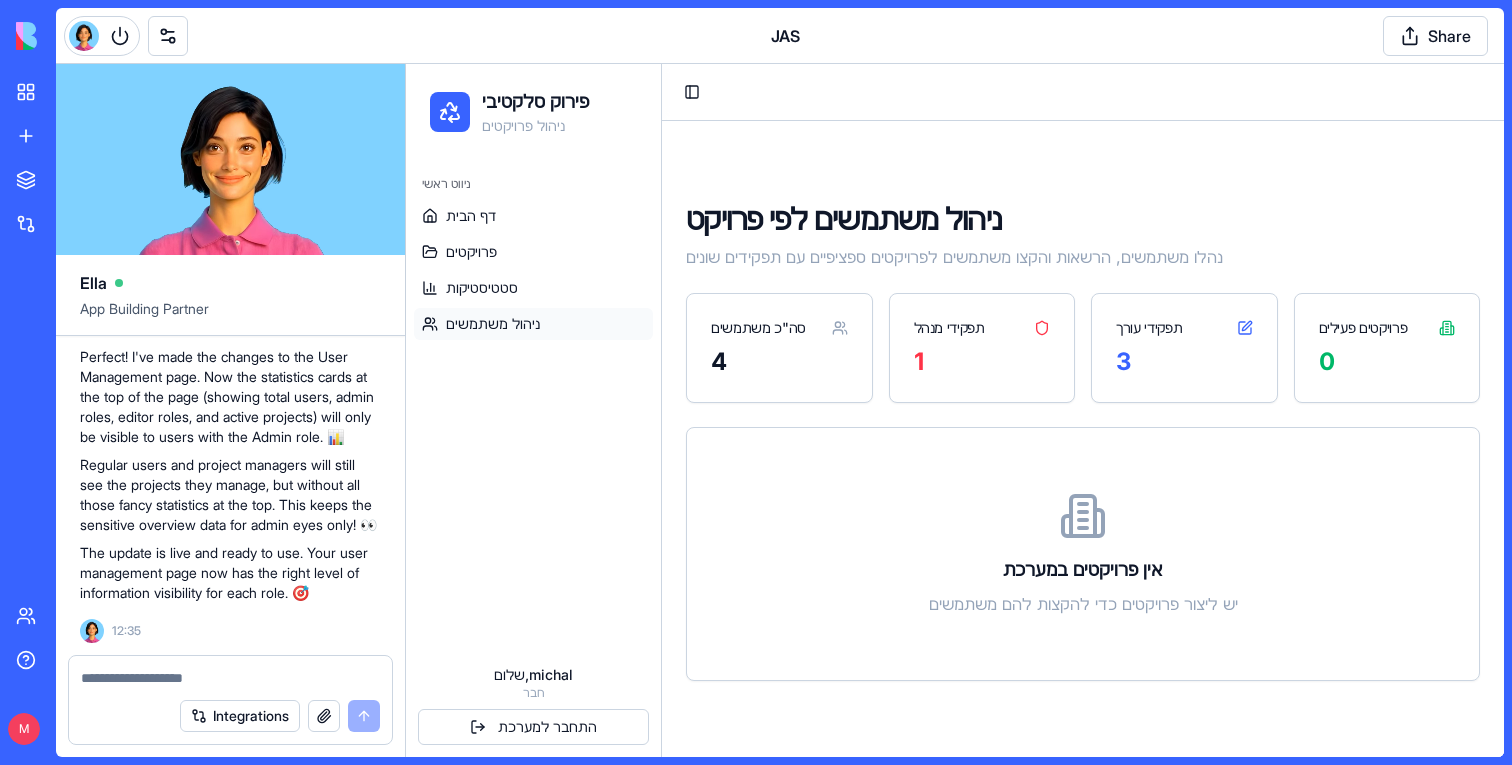 scroll, scrollTop: 77858, scrollLeft: 0, axis: vertical 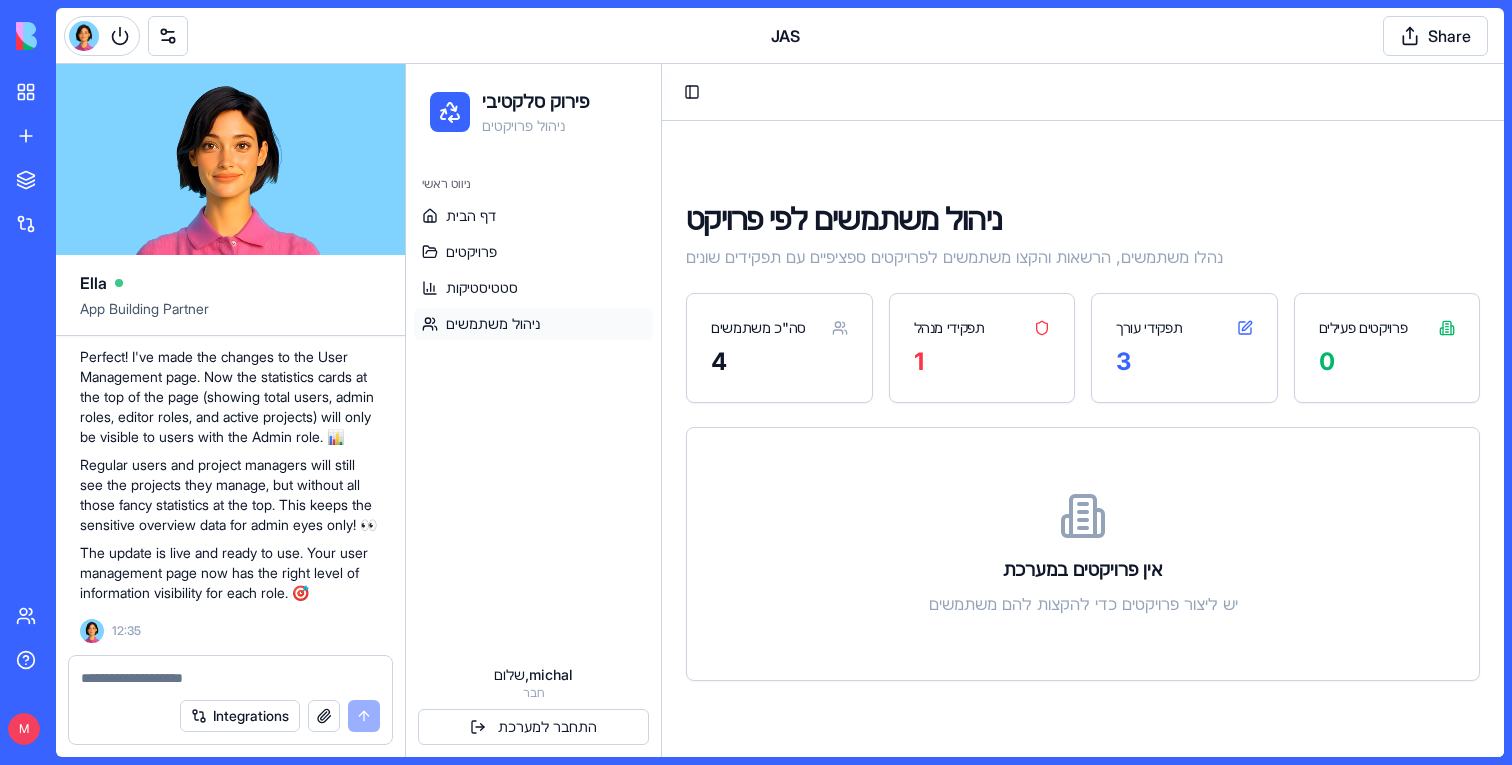 click on "ניהול משתמשים" at bounding box center (493, 324) 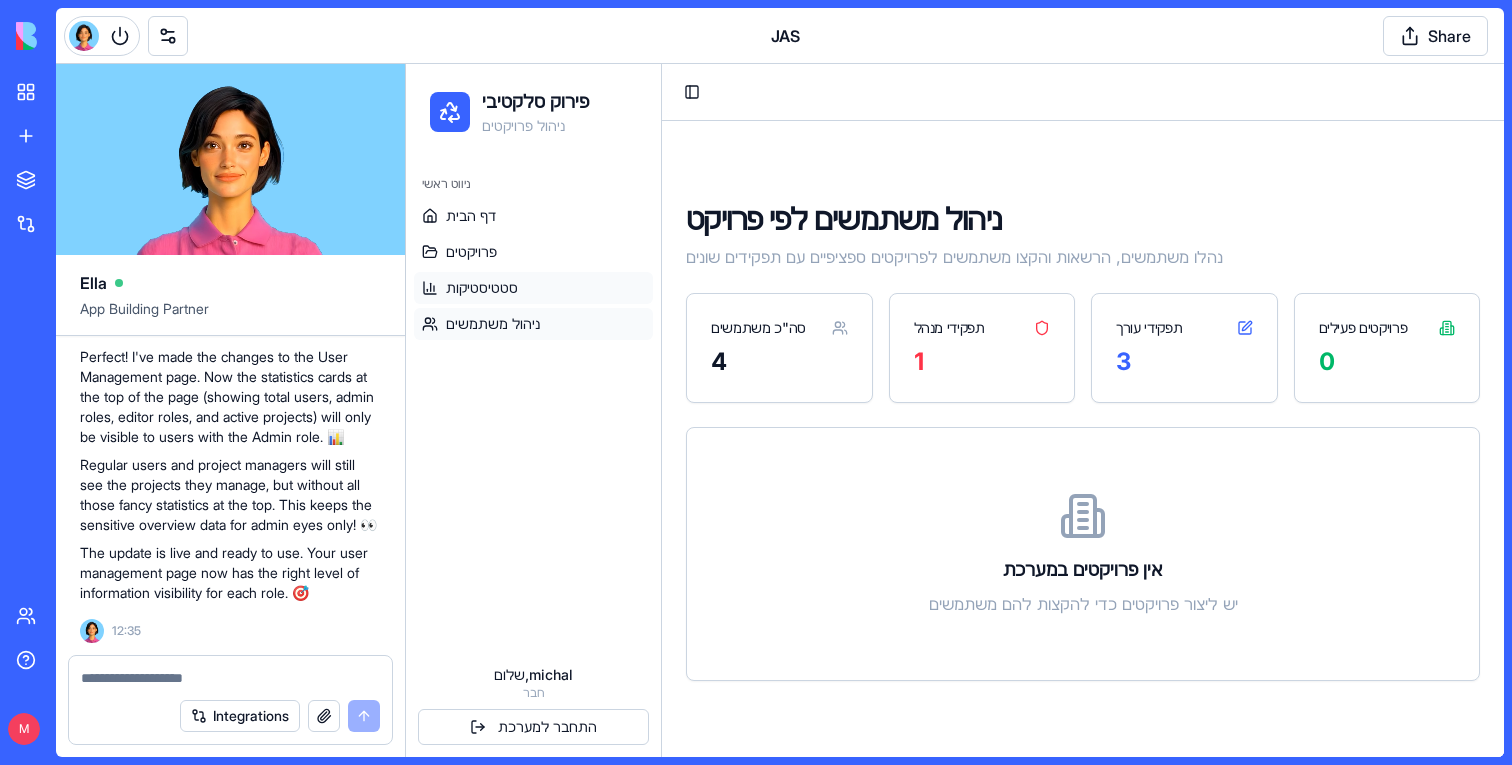 click on "סטטיסטיקות" at bounding box center (482, 288) 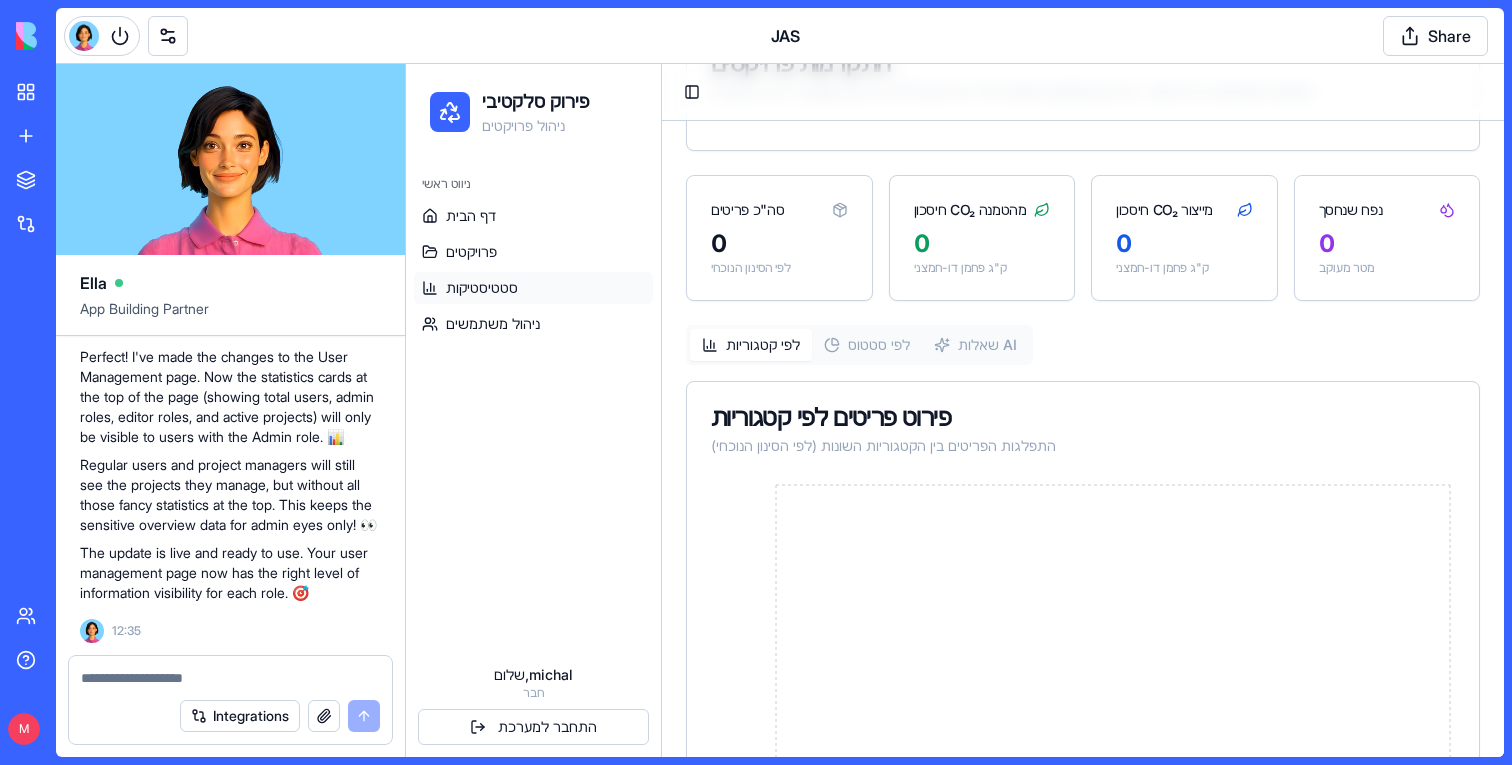 scroll, scrollTop: 0, scrollLeft: 0, axis: both 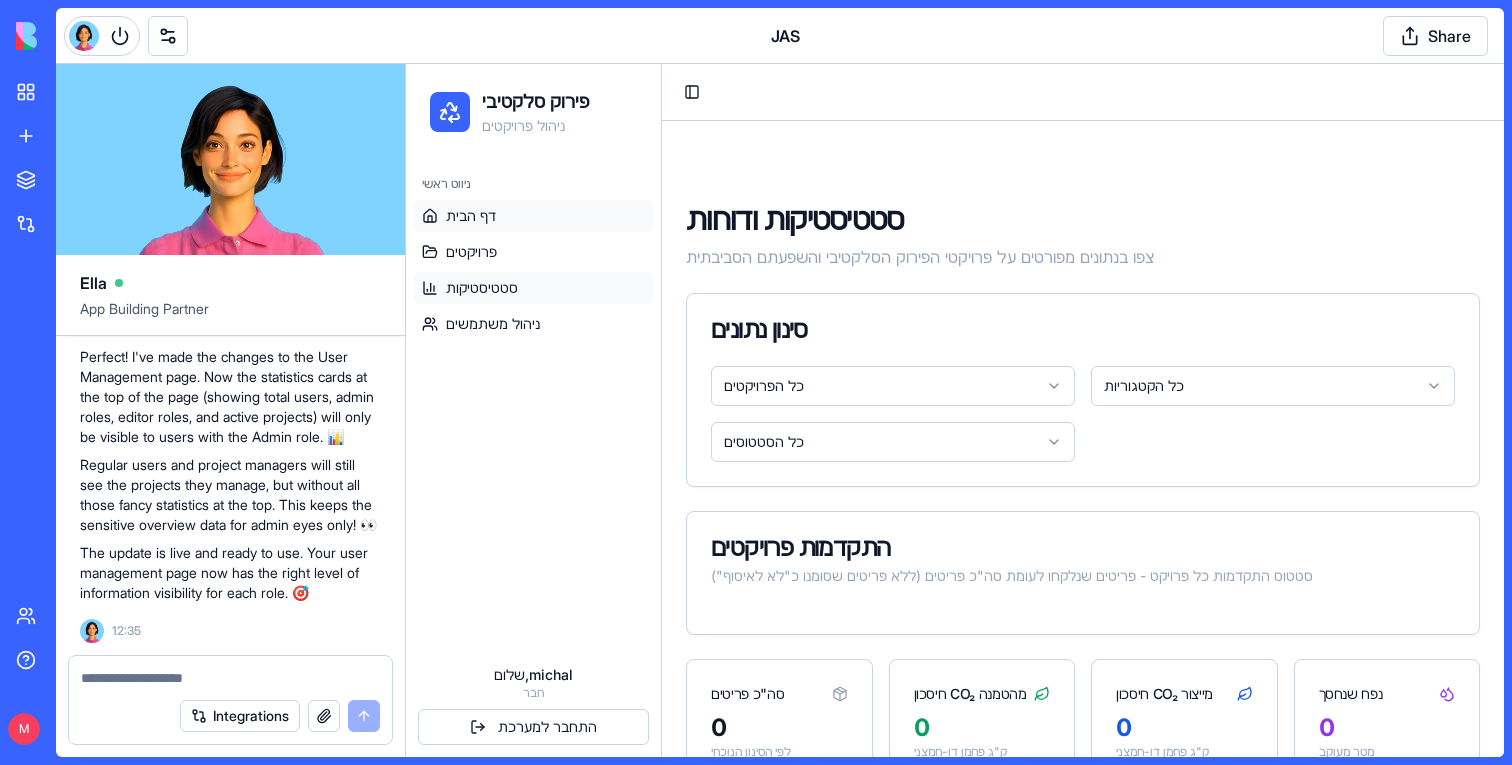 click on "דף הבית" at bounding box center (533, 216) 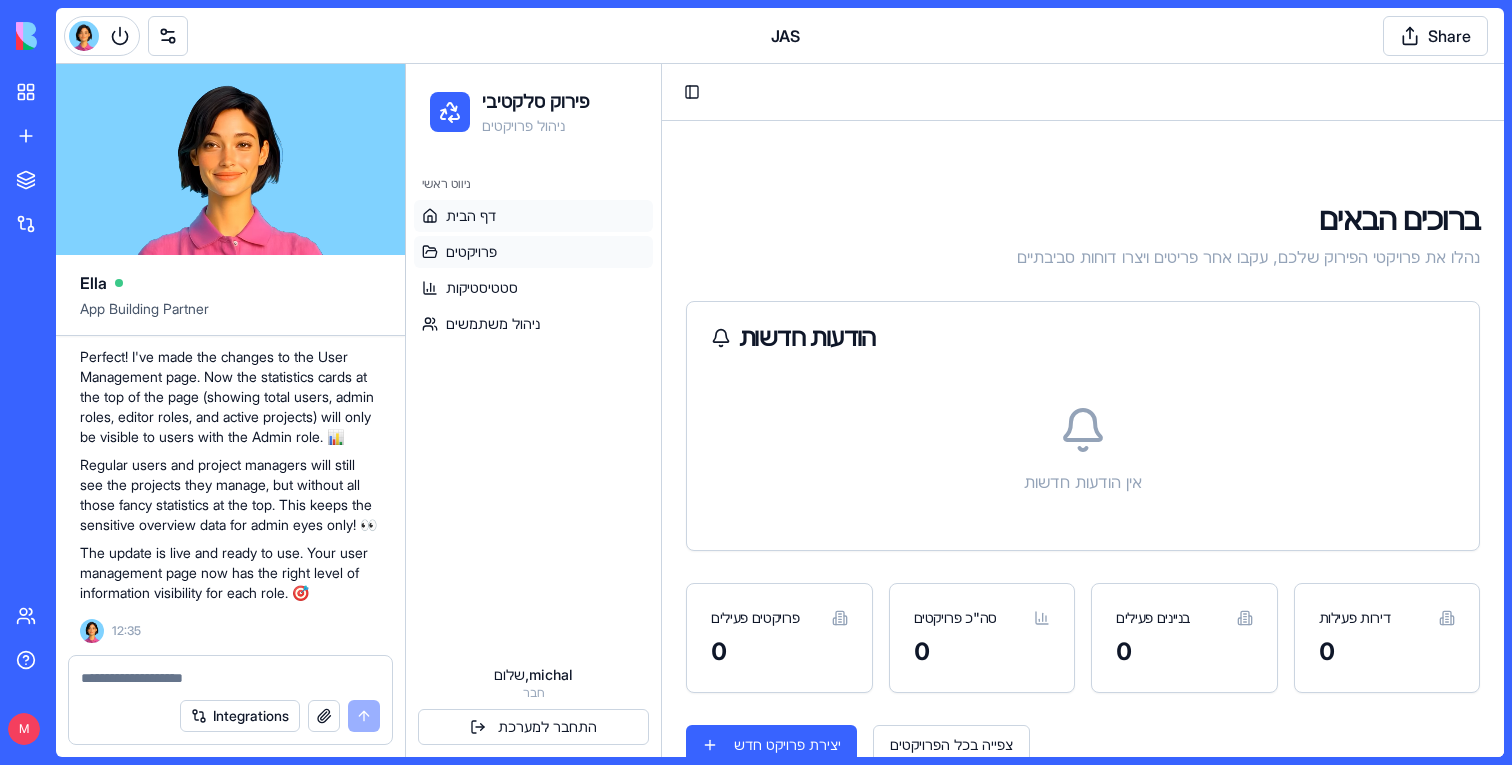 click on "פרויקטים" at bounding box center [533, 252] 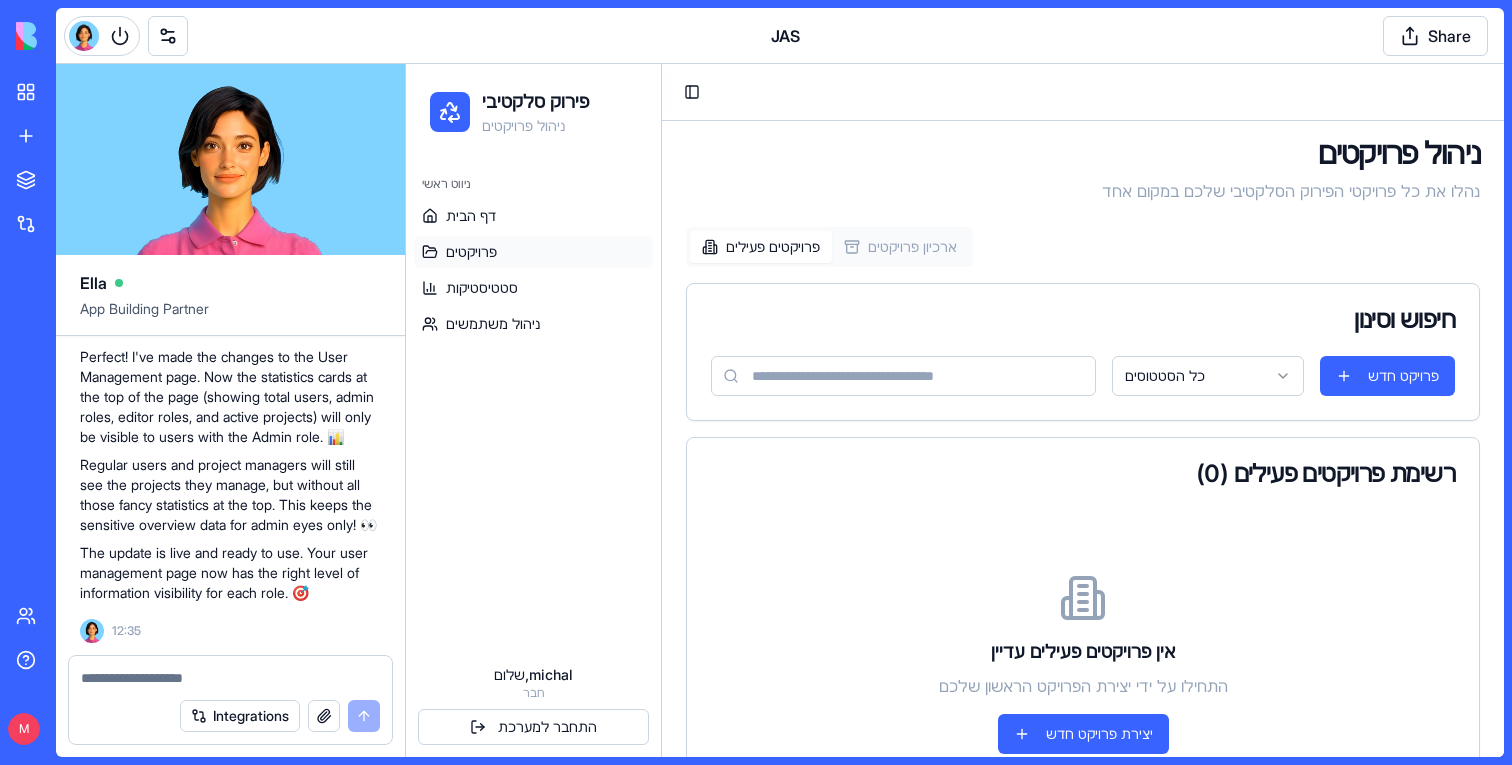 scroll, scrollTop: 176, scrollLeft: 0, axis: vertical 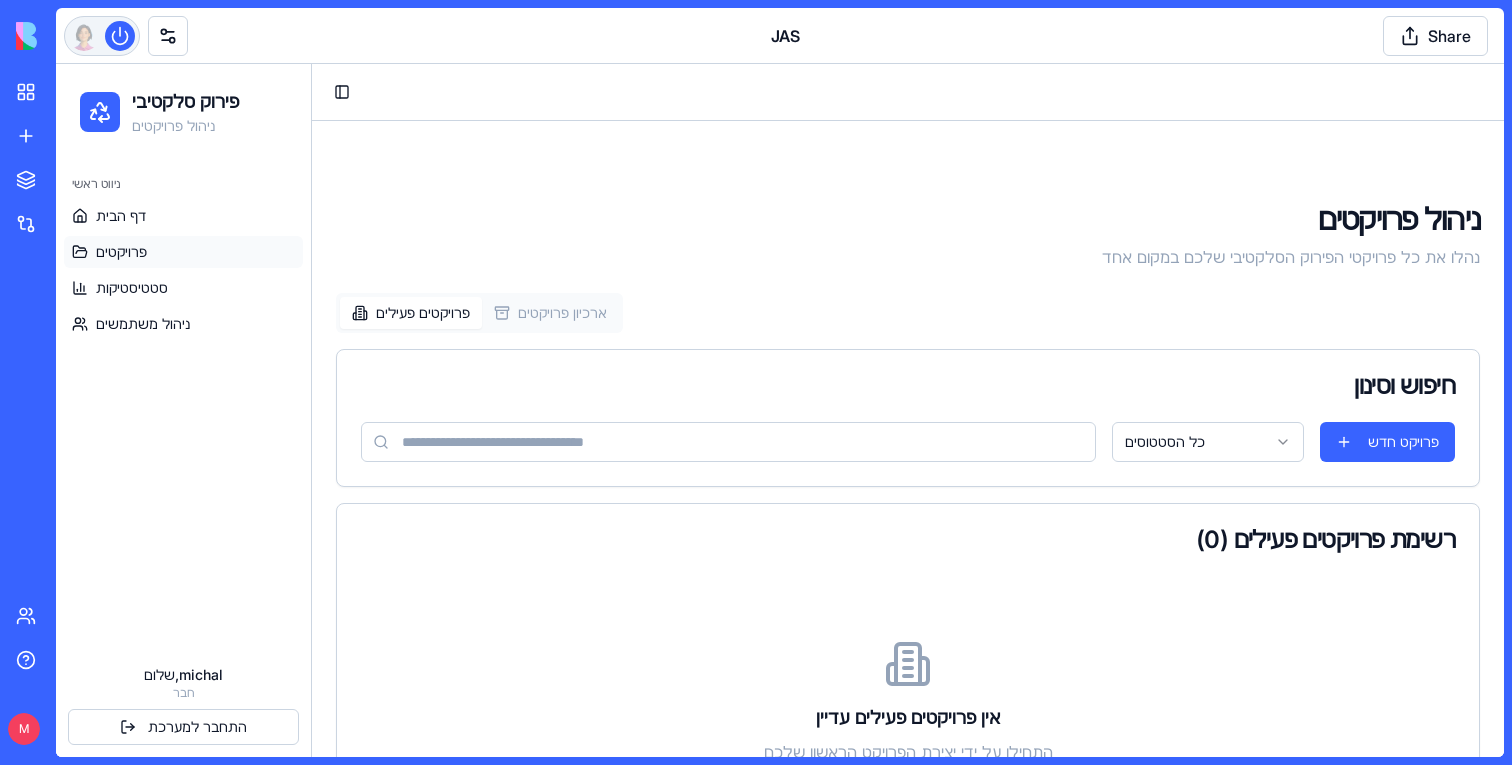 click at bounding box center (102, 36) 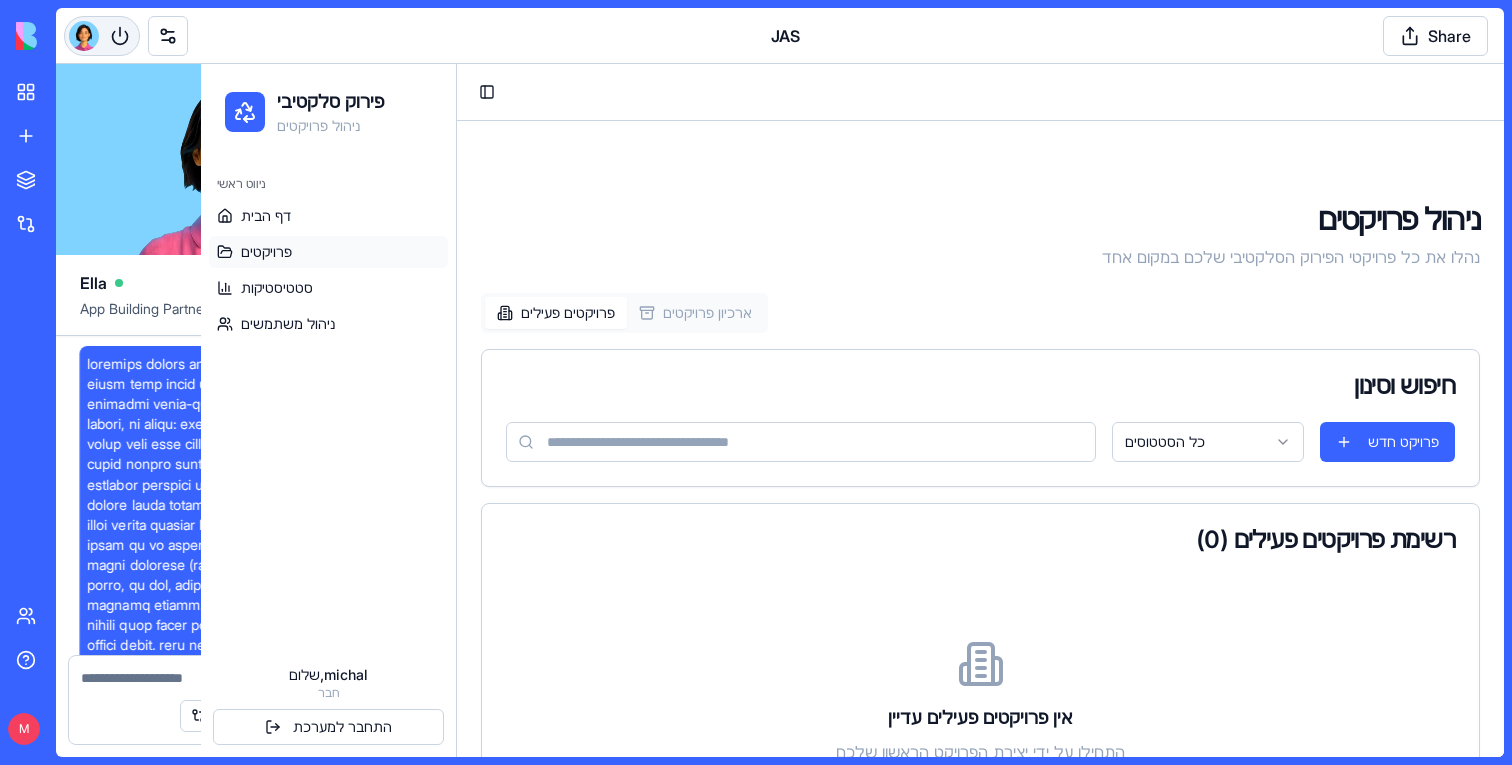 scroll, scrollTop: 80301, scrollLeft: 0, axis: vertical 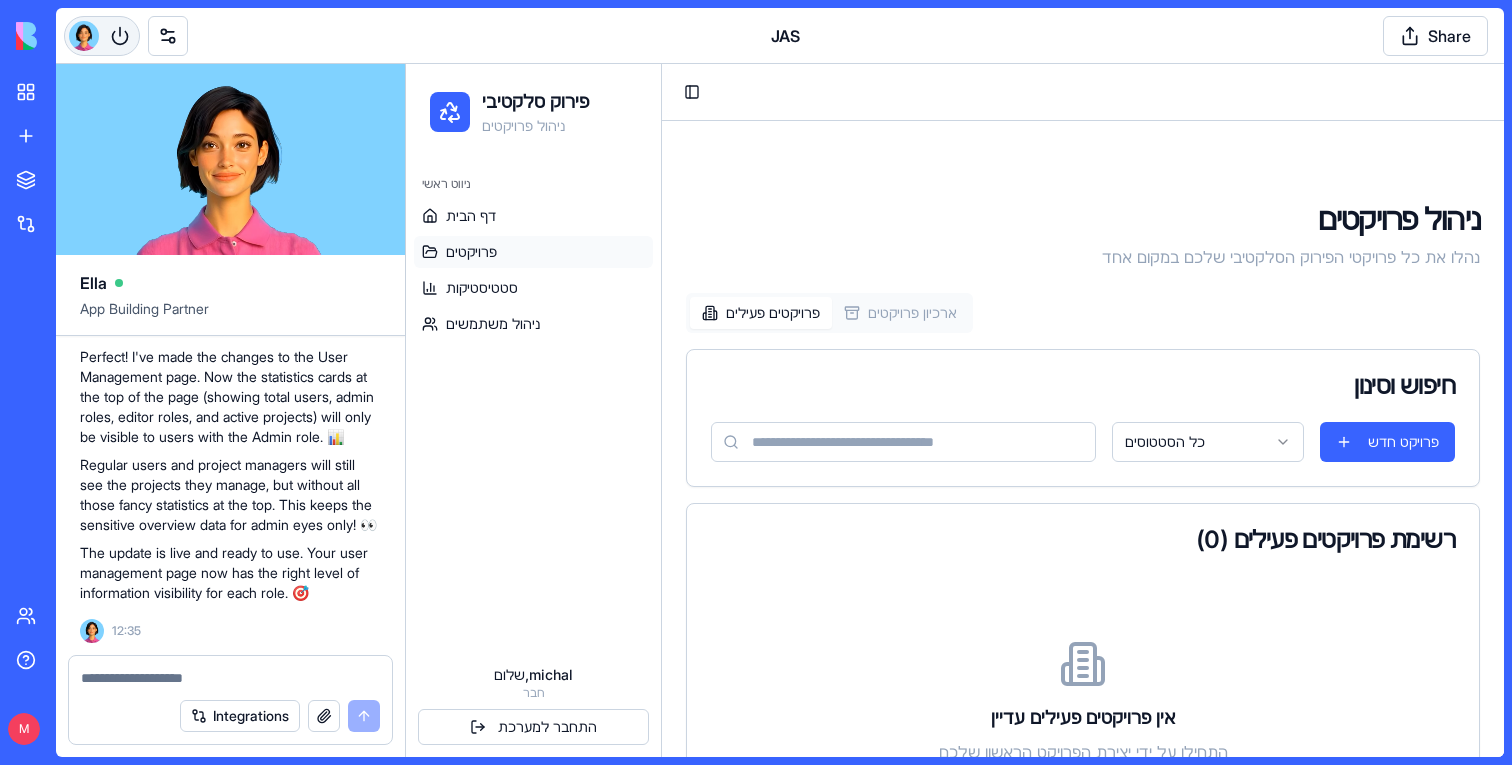 click at bounding box center [102, 36] 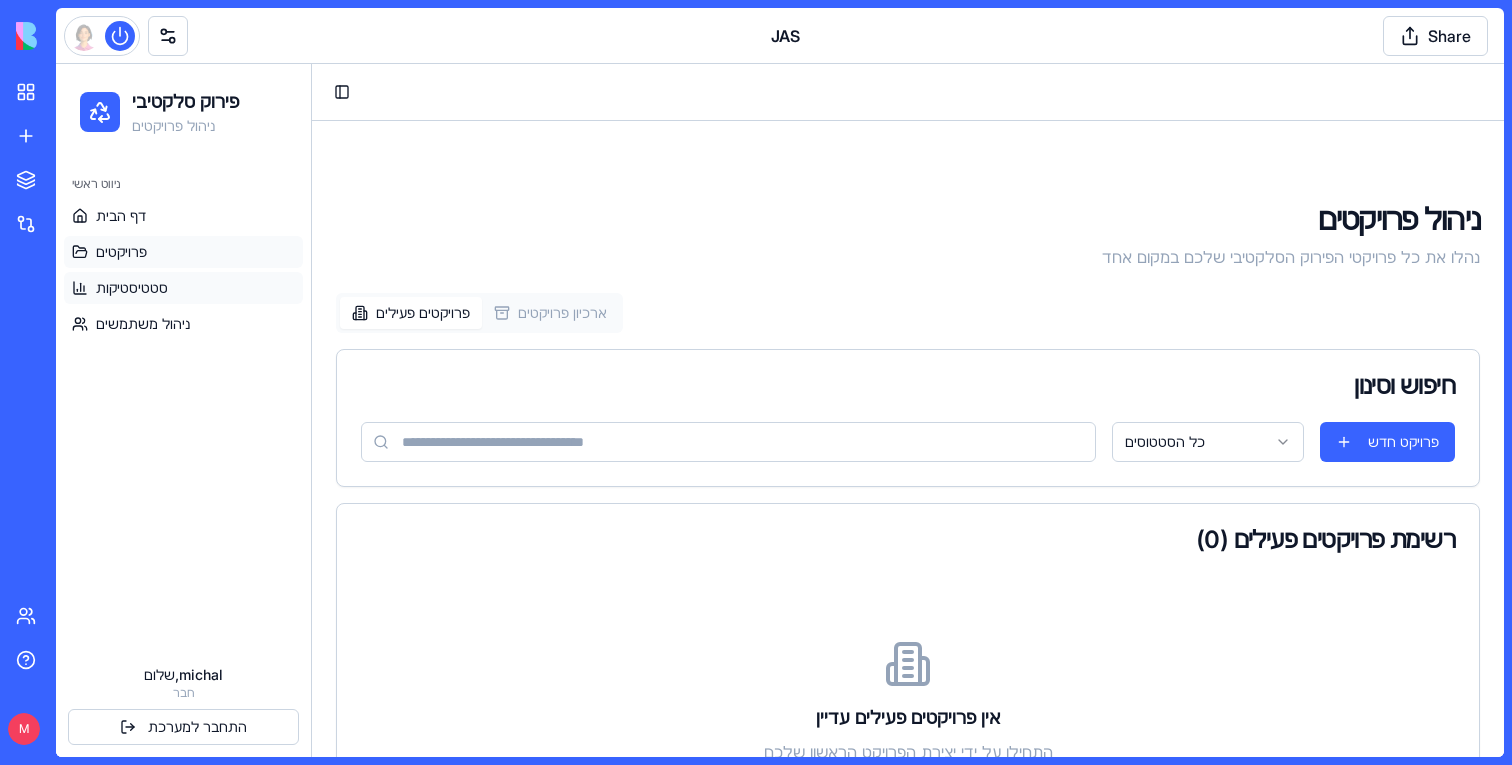 click on "סטטיסטיקות" at bounding box center (183, 288) 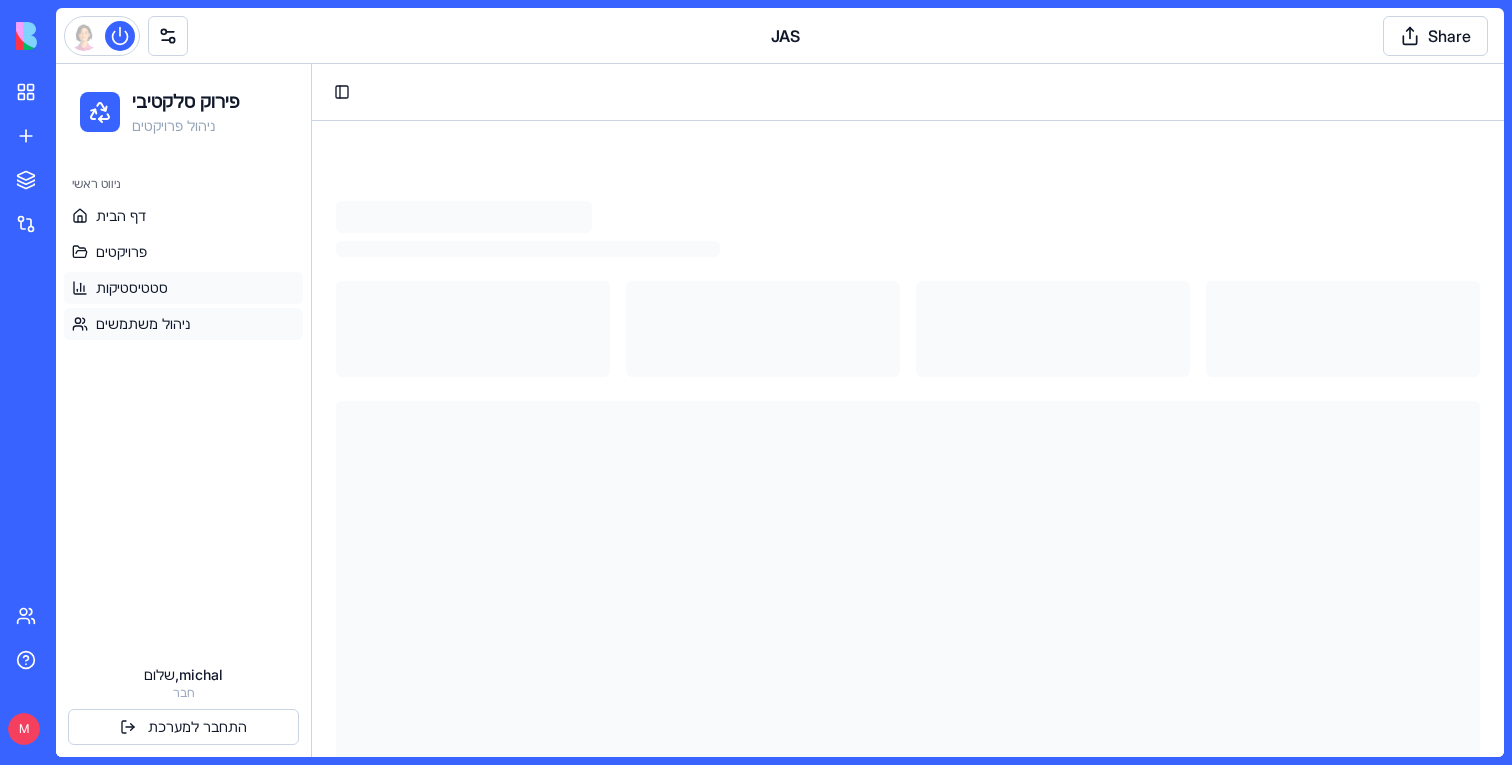 click on "ניהול משתמשים" at bounding box center [183, 324] 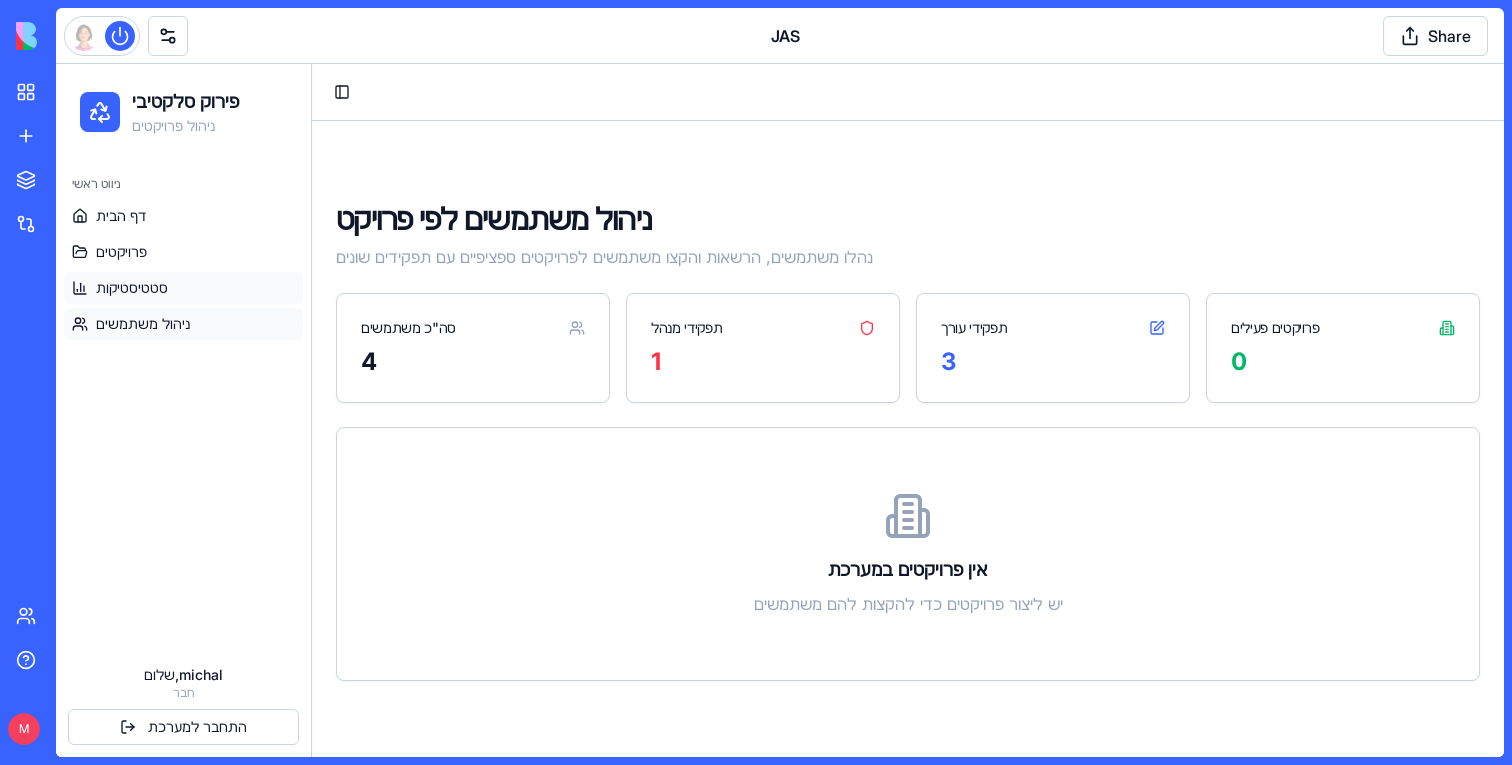 click on "סטטיסטיקות" at bounding box center (183, 288) 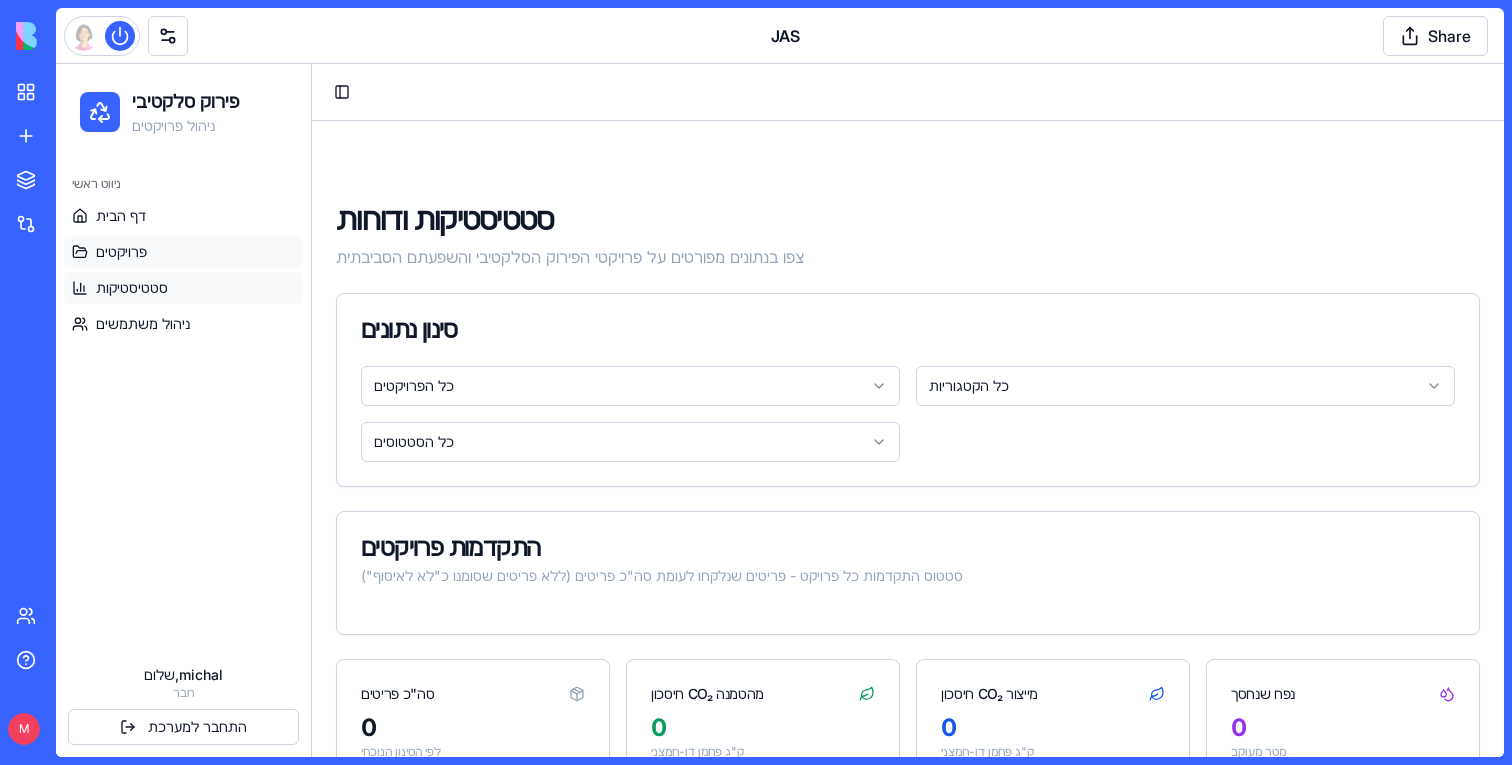 click on "פרויקטים" at bounding box center (183, 252) 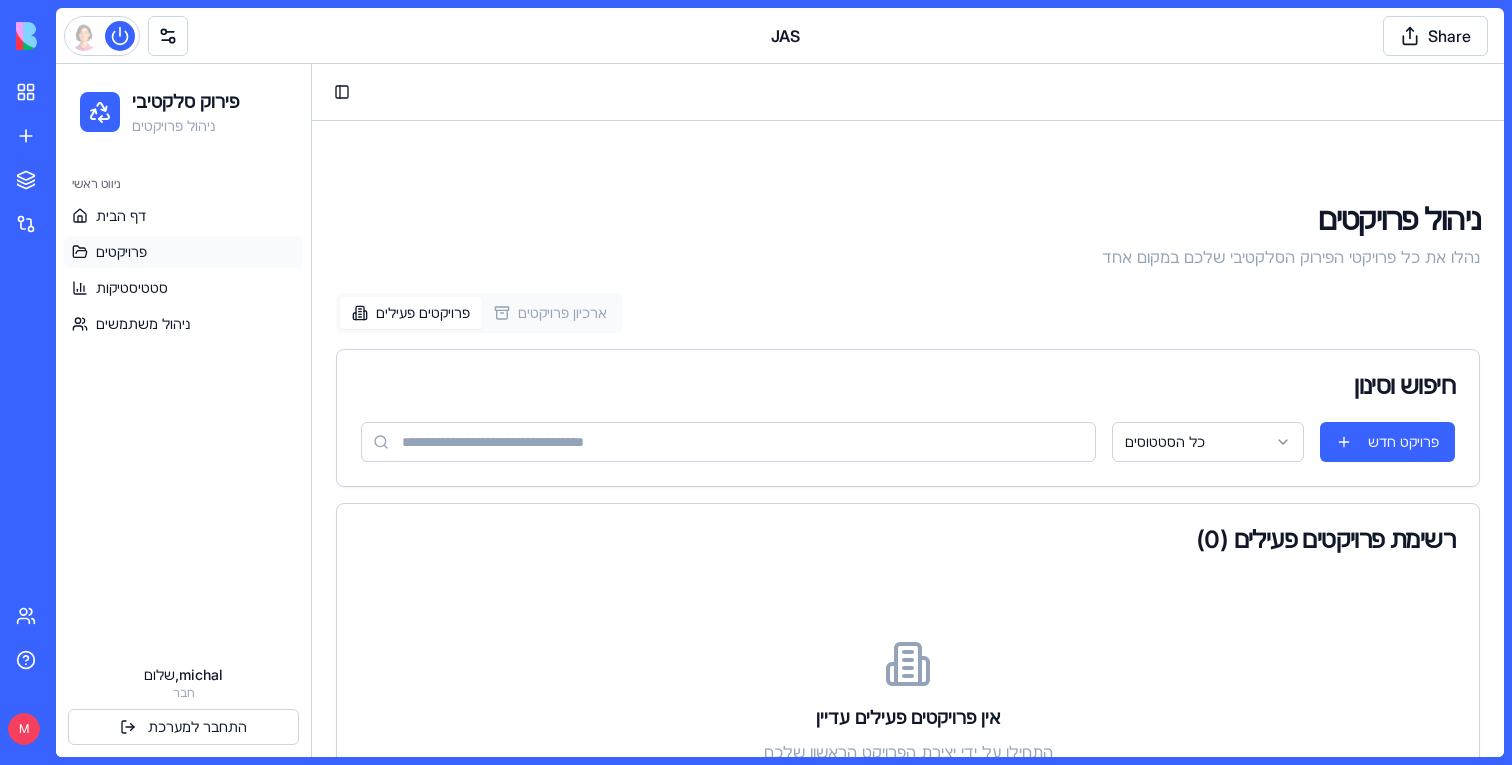 click on "פרויקטים" at bounding box center (183, 252) 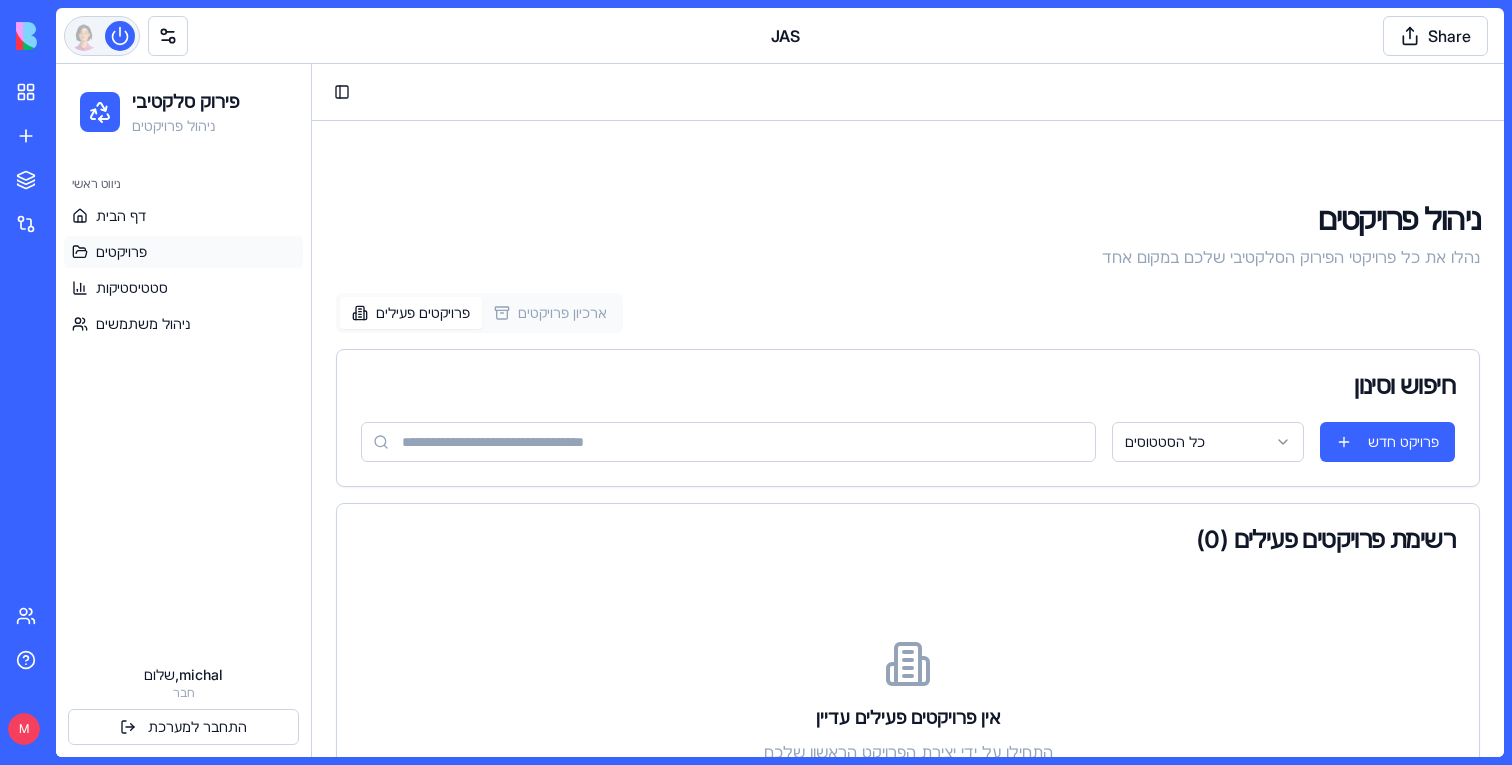 click at bounding box center [102, 36] 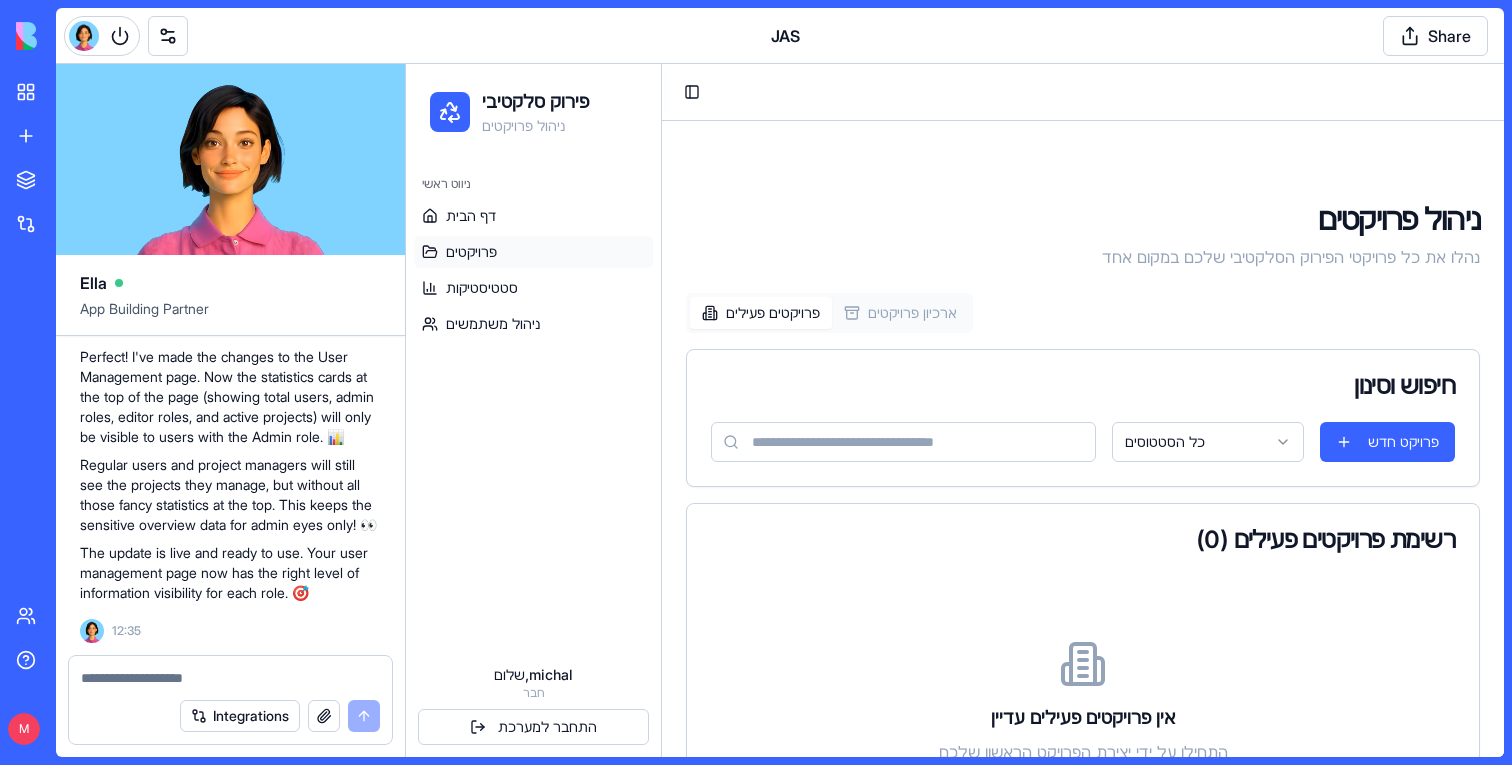 scroll, scrollTop: 78617, scrollLeft: 0, axis: vertical 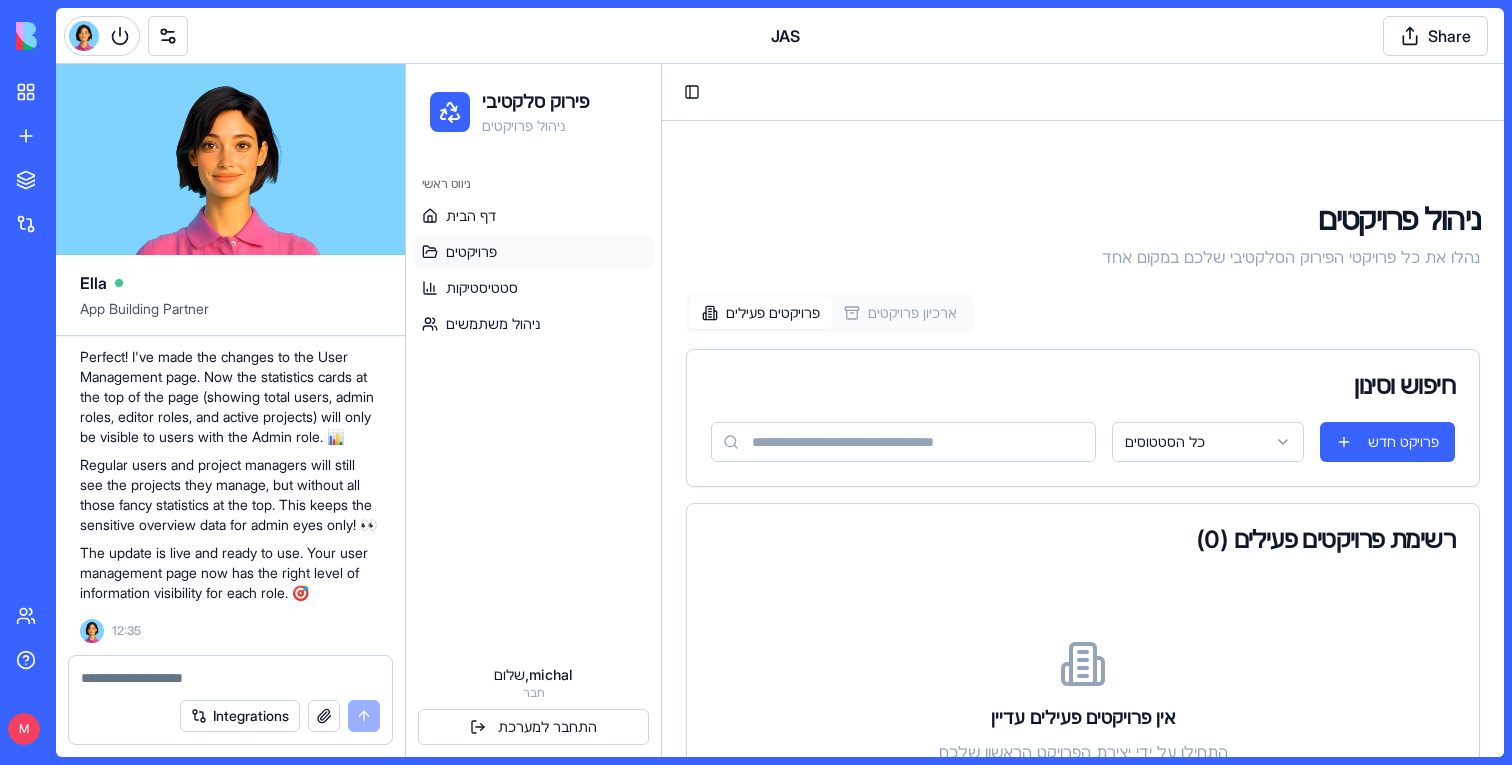 click on "Undo" at bounding box center (281, -969) 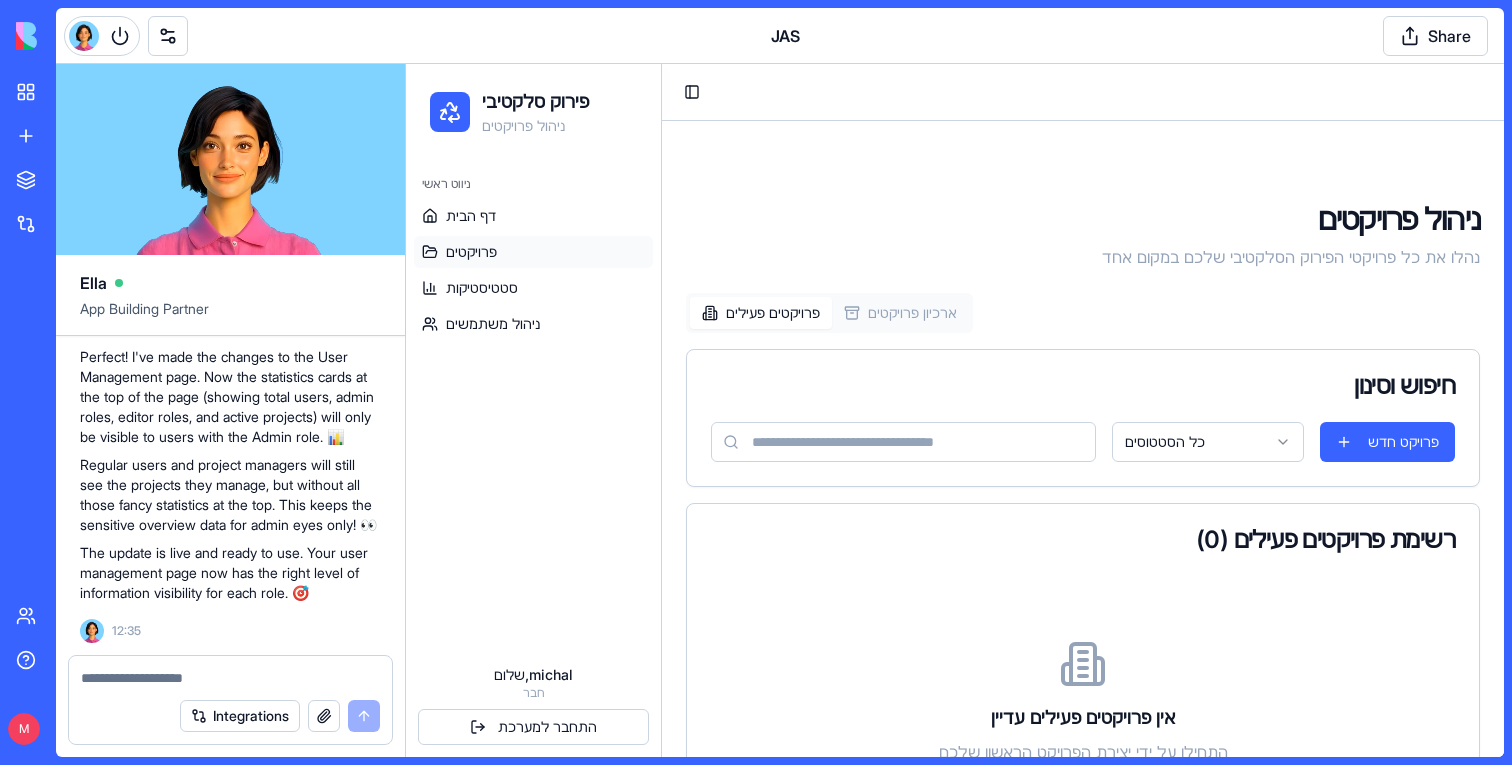 scroll, scrollTop: 176, scrollLeft: 0, axis: vertical 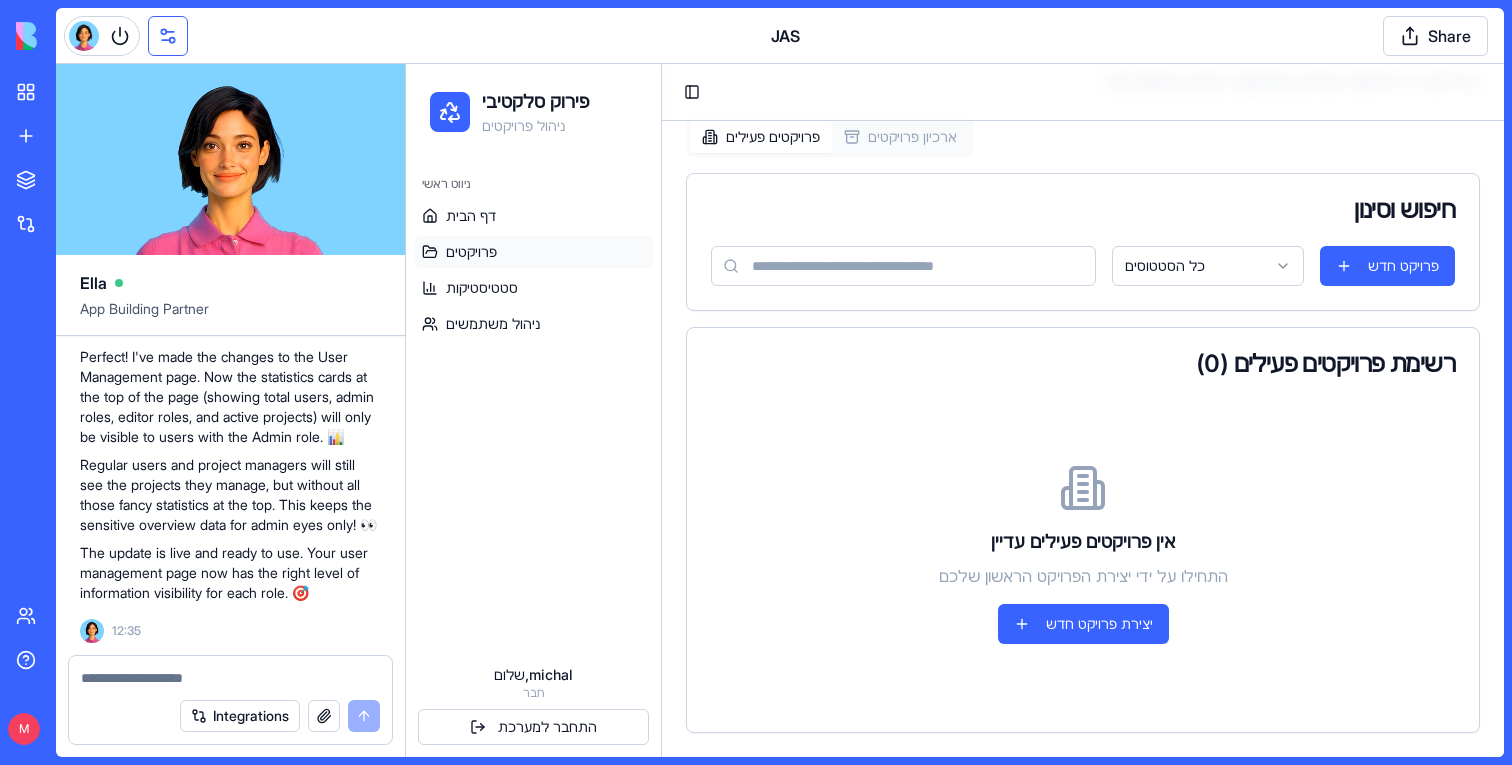 click at bounding box center [168, 36] 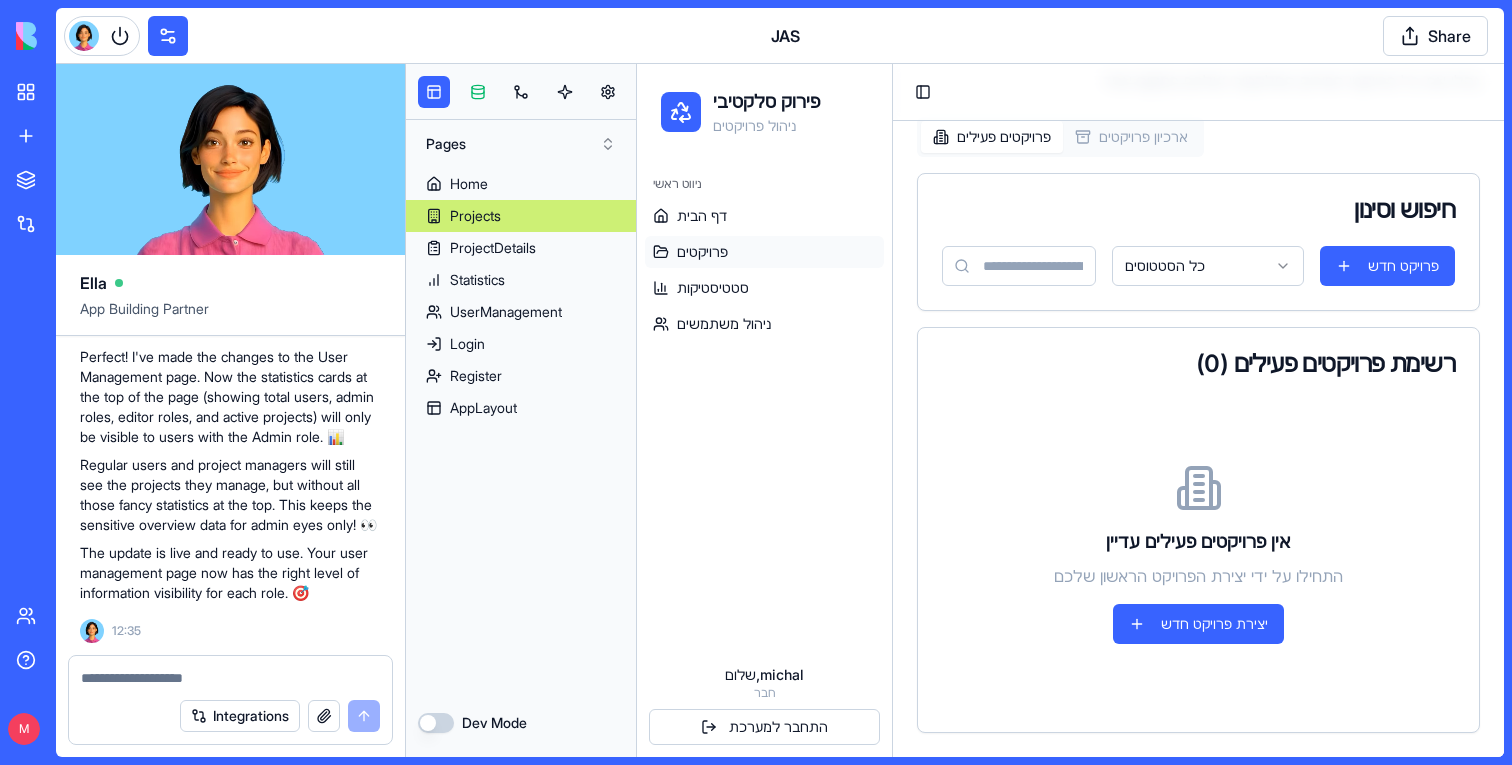 click at bounding box center [478, 92] 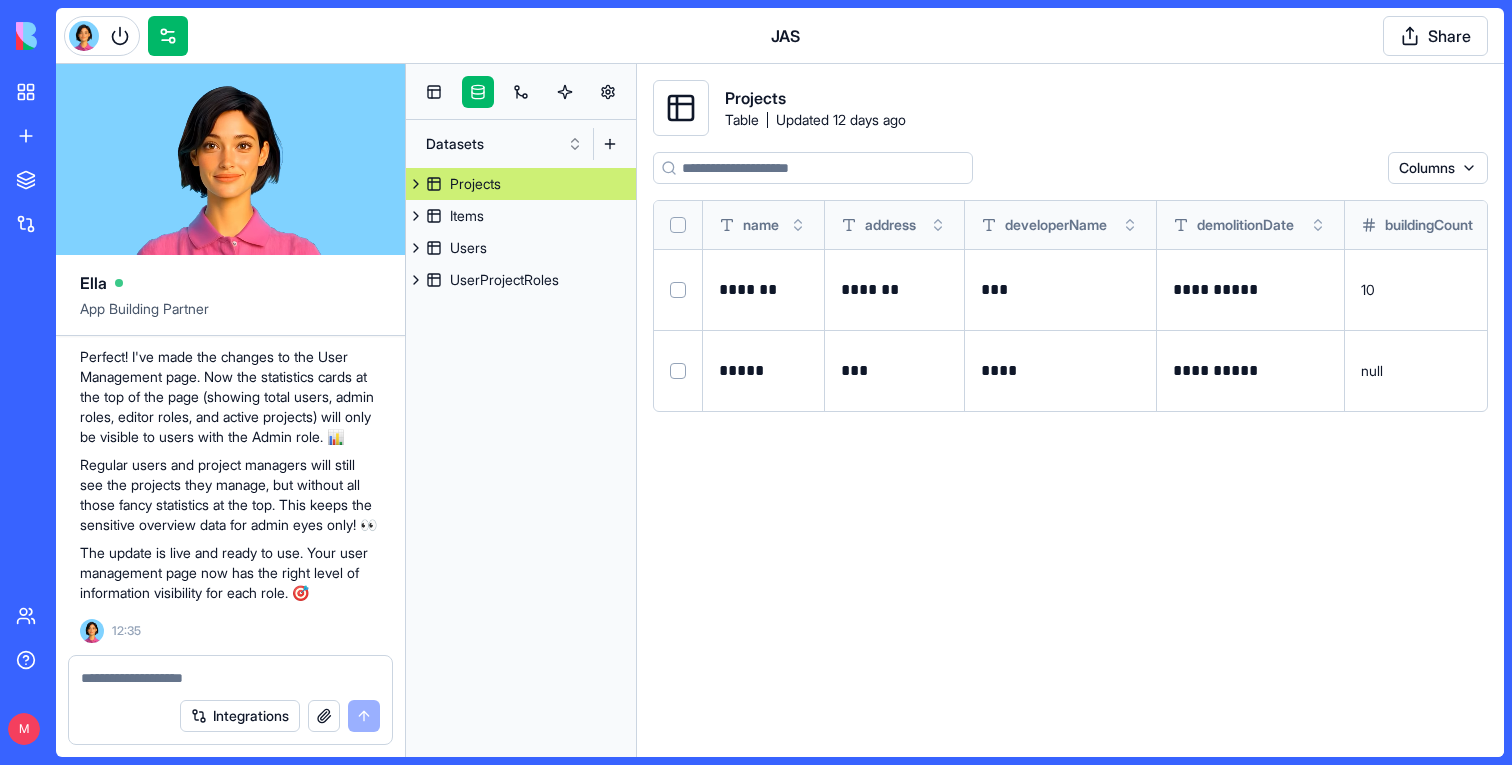 click on "Projects Items Users UserProjectRoles" at bounding box center (521, 462) 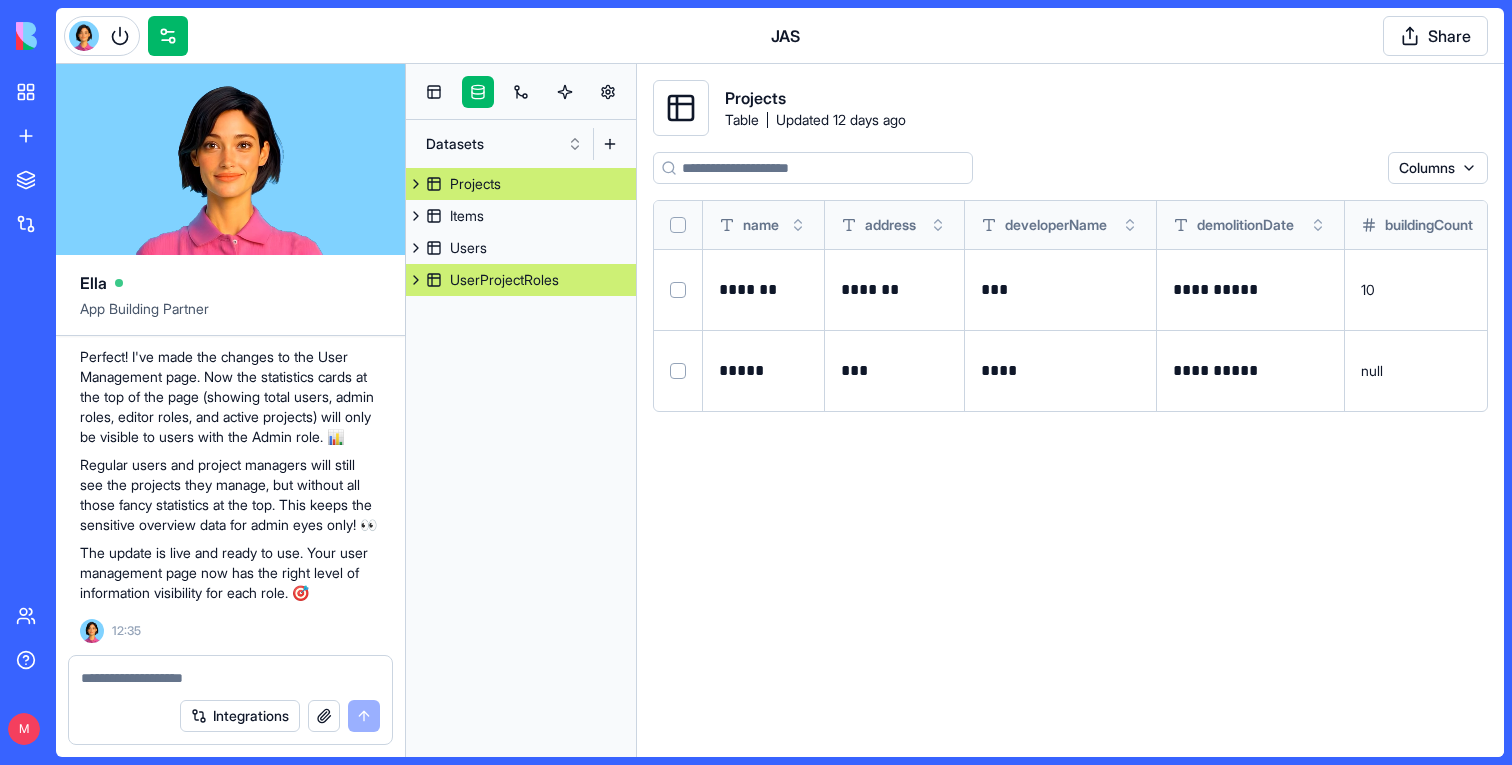 click on "UserProjectRoles" at bounding box center [504, 280] 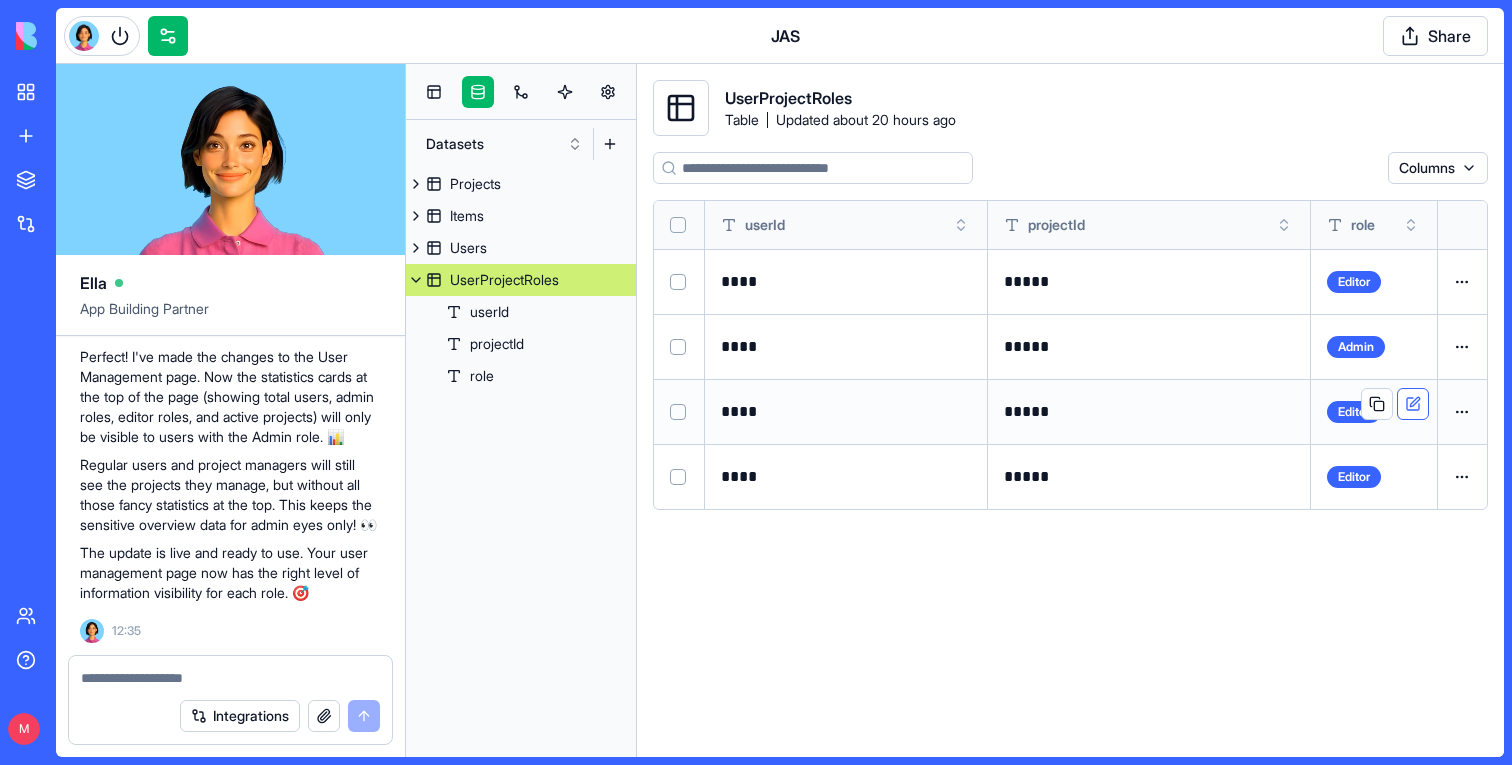 click at bounding box center [1413, 404] 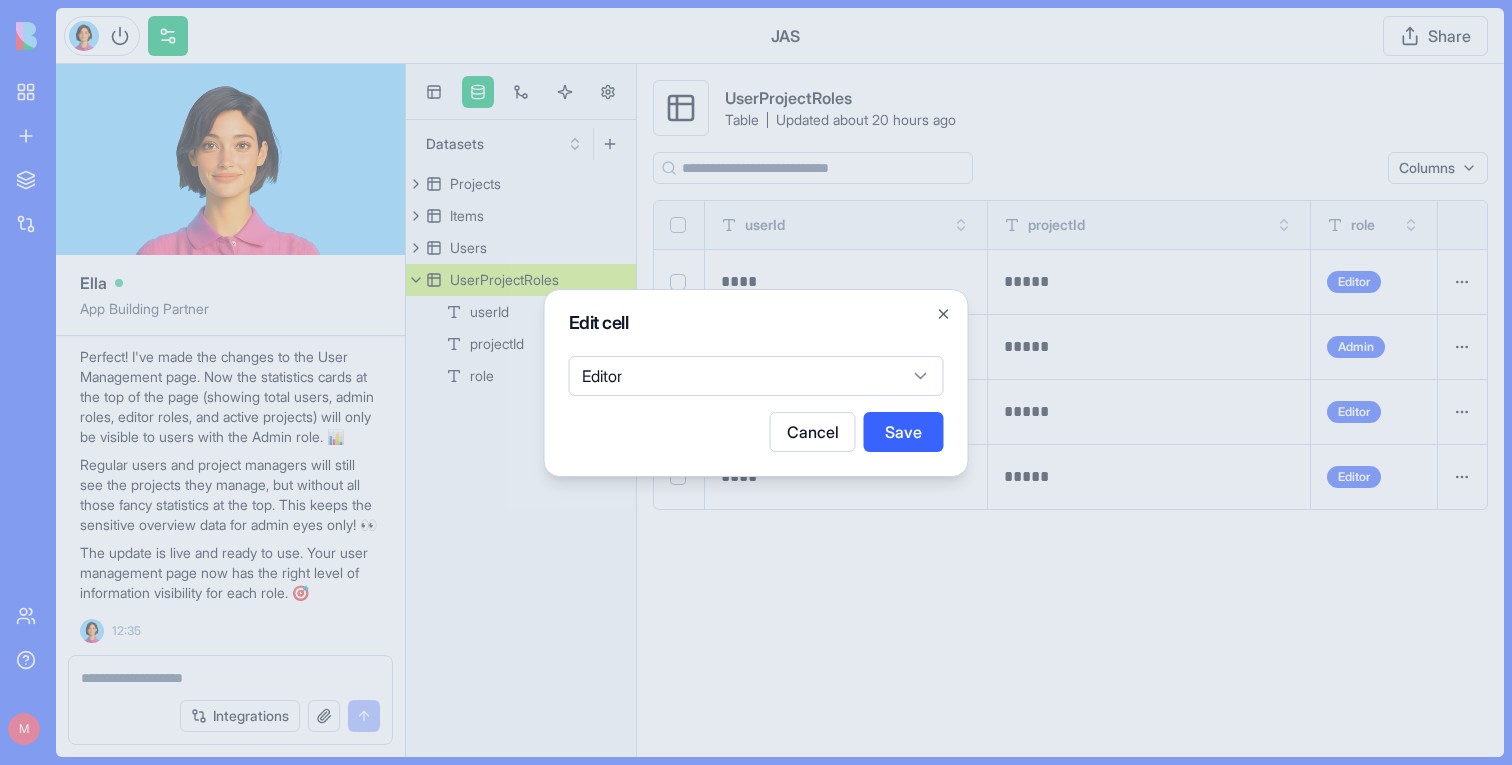 click on "Edit cell Editor Cancel Save Close" at bounding box center [756, 383] 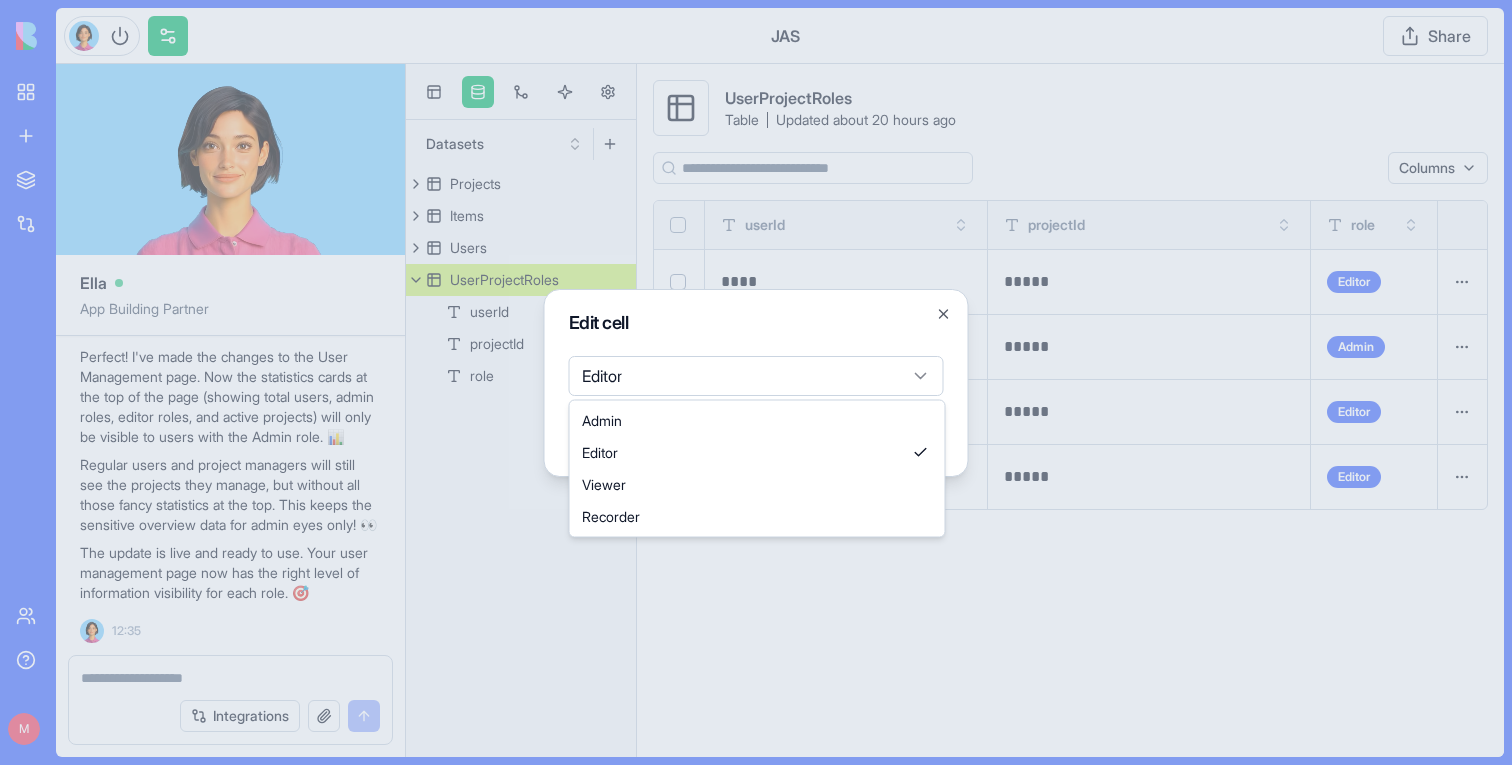click on "BETA My workspace New app
To pick up a draggable item, press the space bar.
While dragging, use the arrow keys to move the item.
Press space again to drop the item in its new position, or press escape to cancel.
Marketplace Integrations Recent JAS Social Media Content Generator TRY Blog Generation Pro TRY Team Help M JAS Share Ella App Building Partner Undo M 22:46 🏗️ Selective Demolition Management App Coming Up!
Hey there! I'm Ella, and I'm going to build you a super cool app for managing selective demolition in construction projects. This will help you track items, calculate environmental impact, and manage everything from your tablet or phone. Let's make demolition smarter! 🚀
Let me create the data structure and implement your app right away. Setting up your data structure Now, let's add some sample data to get you started: Now, let's implement the app with all the required pages and functionality: Naming the app Working on the "AppLayout"  Working on the "Home" page" at bounding box center [756, 382] 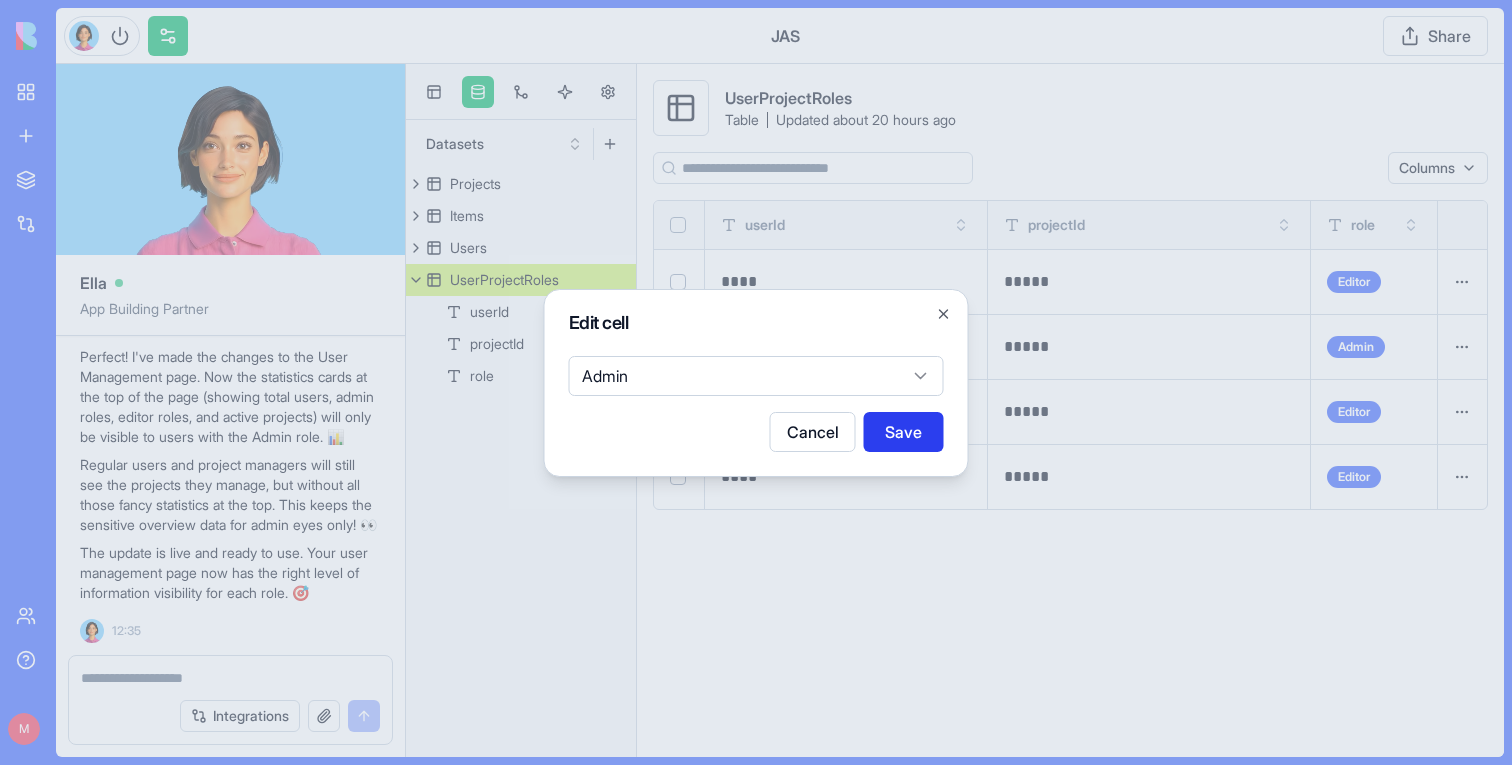 click on "Save" at bounding box center [904, 432] 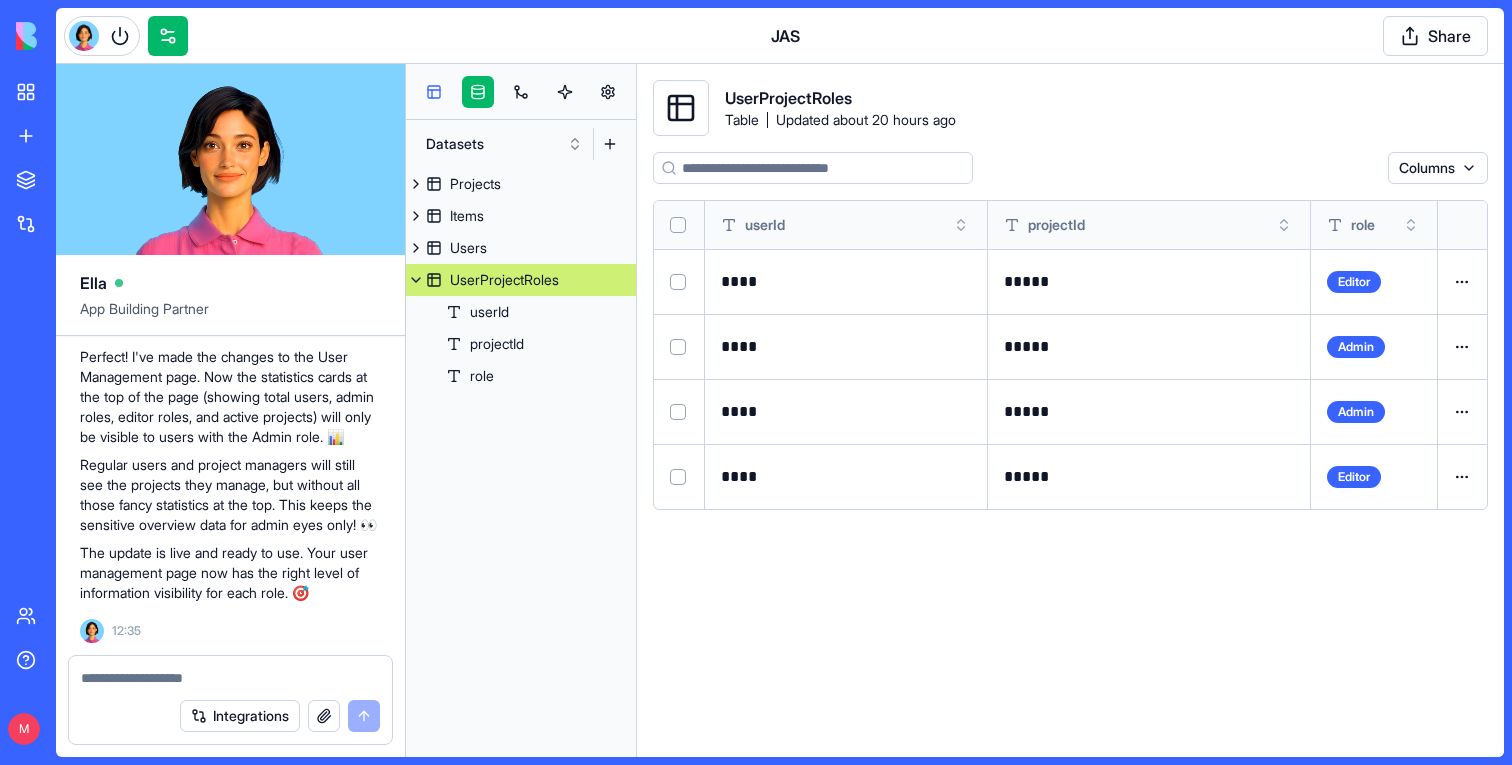 click at bounding box center [434, 92] 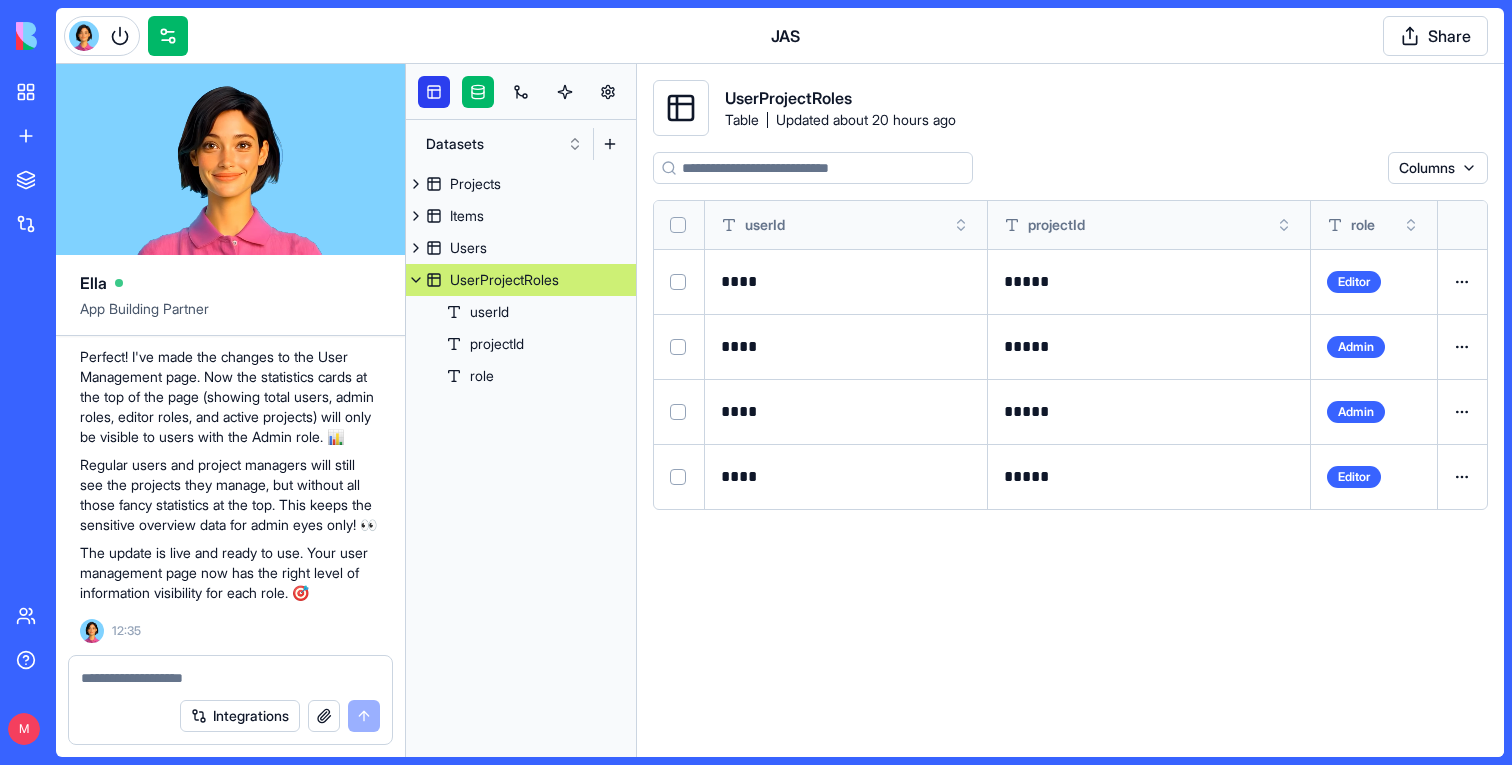 click at bounding box center (434, 92) 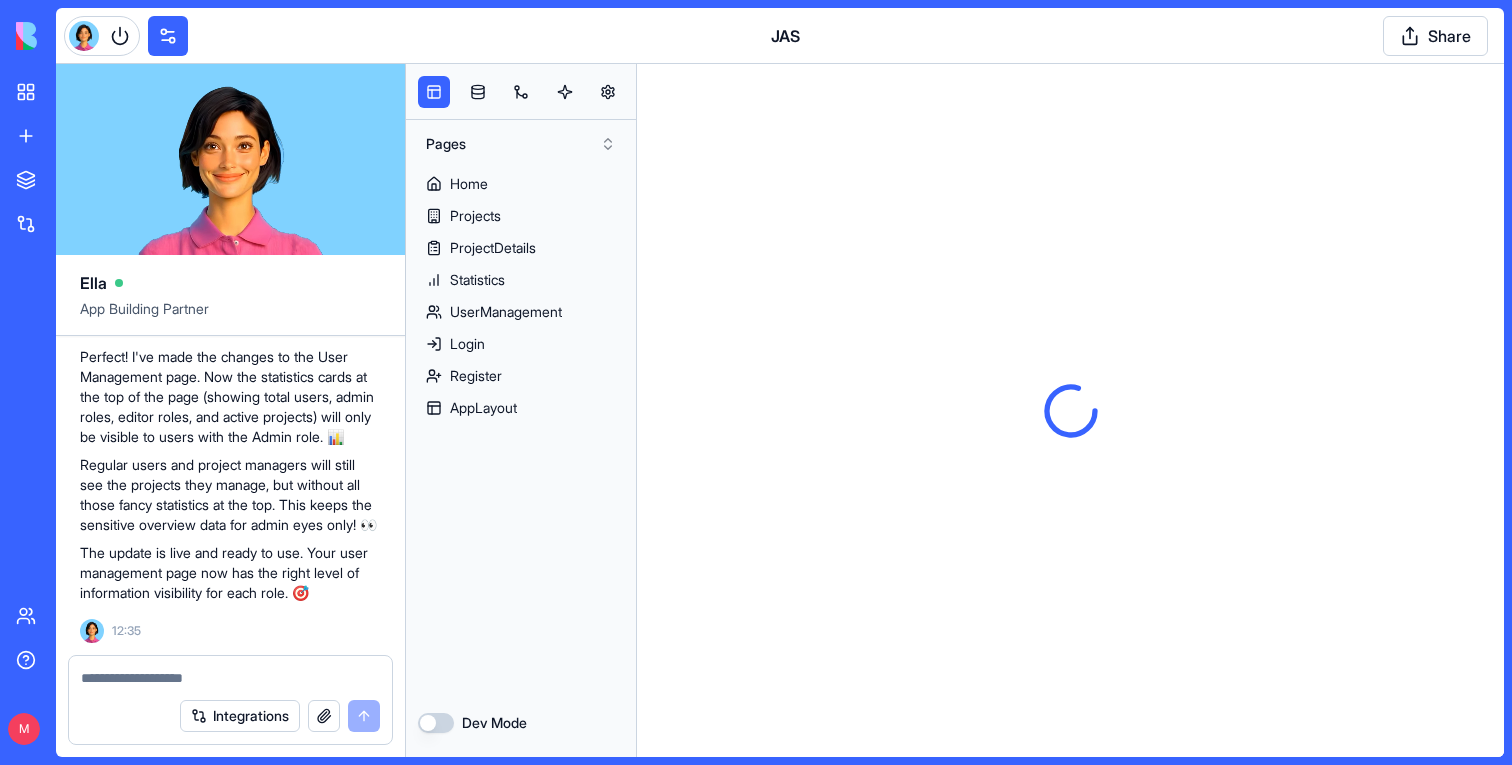 scroll, scrollTop: 0, scrollLeft: 0, axis: both 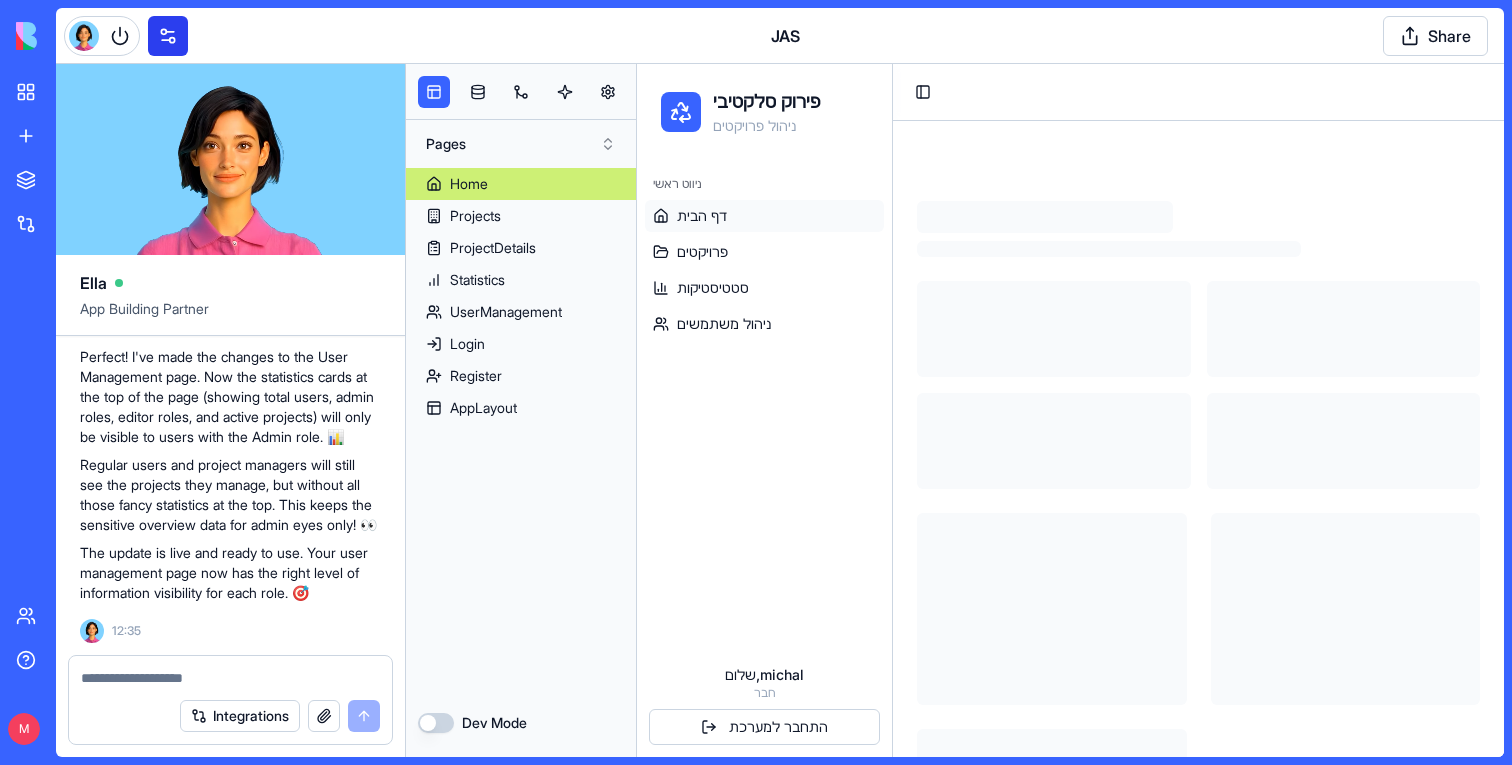click at bounding box center [168, 36] 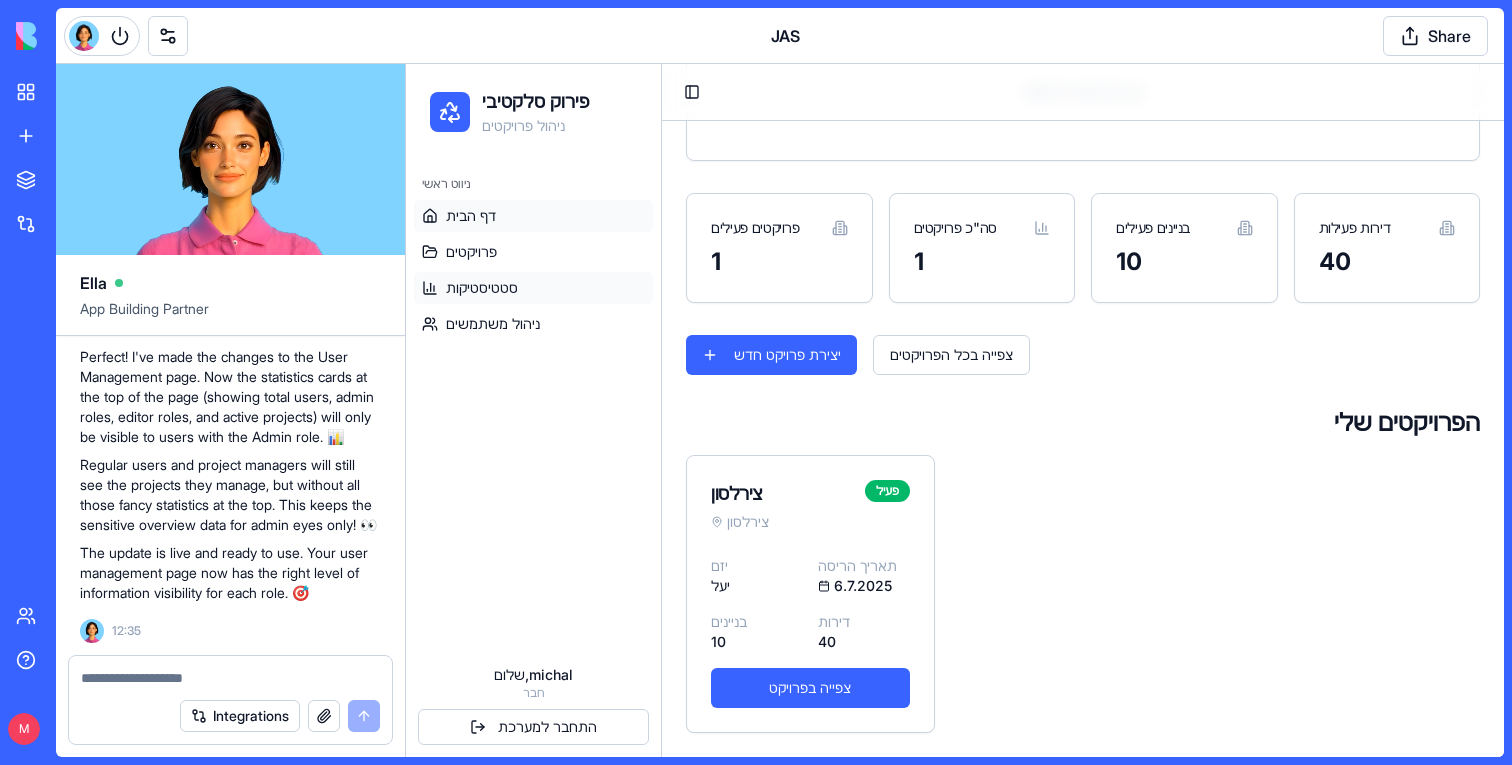 click on "סטטיסטיקות" at bounding box center [533, 288] 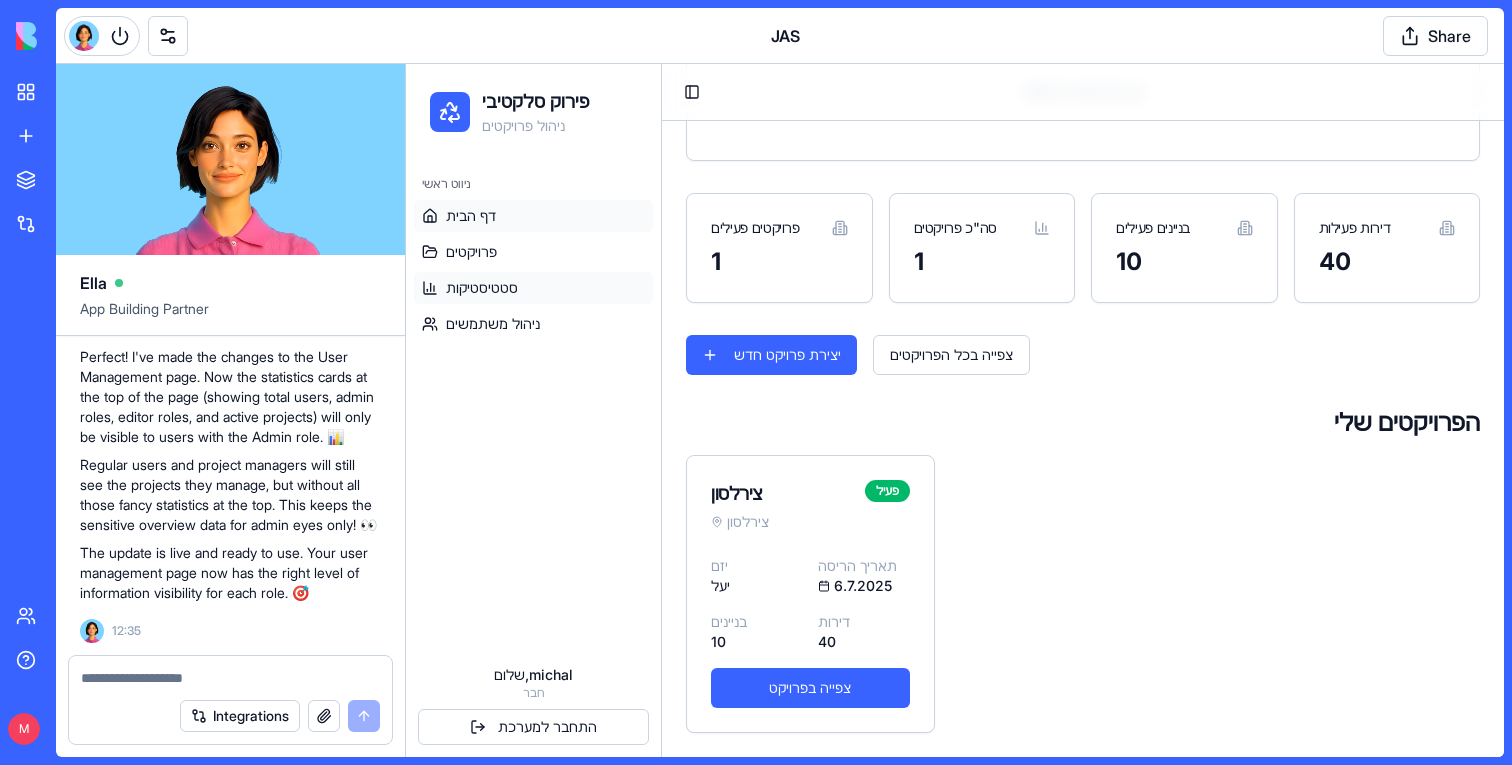 scroll, scrollTop: 52, scrollLeft: 0, axis: vertical 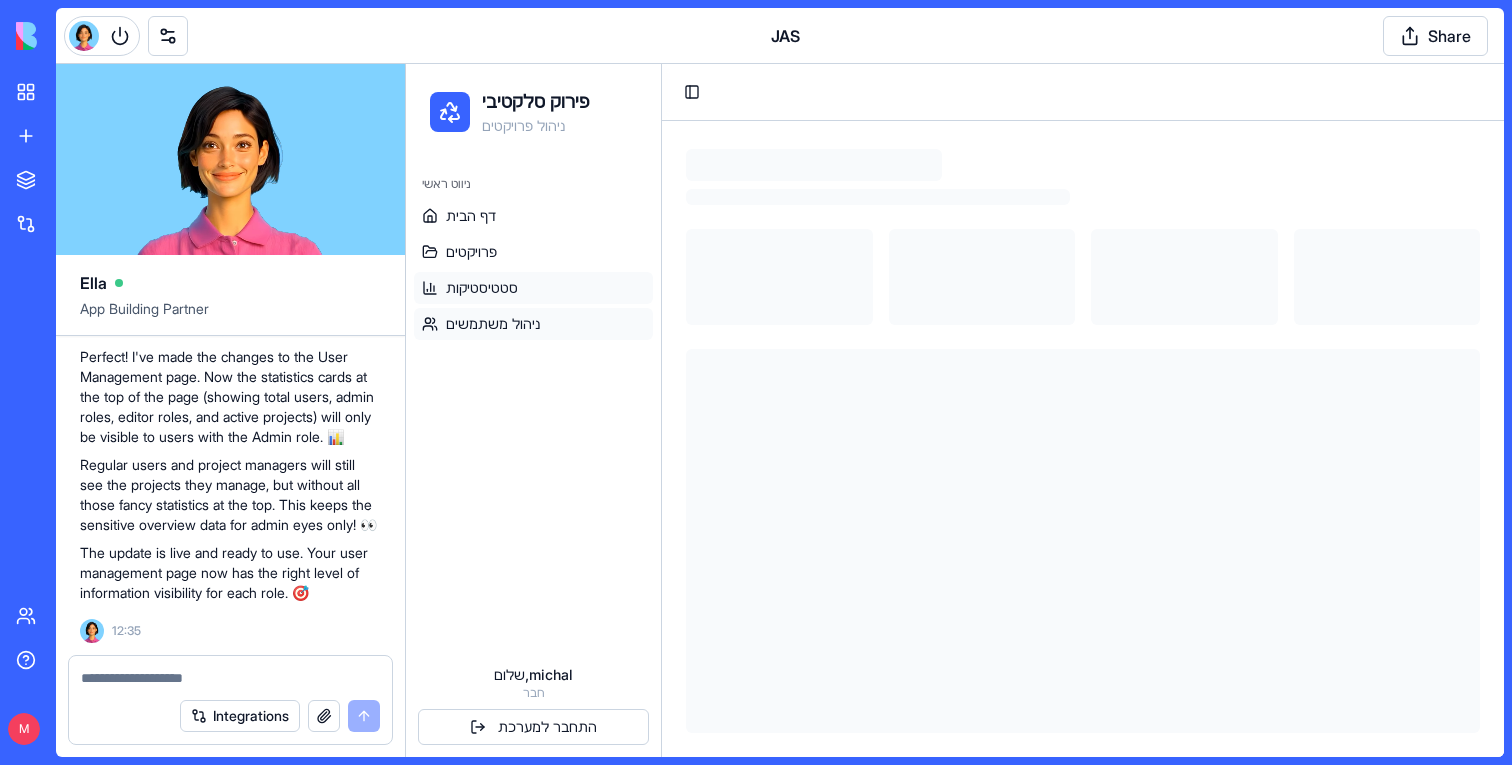 click on "ניהול משתמשים" at bounding box center [533, 324] 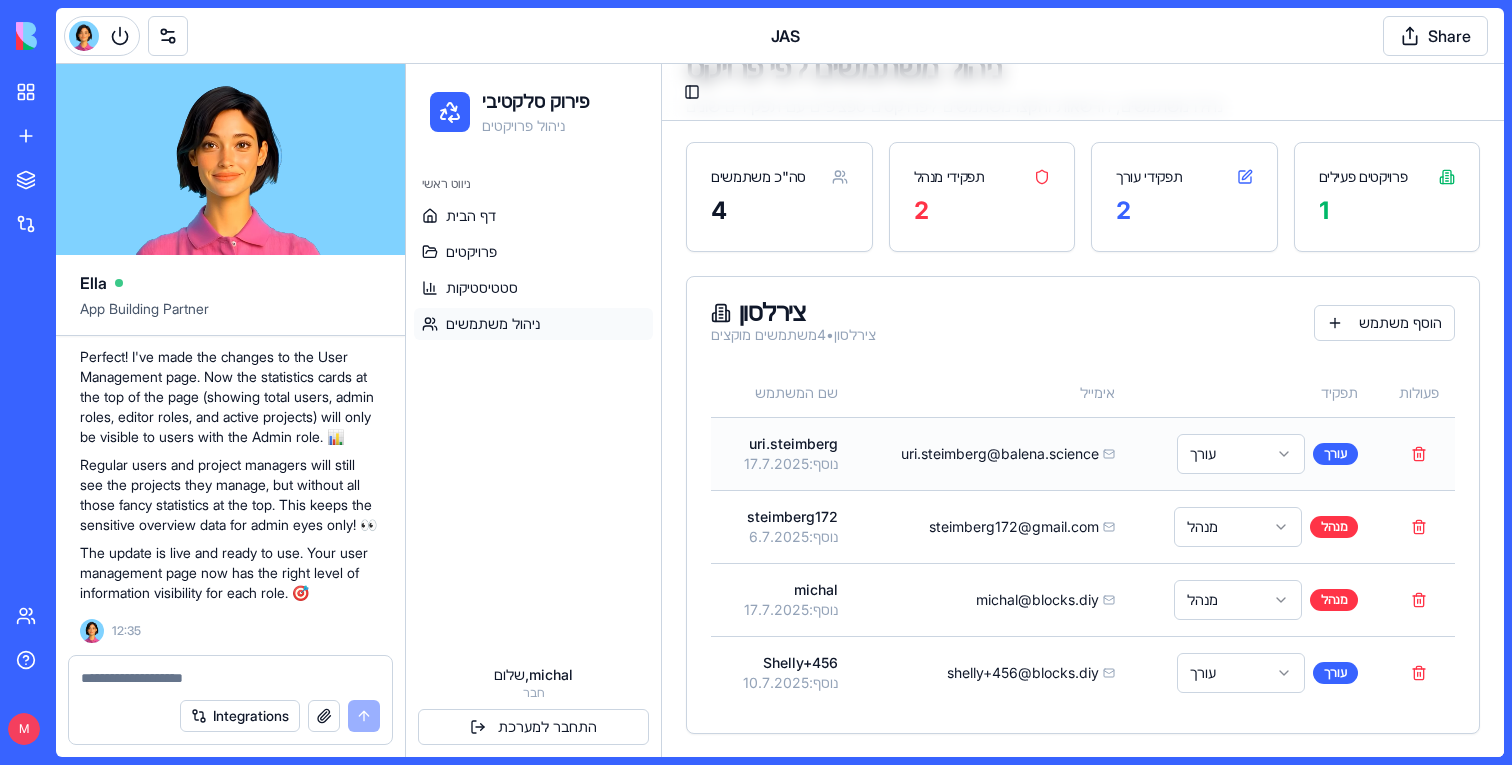 scroll, scrollTop: 151, scrollLeft: 0, axis: vertical 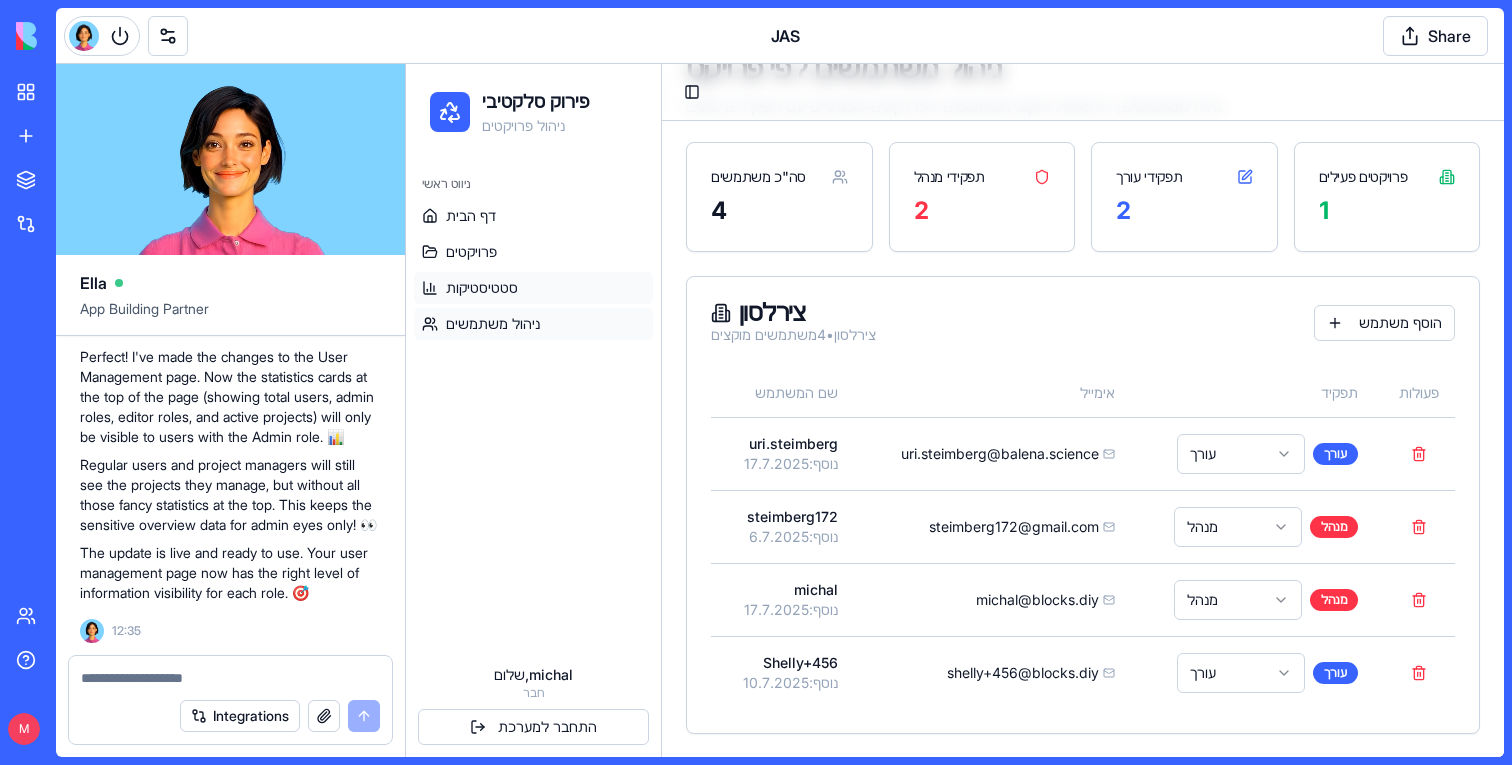 click on "סטטיסטיקות" at bounding box center (533, 288) 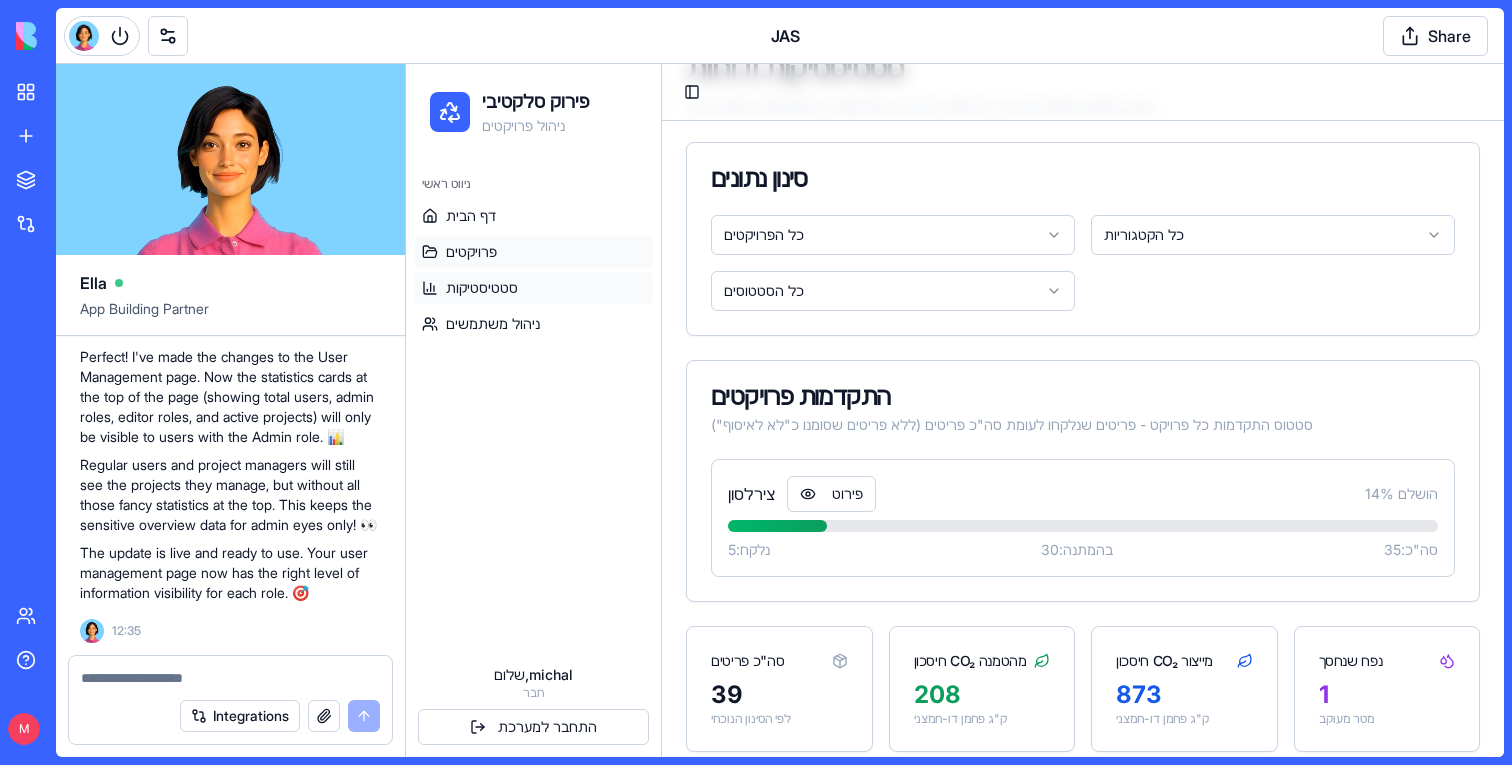 click on "פרויקטים" at bounding box center [471, 252] 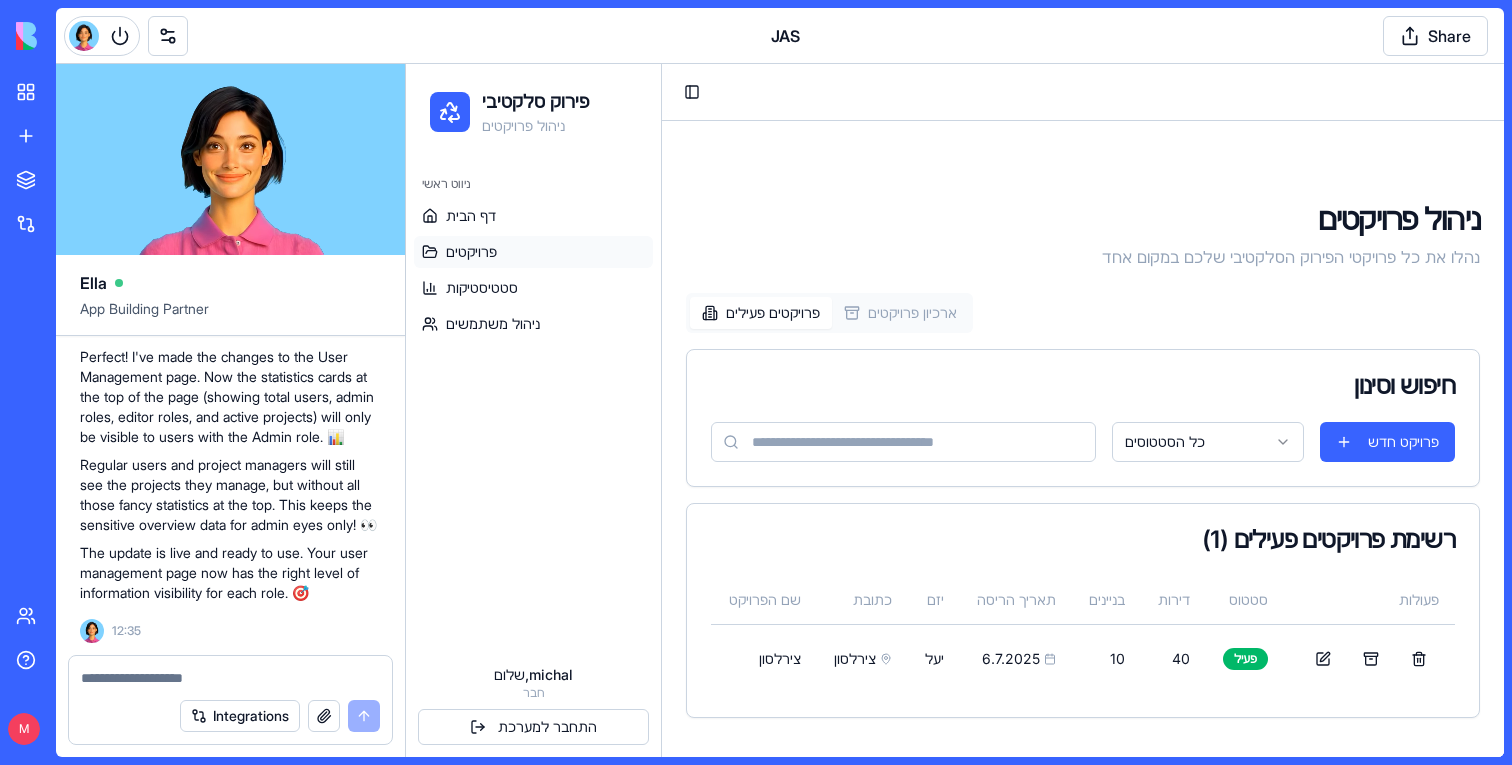 scroll, scrollTop: 0, scrollLeft: 0, axis: both 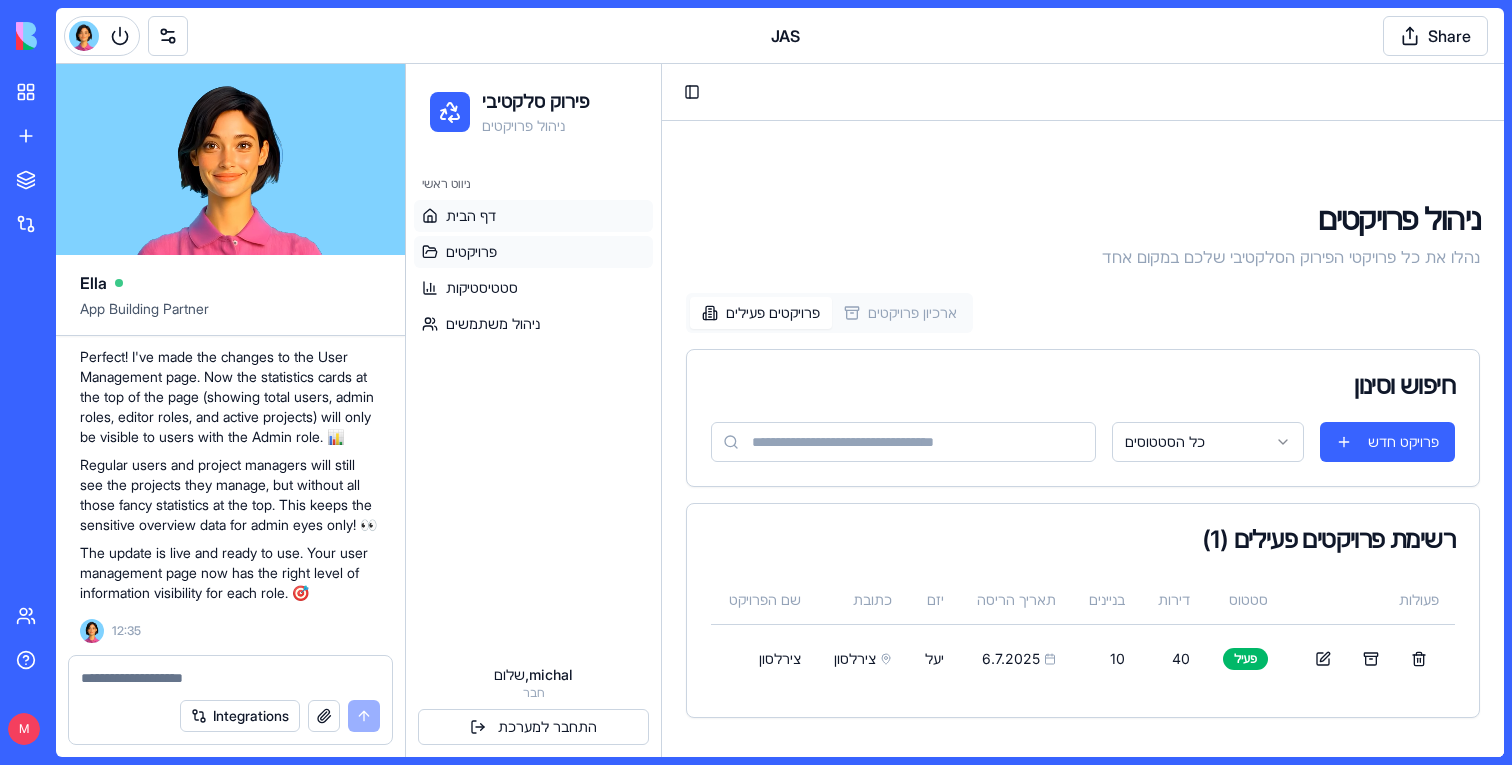click on "דף הבית" at bounding box center [471, 216] 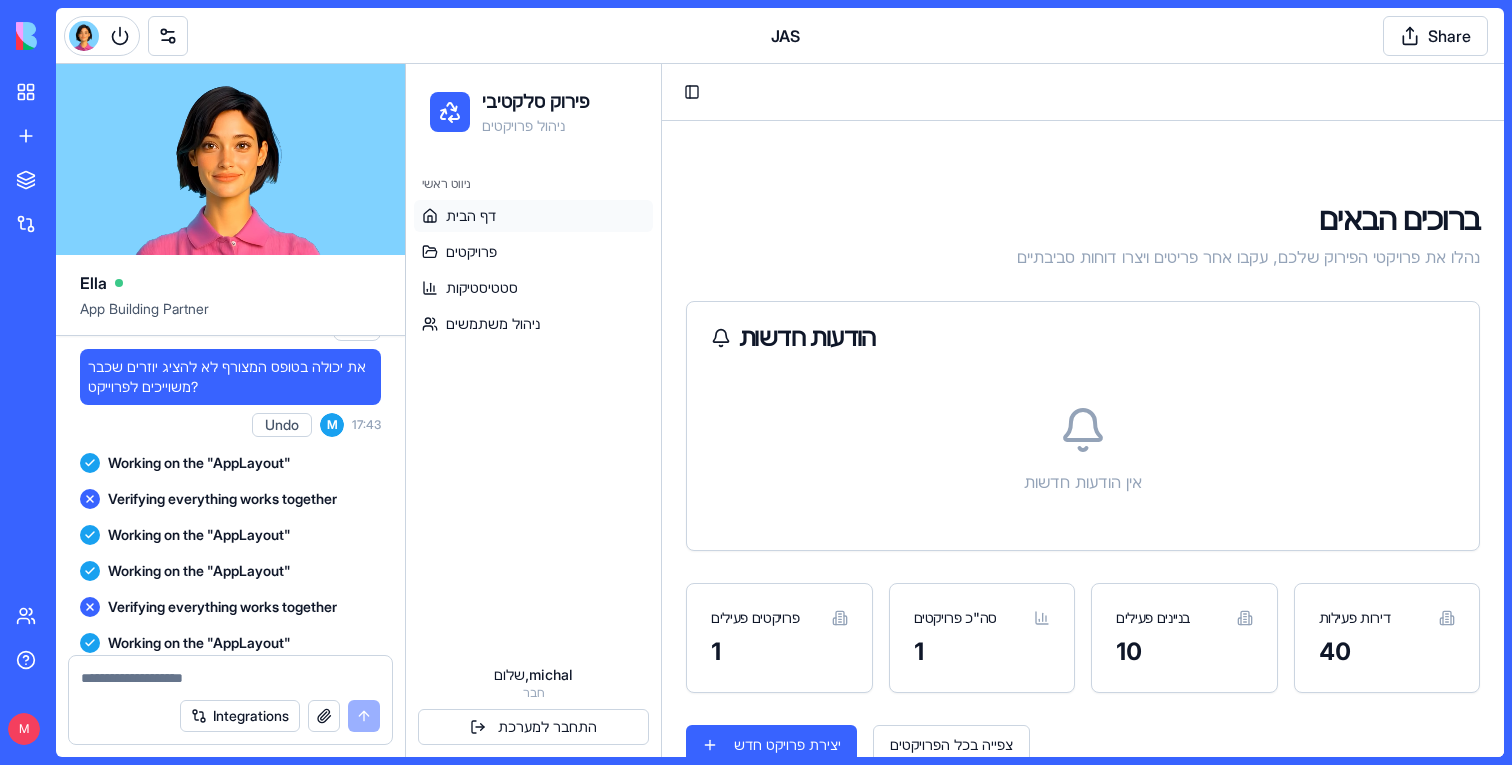 scroll, scrollTop: 80301, scrollLeft: 0, axis: vertical 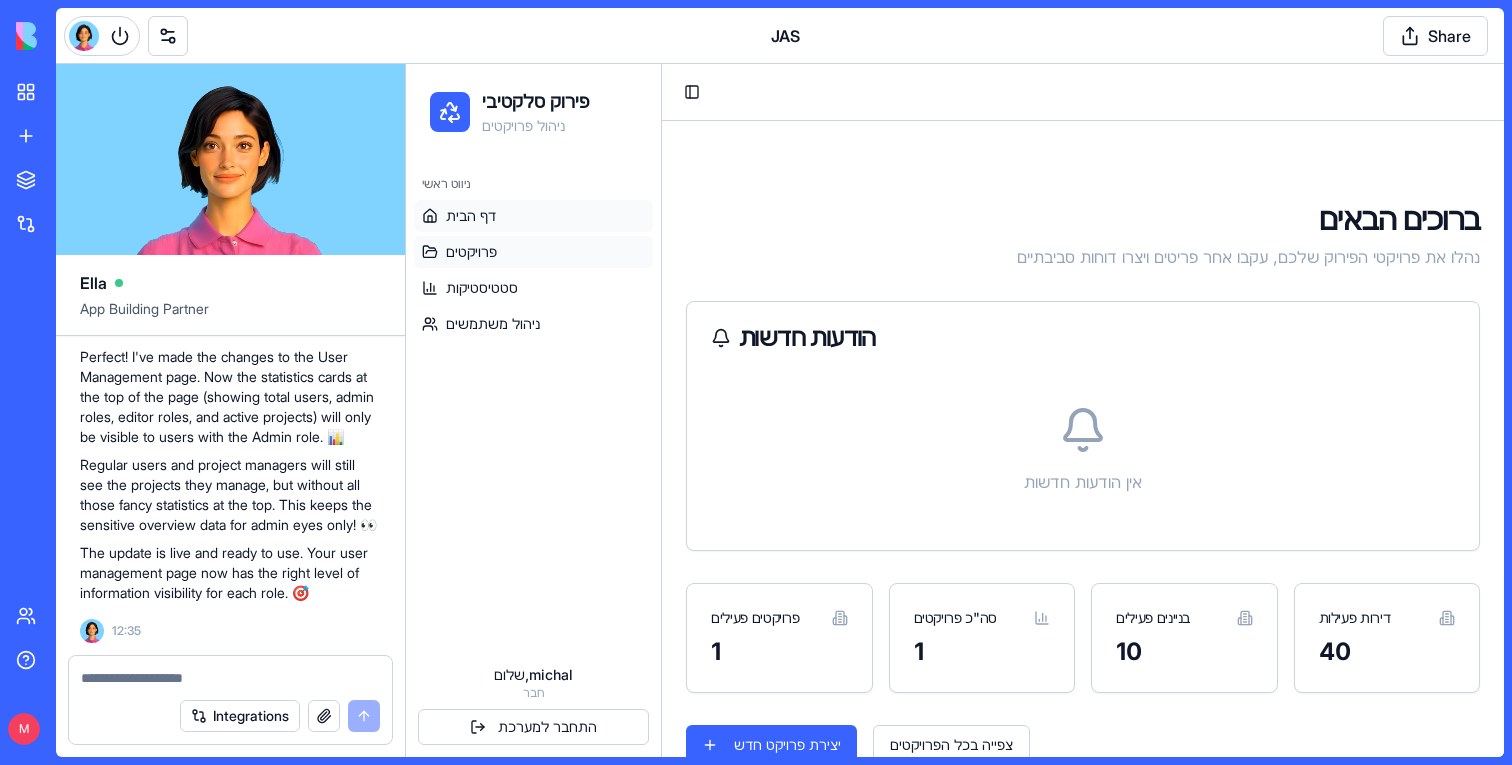 click on "פרויקטים" at bounding box center [533, 252] 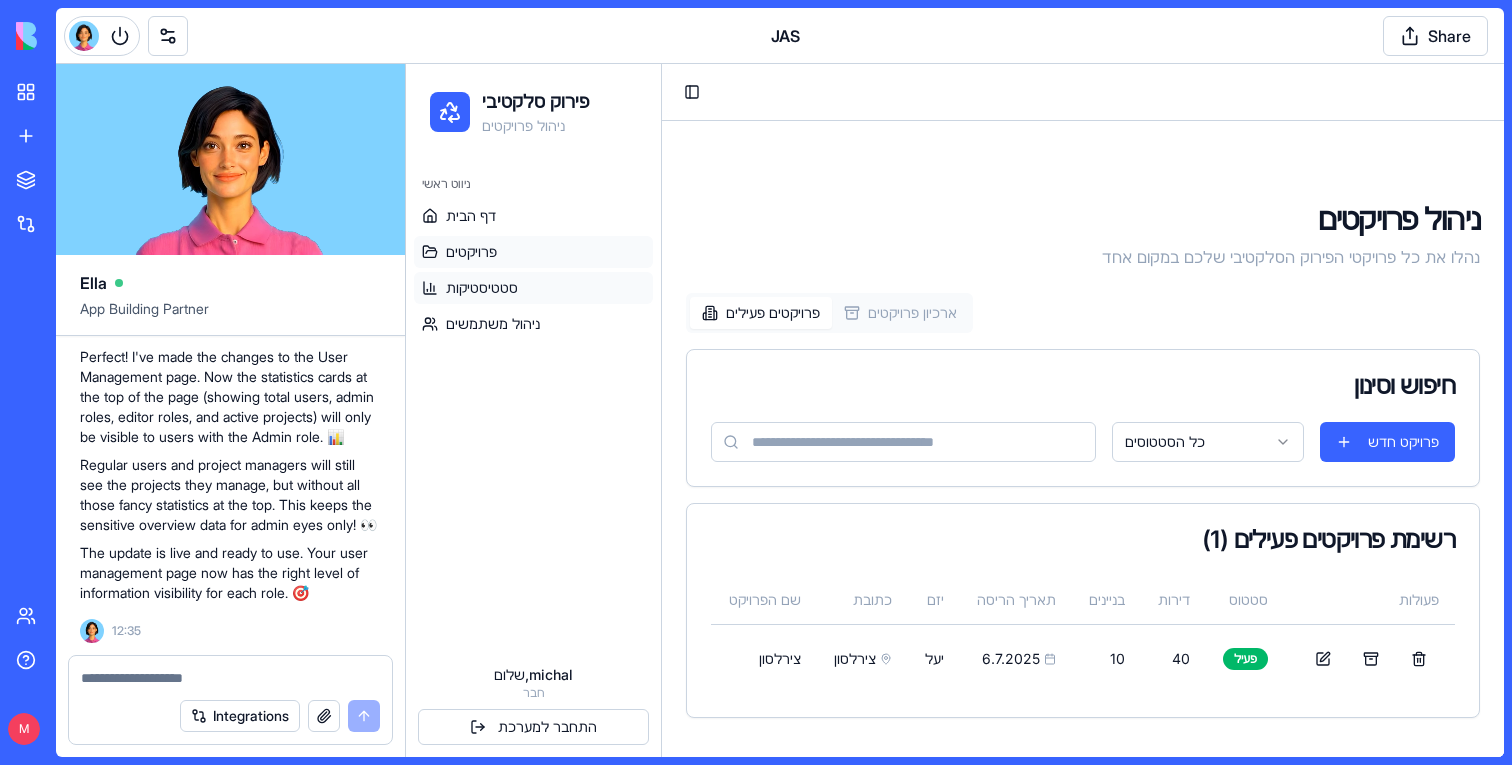 click on "סטטיסטיקות" at bounding box center [533, 288] 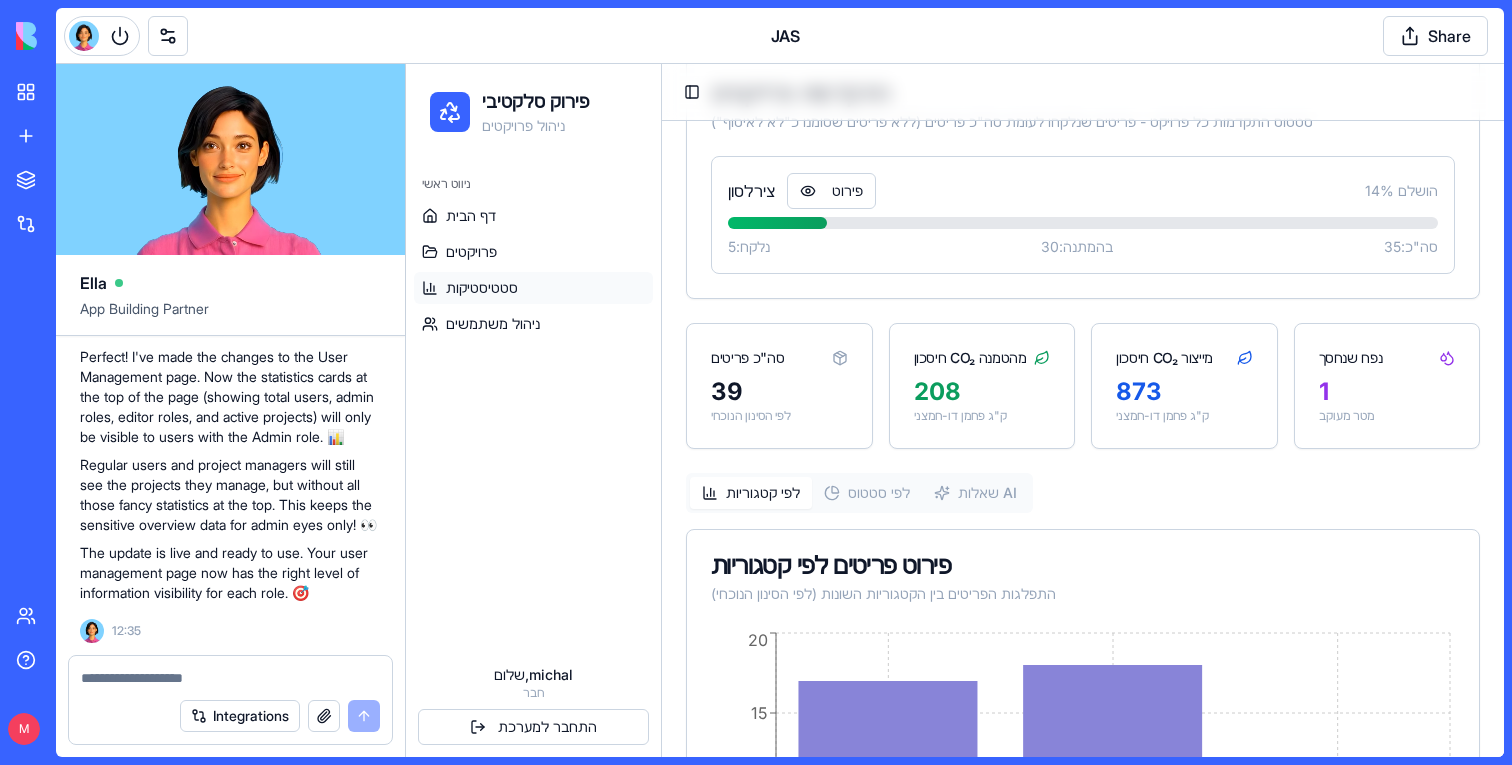 scroll, scrollTop: 778, scrollLeft: 0, axis: vertical 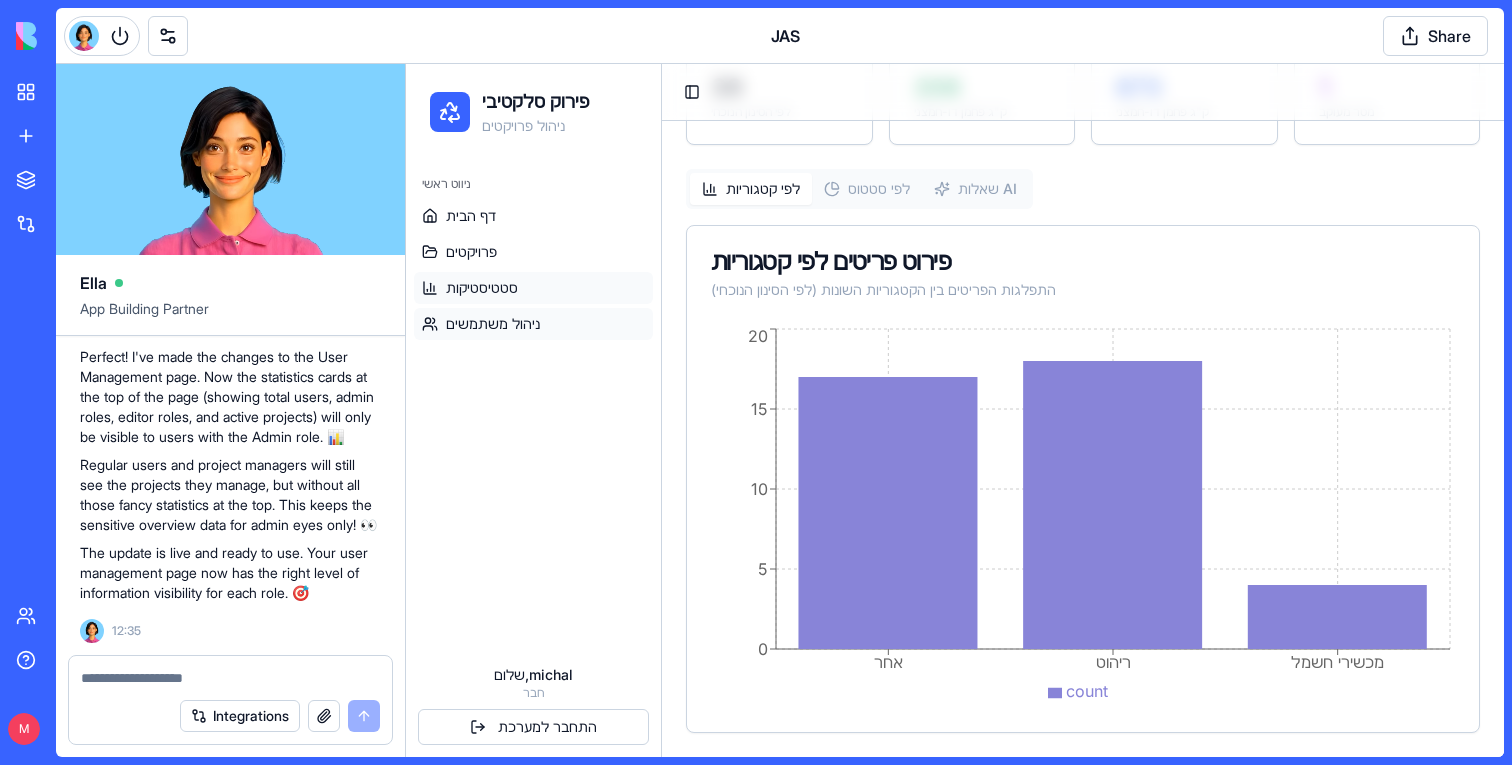 click on "ניהול משתמשים" at bounding box center (493, 324) 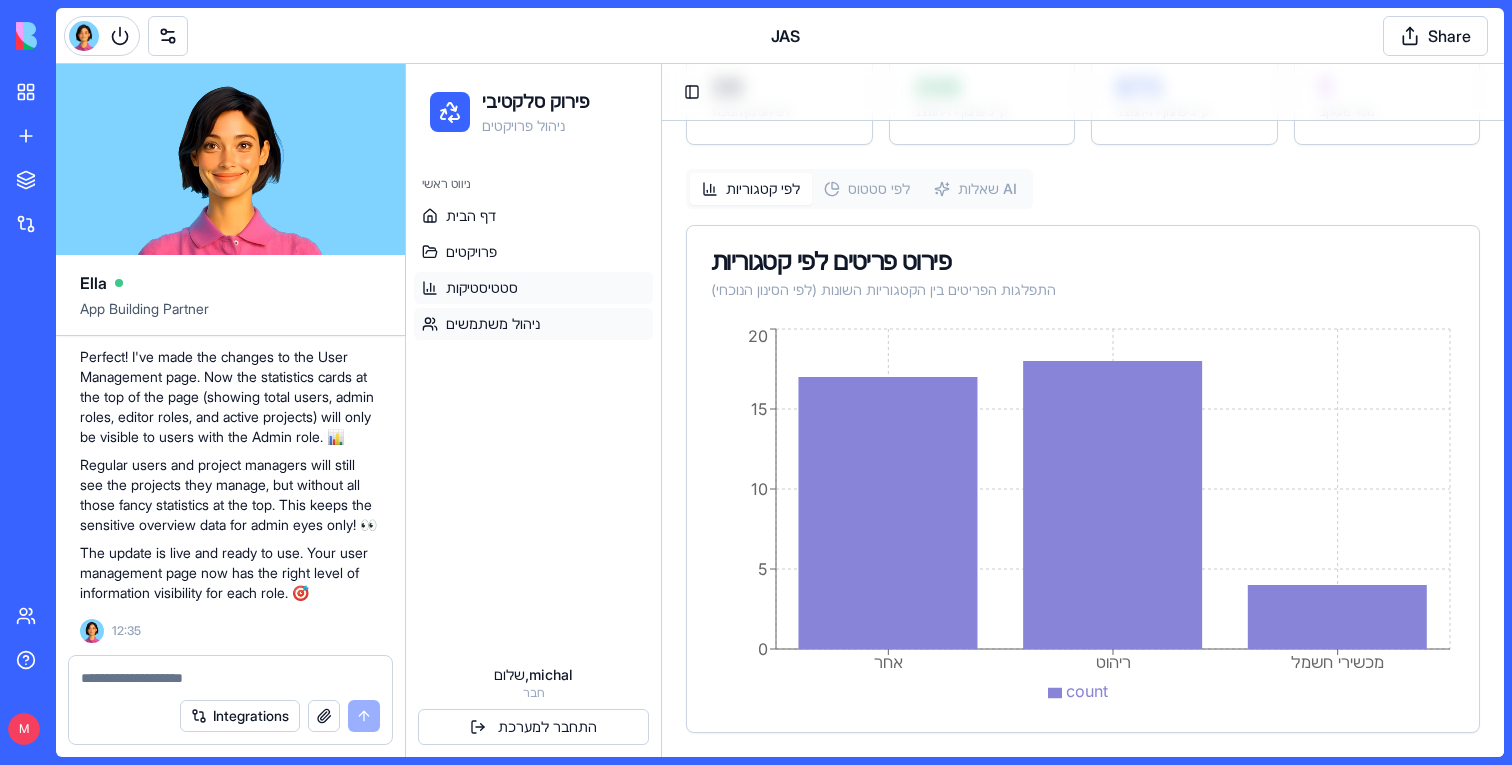 scroll, scrollTop: 151, scrollLeft: 0, axis: vertical 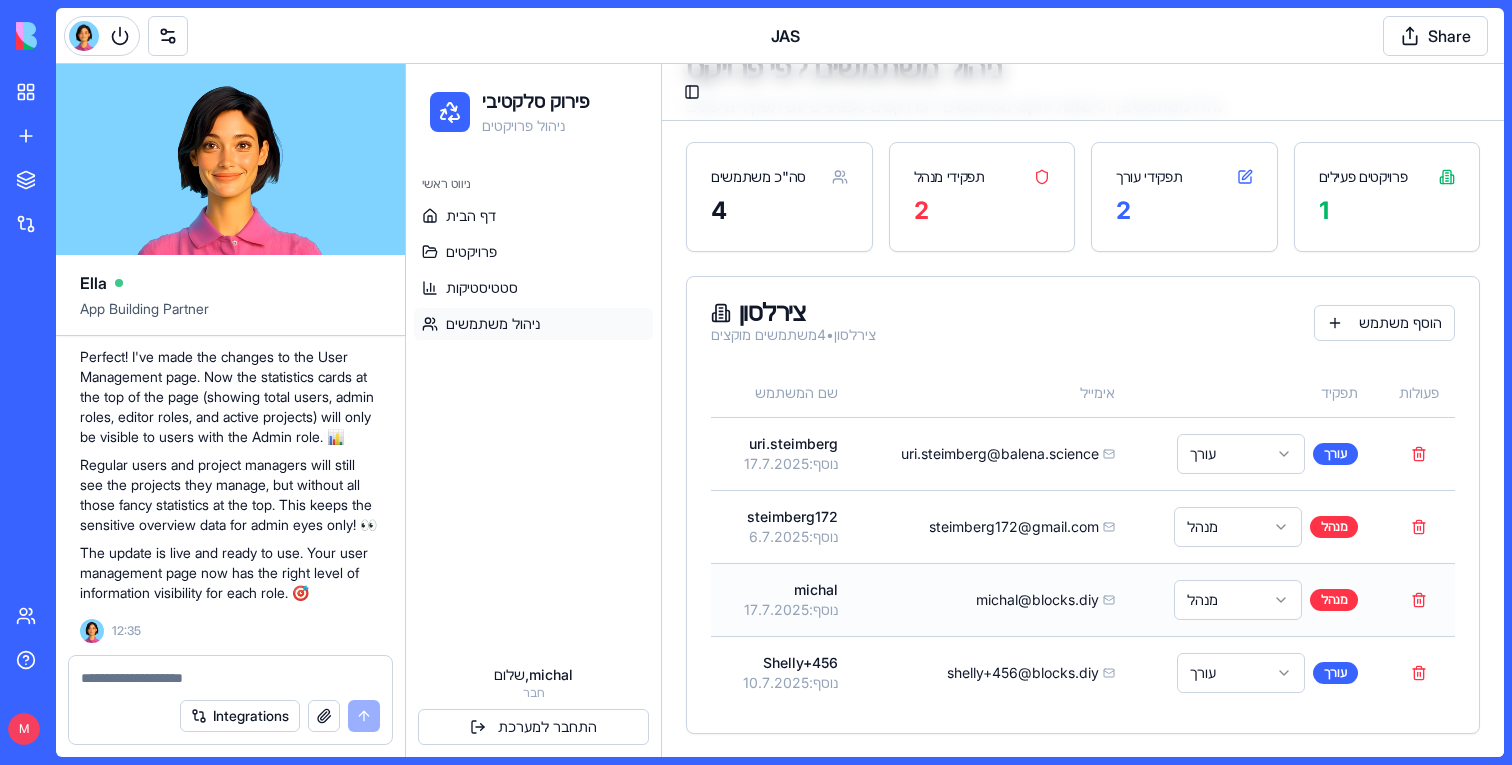 click on "פירוק סלקטיבי ניהול פרויקטים ניווט ראשי דף הבית פרויקטים סטטיסטיקות ניהול משתמשים שלום,  michal חבר התחבר למערכת Toggle Sidebar ניהול משתמשים לפי פרויקט נהלו משתמשים, הרשאות והקצו משתמשים לפרויקטים ספציפיים עם תפקידים שונים סה"כ משתמשים 4 תפקידי מנהל 2 תפקידי עורך 2 פרויקטים פעילים 1 צירלסון צירלסון  •  4  משתמשים מוקצים הוסף משתמש שם המשתמש אימייל תפקיד פעולות uri.steimberg נוסף:  17.7.2025 uri.steimberg@balena.science עורך עורך steimberg172 נוסף:  6.7.2025 steimberg172@gmail.com מנהל מנהל michal נוסף:  17.7.2025 michal@blocks.diy מנהל מנהל Shelly+456 נוסף:  10.7.2025 shelly+456@blocks.diy עורך עורך
0" at bounding box center [955, 335] 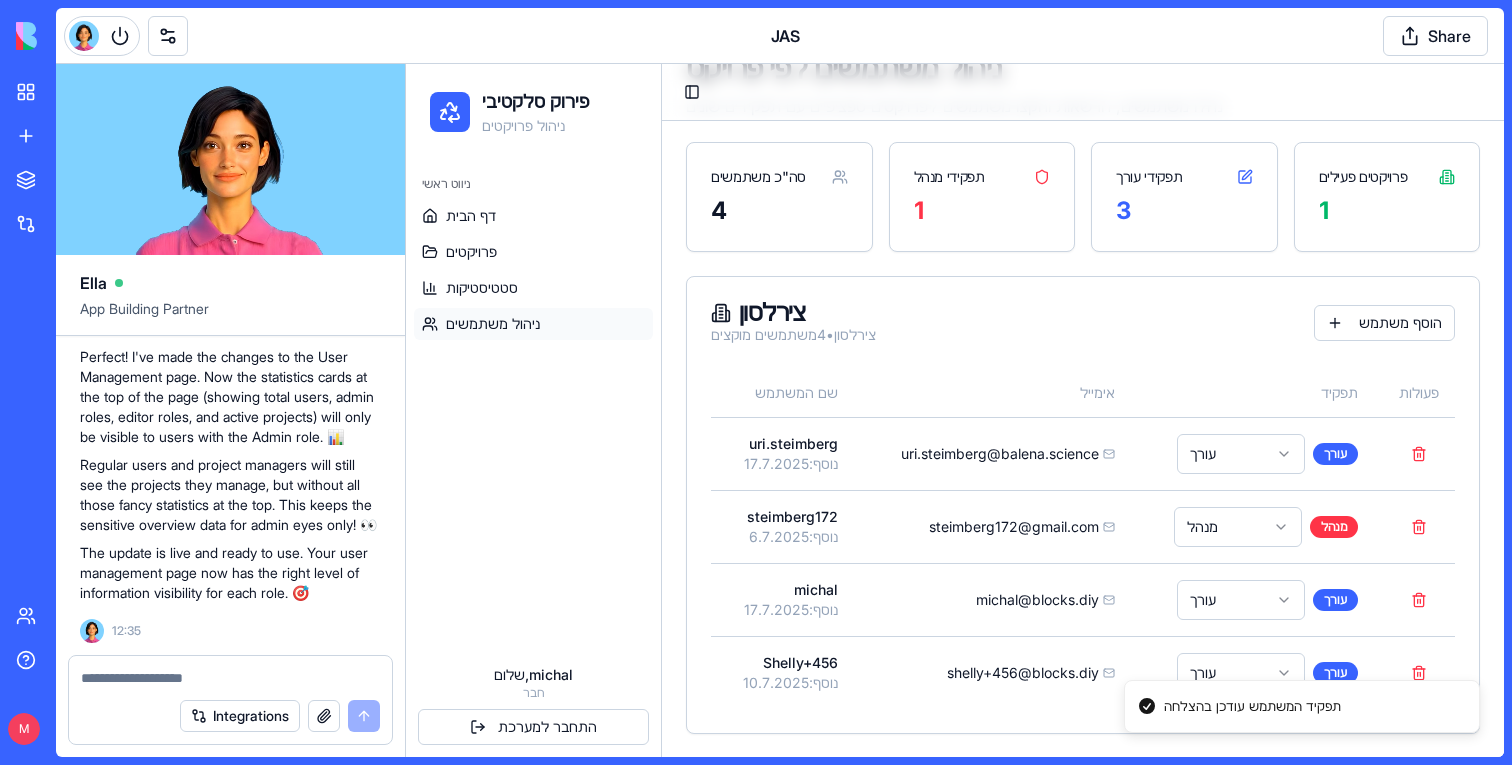 scroll, scrollTop: 0, scrollLeft: 0, axis: both 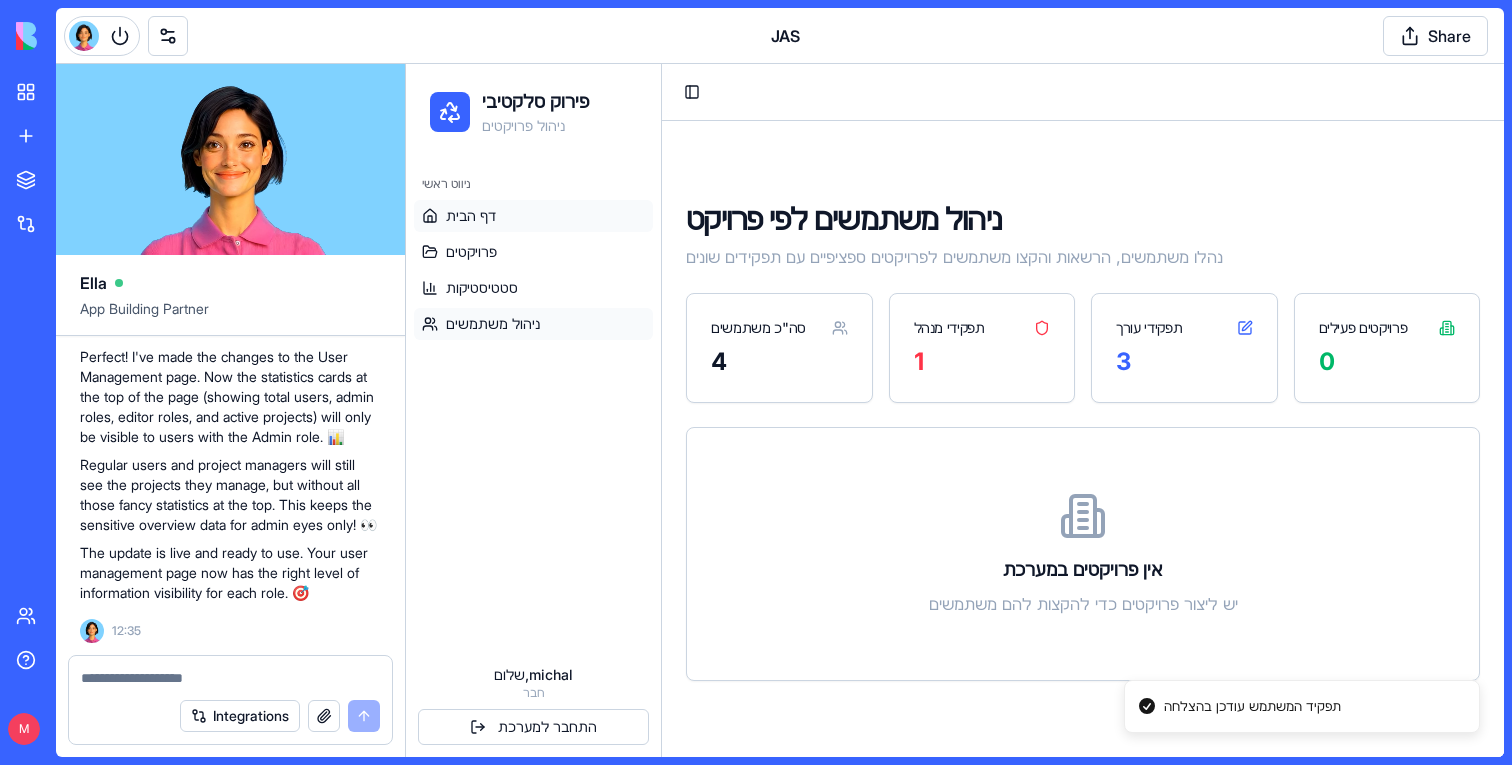 click on "דף הבית" at bounding box center [533, 216] 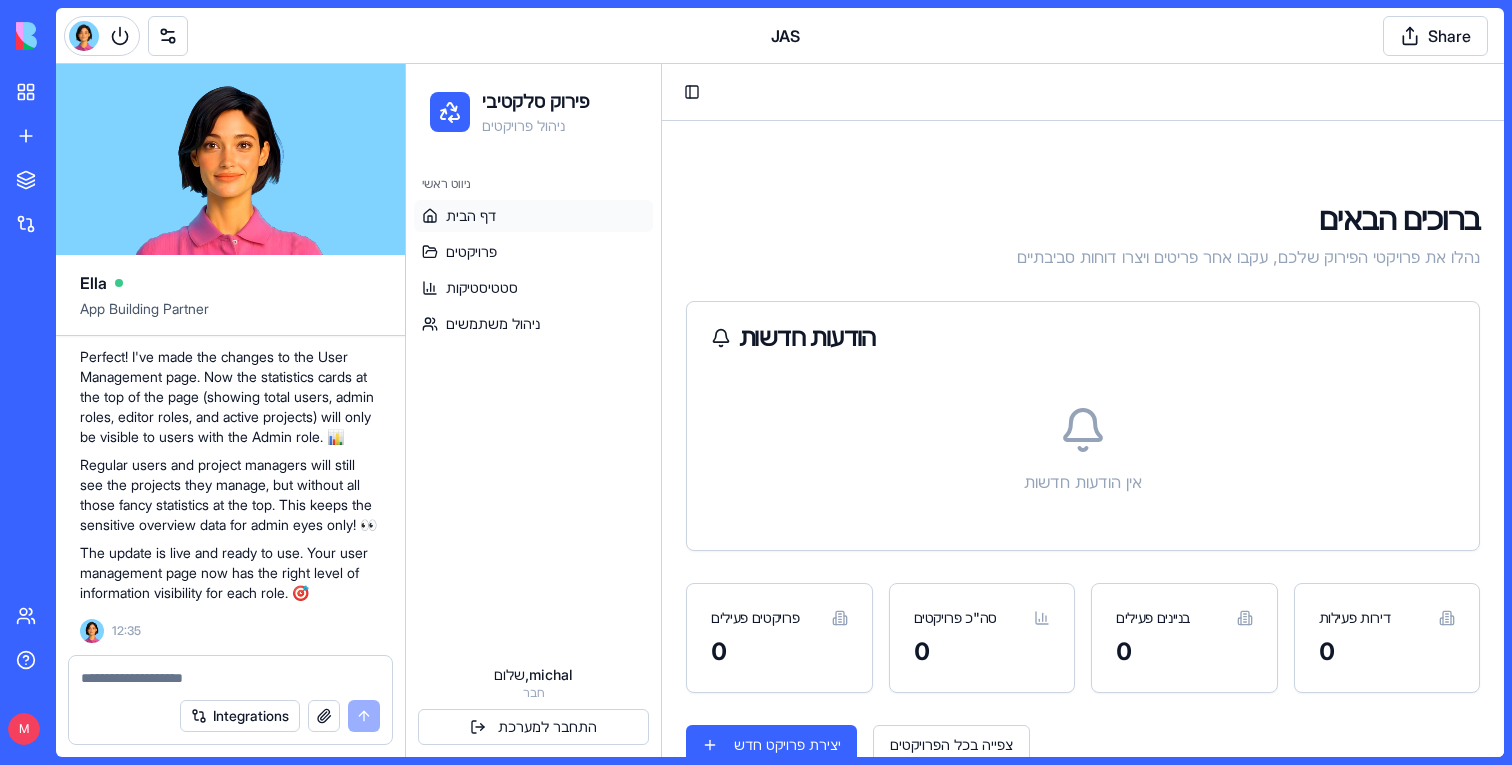scroll, scrollTop: 422, scrollLeft: 0, axis: vertical 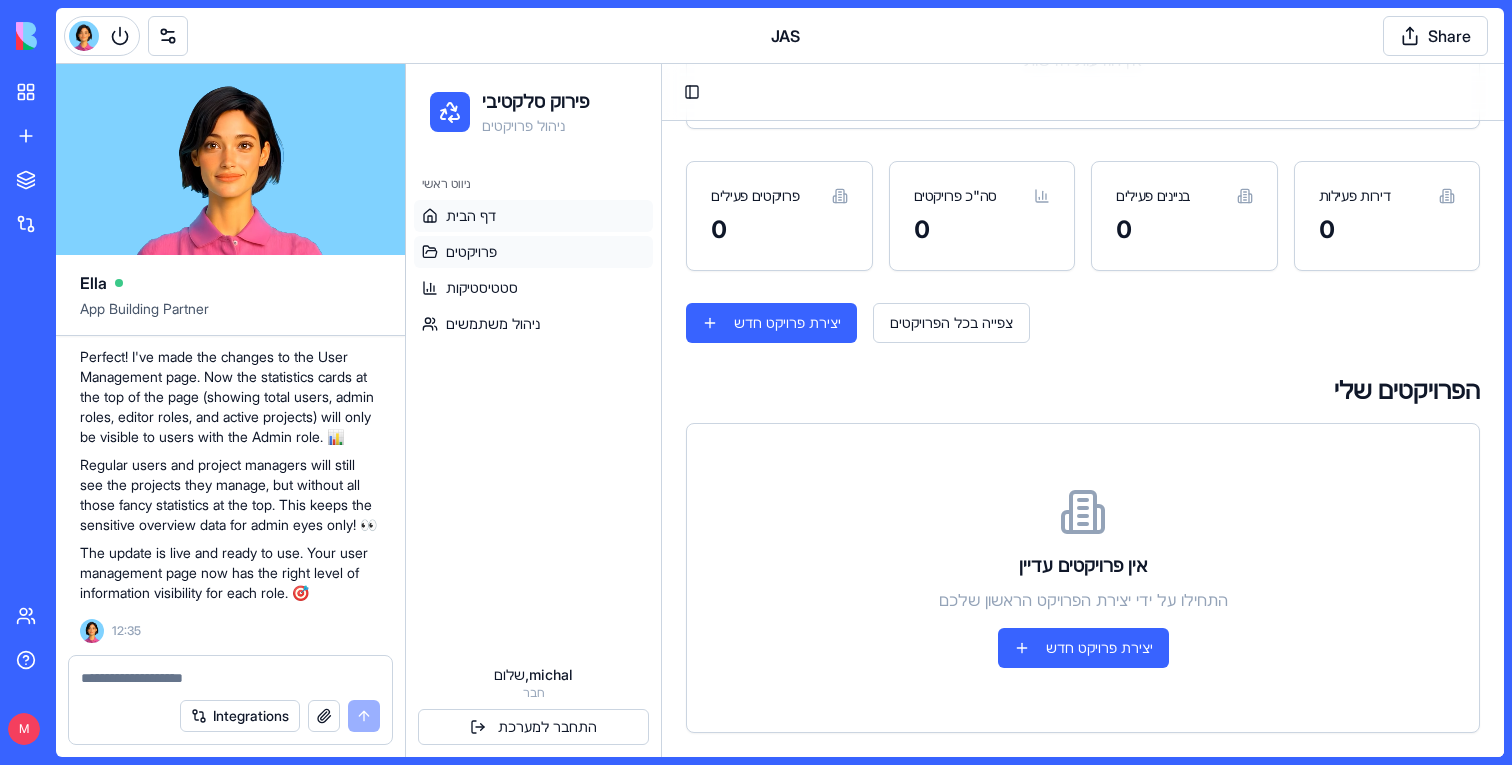 click on "פרויקטים" at bounding box center [471, 252] 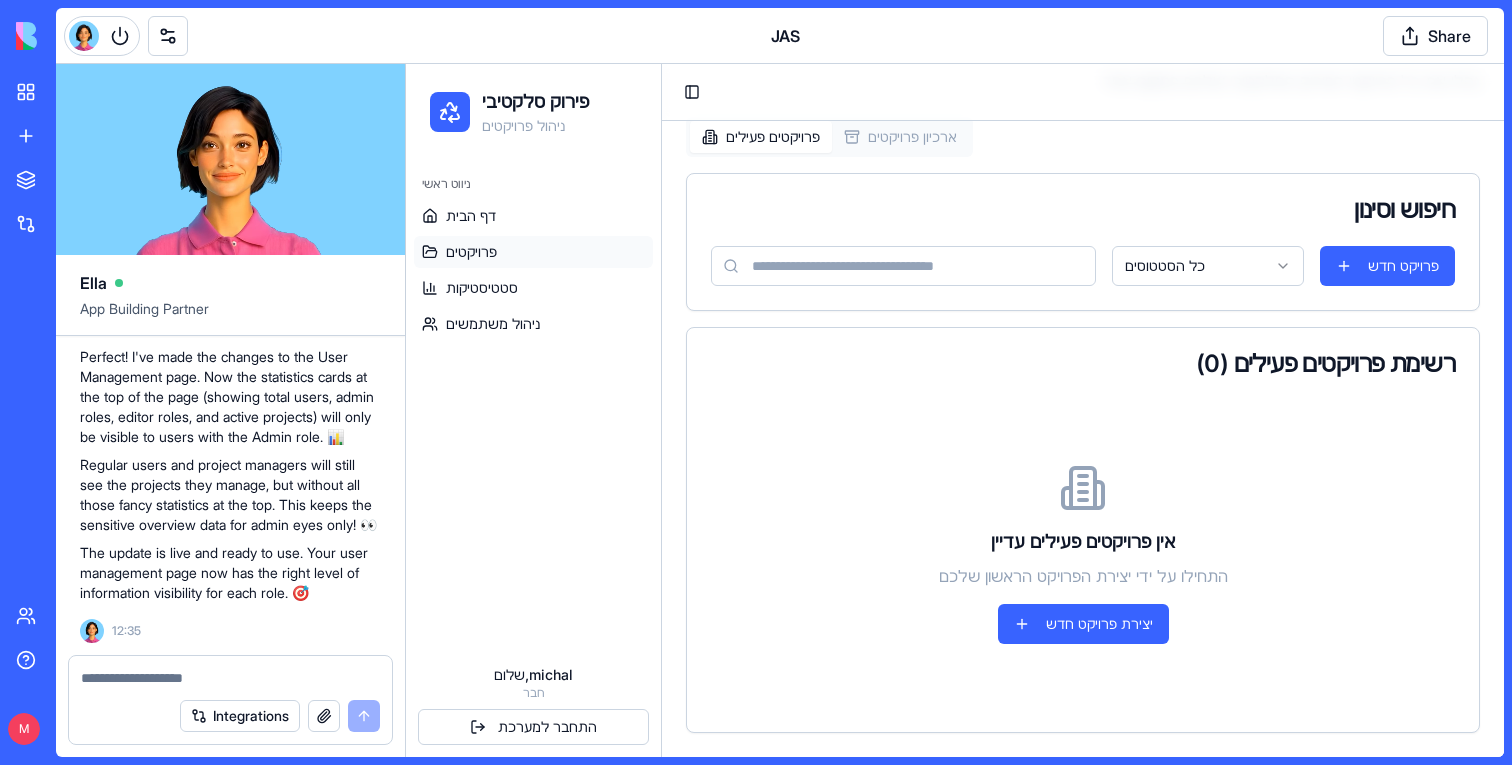 scroll, scrollTop: 176, scrollLeft: 0, axis: vertical 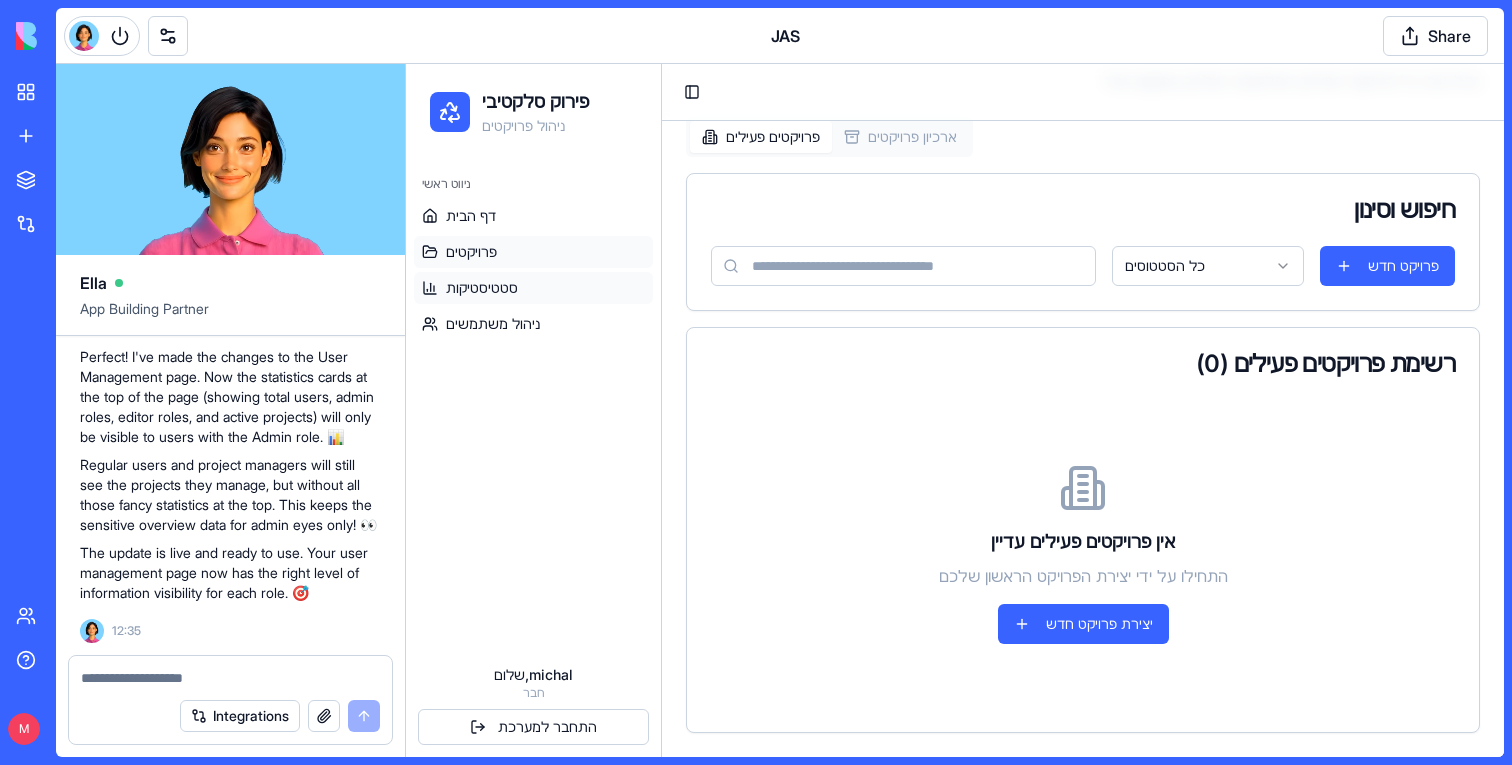 click on "סטטיסטיקות" at bounding box center (482, 288) 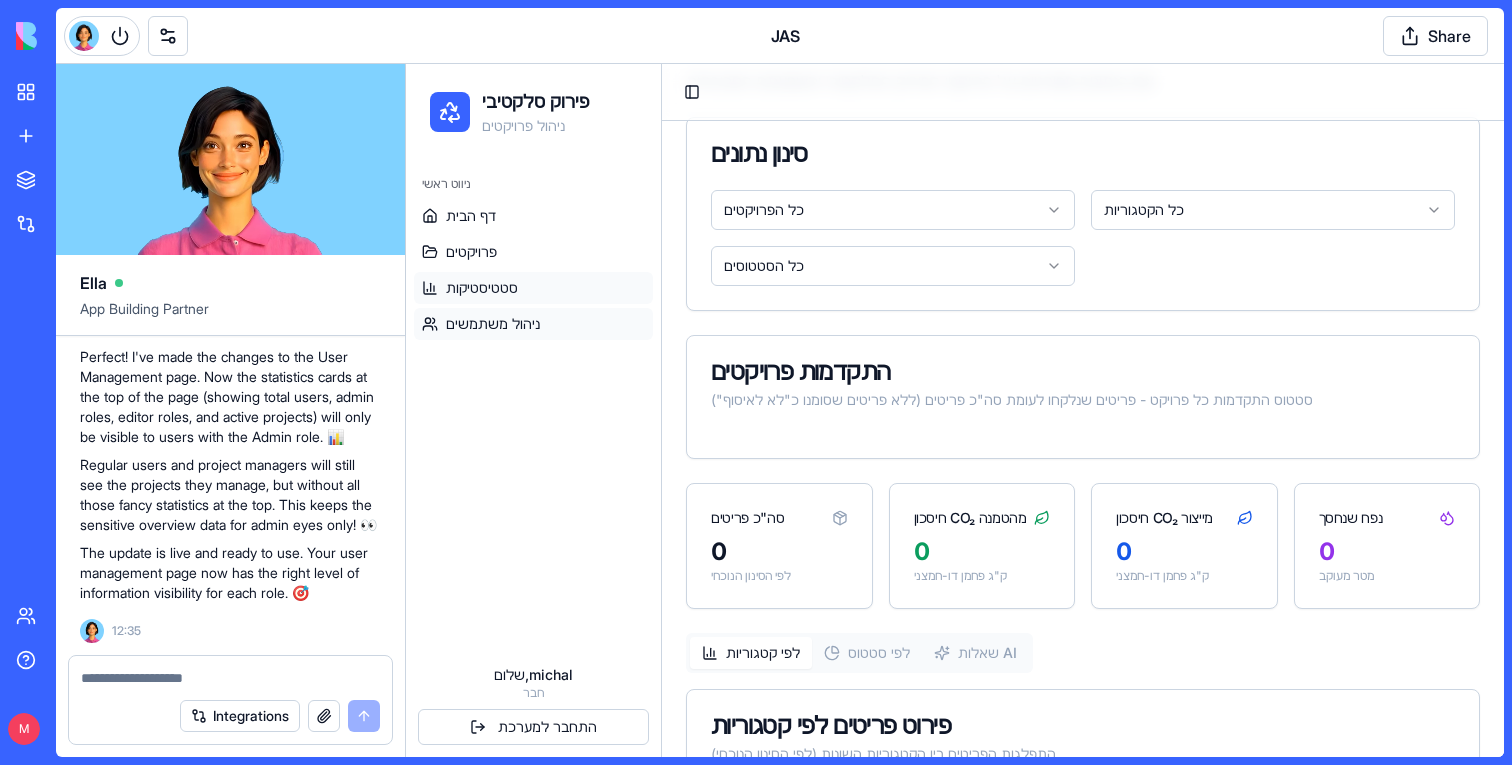 click on "ניהול משתמשים" at bounding box center [493, 324] 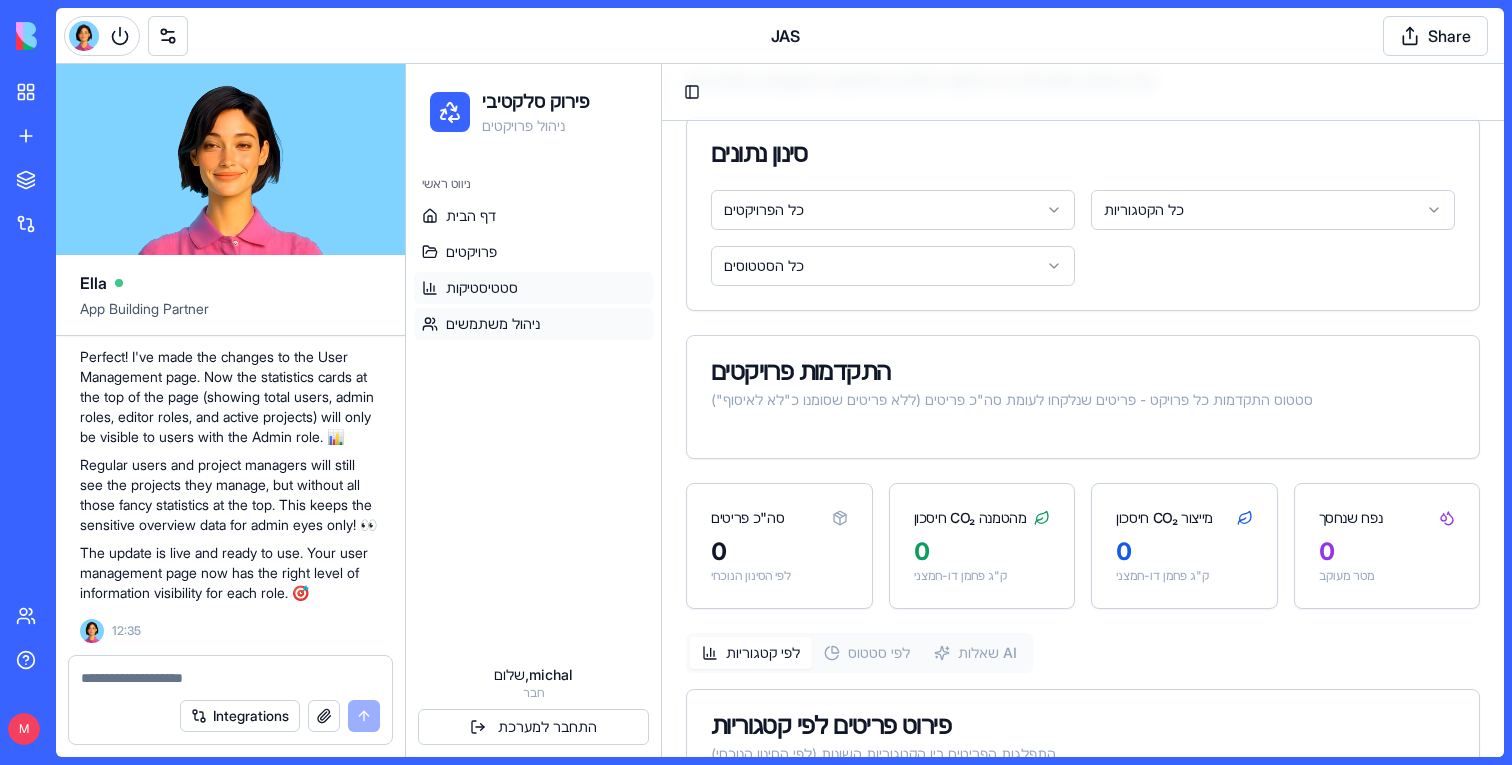 scroll, scrollTop: 0, scrollLeft: 0, axis: both 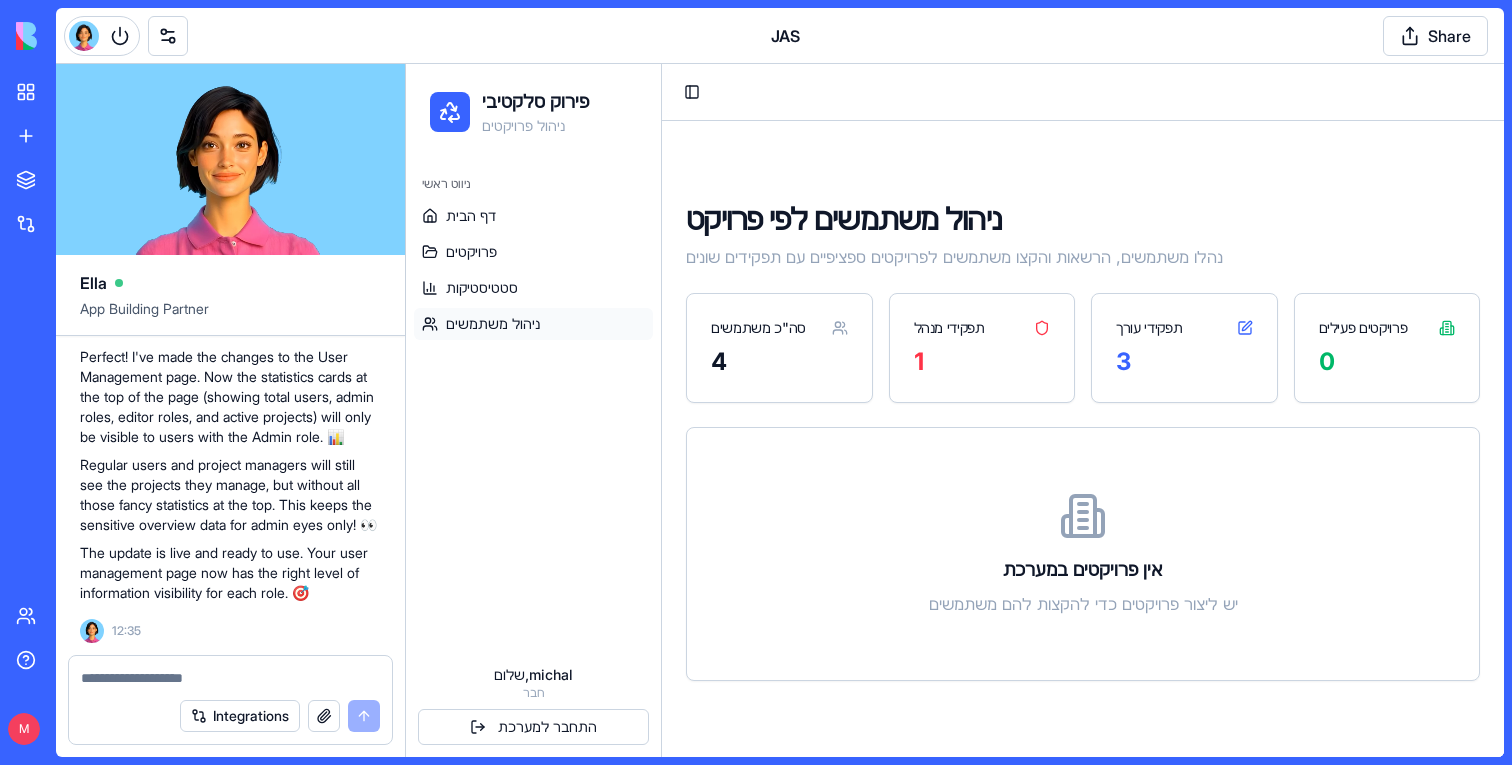 click at bounding box center (230, 678) 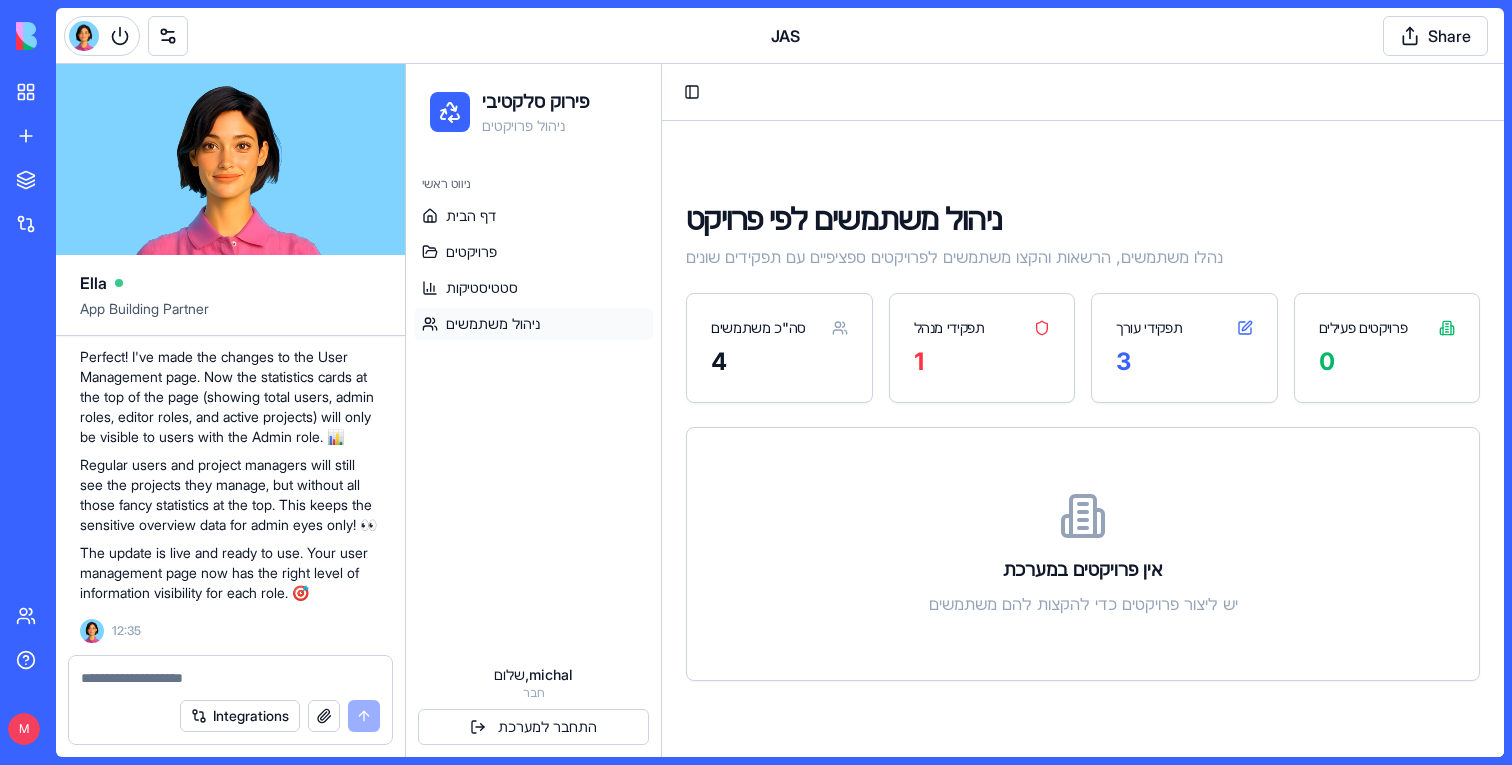 click at bounding box center [230, 678] 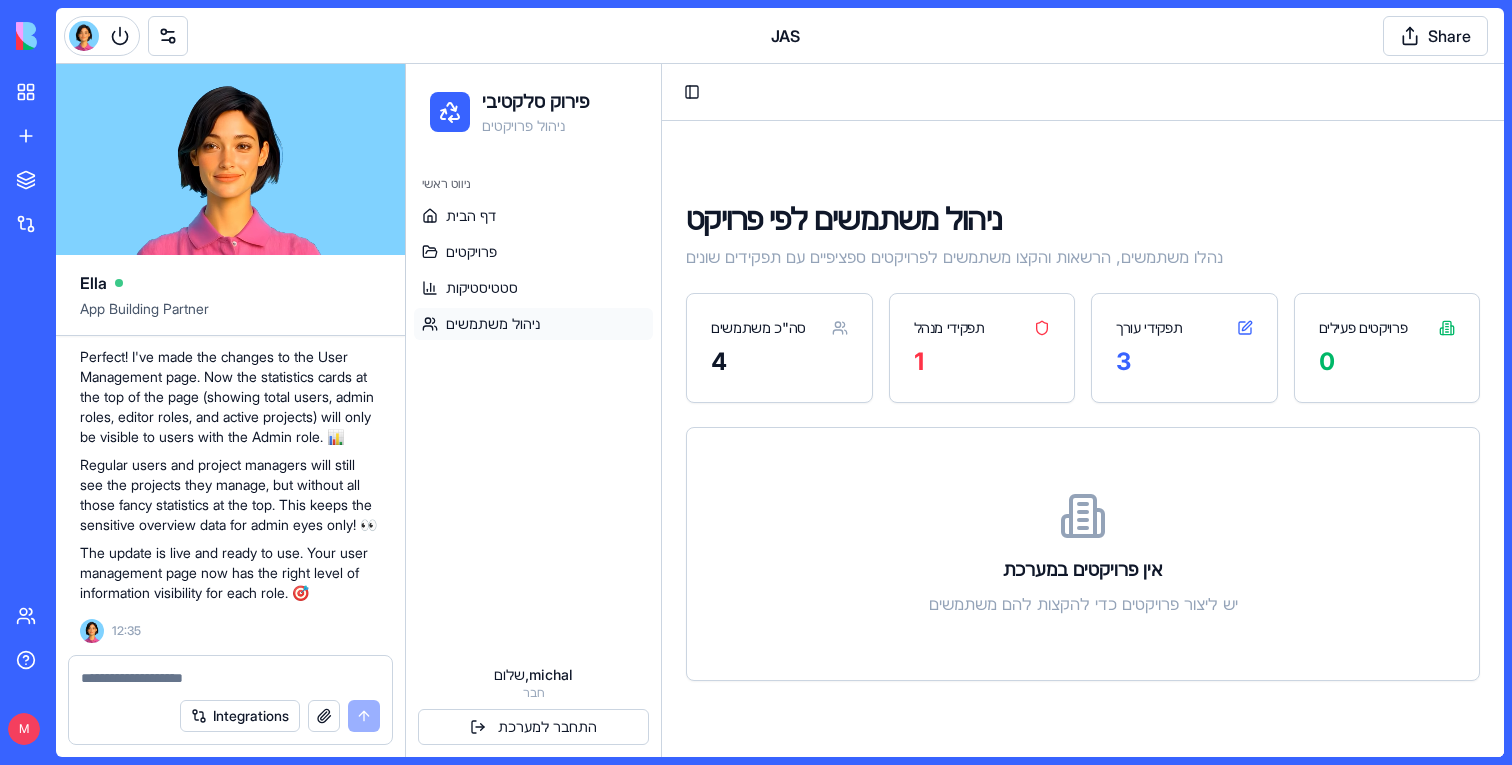 type on "*" 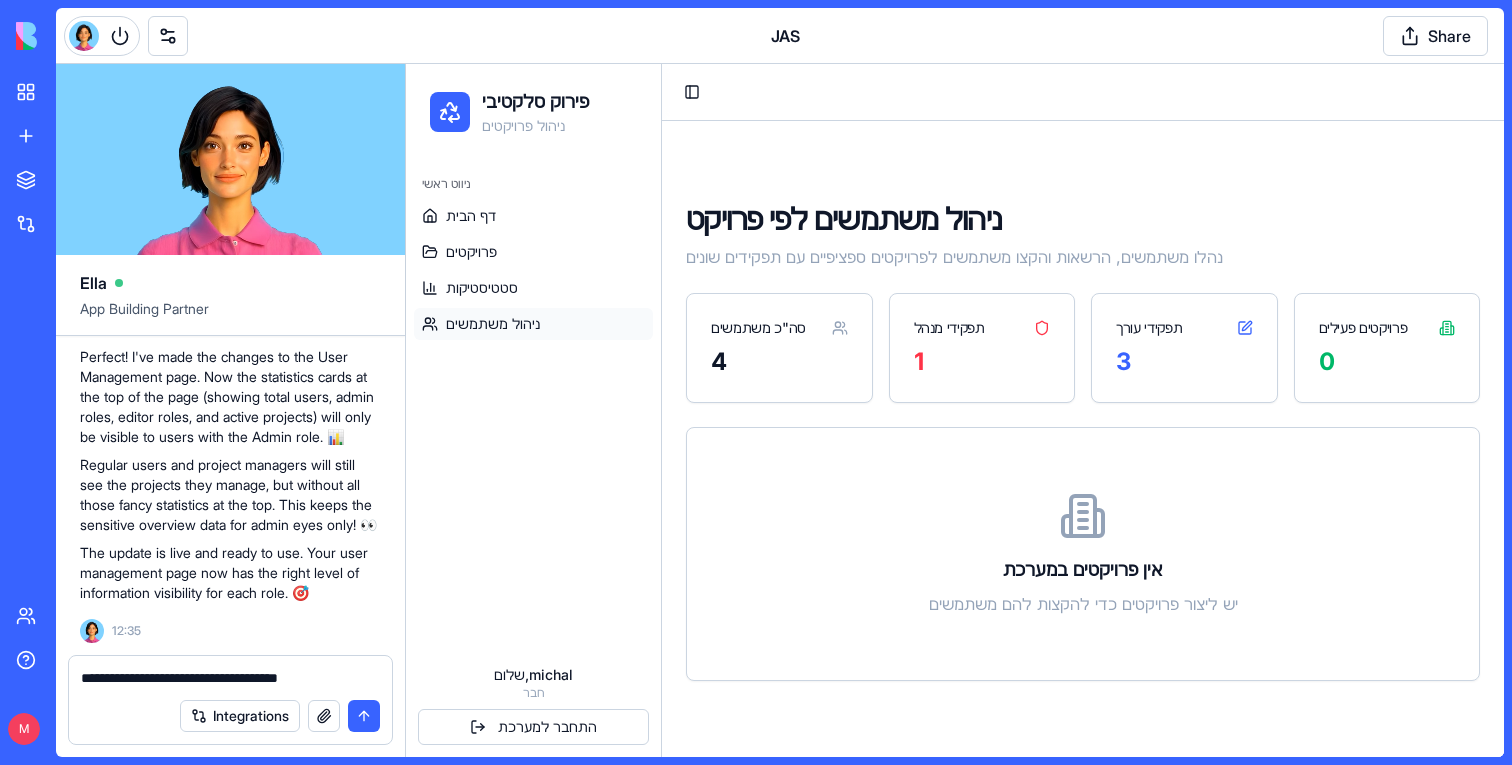type on "**********" 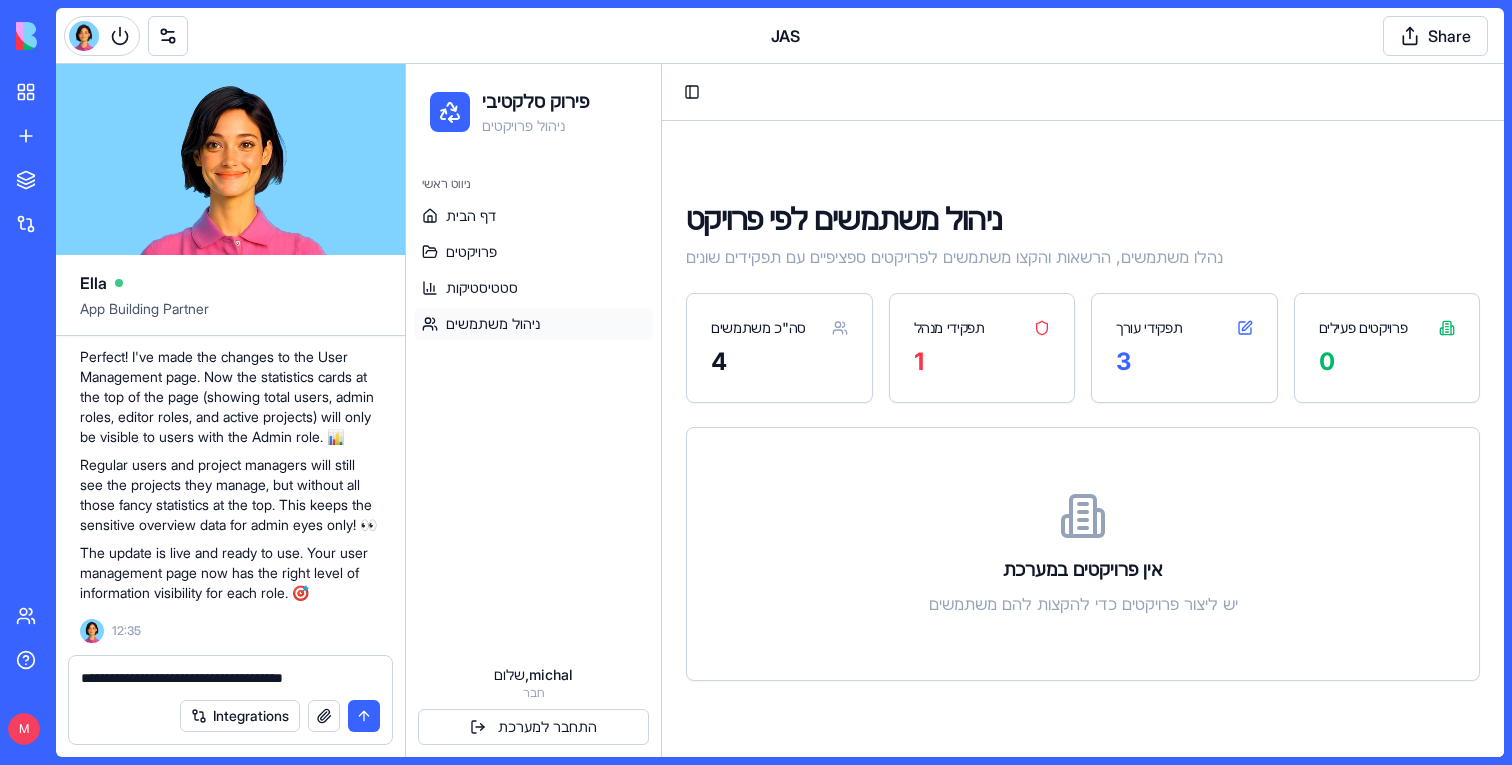 paste 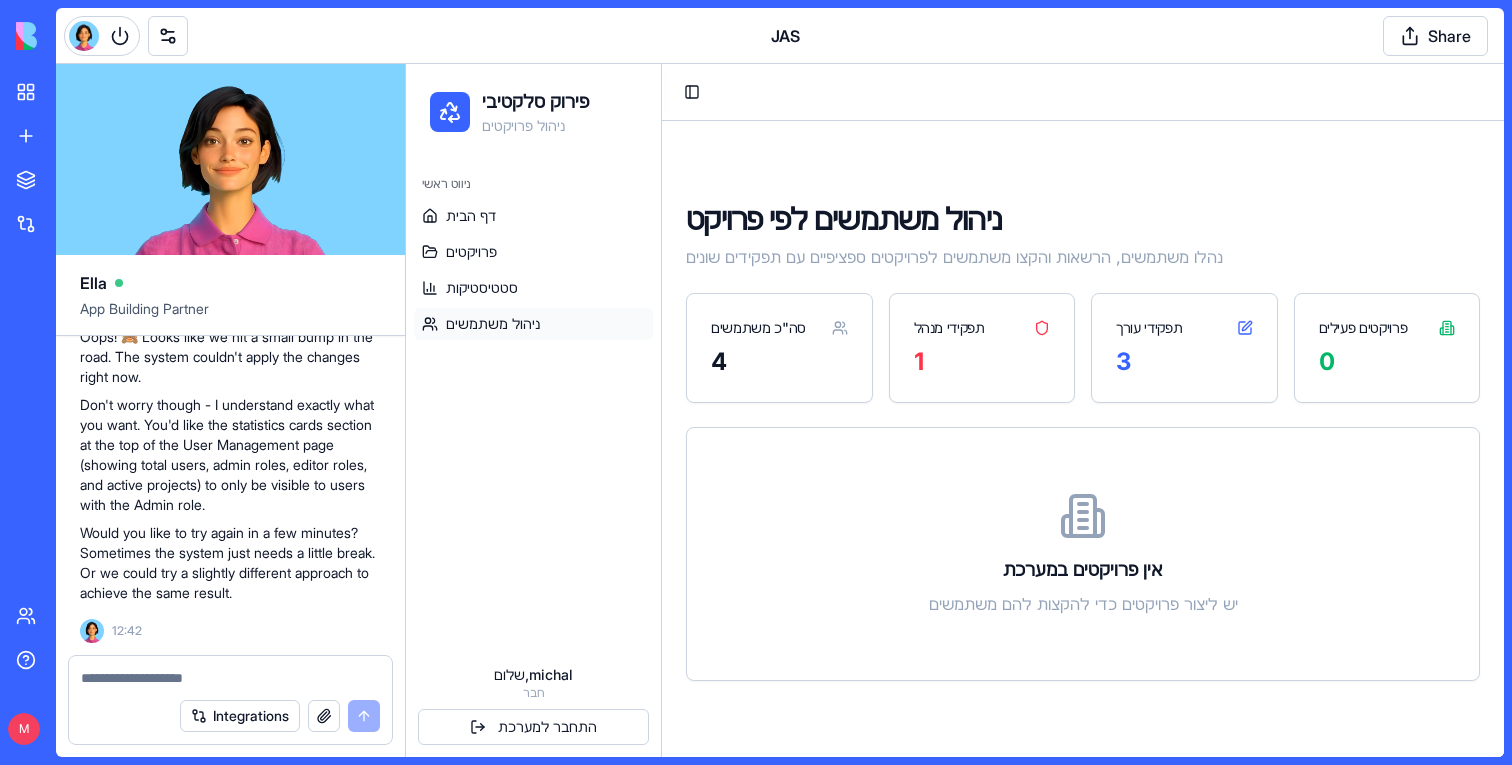 scroll, scrollTop: 80551, scrollLeft: 0, axis: vertical 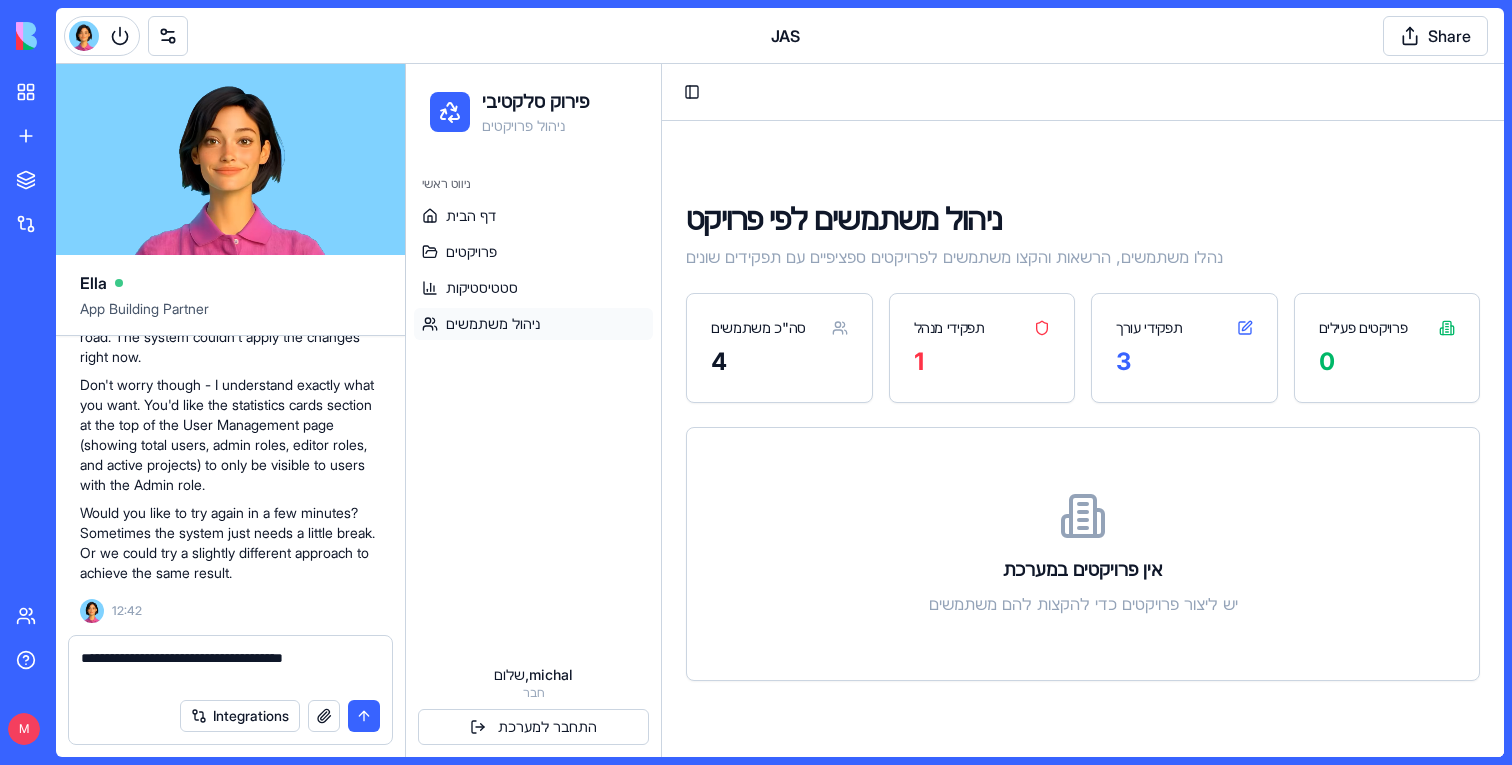 click on "**********" at bounding box center [230, 668] 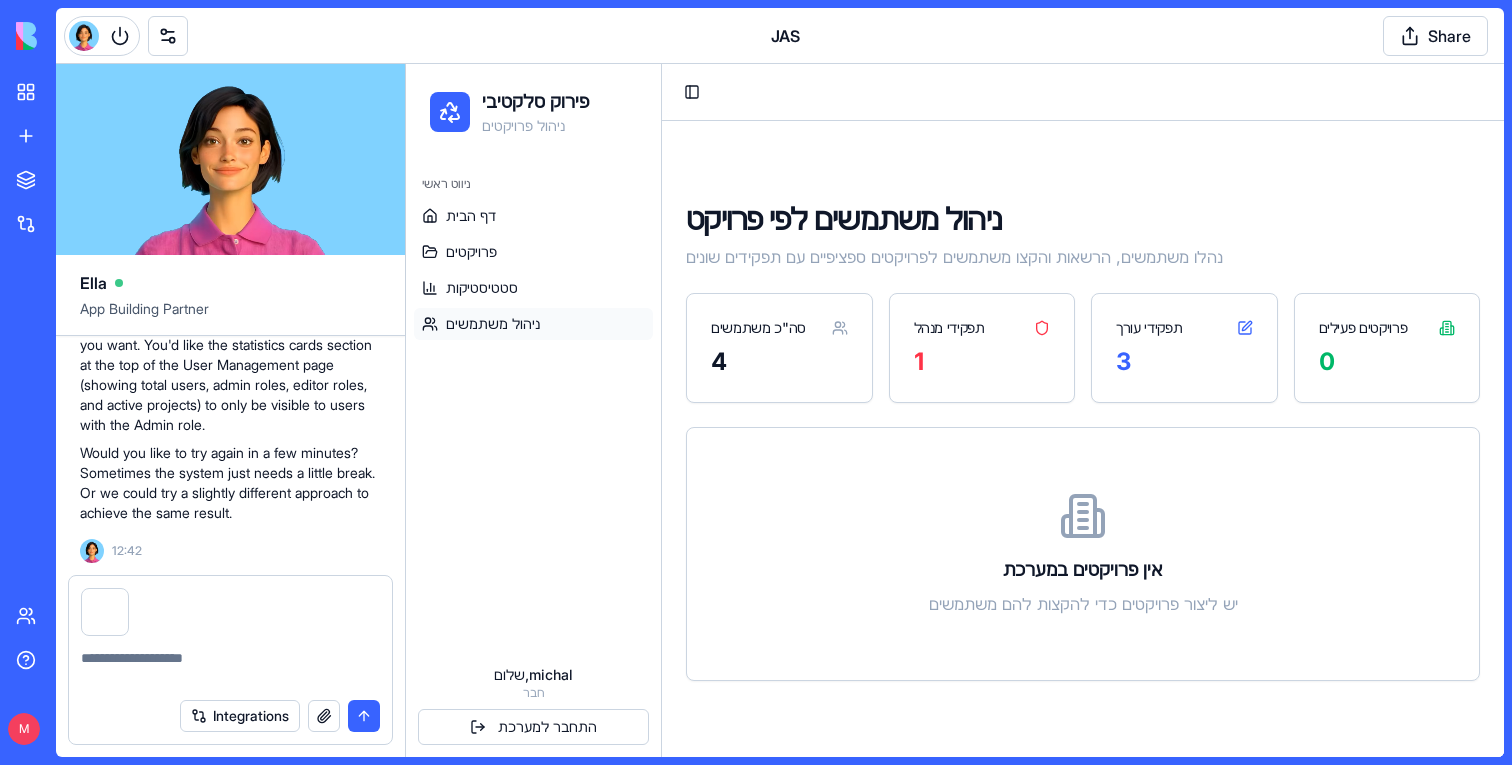 scroll, scrollTop: 81229, scrollLeft: 0, axis: vertical 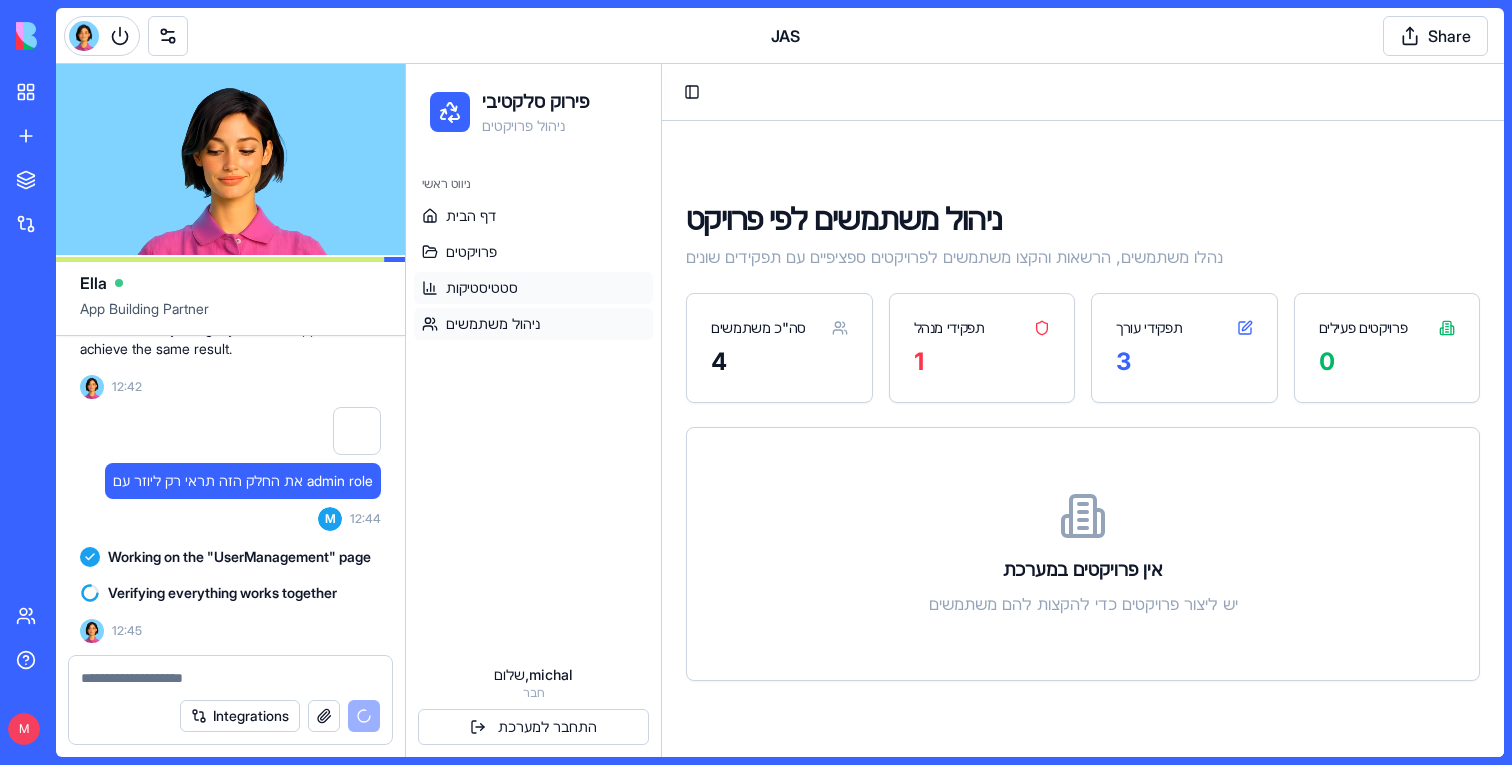 click on "סטטיסטיקות" at bounding box center (482, 288) 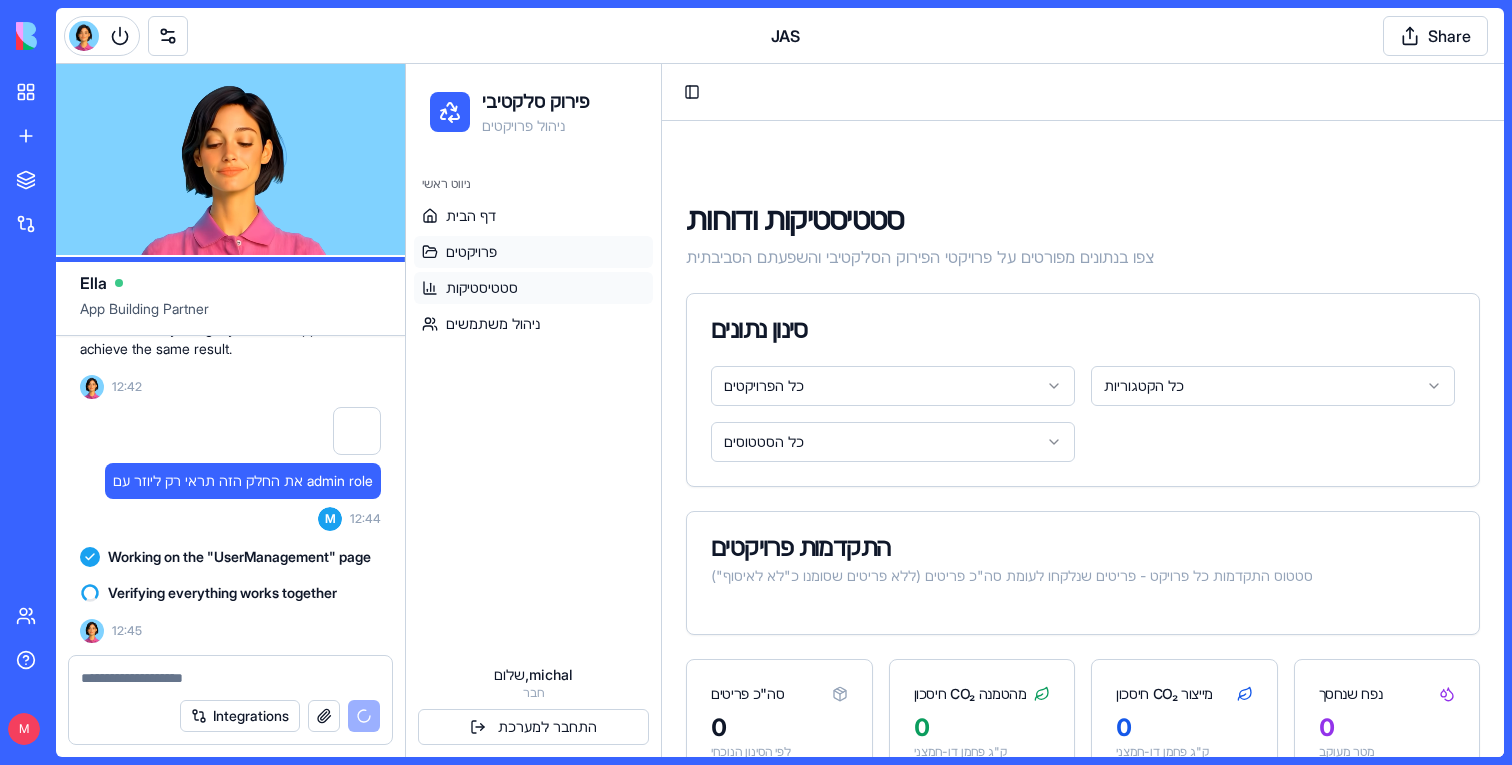 click on "פרויקטים" at bounding box center (471, 252) 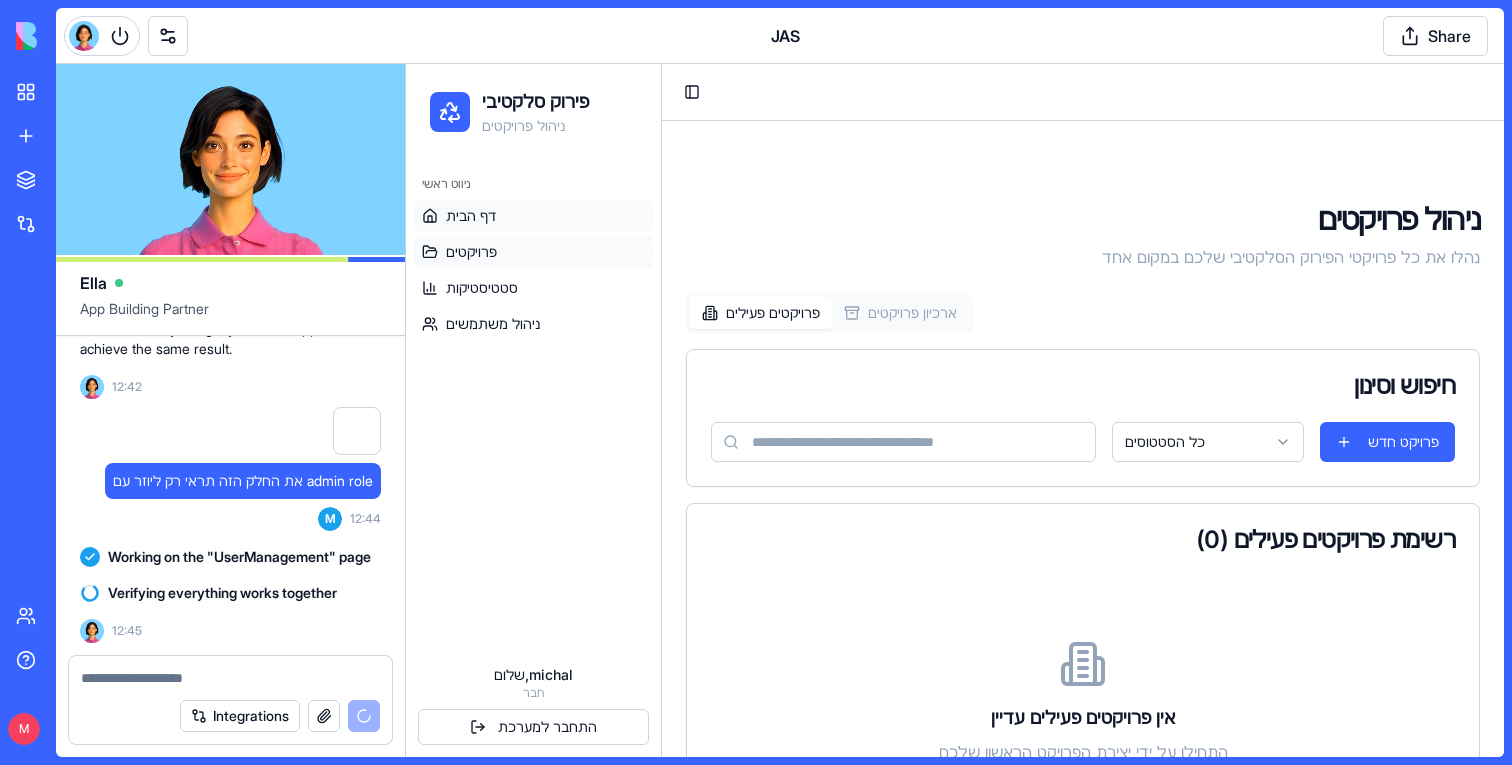 click on "דף הבית" at bounding box center (471, 216) 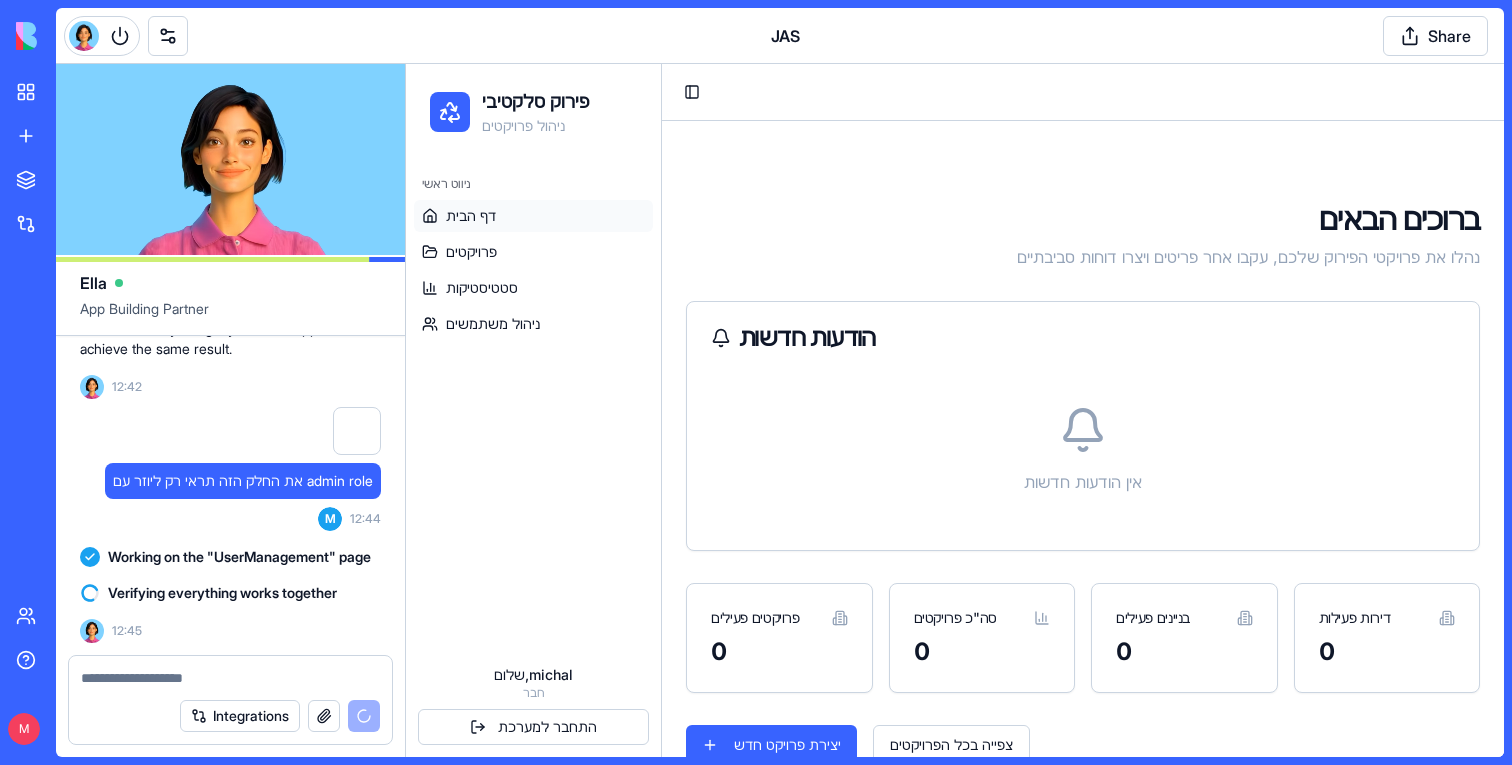 click at bounding box center [230, 678] 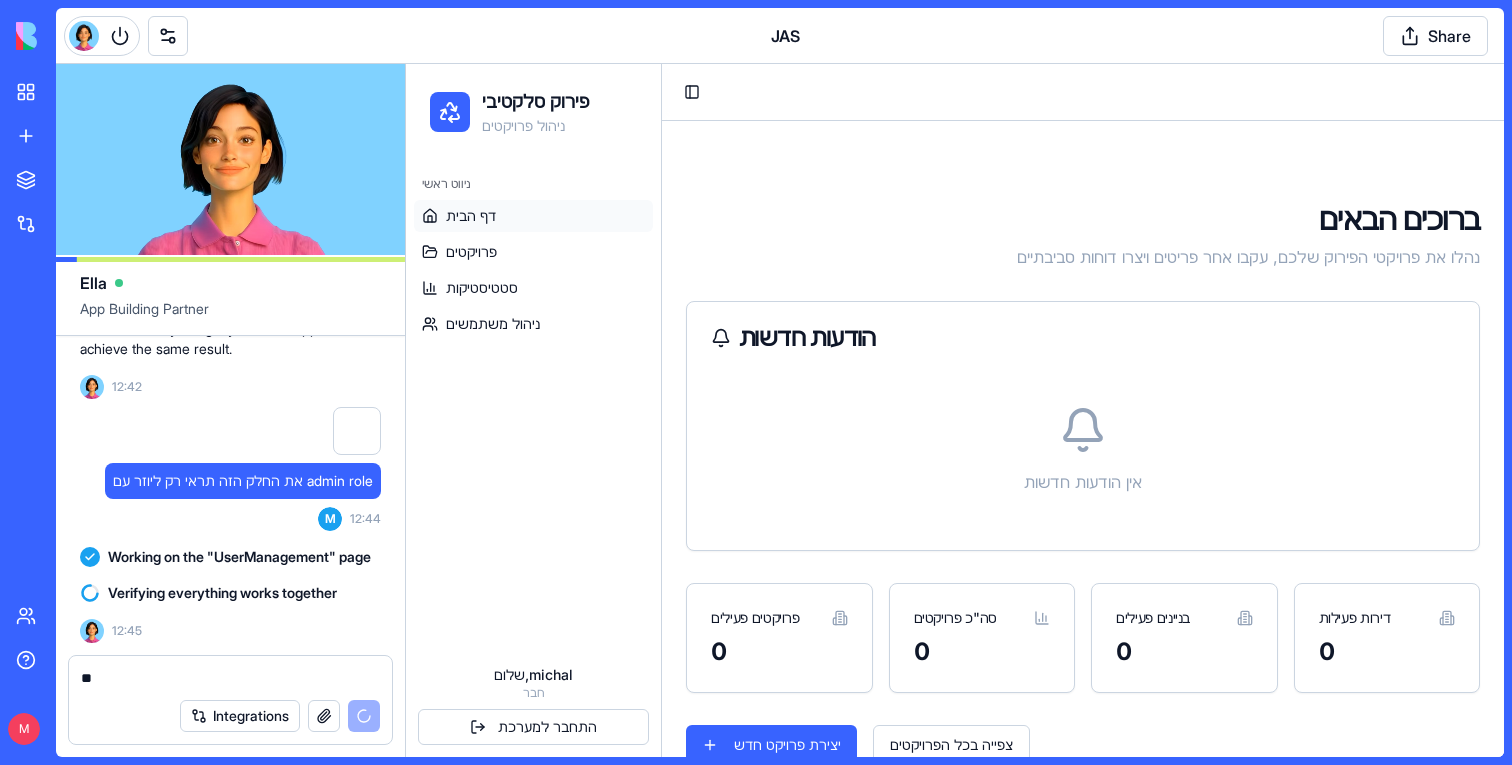 type on "*" 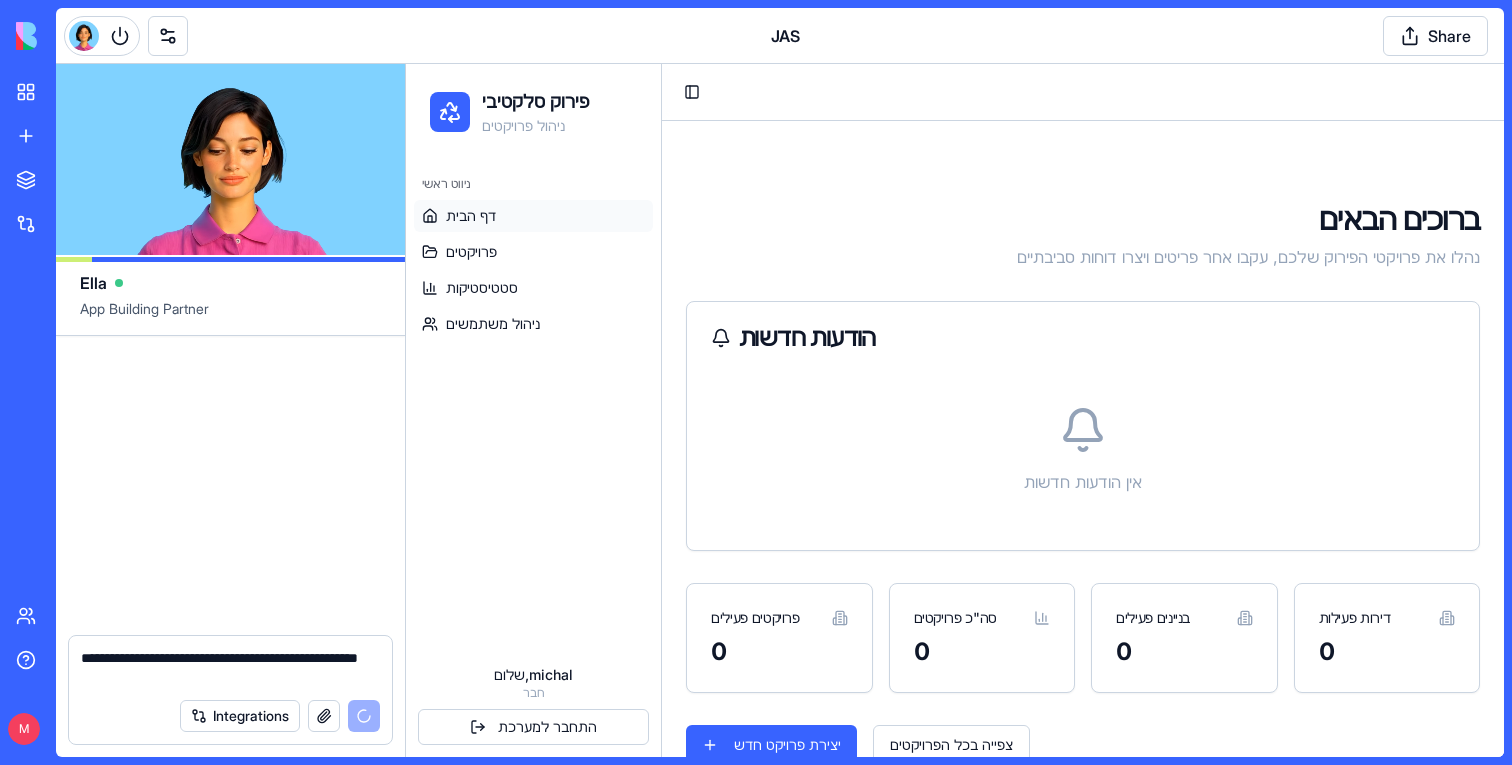 scroll, scrollTop: 81749, scrollLeft: 0, axis: vertical 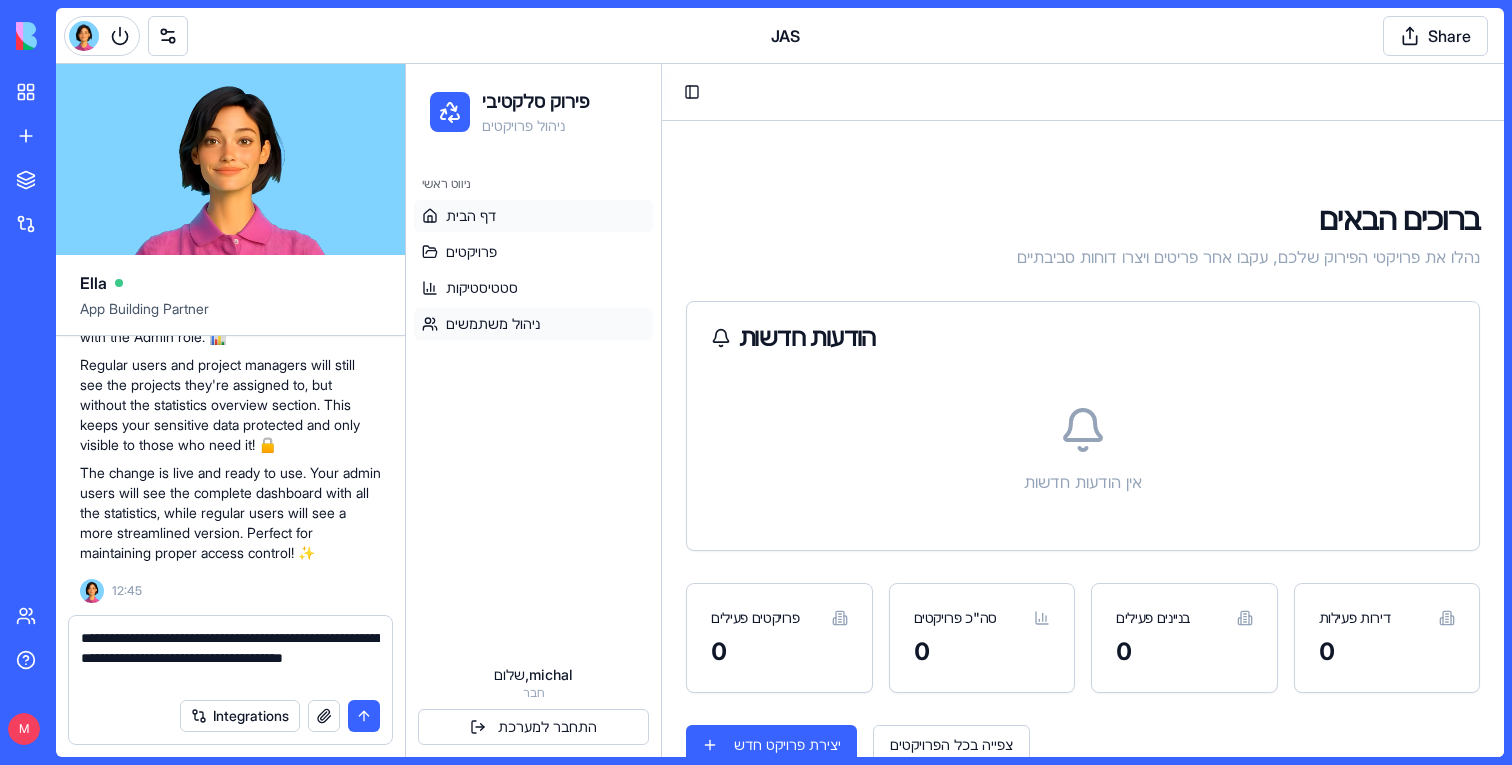 type on "**********" 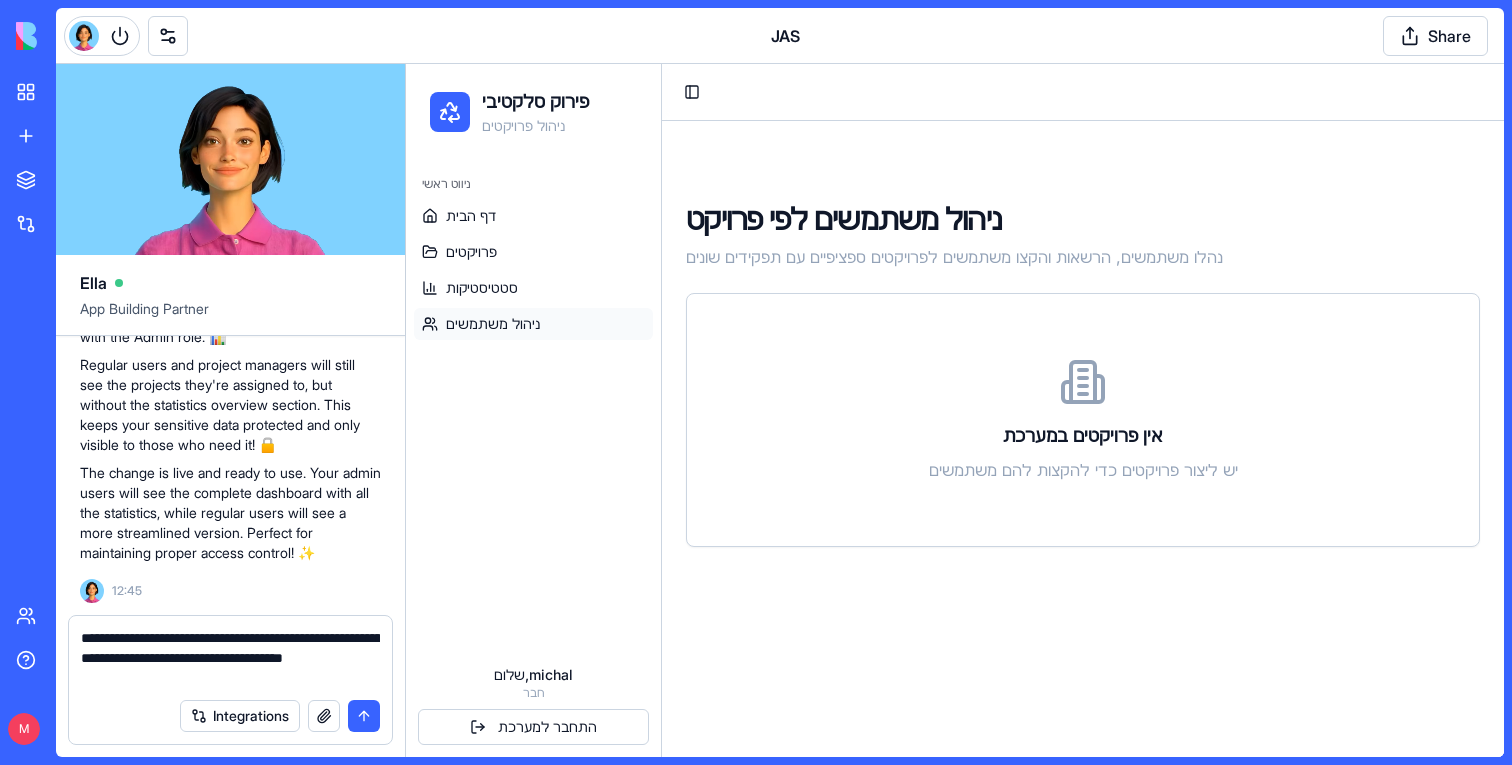 click on "**********" at bounding box center [230, 658] 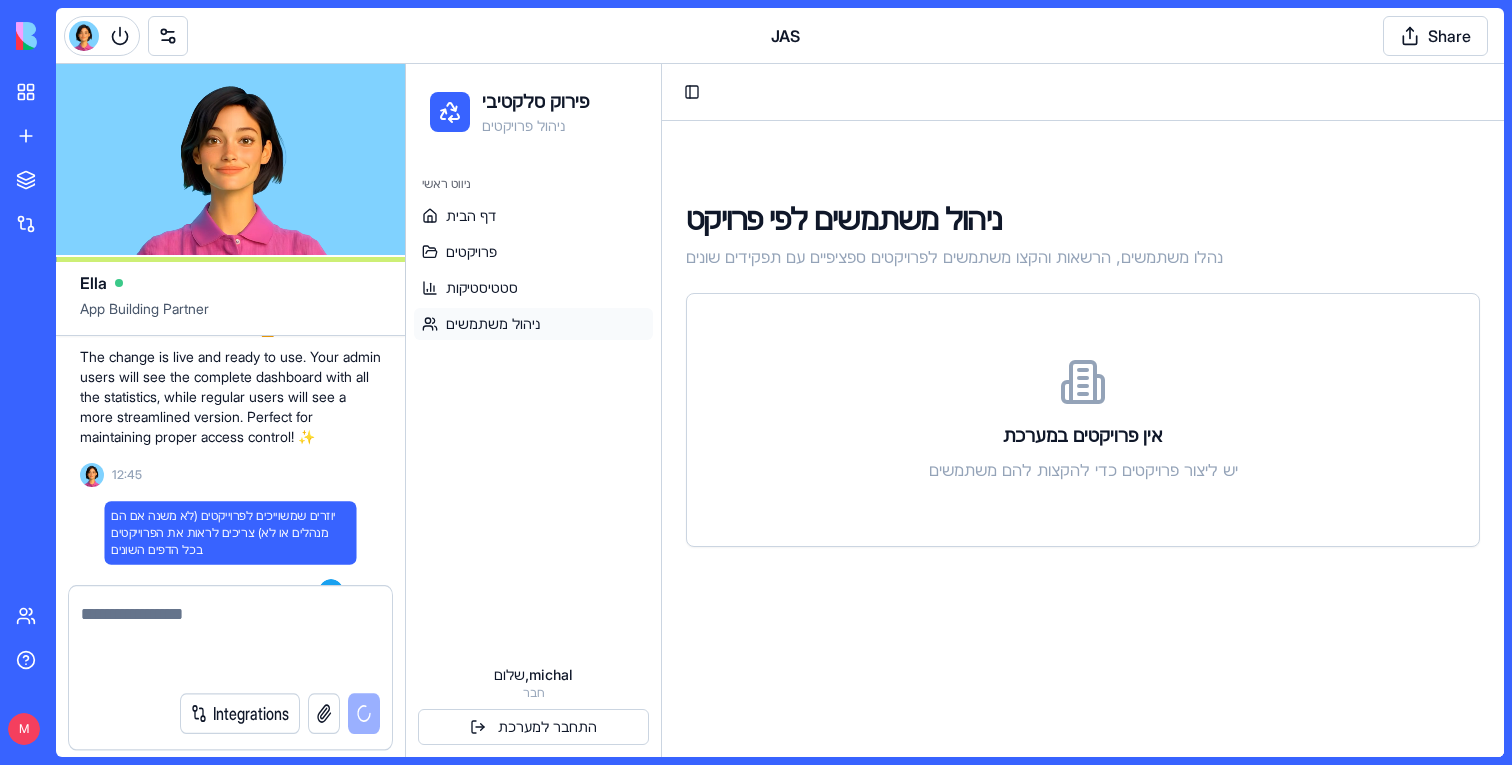 scroll, scrollTop: 81865, scrollLeft: 0, axis: vertical 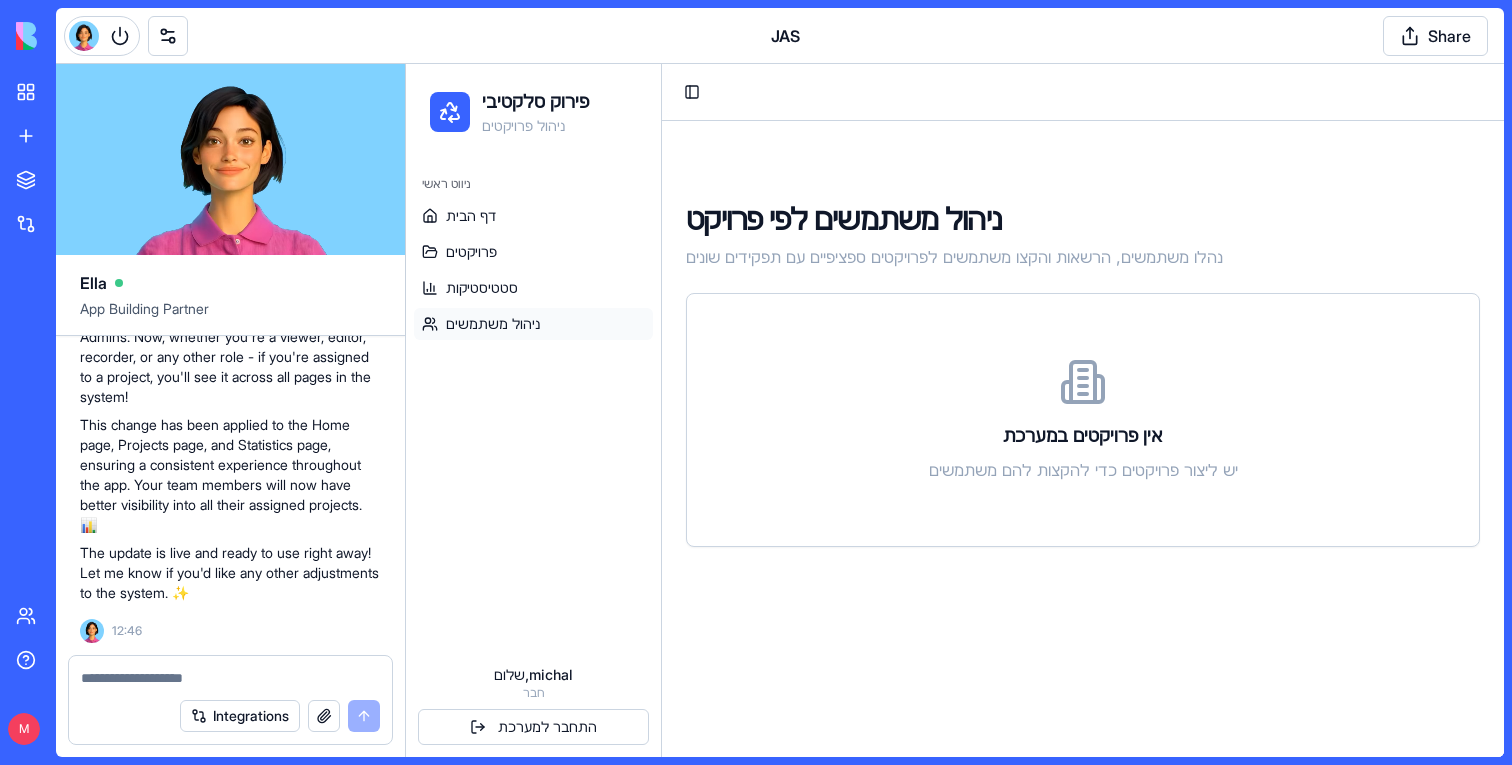 click on "ניווט ראשי" at bounding box center [533, 184] 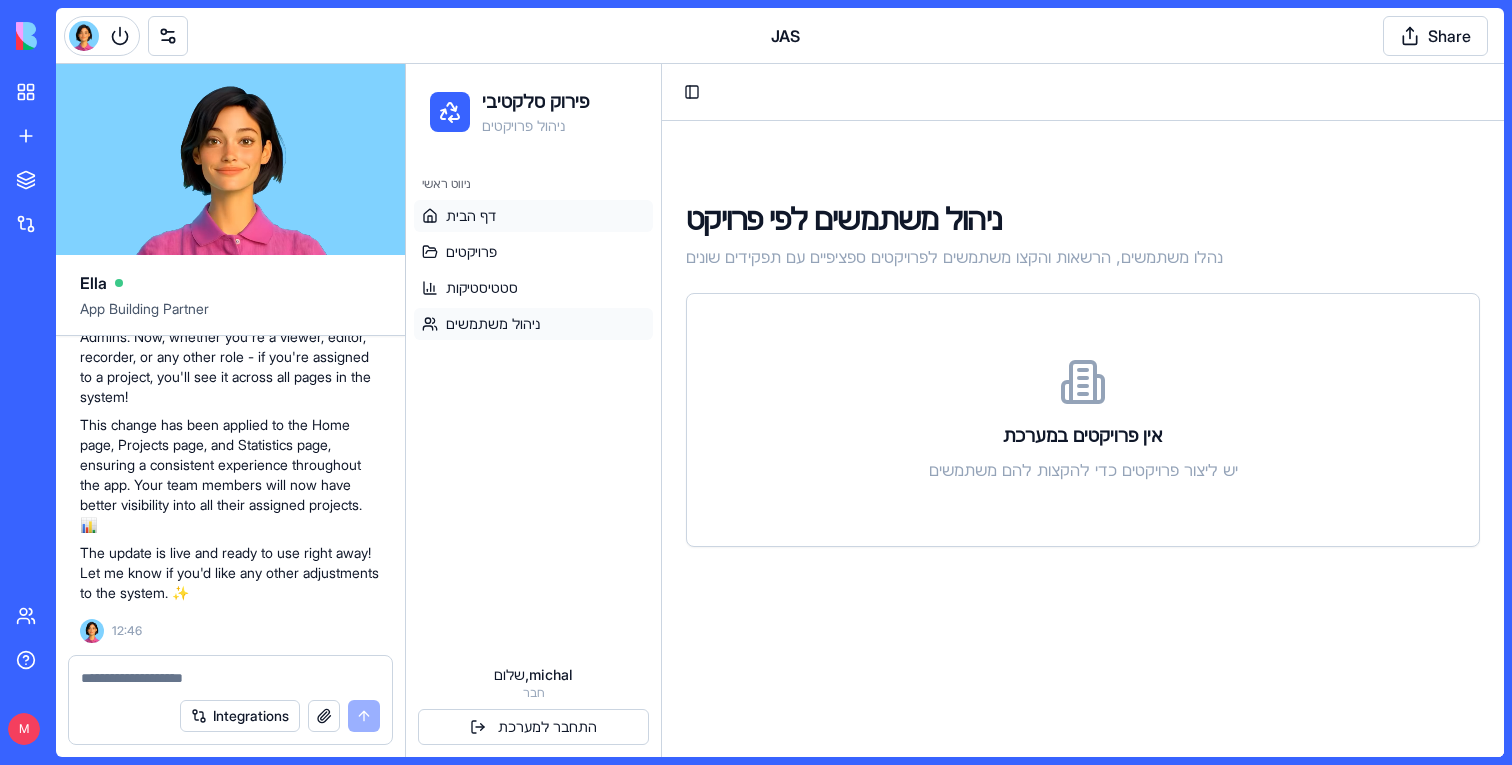 click on "דף הבית" at bounding box center [533, 216] 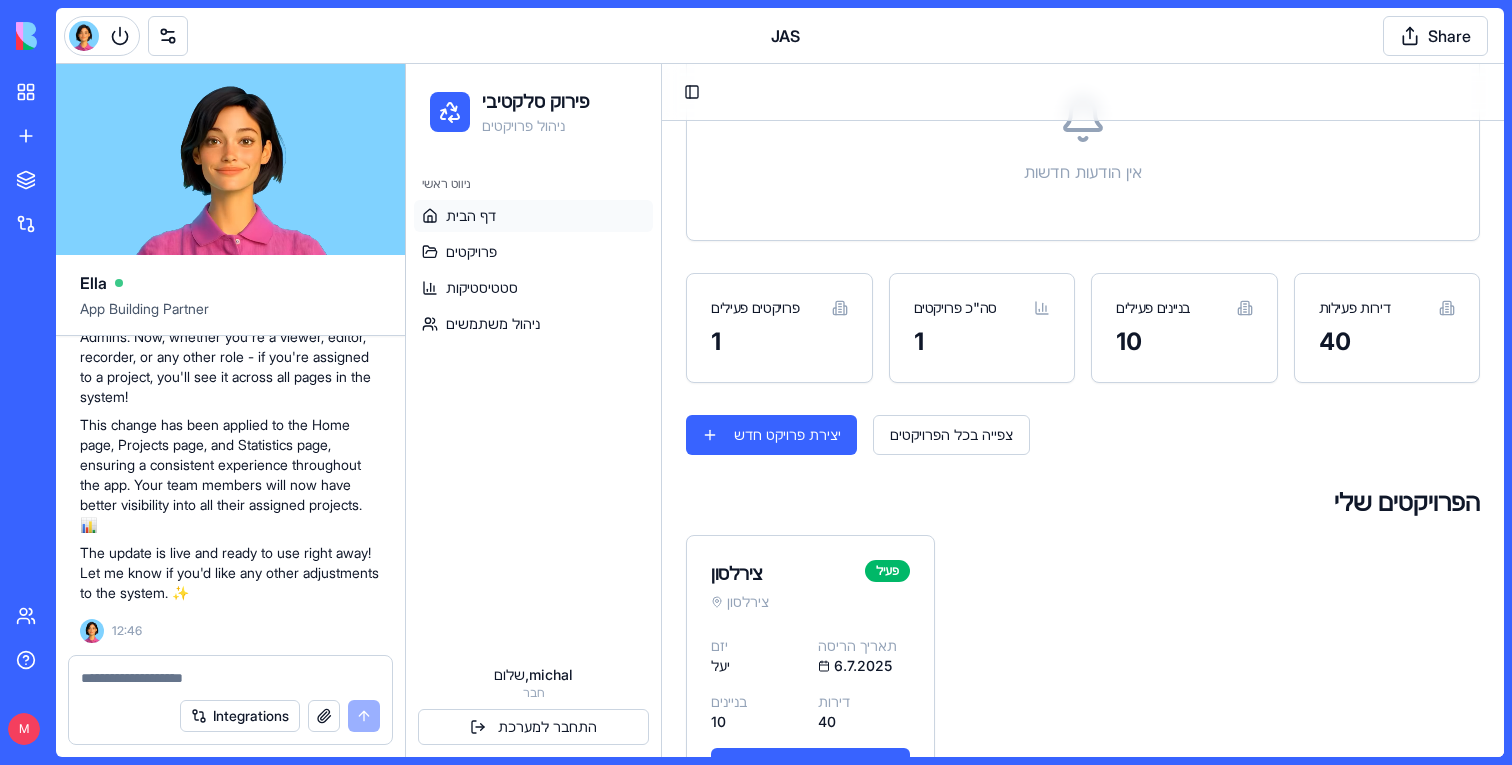 scroll, scrollTop: 390, scrollLeft: 0, axis: vertical 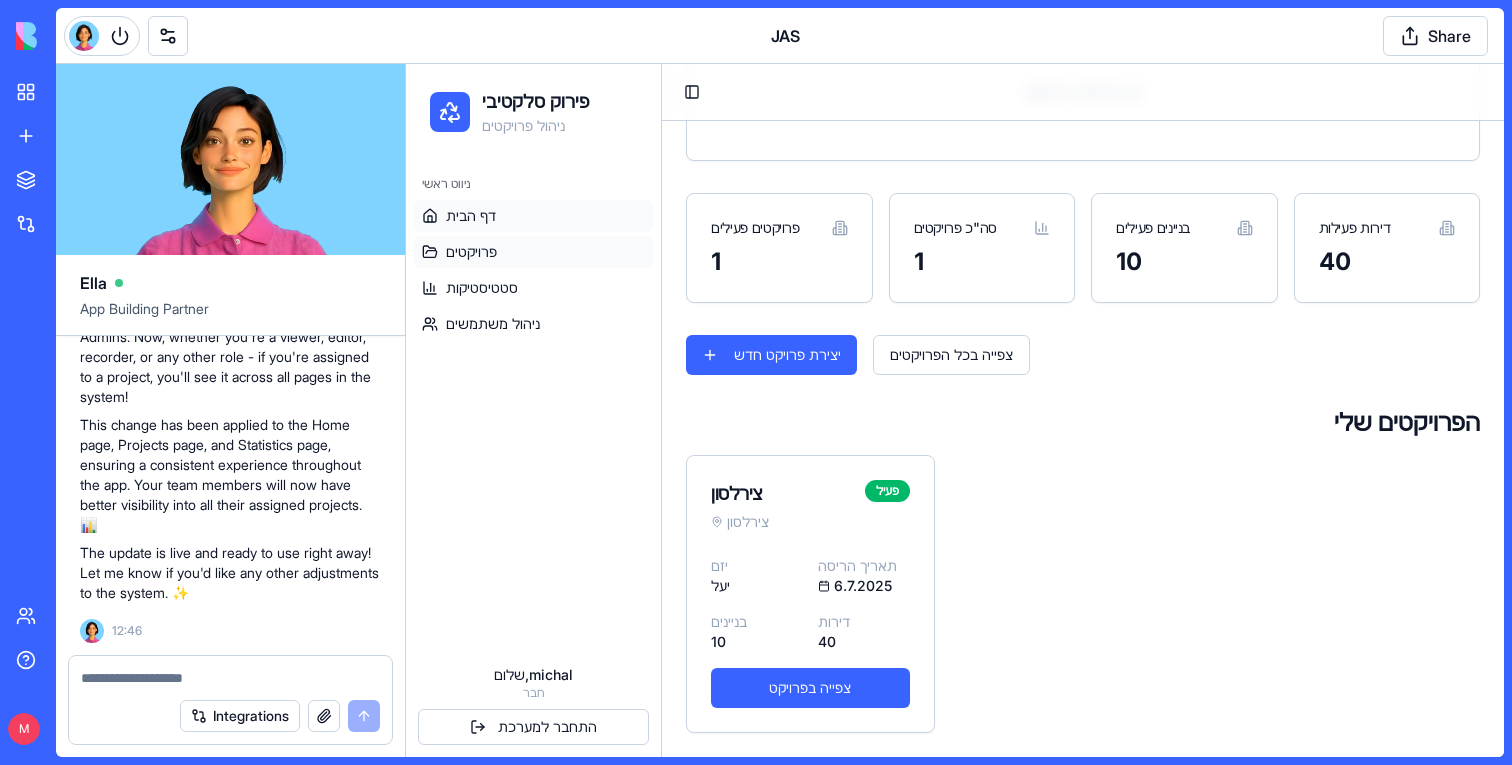 click on "פרויקטים" at bounding box center (471, 252) 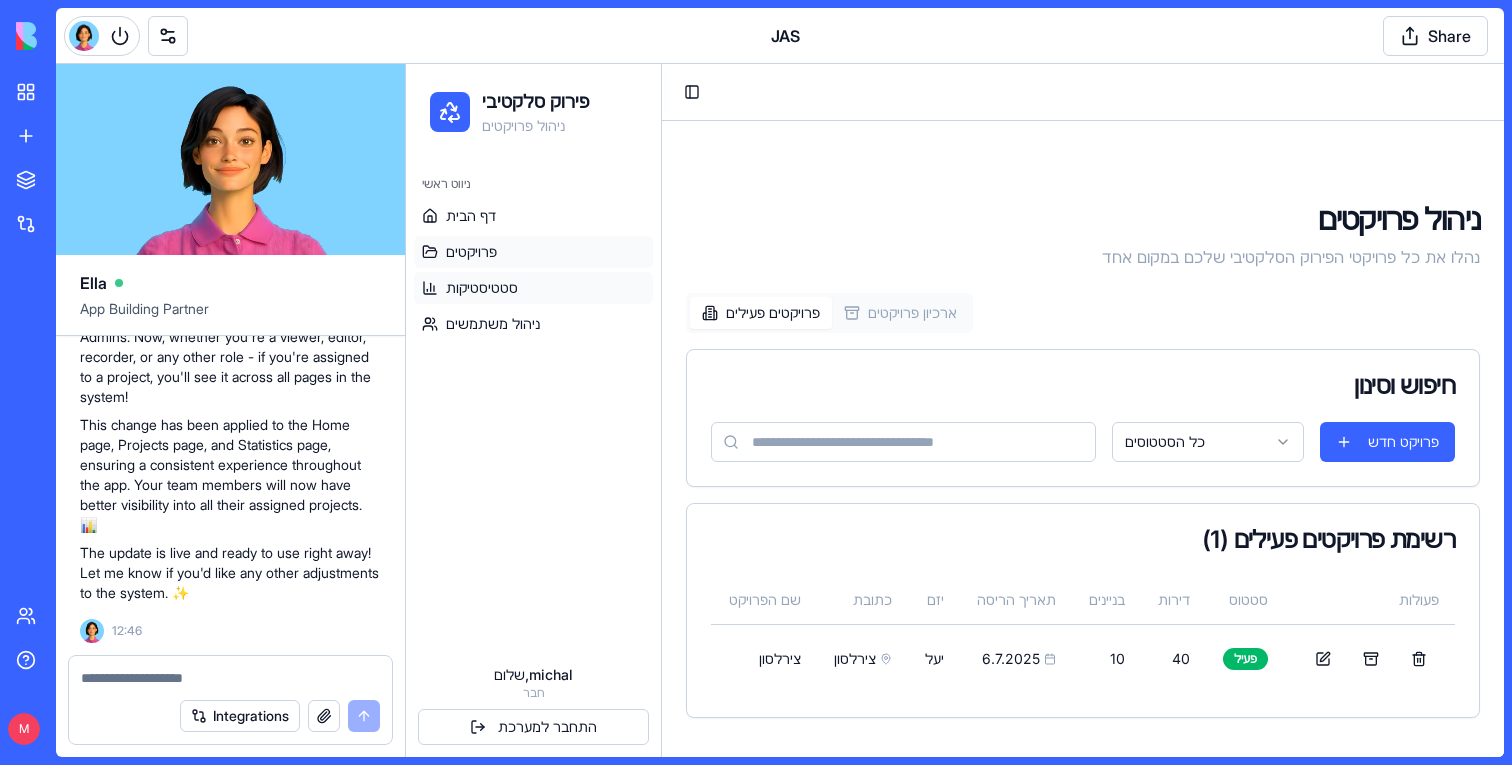 click on "סטטיסטיקות" at bounding box center [482, 288] 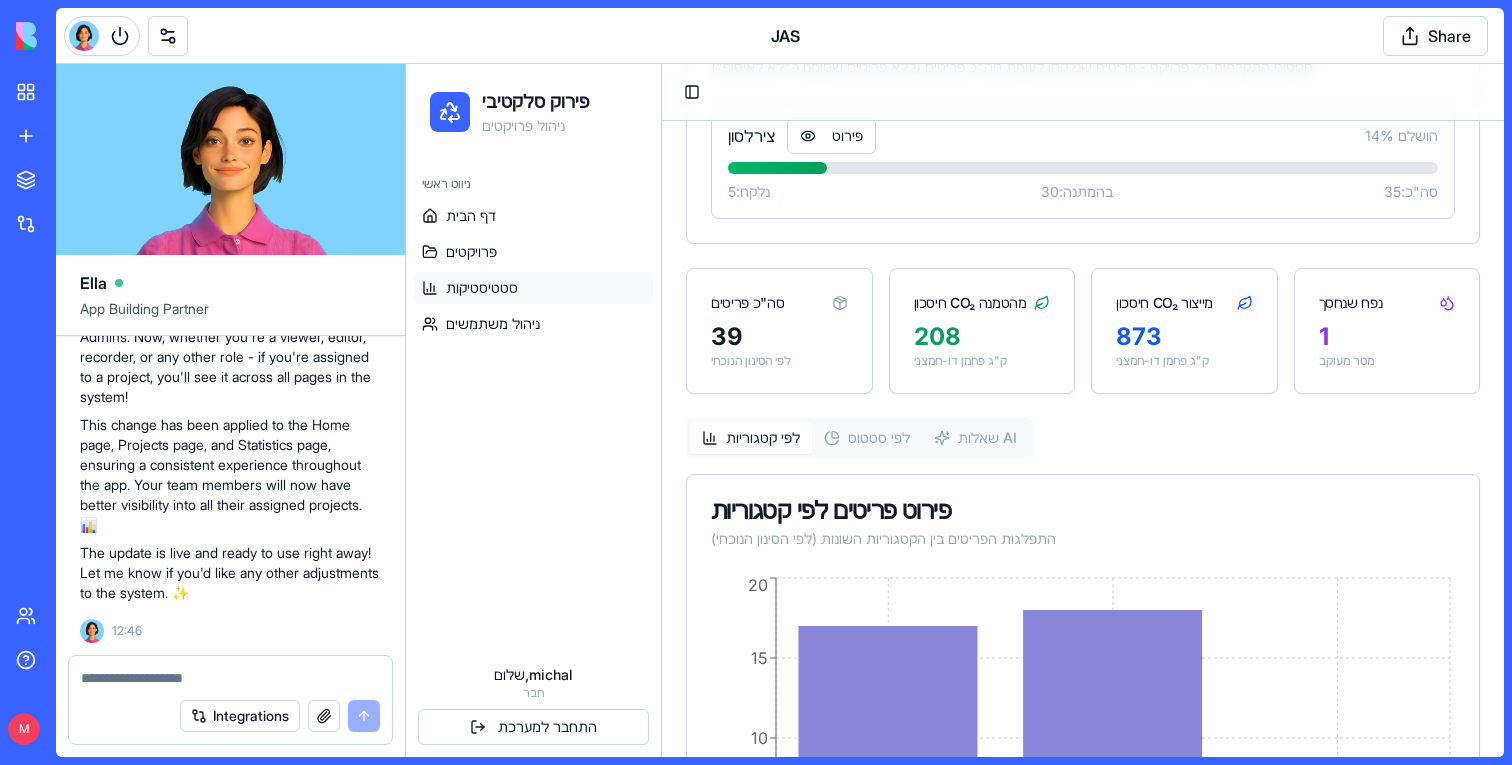 scroll, scrollTop: 778, scrollLeft: 0, axis: vertical 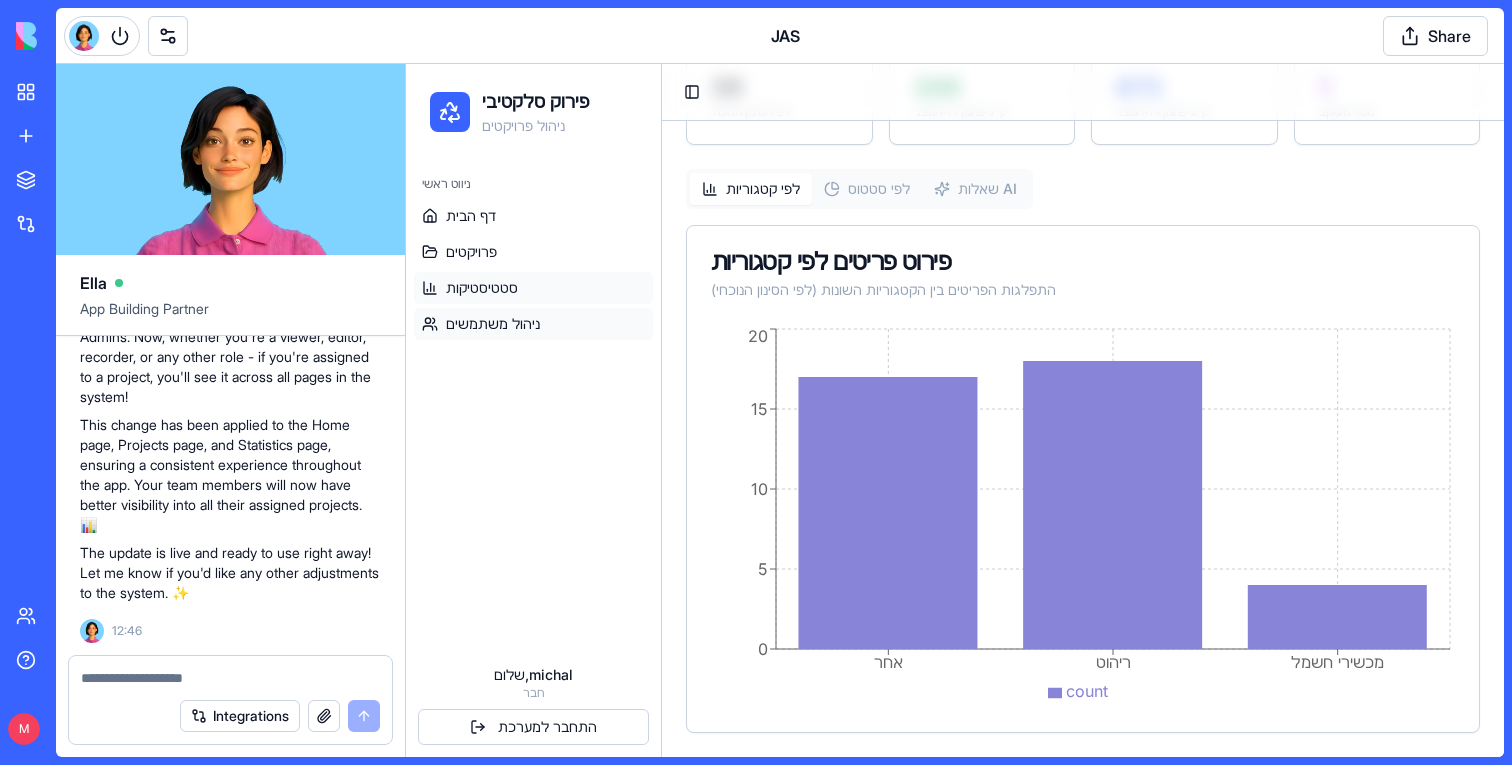 click on "ניהול משתמשים" at bounding box center (493, 324) 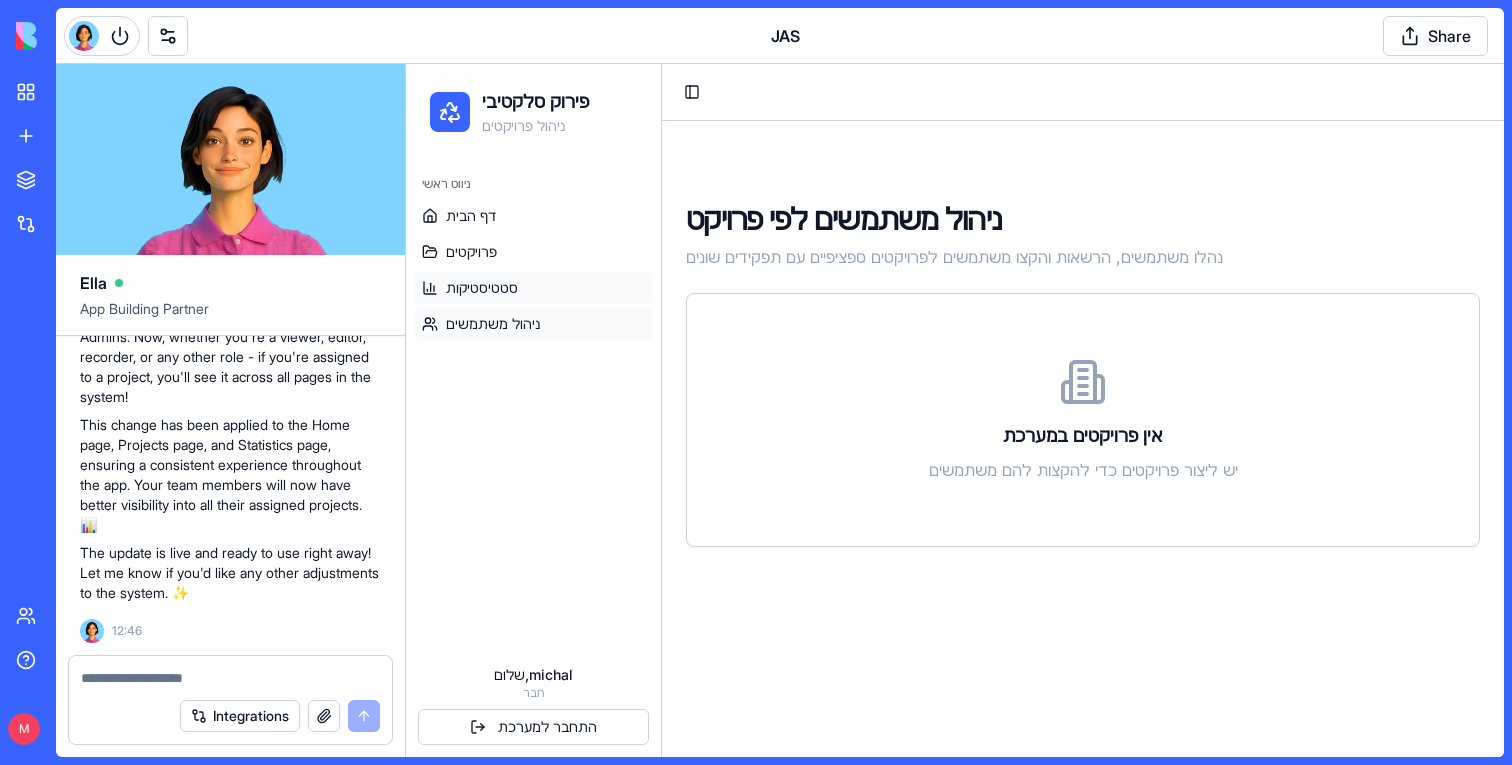 click on "סטטיסטיקות" at bounding box center (482, 288) 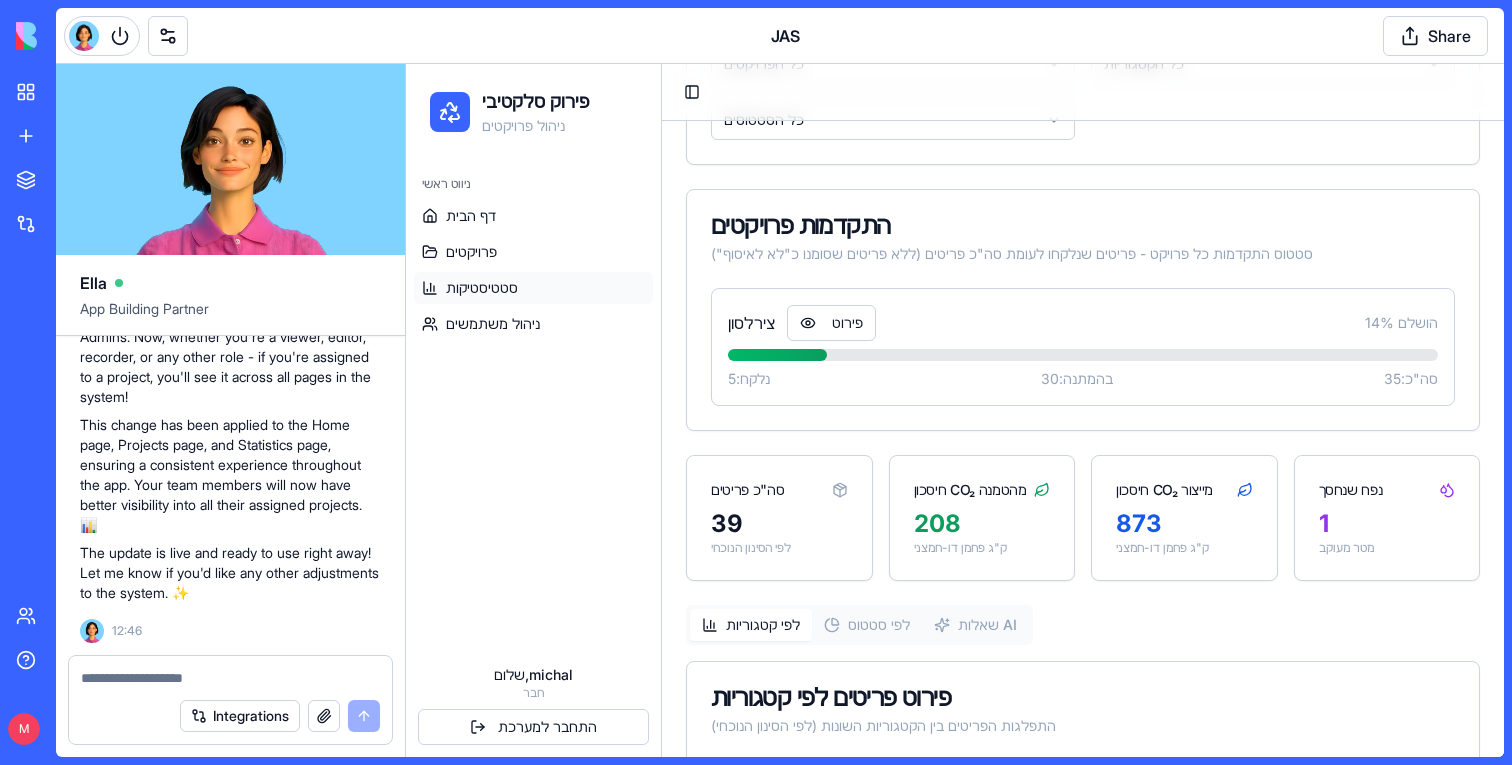 scroll, scrollTop: 0, scrollLeft: 0, axis: both 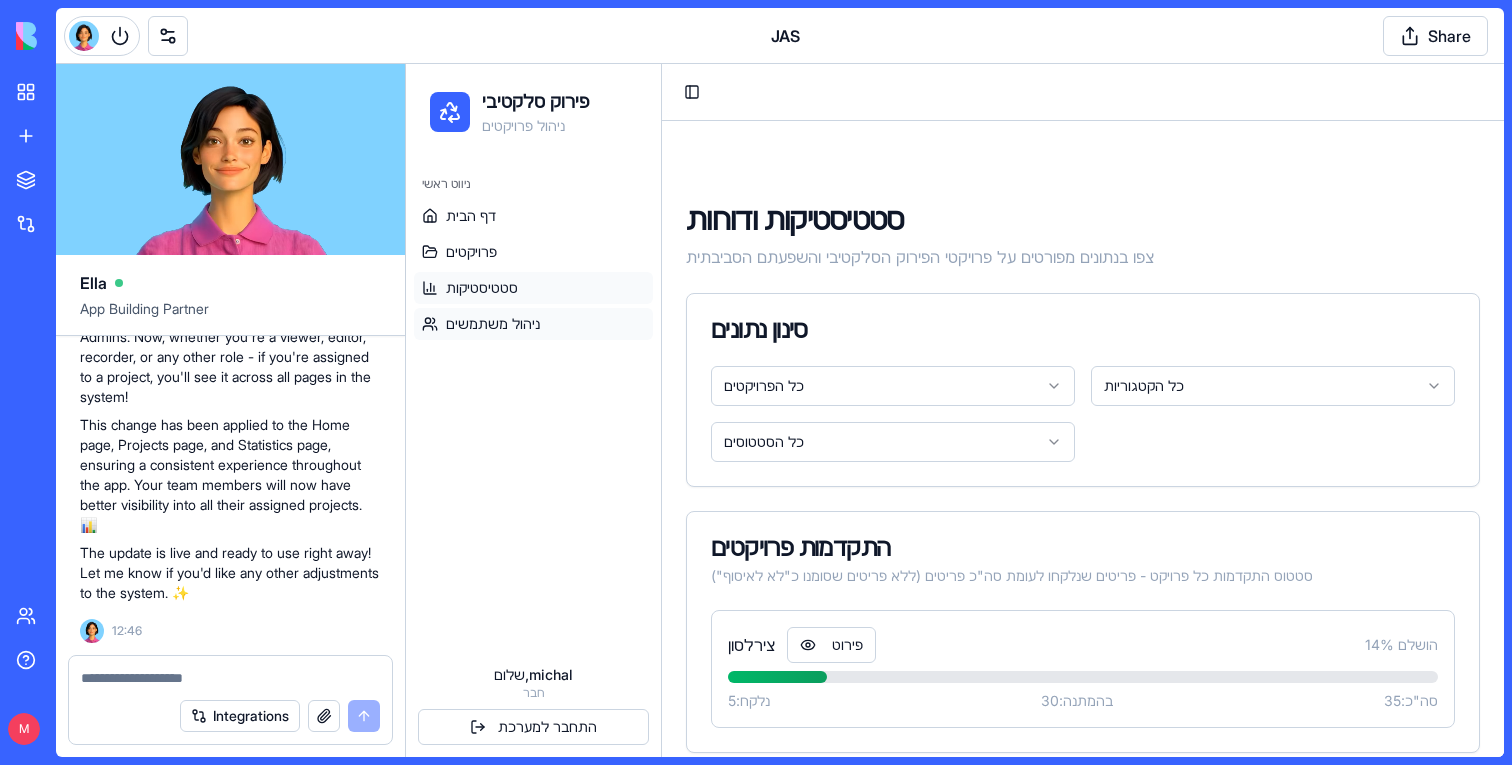 click on "ניהול משתמשים" at bounding box center (533, 324) 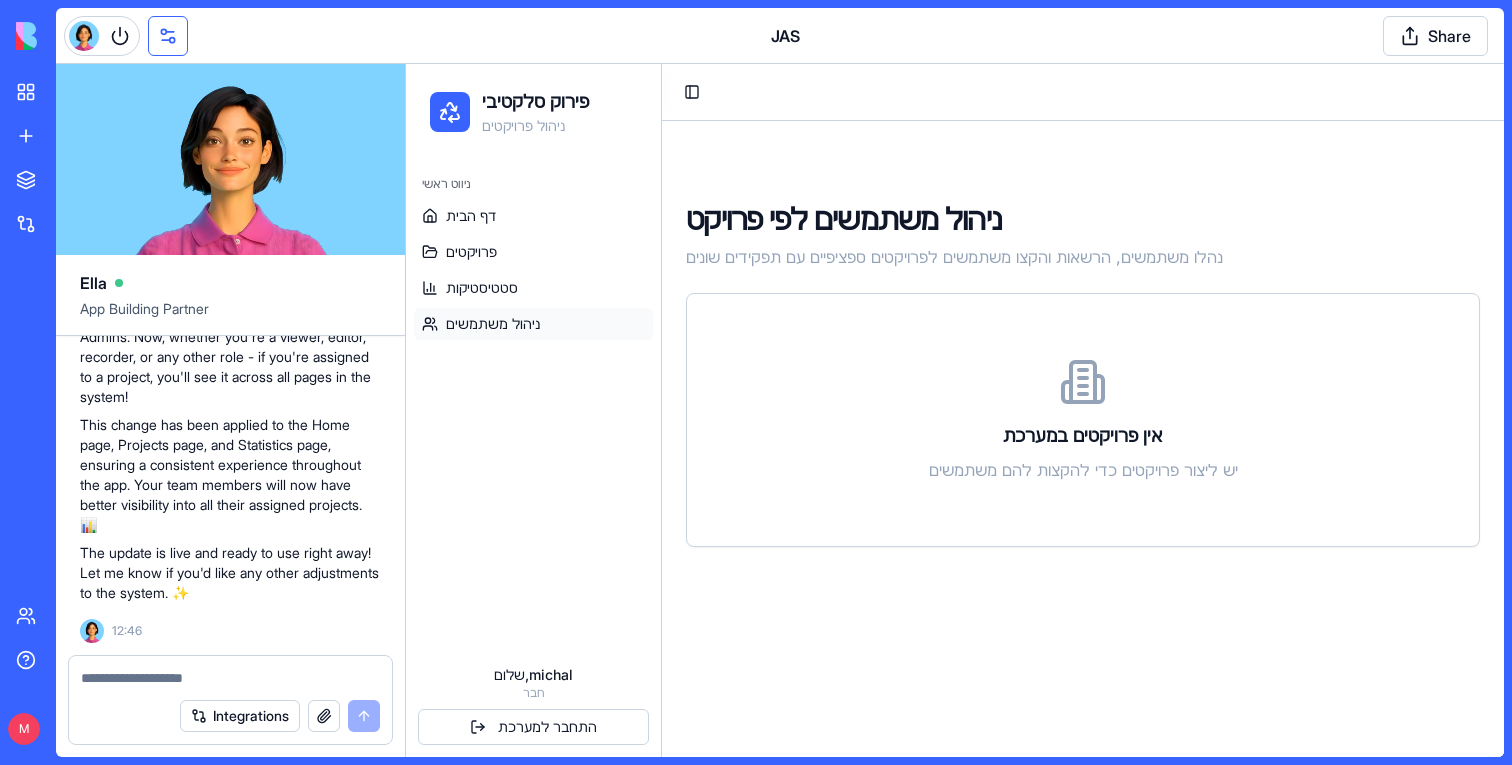 click at bounding box center (168, 36) 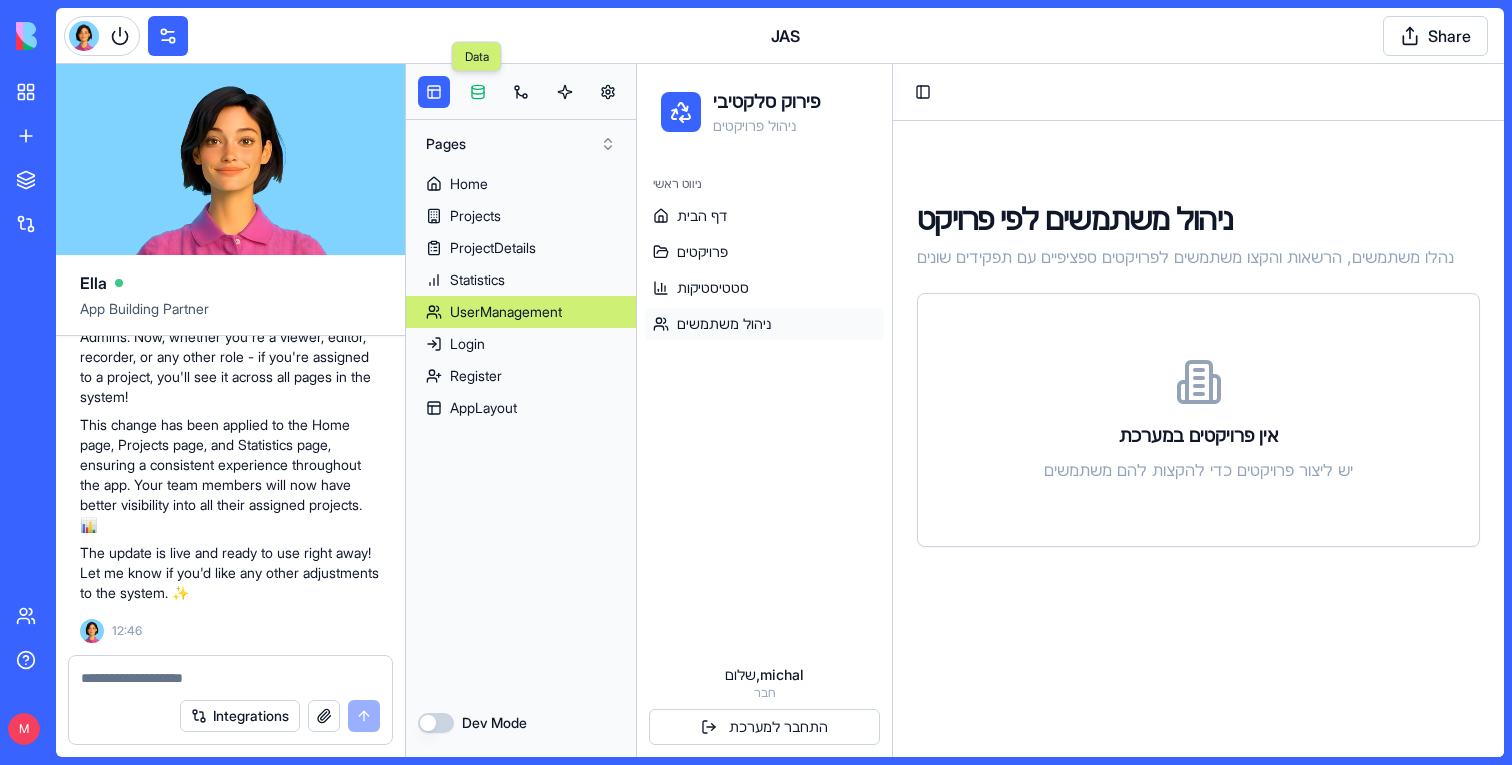 click at bounding box center [478, 92] 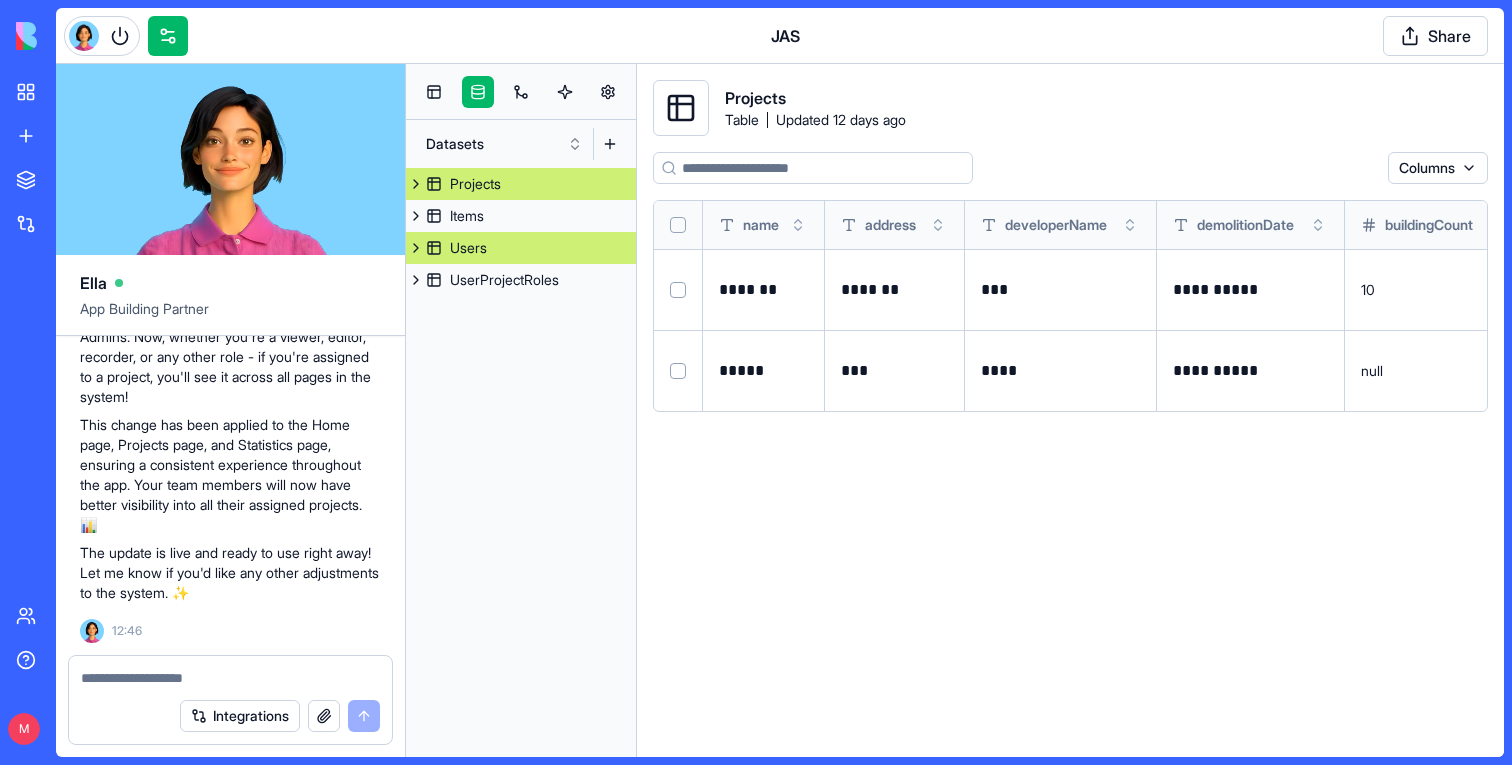 click on "Users" at bounding box center [521, 248] 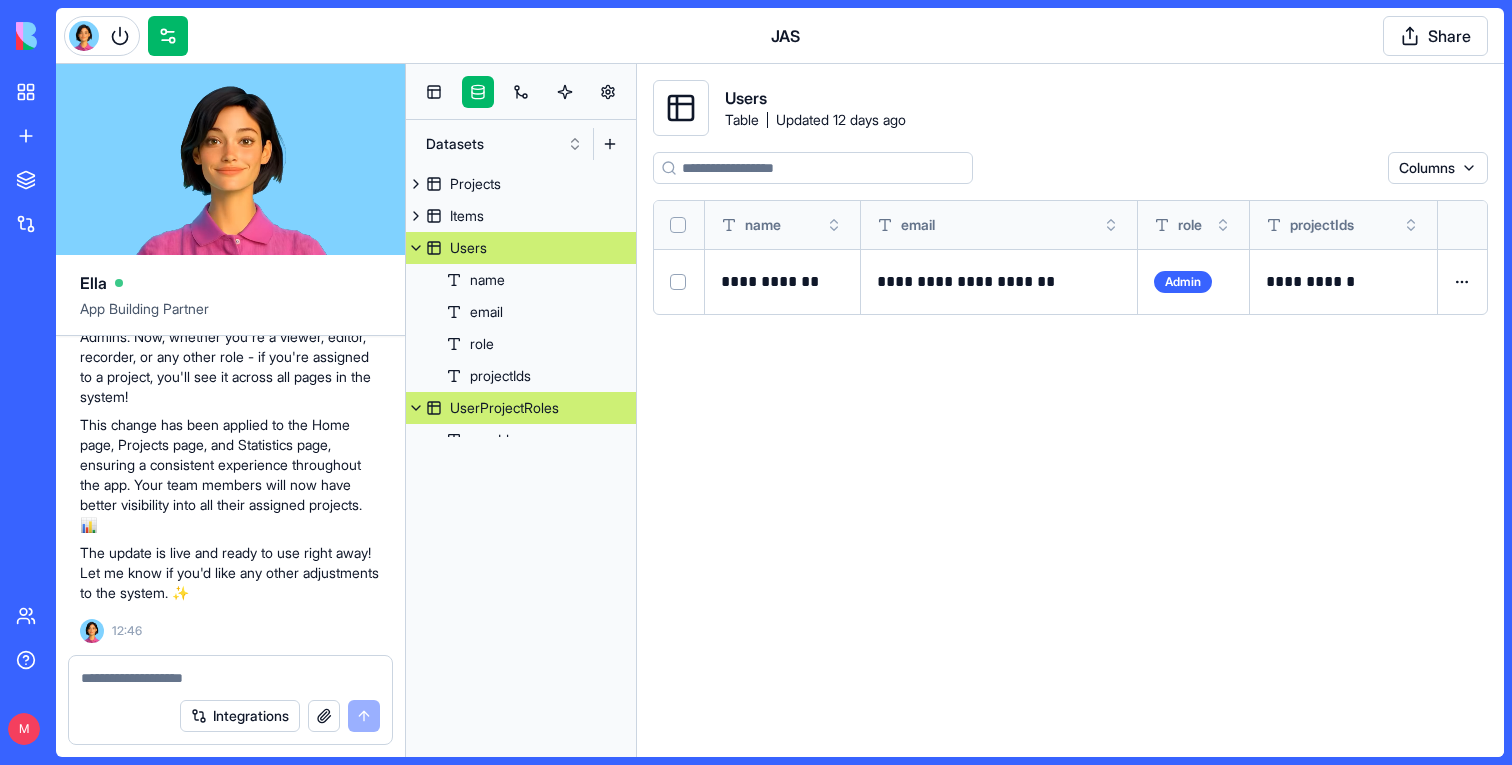 click on "UserProjectRoles" at bounding box center [504, 408] 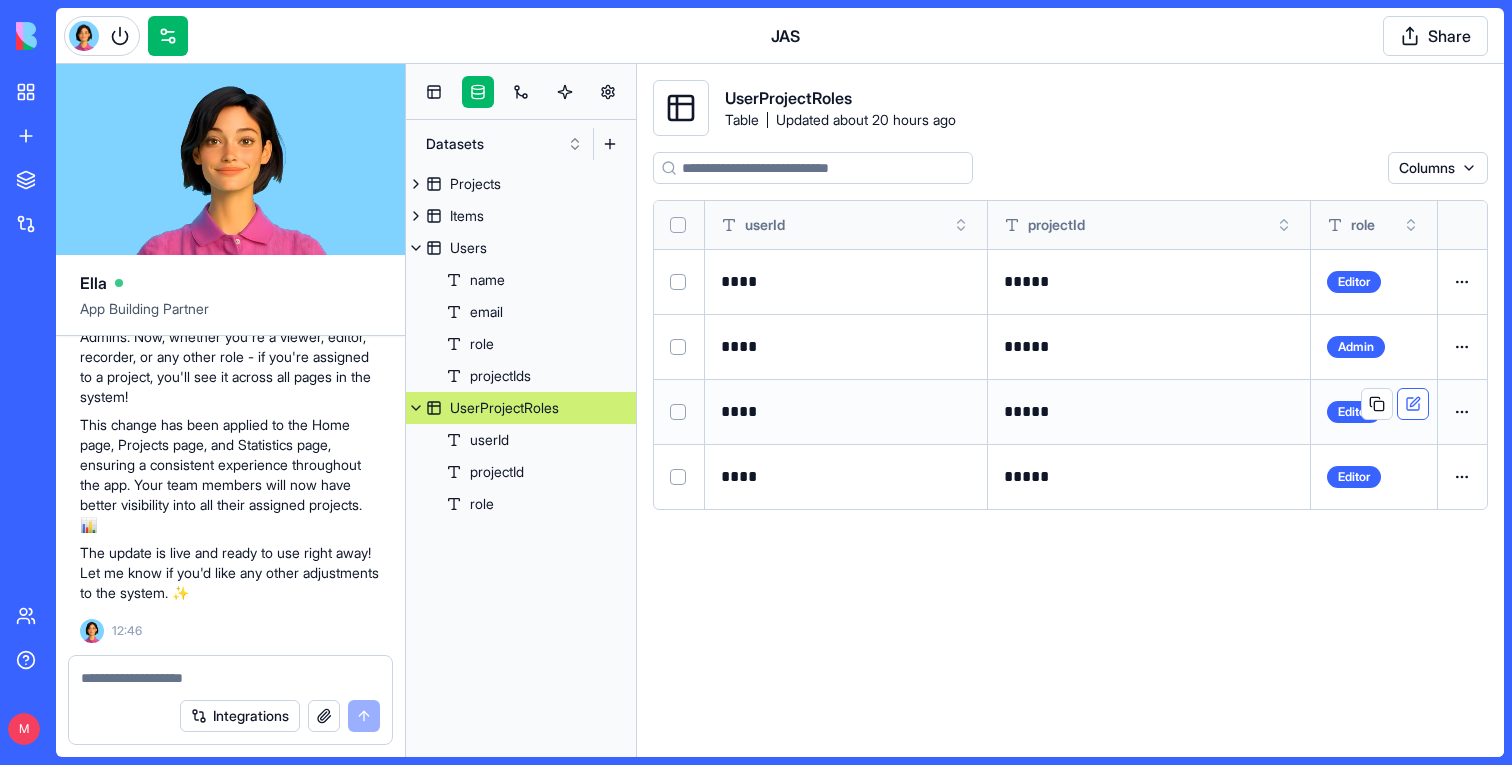 click at bounding box center (1413, 404) 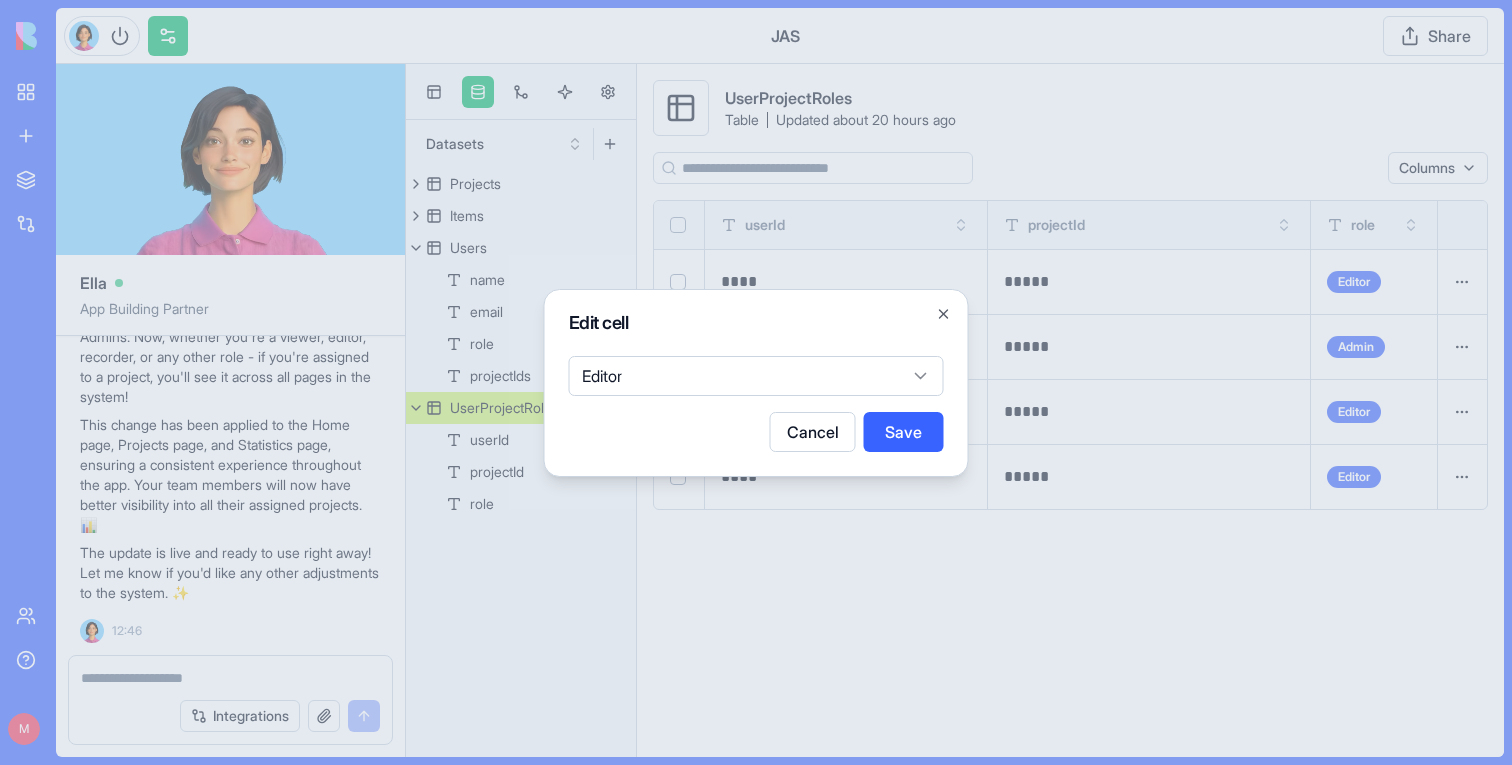 click on "Editor" at bounding box center [756, 372] 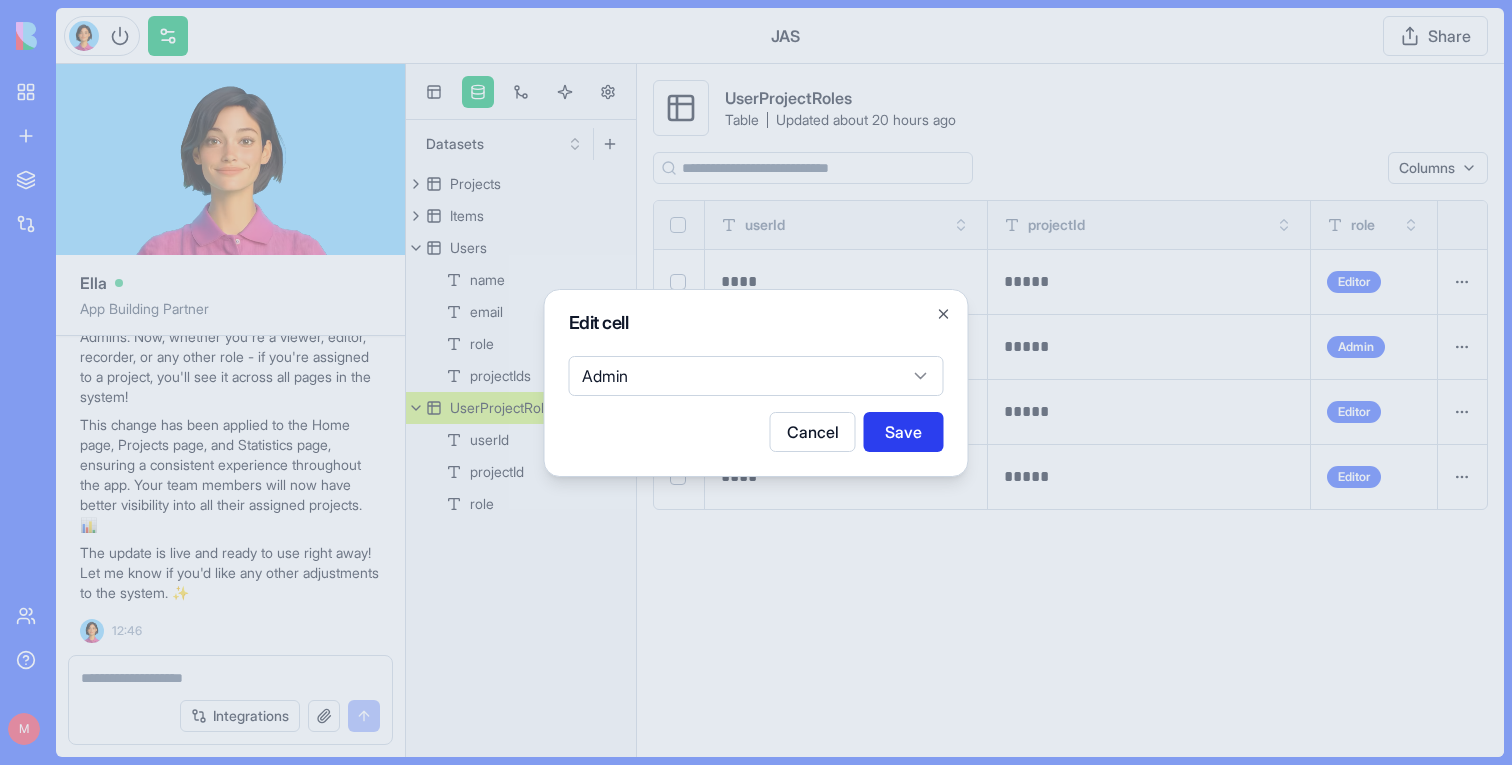 click on "Save" at bounding box center (904, 432) 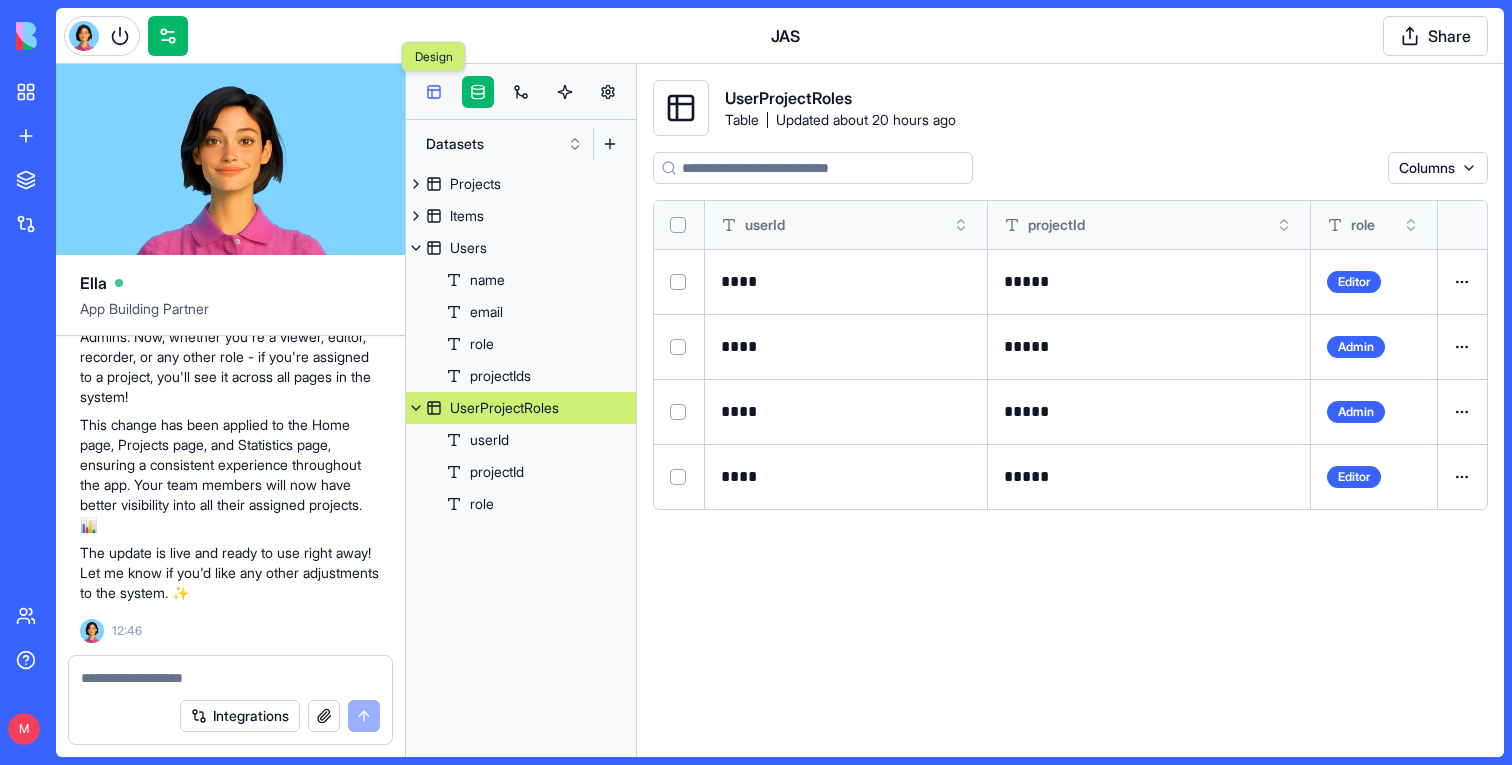 click at bounding box center (434, 92) 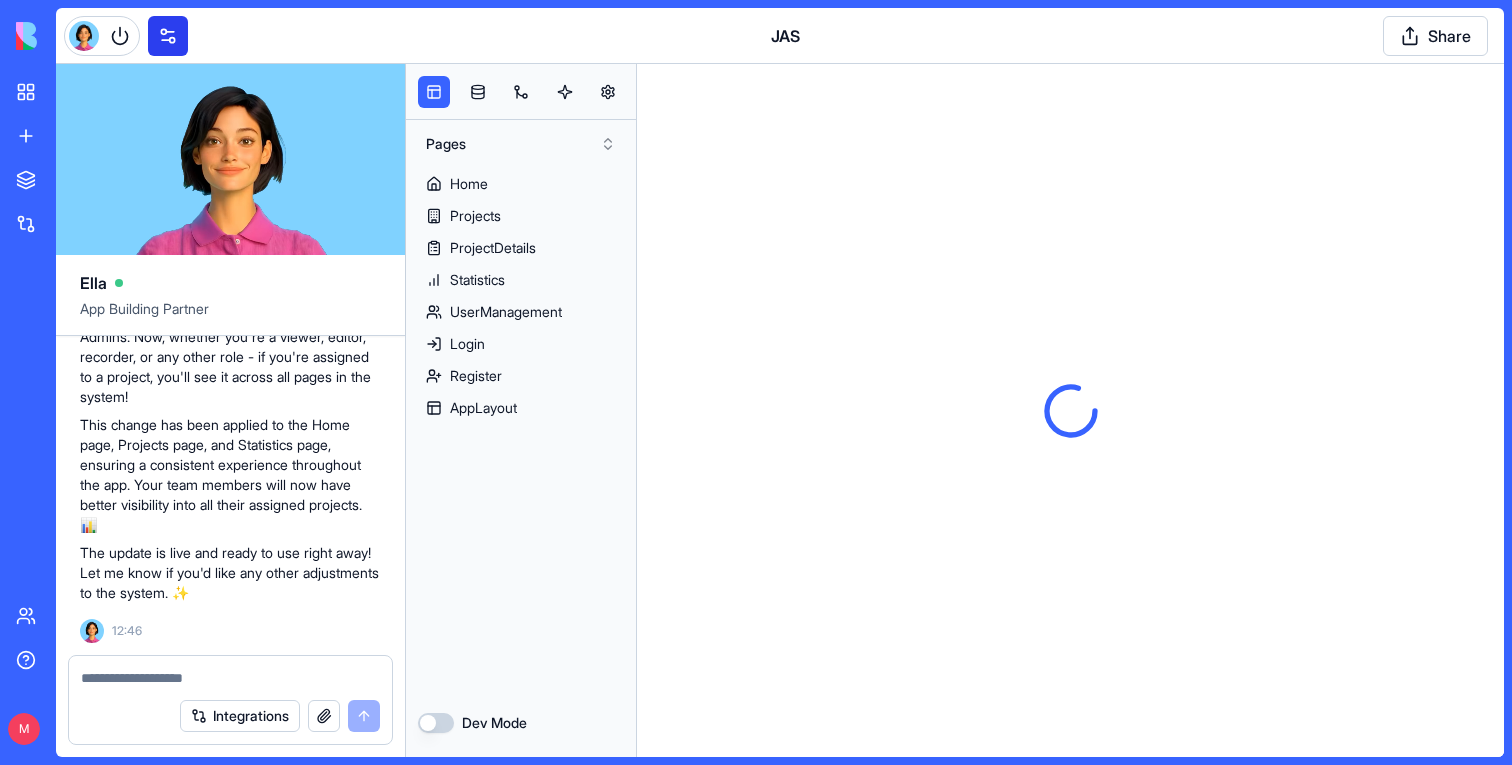 click at bounding box center [168, 36] 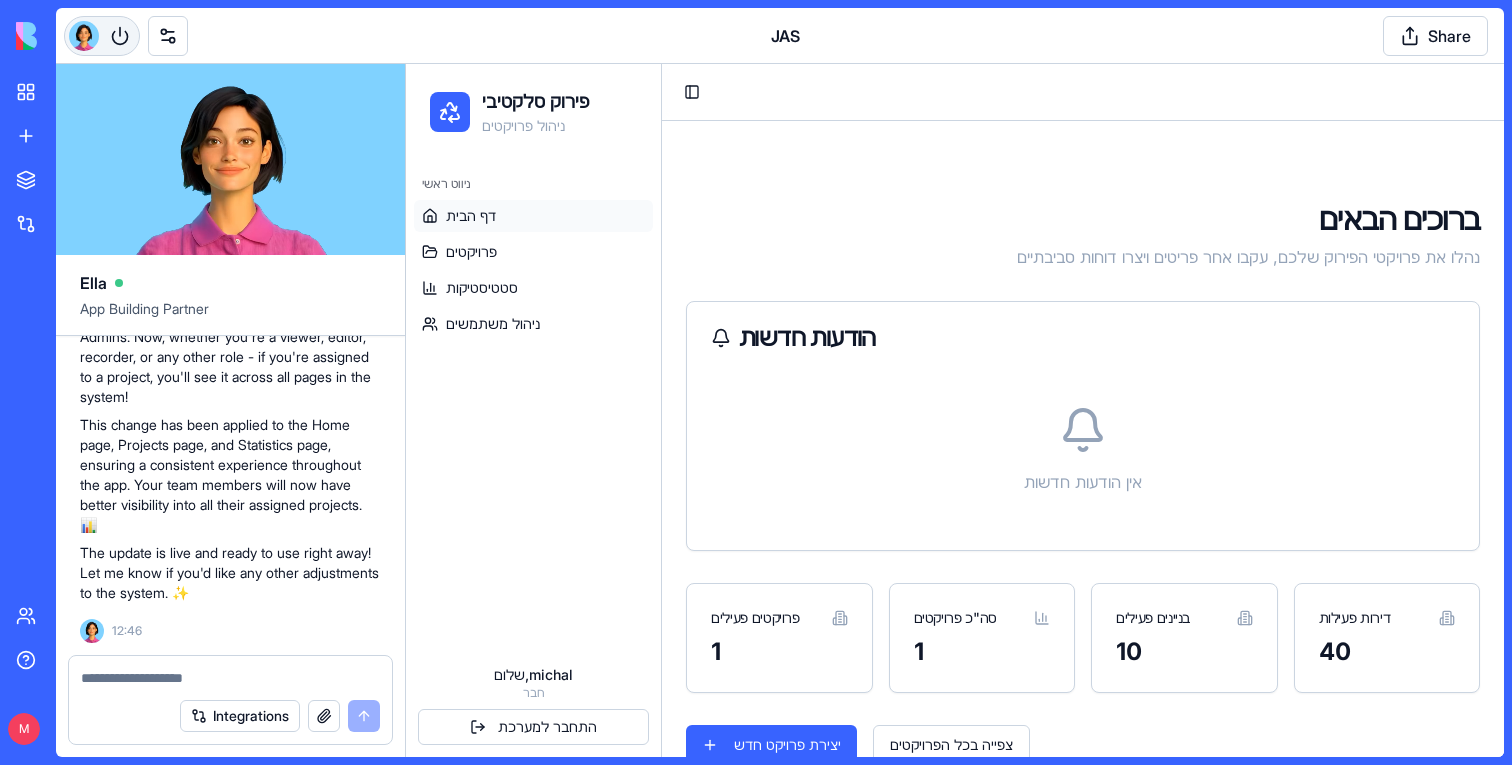 click at bounding box center [84, 36] 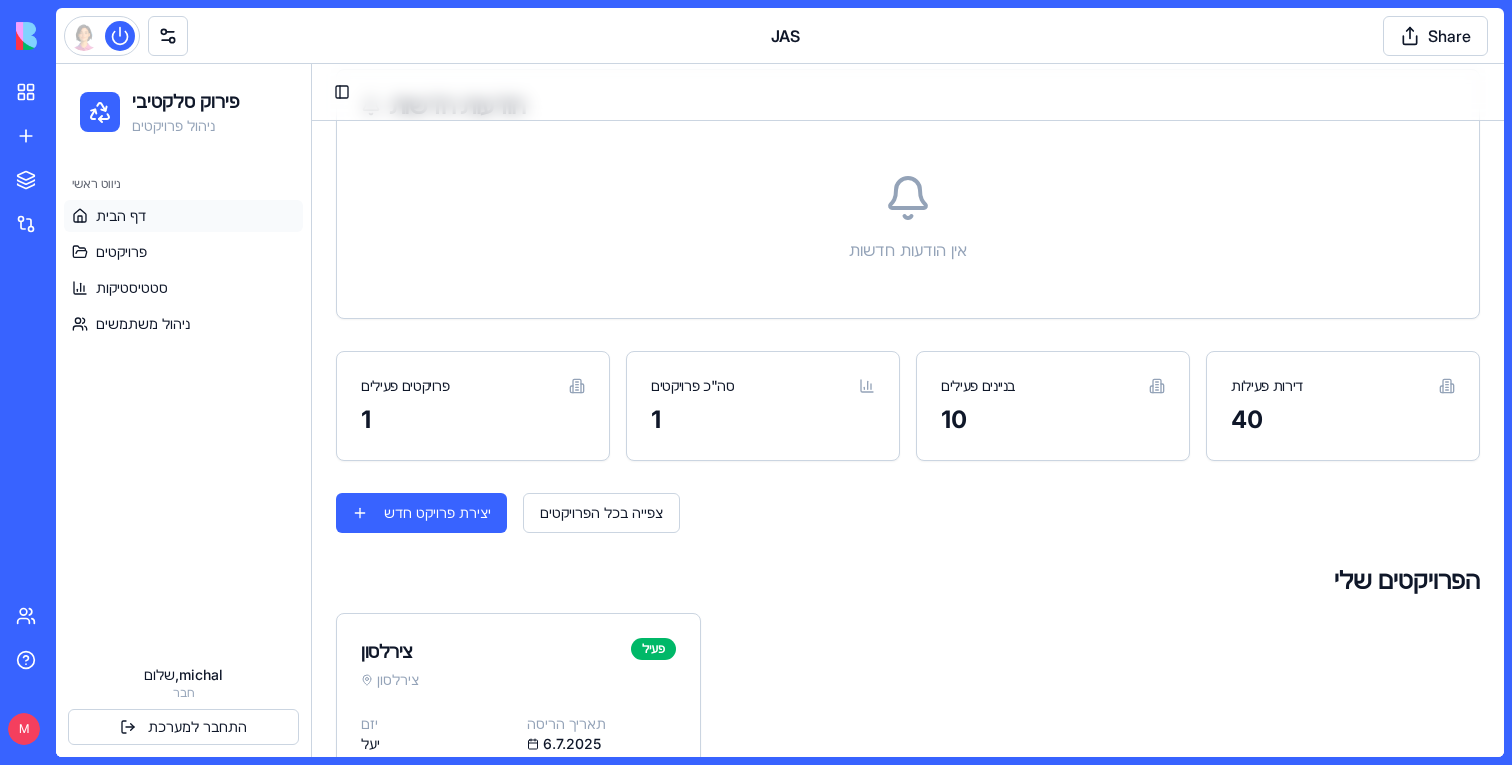 scroll, scrollTop: 390, scrollLeft: 0, axis: vertical 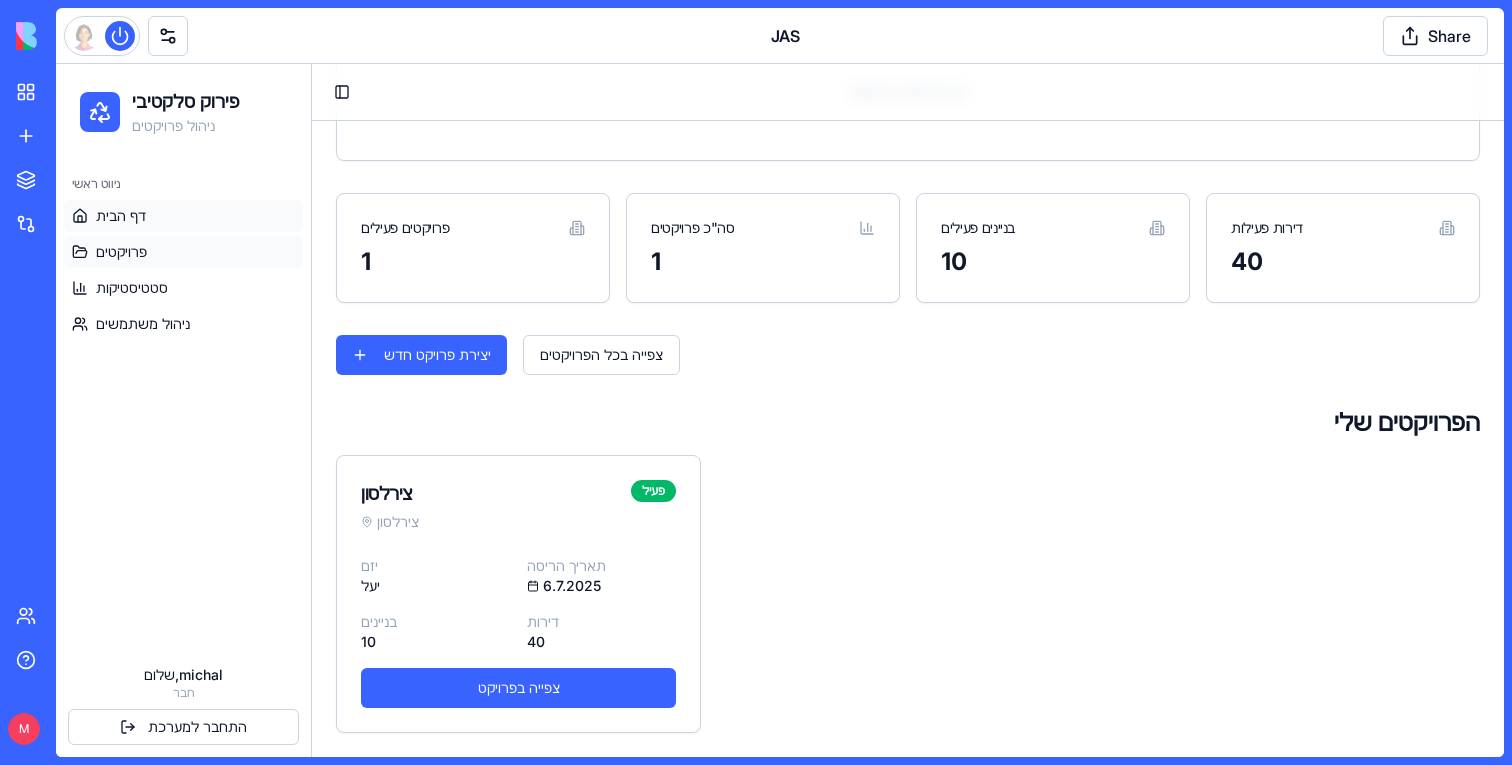 click on "פרויקטים" at bounding box center [183, 252] 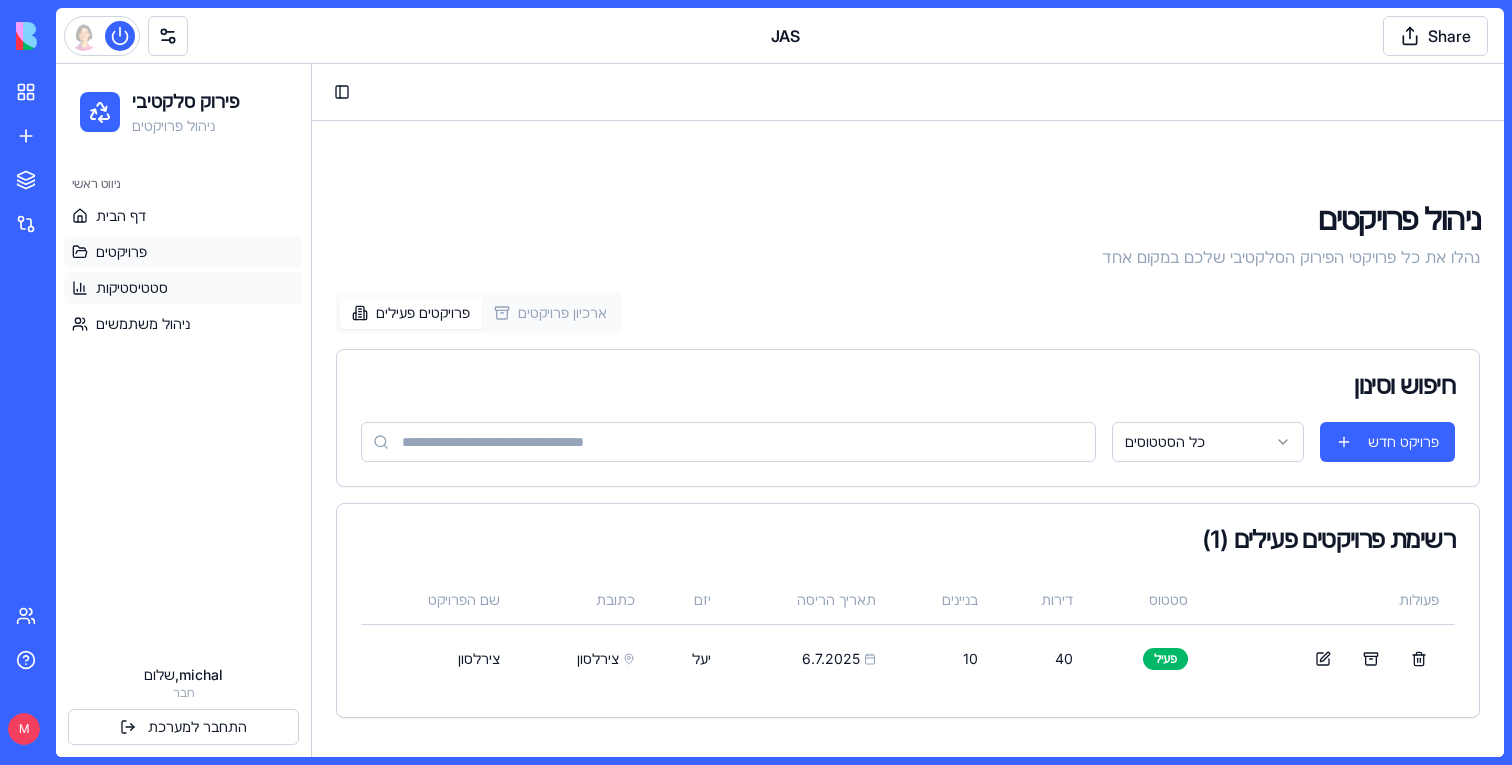 click on "סטטיסטיקות" at bounding box center (132, 288) 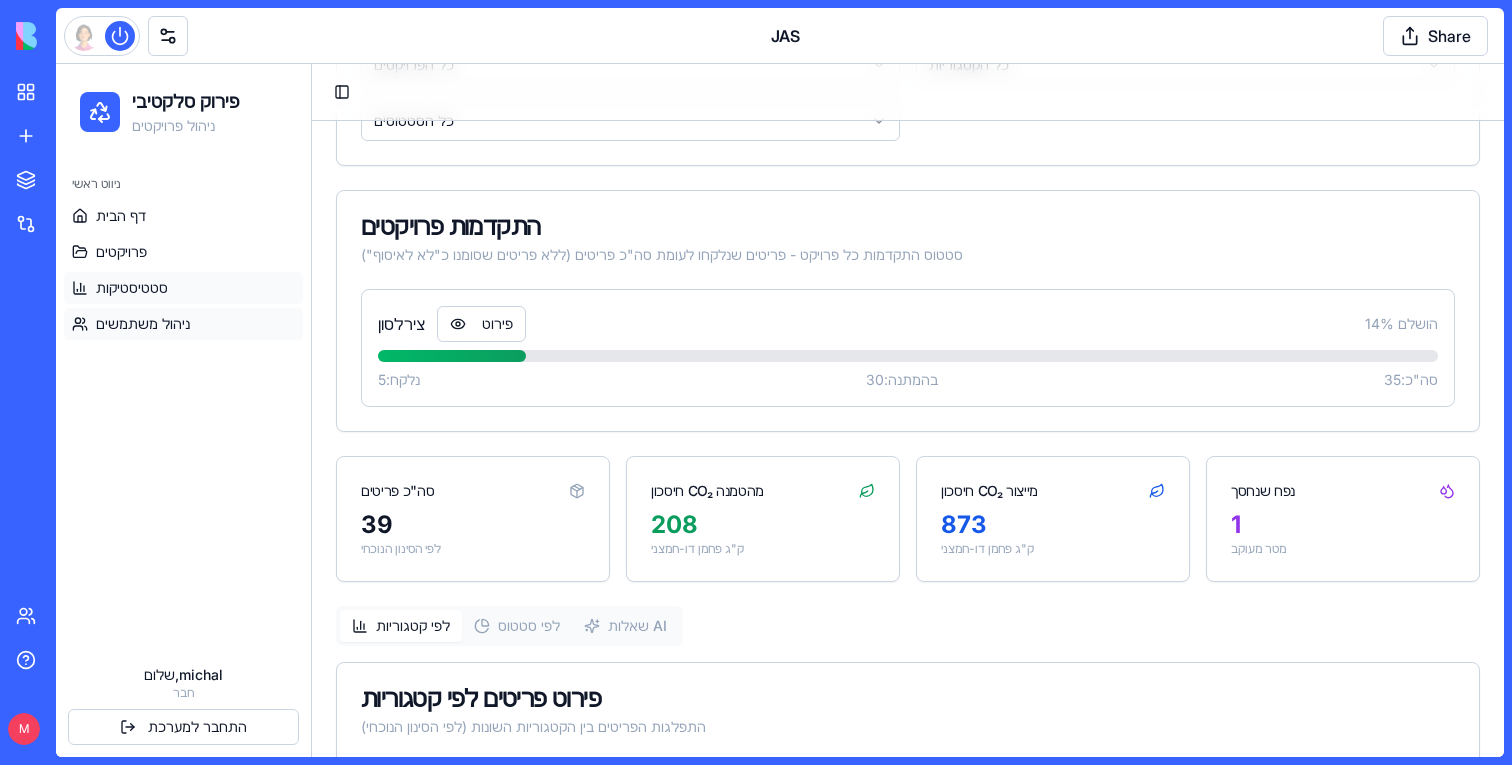 click on "ניהול משתמשים" at bounding box center [143, 324] 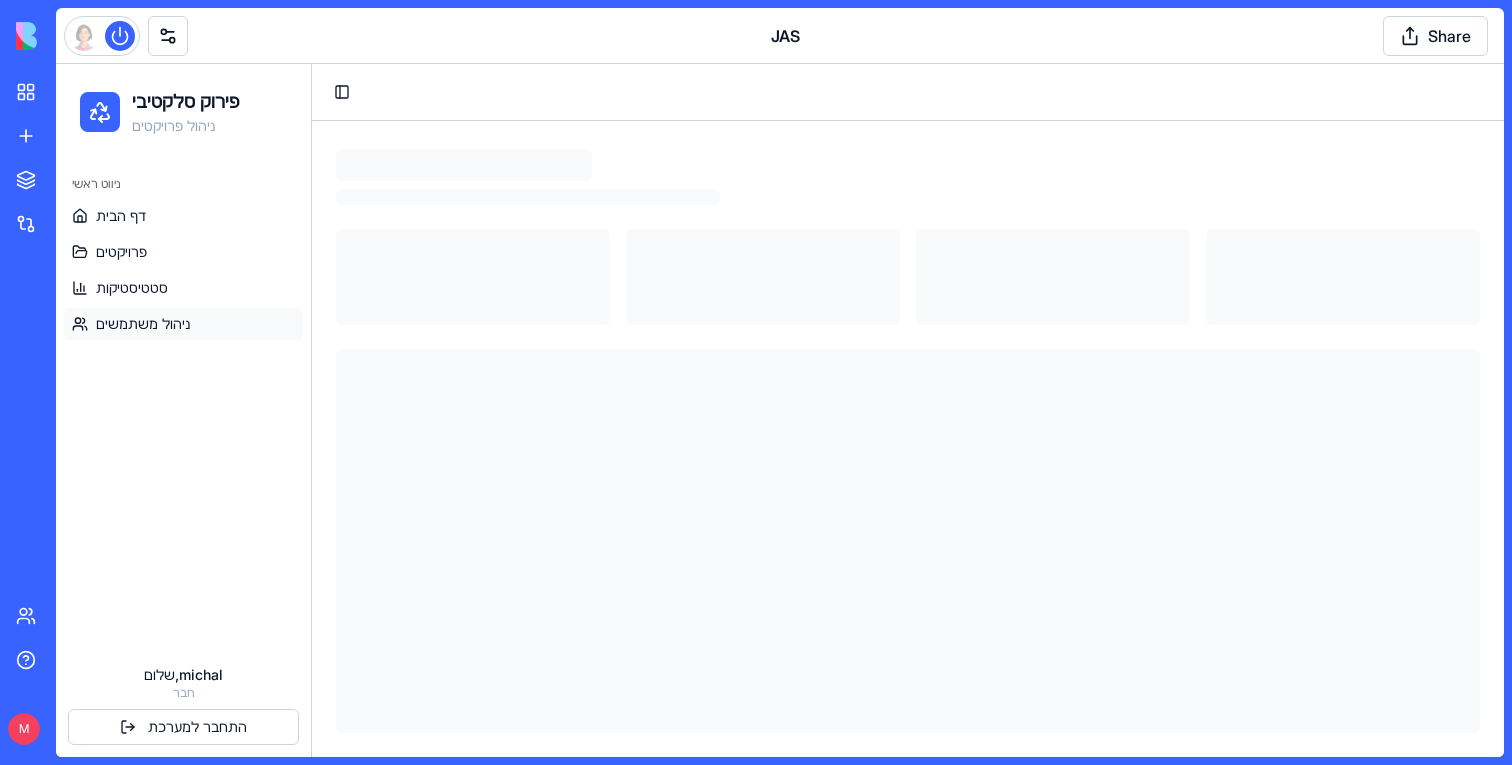 scroll, scrollTop: 17, scrollLeft: 0, axis: vertical 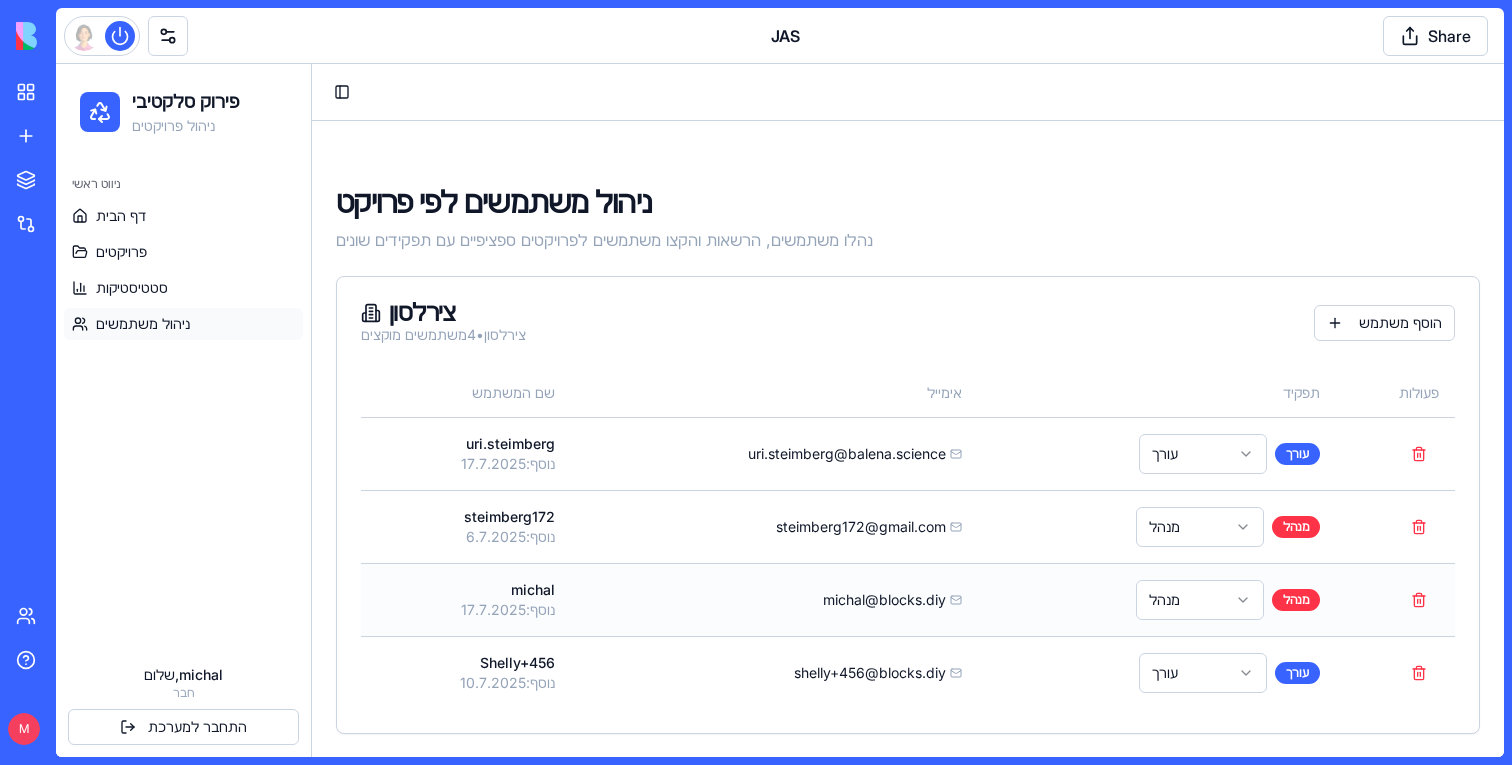 click on "פירוק סלקטיבי ניהול פרויקטים ניווט ראשי דף הבית פרויקטים סטטיסטיקות ניהול משתמשים שלום,  michal חבר התחבר למערכת Toggle Sidebar ניהול משתמשים לפי פרויקט נהלו משתמשים, הרשאות והקצו משתמשים לפרויקטים ספציפיים עם תפקידים שונים צירלסון צירלסון  •  4  משתמשים מוקצים הוסף משתמש שם המשתמש אימייל תפקיד פעולות uri.steimberg נוסף:  17.7.2025 uri.steimberg@balena.science עורך עורך steimberg172 נוסף:  6.7.2025 steimberg172@gmail.com מנהל מנהל michal נוסף:  17.7.2025 michal@blocks.diy מנהל מנהל Shelly+456 נוסף:  10.7.2025 shelly+456@blocks.diy עורך עורך
0" at bounding box center (780, 402) 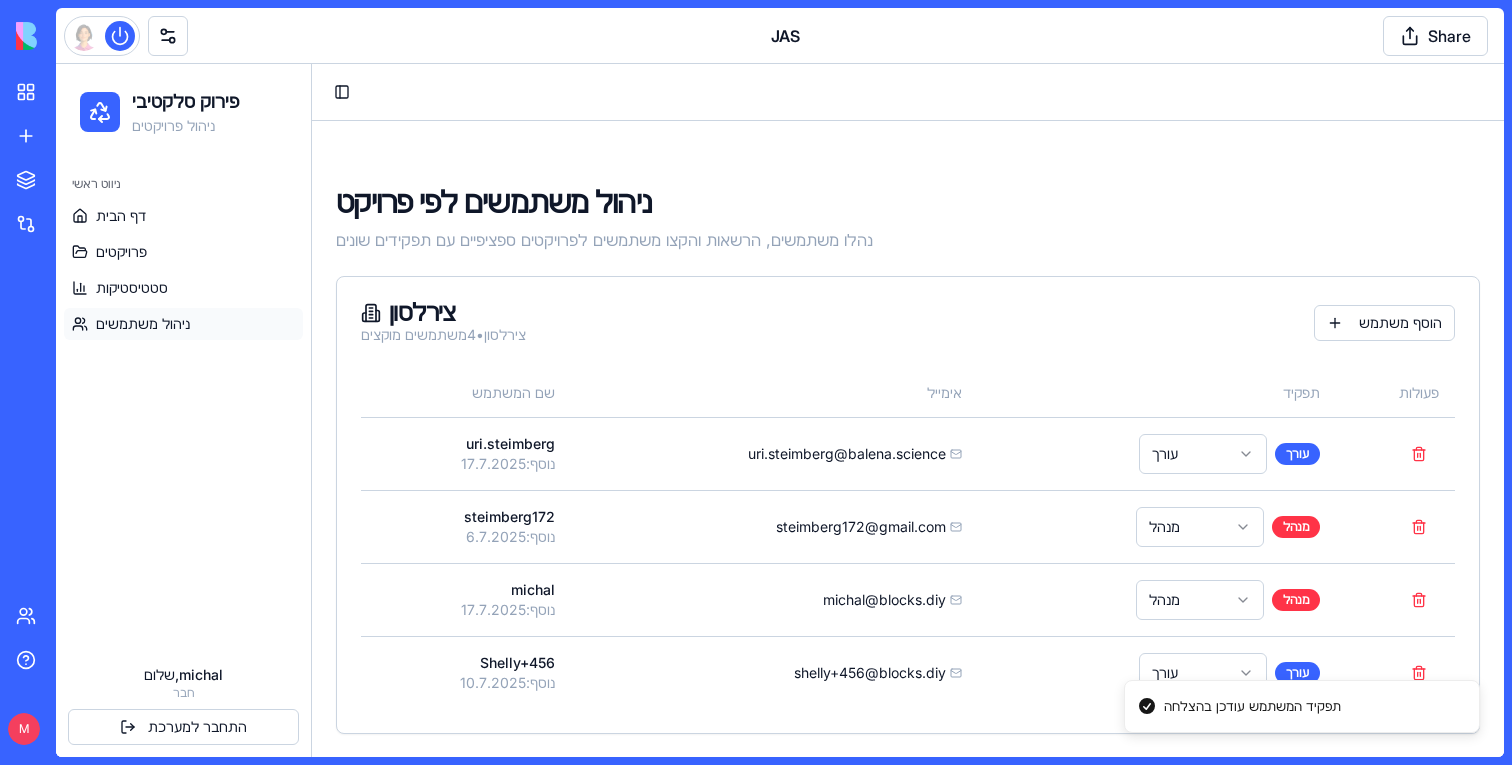 scroll, scrollTop: 0, scrollLeft: 0, axis: both 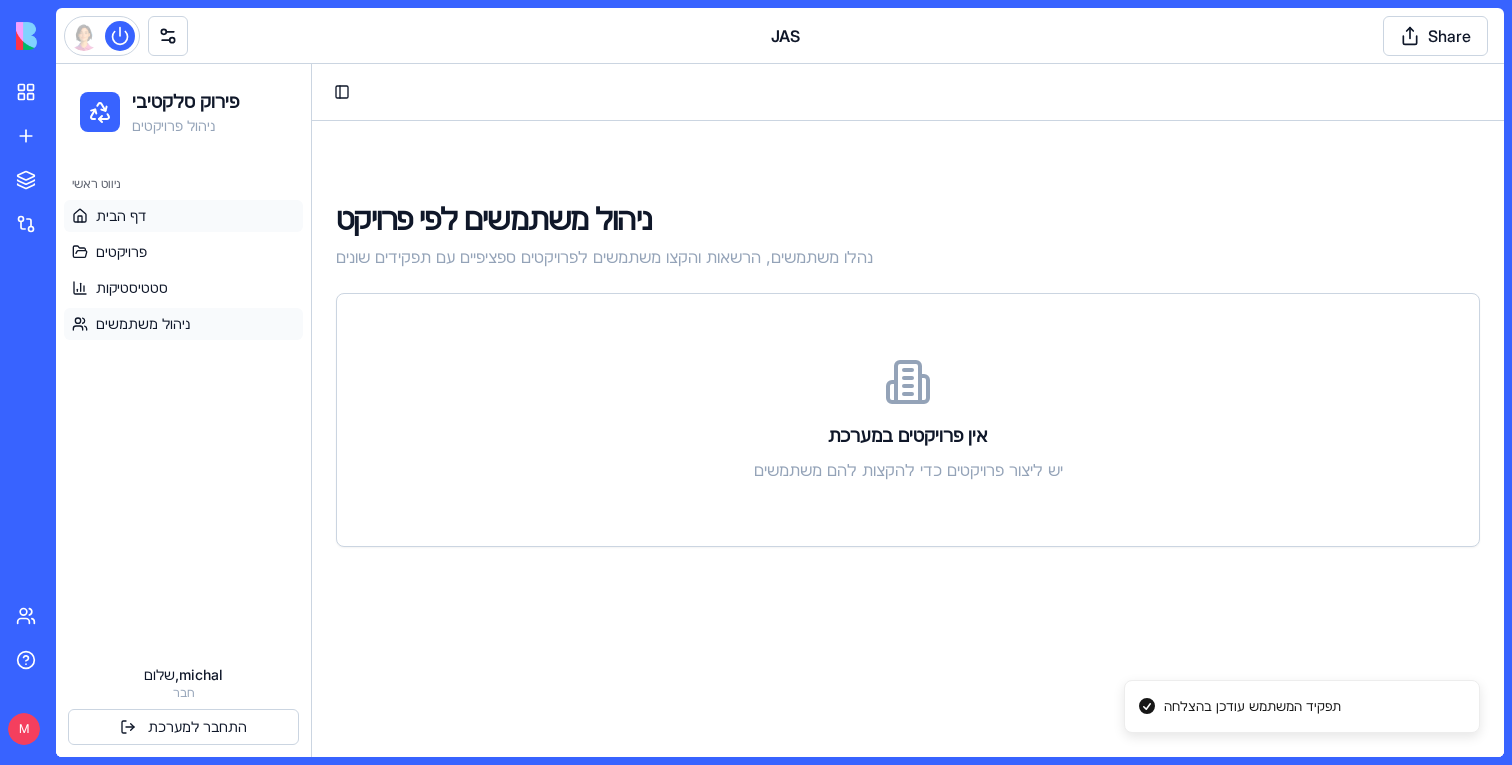 click on "דף הבית" at bounding box center (183, 216) 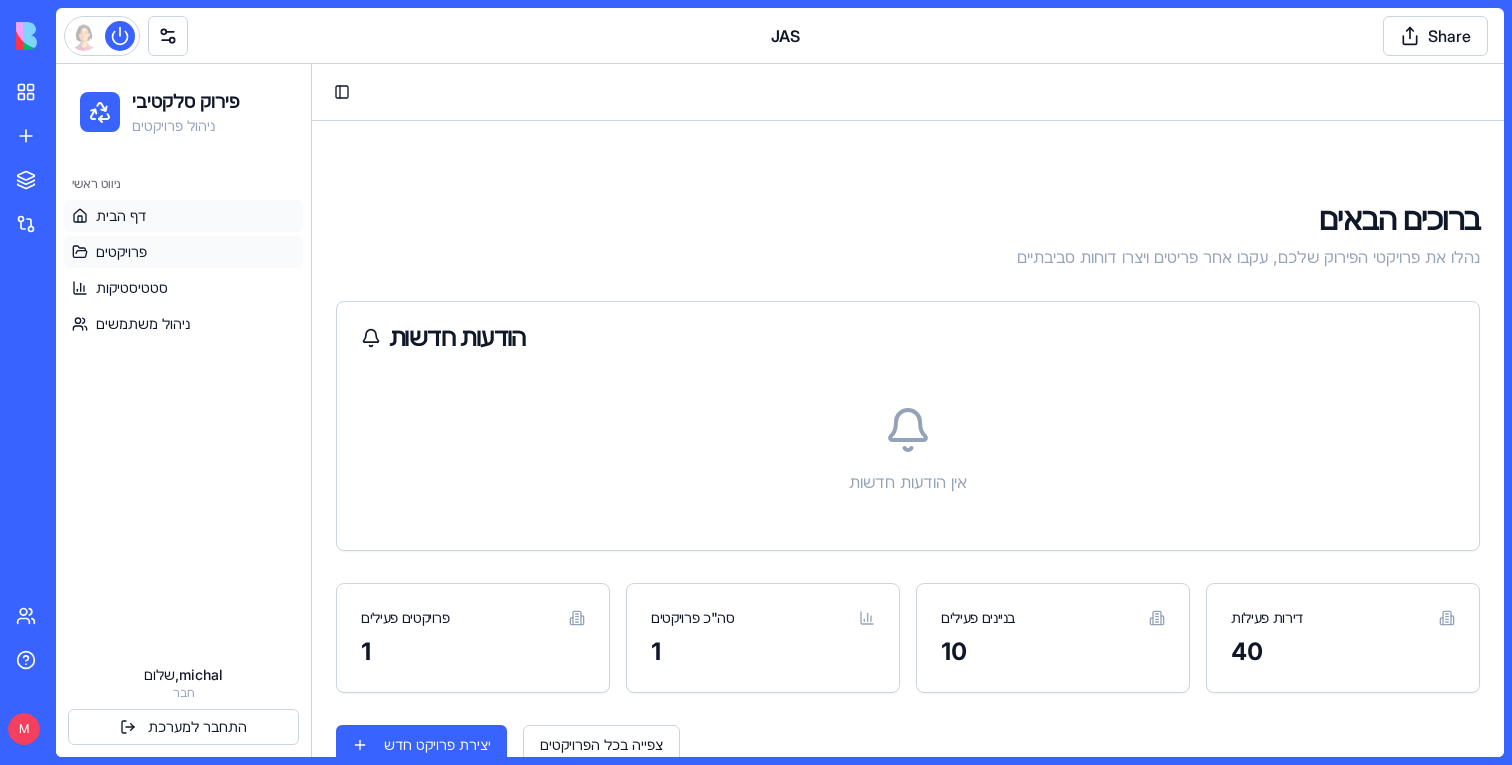click on "פרויקטים" at bounding box center [183, 252] 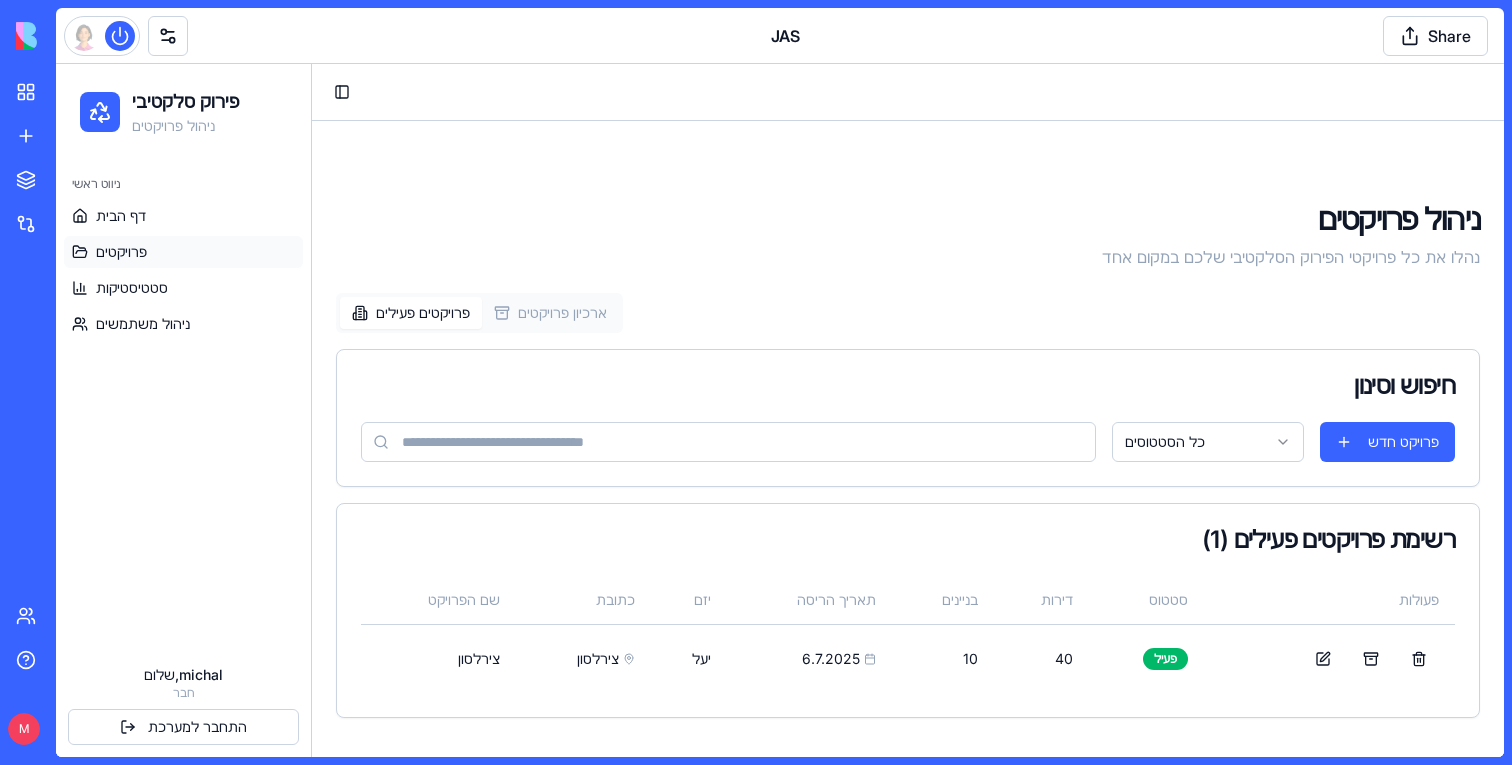 click on "דף הבית פרויקטים סטטיסטיקות ניהול משתמשים" at bounding box center [183, 270] 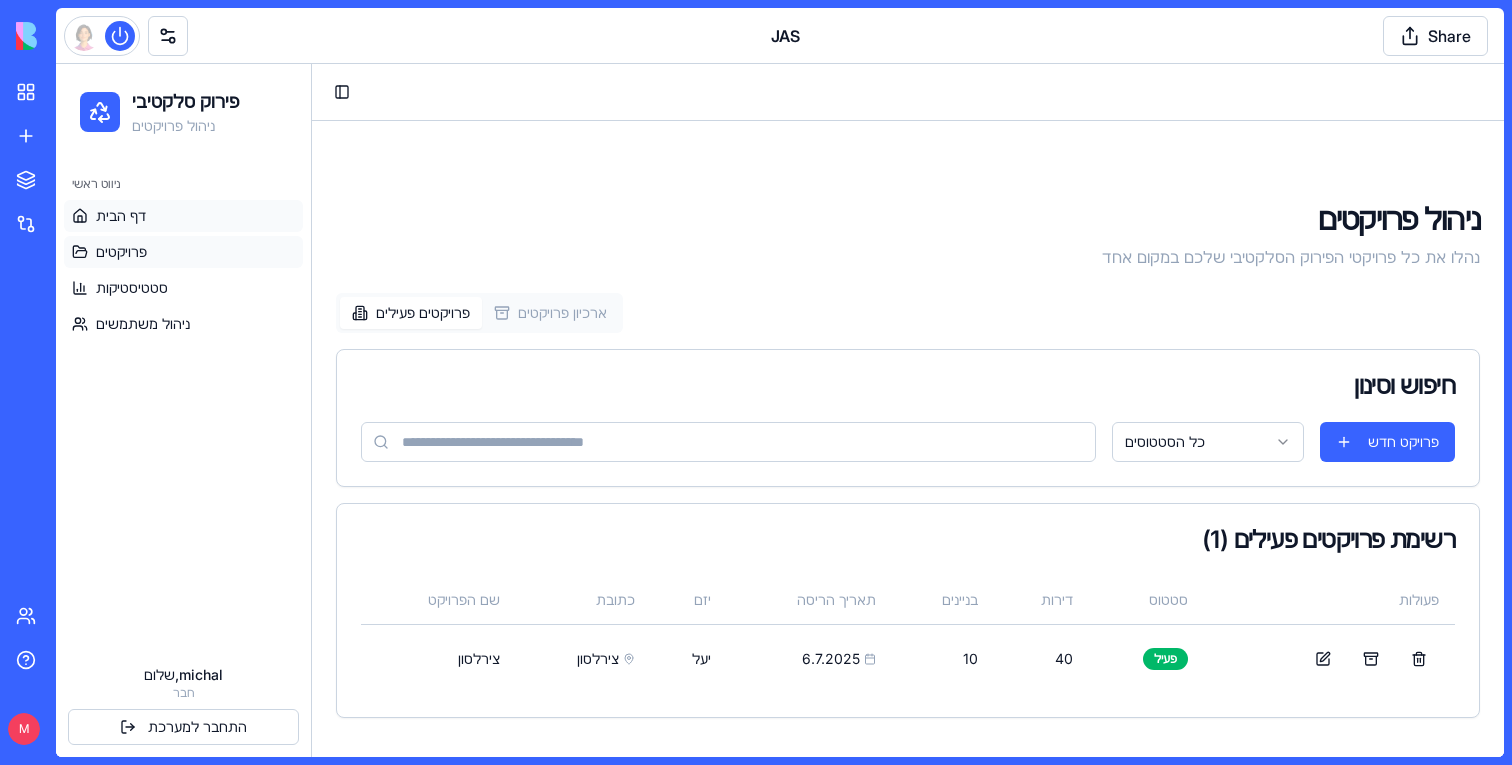 click on "דף הבית" at bounding box center [183, 216] 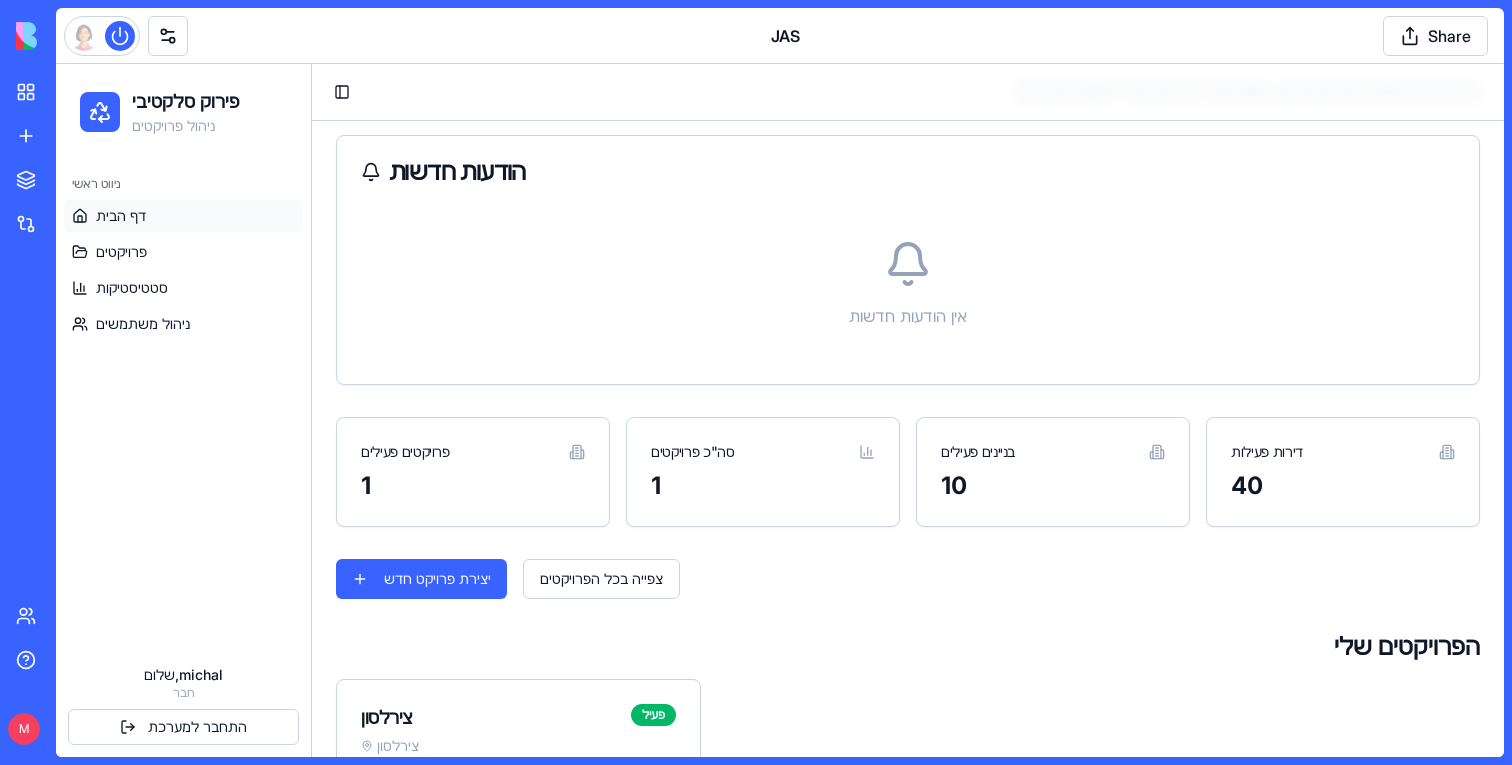 scroll, scrollTop: 390, scrollLeft: 0, axis: vertical 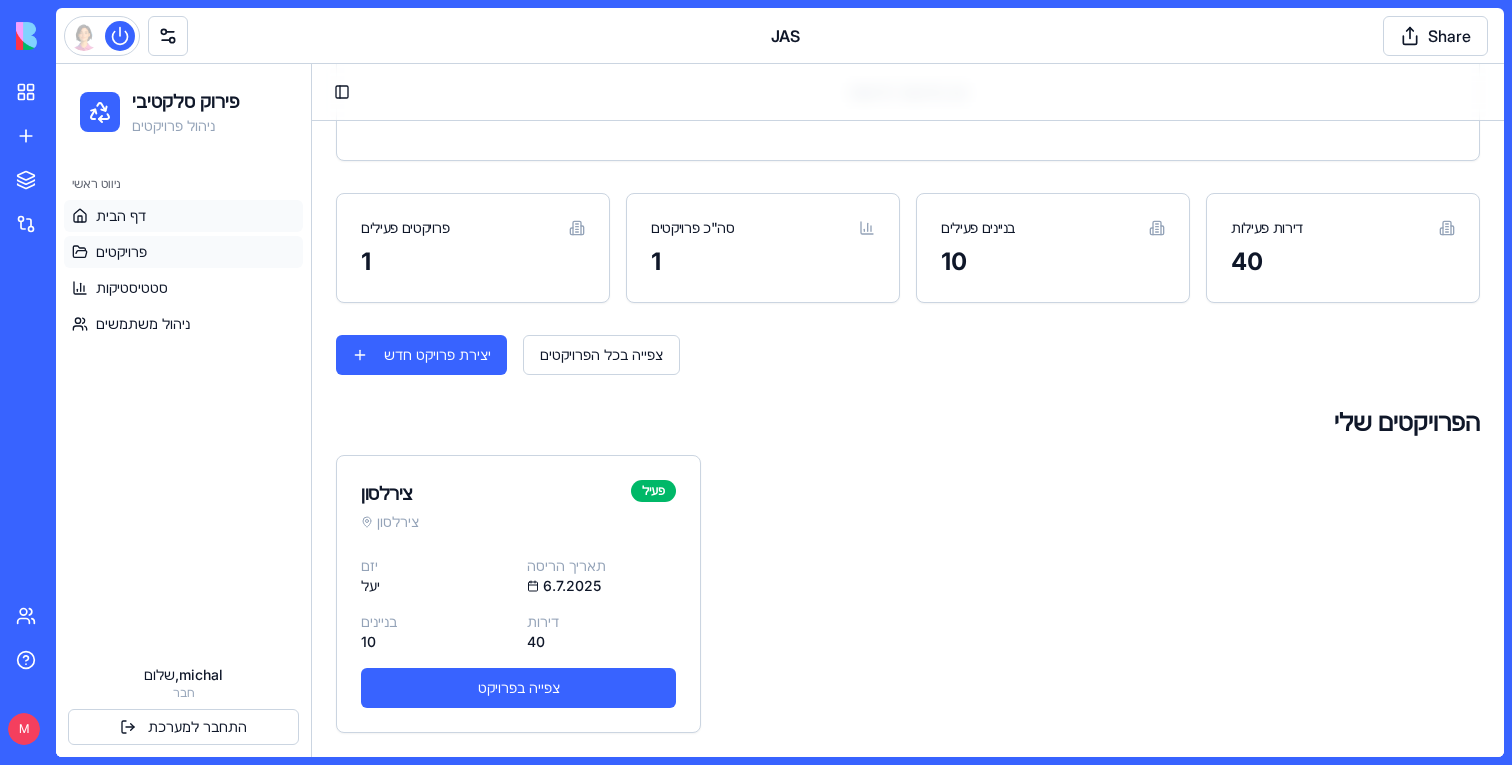 click on "פרויקטים" at bounding box center (183, 252) 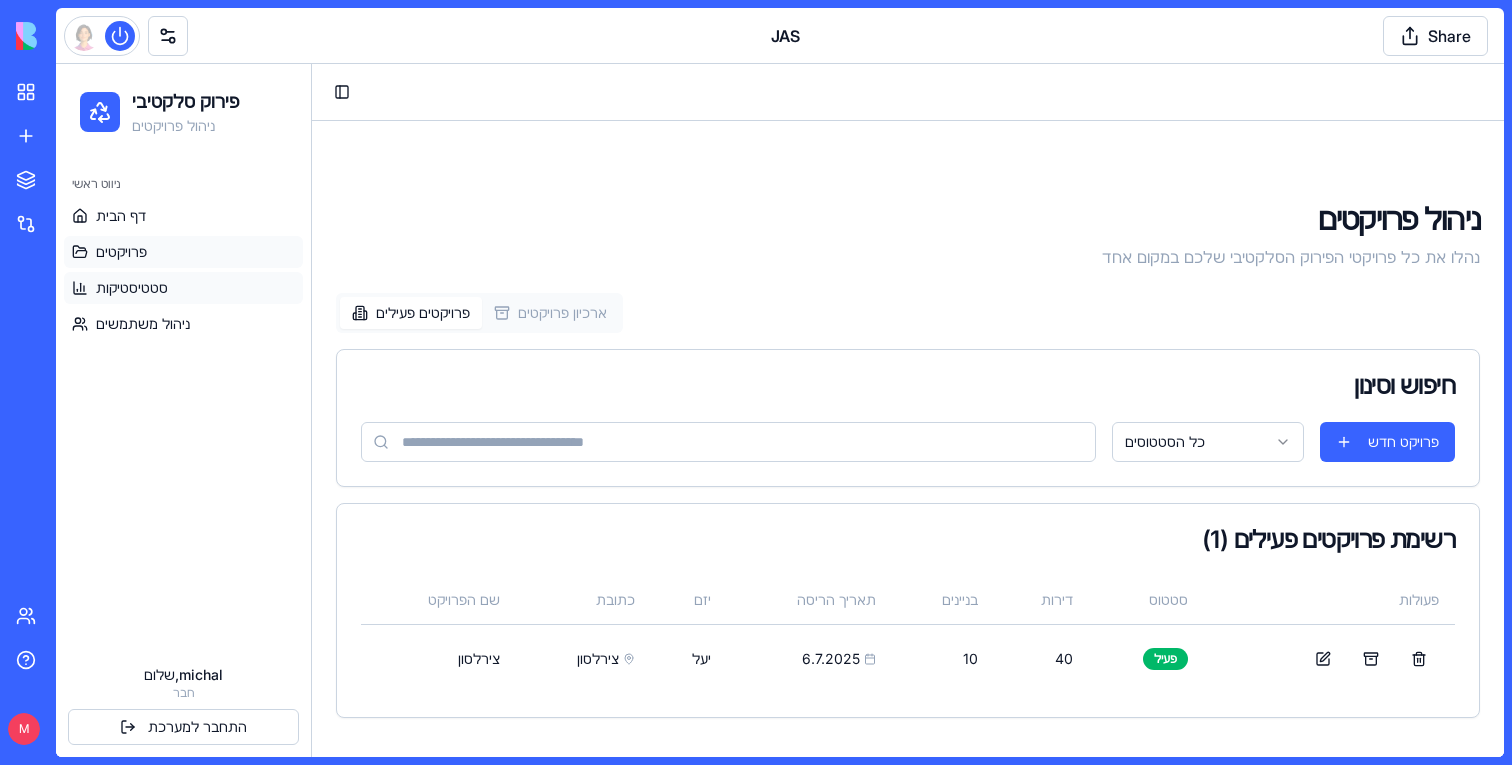 click on "סטטיסטיקות" at bounding box center (183, 288) 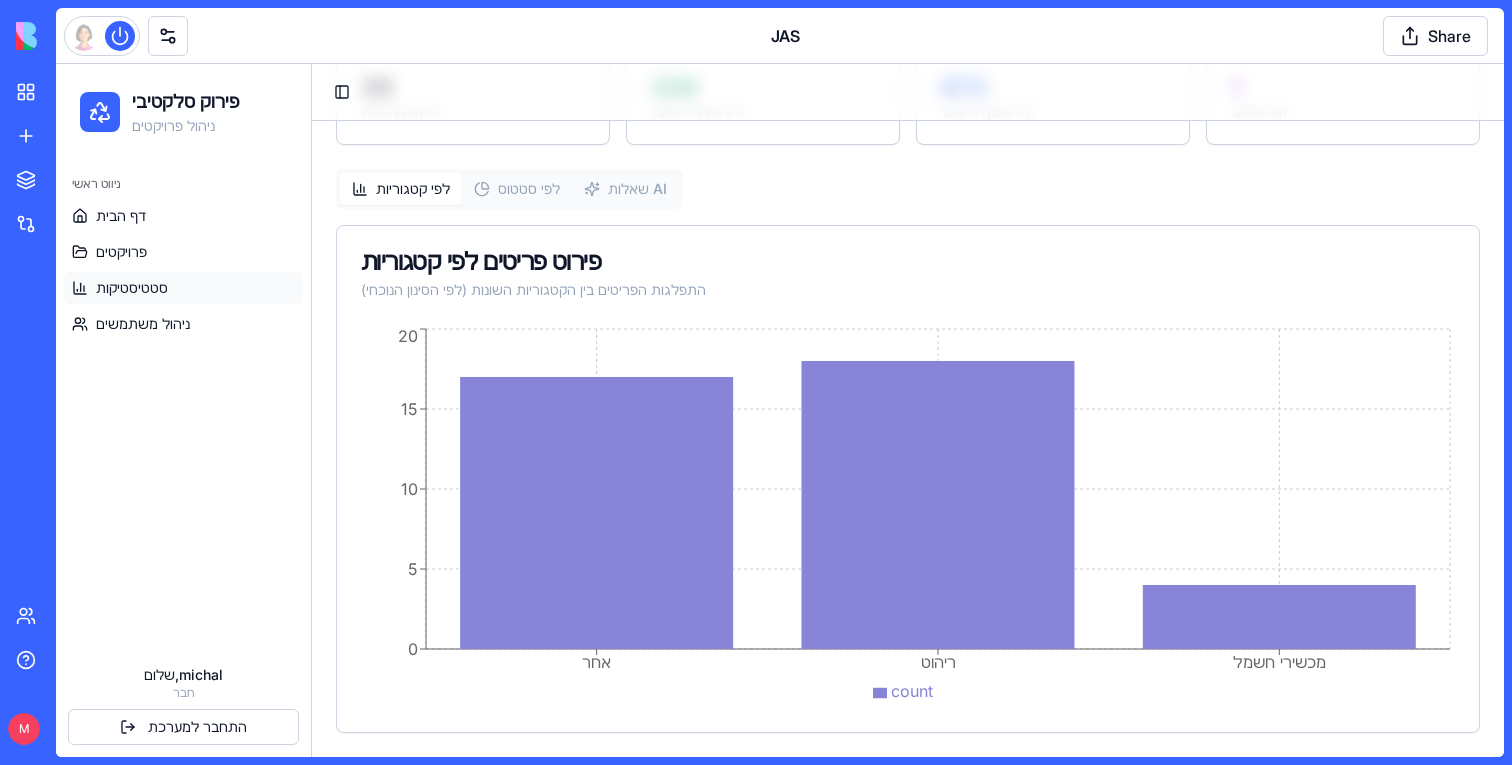 scroll, scrollTop: 0, scrollLeft: 0, axis: both 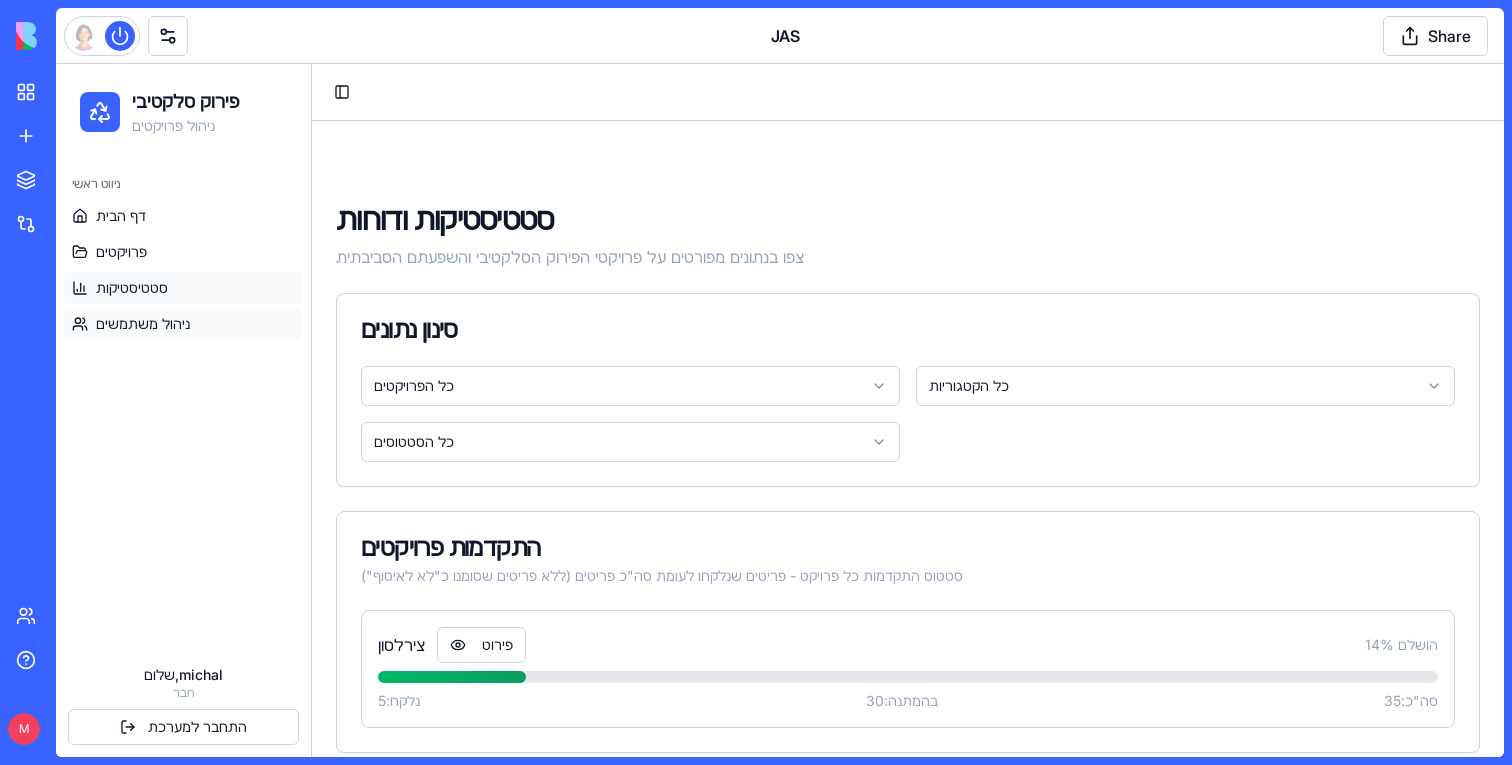 click on "ניהול משתמשים" at bounding box center [143, 324] 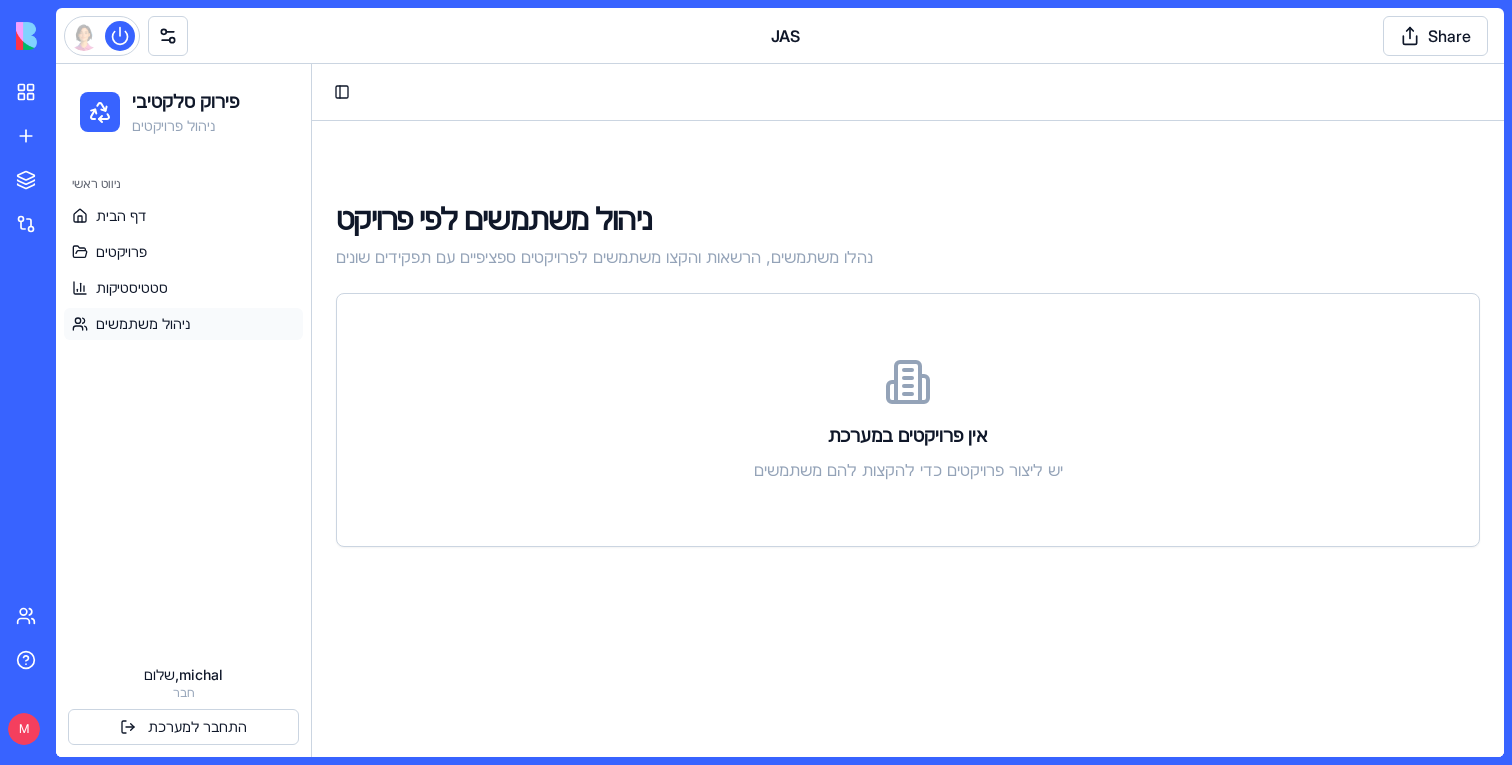 click on "JAS Share" at bounding box center [780, 36] 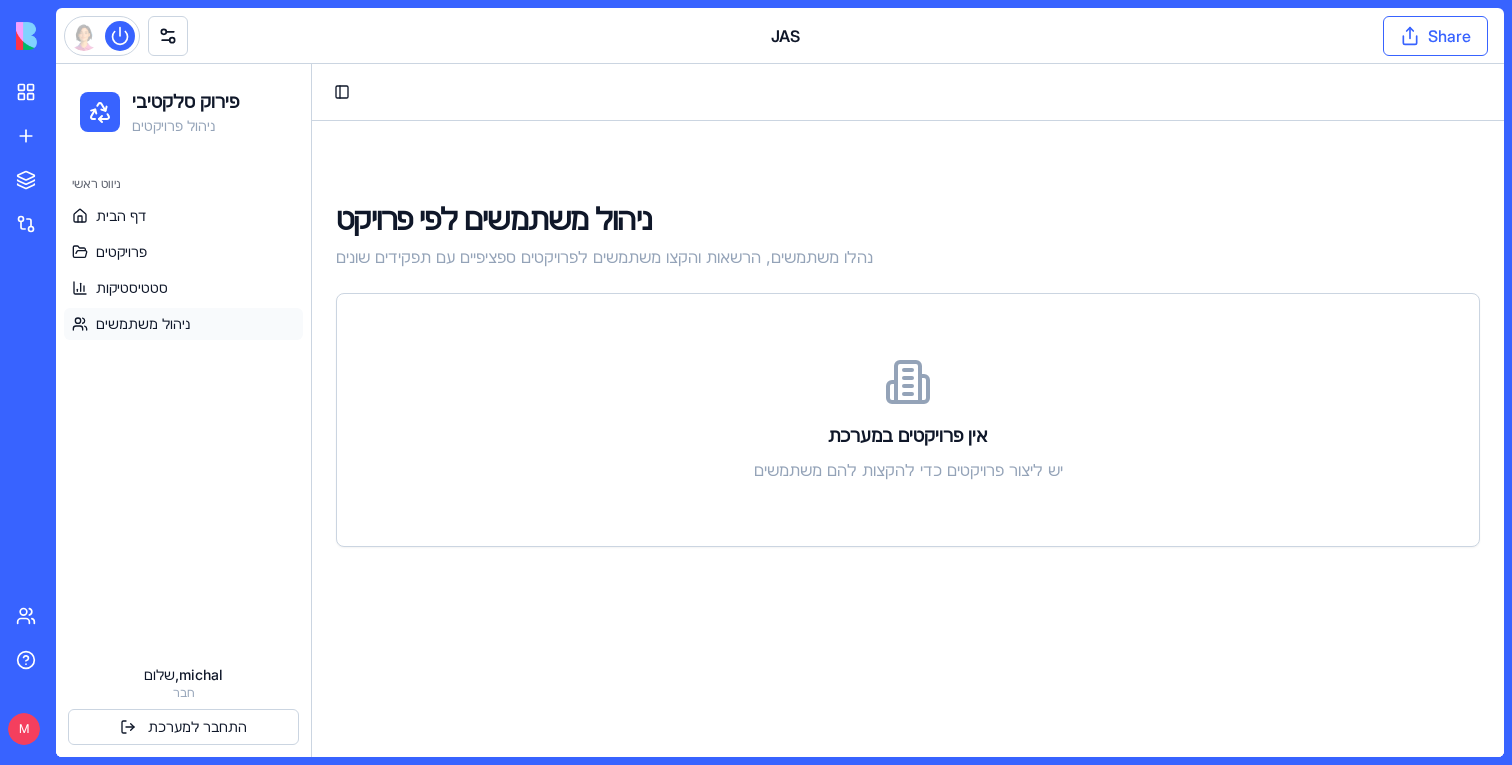 click on "Share" at bounding box center [1435, 36] 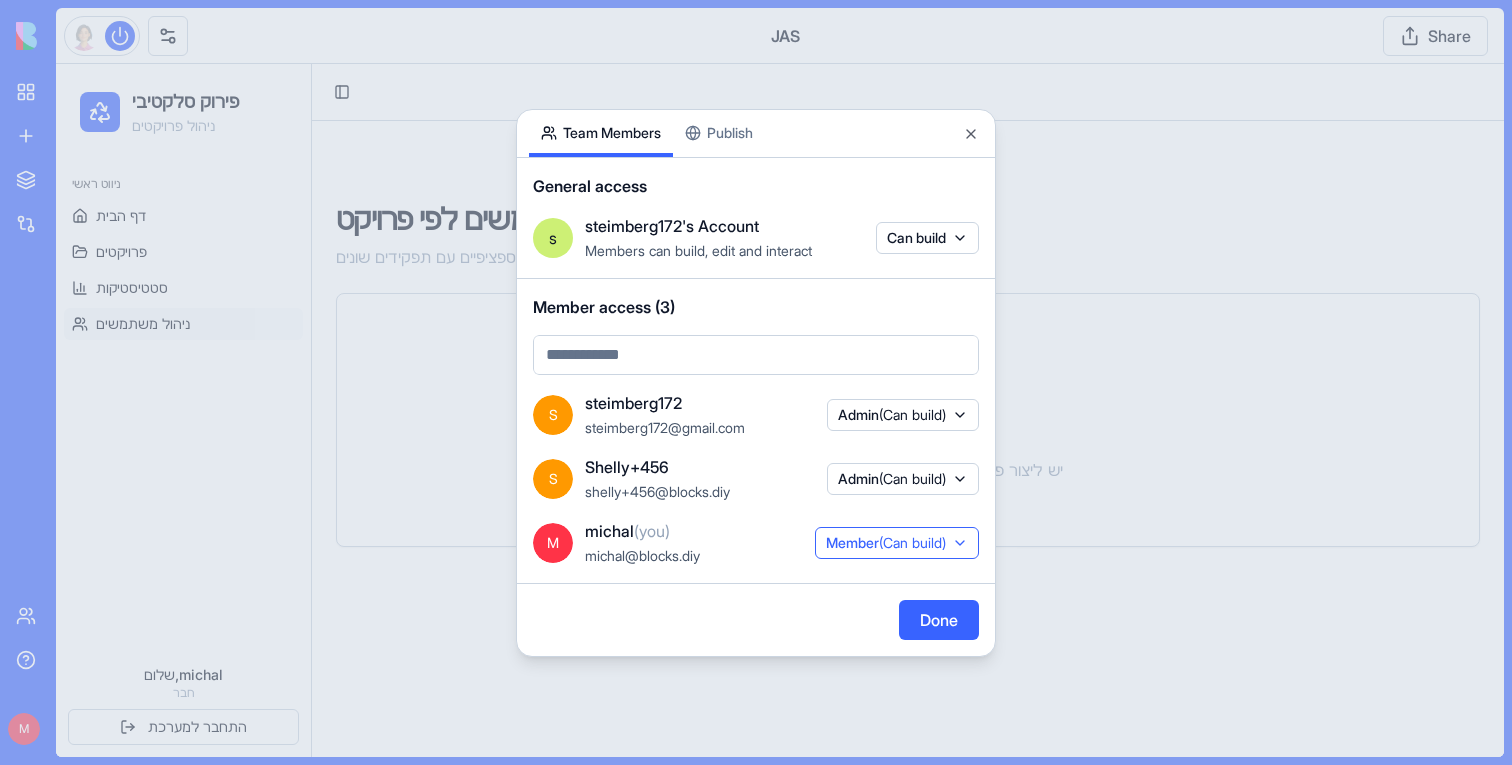 click on "Member  (Can build)" at bounding box center (897, 543) 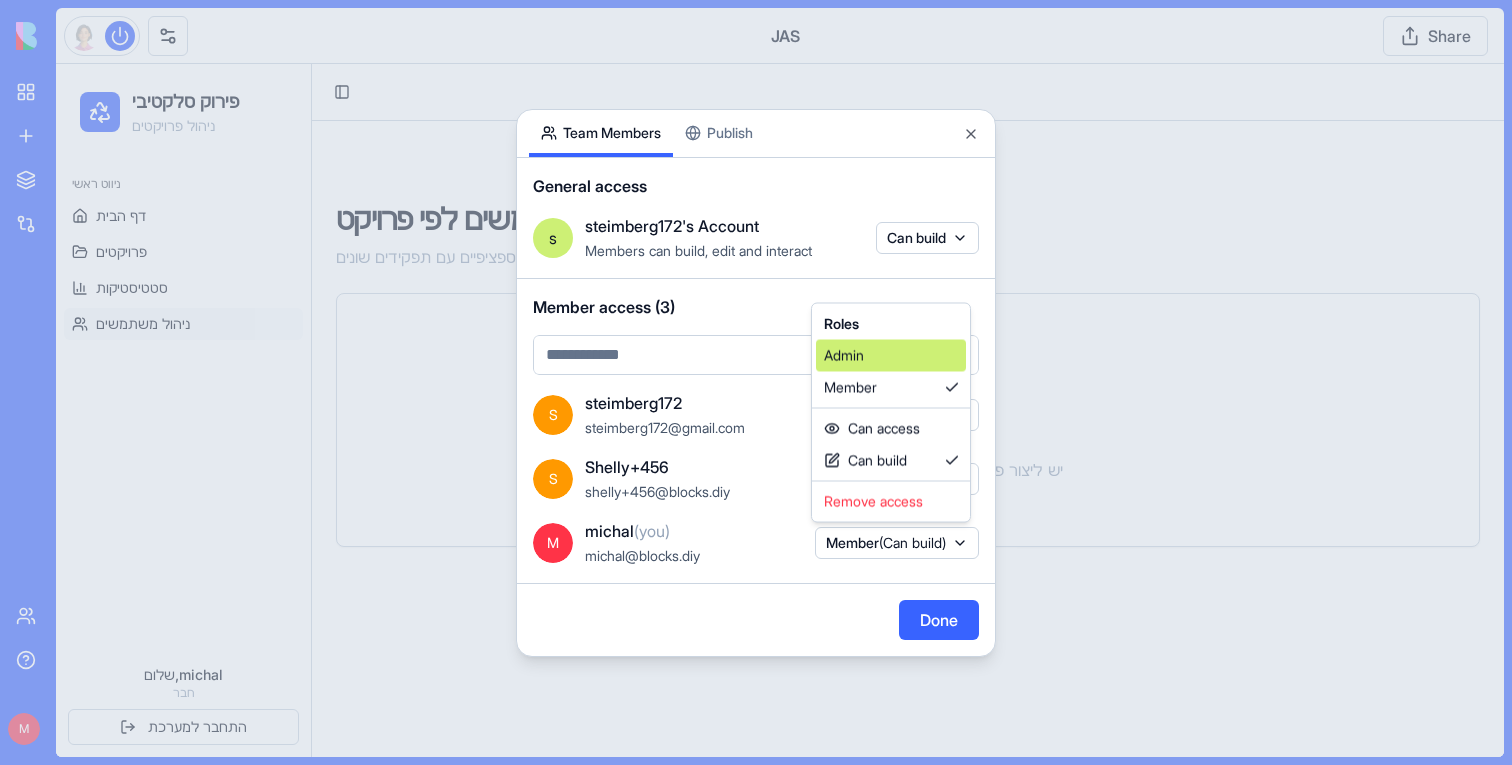 click on "Admin" at bounding box center [891, 356] 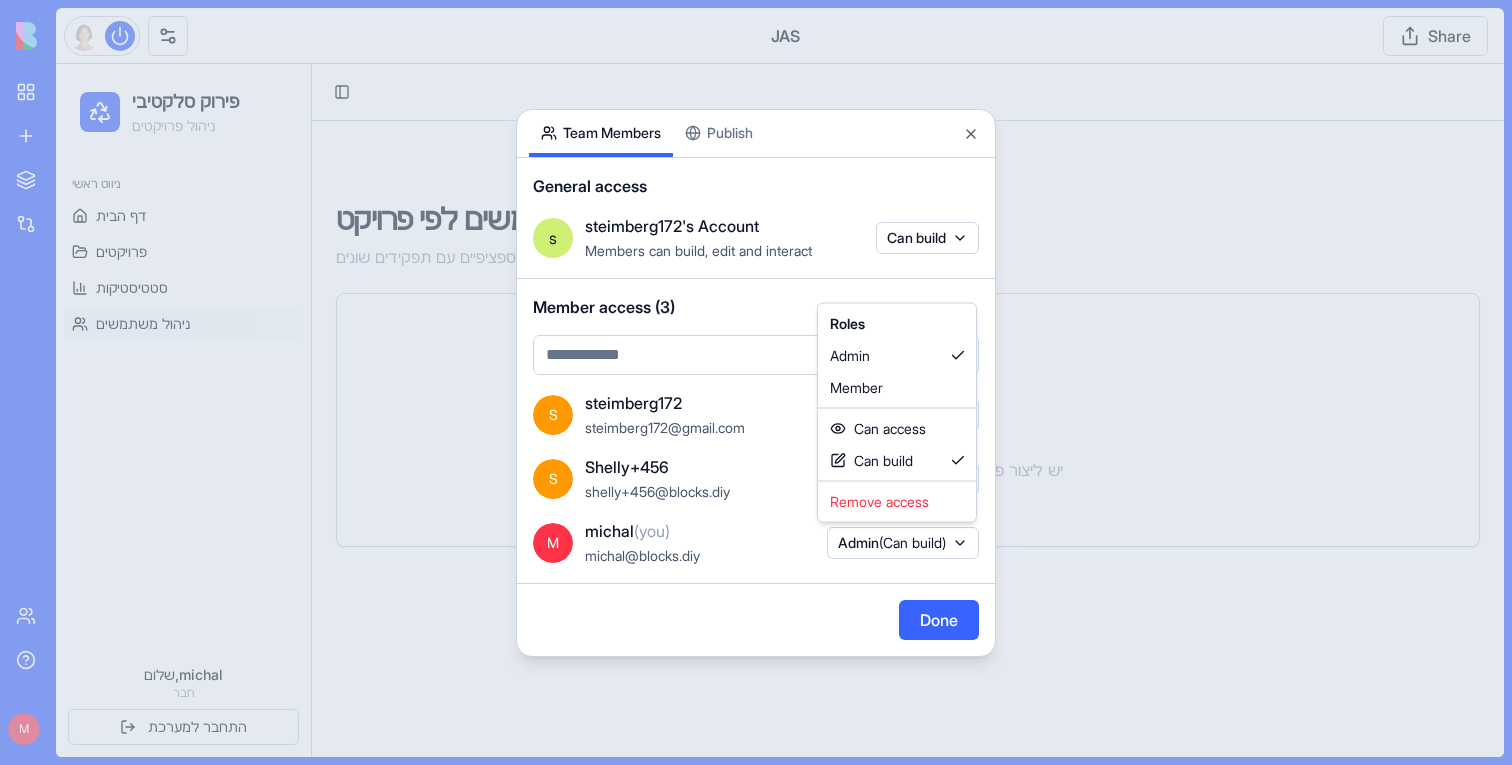 click at bounding box center [756, 382] 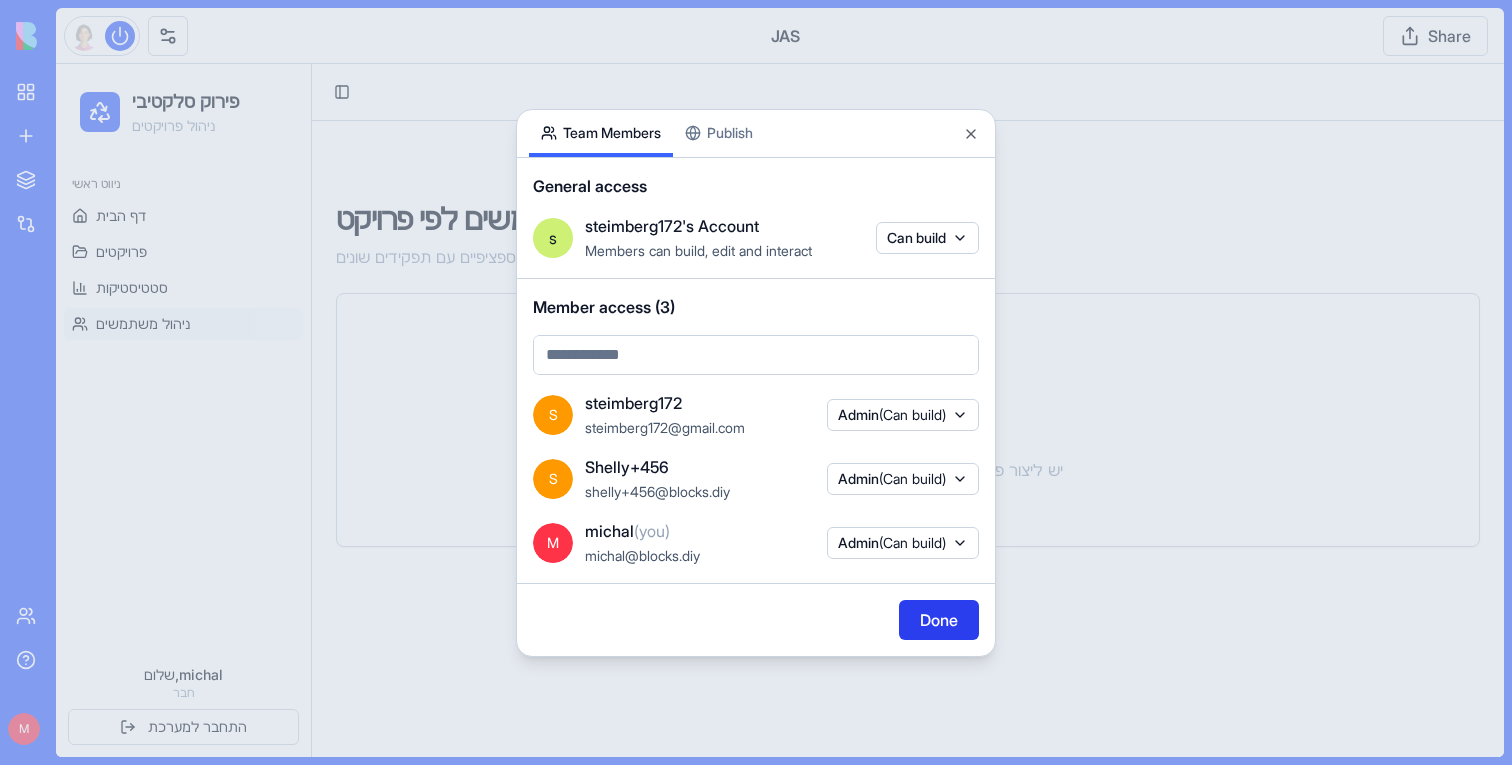 click on "Done" at bounding box center [939, 620] 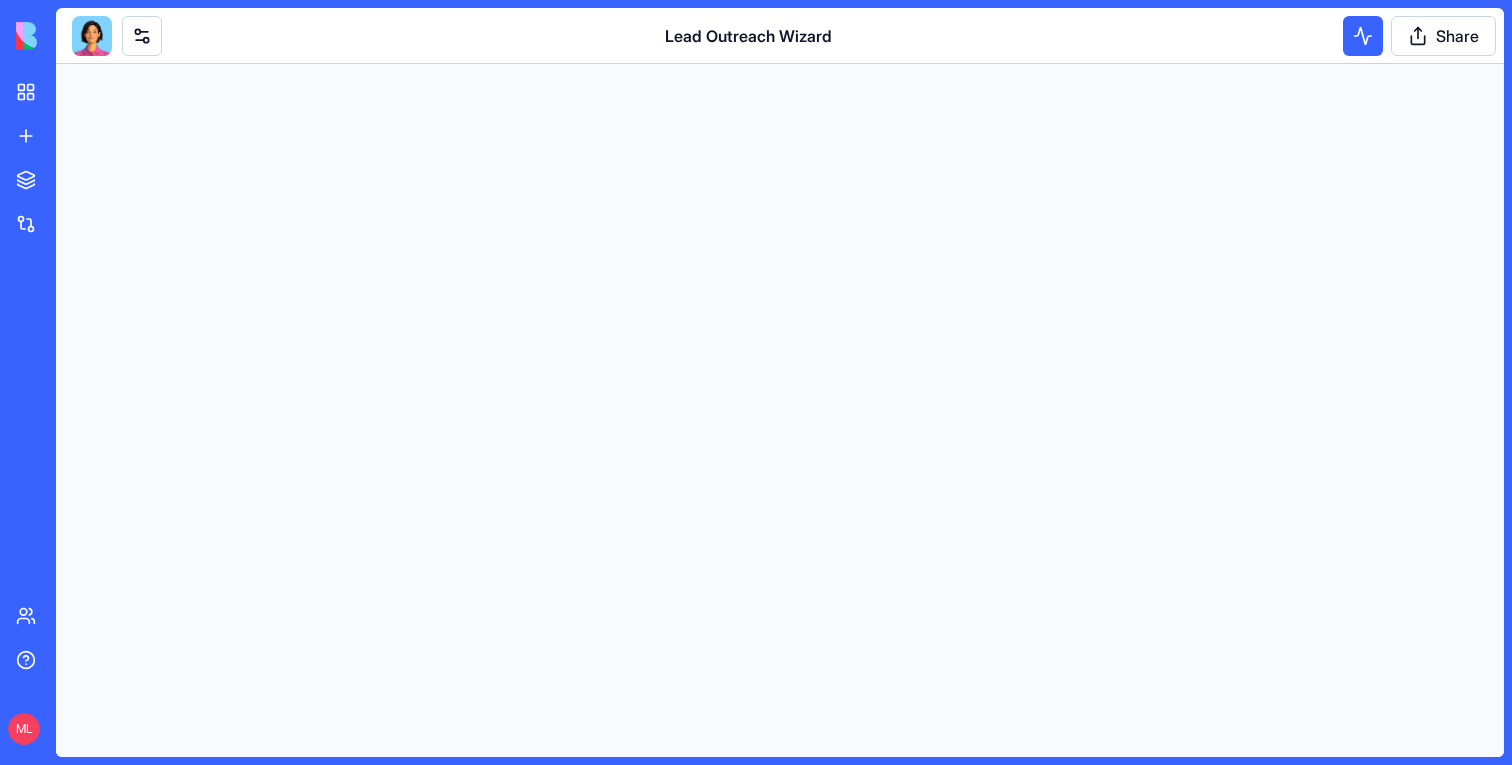 scroll, scrollTop: 0, scrollLeft: 0, axis: both 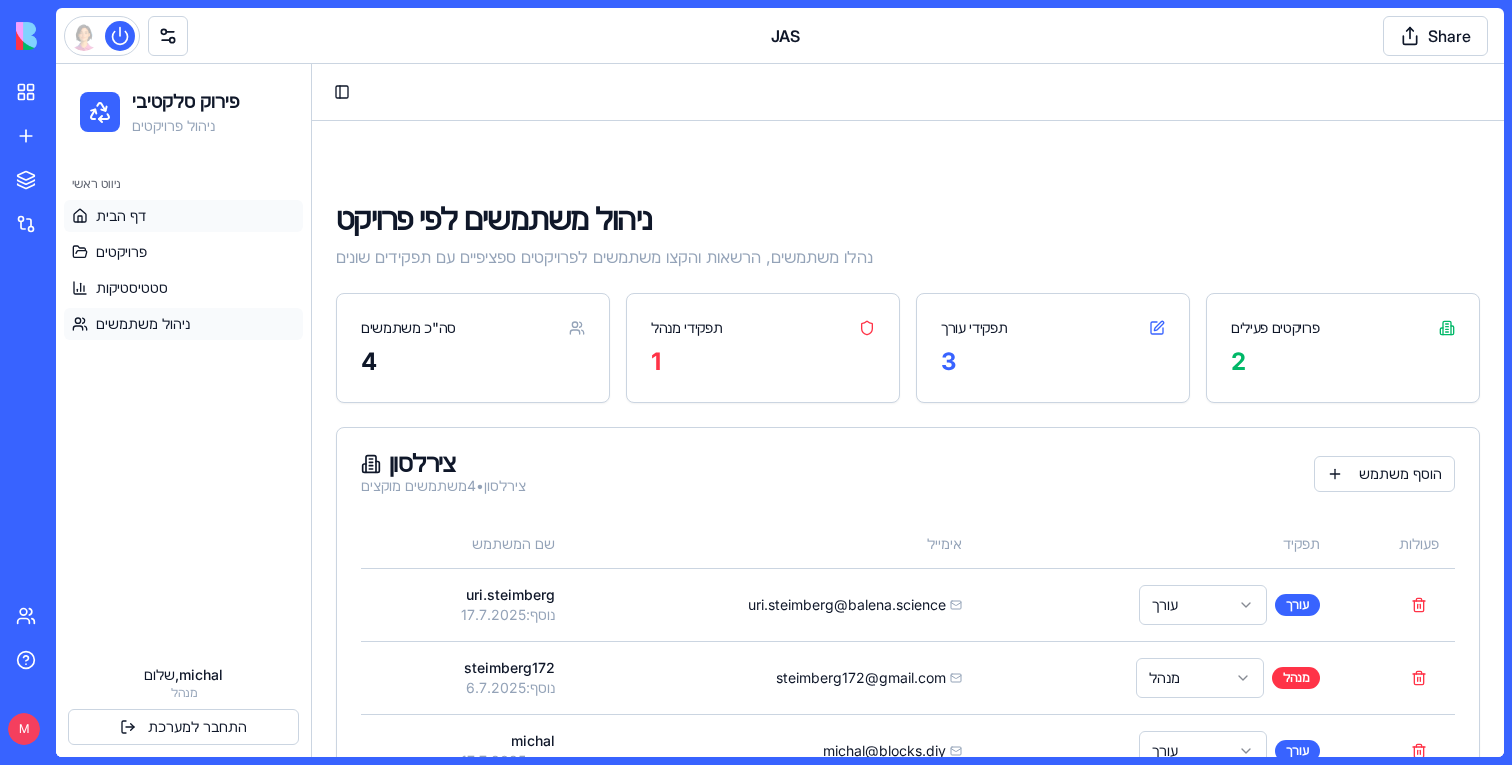 click on "דף הבית" at bounding box center (183, 216) 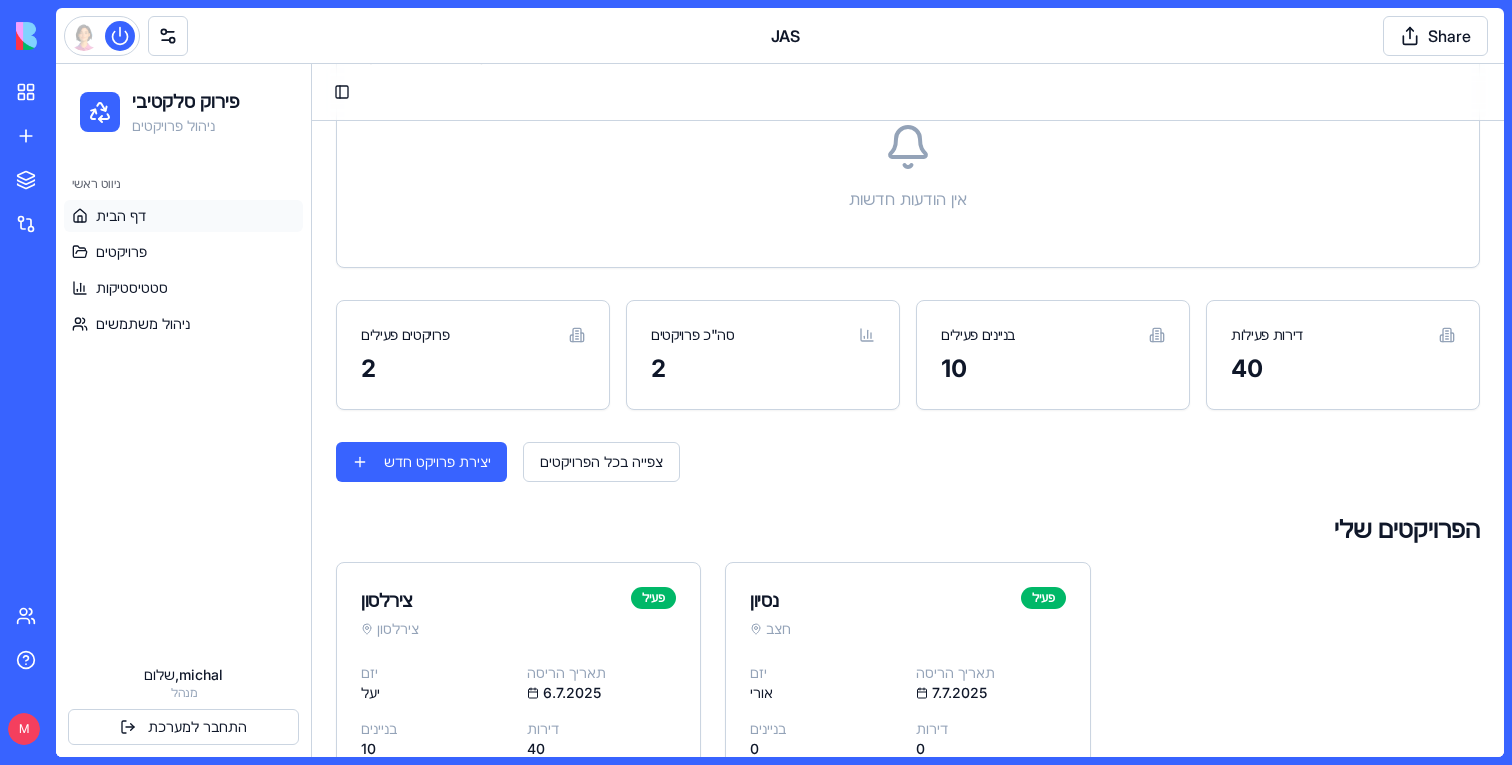 scroll, scrollTop: 390, scrollLeft: 0, axis: vertical 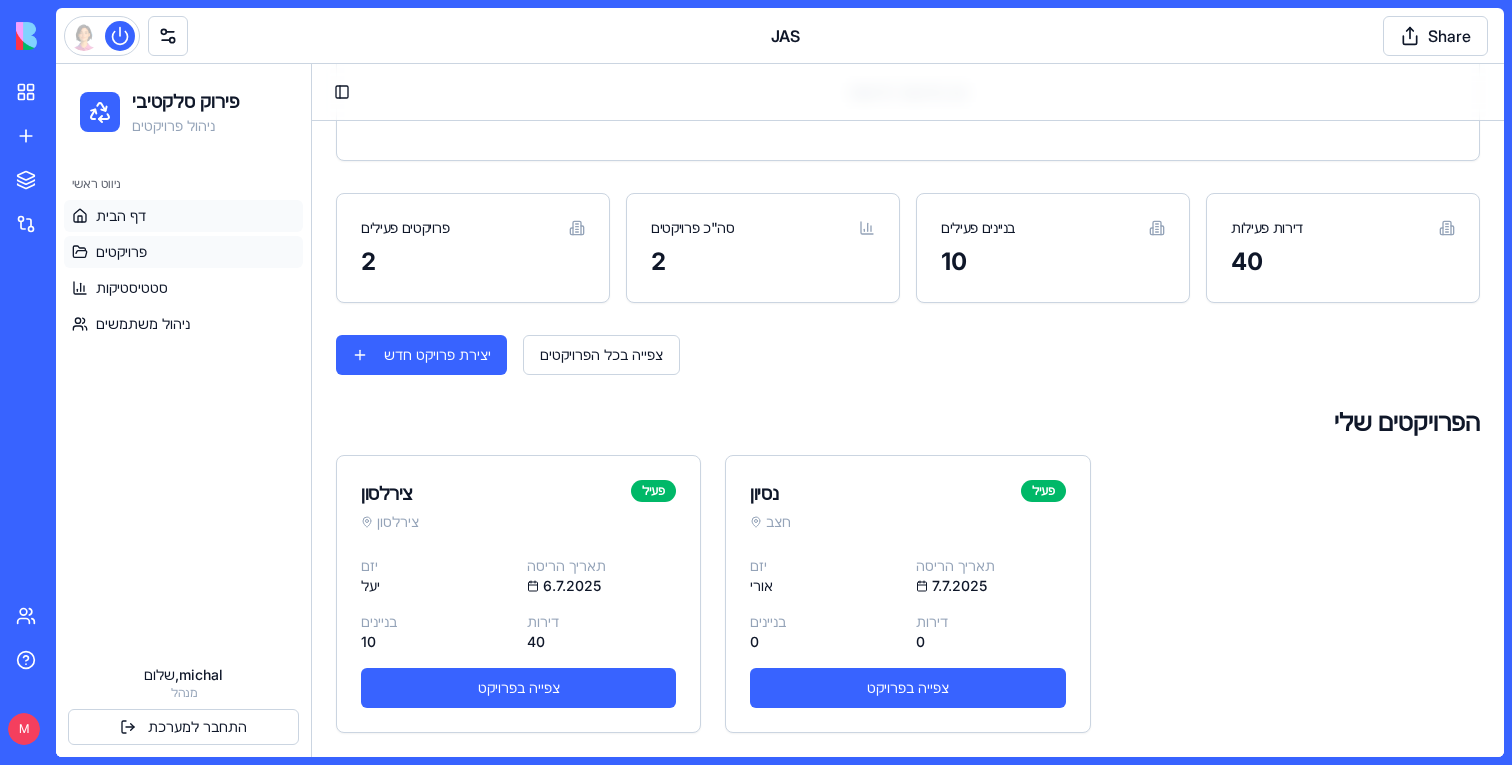 click on "פרויקטים" at bounding box center (121, 252) 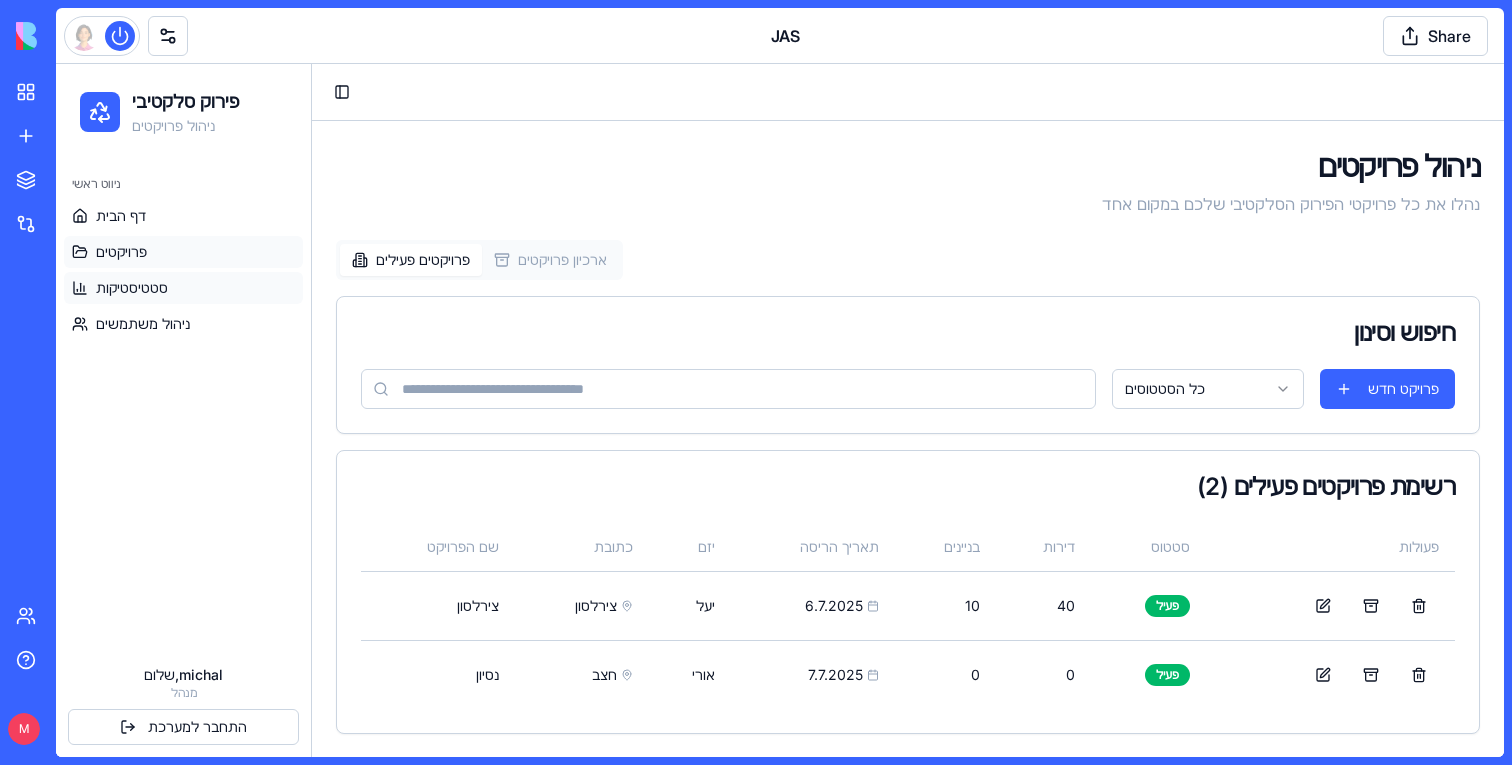 click on "סטטיסטיקות" at bounding box center [183, 288] 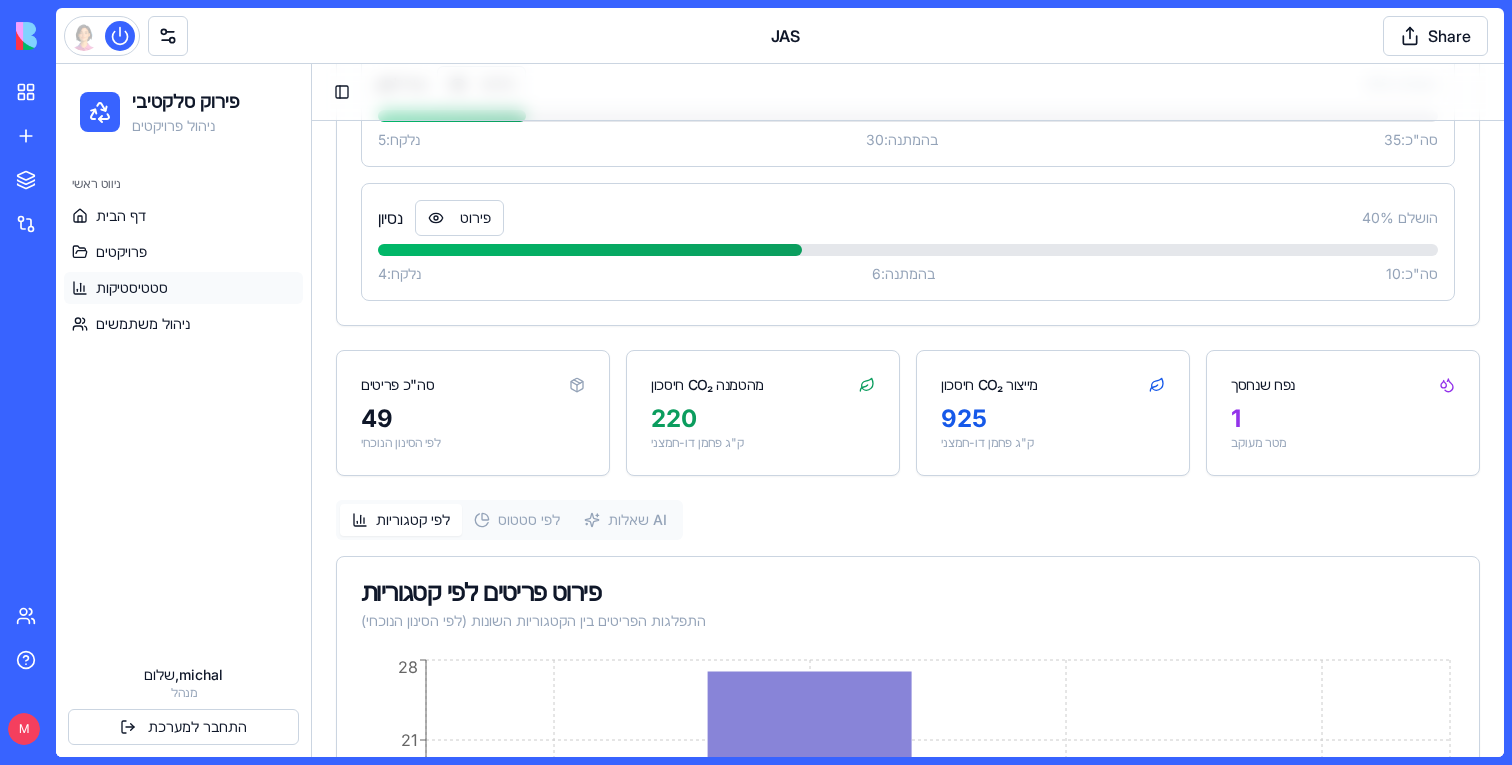 scroll, scrollTop: 607, scrollLeft: 0, axis: vertical 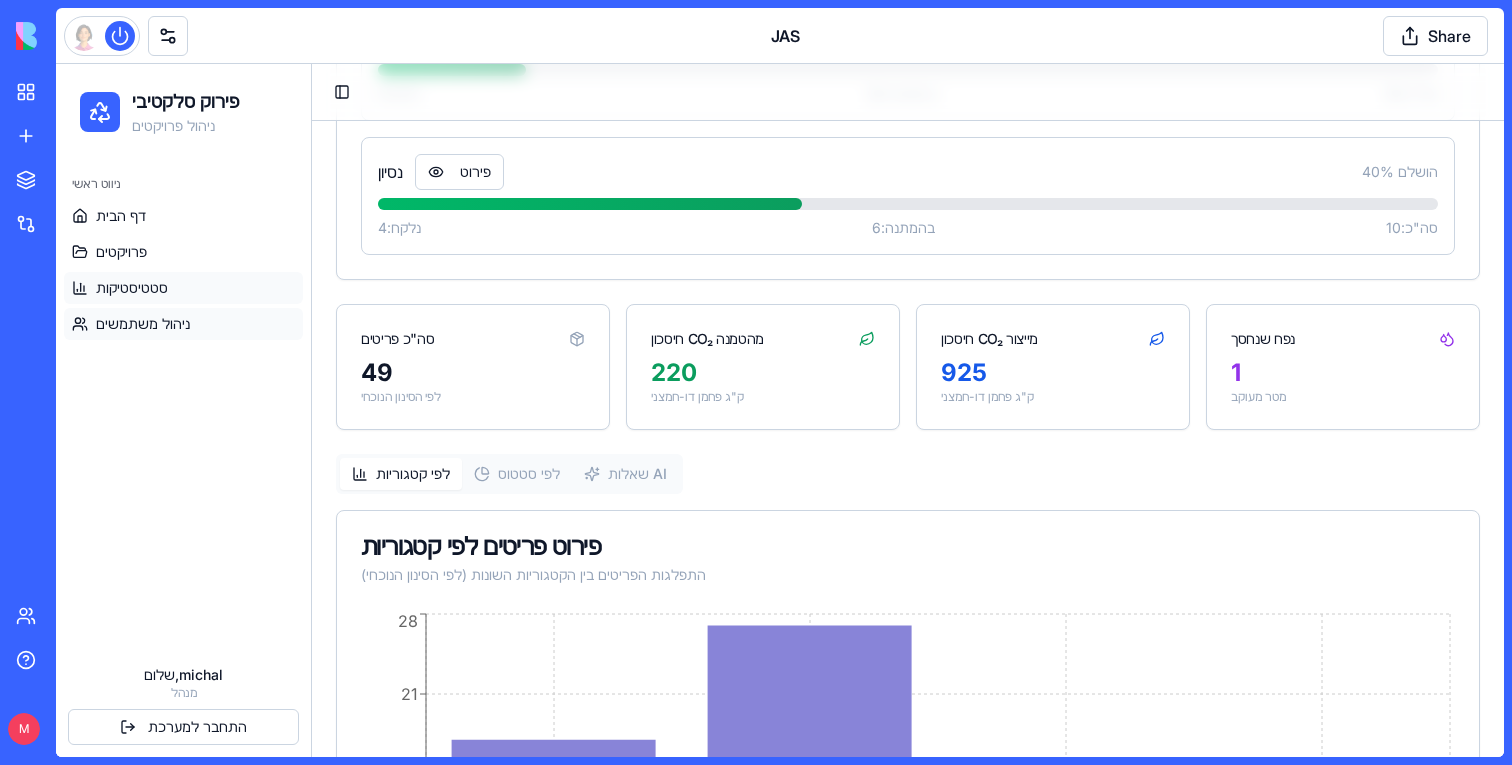 click on "ניהול משתמשים" at bounding box center [143, 324] 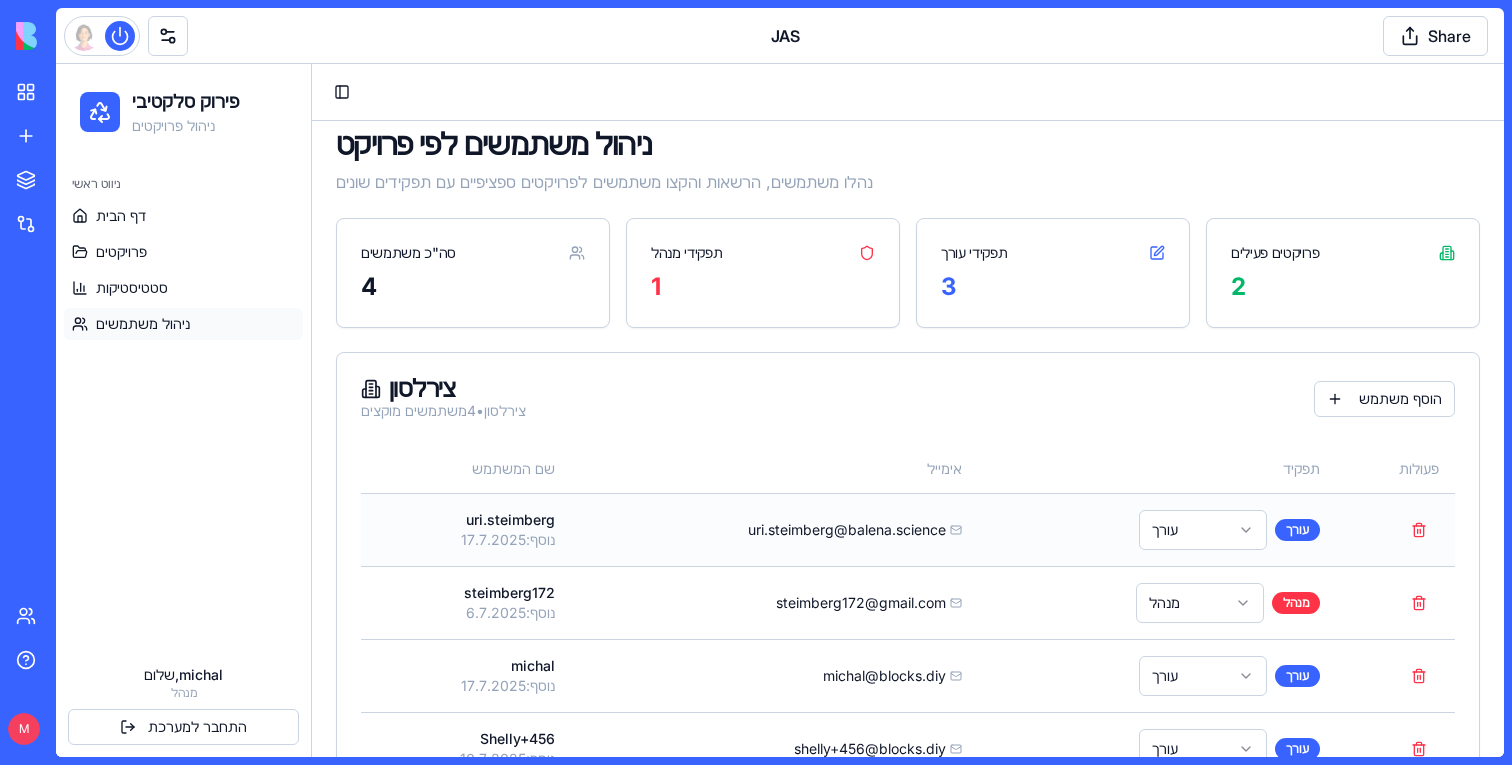 scroll, scrollTop: 83, scrollLeft: 0, axis: vertical 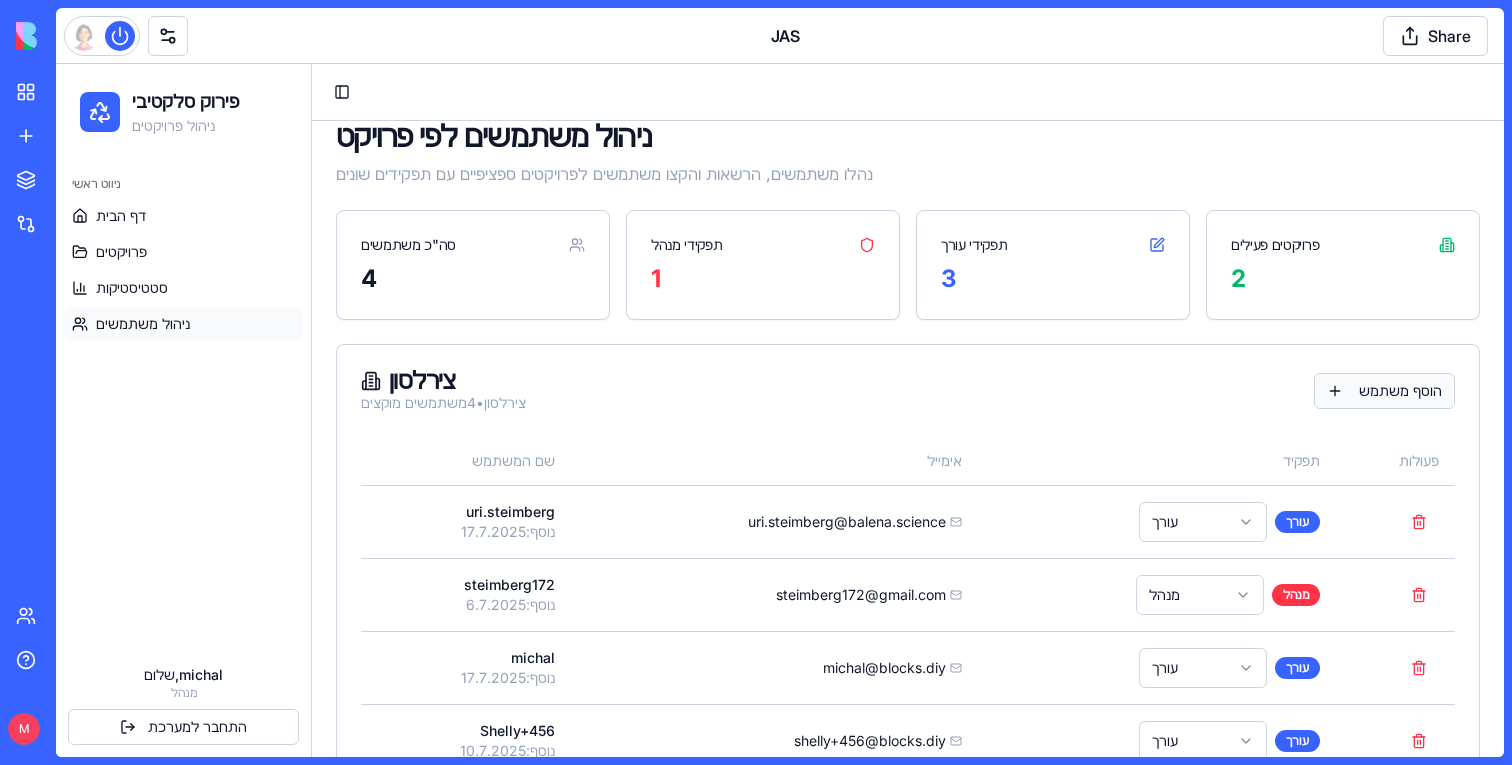 click on "הוסף משתמש" at bounding box center (1384, 391) 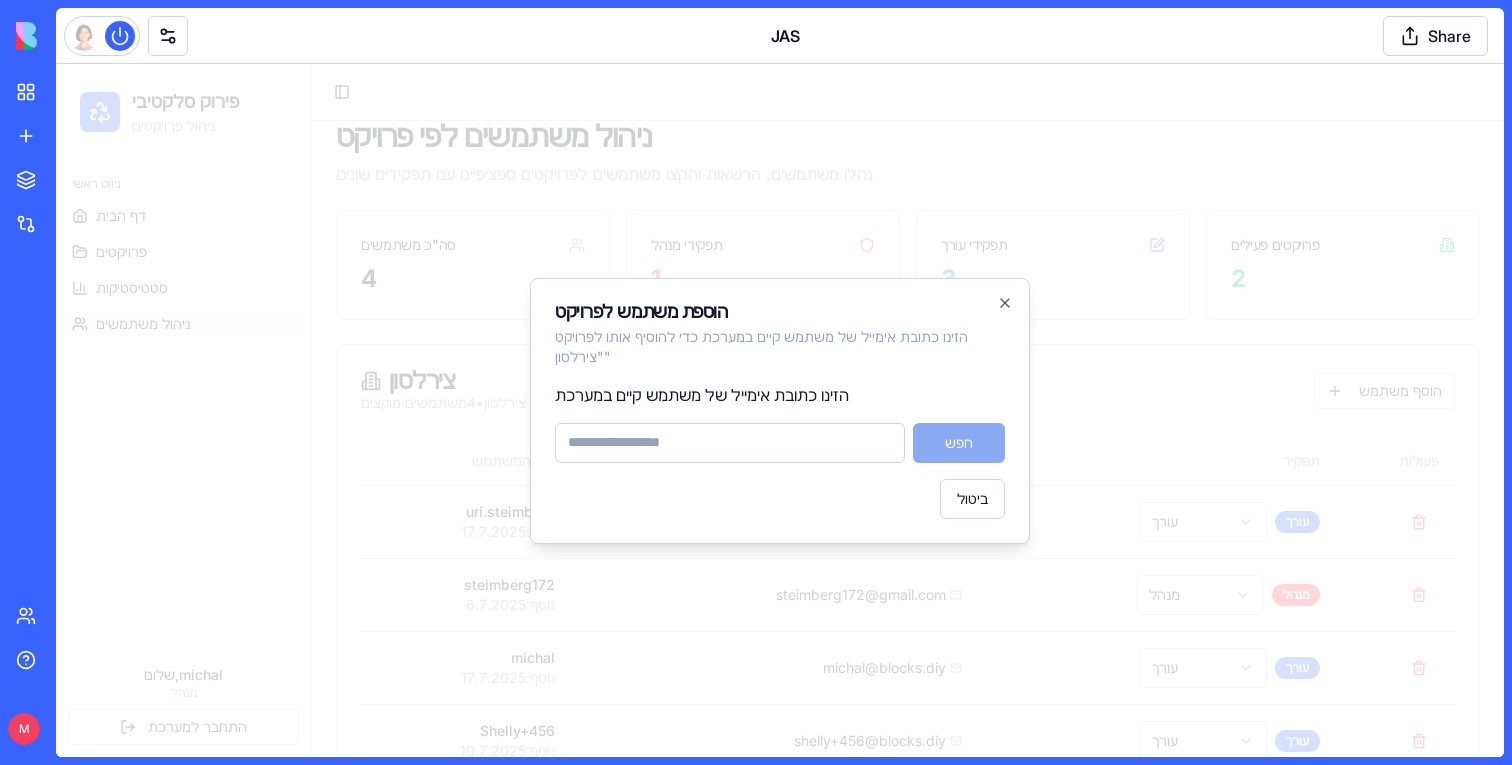 click at bounding box center [780, 410] 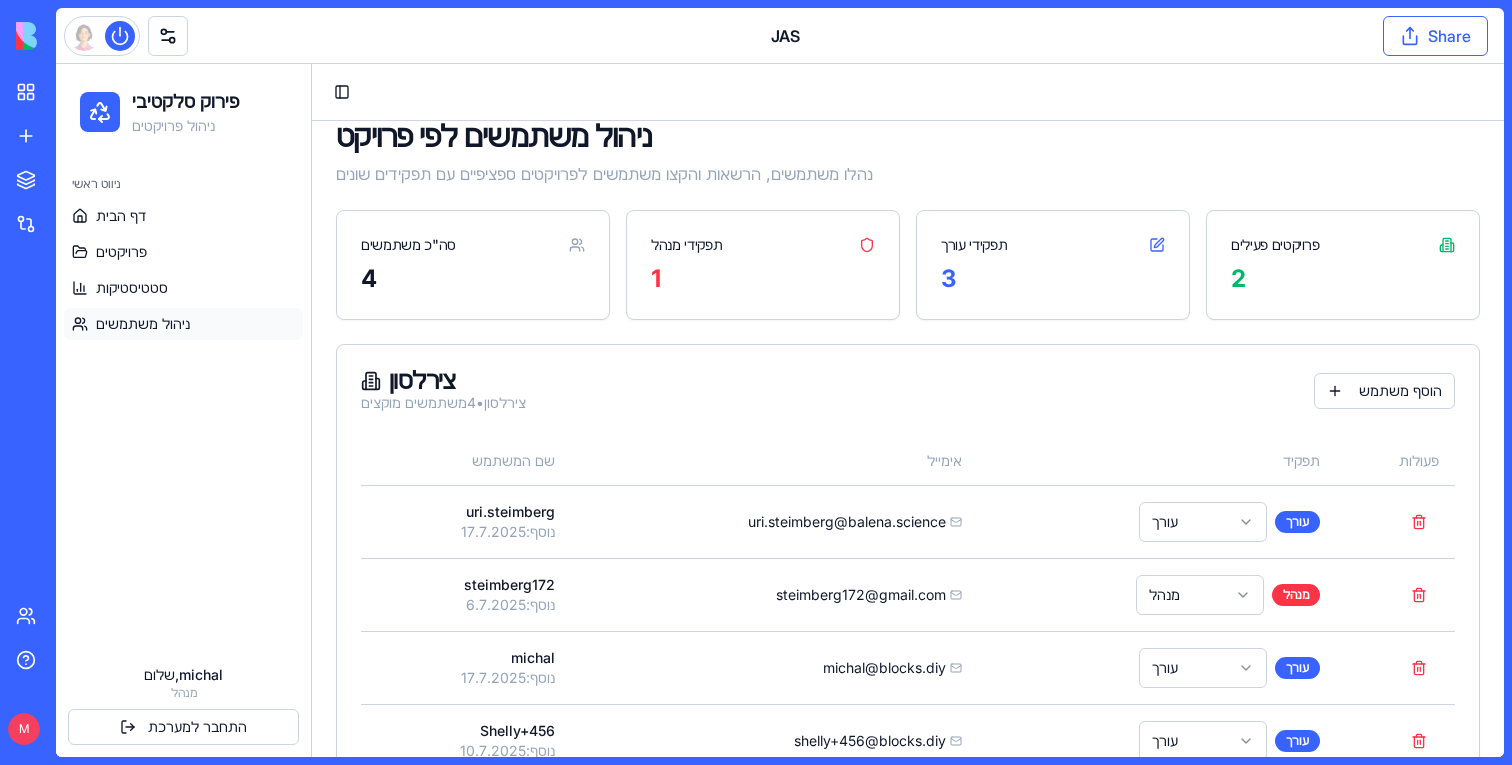 click on "Share" at bounding box center [1435, 36] 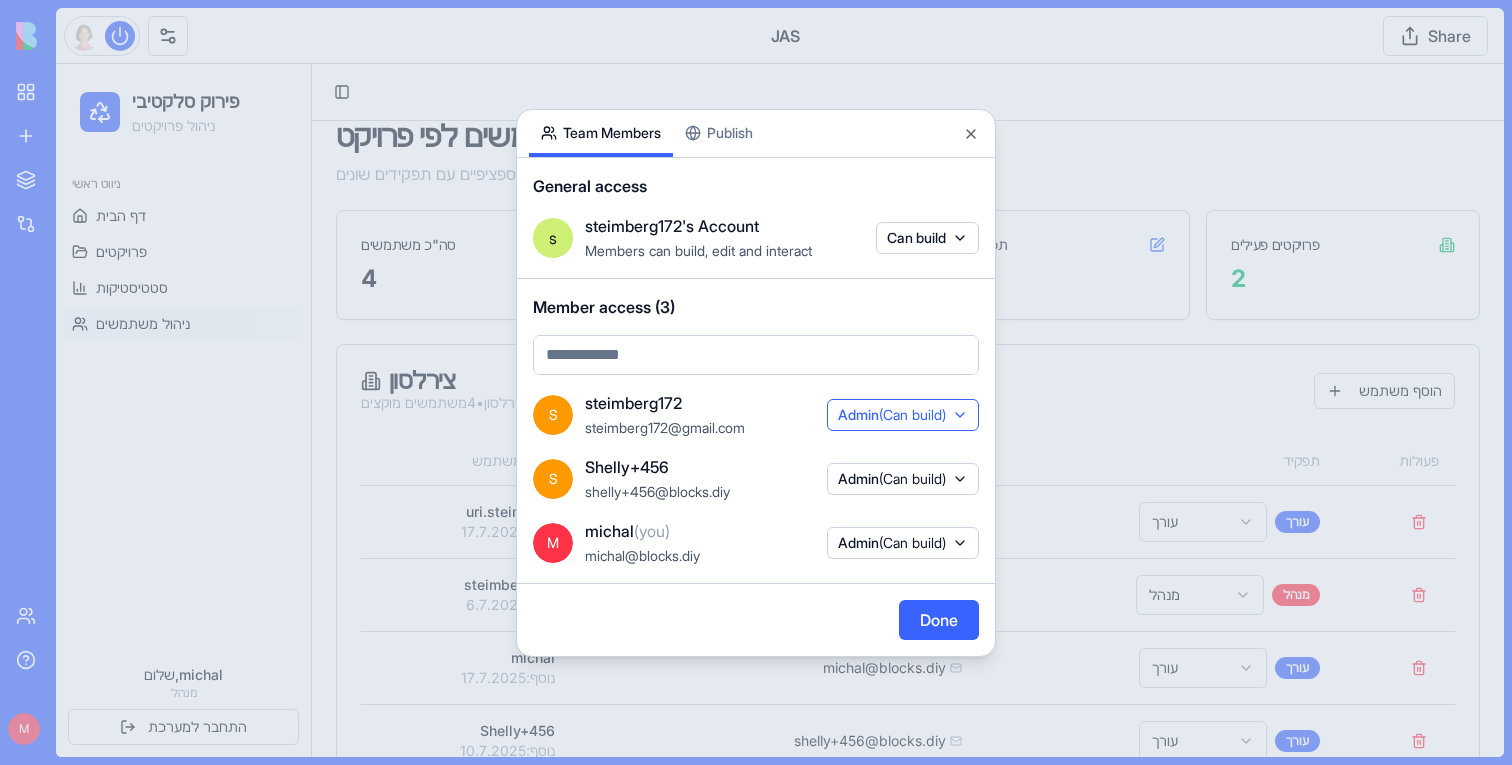 click on "Admin  (Can build)" at bounding box center (903, 415) 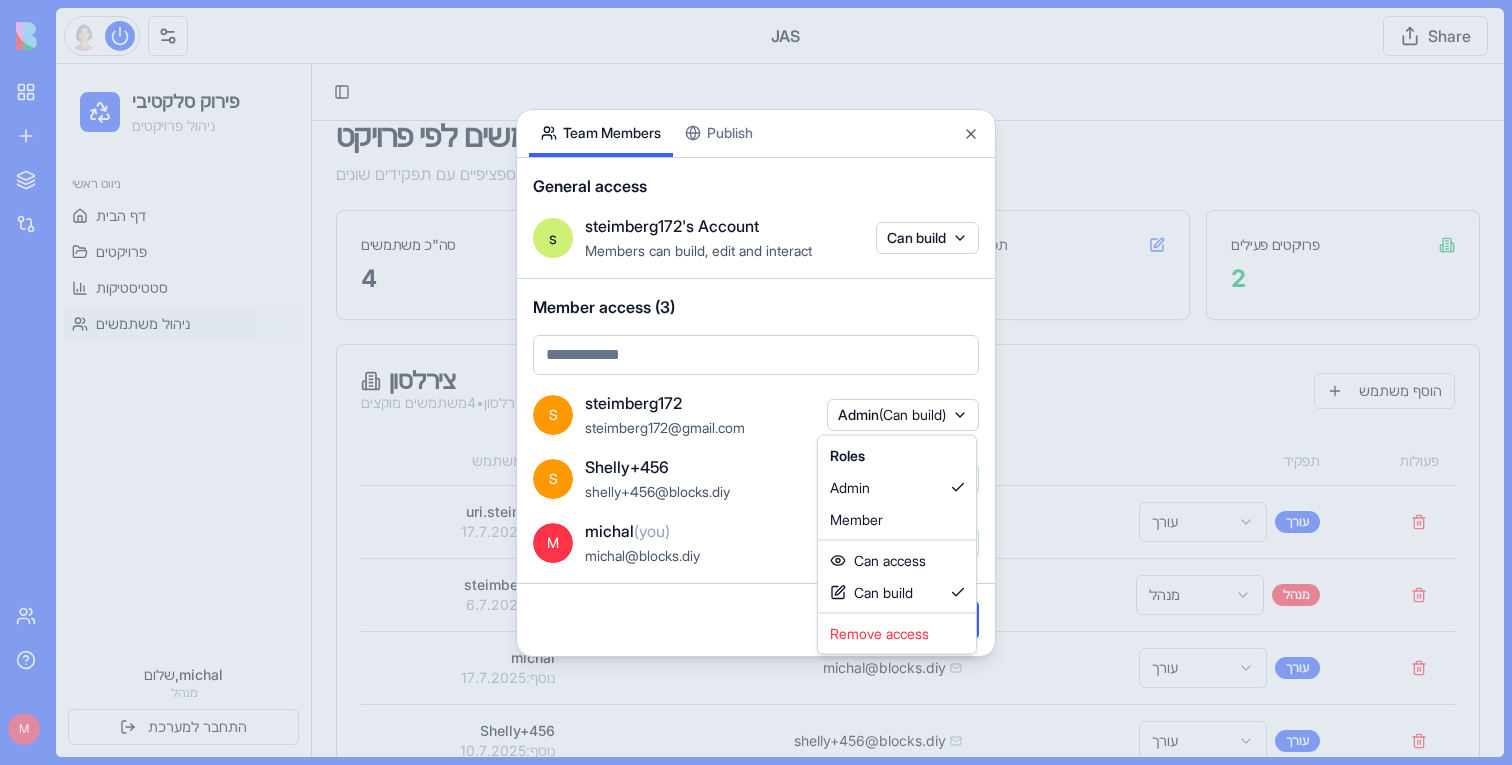 click at bounding box center [756, 382] 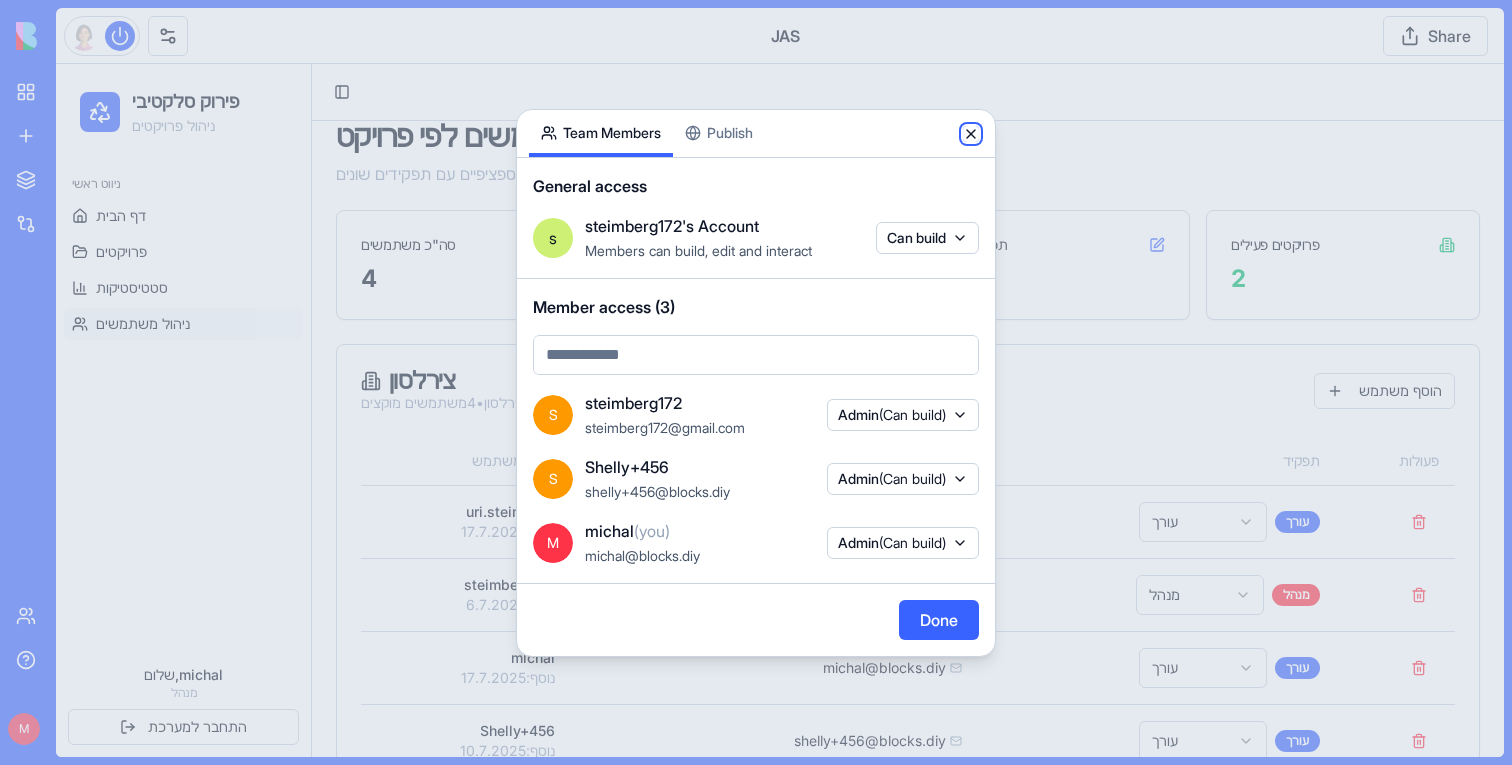 click 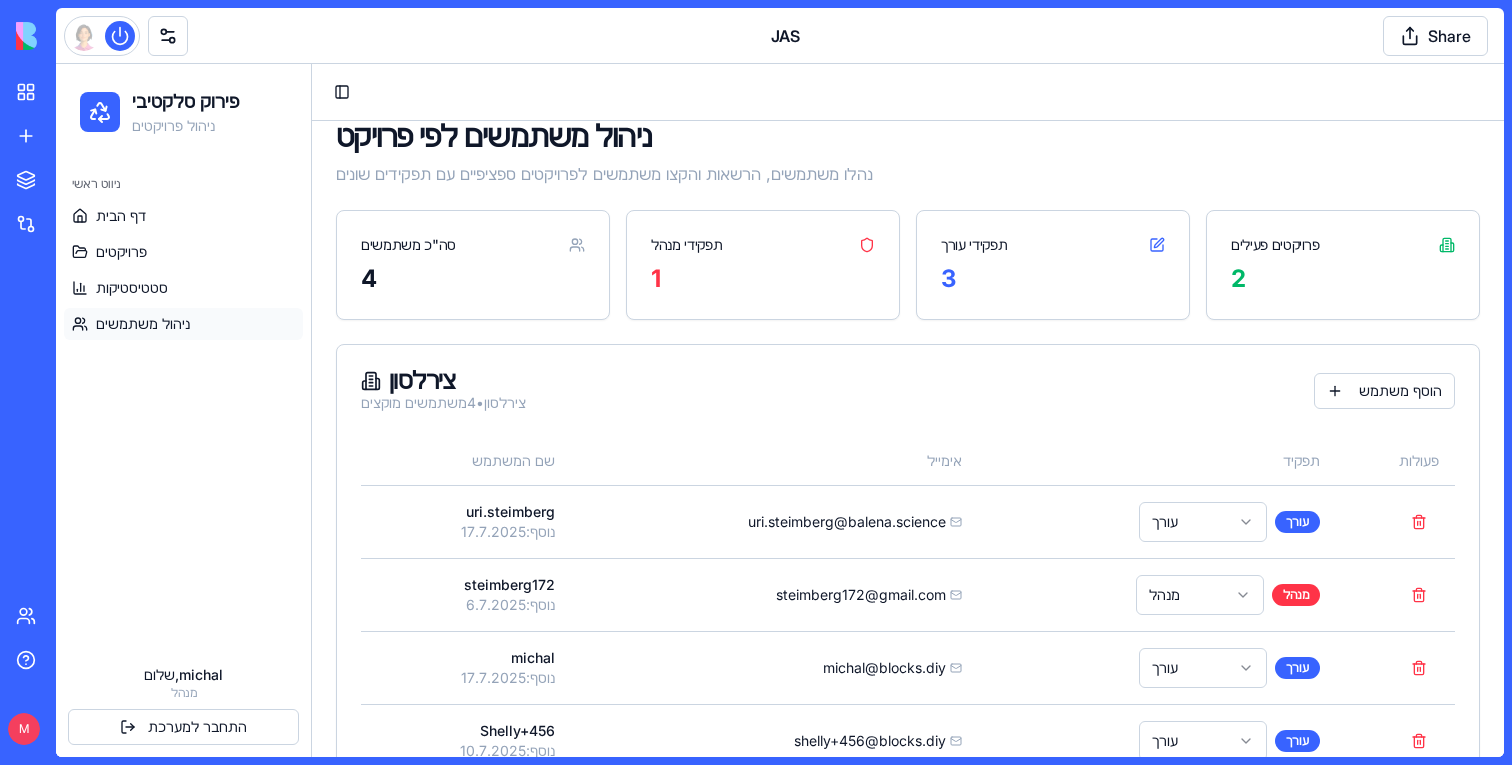 click on "ניהול משתמשים" at bounding box center (143, 324) 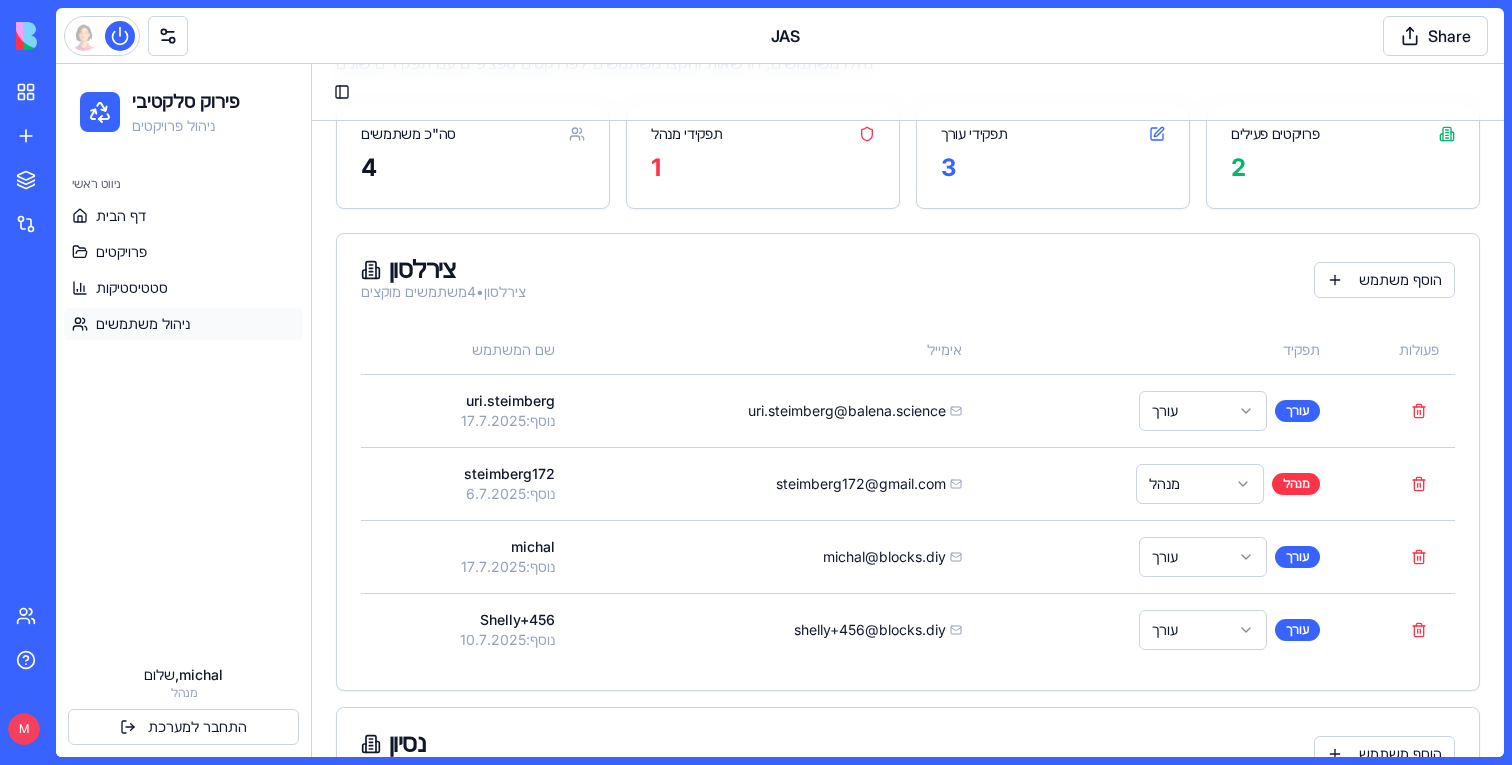 scroll, scrollTop: 190, scrollLeft: 0, axis: vertical 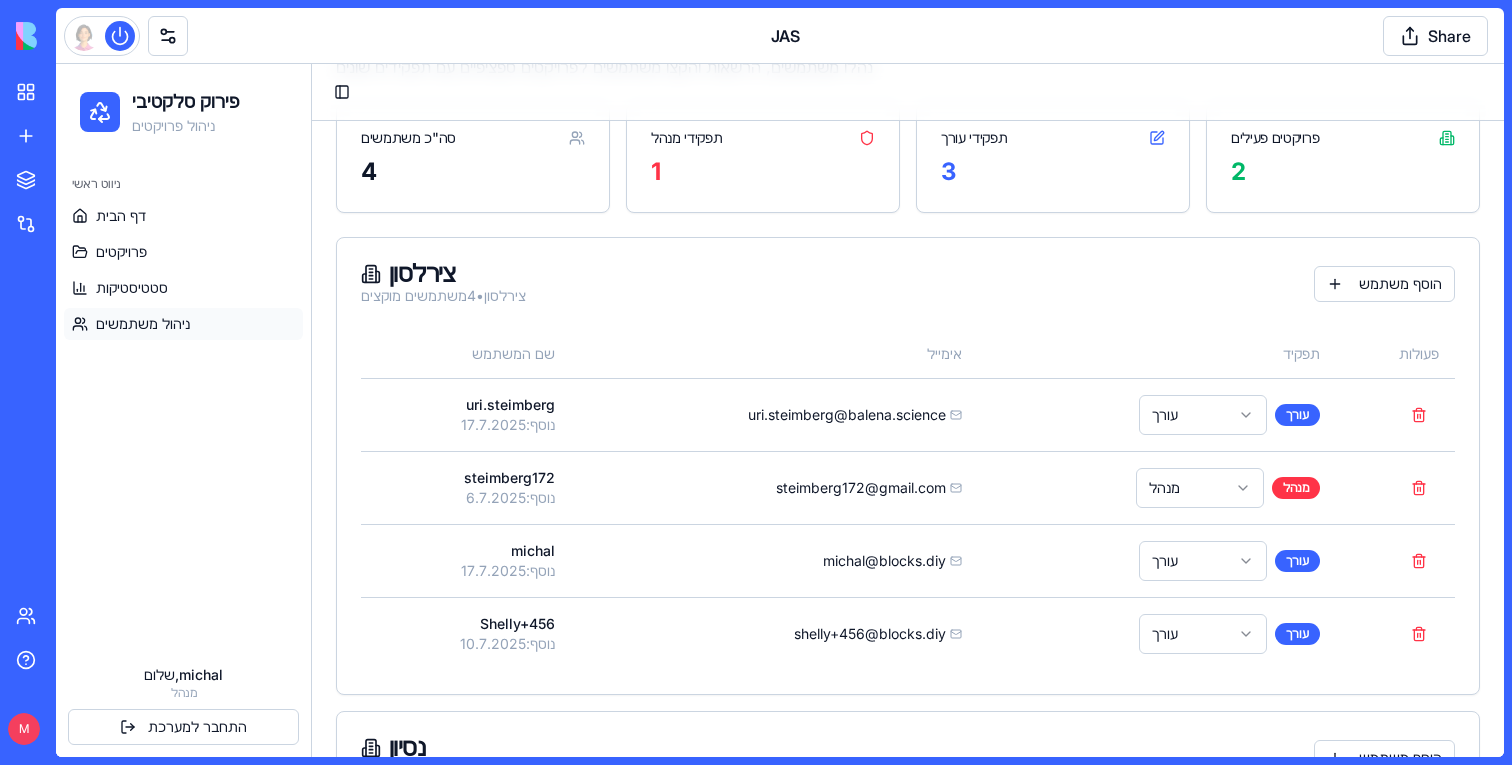 click on "ניווט ראשי דף הבית פרויקטים סטטיסטיקות ניהול משתמשים" at bounding box center (183, 254) 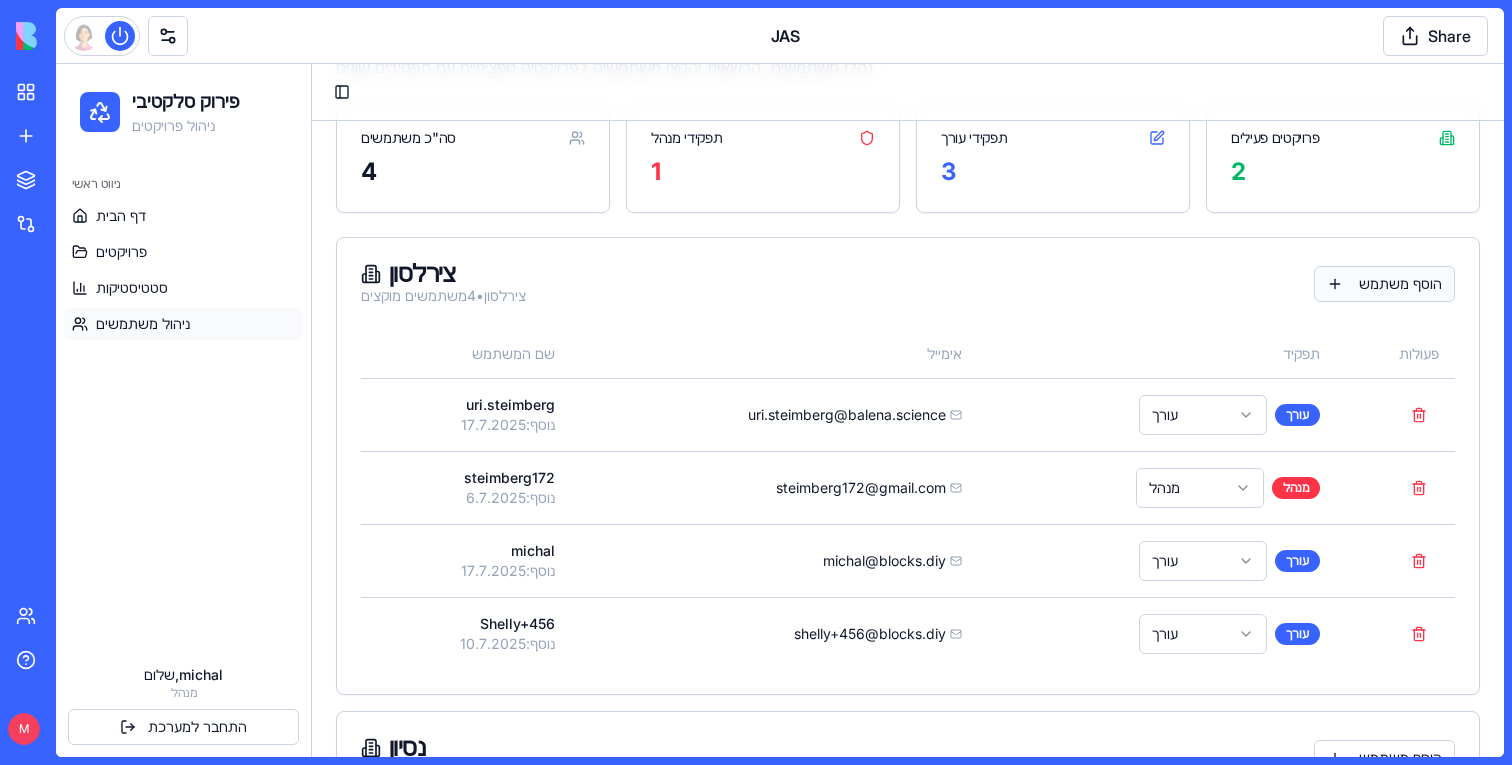 click on "הוסף משתמש" at bounding box center (1384, 284) 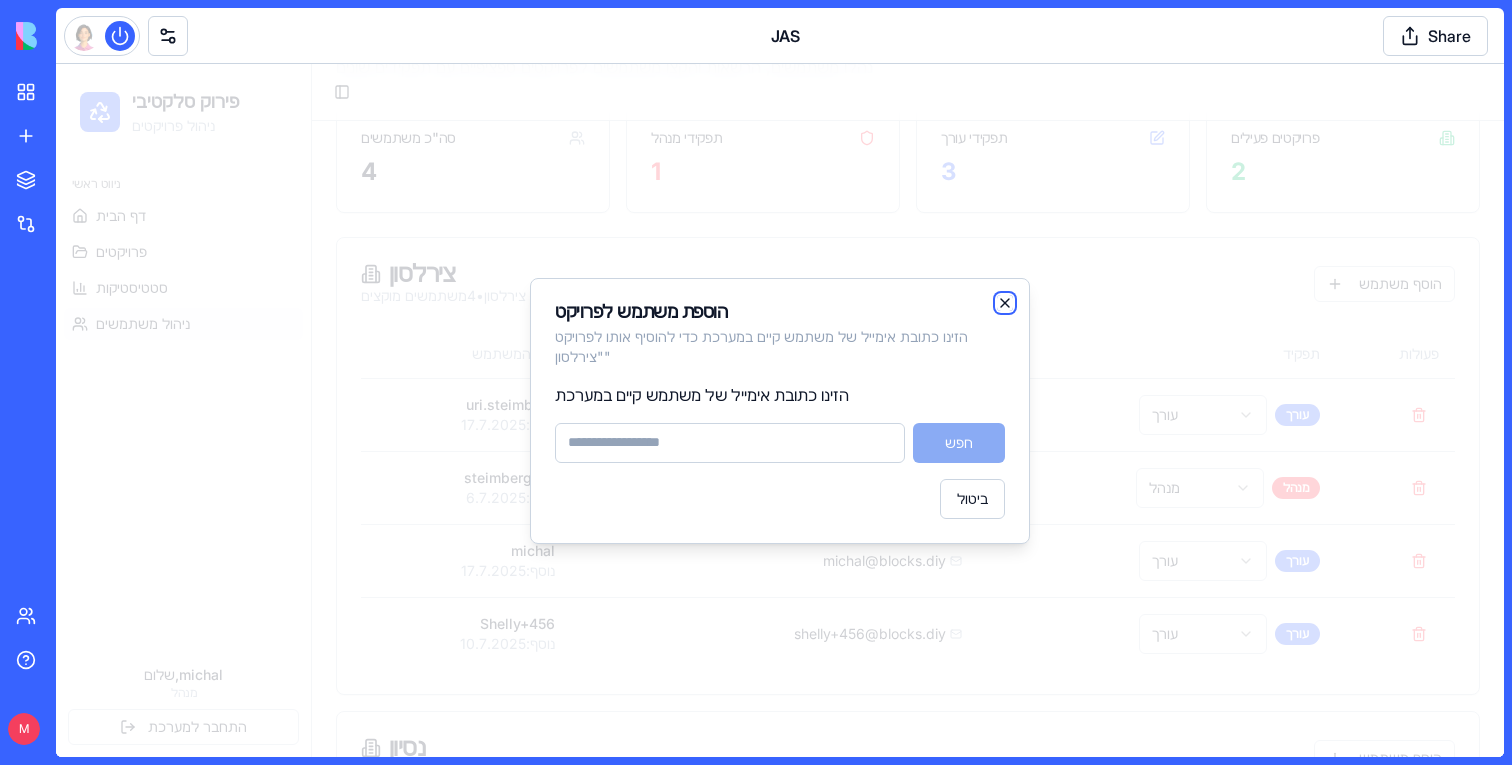 click 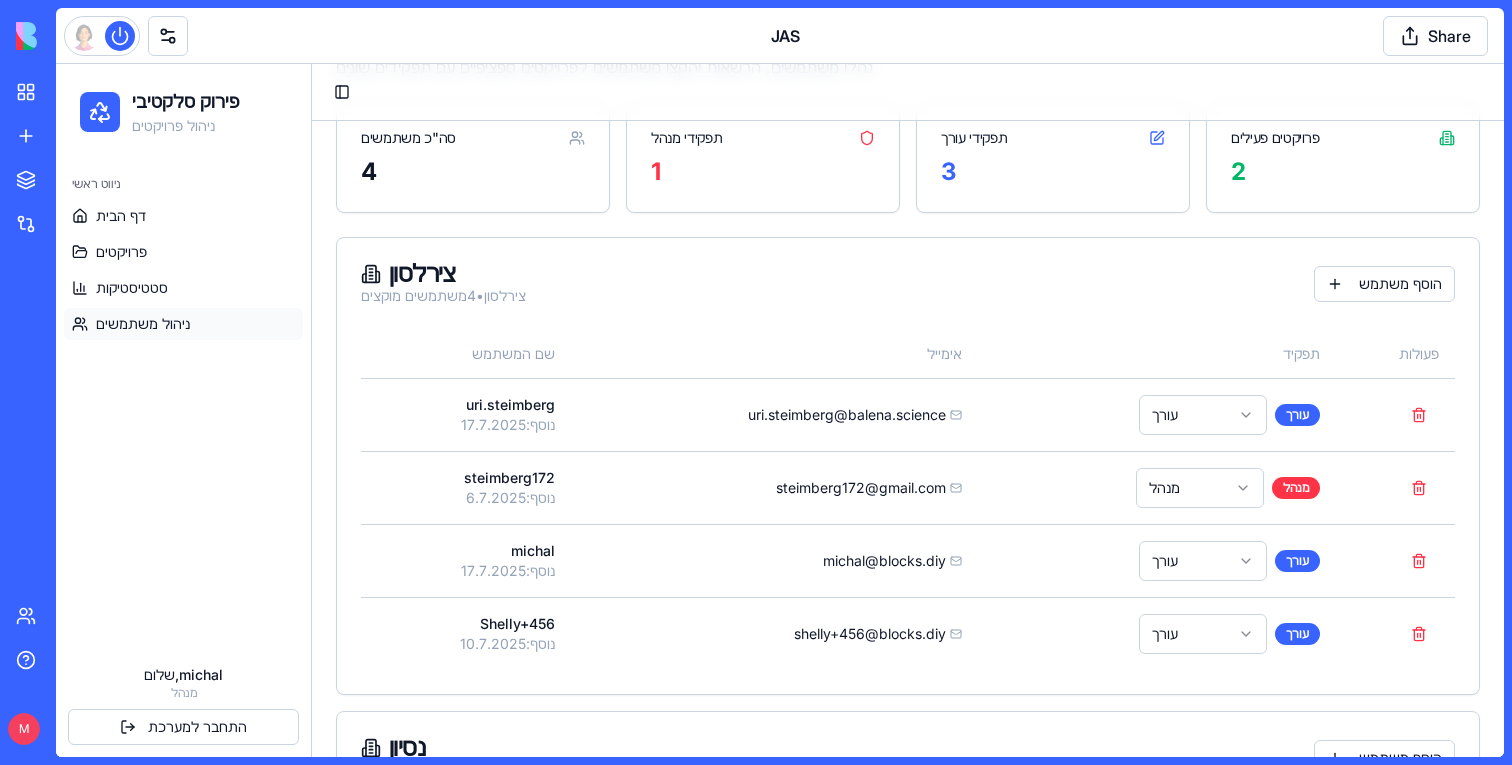 scroll, scrollTop: 0, scrollLeft: 0, axis: both 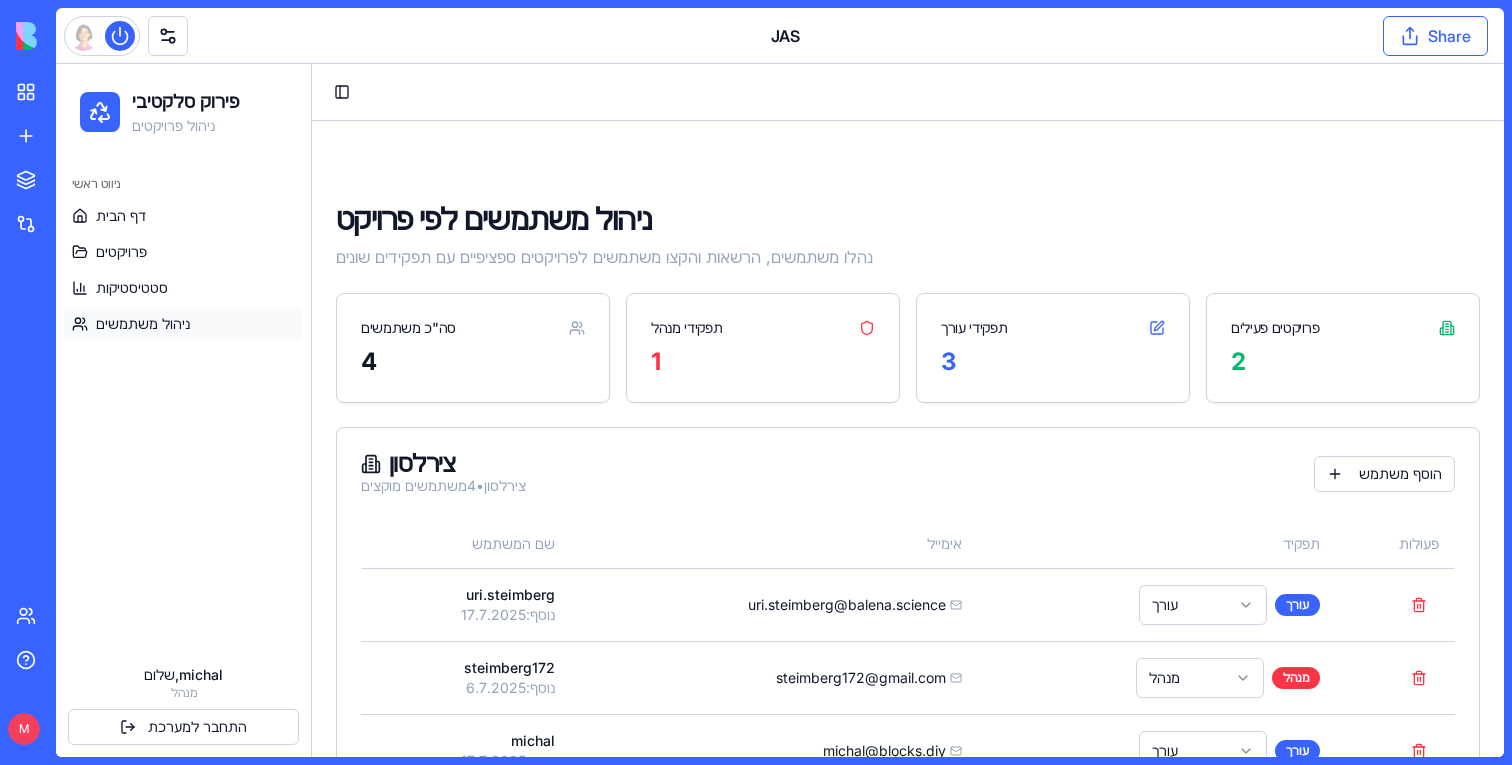 click on "Share" at bounding box center (1435, 36) 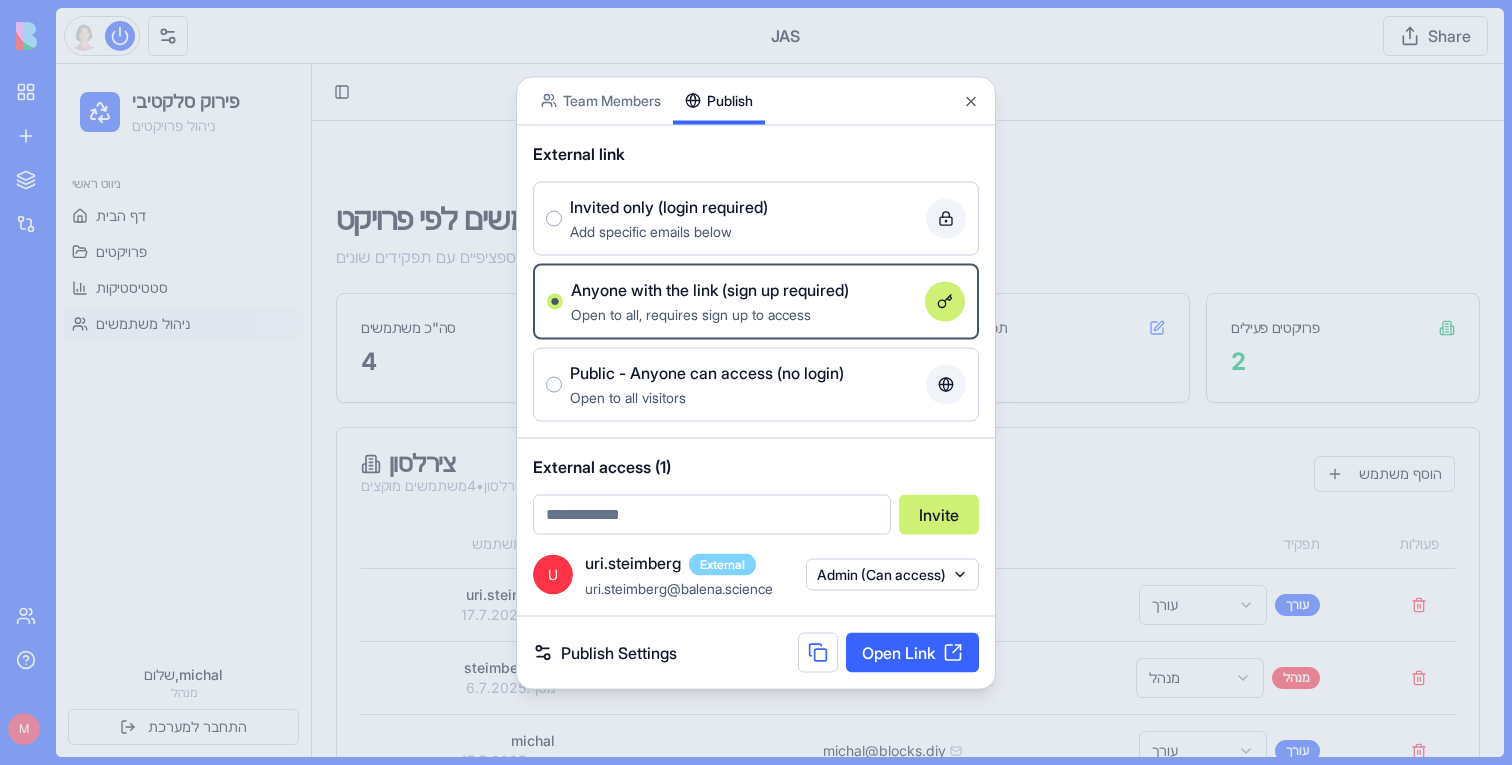 click on "Team Members Publish External link Invited only (login required) Add specific emails below Anyone with the link (sign up required) Open to all, requires sign up to access Public - Anyone can access (no login) Open to all visitors External access (1) Invite U [EMAIL] External [EMAIL] Admin (Can access) Publish Settings Open Link Close" at bounding box center [756, 382] 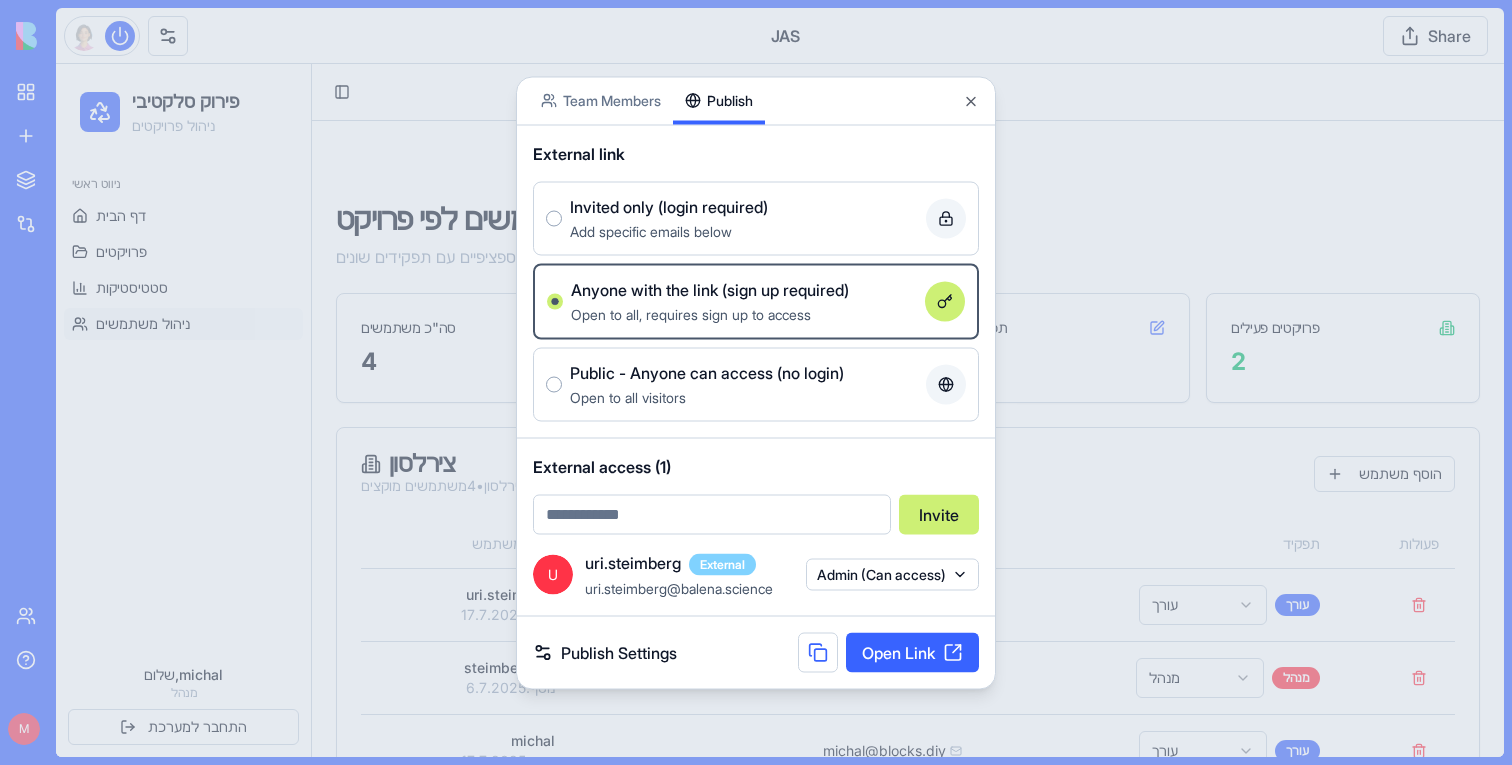 click at bounding box center [756, 382] 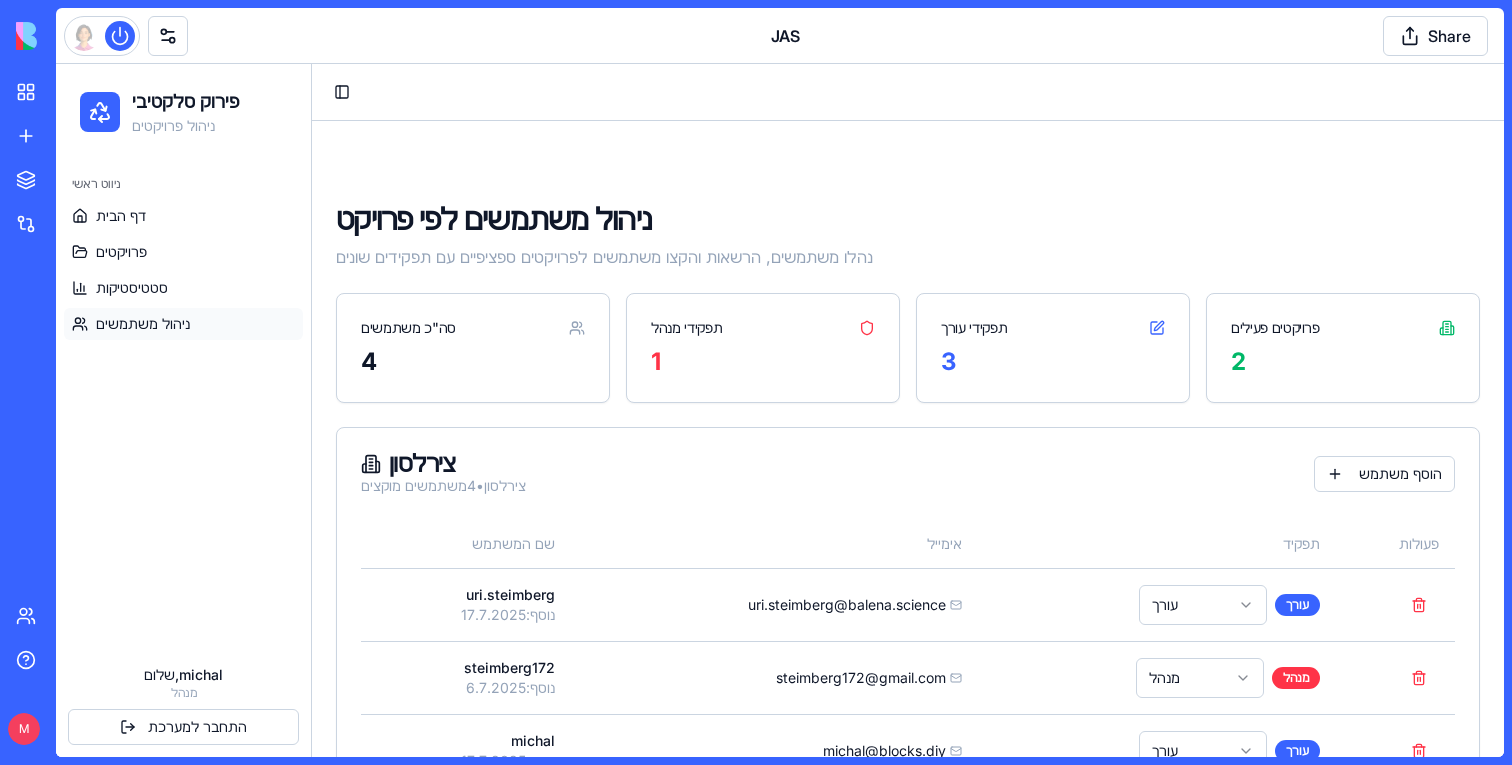 type 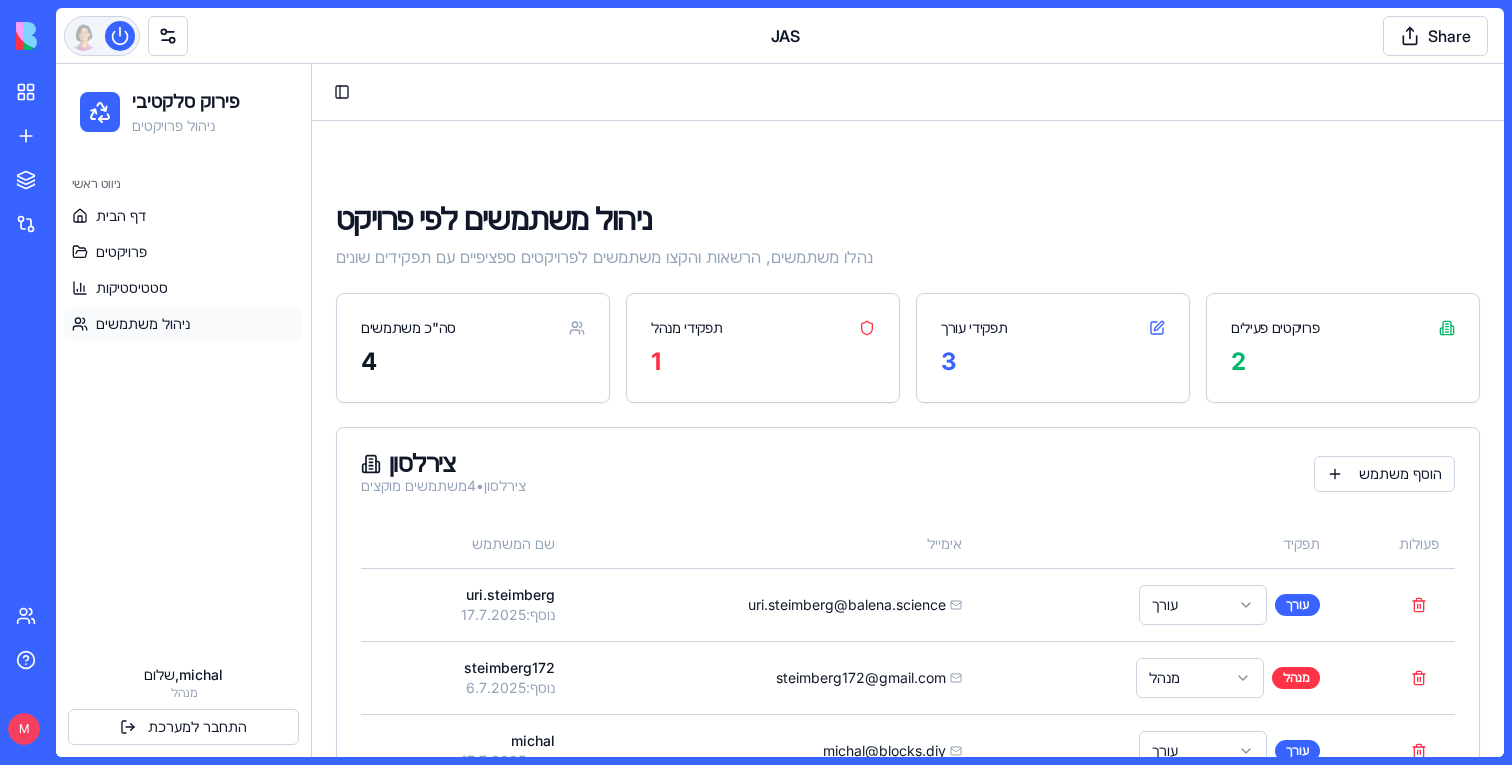 click at bounding box center [102, 36] 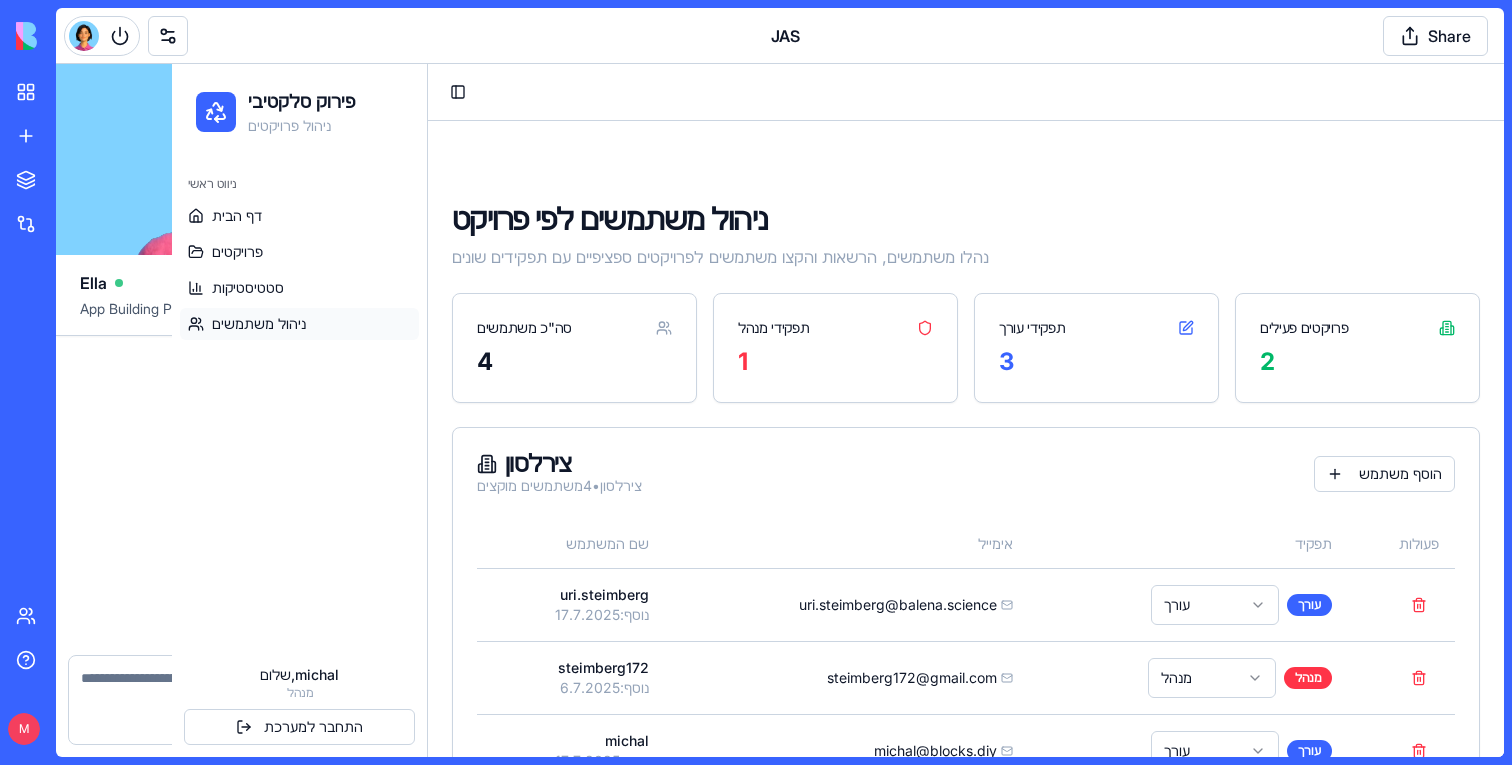 scroll, scrollTop: 82505, scrollLeft: 0, axis: vertical 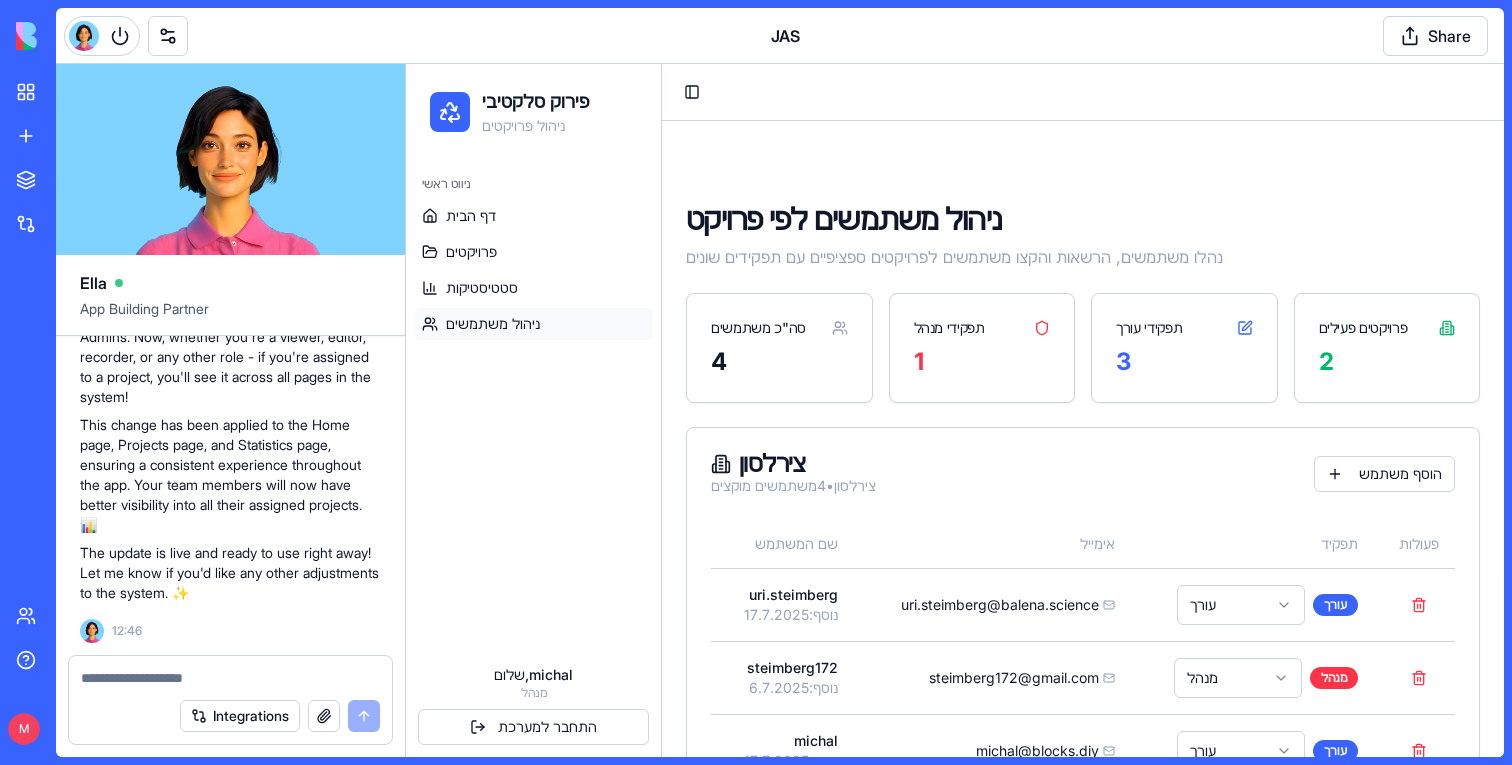 click at bounding box center (230, 678) 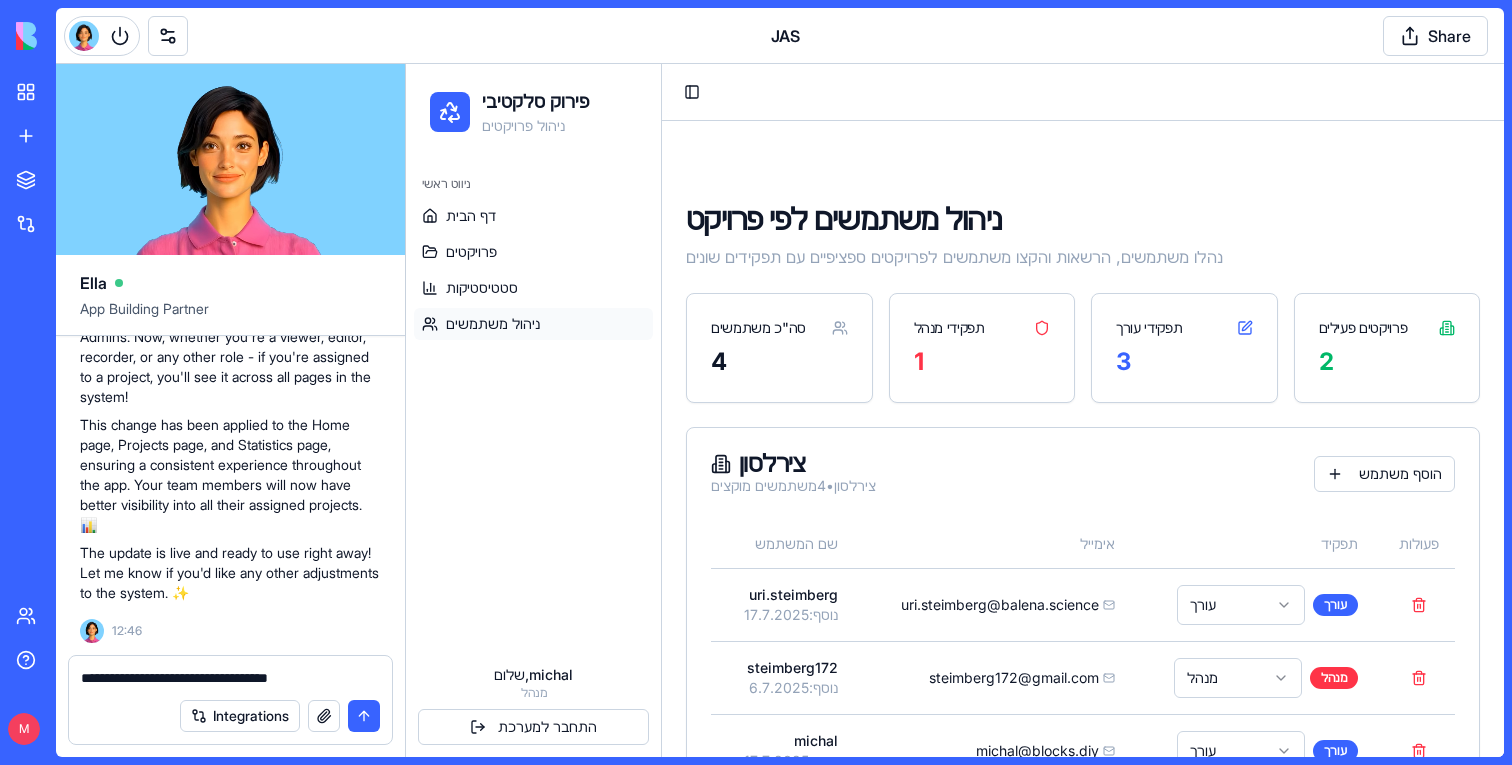 type on "**********" 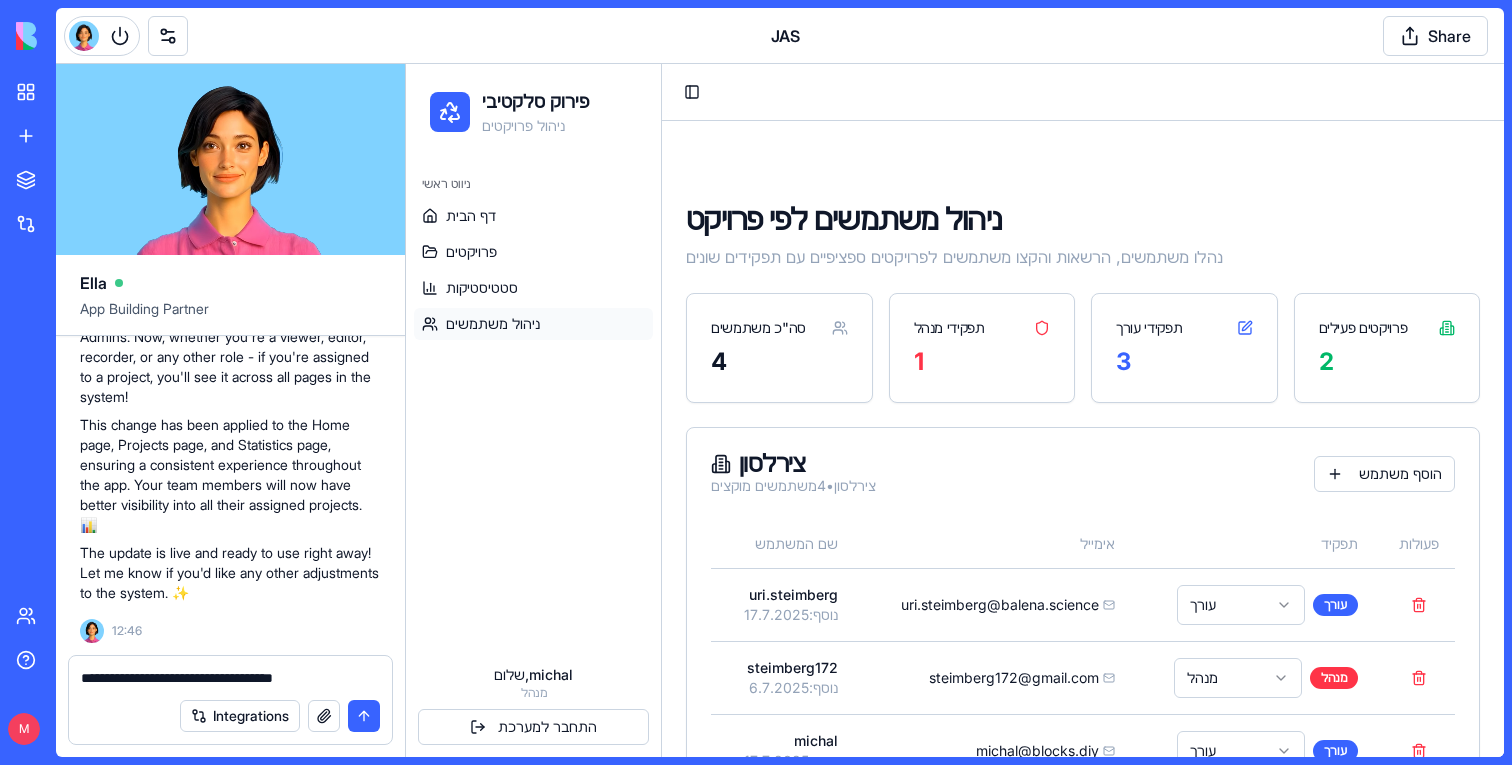 paste 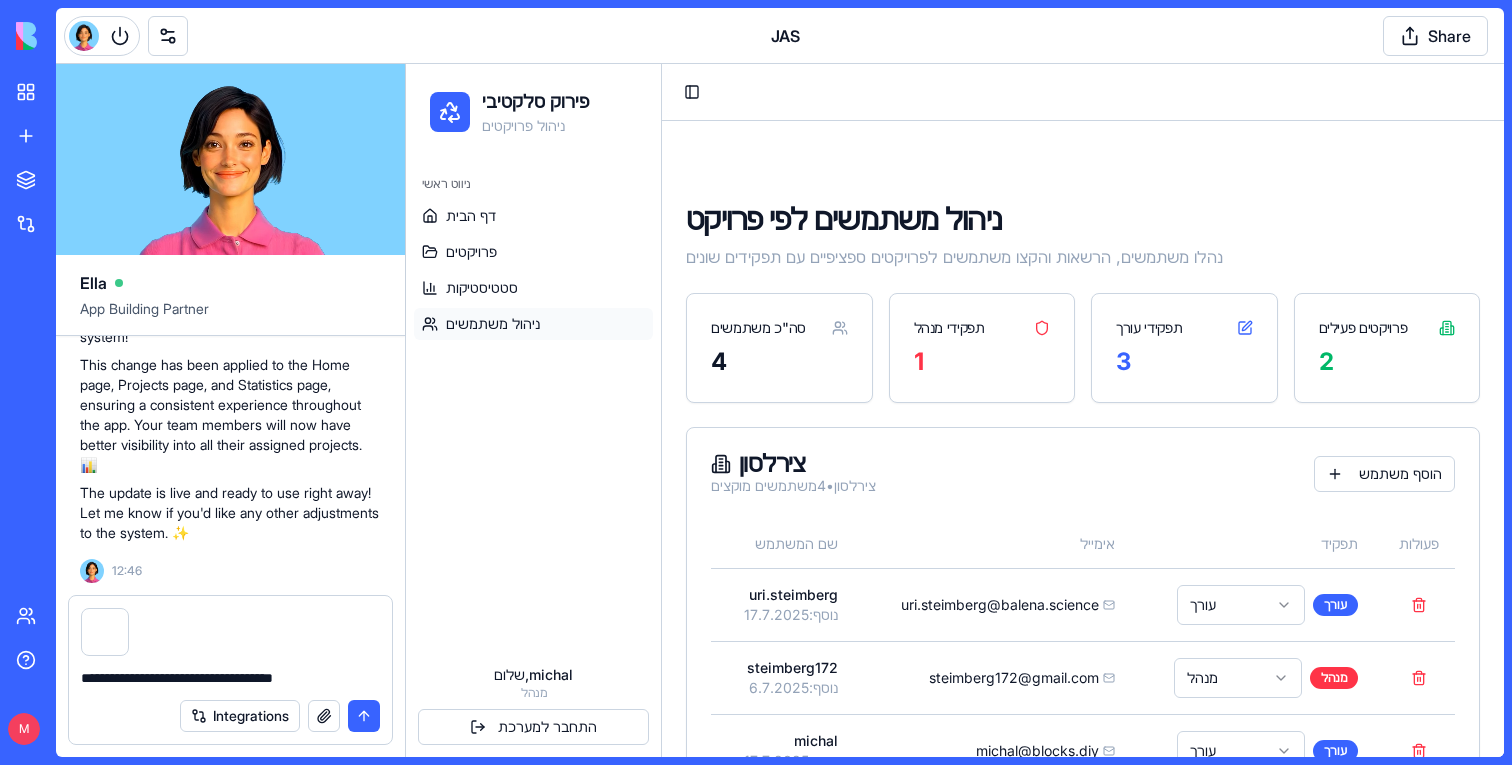 type 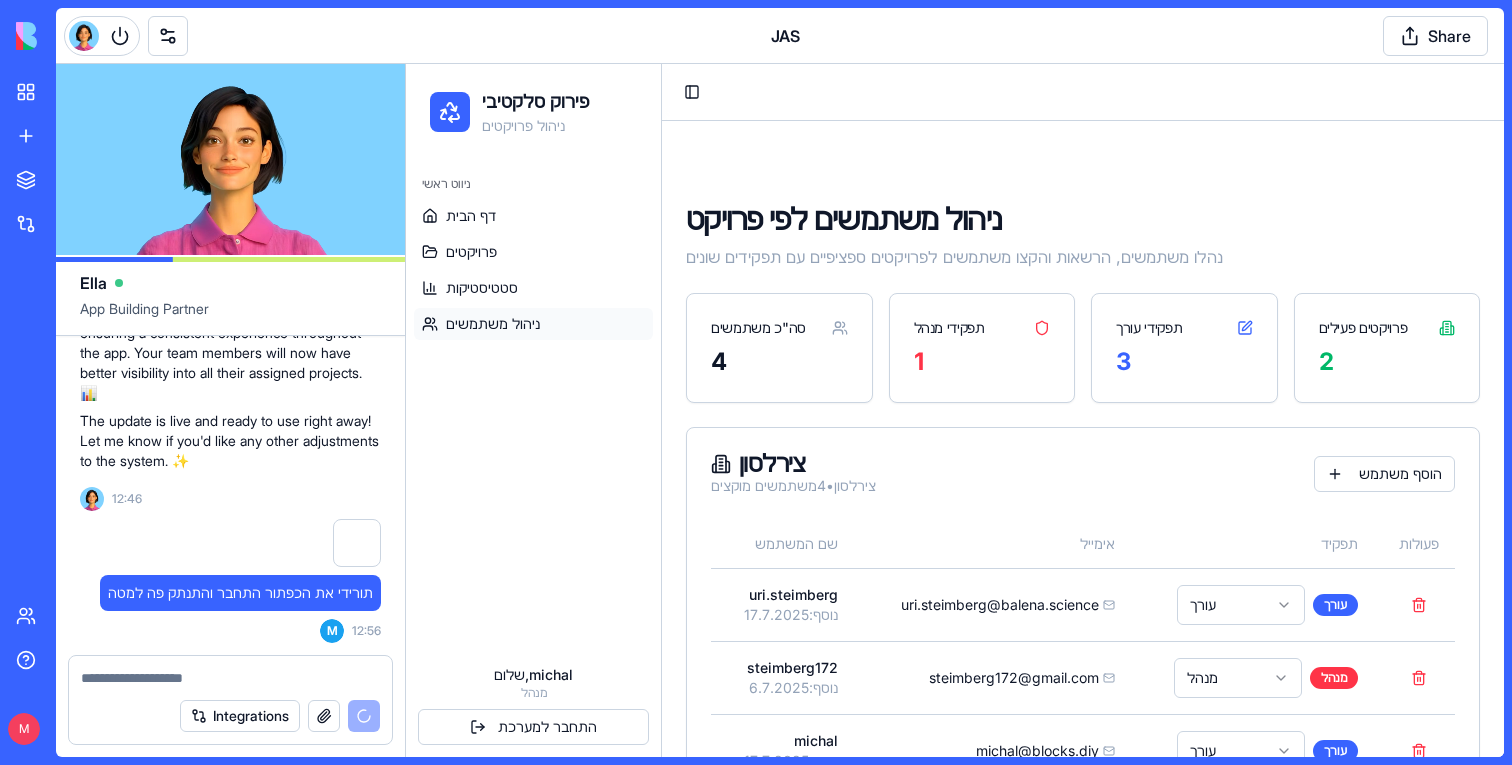 scroll, scrollTop: 82713, scrollLeft: 0, axis: vertical 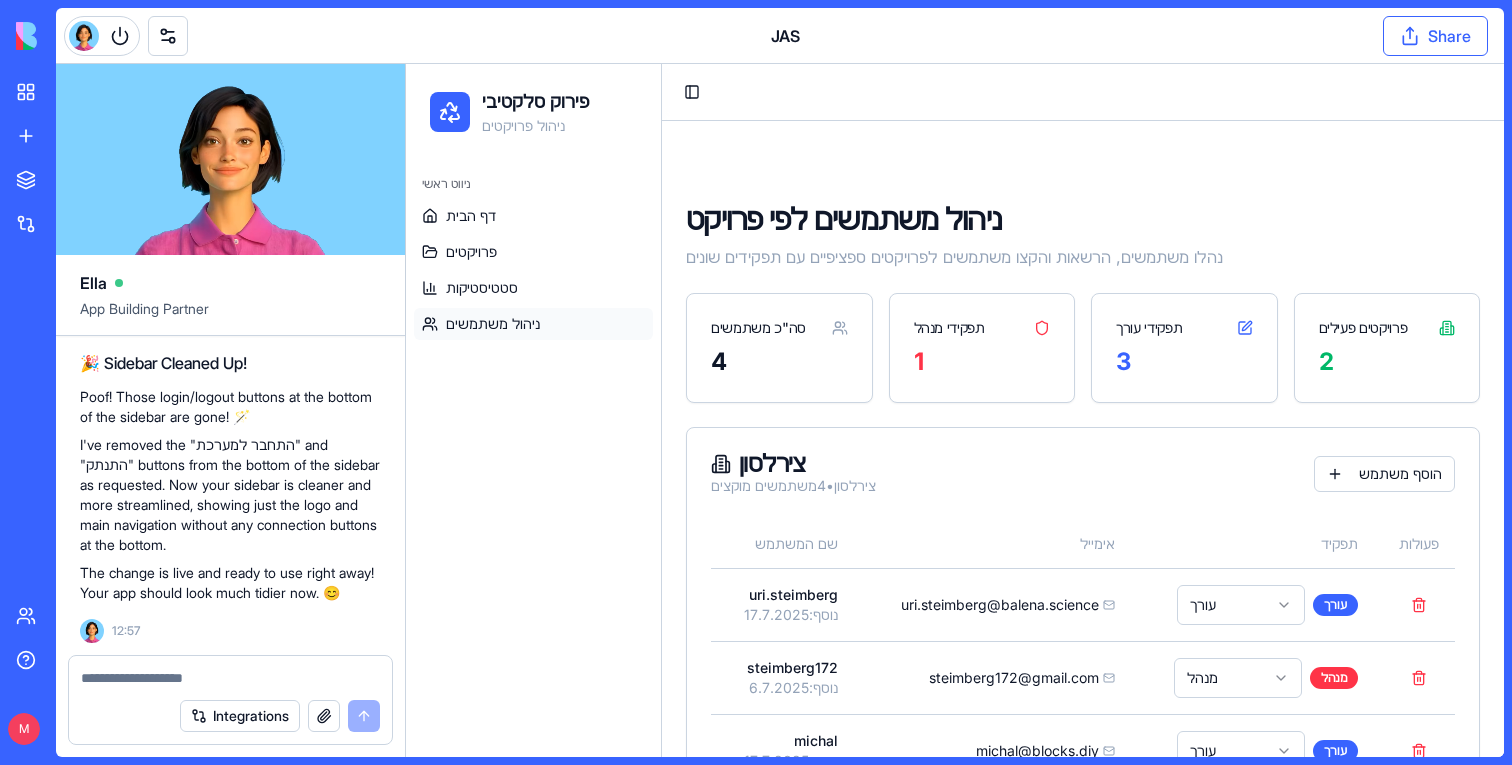 click on "Share" at bounding box center (1435, 36) 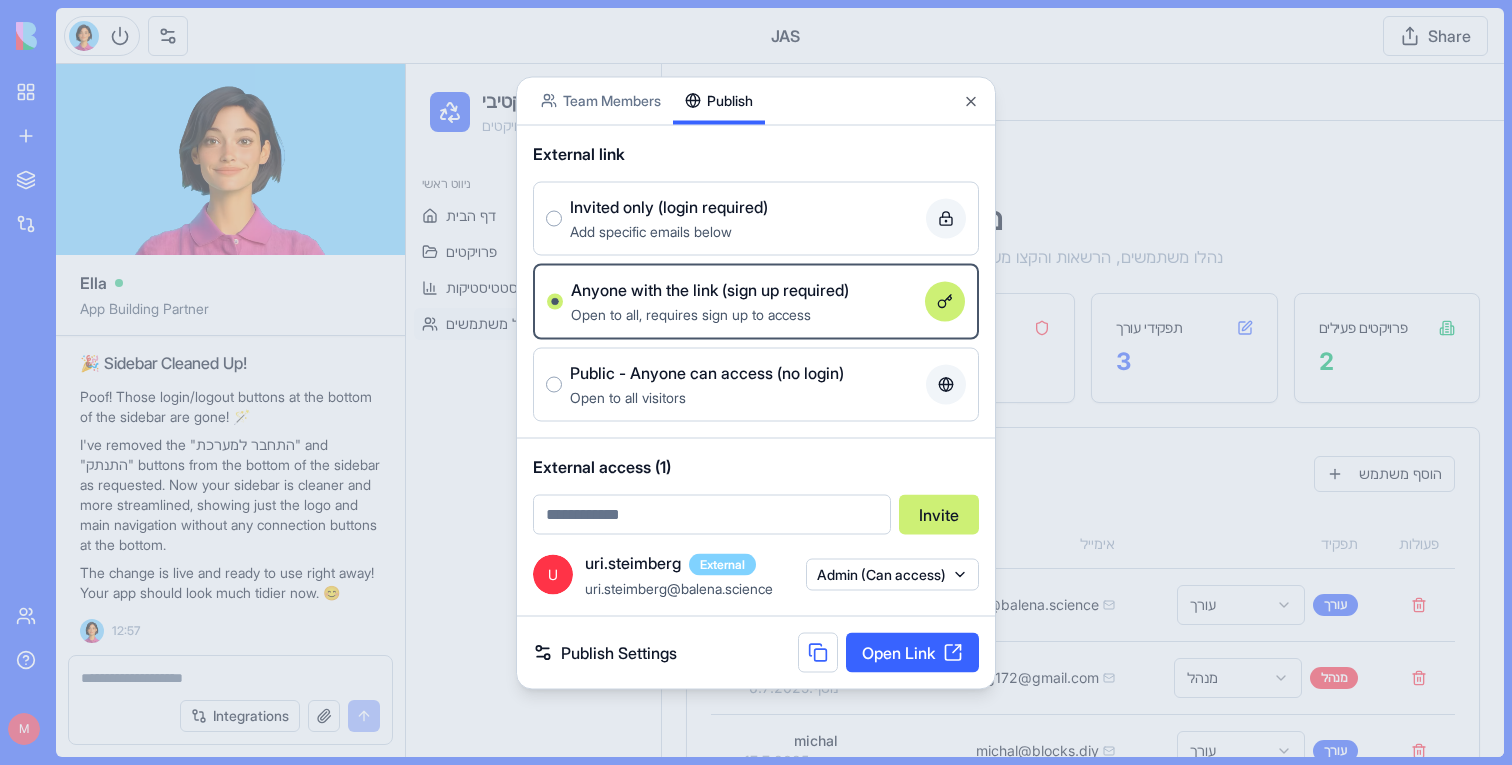 click at bounding box center (756, 382) 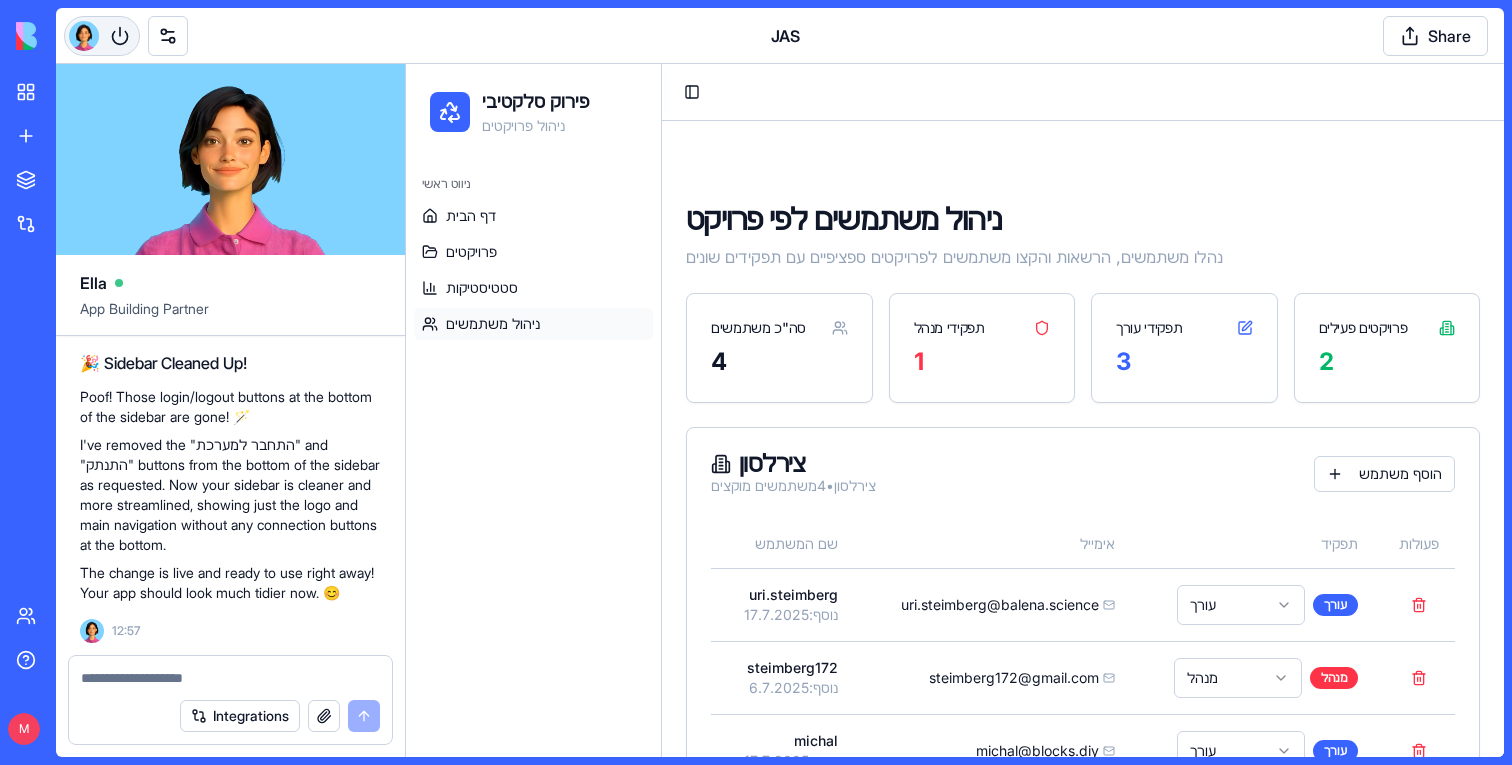 click at bounding box center (102, 36) 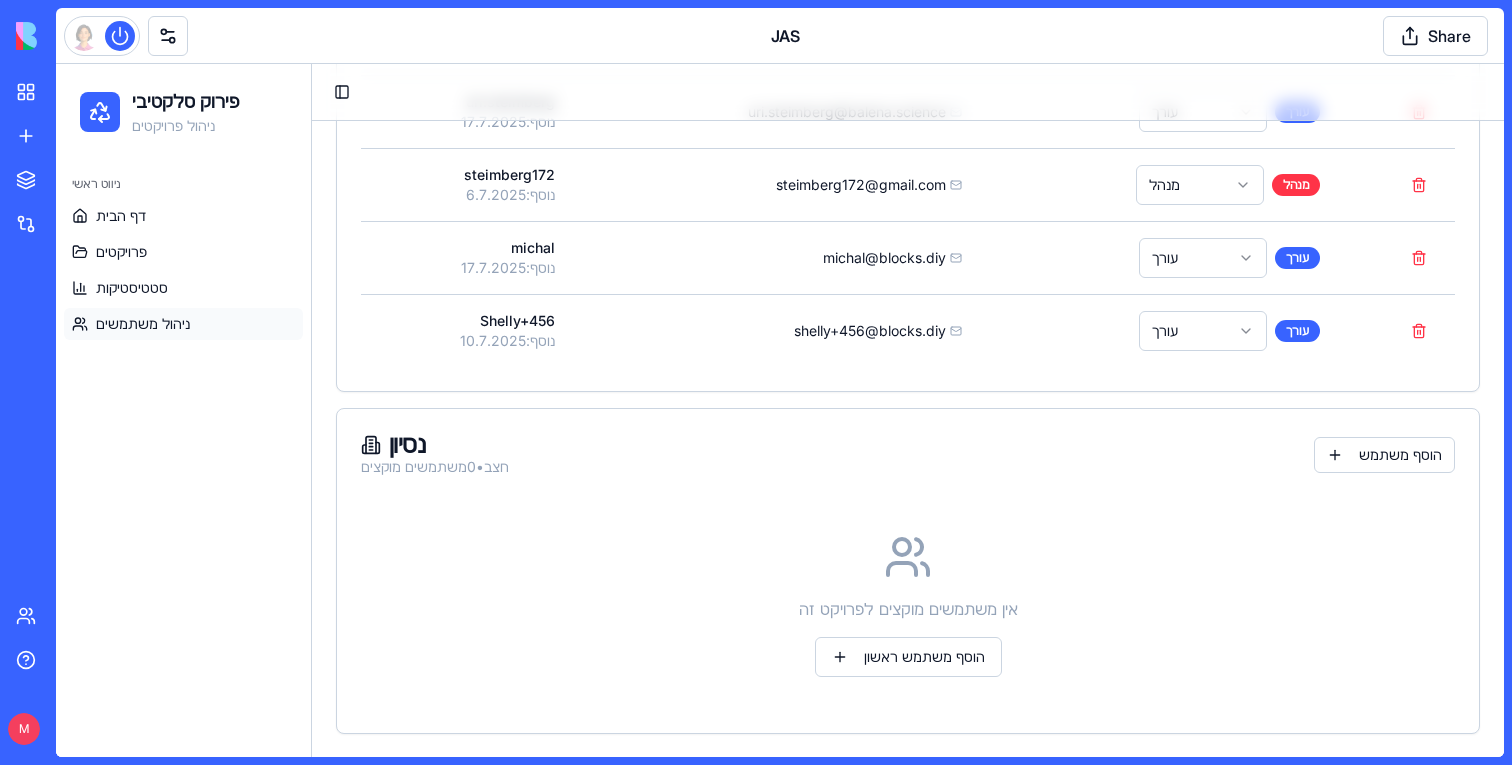 scroll, scrollTop: 0, scrollLeft: 0, axis: both 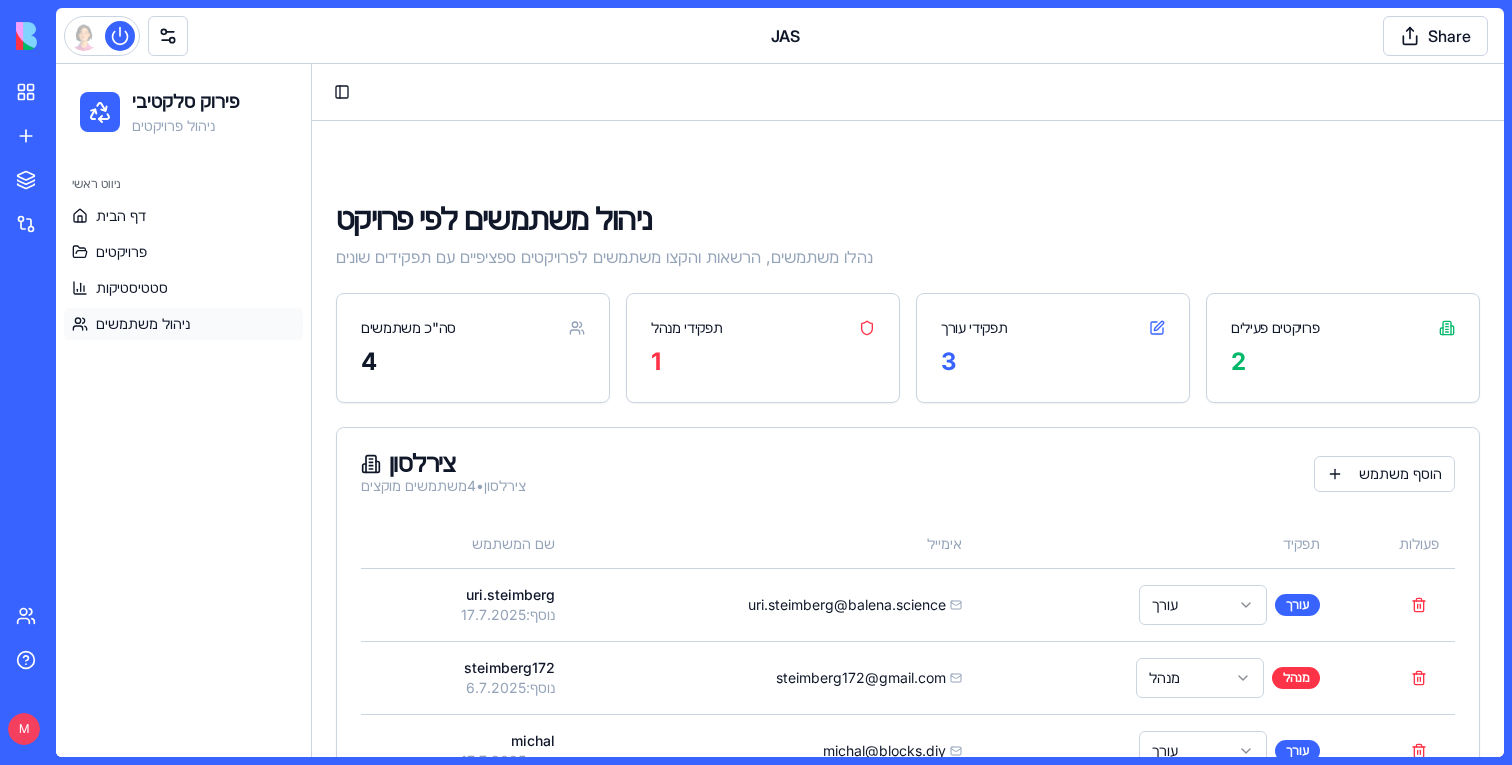 type 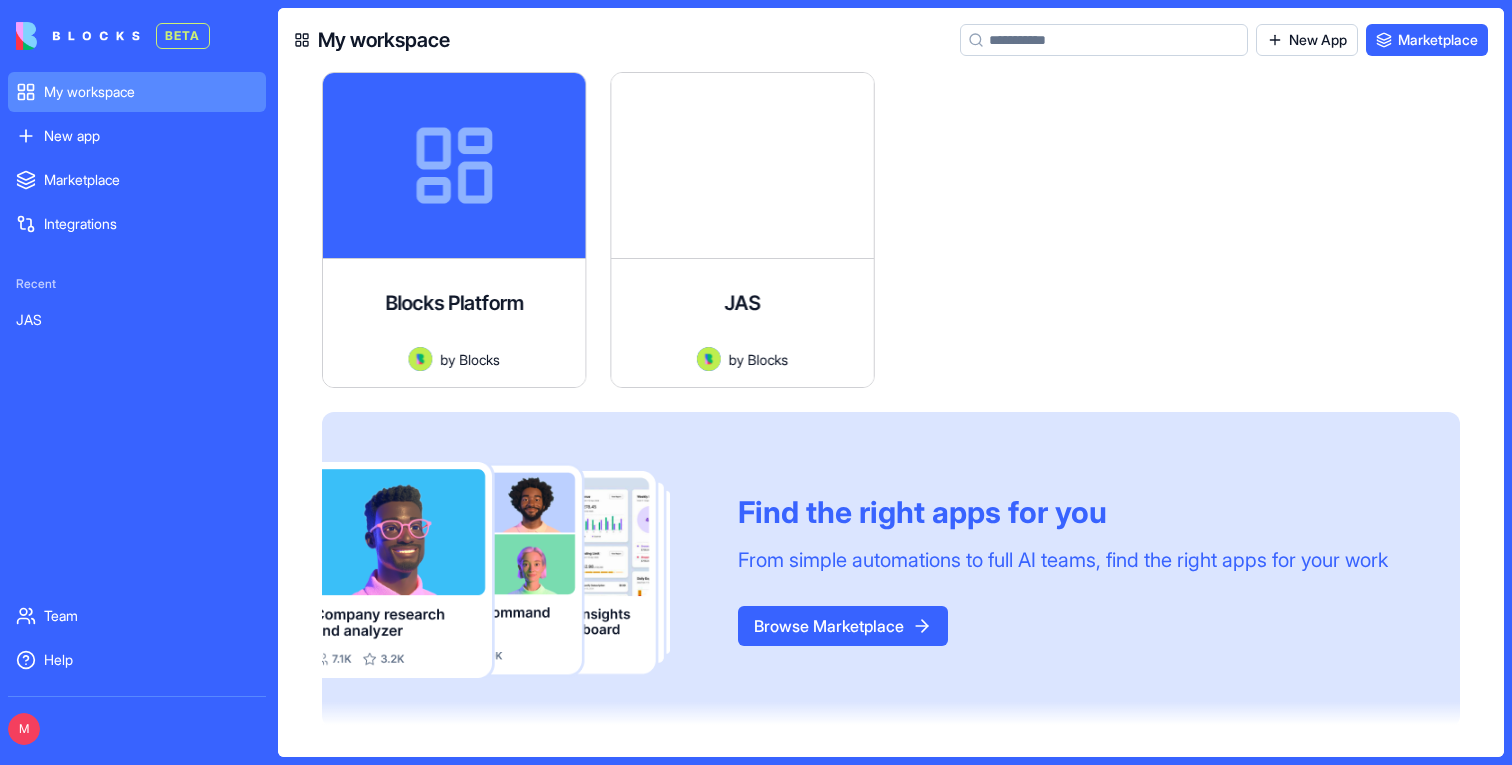 scroll, scrollTop: 0, scrollLeft: 0, axis: both 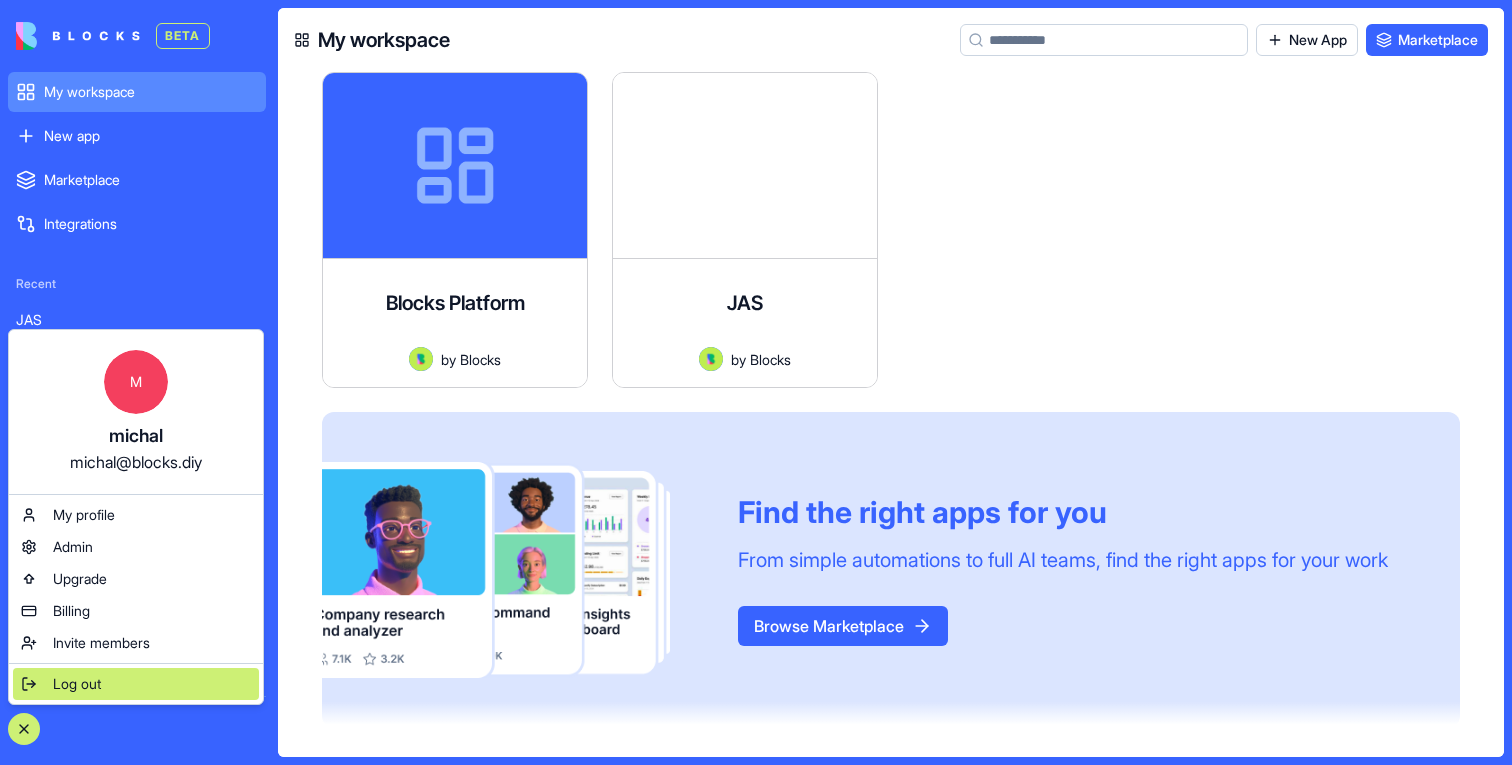 click on "Log out" at bounding box center [136, 684] 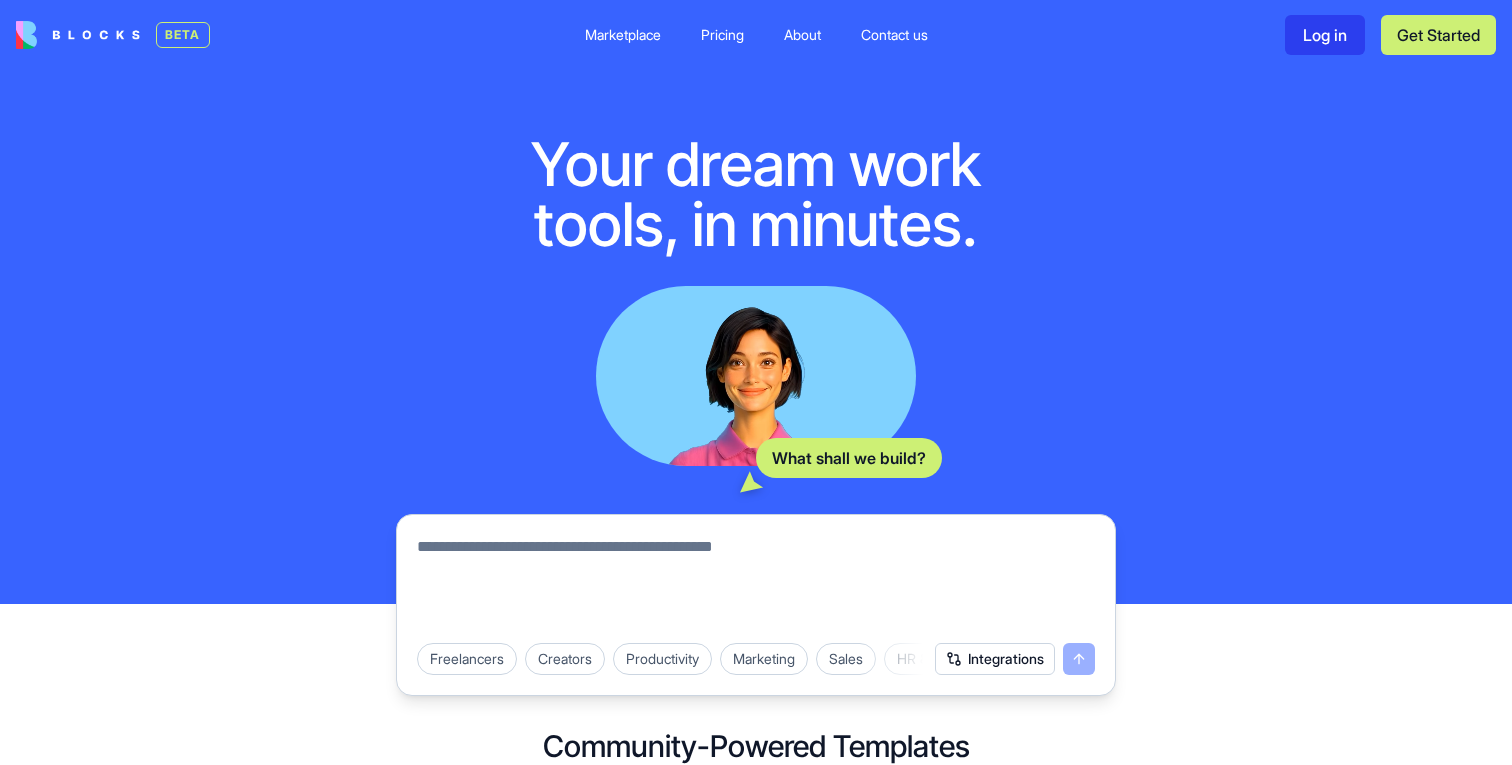 click on "Log in" at bounding box center (1325, 35) 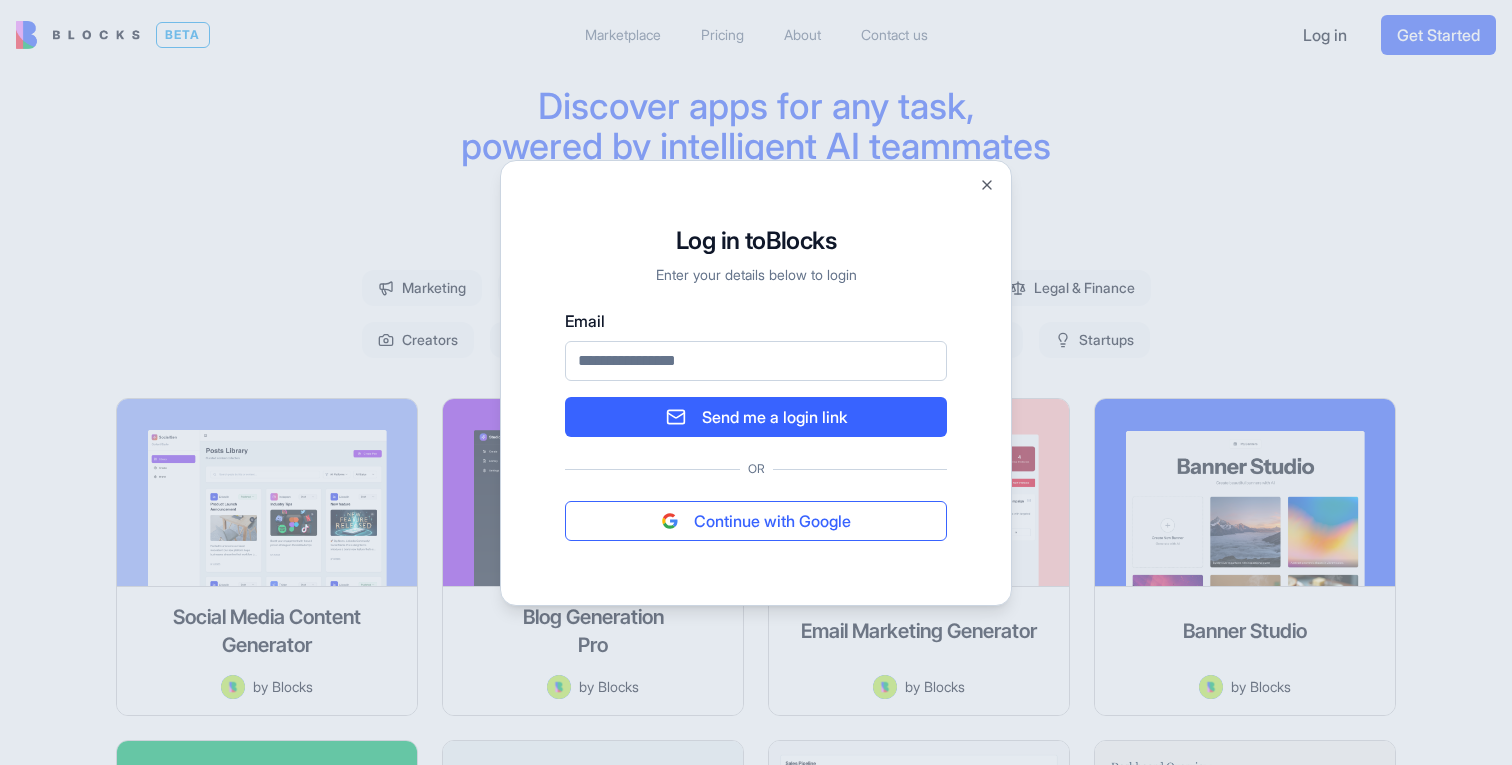 click on "Continue with Google" at bounding box center [756, 521] 